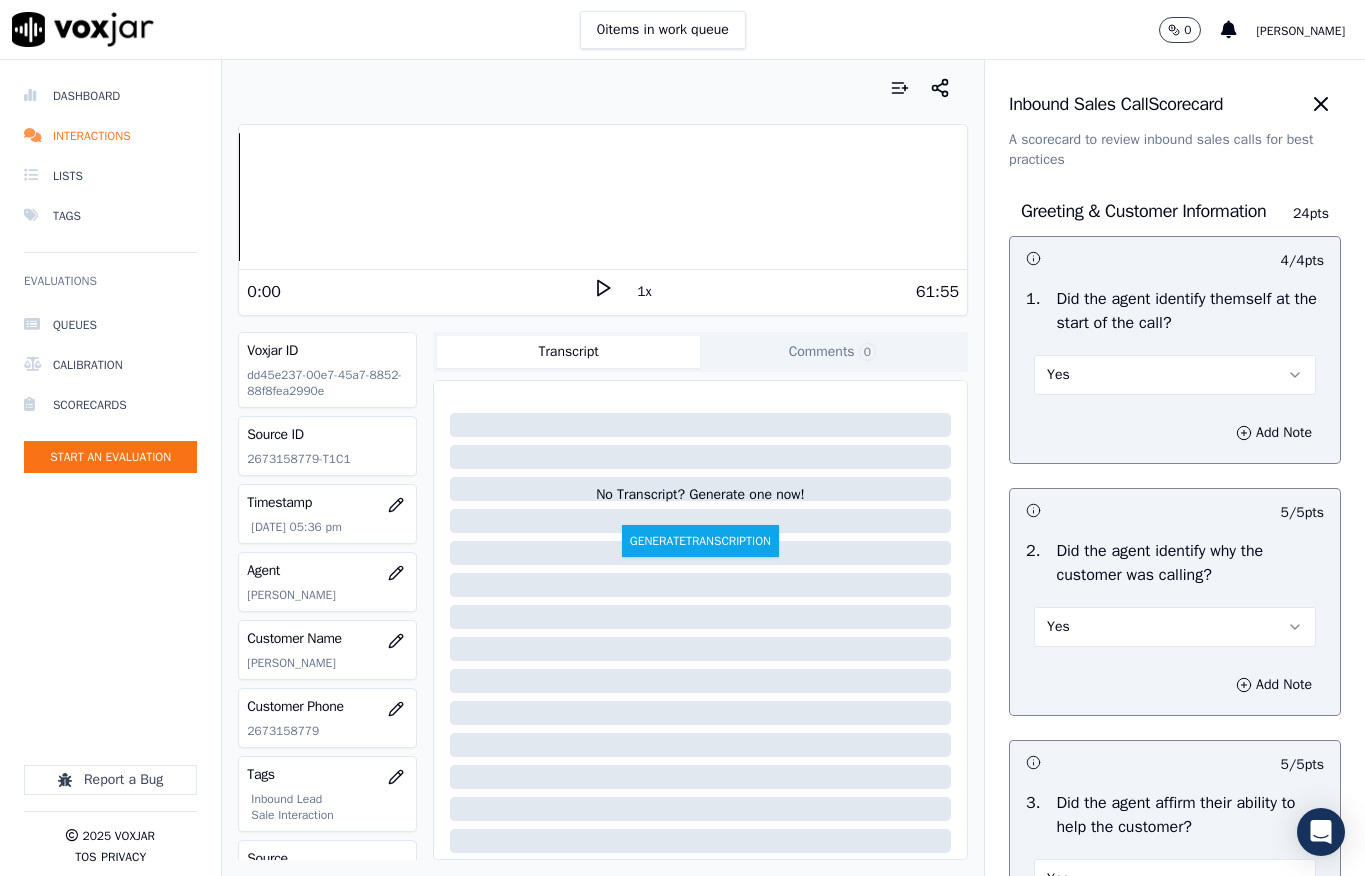scroll, scrollTop: 0, scrollLeft: 0, axis: both 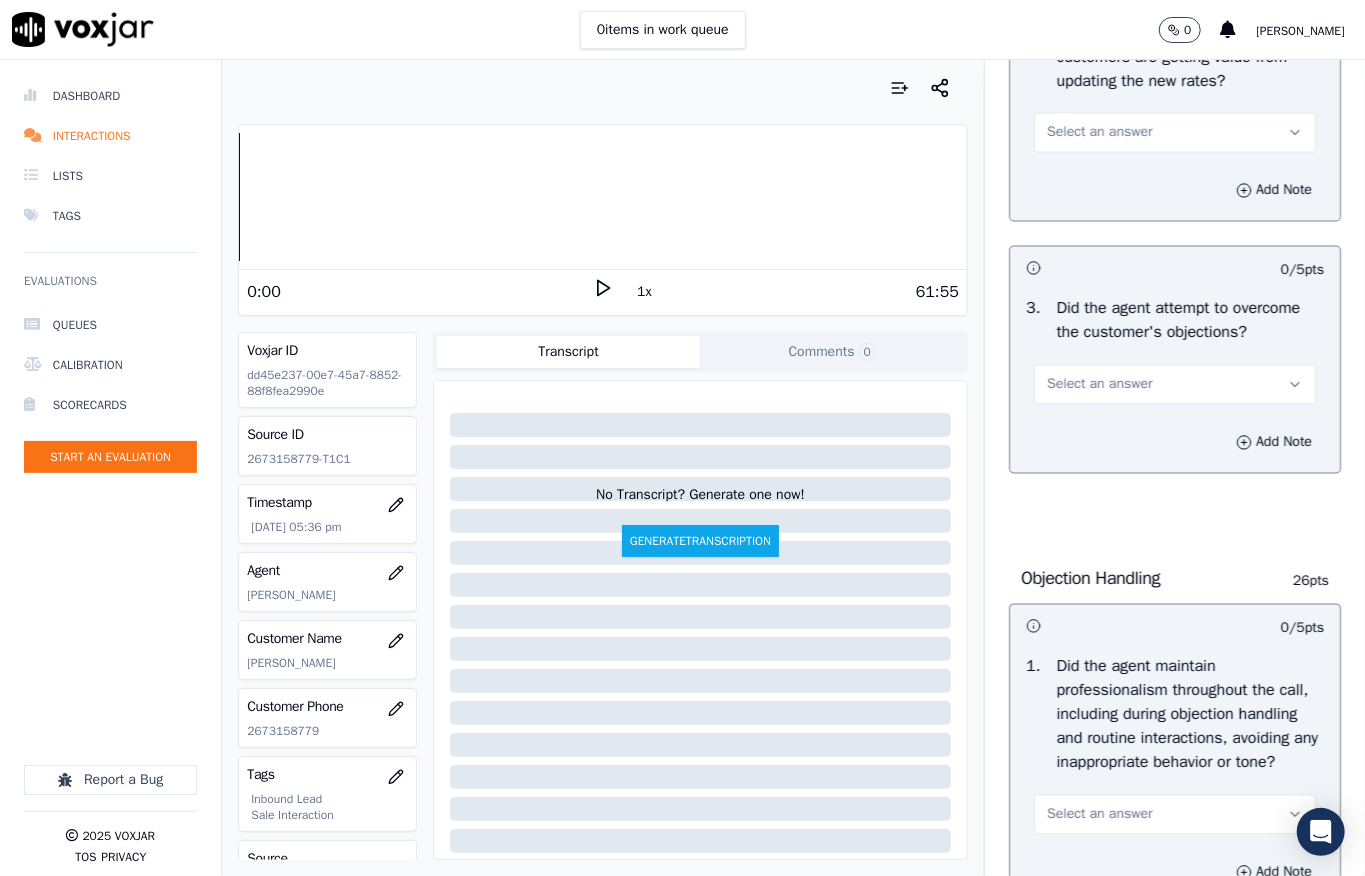 click on "Select an answer" at bounding box center [1099, 133] 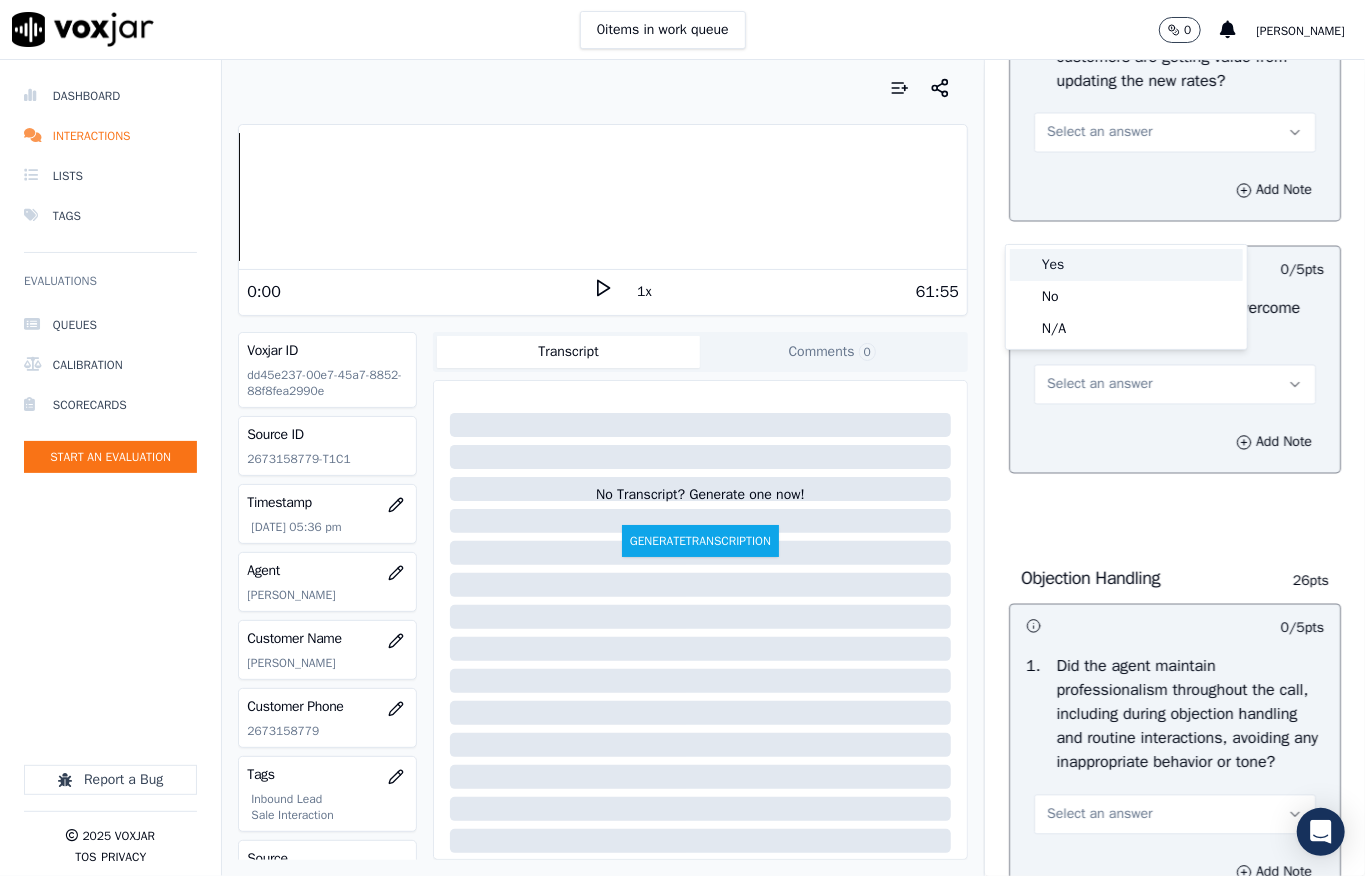 click on "Yes" at bounding box center [1126, 265] 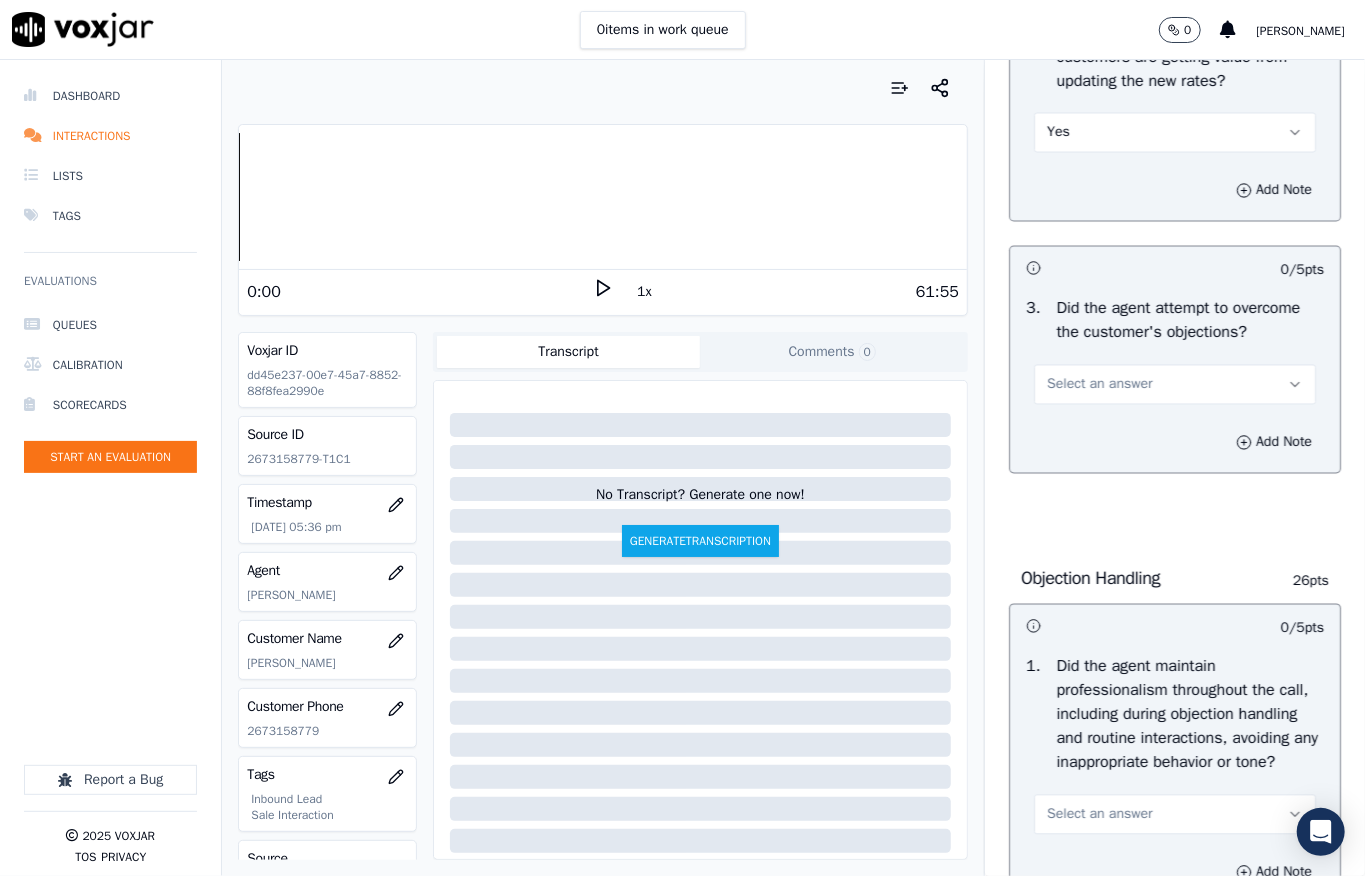 click on "Yes" at bounding box center (1175, 133) 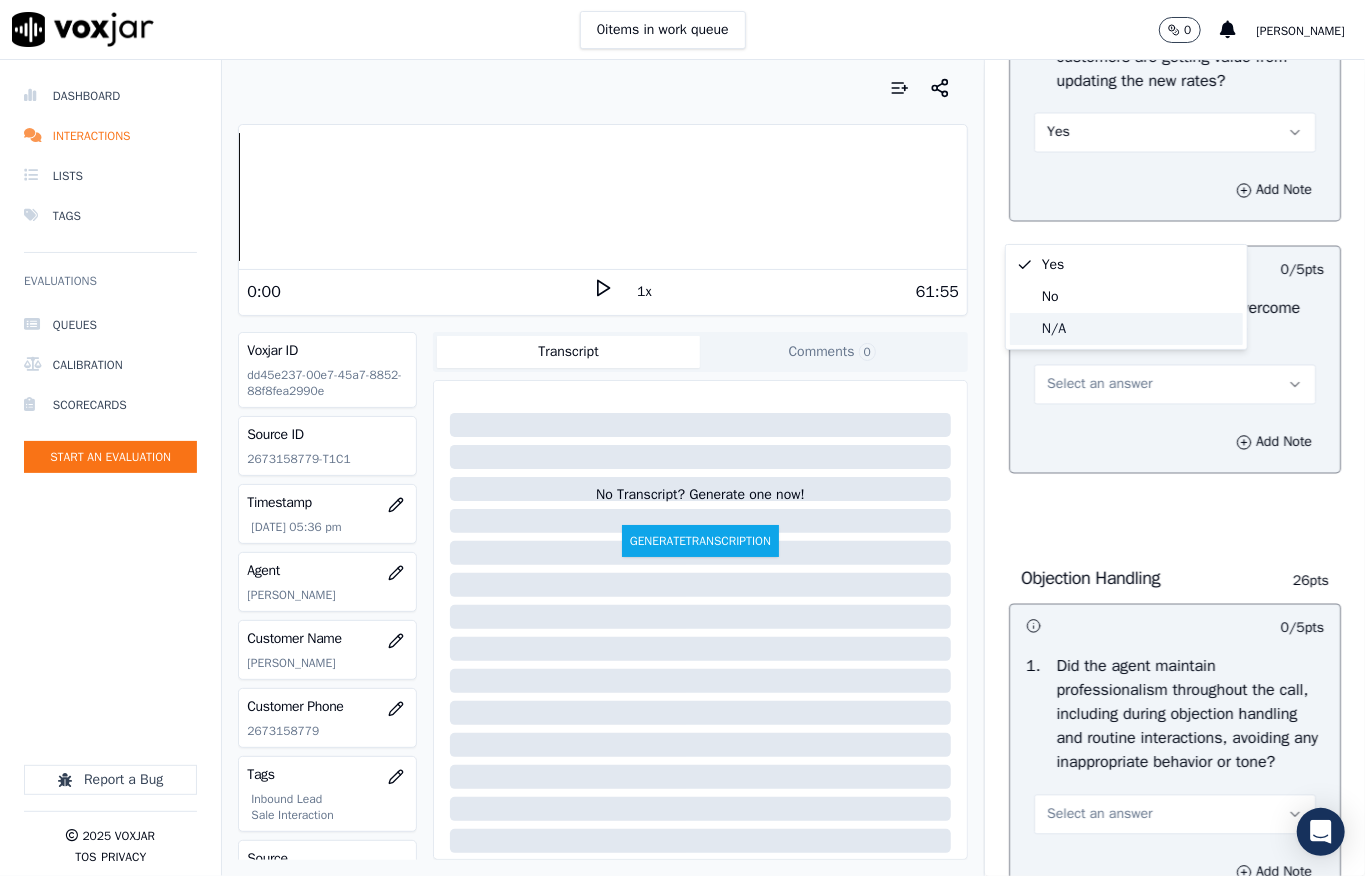 click on "N/A" 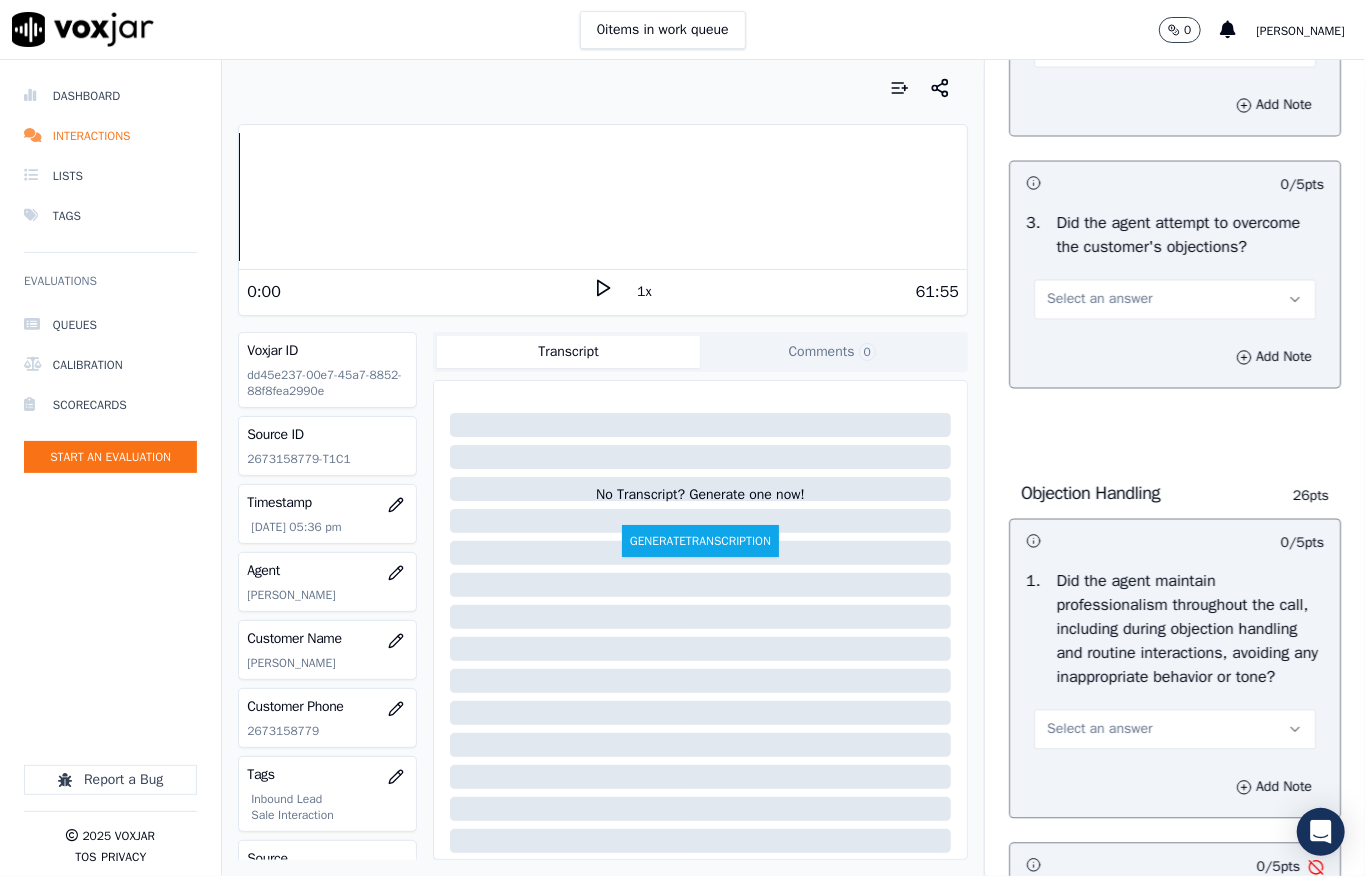 scroll, scrollTop: 2113, scrollLeft: 0, axis: vertical 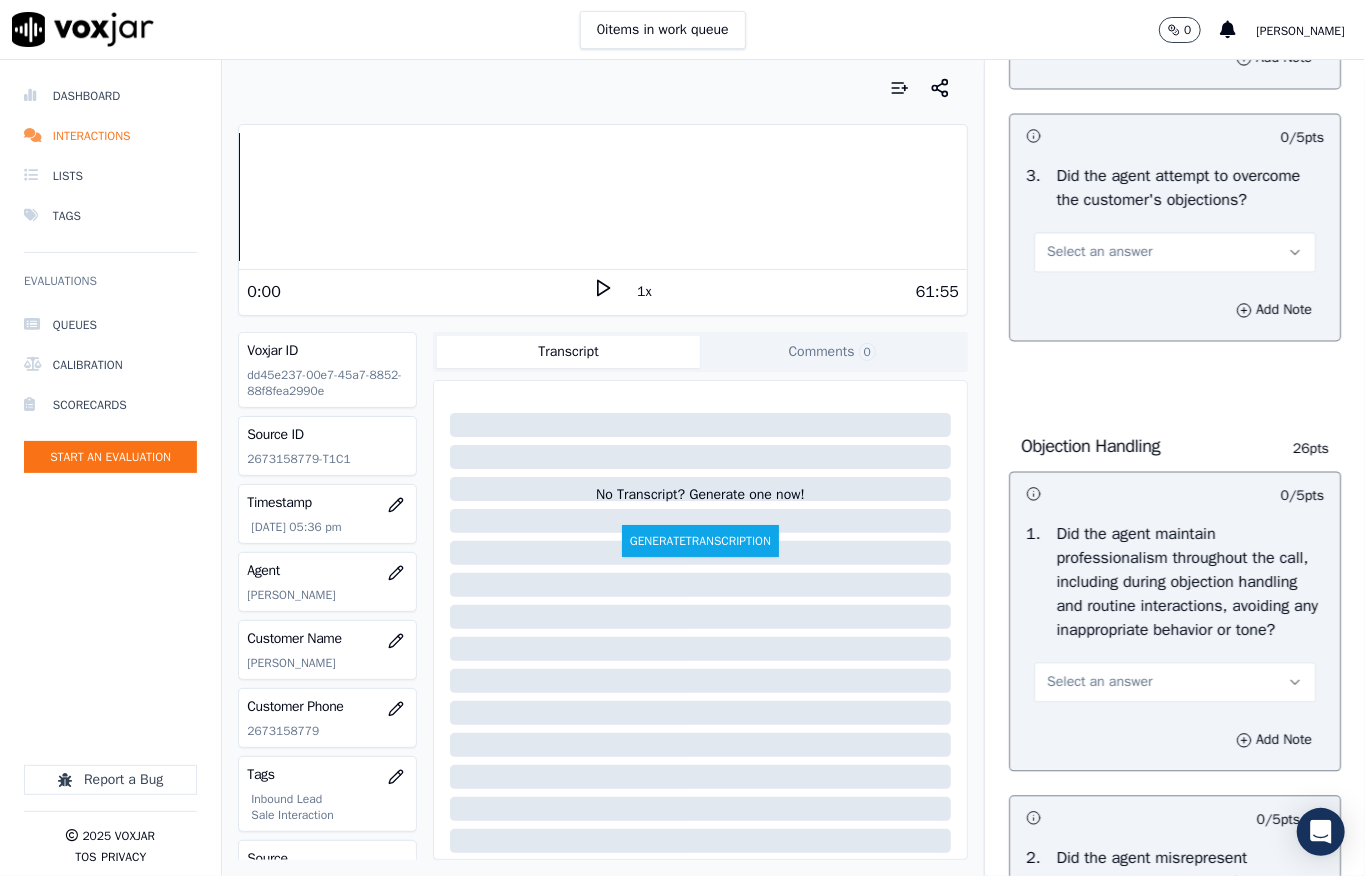 drag, startPoint x: 1070, startPoint y: 341, endPoint x: 1070, endPoint y: 352, distance: 11 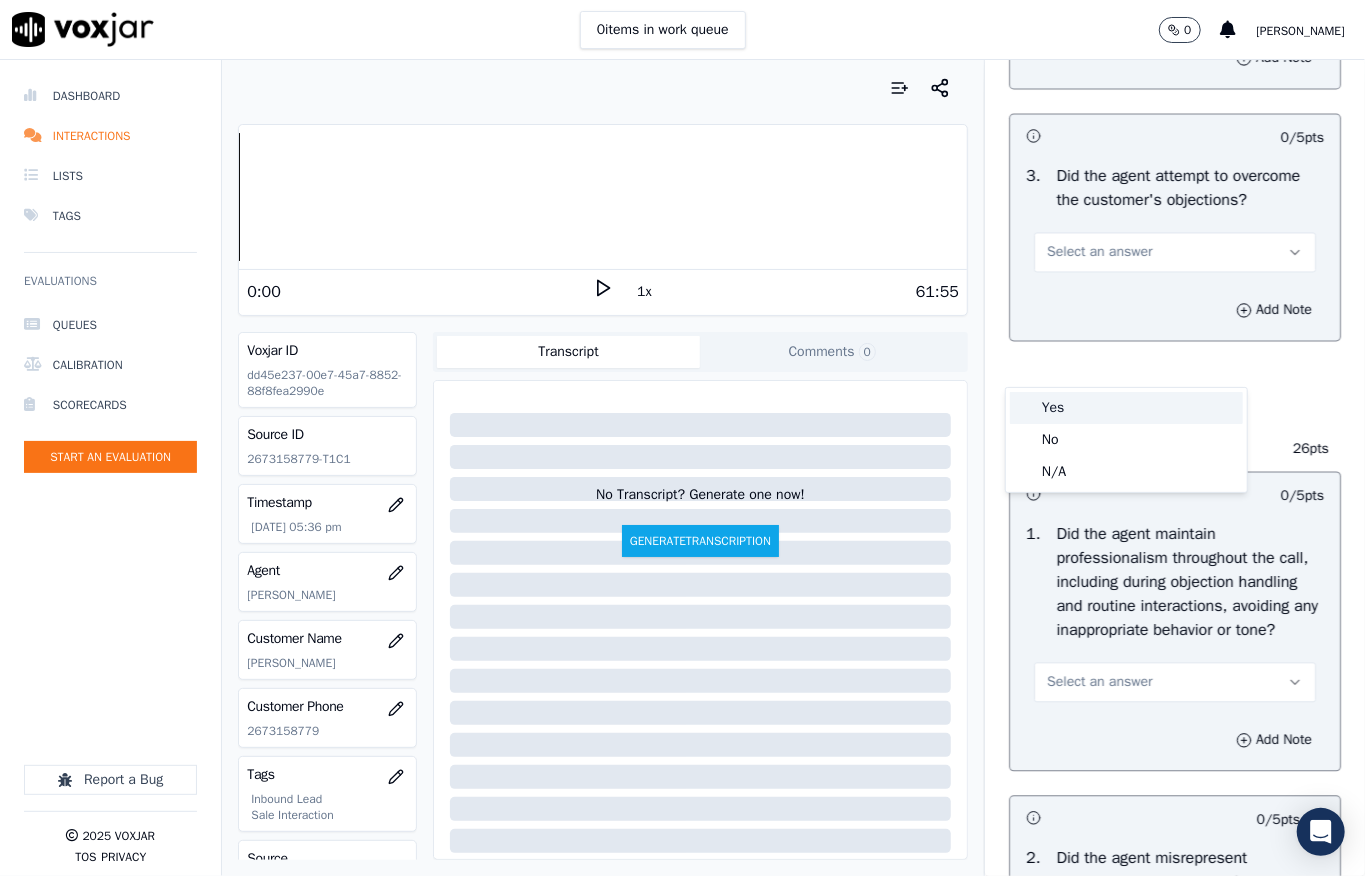 drag, startPoint x: 1057, startPoint y: 402, endPoint x: 1058, endPoint y: 378, distance: 24.020824 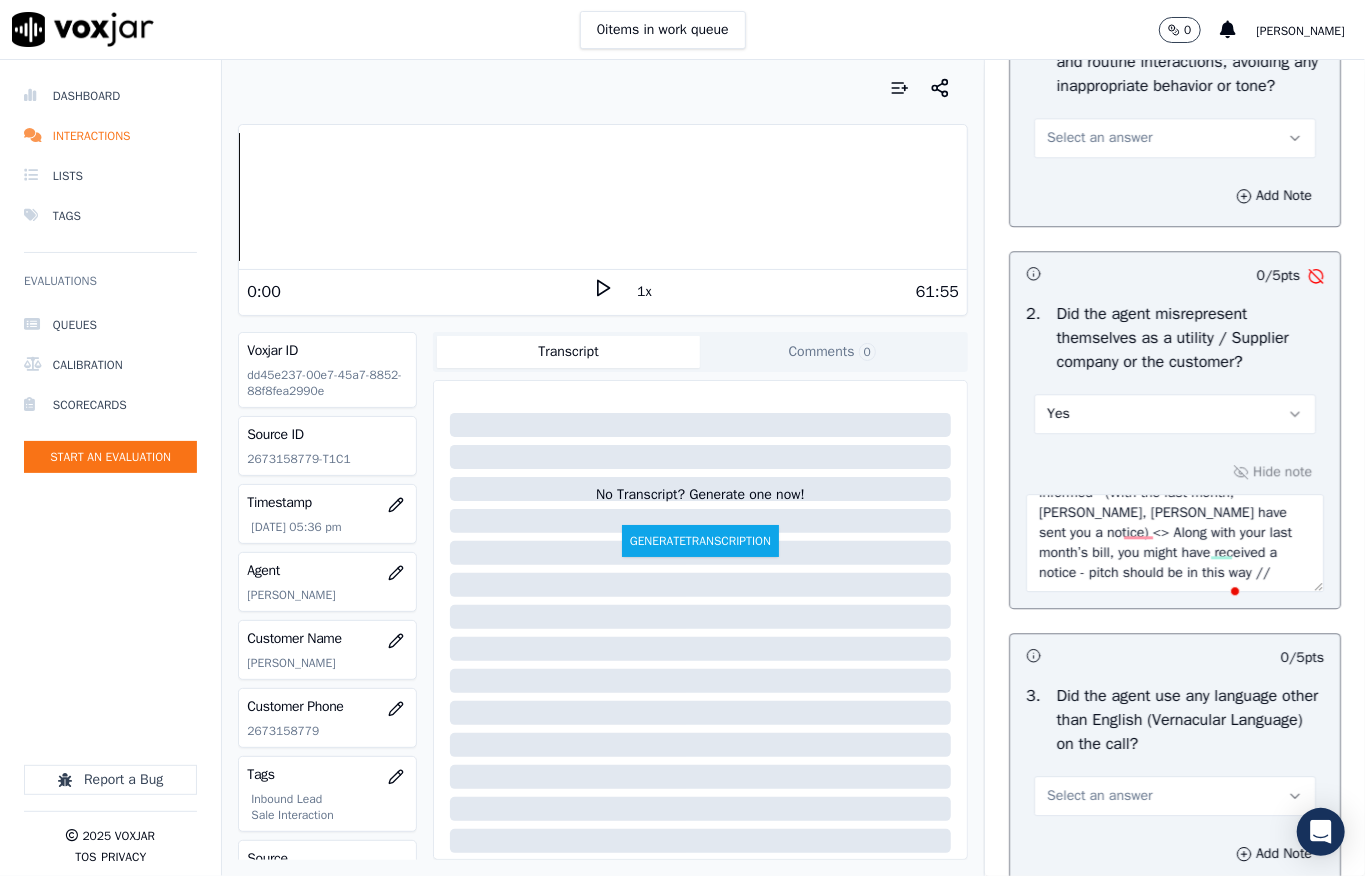 scroll, scrollTop: 2513, scrollLeft: 0, axis: vertical 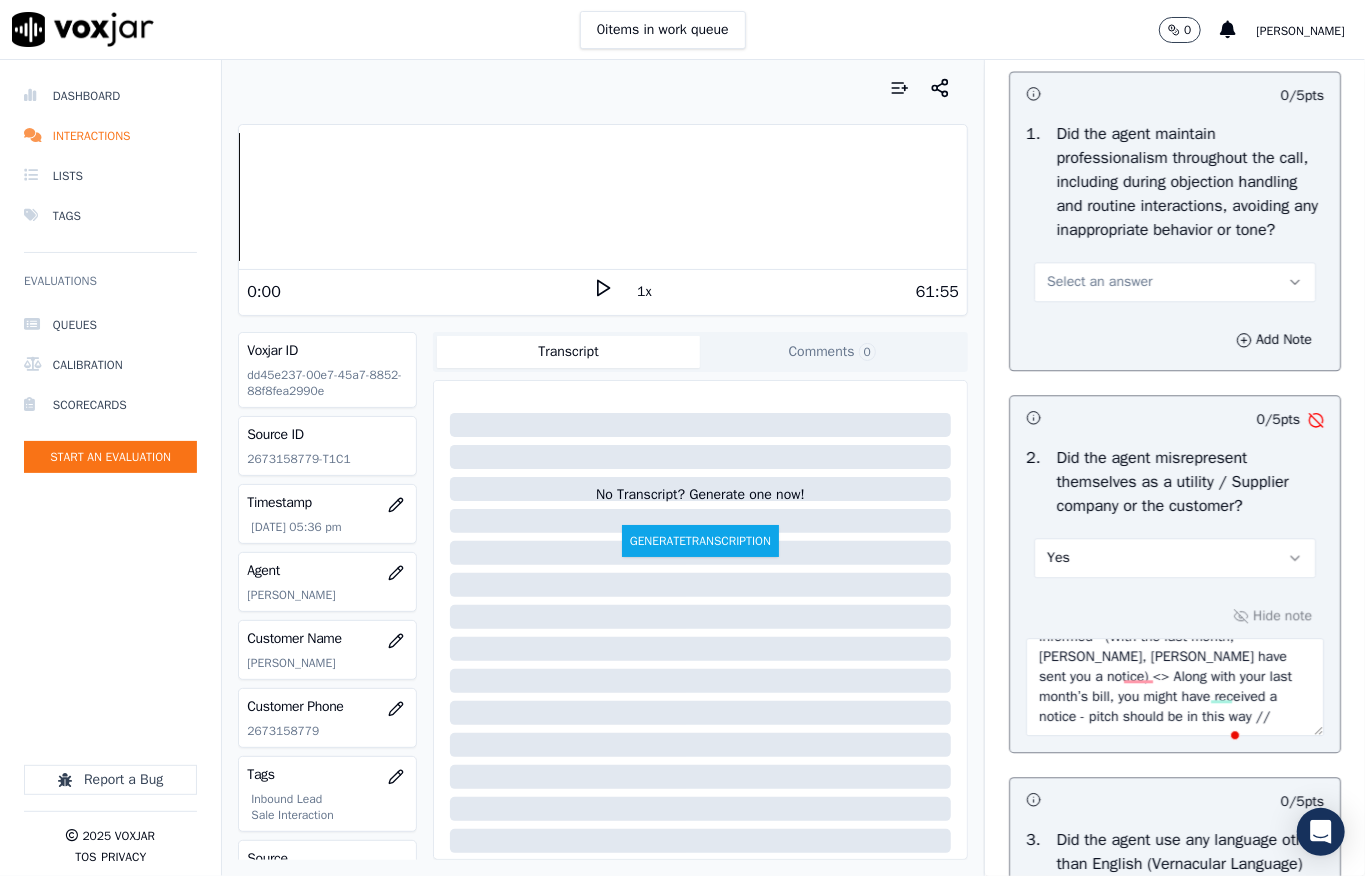 click on "Select an answer" at bounding box center (1099, 282) 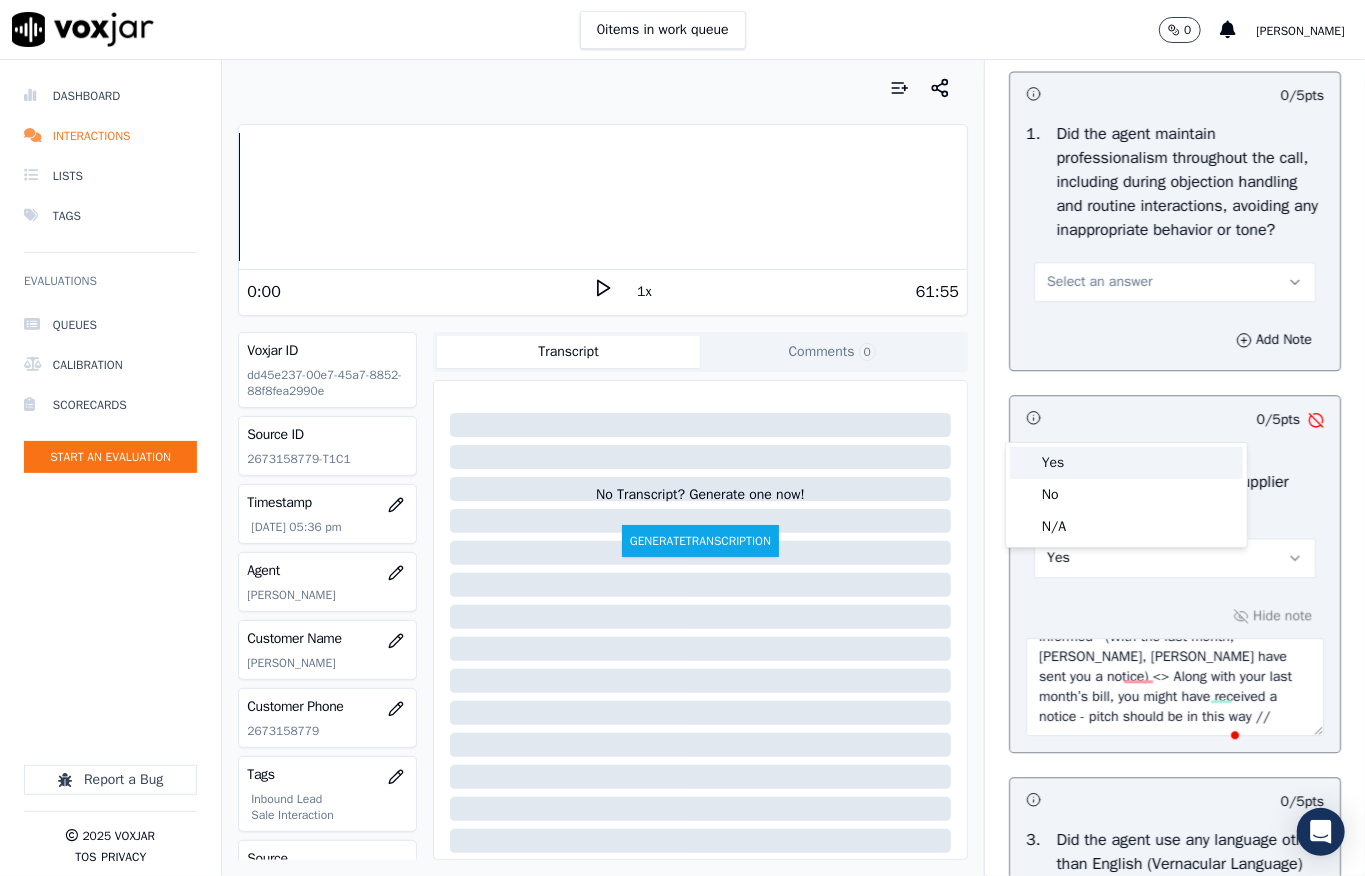 click on "Yes" at bounding box center [1126, 463] 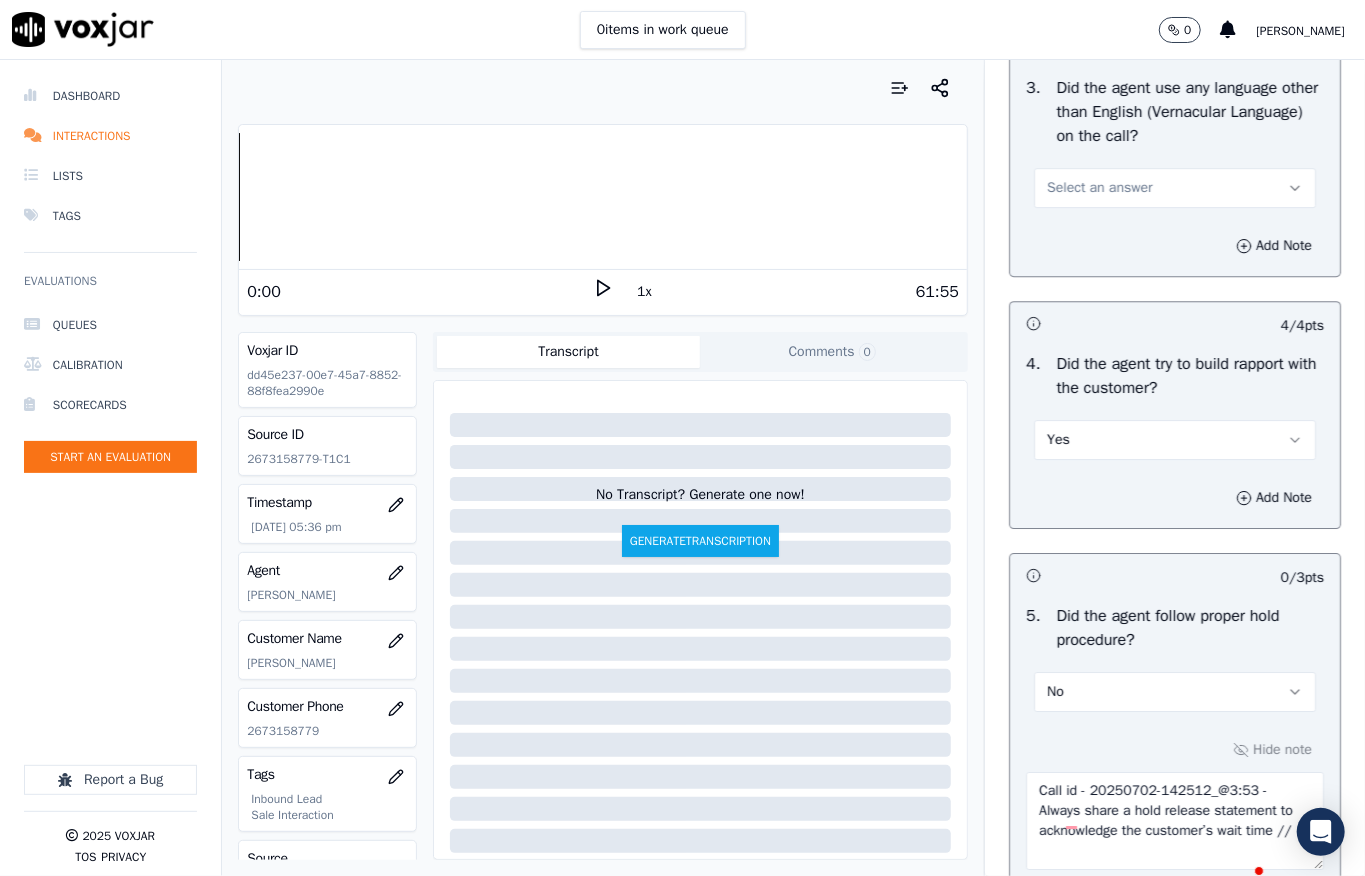 scroll, scrollTop: 3313, scrollLeft: 0, axis: vertical 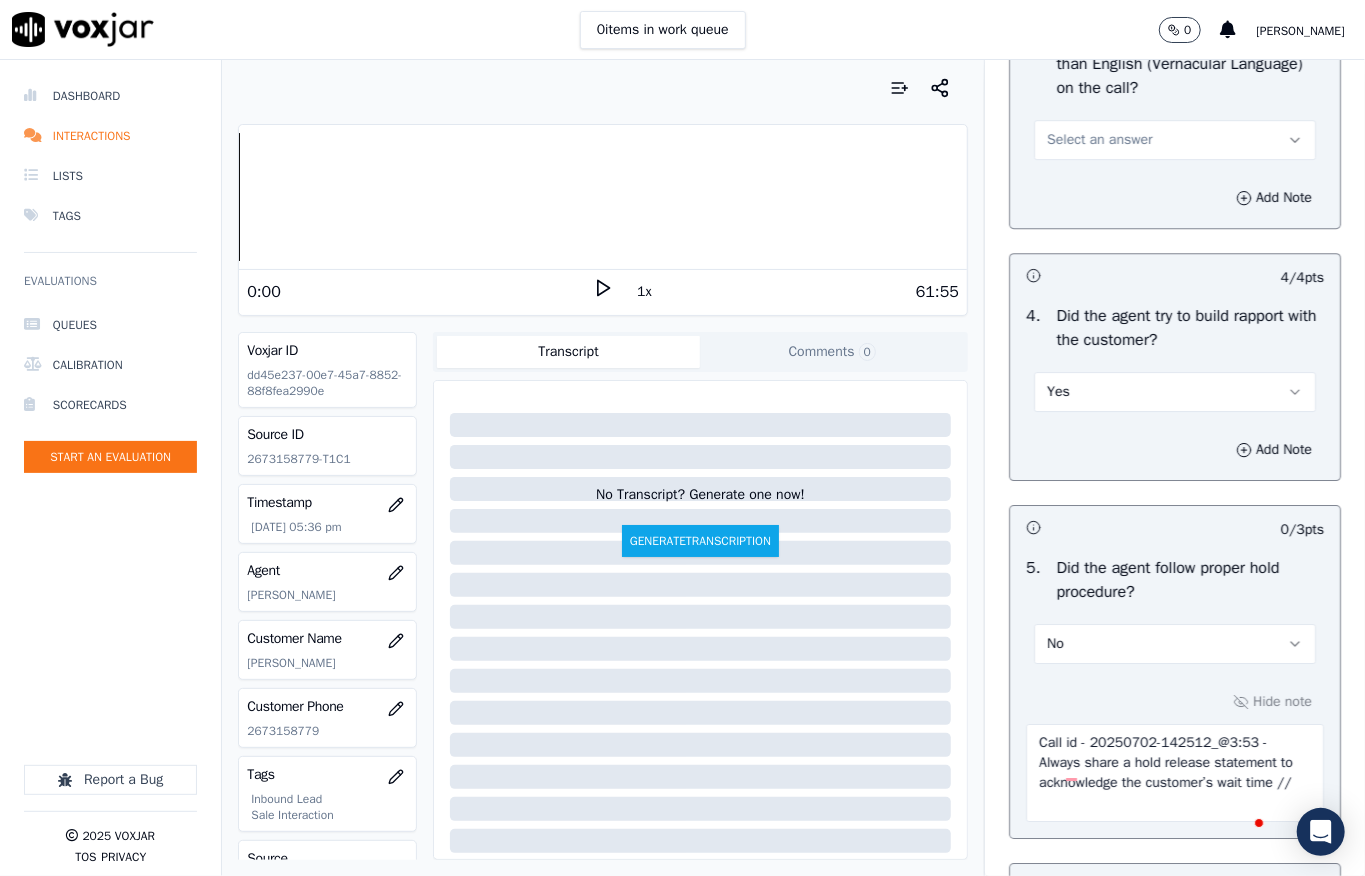 click on "Select an answer" at bounding box center [1175, 140] 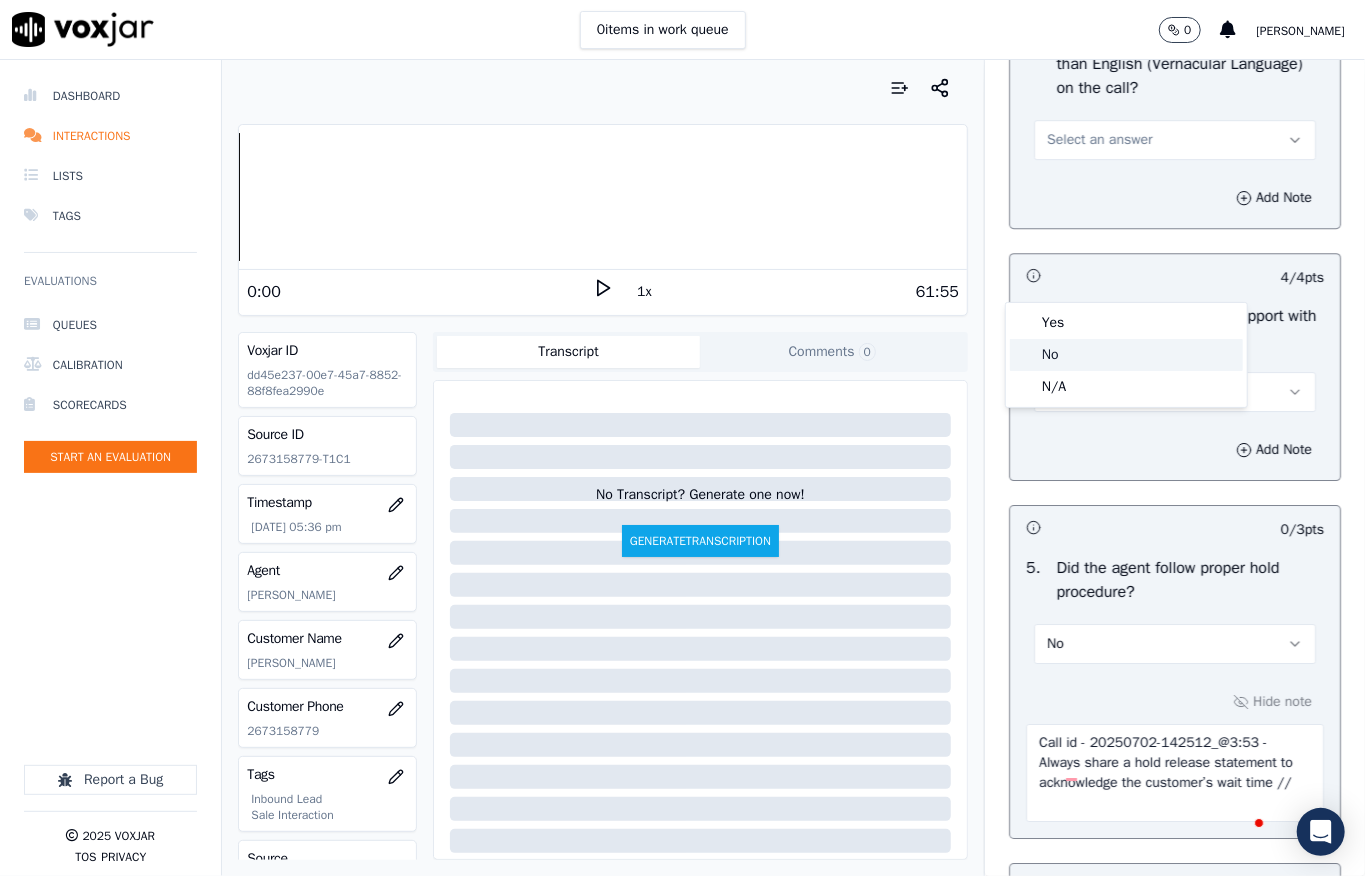 click on "No" 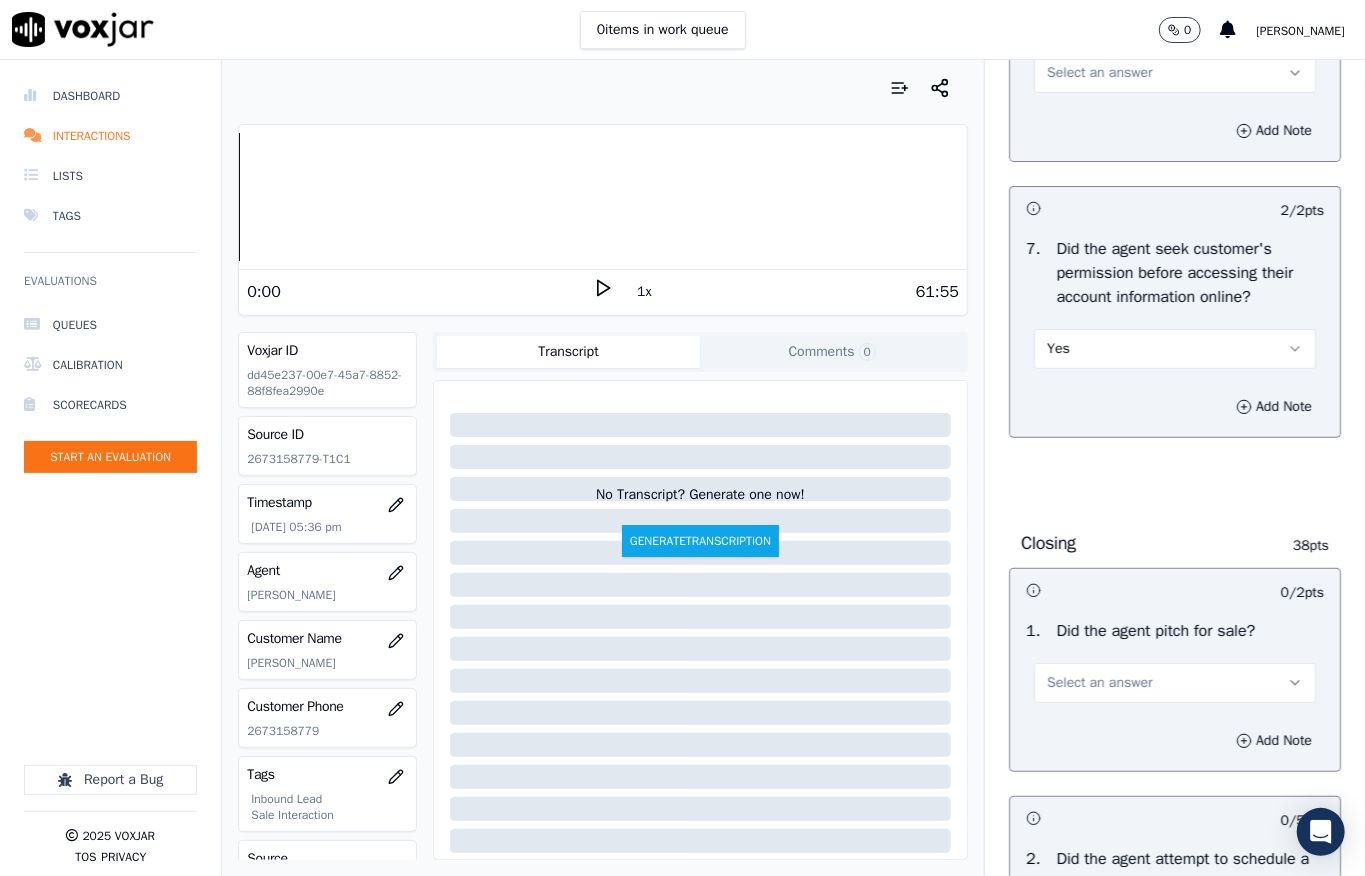 scroll, scrollTop: 4246, scrollLeft: 0, axis: vertical 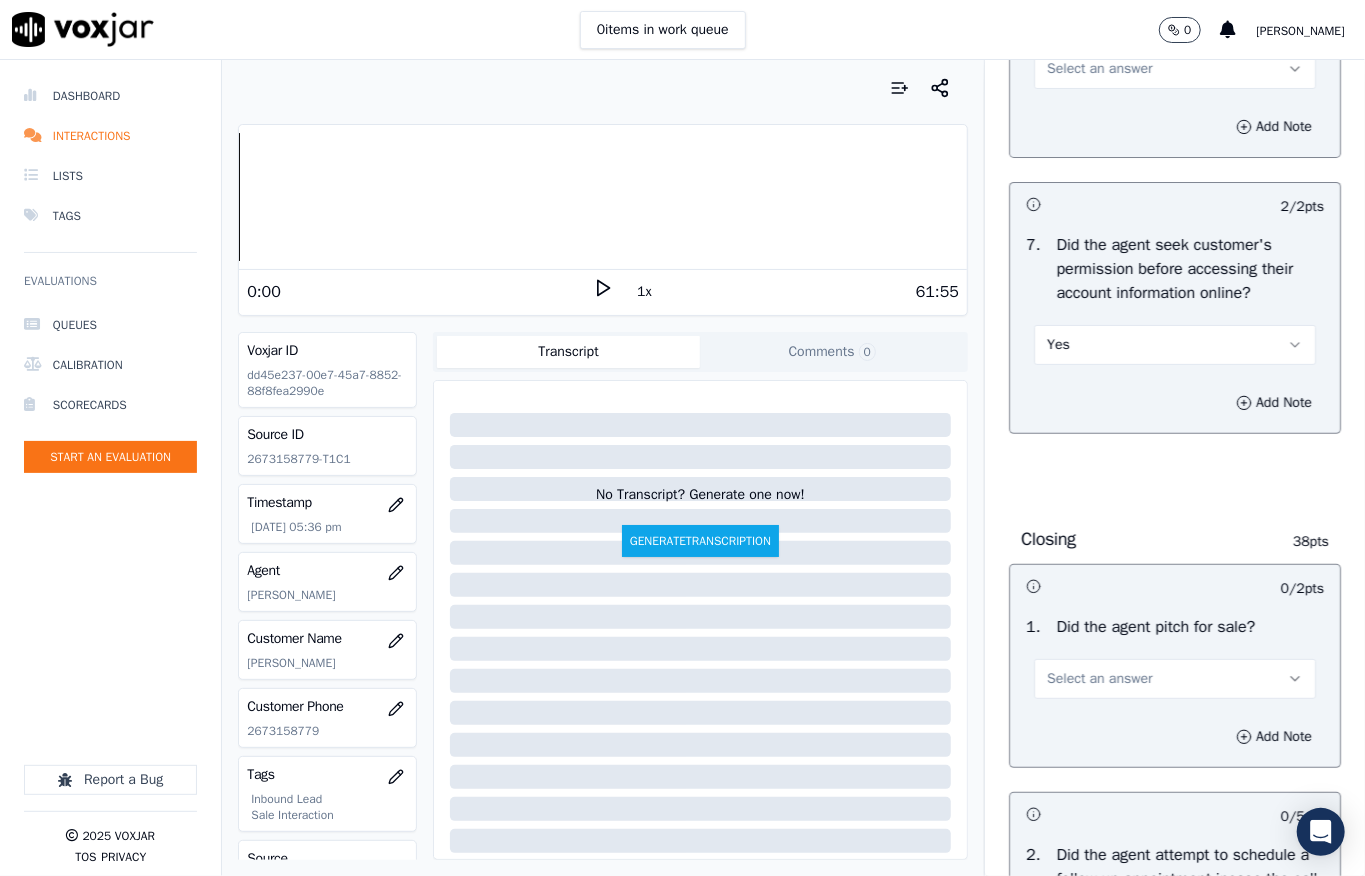 click on "Select an answer" at bounding box center (1175, 69) 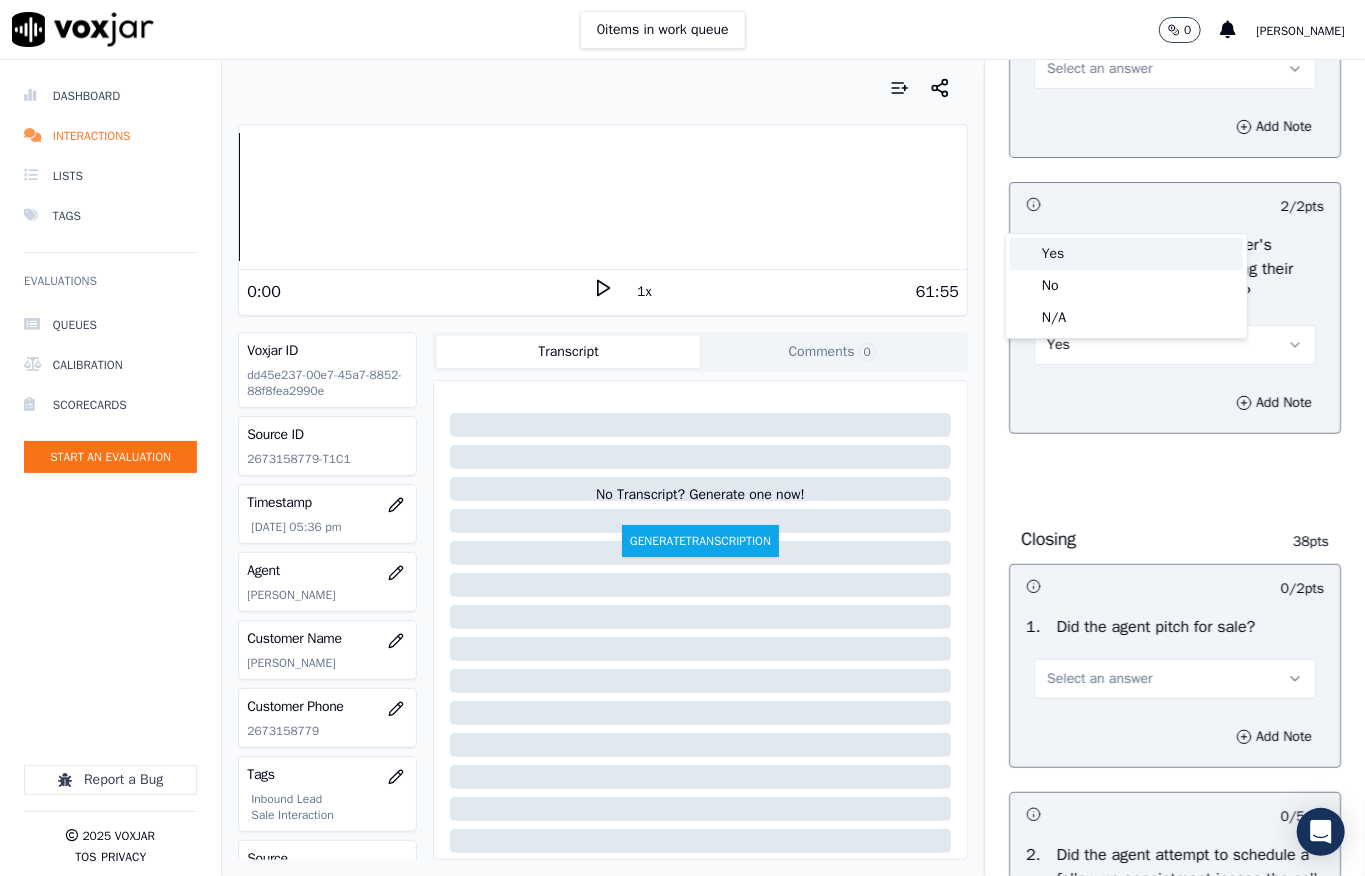click on "Yes" at bounding box center [1126, 254] 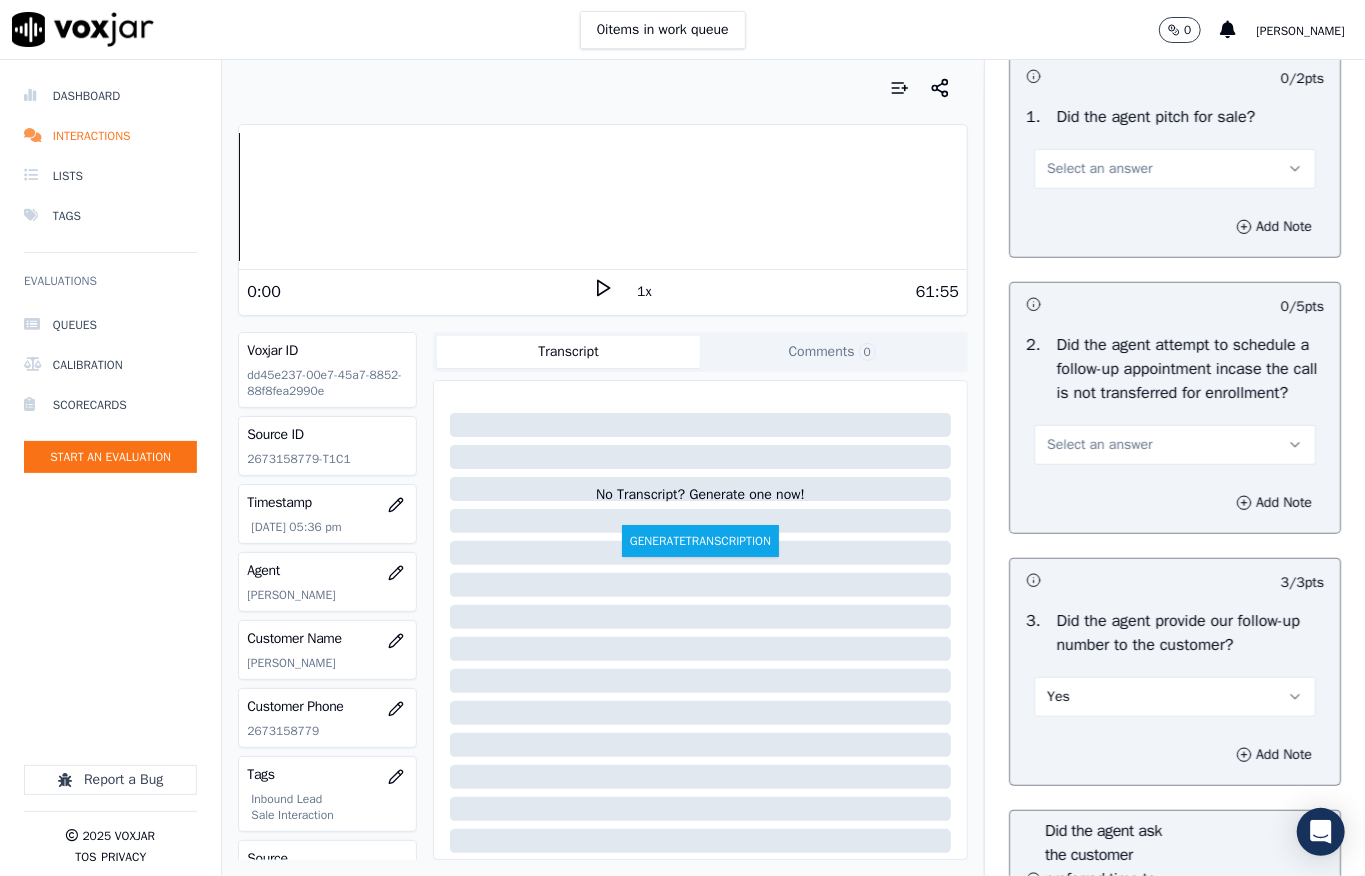 scroll, scrollTop: 4780, scrollLeft: 0, axis: vertical 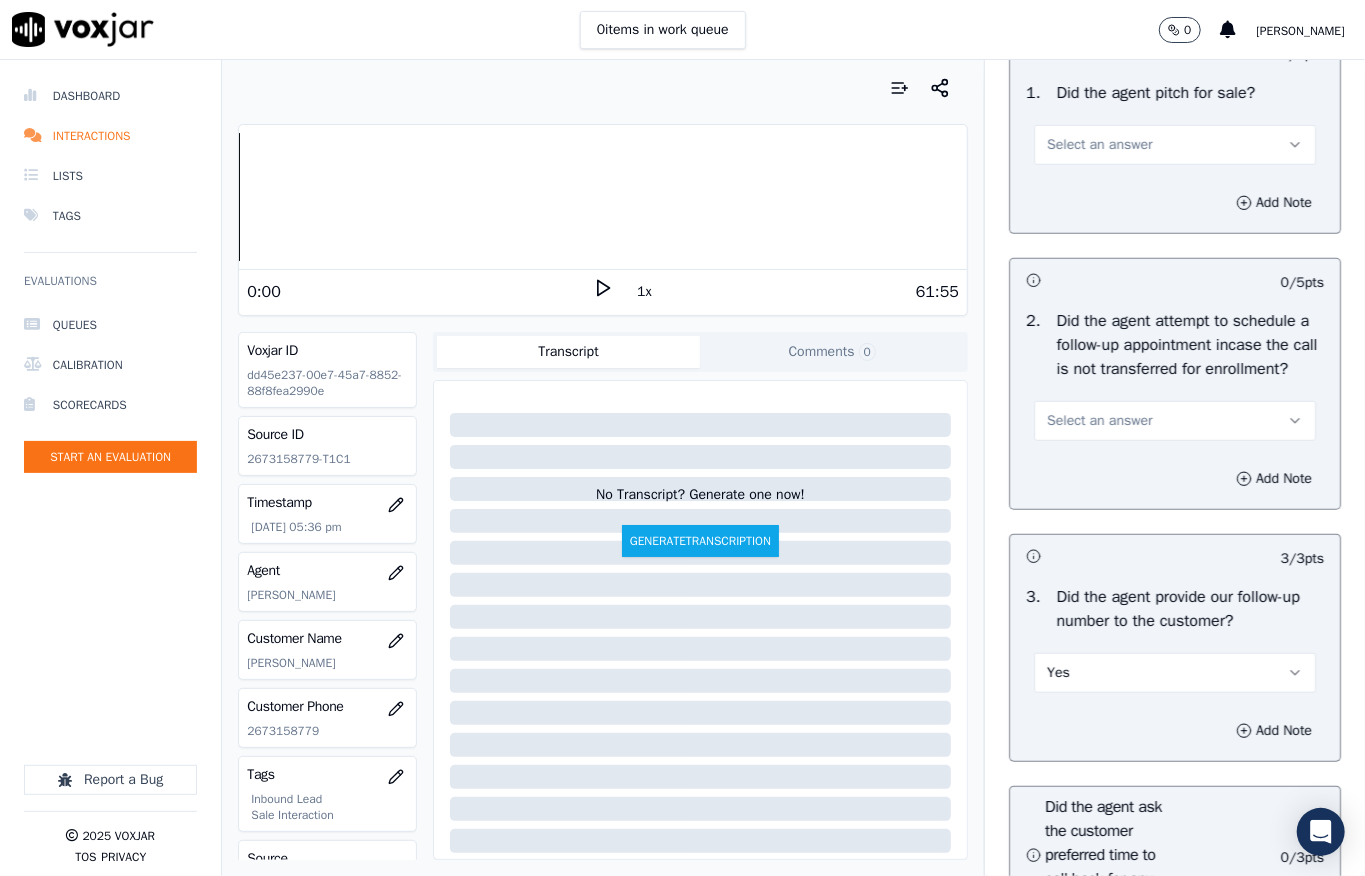 click on "Select an answer" at bounding box center (1099, 145) 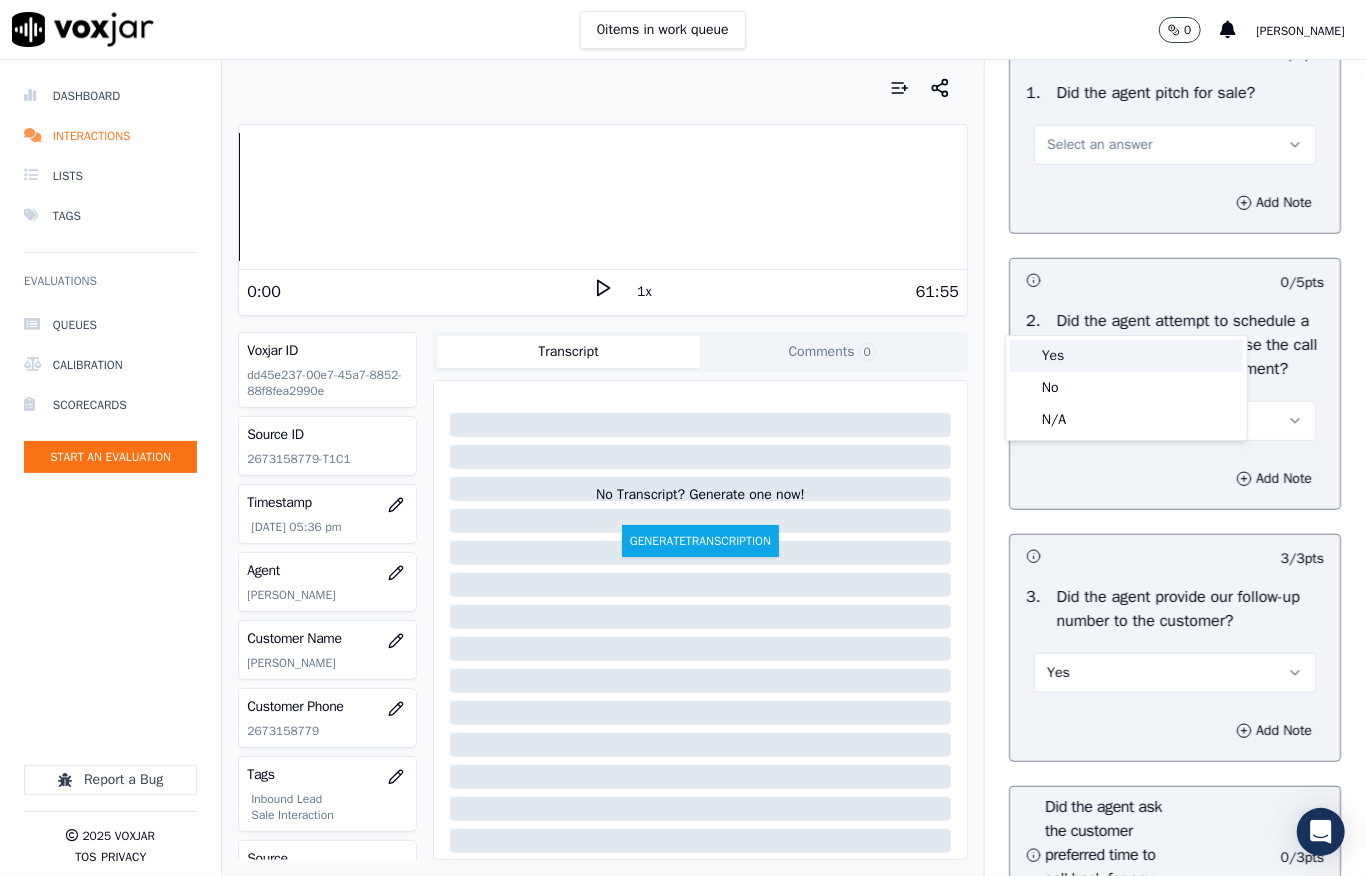 click on "Yes" at bounding box center [1126, 356] 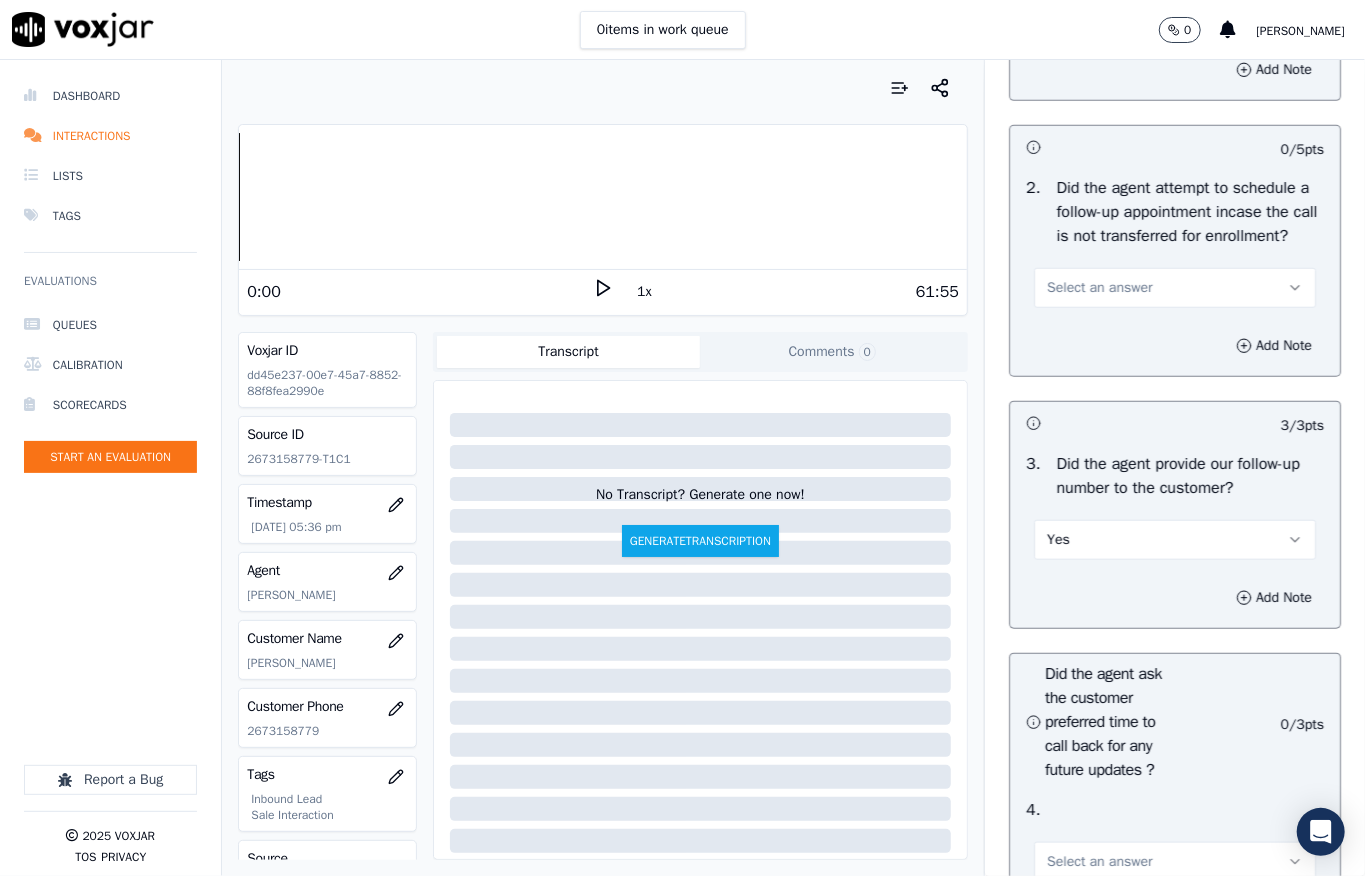 scroll, scrollTop: 5046, scrollLeft: 0, axis: vertical 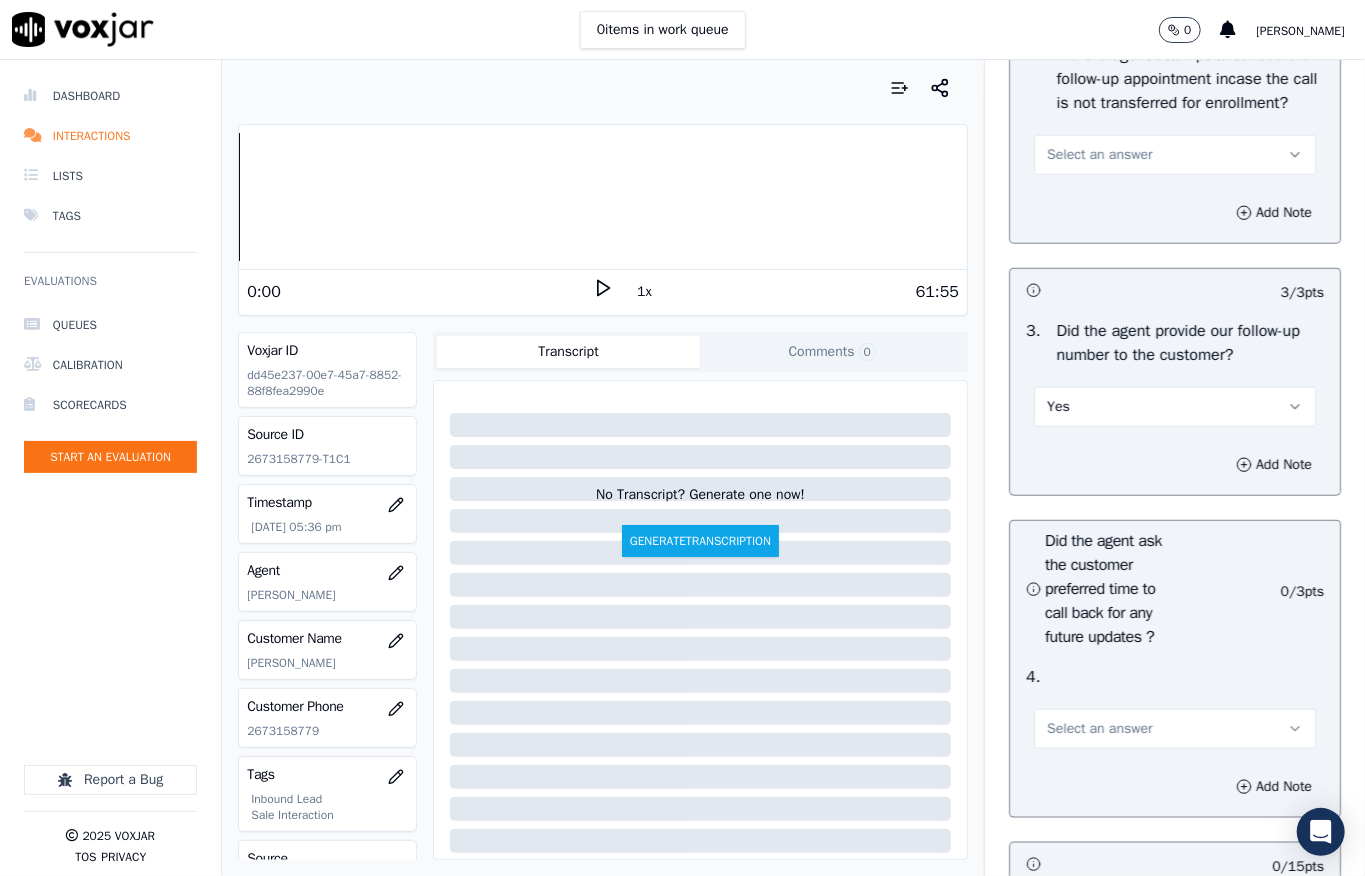 click on "Select an answer" at bounding box center (1099, 155) 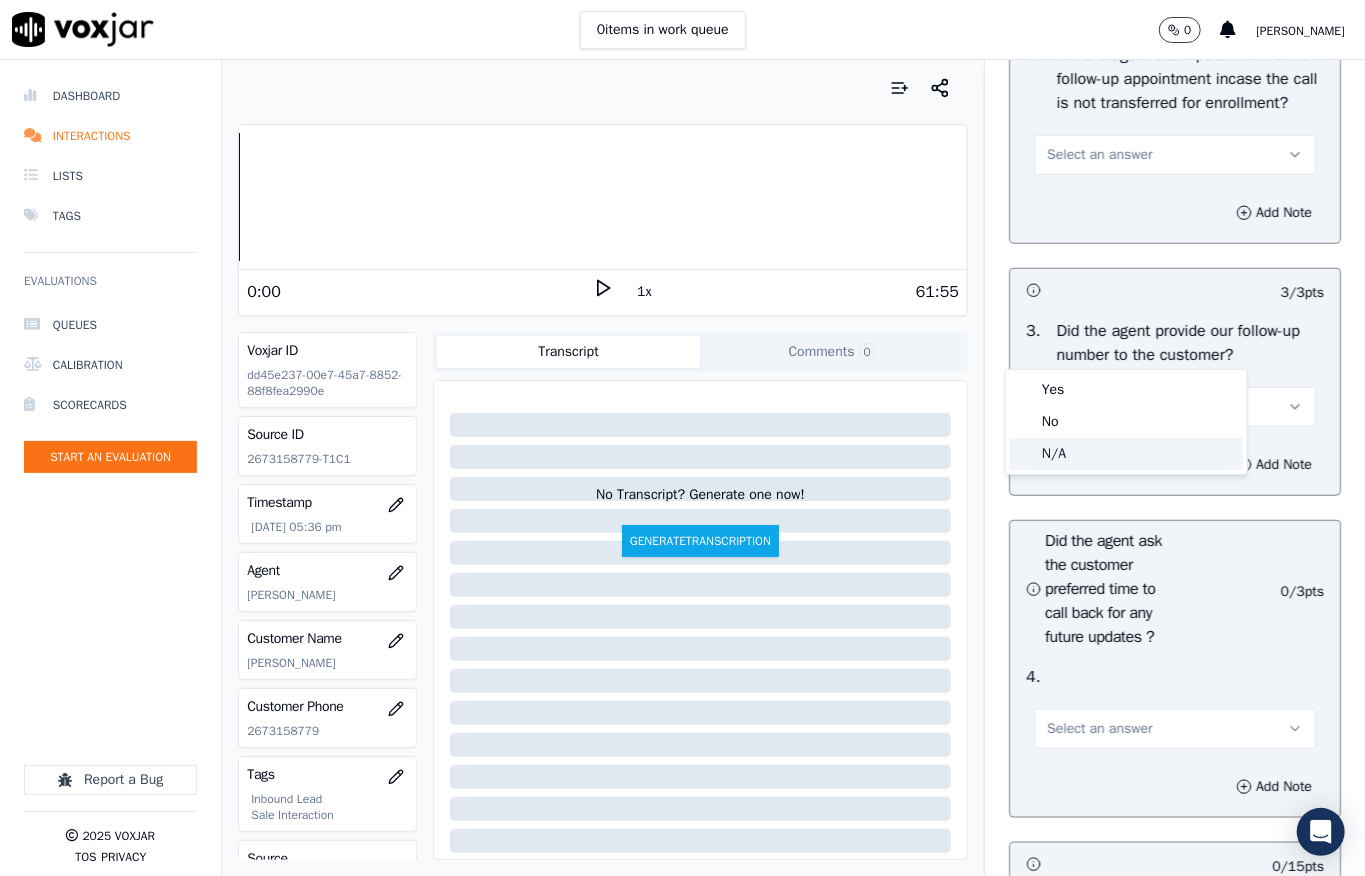 click on "N/A" 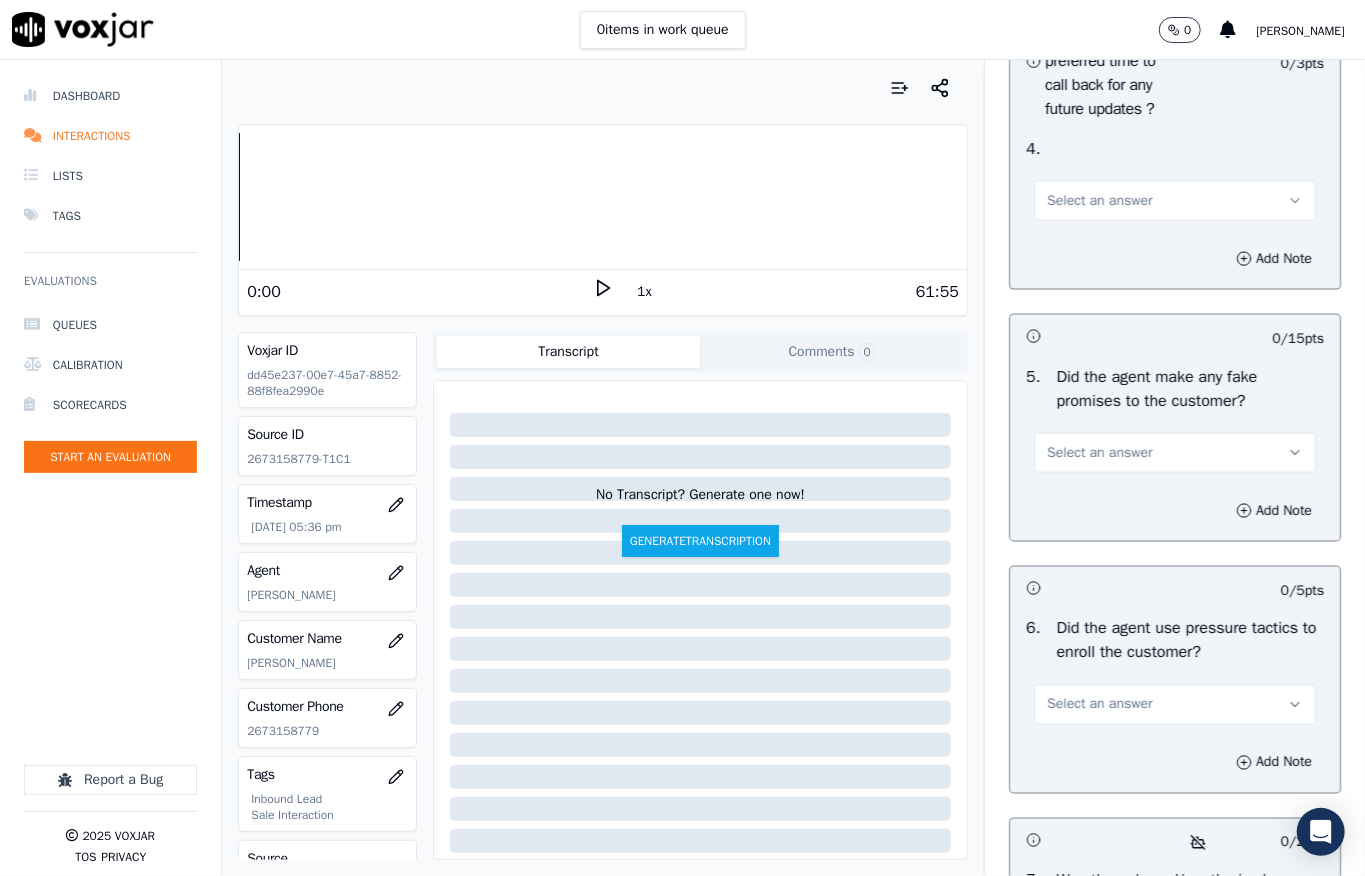 scroll, scrollTop: 5846, scrollLeft: 0, axis: vertical 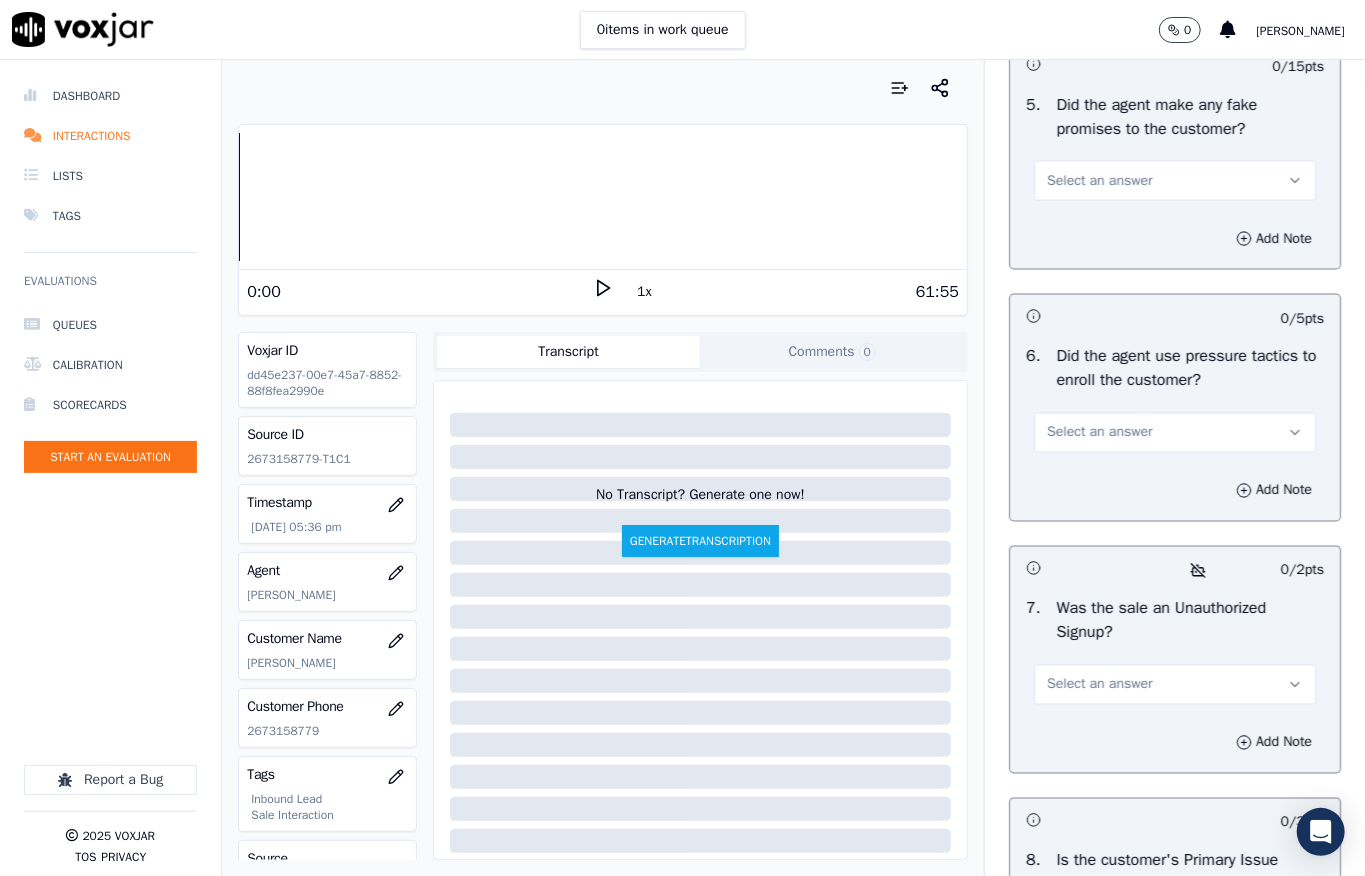 drag, startPoint x: 1060, startPoint y: 186, endPoint x: 1060, endPoint y: 209, distance: 23 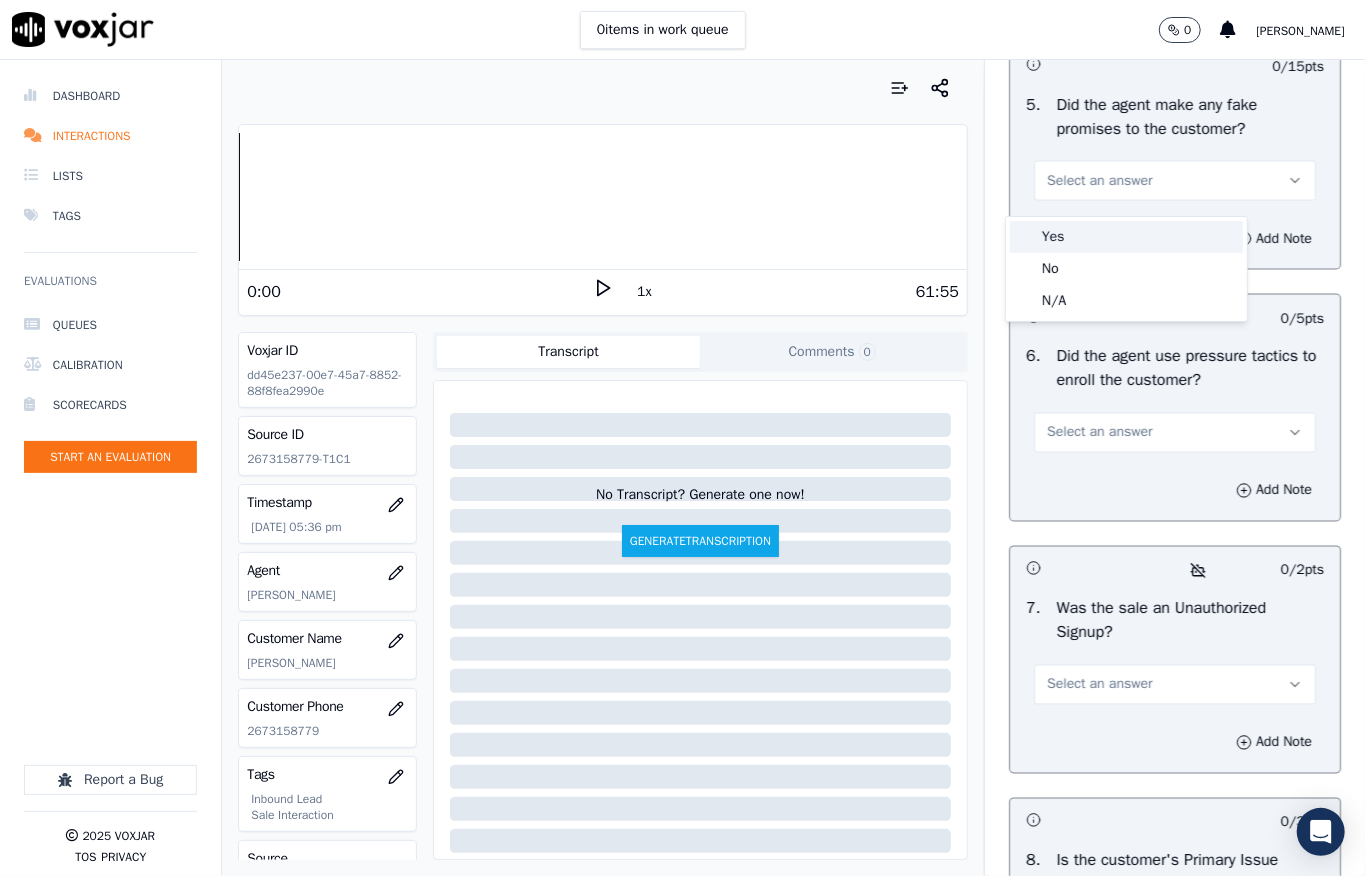 click on "Yes" at bounding box center (1126, 237) 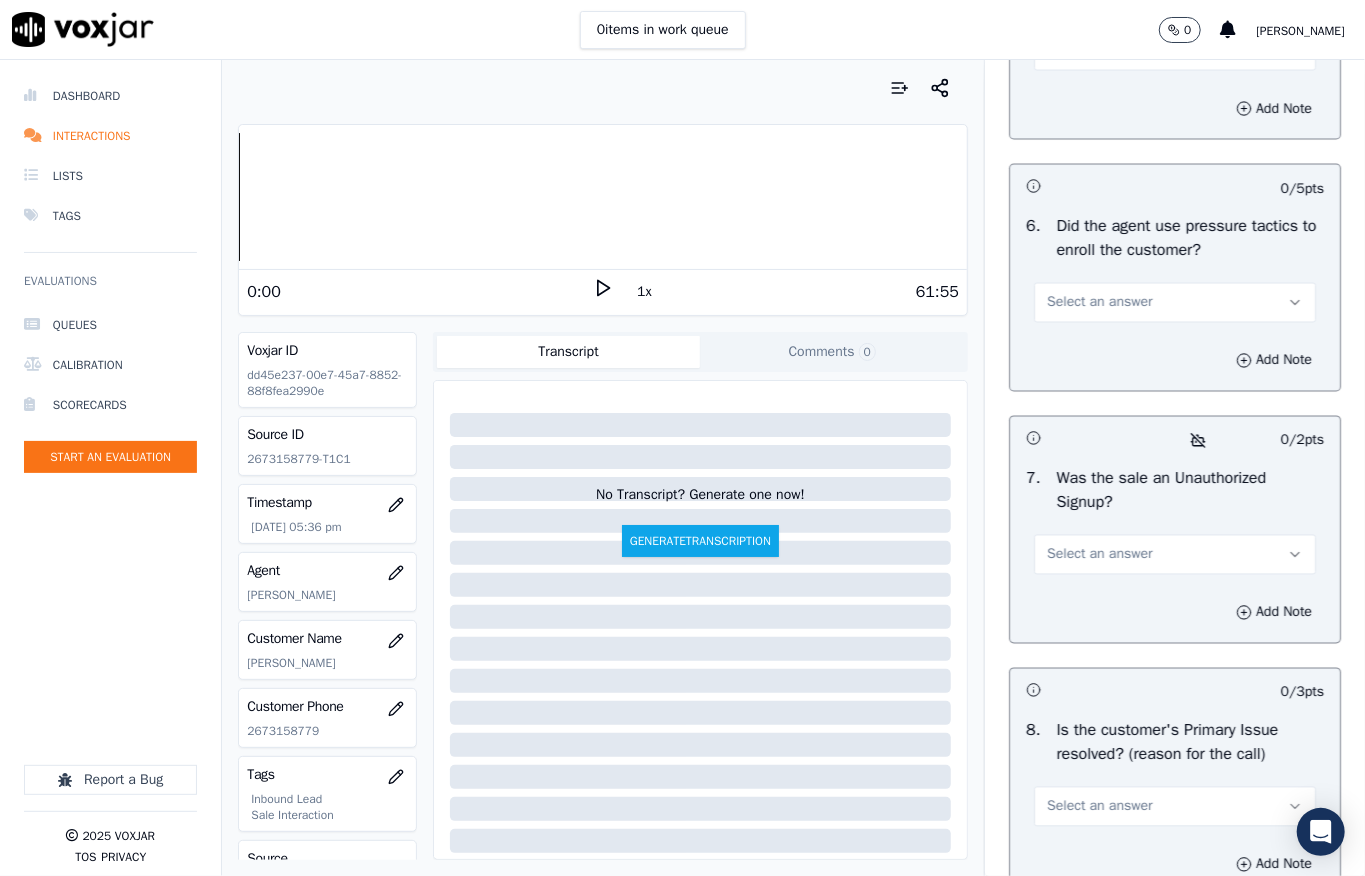 scroll, scrollTop: 5980, scrollLeft: 0, axis: vertical 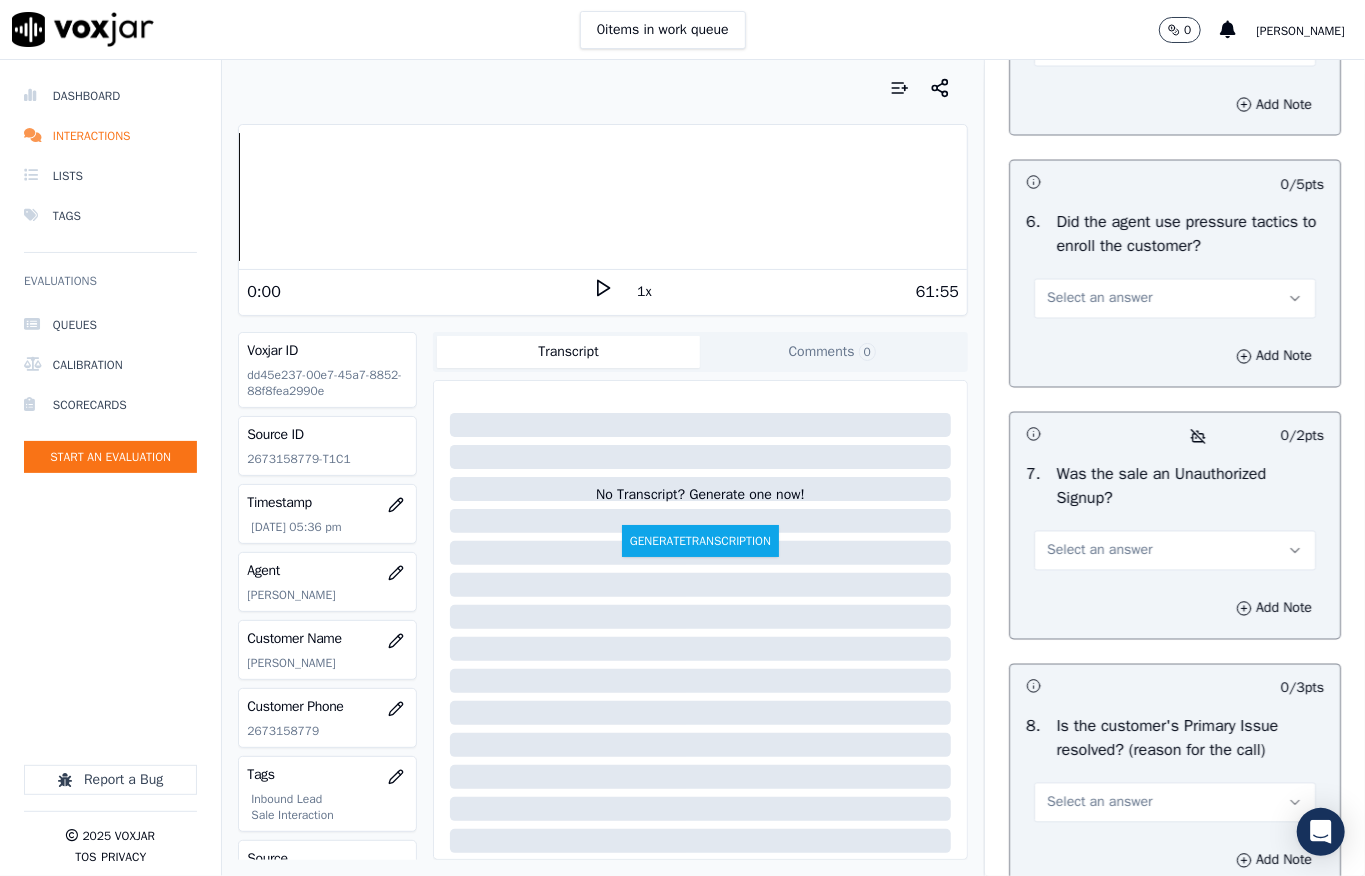 click on "Select an answer" at bounding box center [1099, 47] 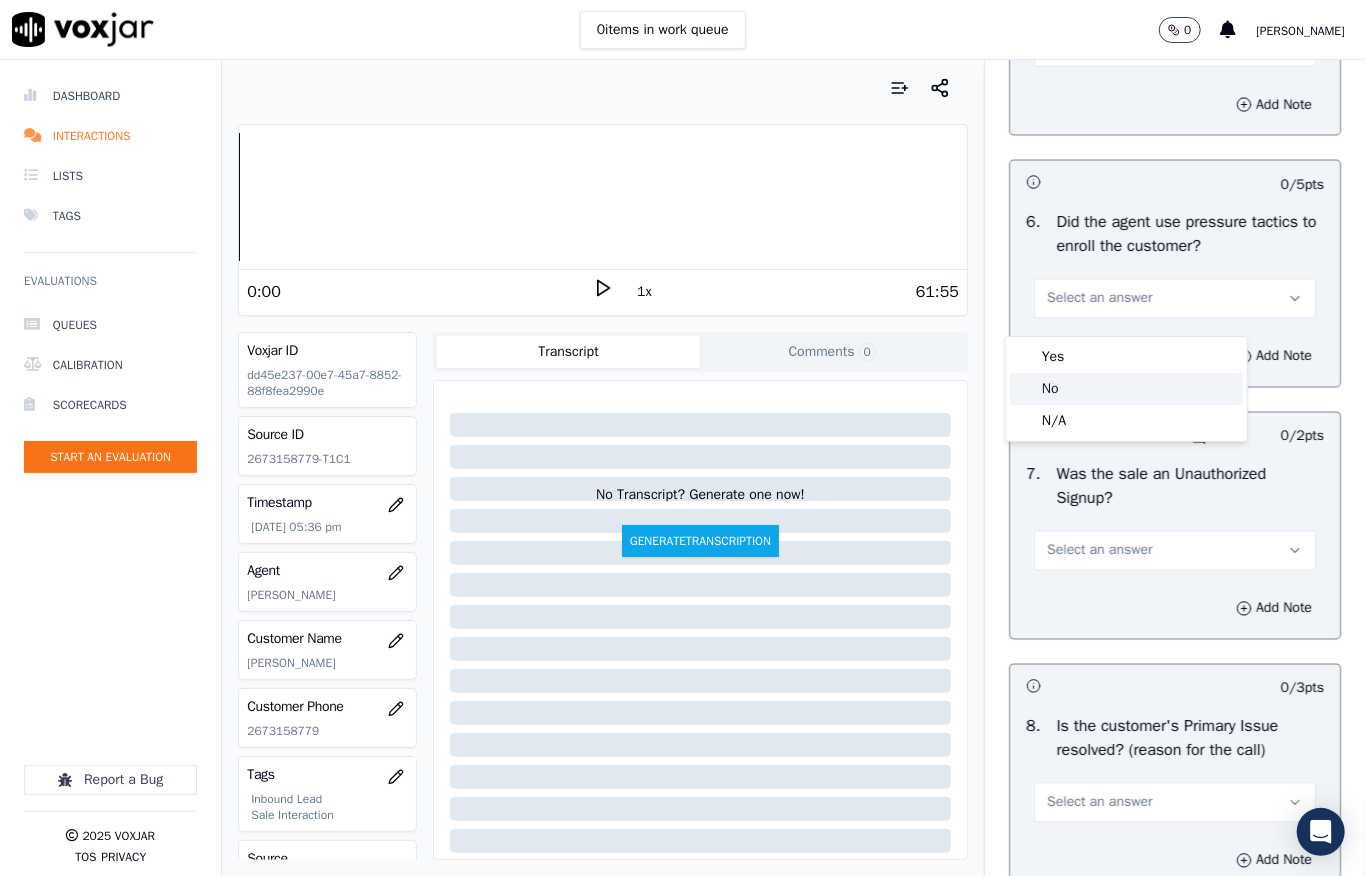click on "No" 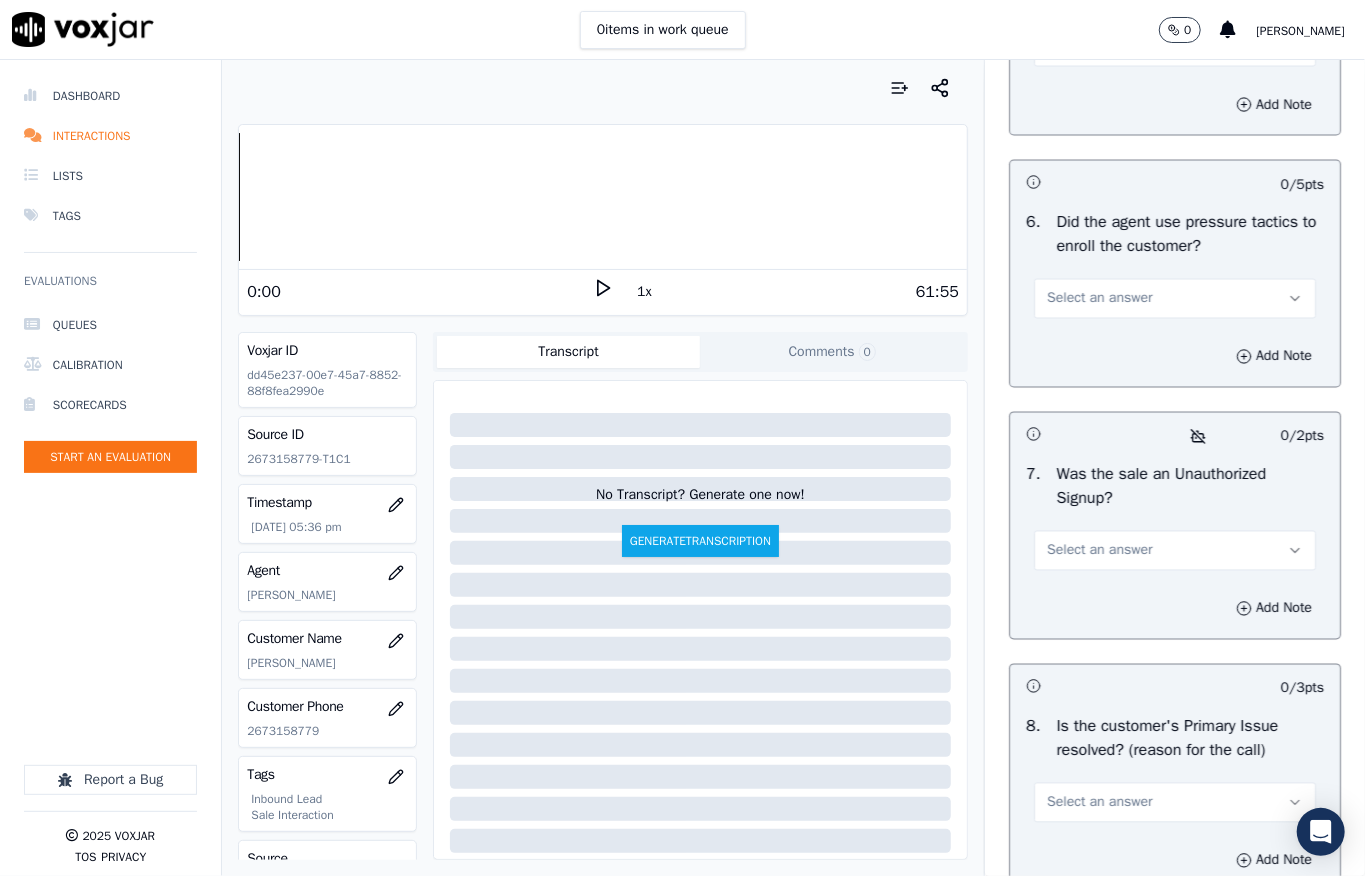 scroll, scrollTop: 6246, scrollLeft: 0, axis: vertical 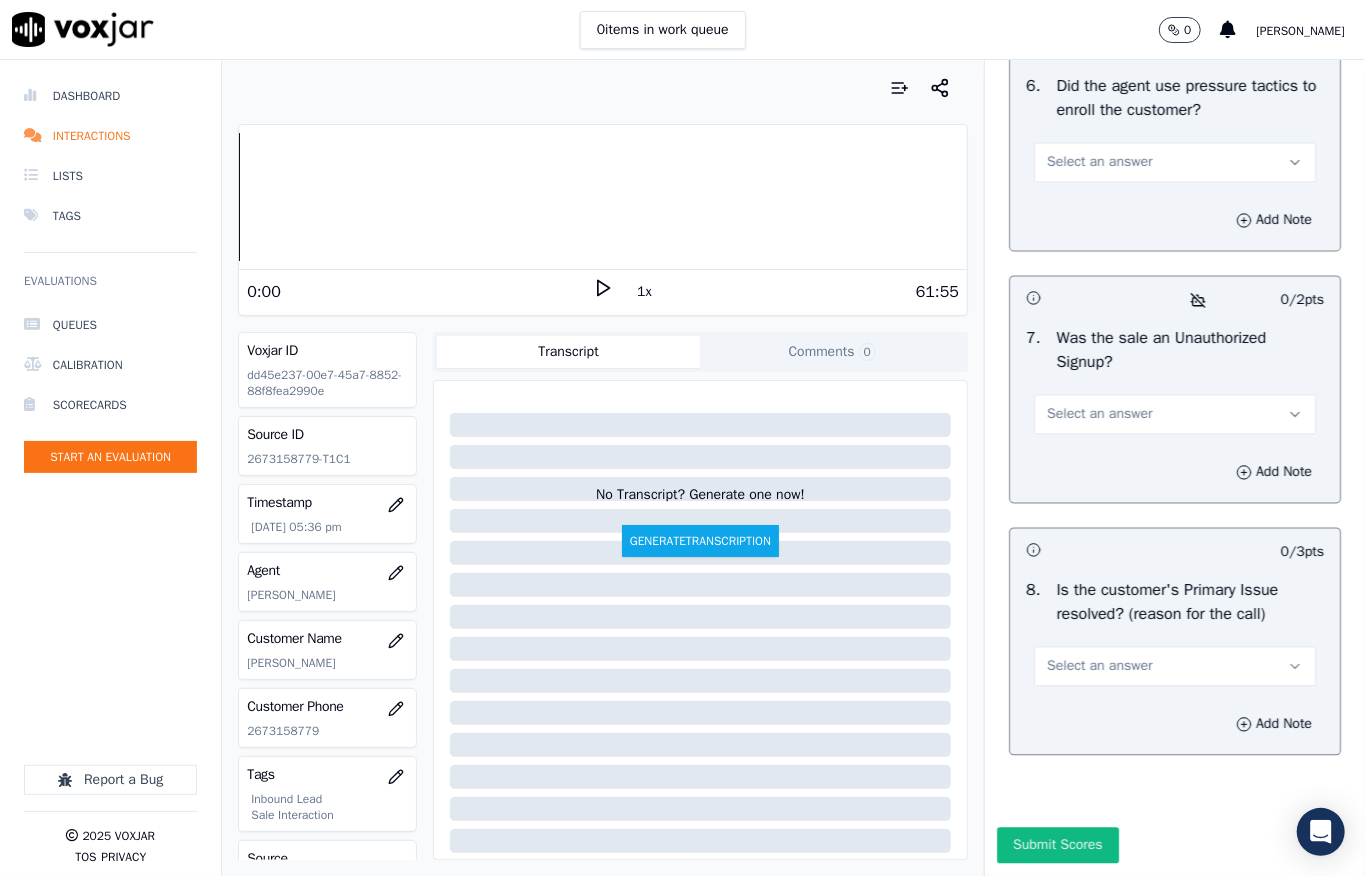 click on "Select an answer" at bounding box center [1099, 163] 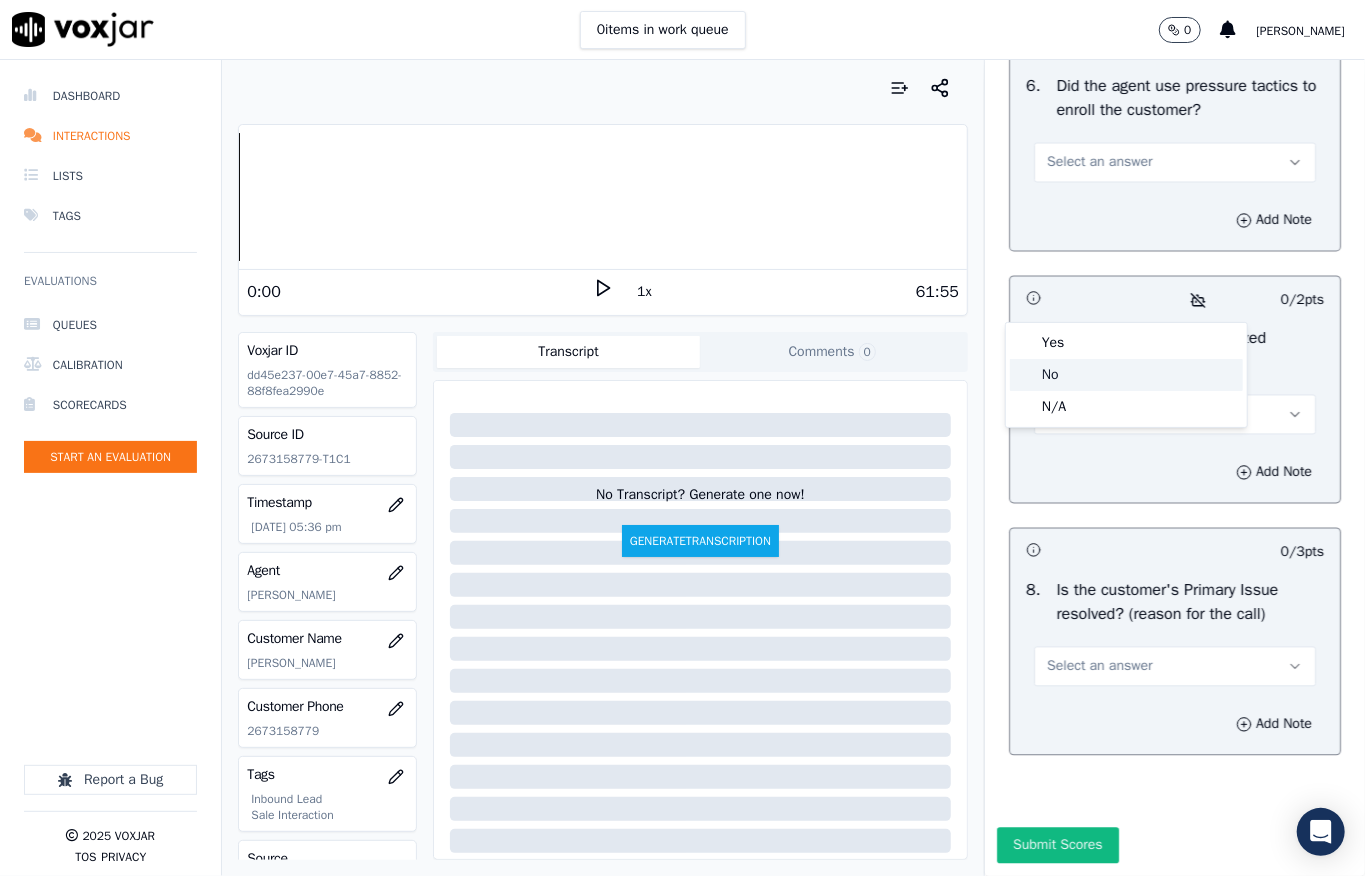 click on "No" 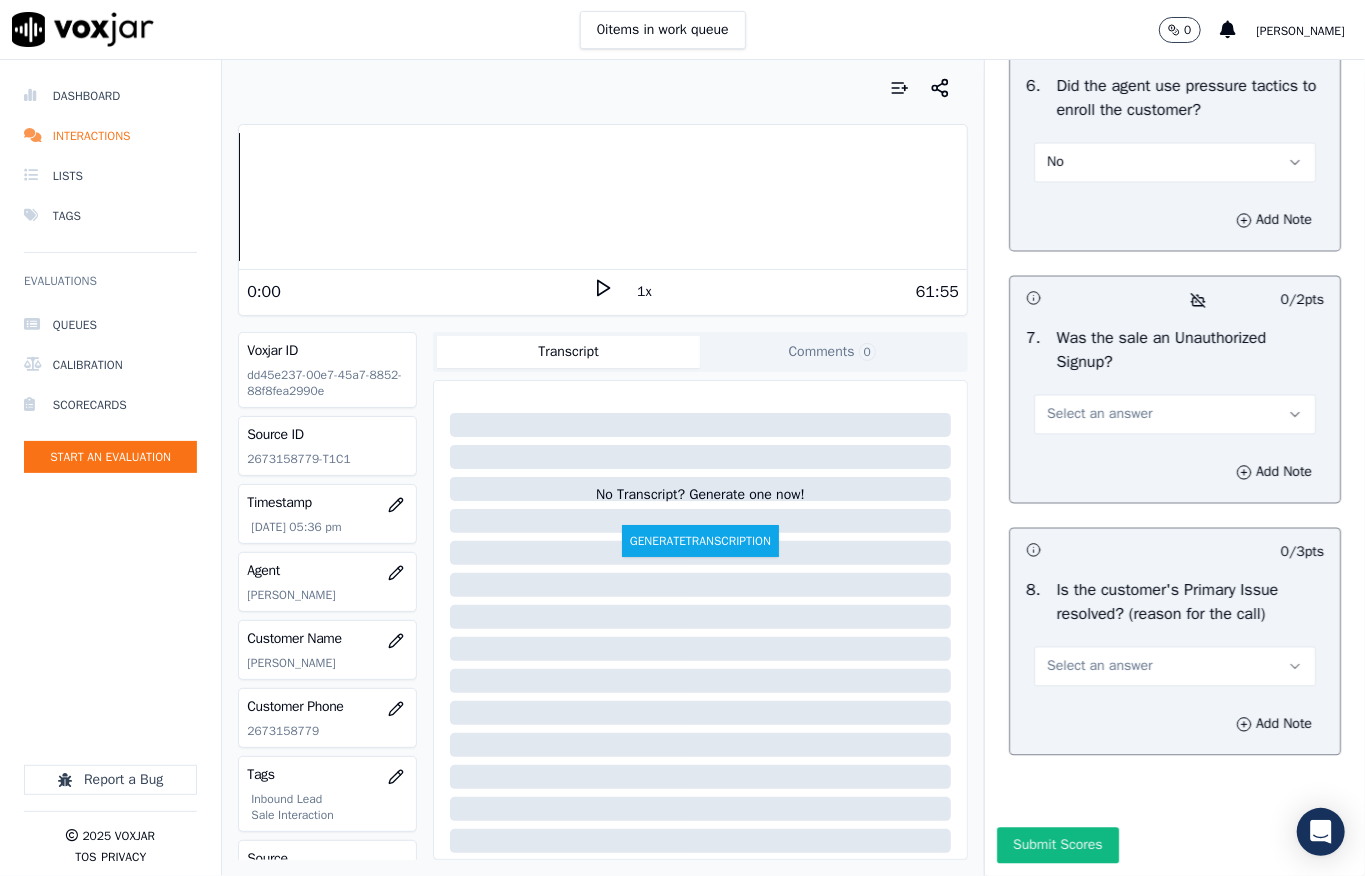 click on "Select an answer" at bounding box center [1099, 415] 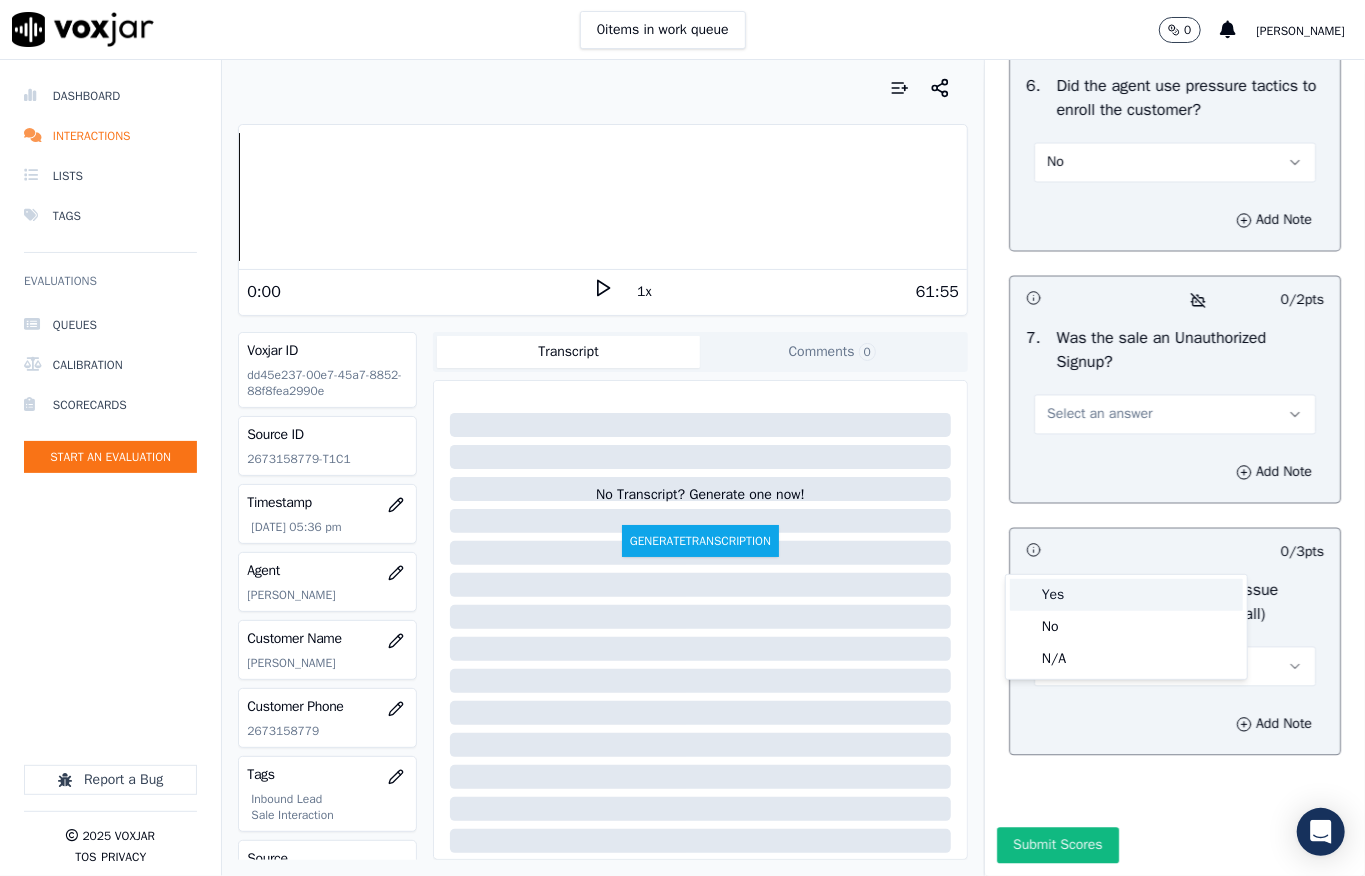 click on "Yes" at bounding box center (1126, 595) 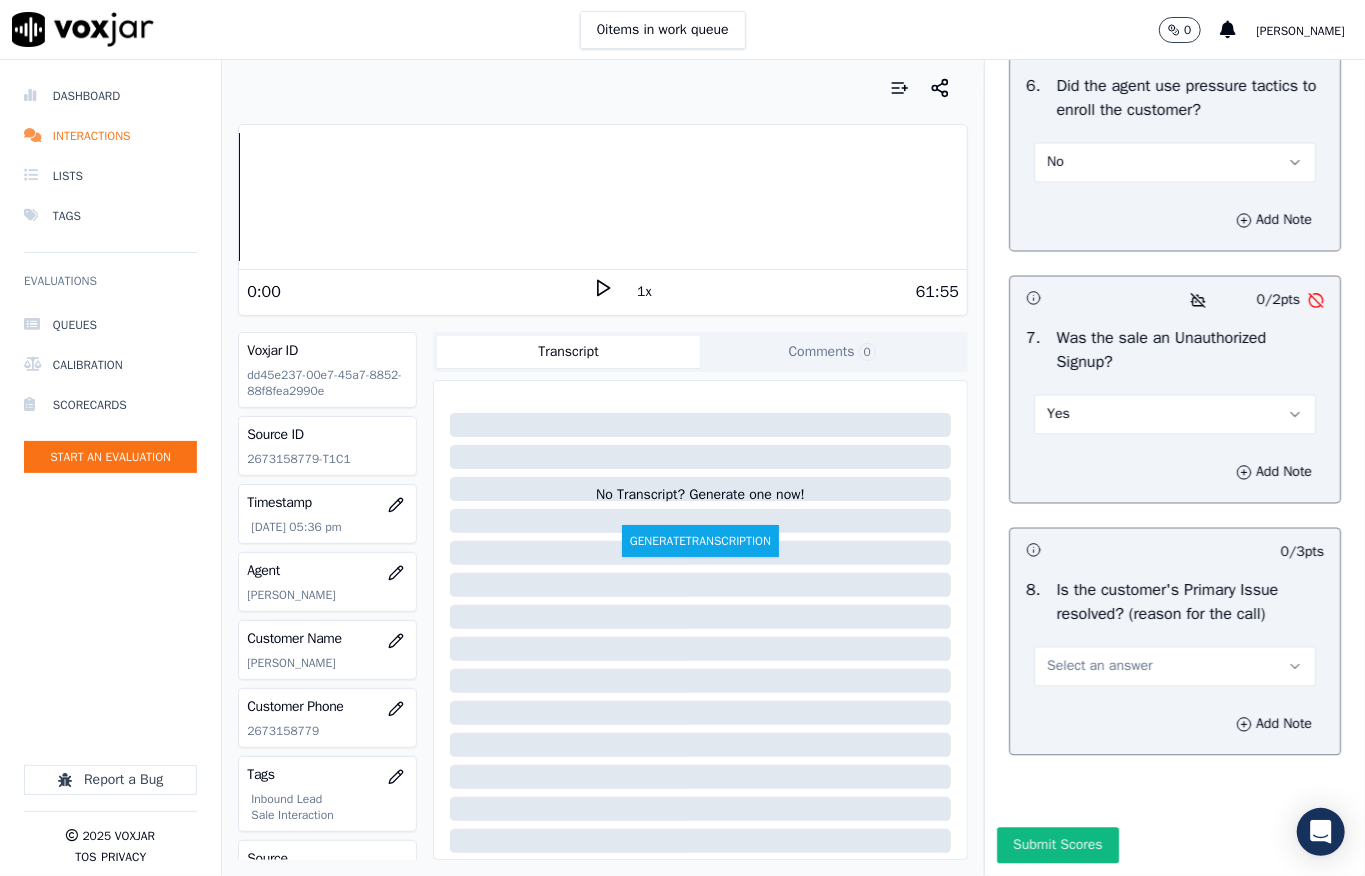 scroll, scrollTop: 6380, scrollLeft: 0, axis: vertical 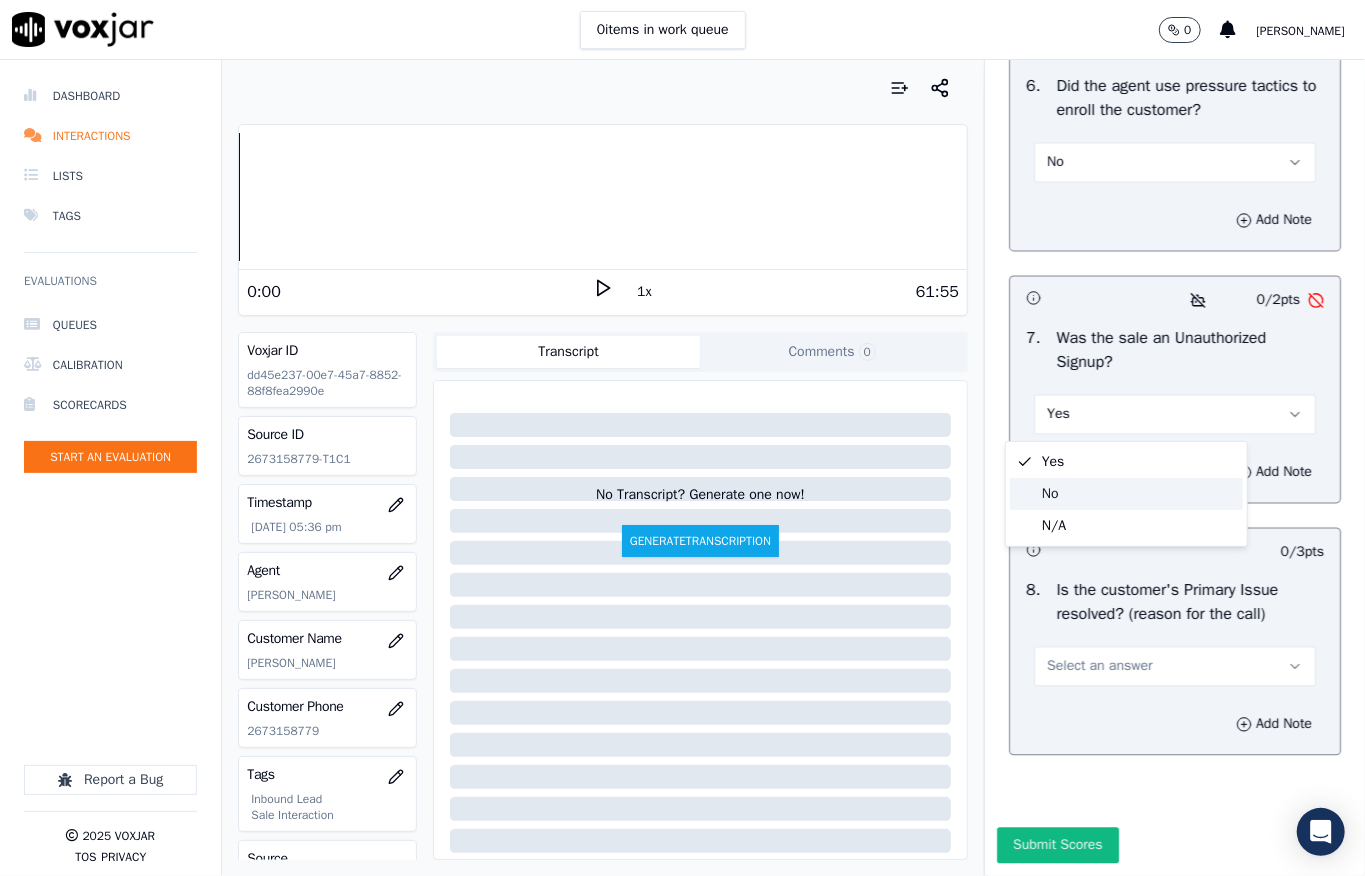 click on "No" 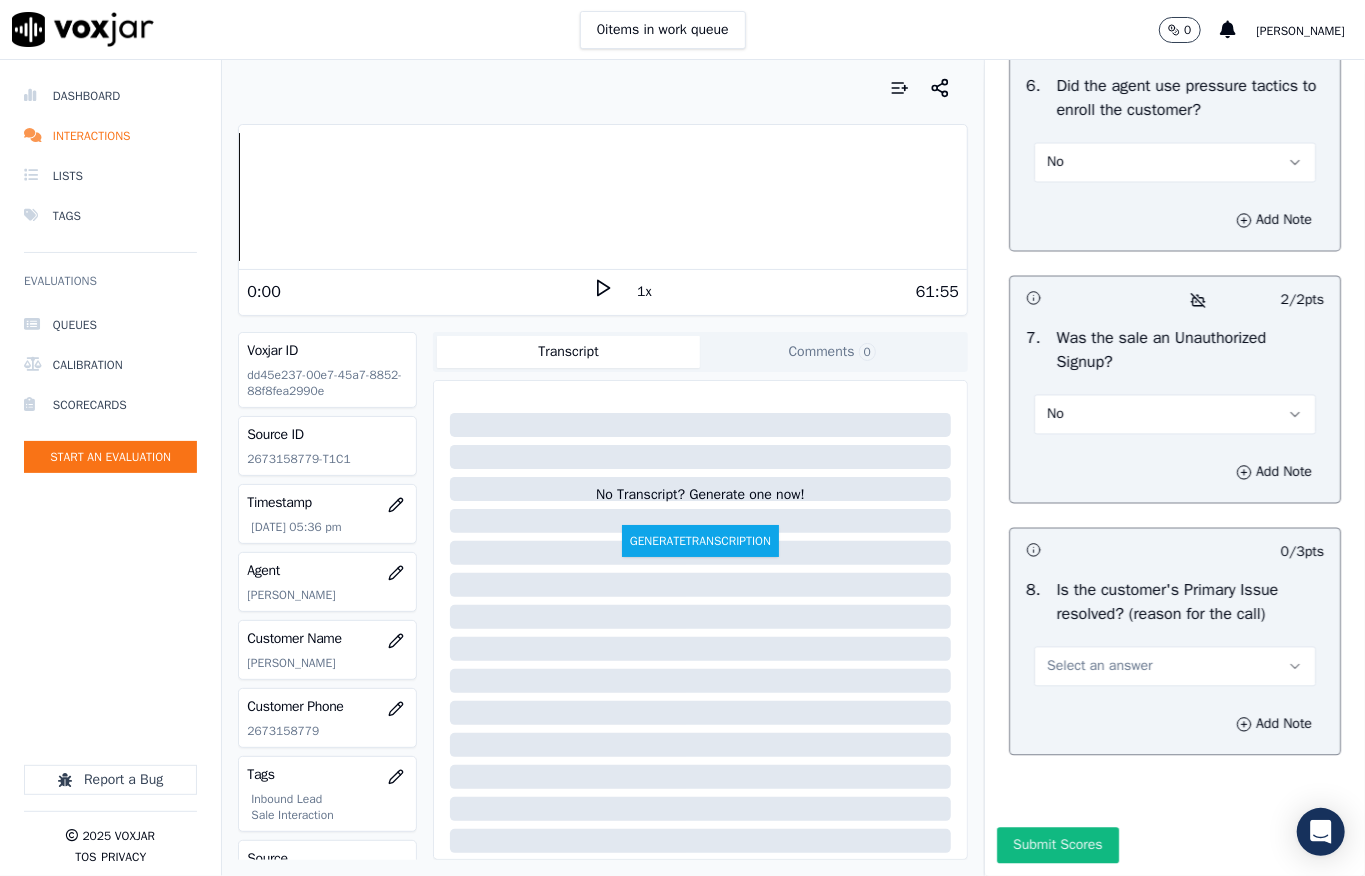 scroll, scrollTop: 6450, scrollLeft: 0, axis: vertical 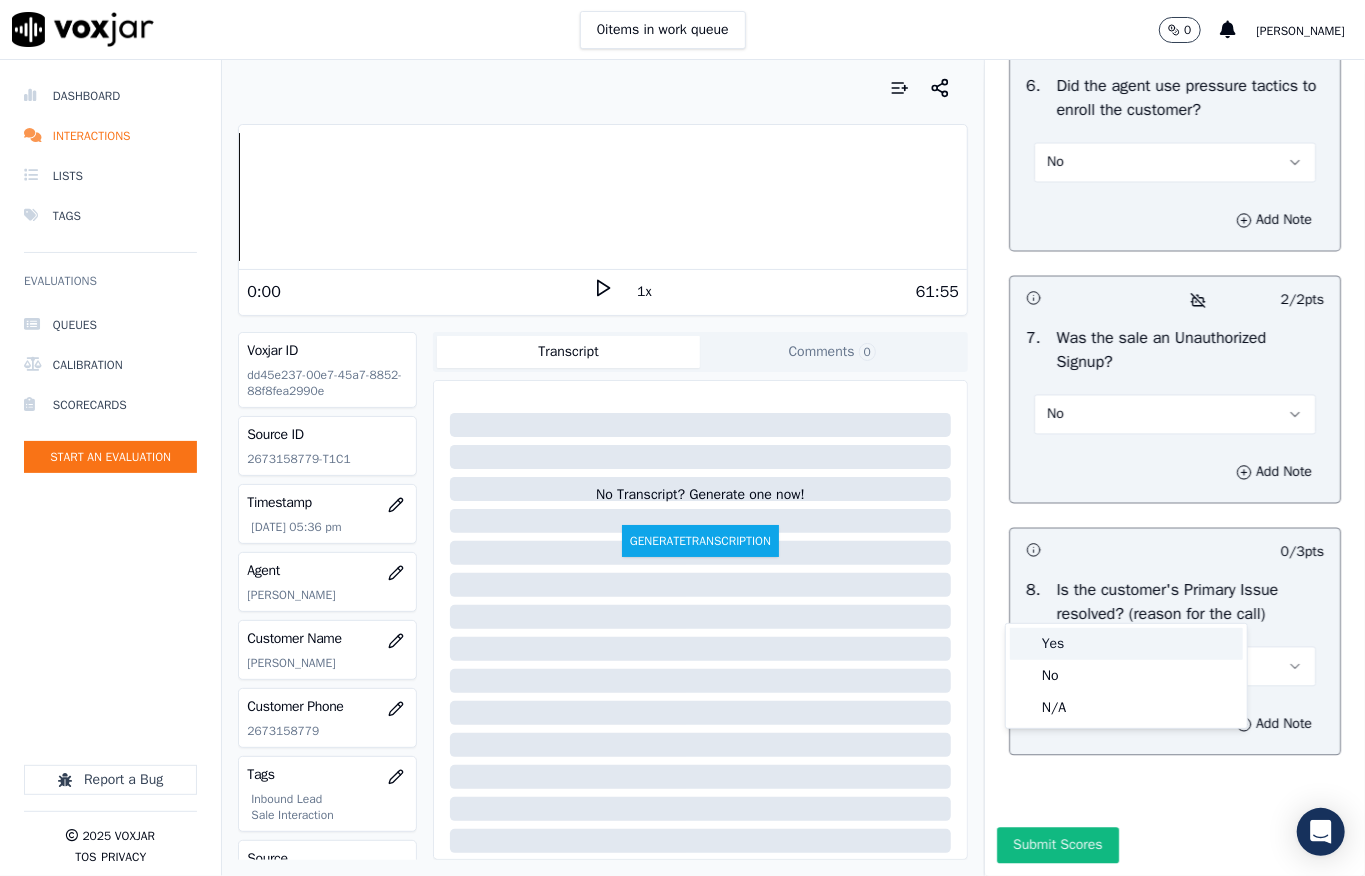 click on "Yes" at bounding box center (1126, 644) 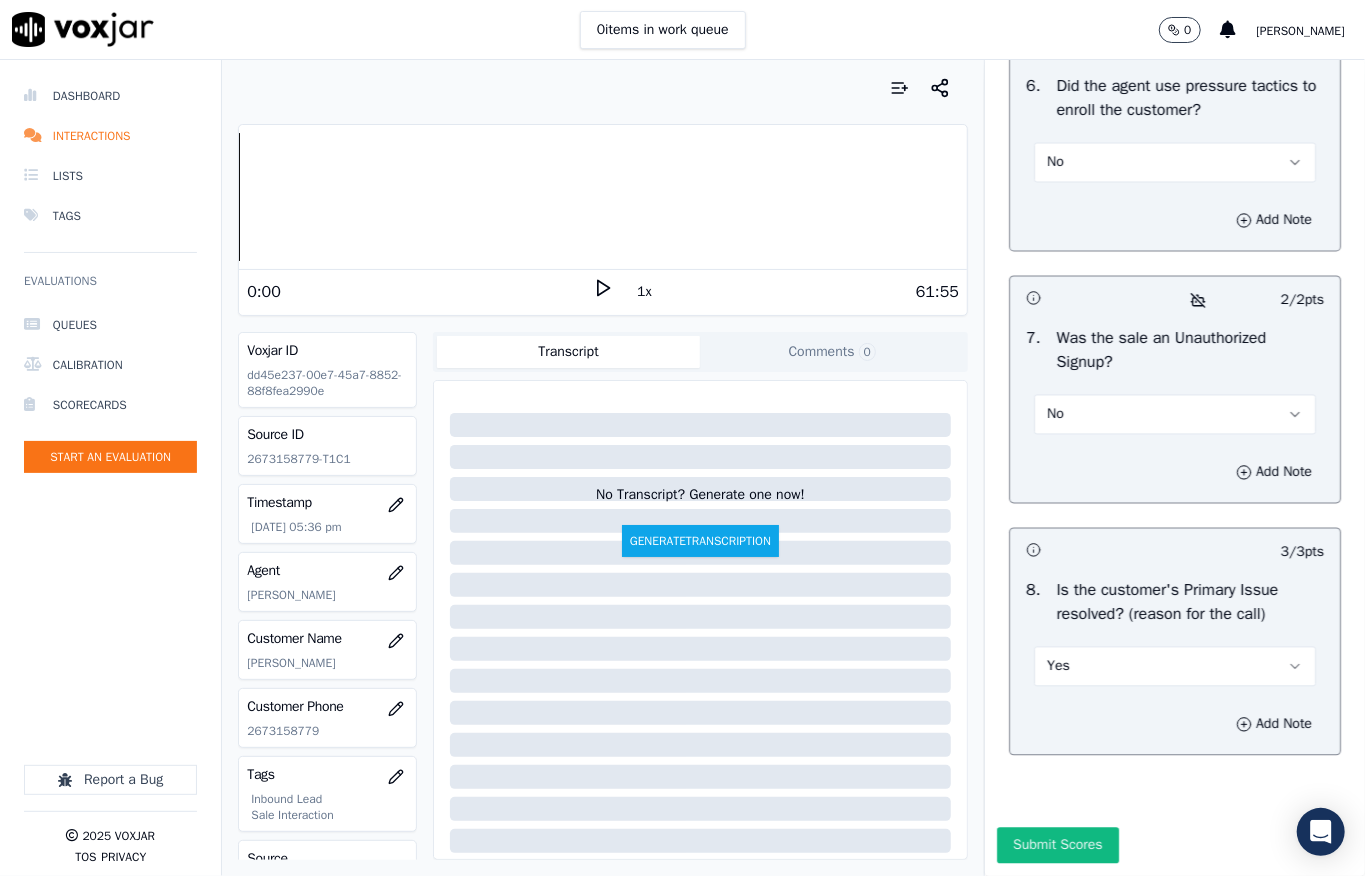 click on "Submit Scores" at bounding box center (1057, 846) 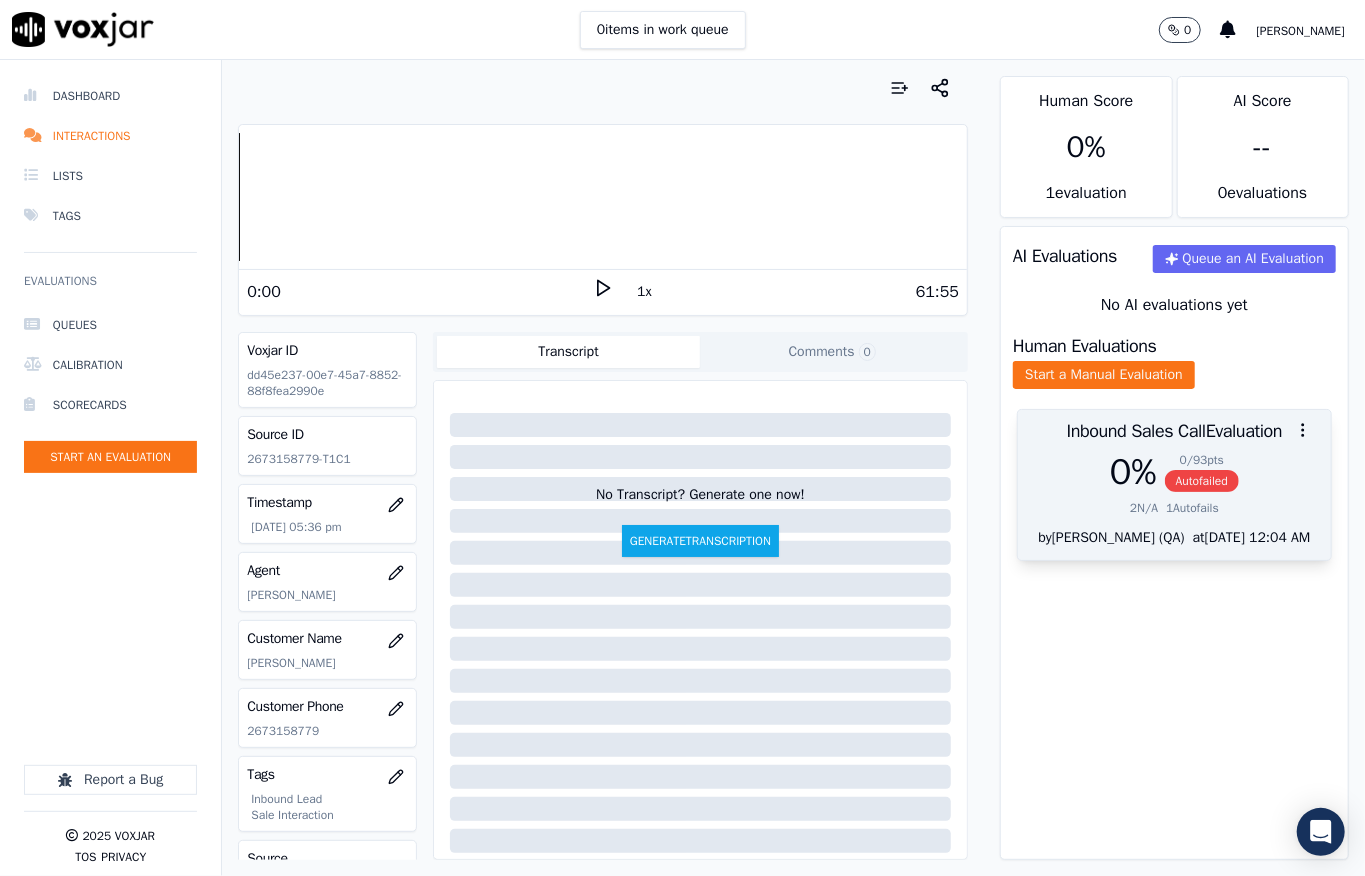 click on "Autofailed" at bounding box center [1202, 481] 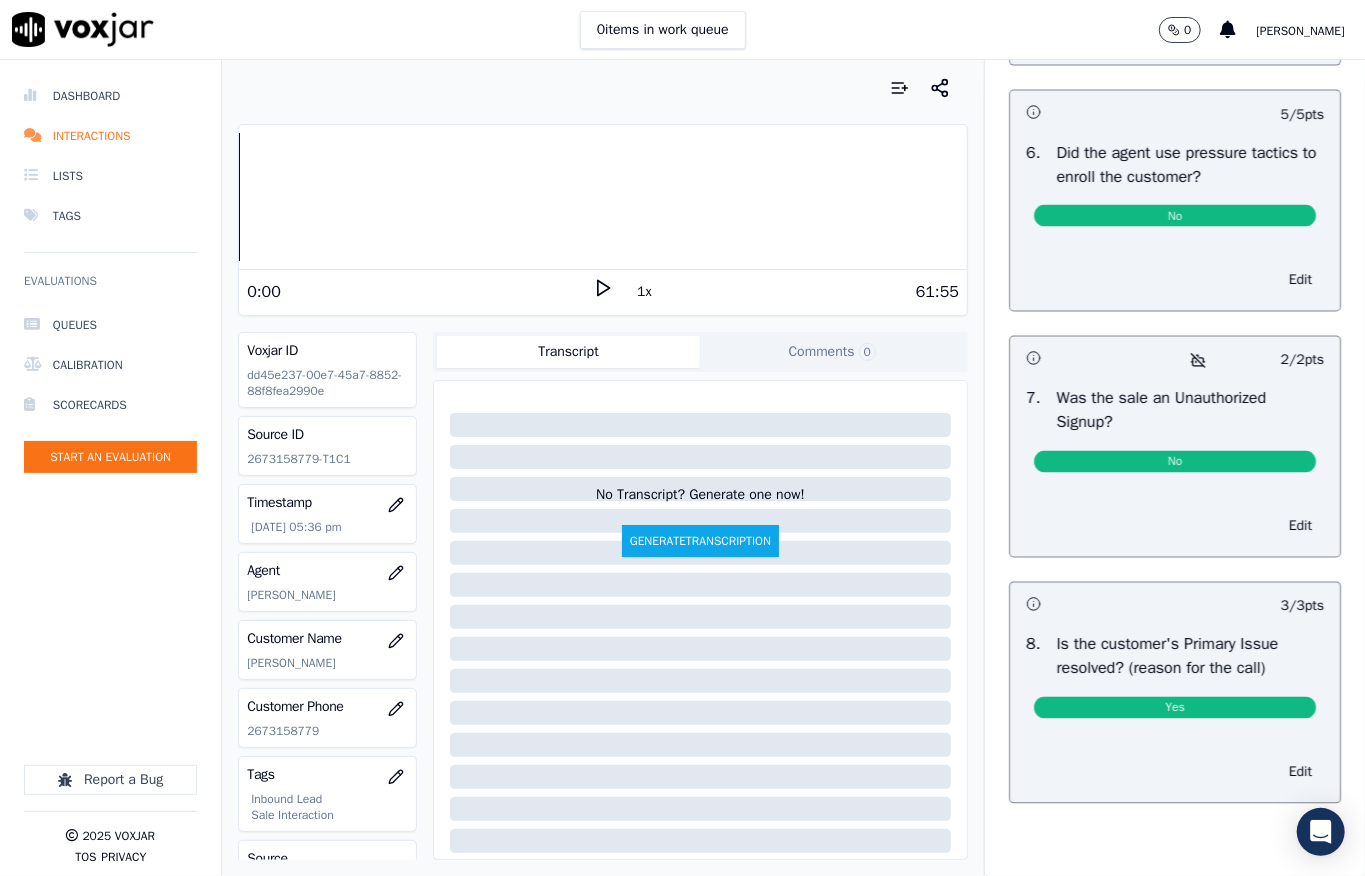 scroll, scrollTop: 0, scrollLeft: 0, axis: both 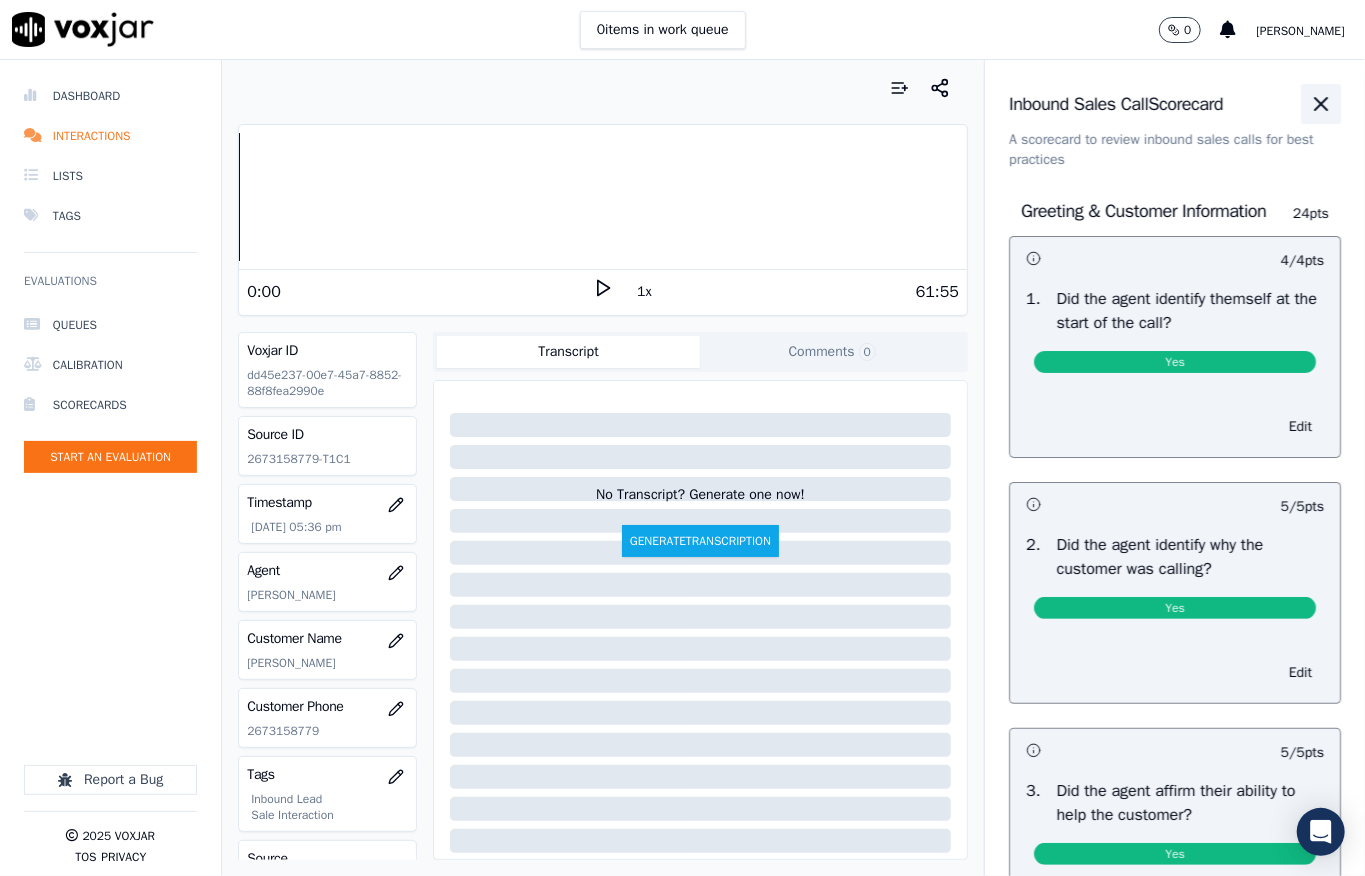 click 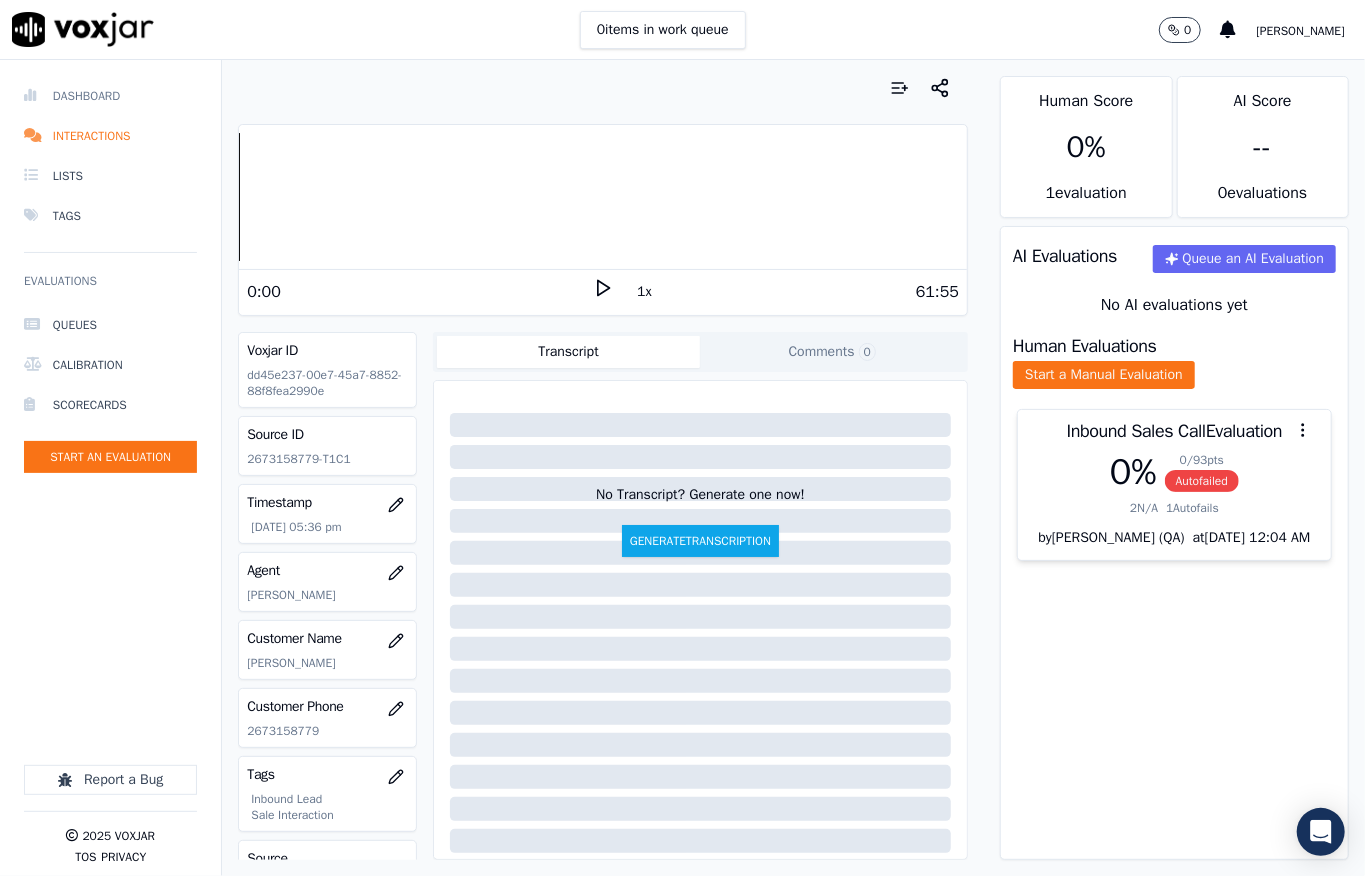 click on "Dashboard" at bounding box center (110, 96) 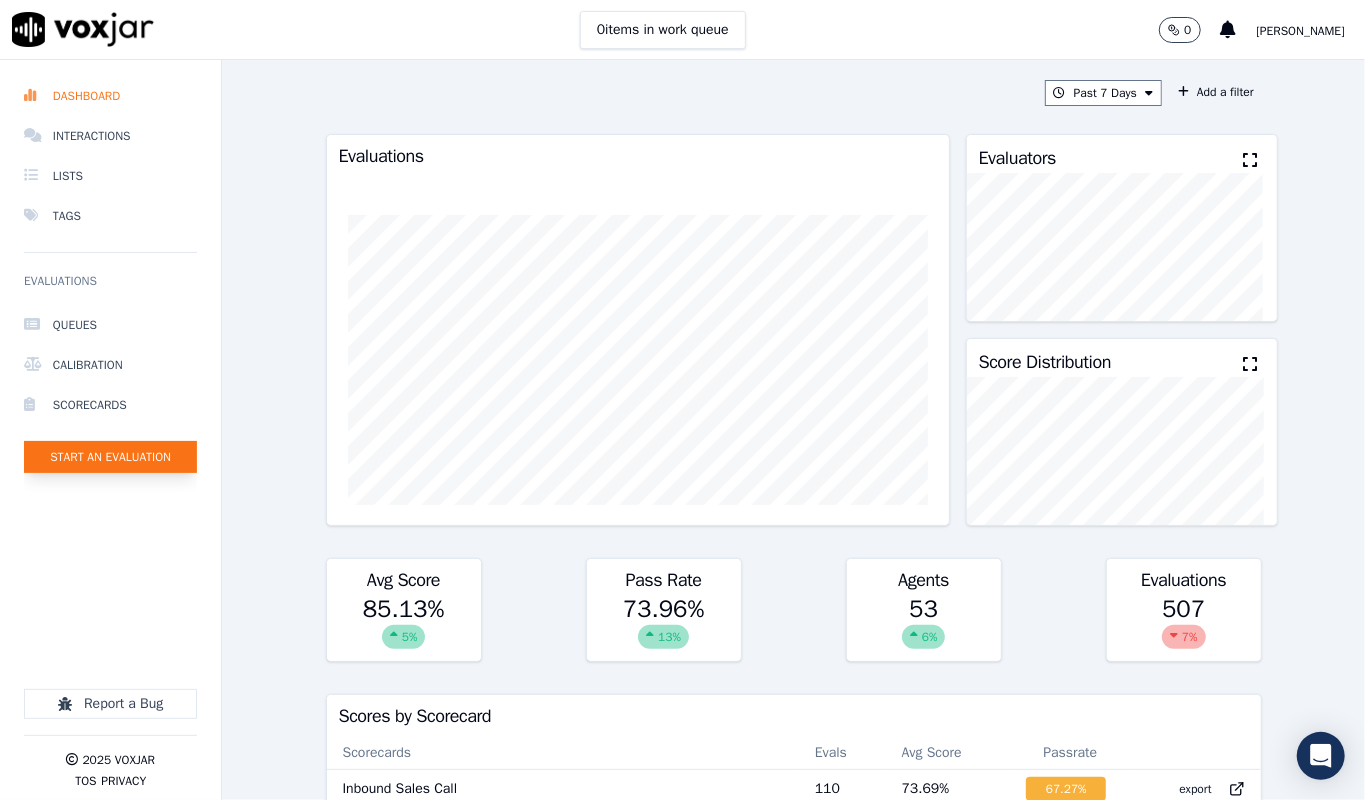 click on "Start an Evaluation" 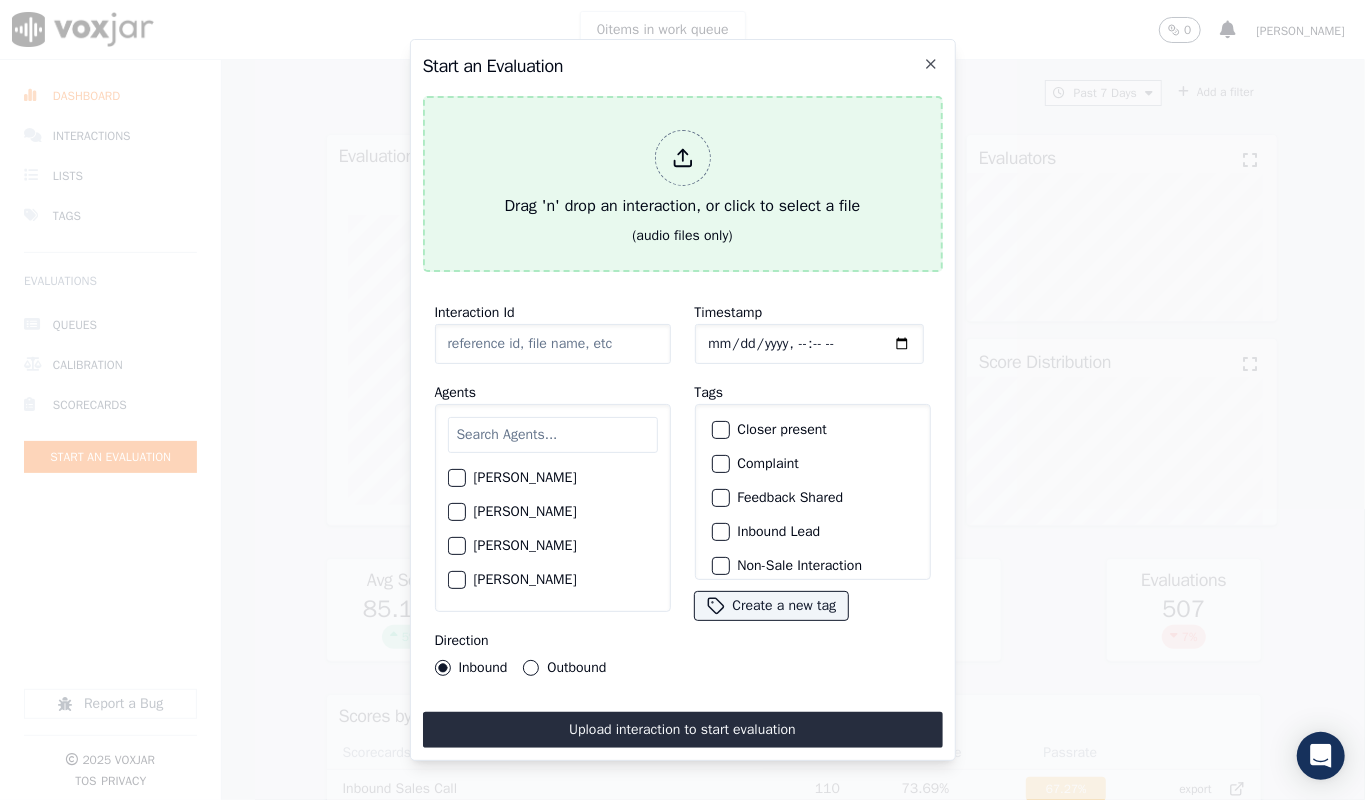 click at bounding box center (683, 158) 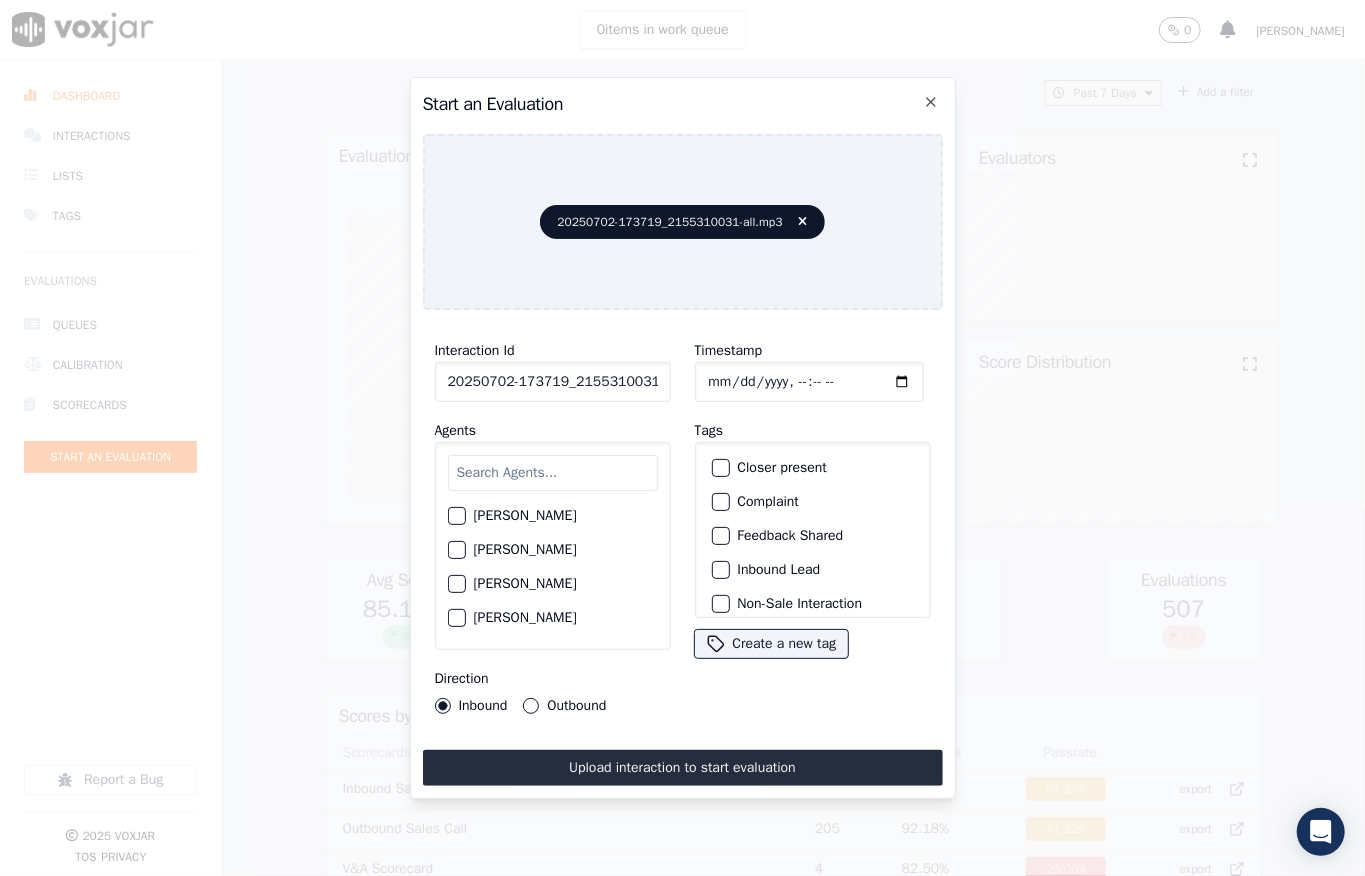 click on "Timestamp" 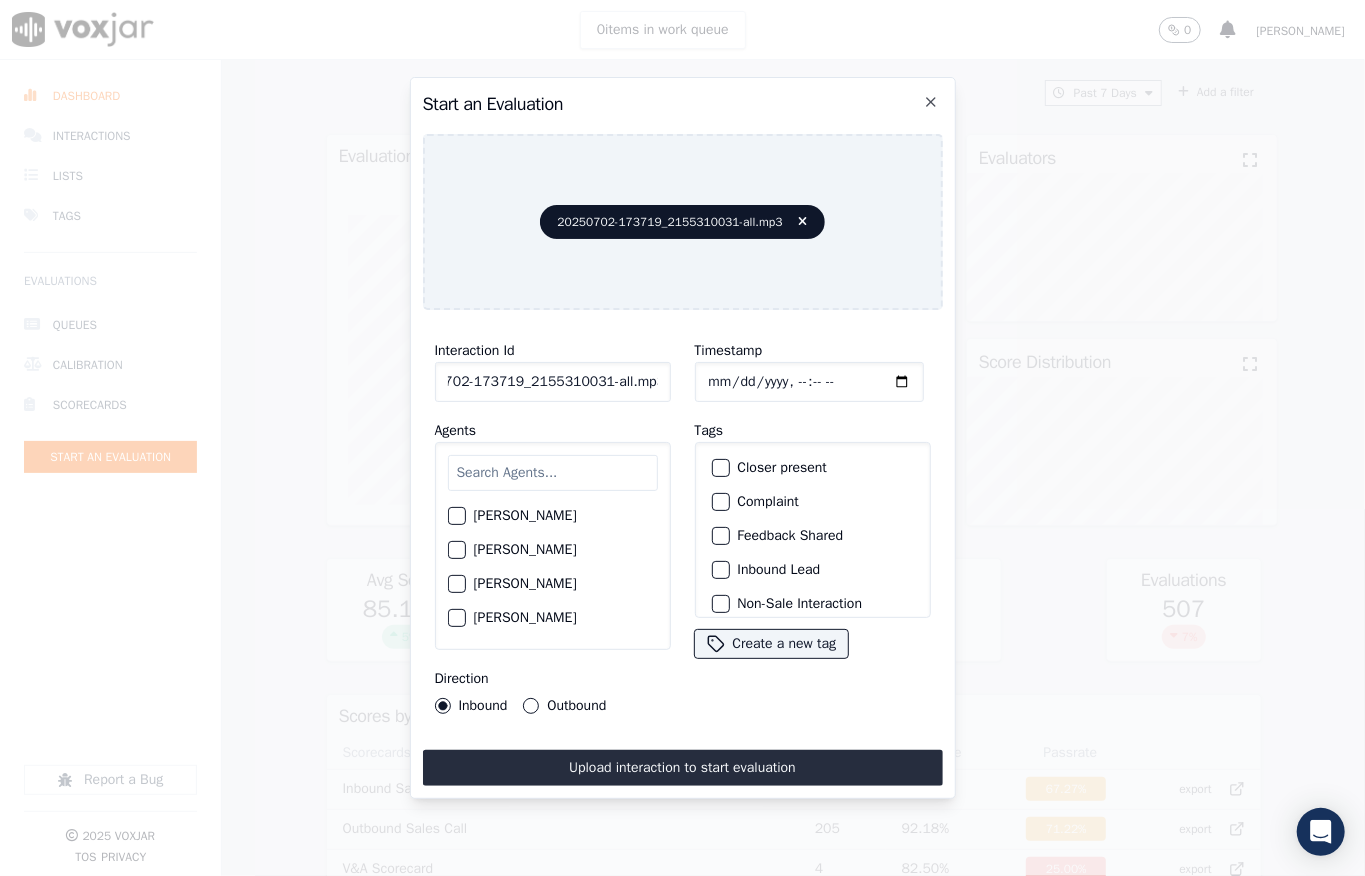 drag, startPoint x: 638, startPoint y: 373, endPoint x: 657, endPoint y: 368, distance: 19.646883 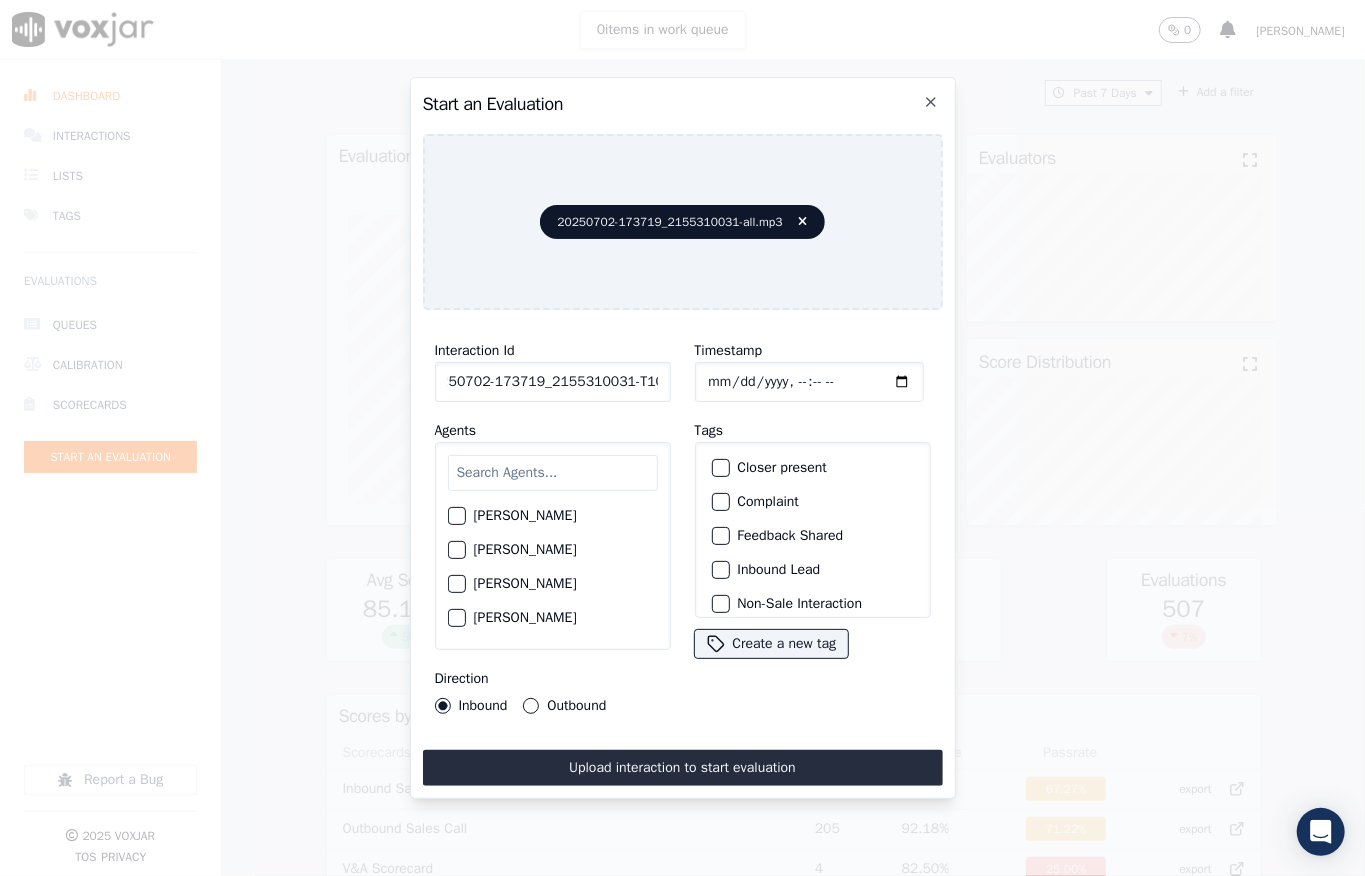scroll, scrollTop: 0, scrollLeft: 32, axis: horizontal 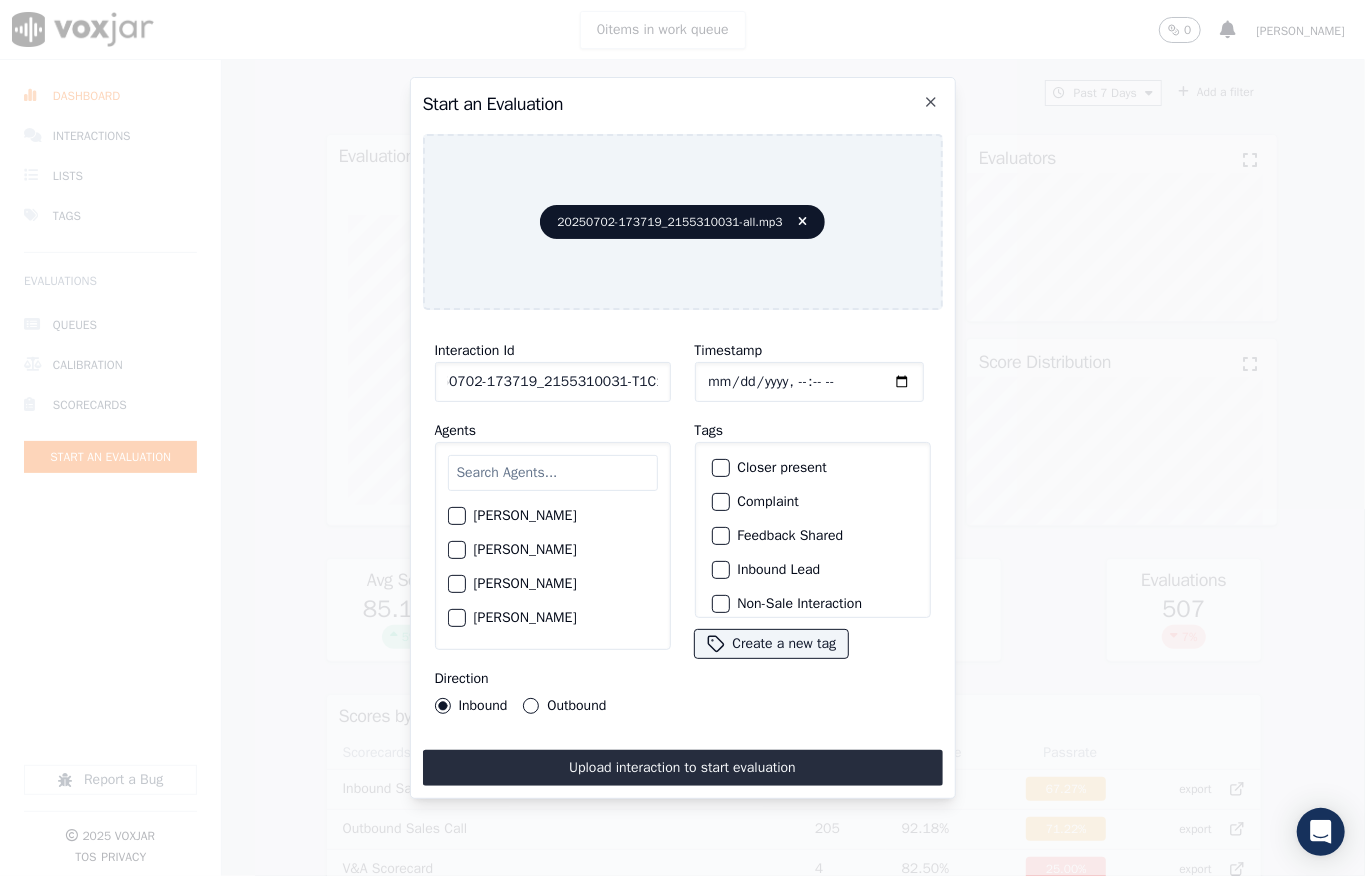type on "20250702-173719_2155310031-T1C1" 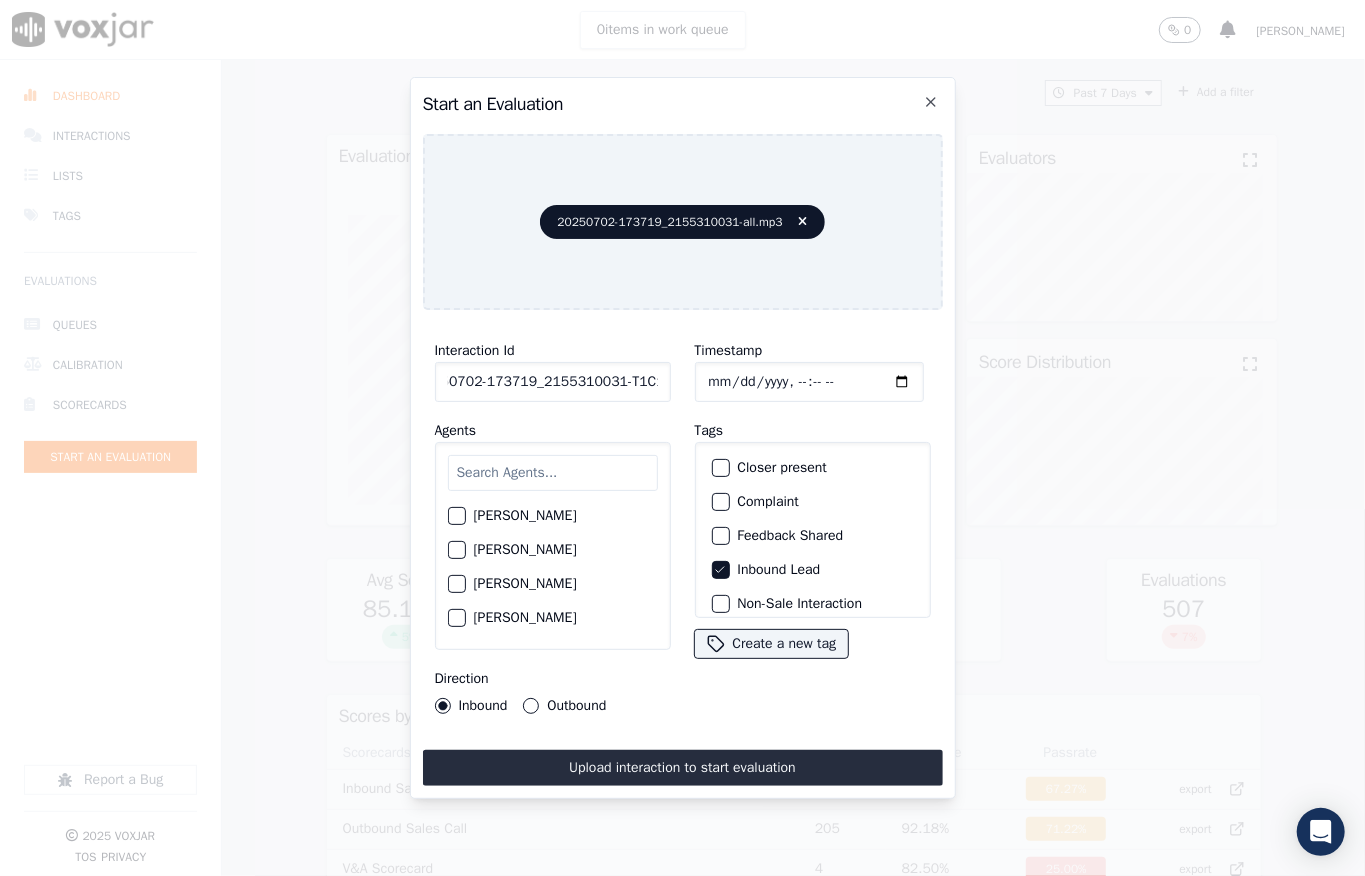 scroll, scrollTop: 0, scrollLeft: 0, axis: both 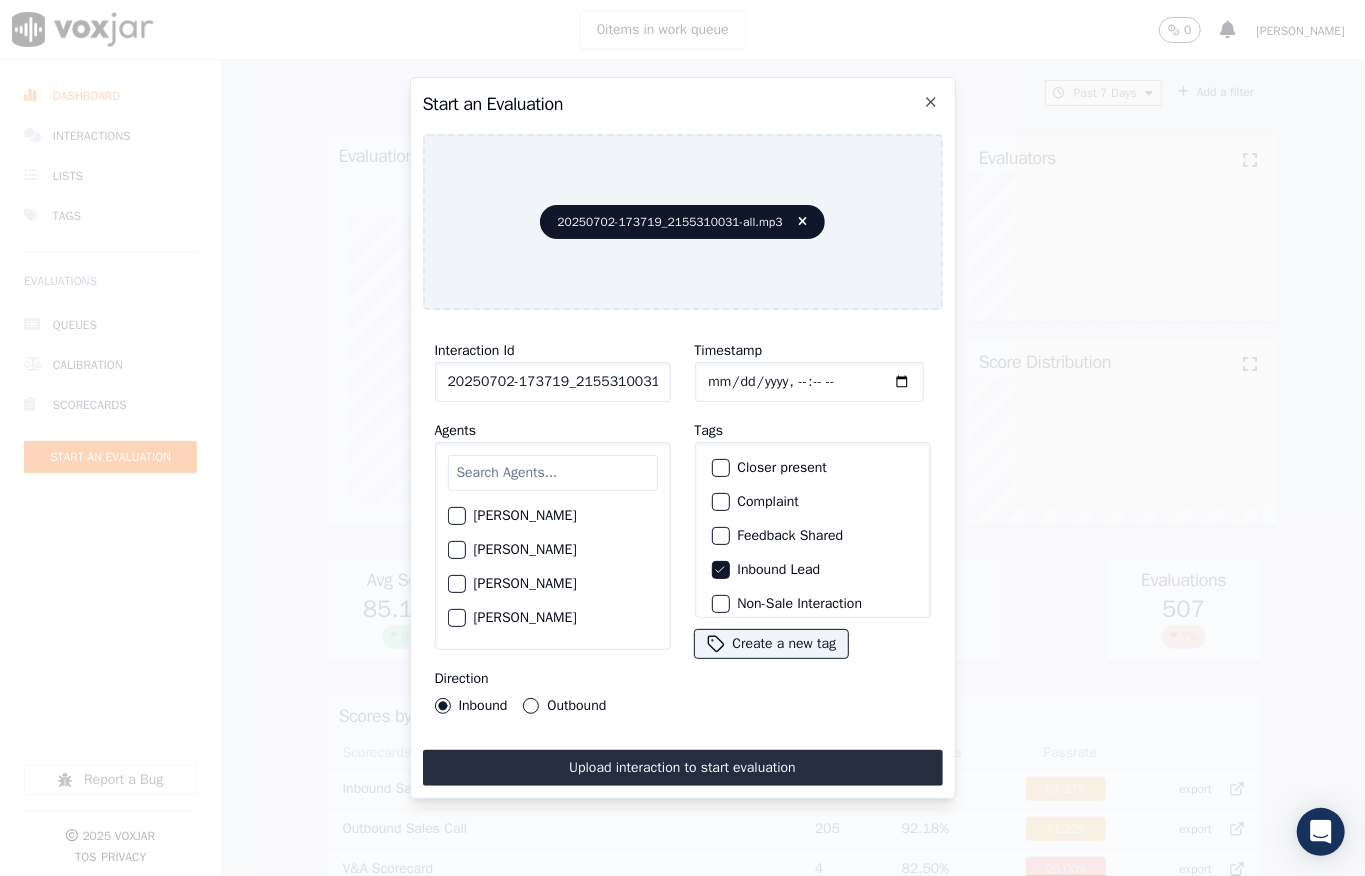 click at bounding box center [553, 473] 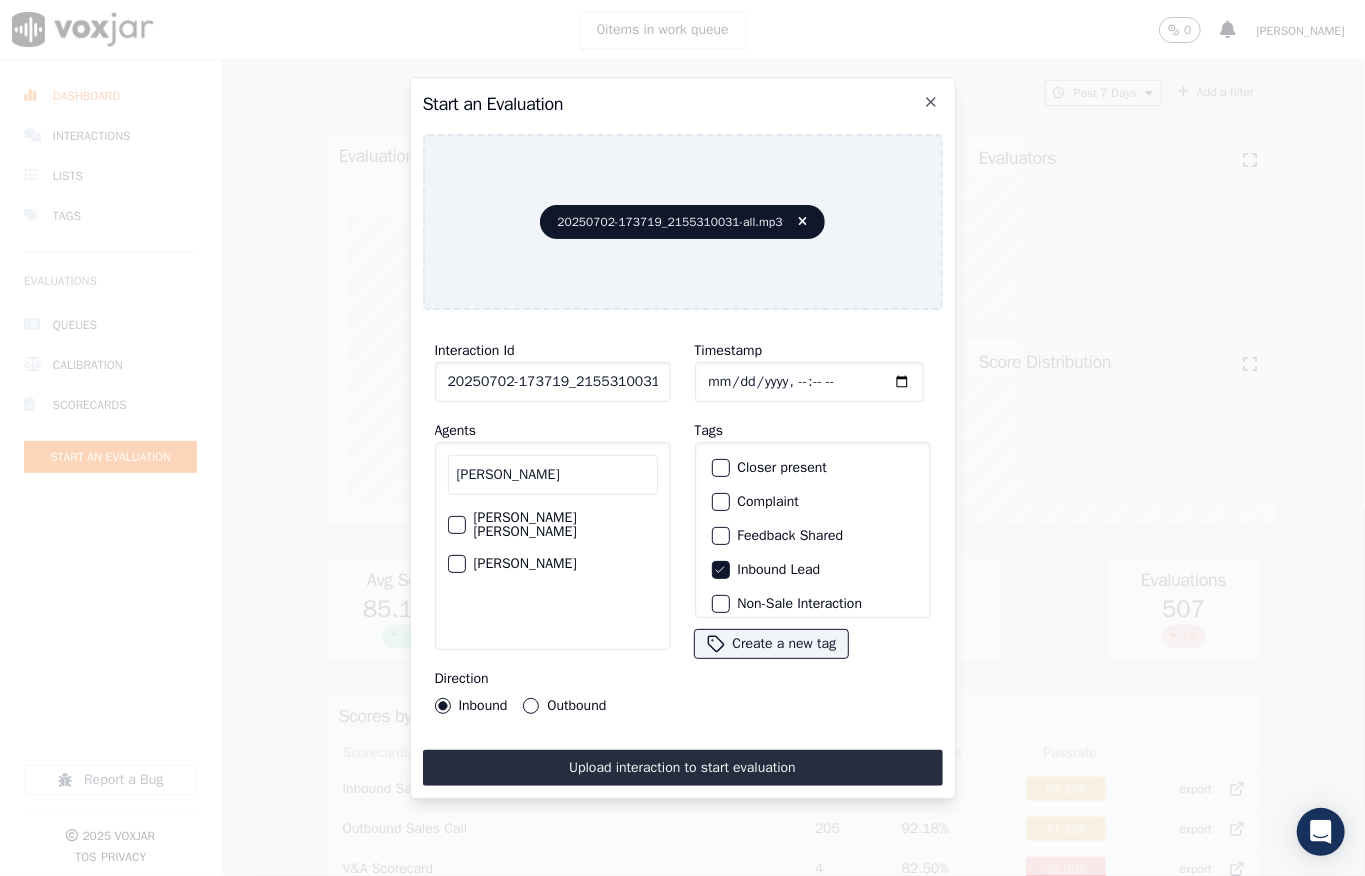 type on "[PERSON_NAME]" 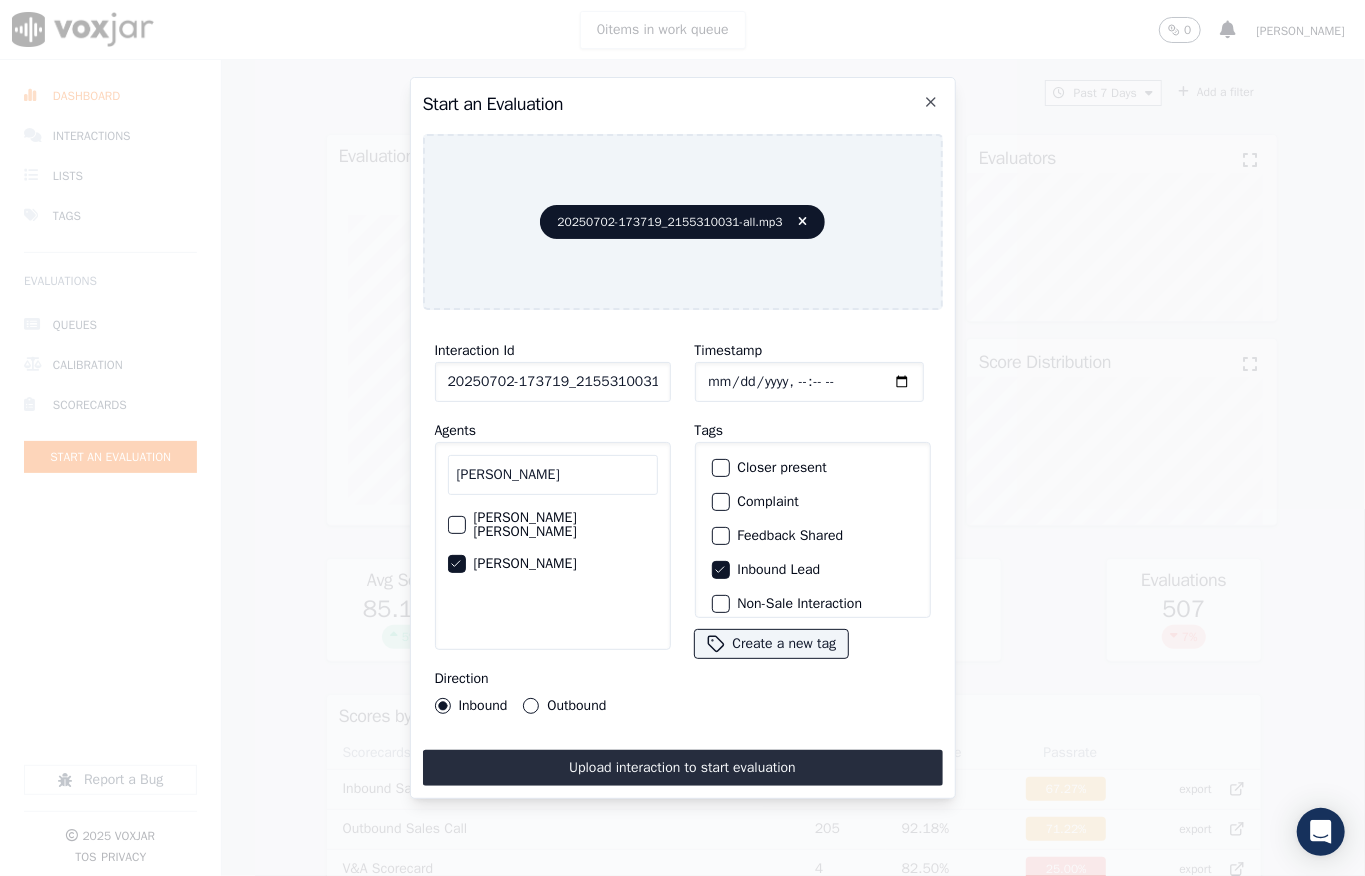 scroll, scrollTop: 0, scrollLeft: 32, axis: horizontal 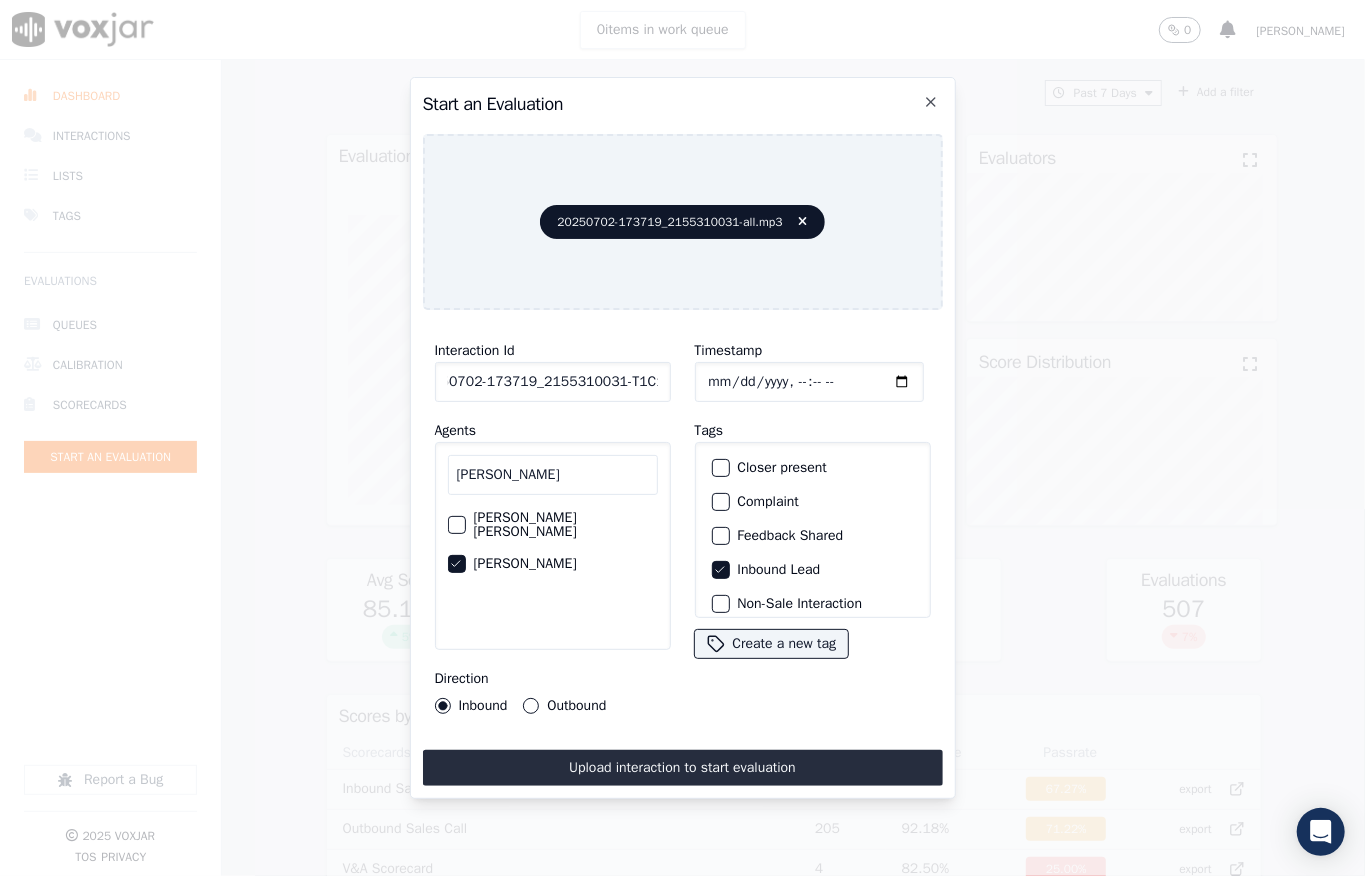 drag, startPoint x: 640, startPoint y: 372, endPoint x: 669, endPoint y: 373, distance: 29.017237 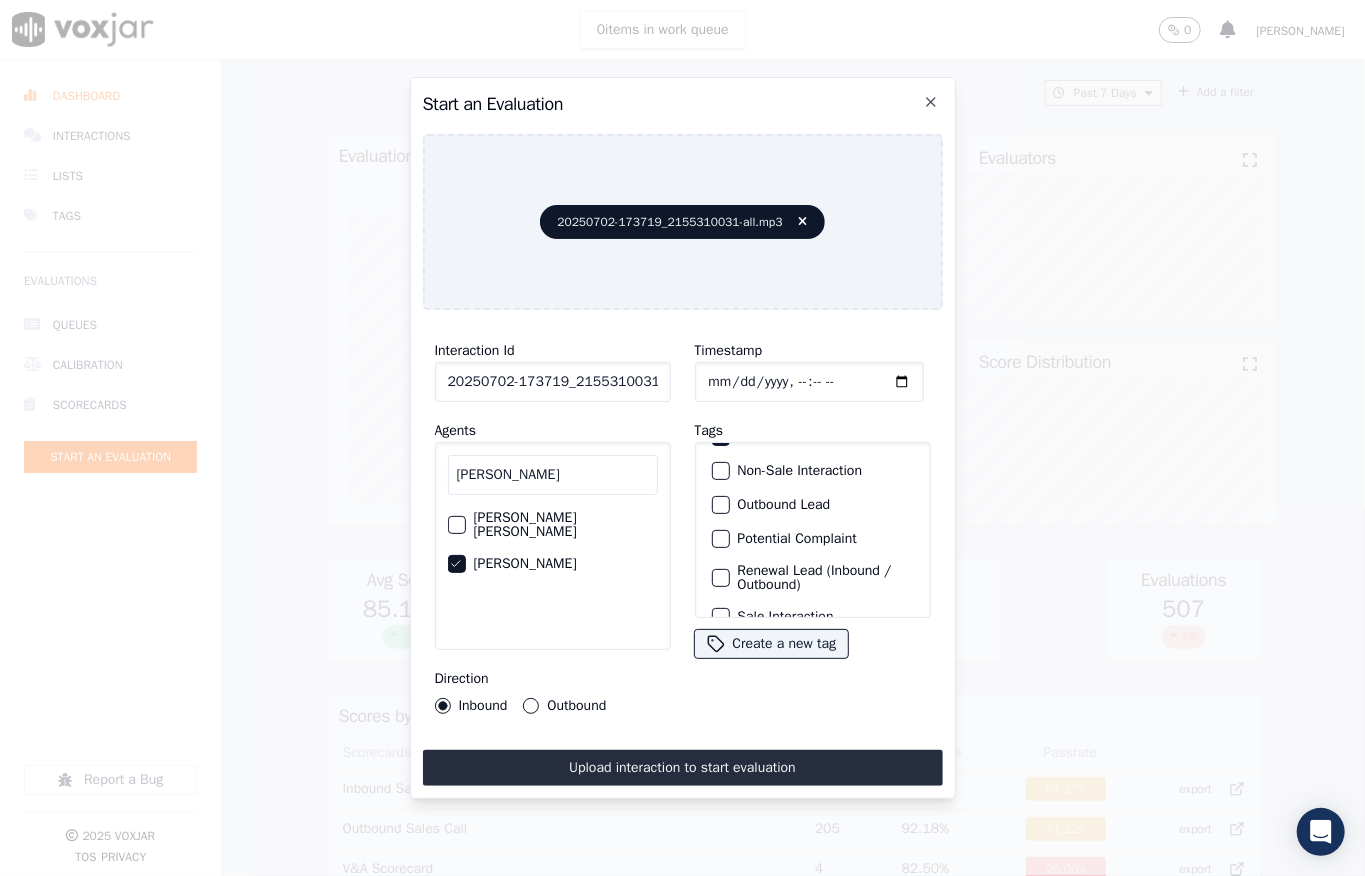 scroll, scrollTop: 0, scrollLeft: 0, axis: both 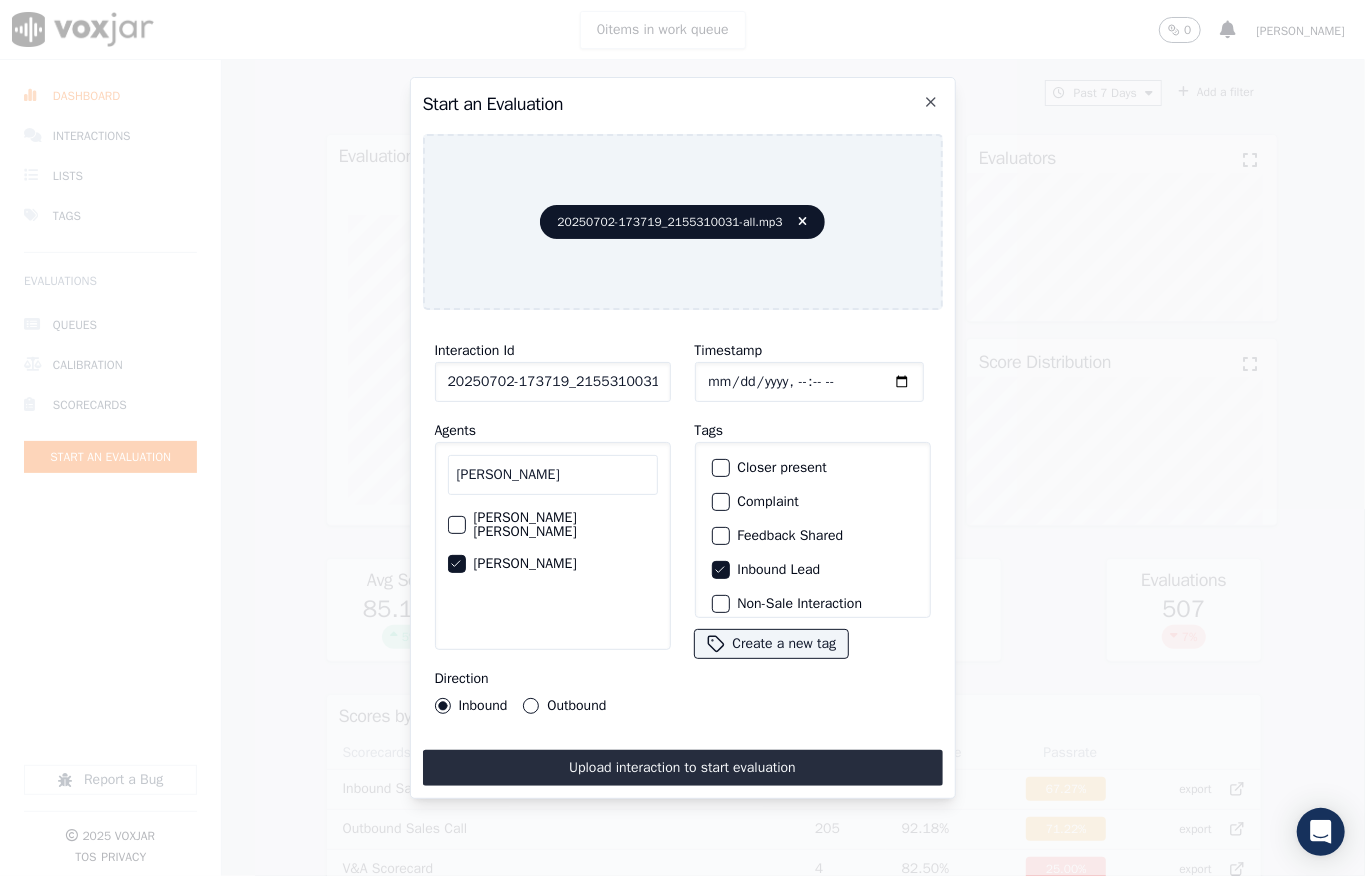 click at bounding box center [720, 468] 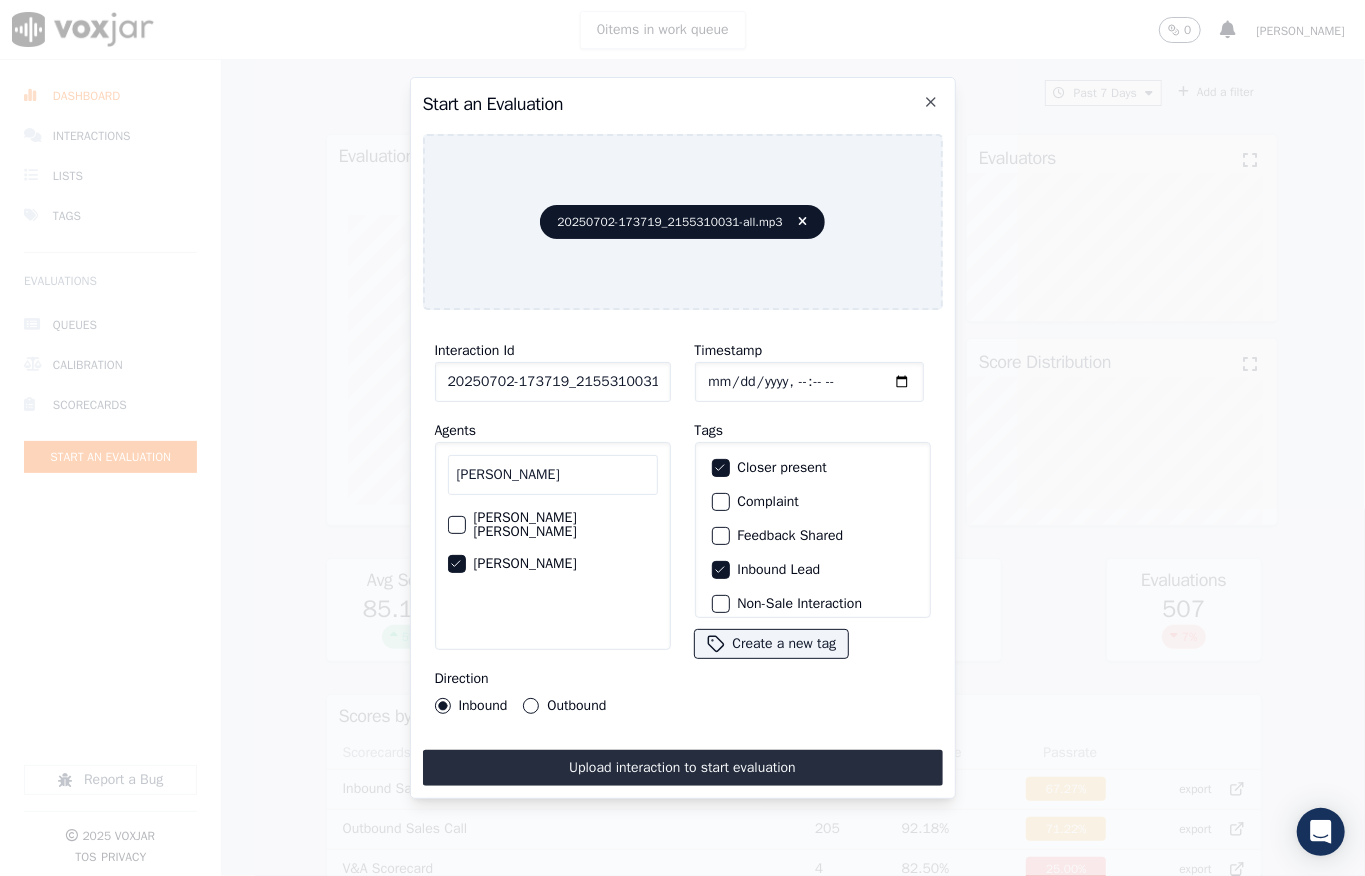scroll, scrollTop: 200, scrollLeft: 0, axis: vertical 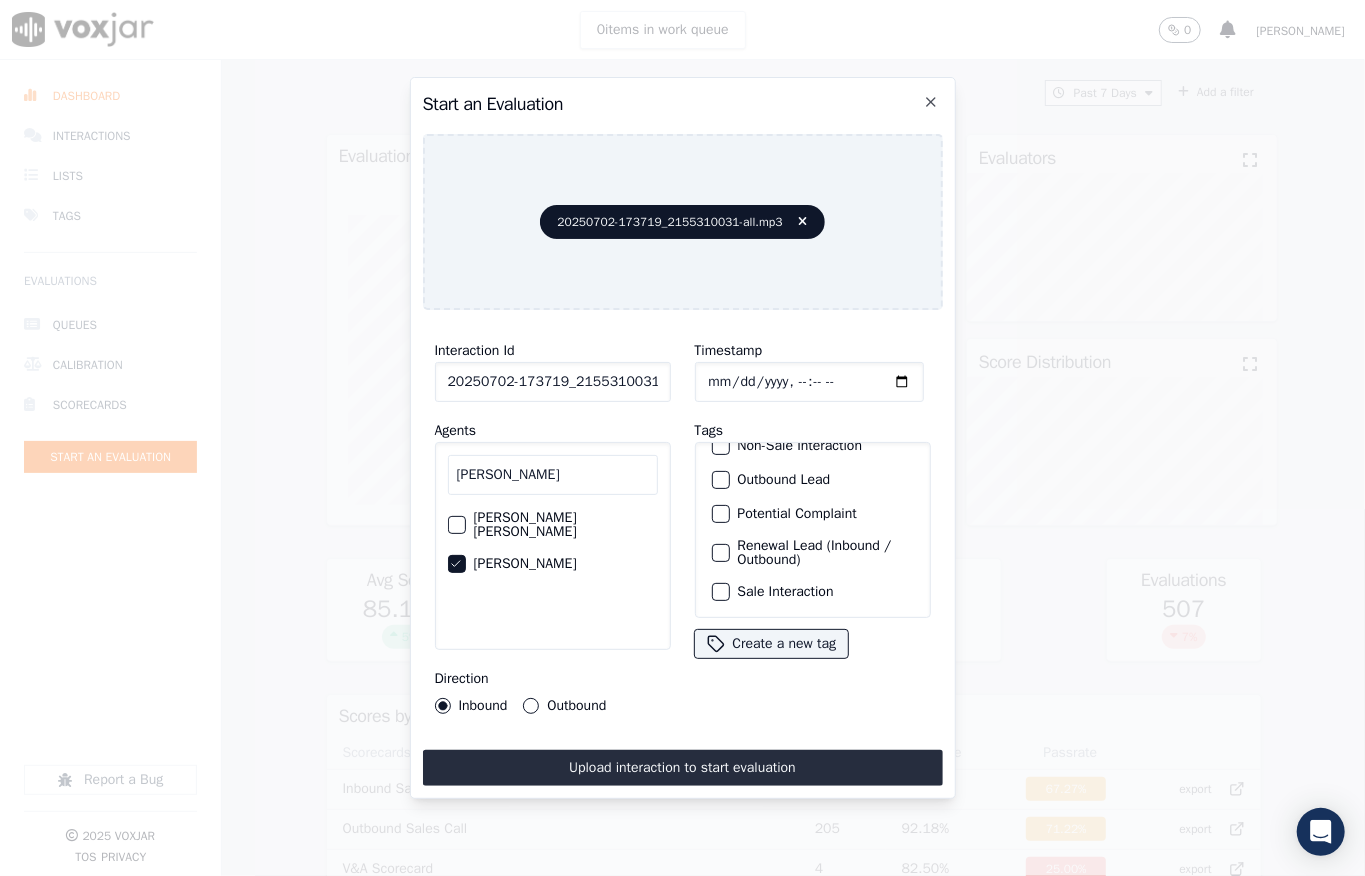 click at bounding box center [720, 592] 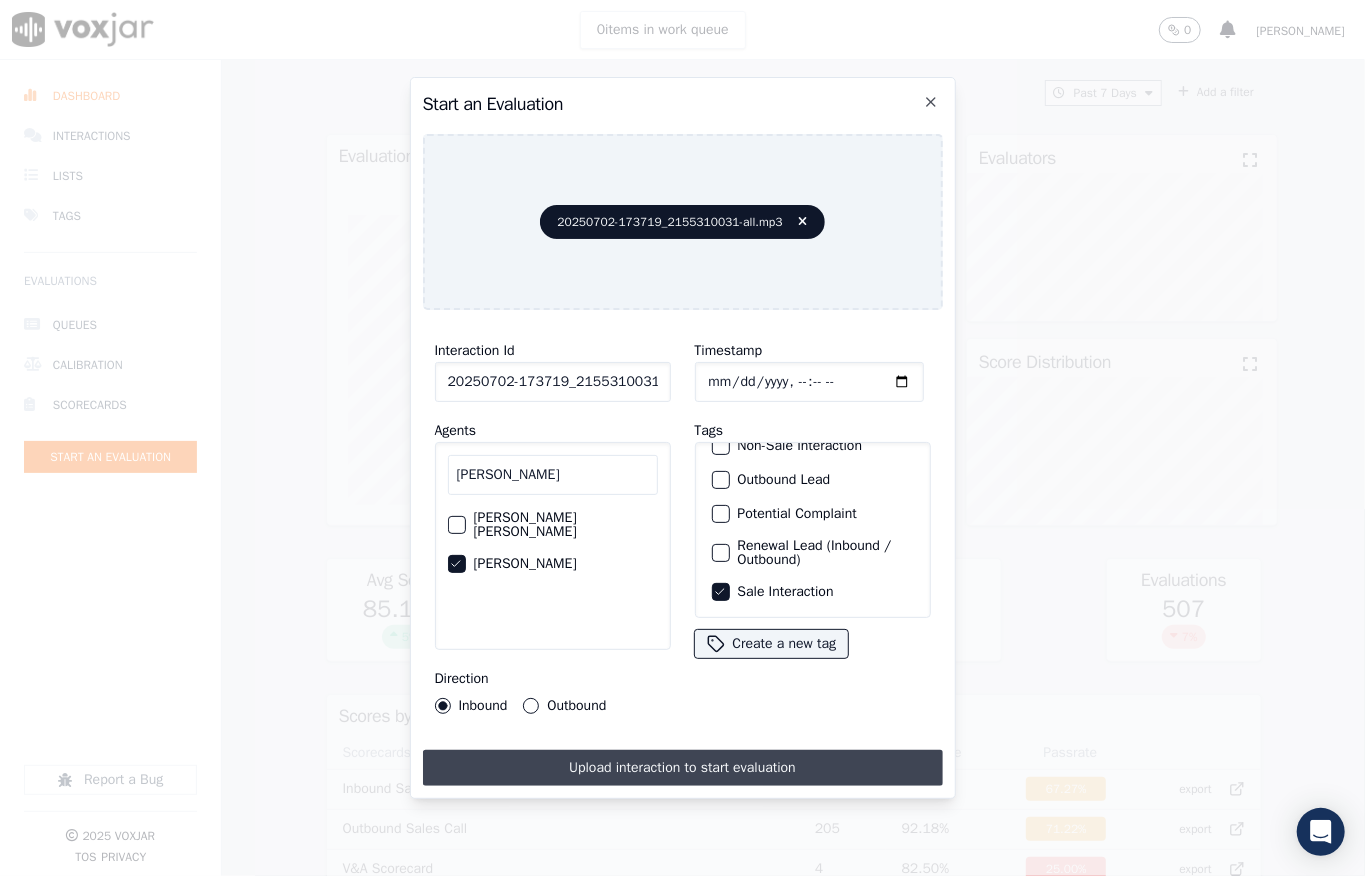 click on "Upload interaction to start evaluation" at bounding box center (683, 768) 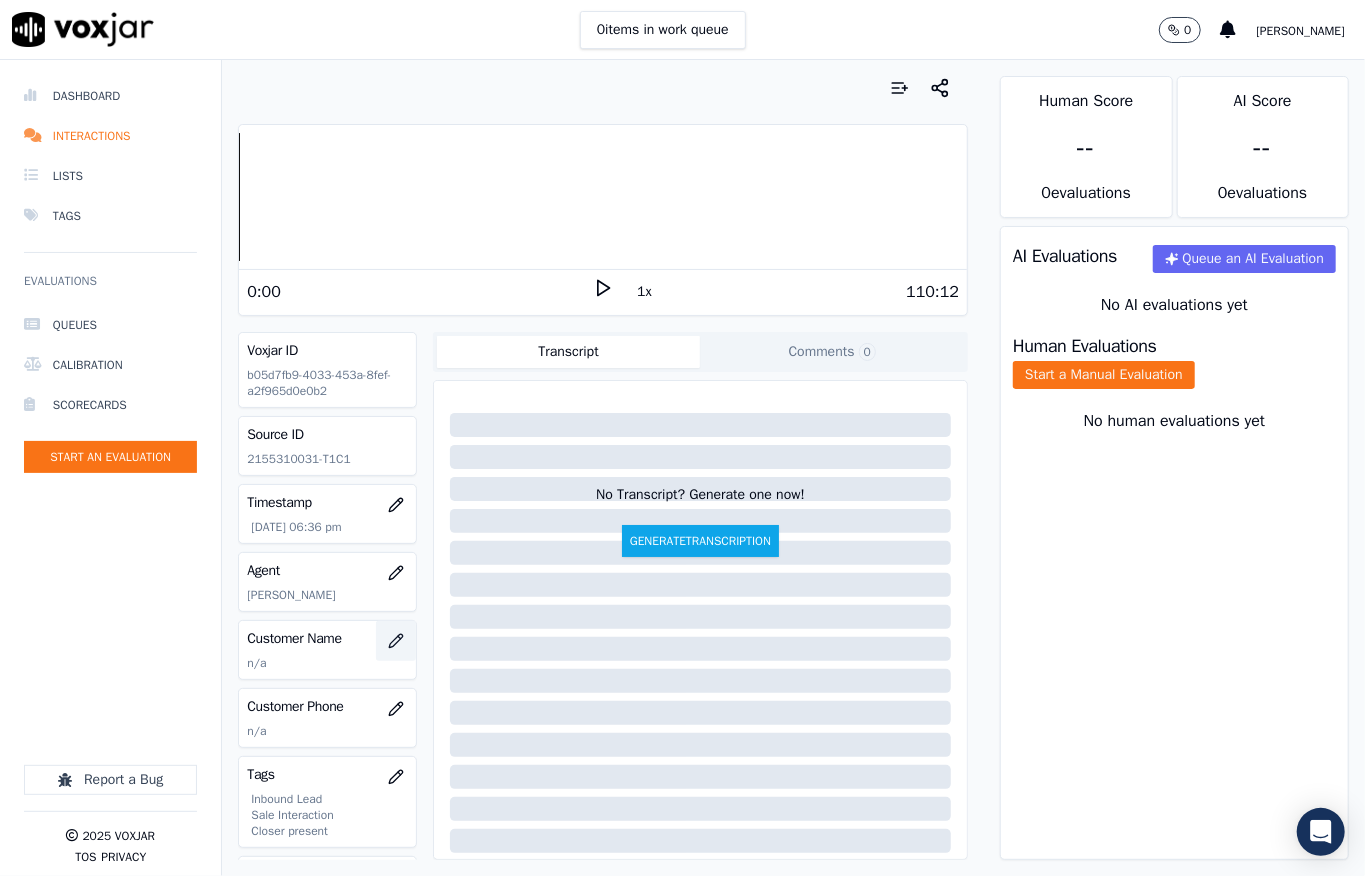 click at bounding box center [396, 641] 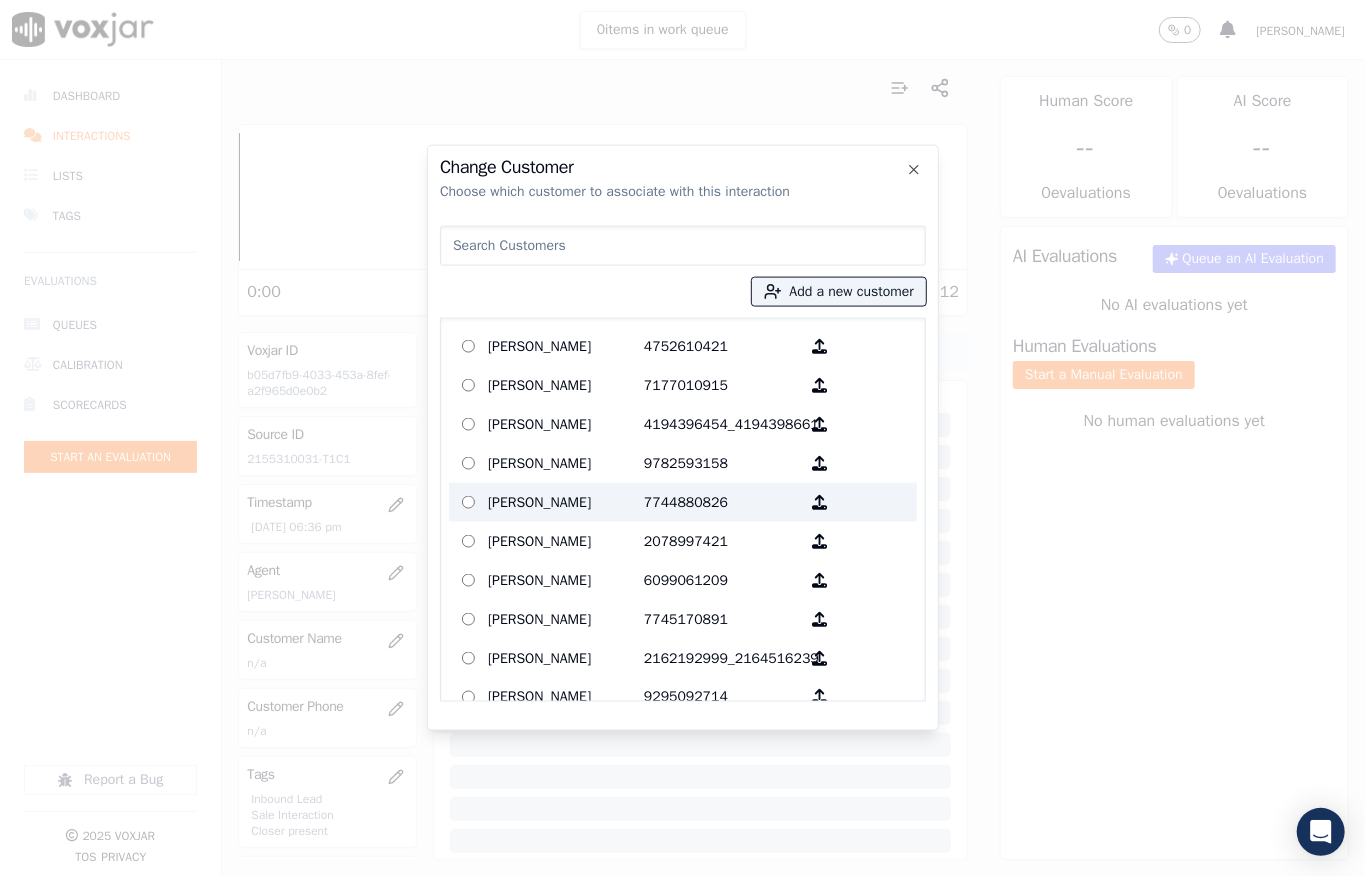 type on "[PERSON_NAME]" 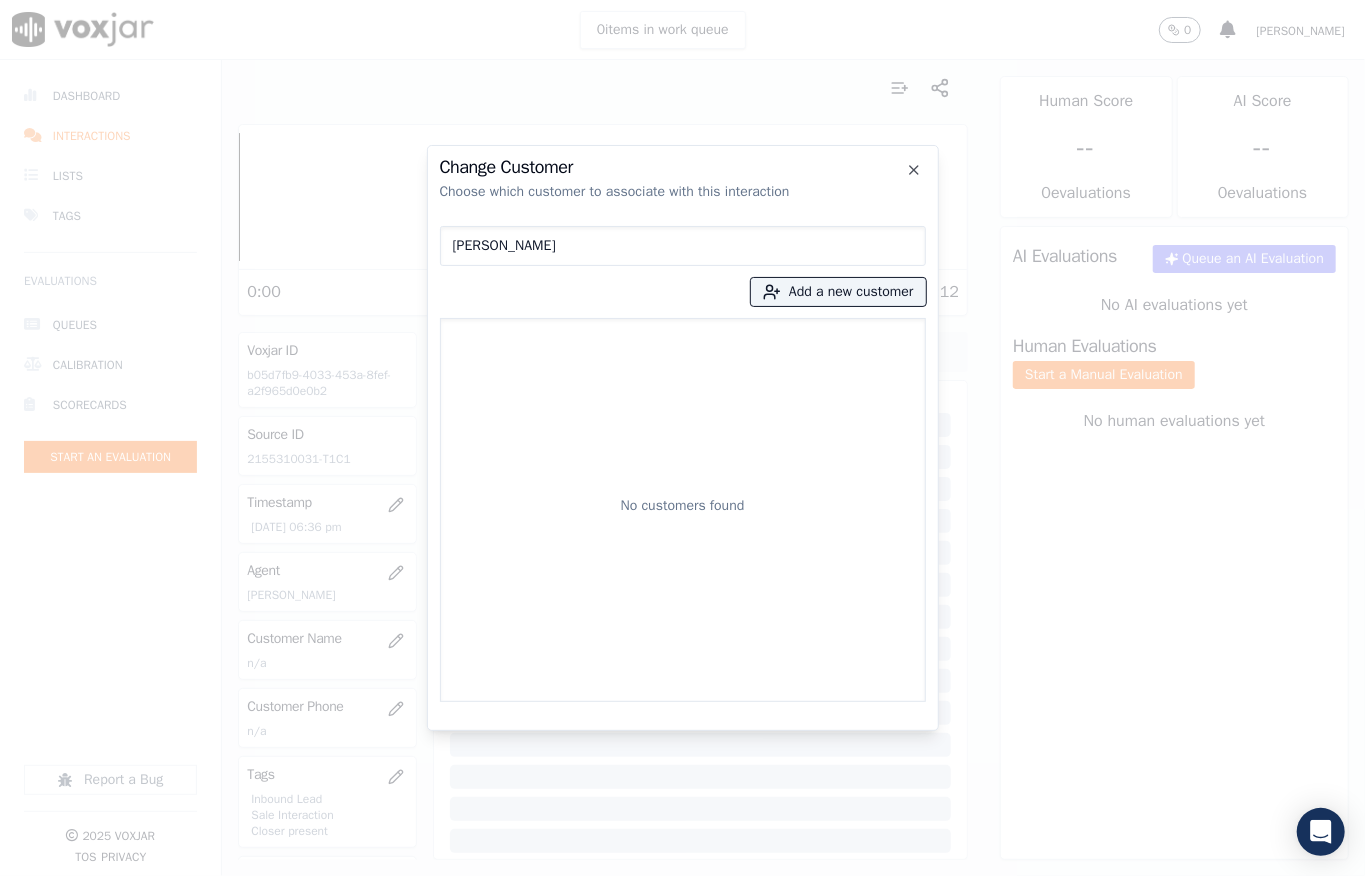 drag, startPoint x: 628, startPoint y: 253, endPoint x: 116, endPoint y: 304, distance: 514.53375 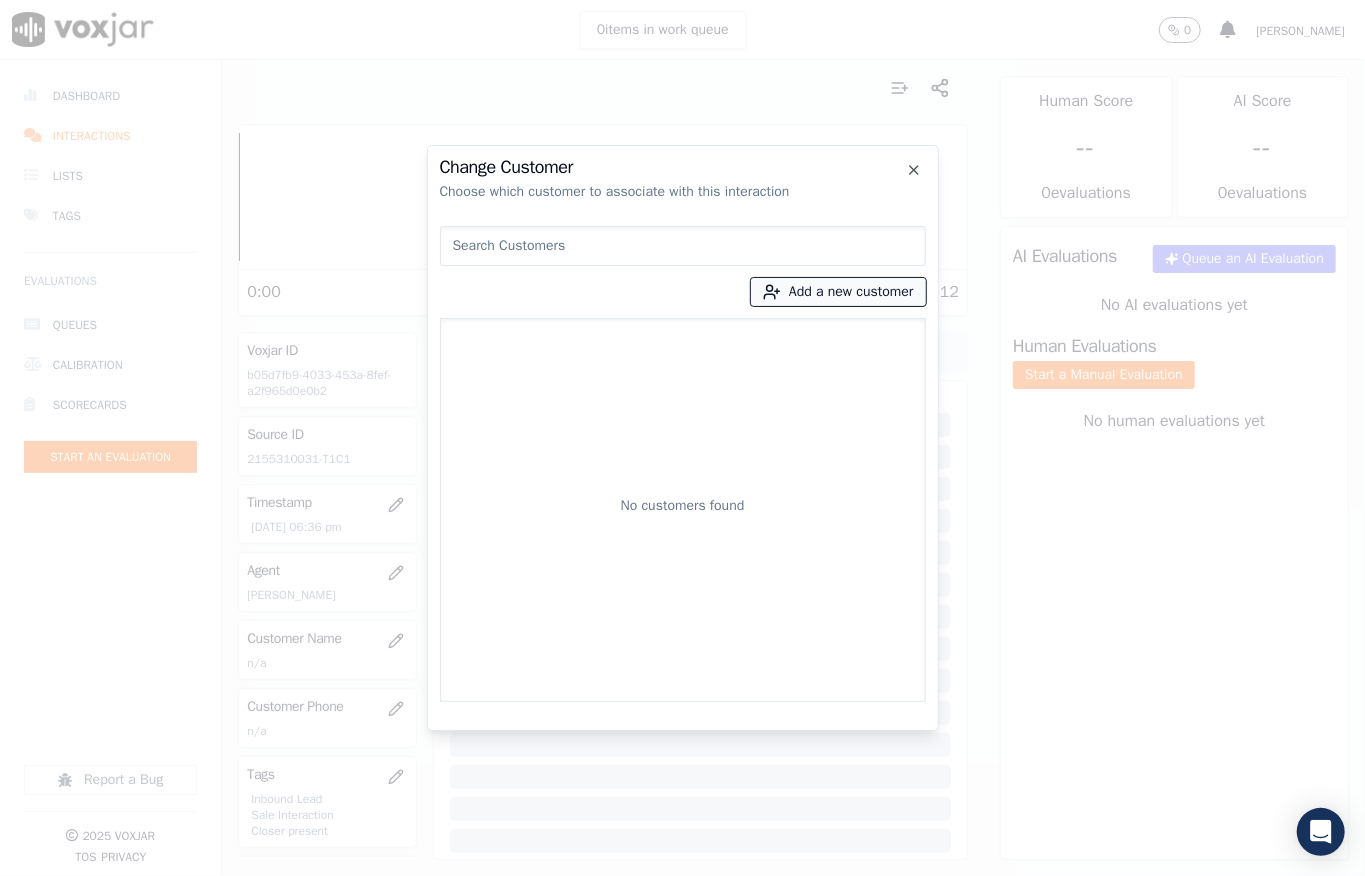 click on "Add a new customer" at bounding box center [838, 292] 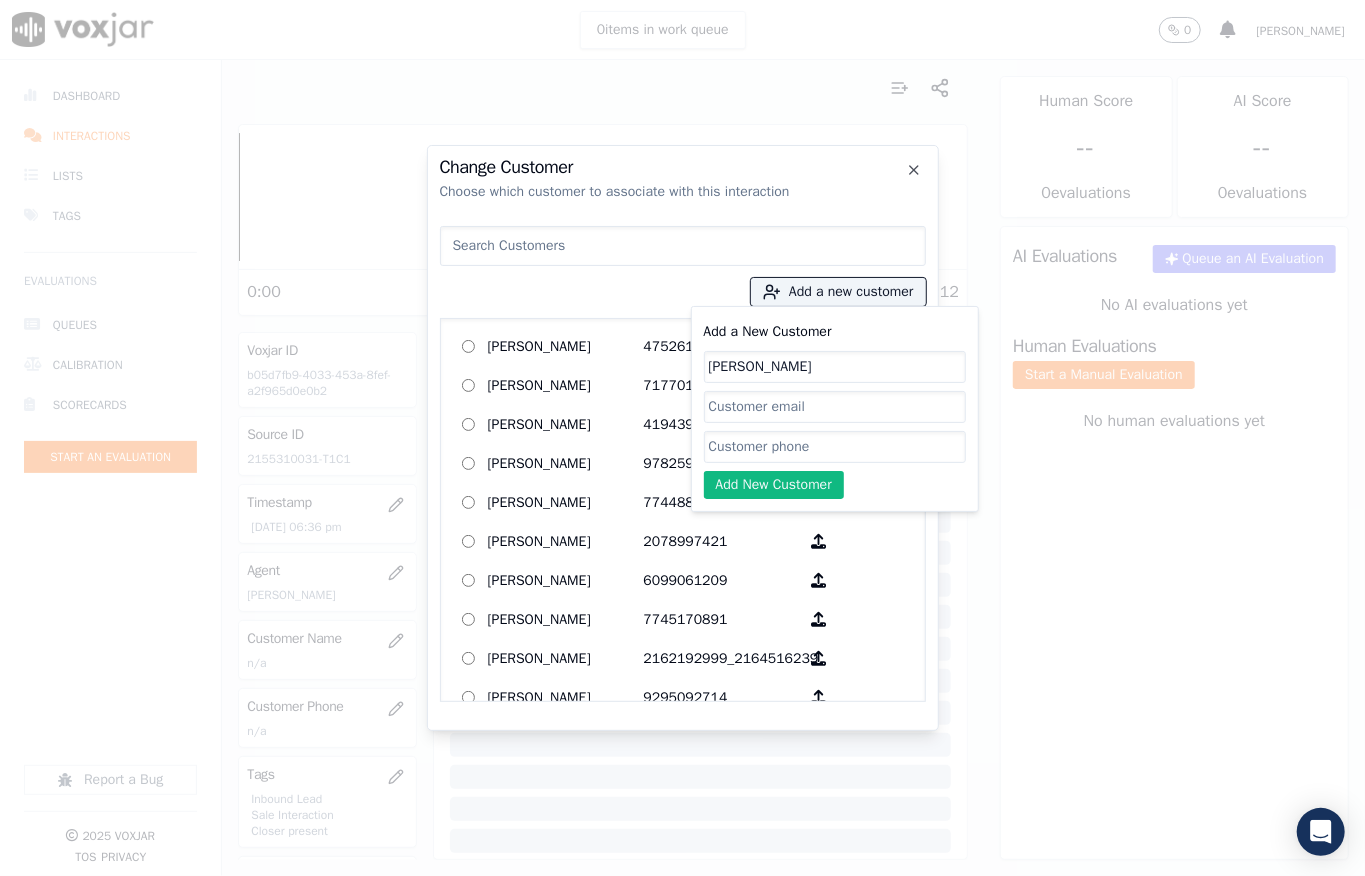 type on "[PERSON_NAME]" 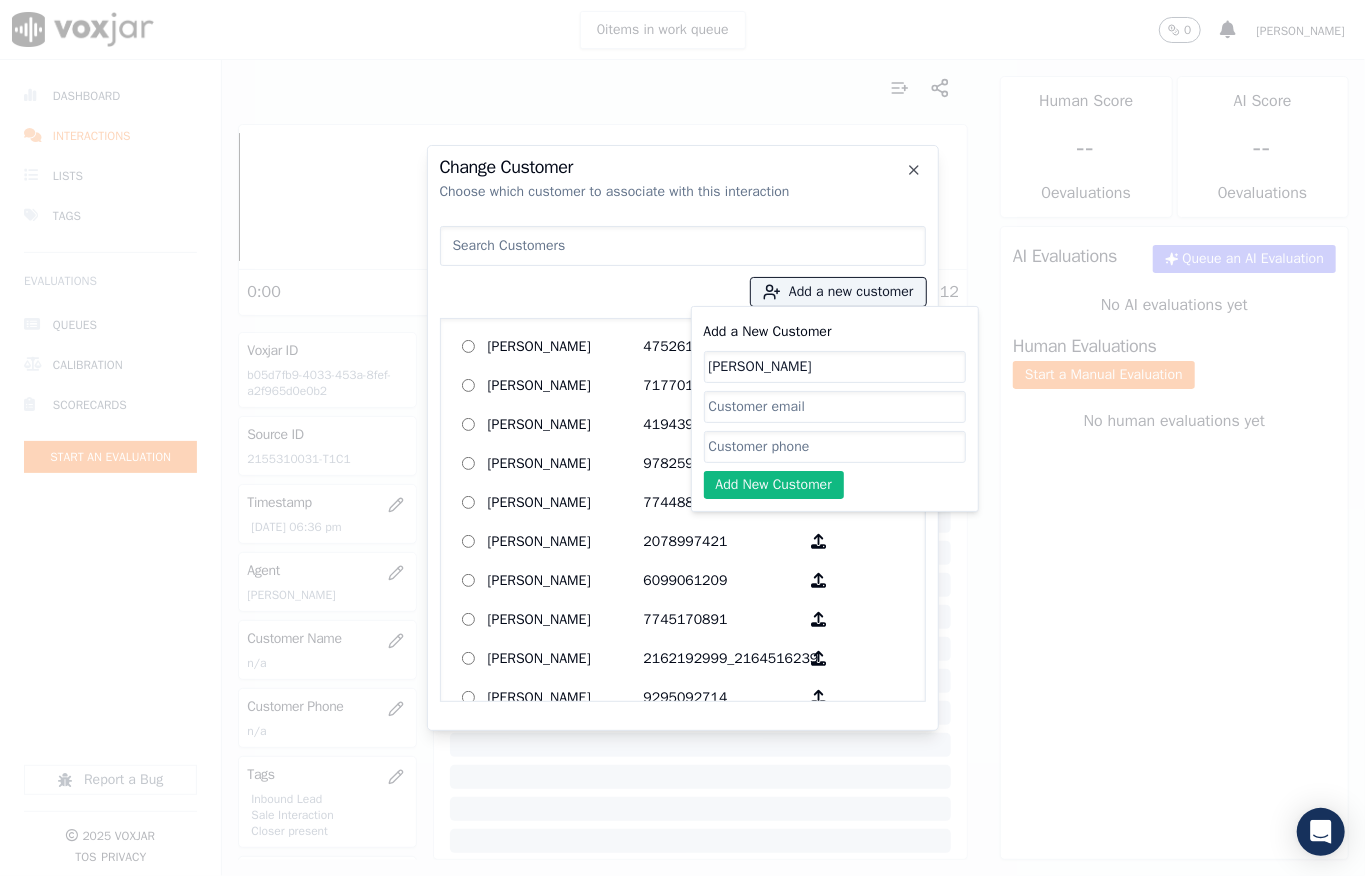 click on "Add a New Customer" 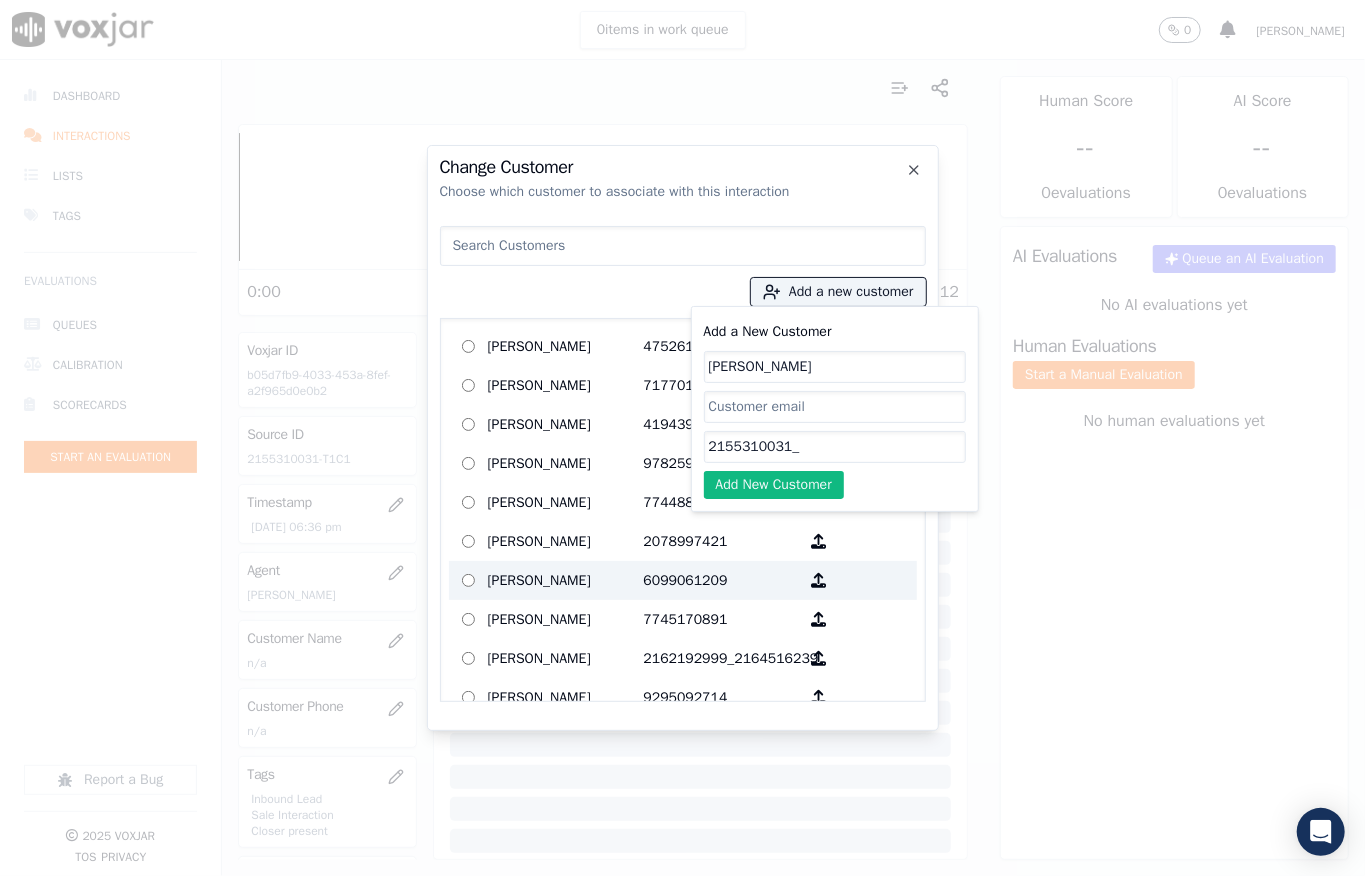 paste on "2159274588" 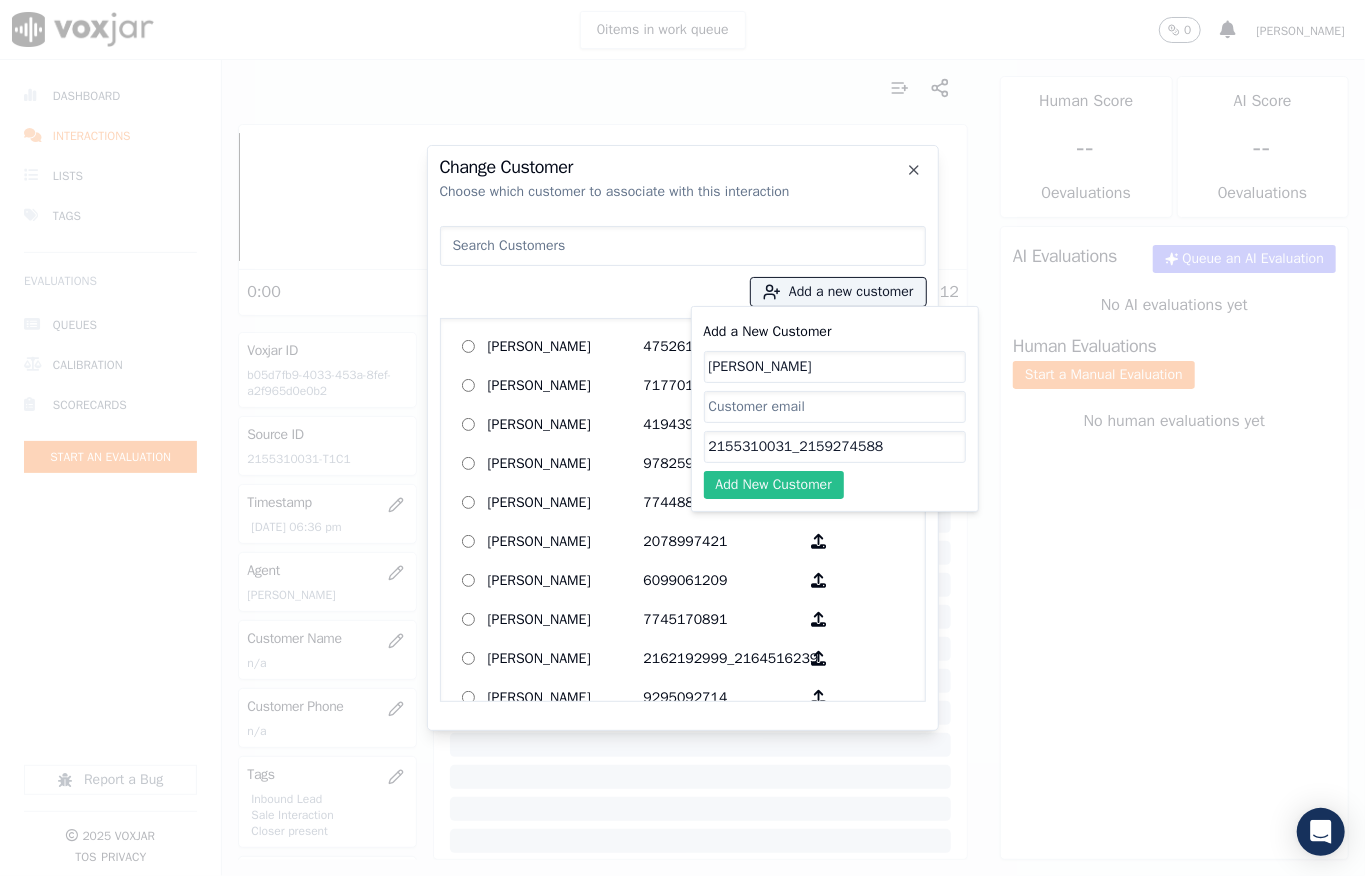 type on "2155310031_2159274588" 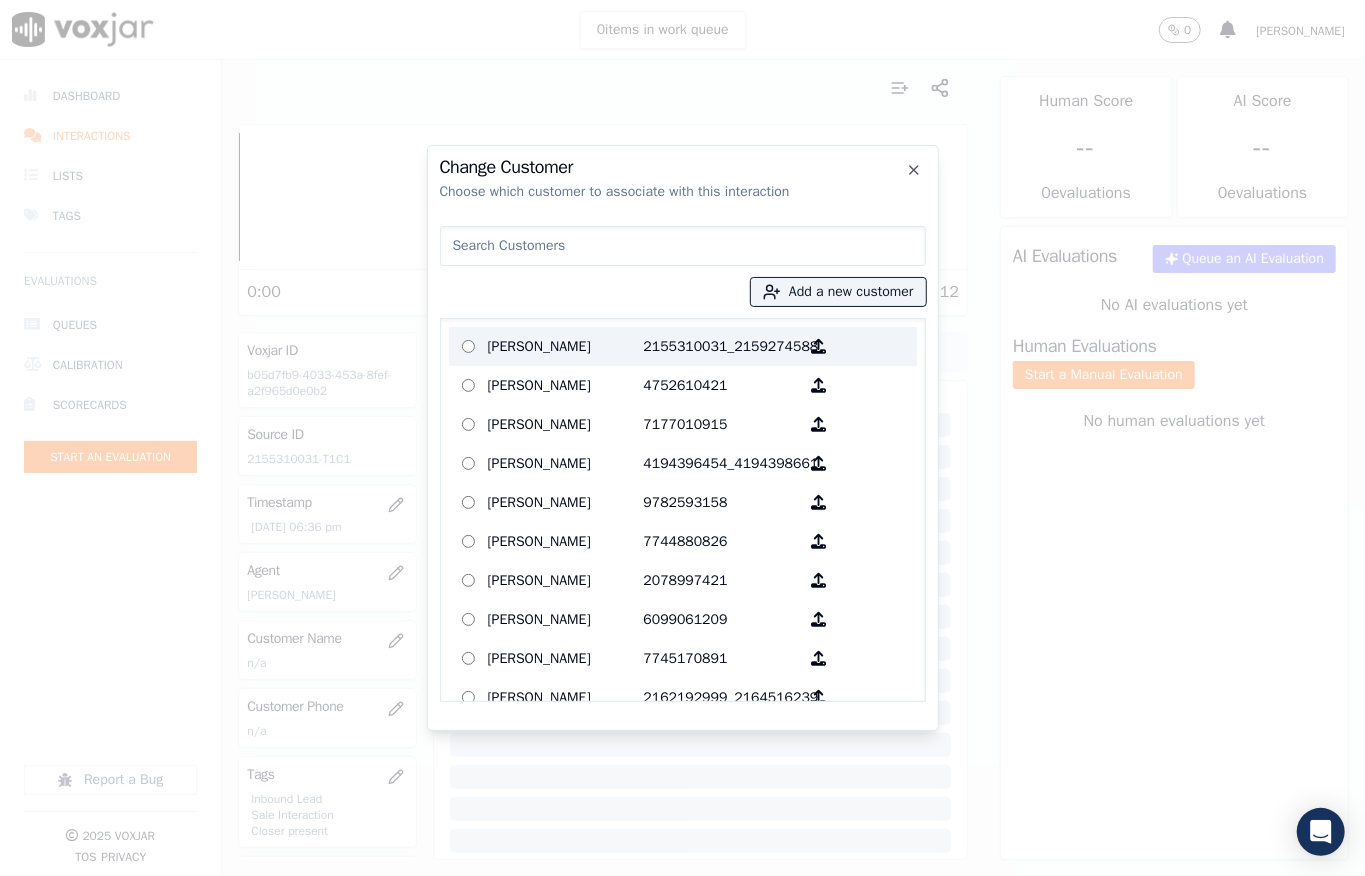 click on "[PERSON_NAME]" at bounding box center [566, 346] 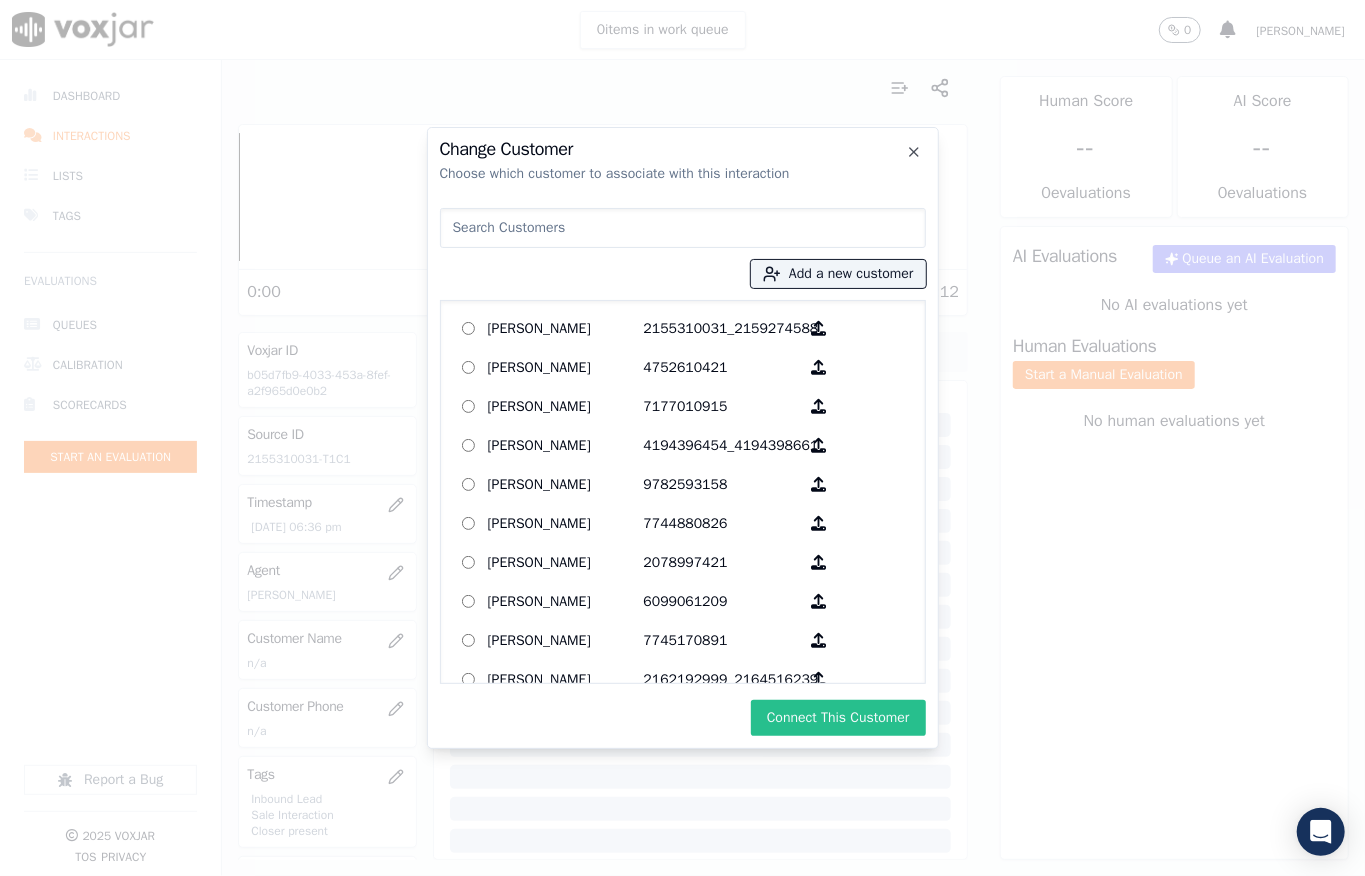 click on "Connect This Customer" at bounding box center (838, 718) 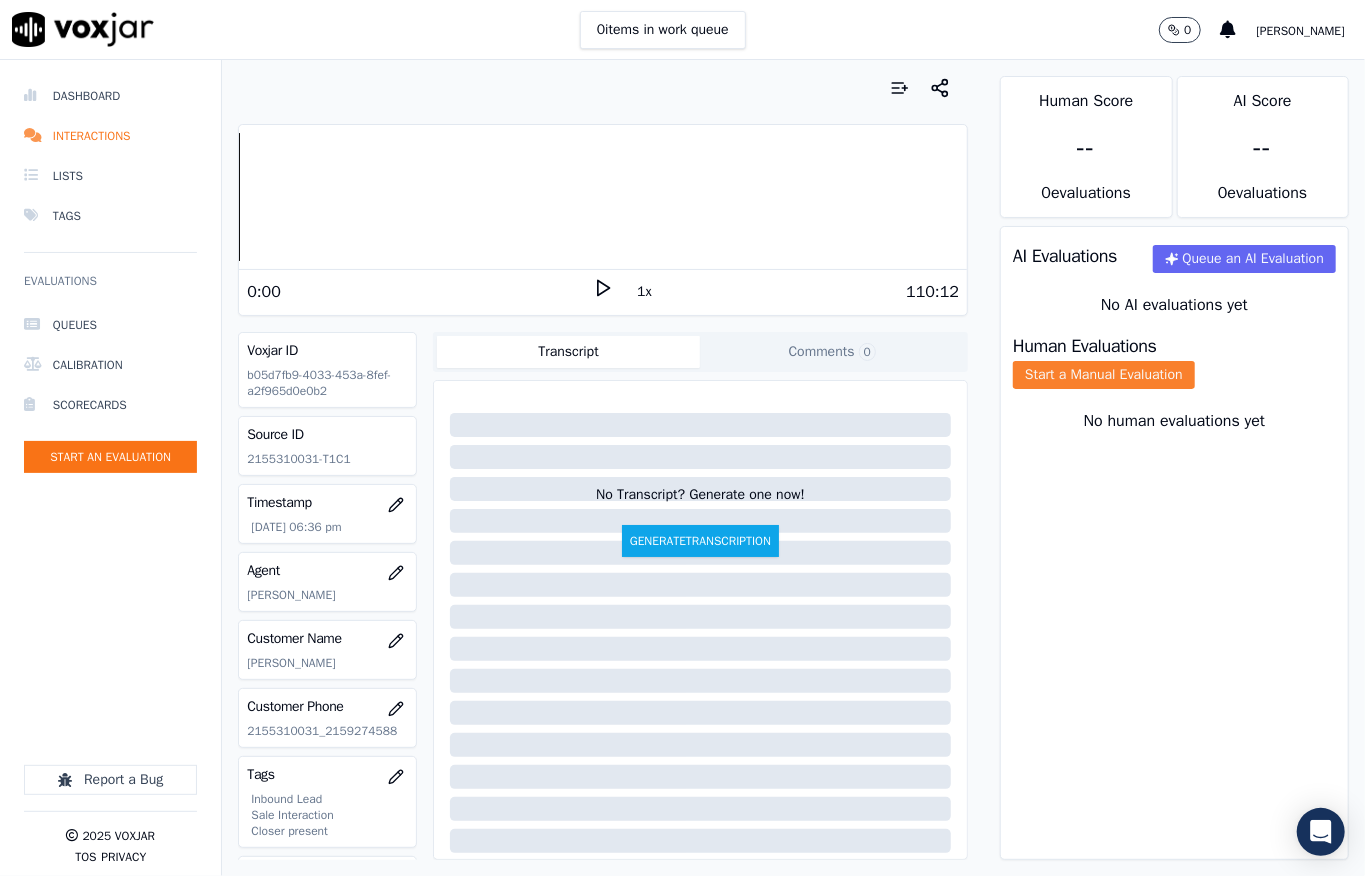 click on "Start a Manual Evaluation" 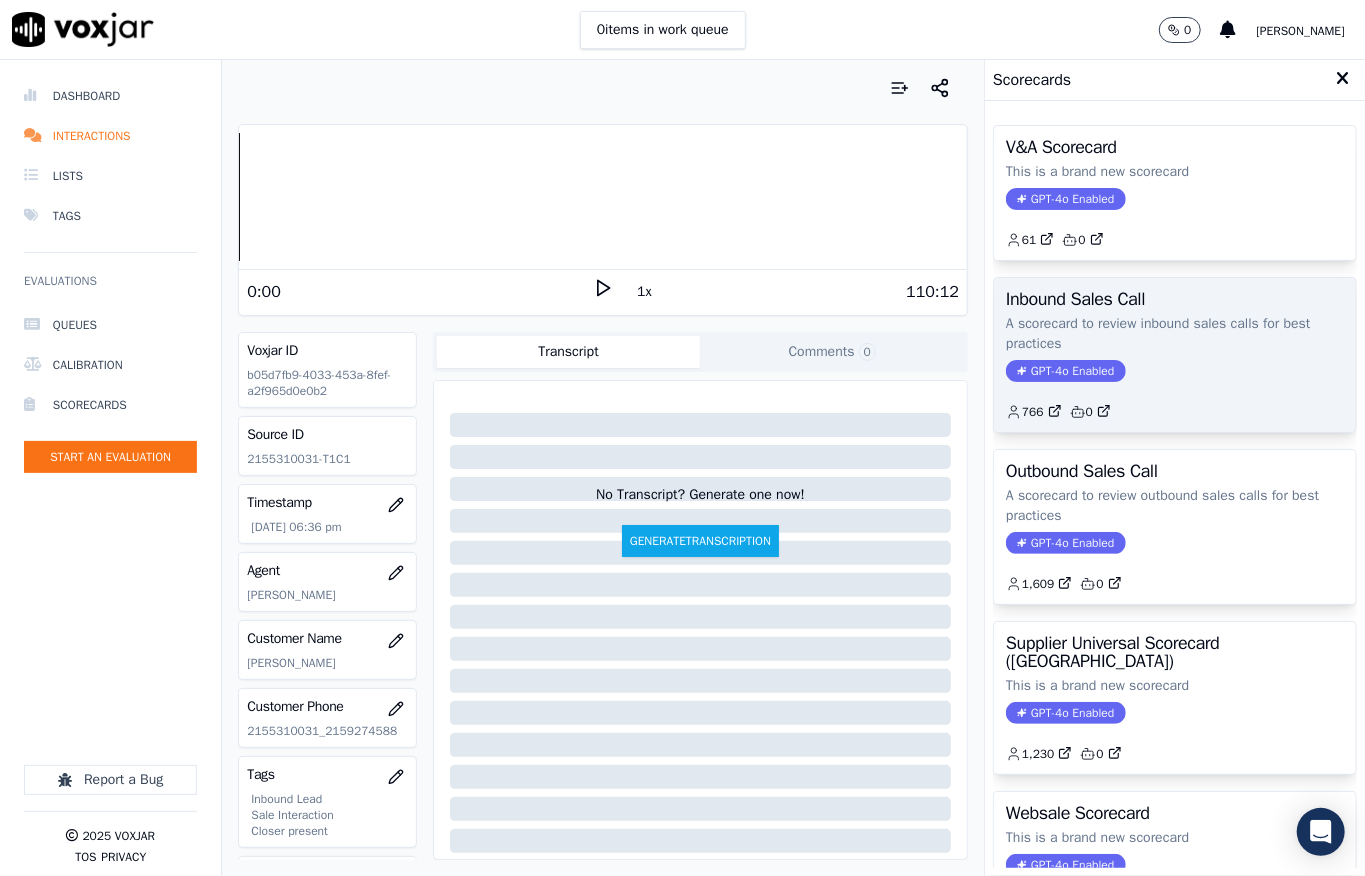 click on "GPT-4o Enabled" at bounding box center [1065, 371] 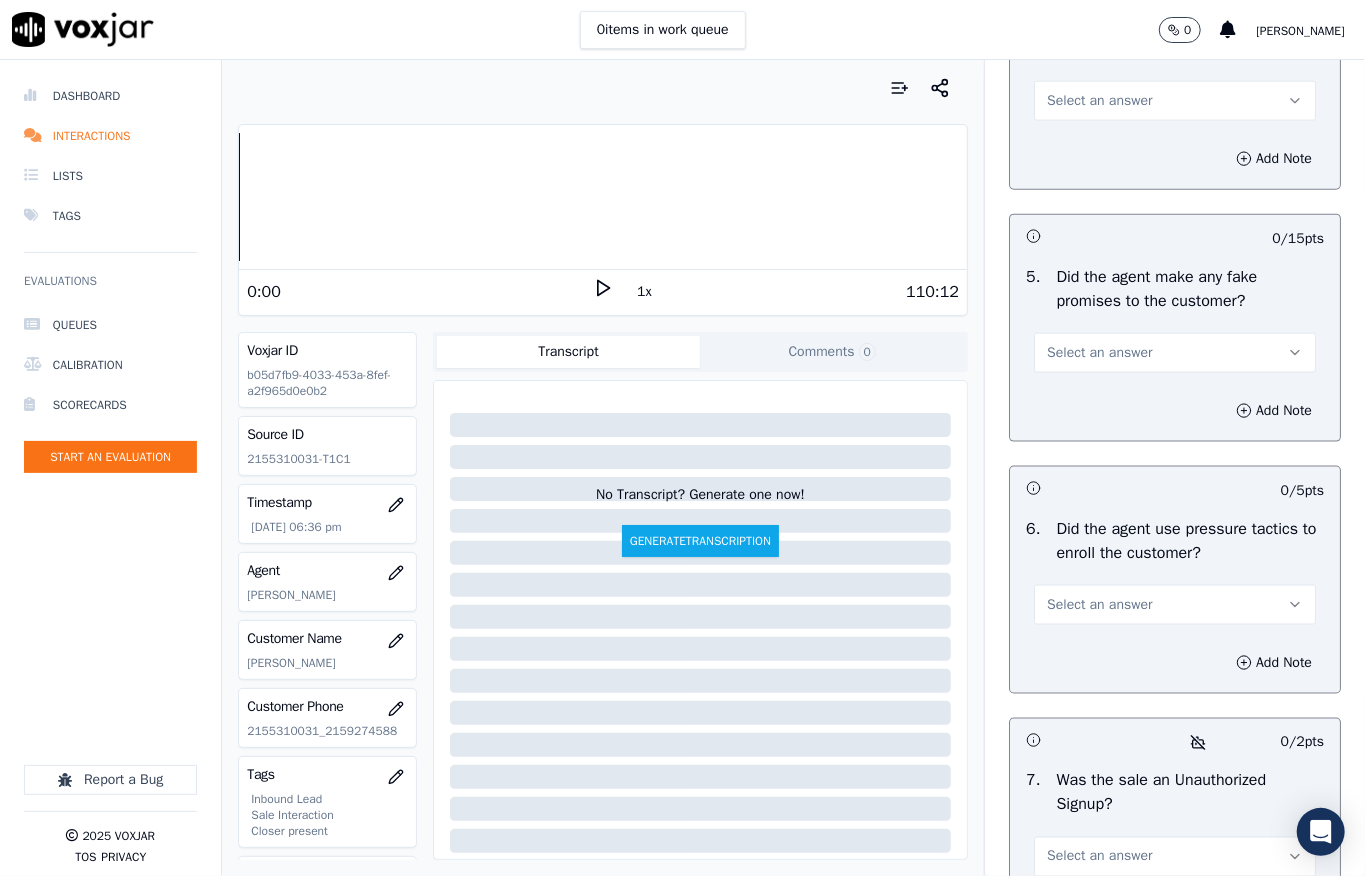 scroll, scrollTop: 5437, scrollLeft: 0, axis: vertical 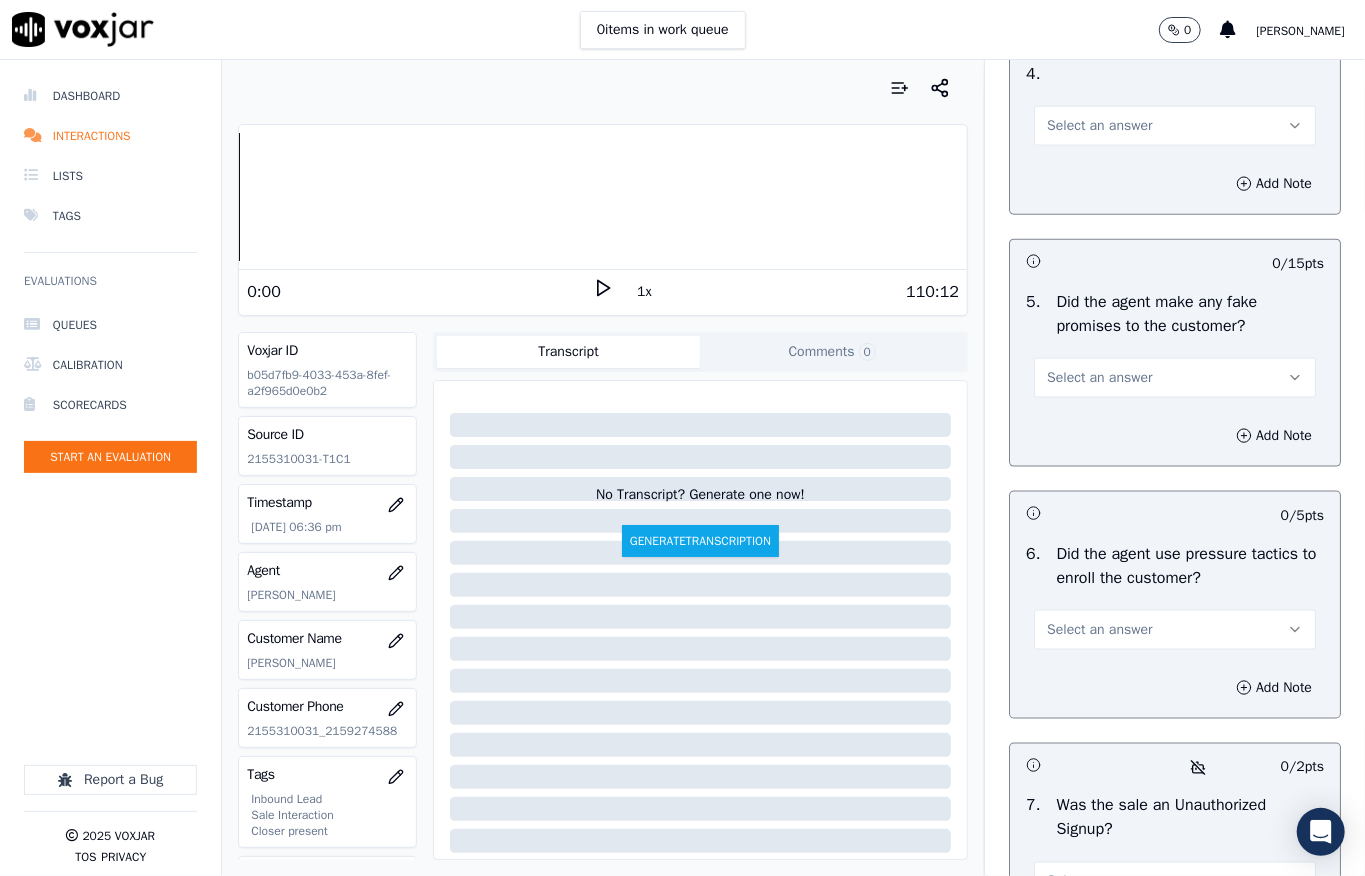 click on "Select an answer" at bounding box center [1099, 126] 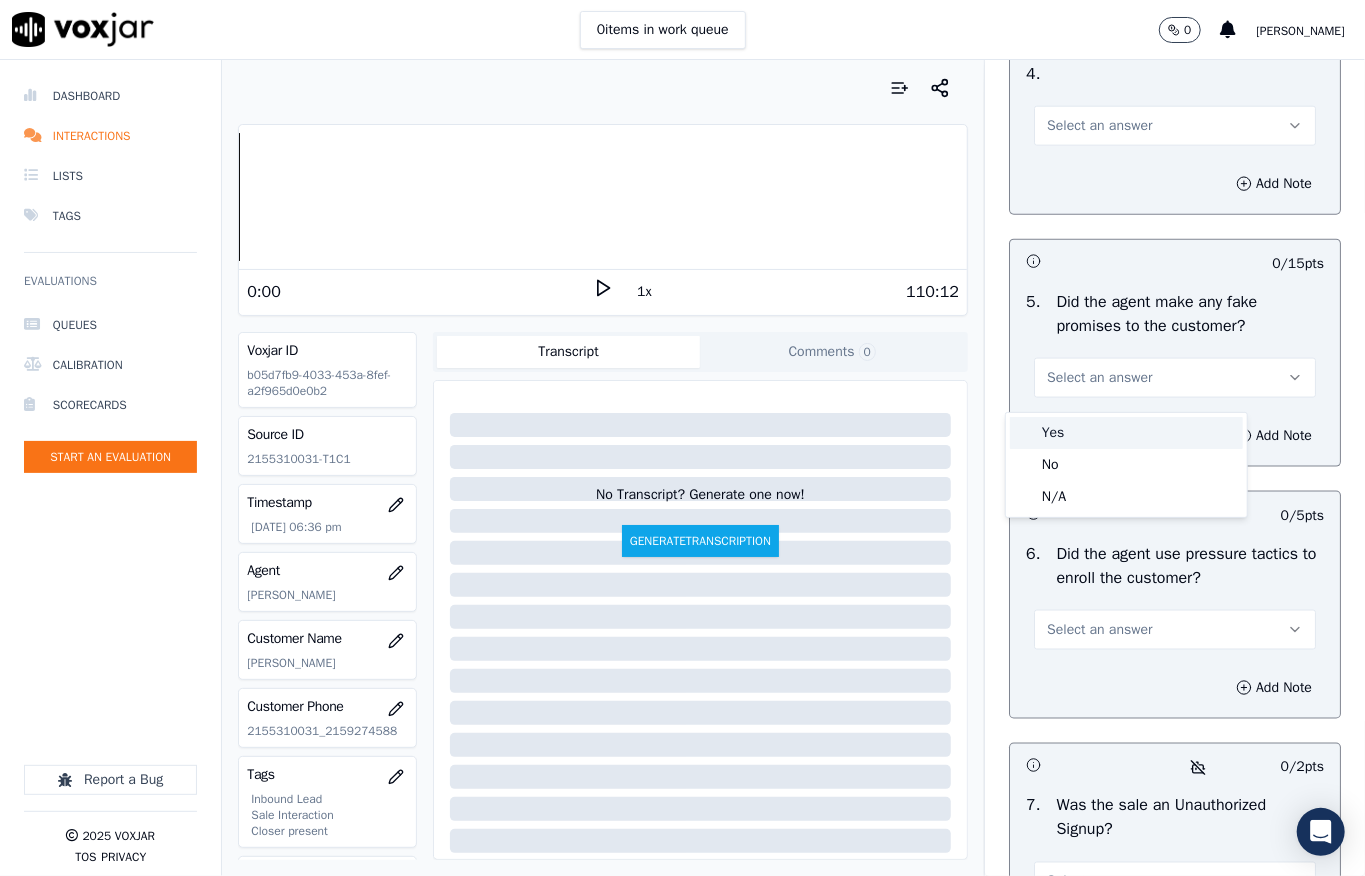 click on "Yes" at bounding box center (1126, 433) 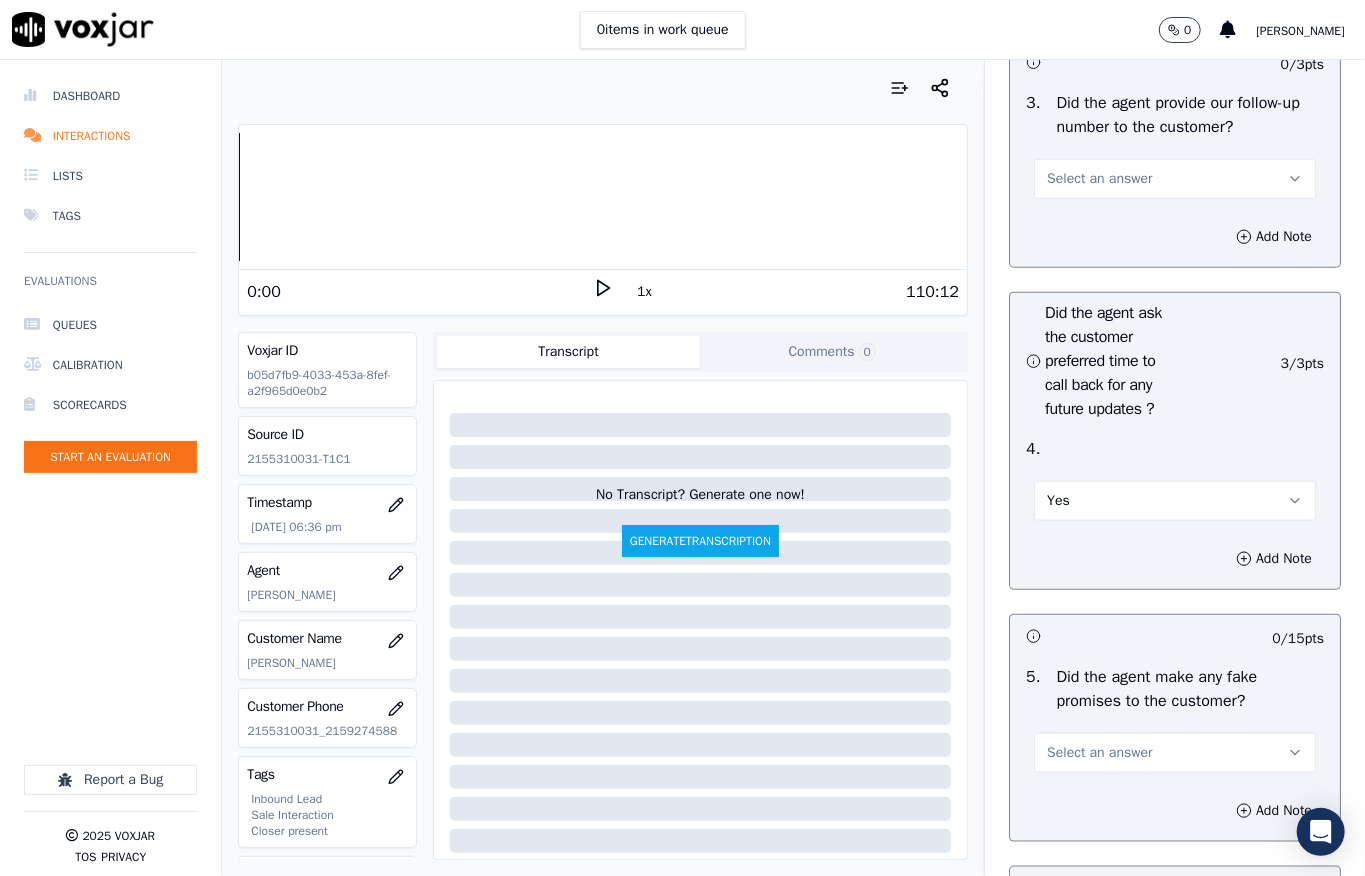 scroll, scrollTop: 5037, scrollLeft: 0, axis: vertical 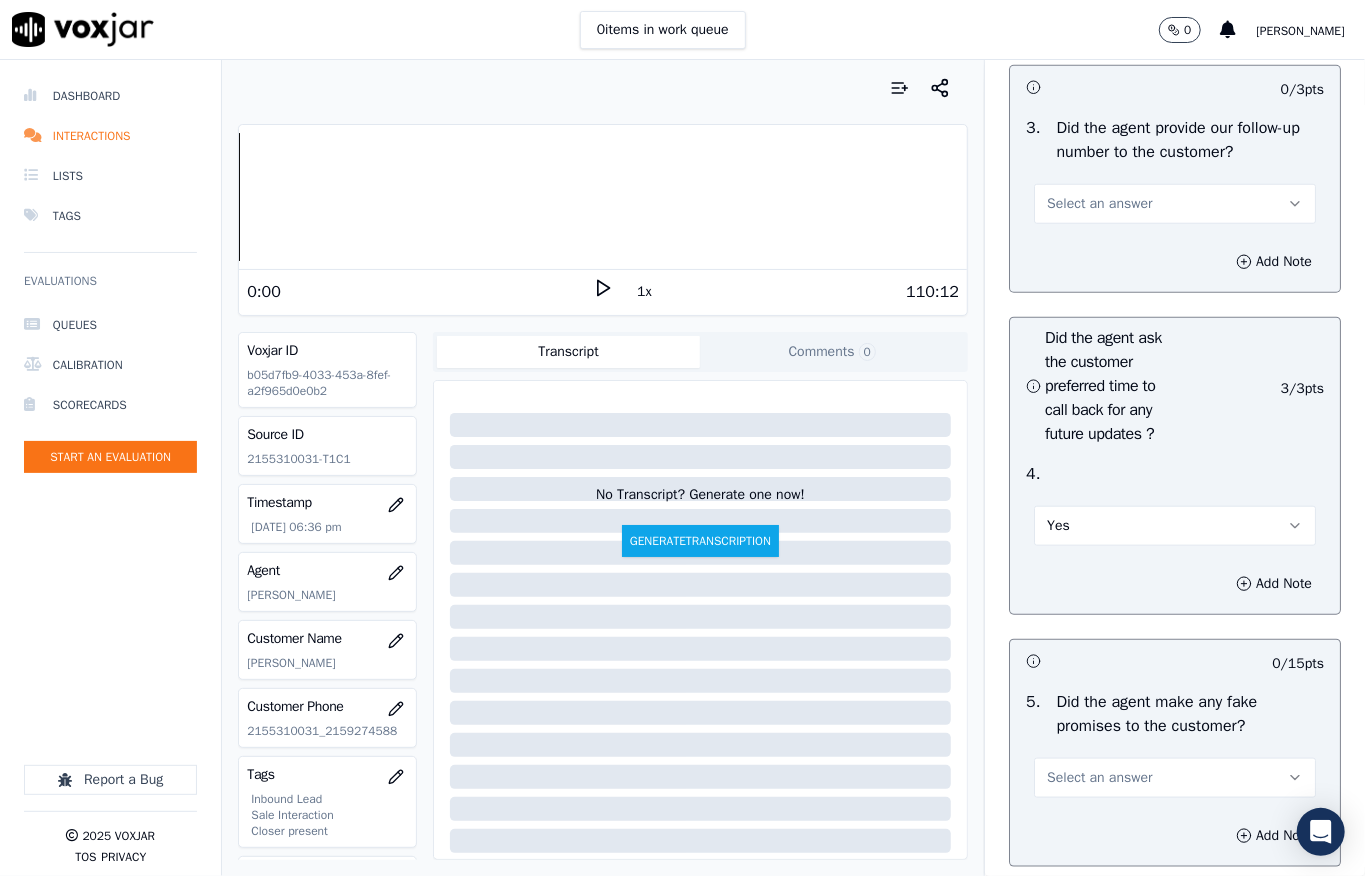 click on "Select an answer" at bounding box center [1099, 204] 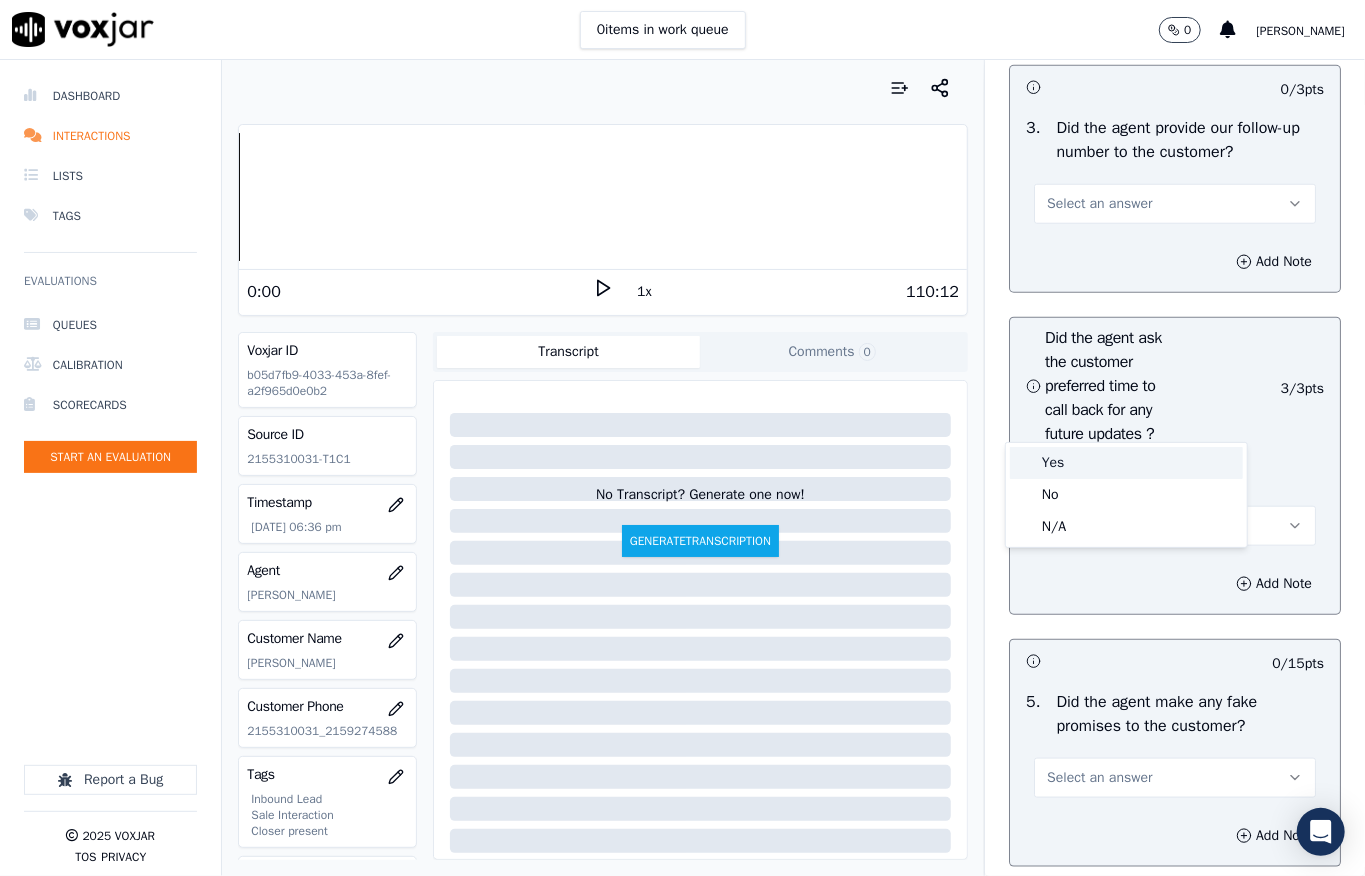 click on "Yes" at bounding box center [1126, 463] 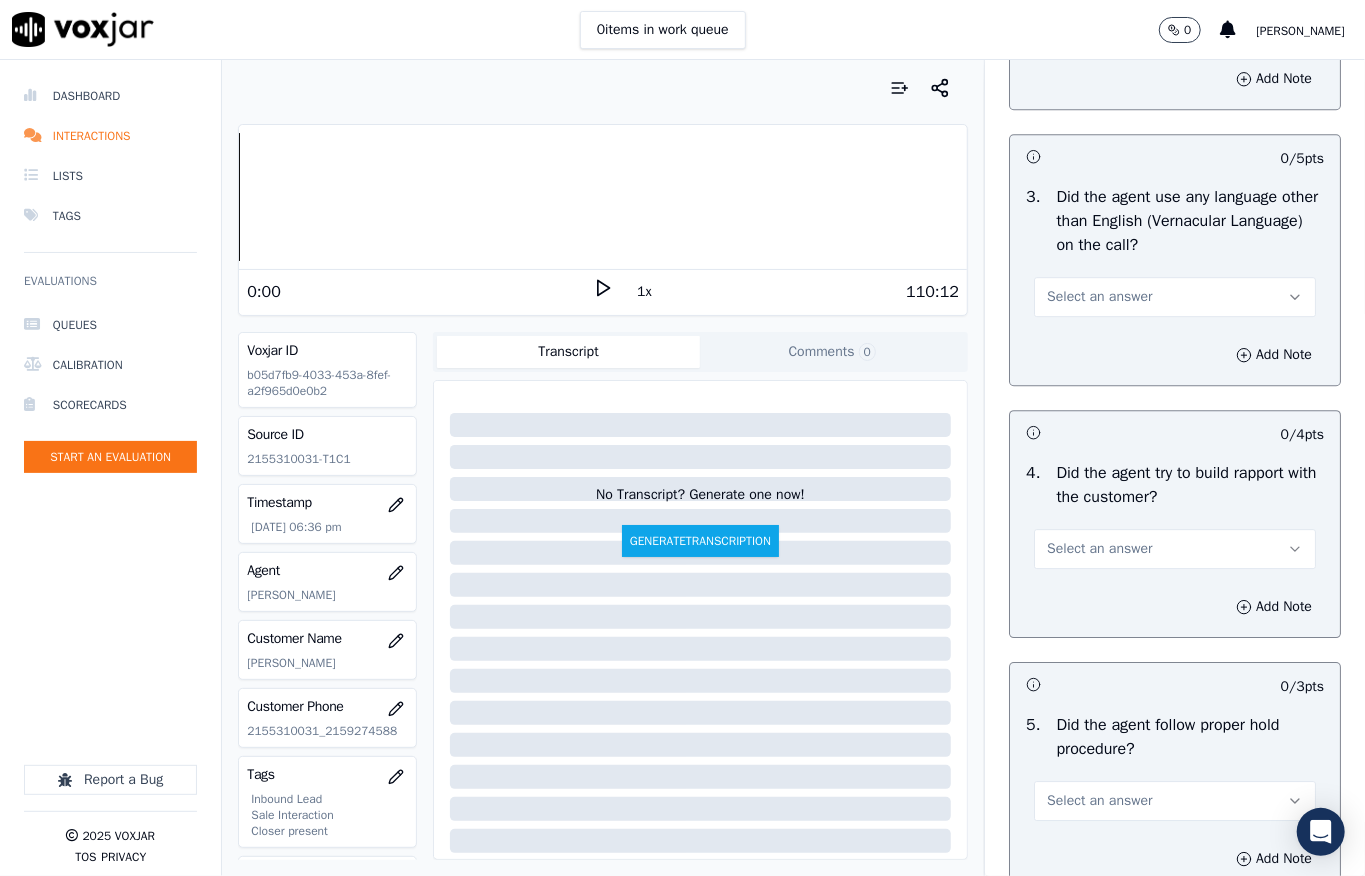 scroll, scrollTop: 0, scrollLeft: 0, axis: both 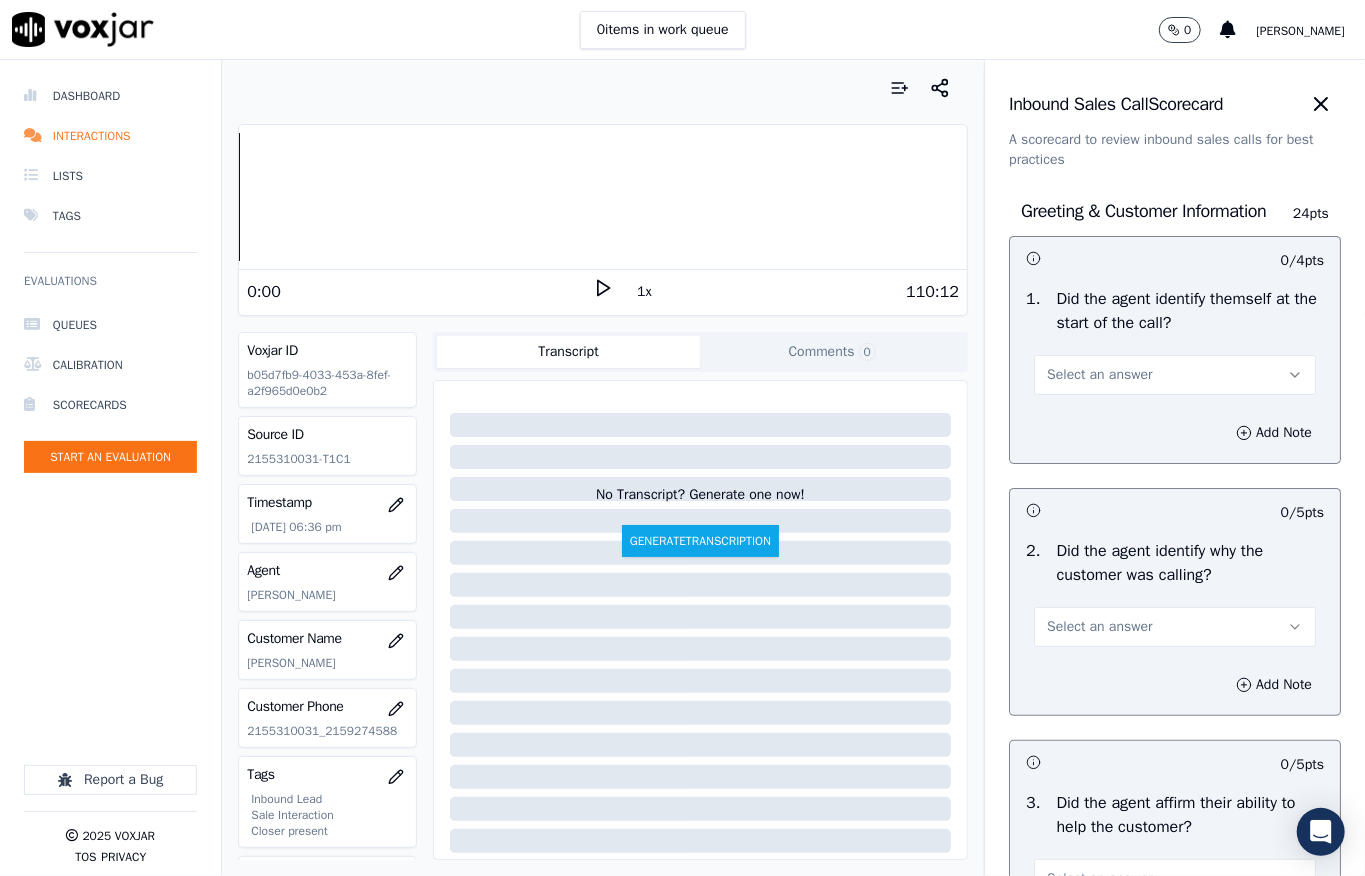click on "Select an answer" at bounding box center [1175, 375] 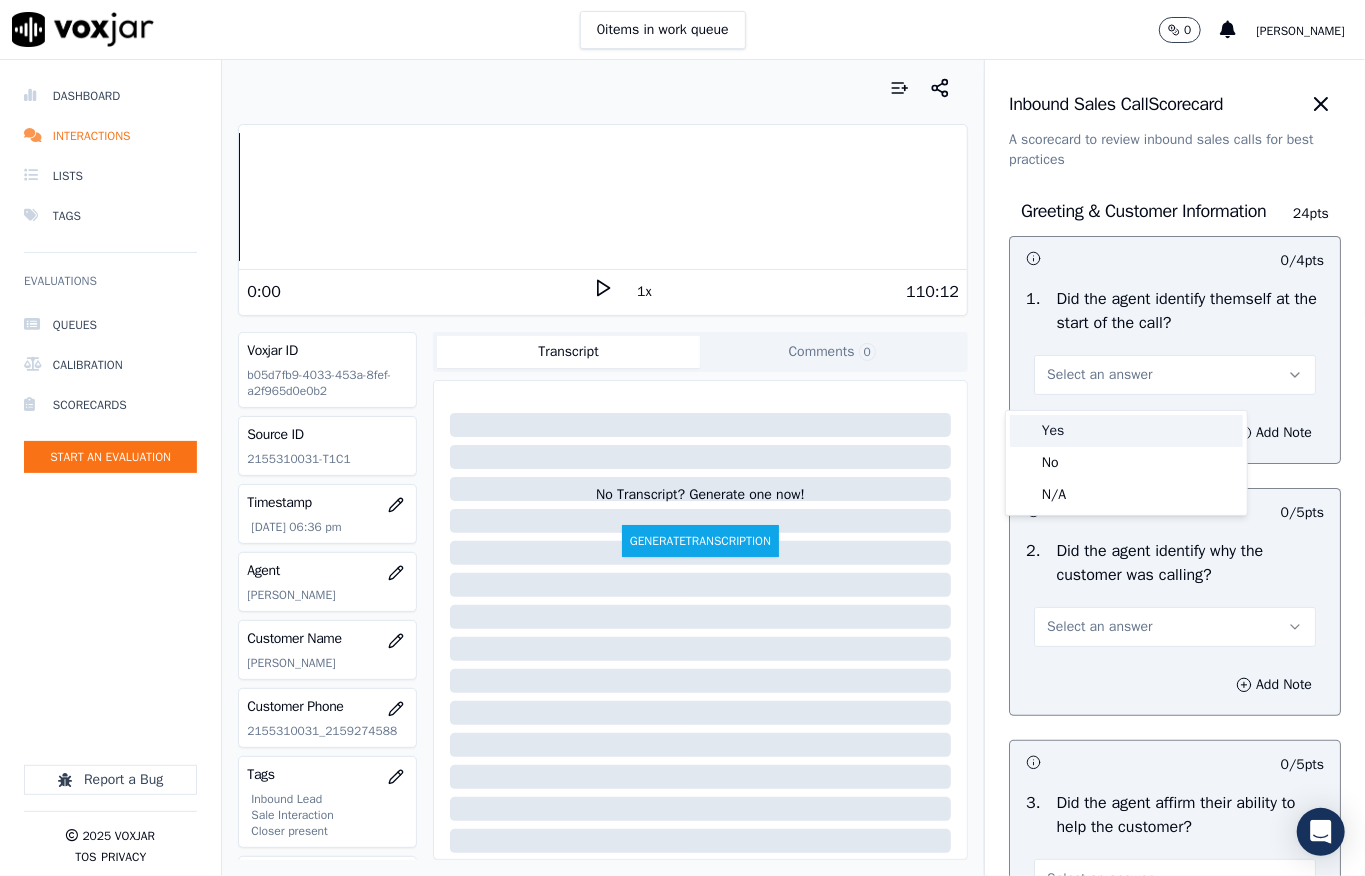 click on "Yes" at bounding box center [1126, 431] 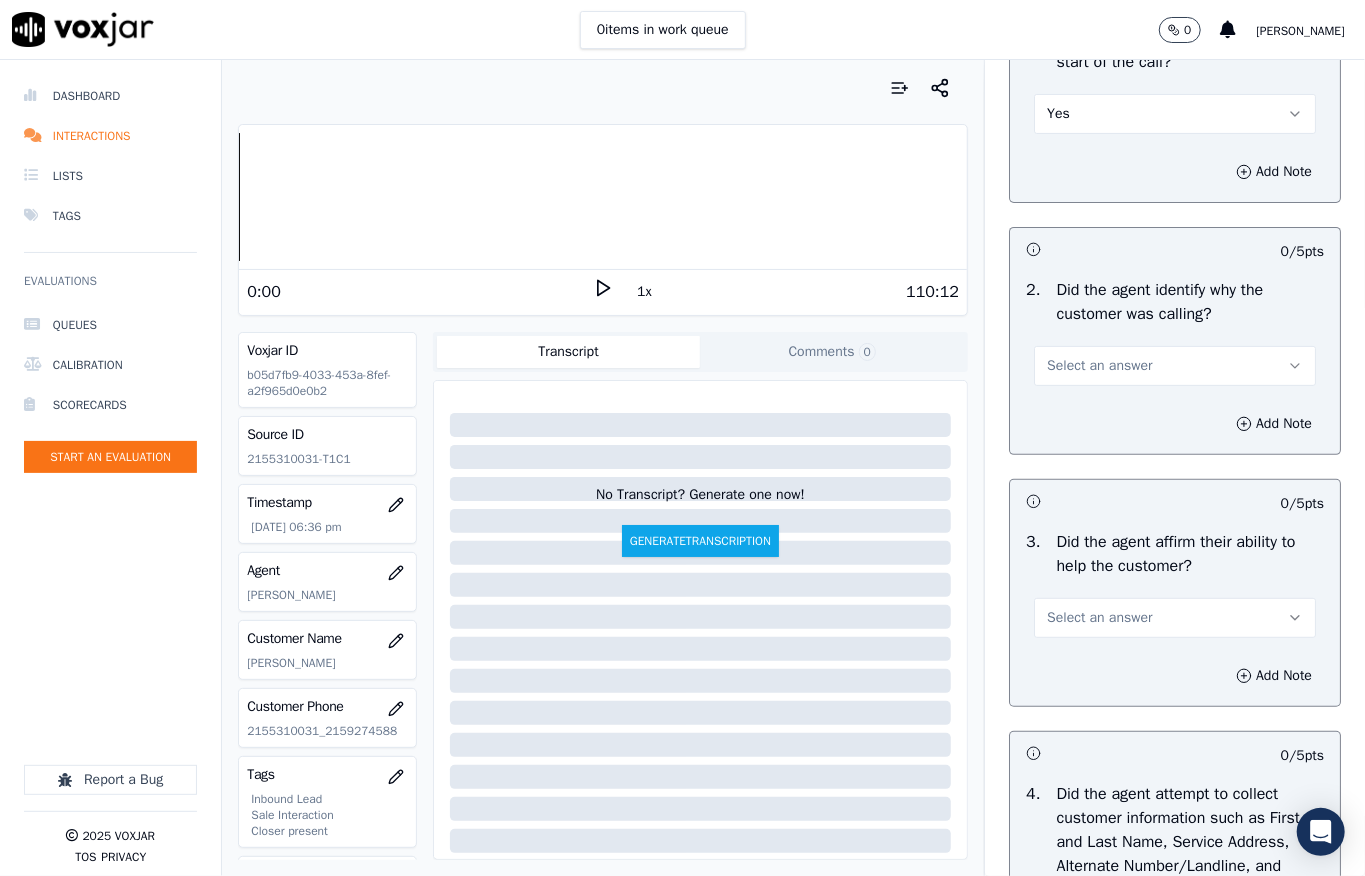 scroll, scrollTop: 266, scrollLeft: 0, axis: vertical 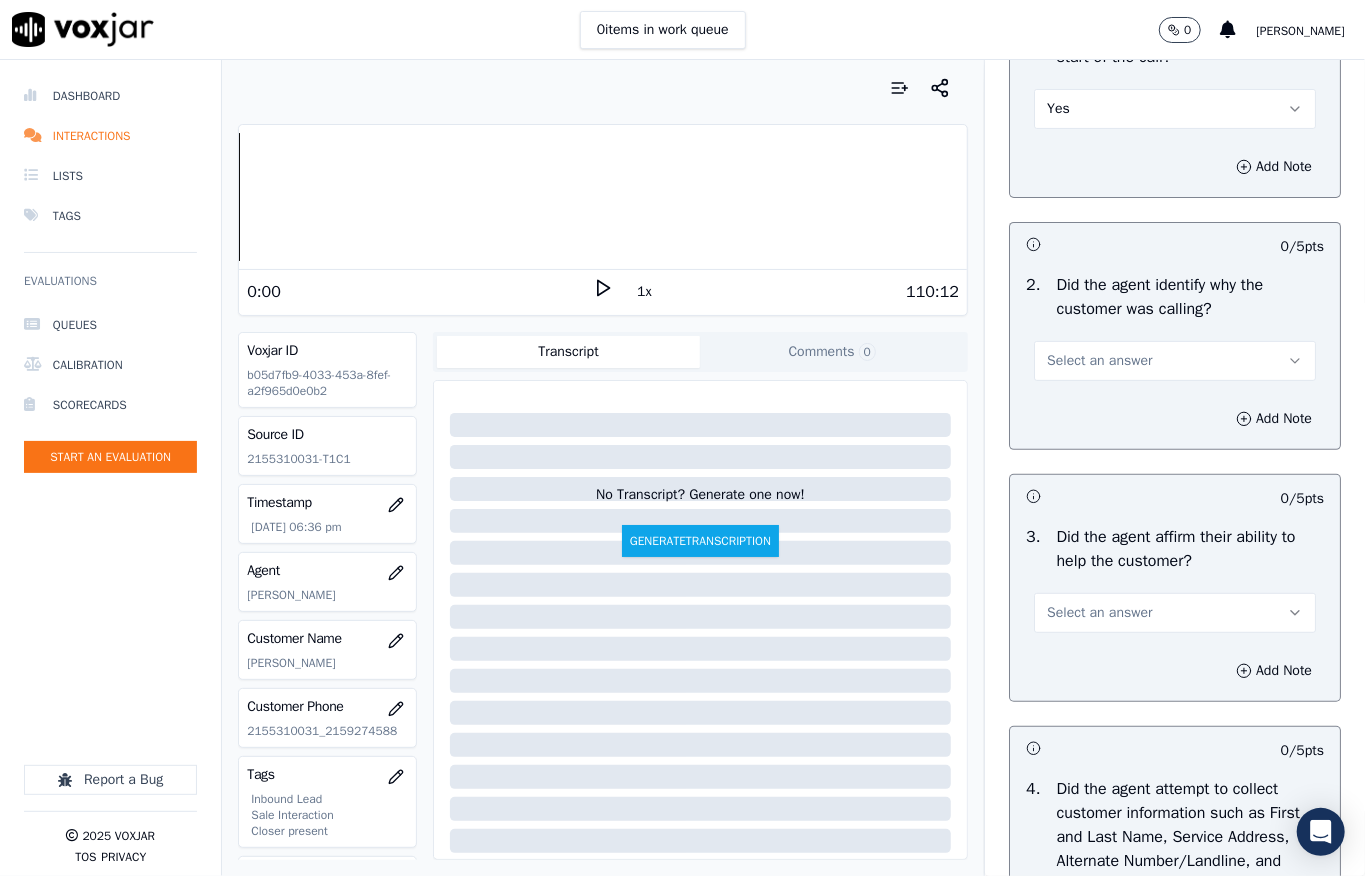 click on "Select an answer" at bounding box center (1099, 361) 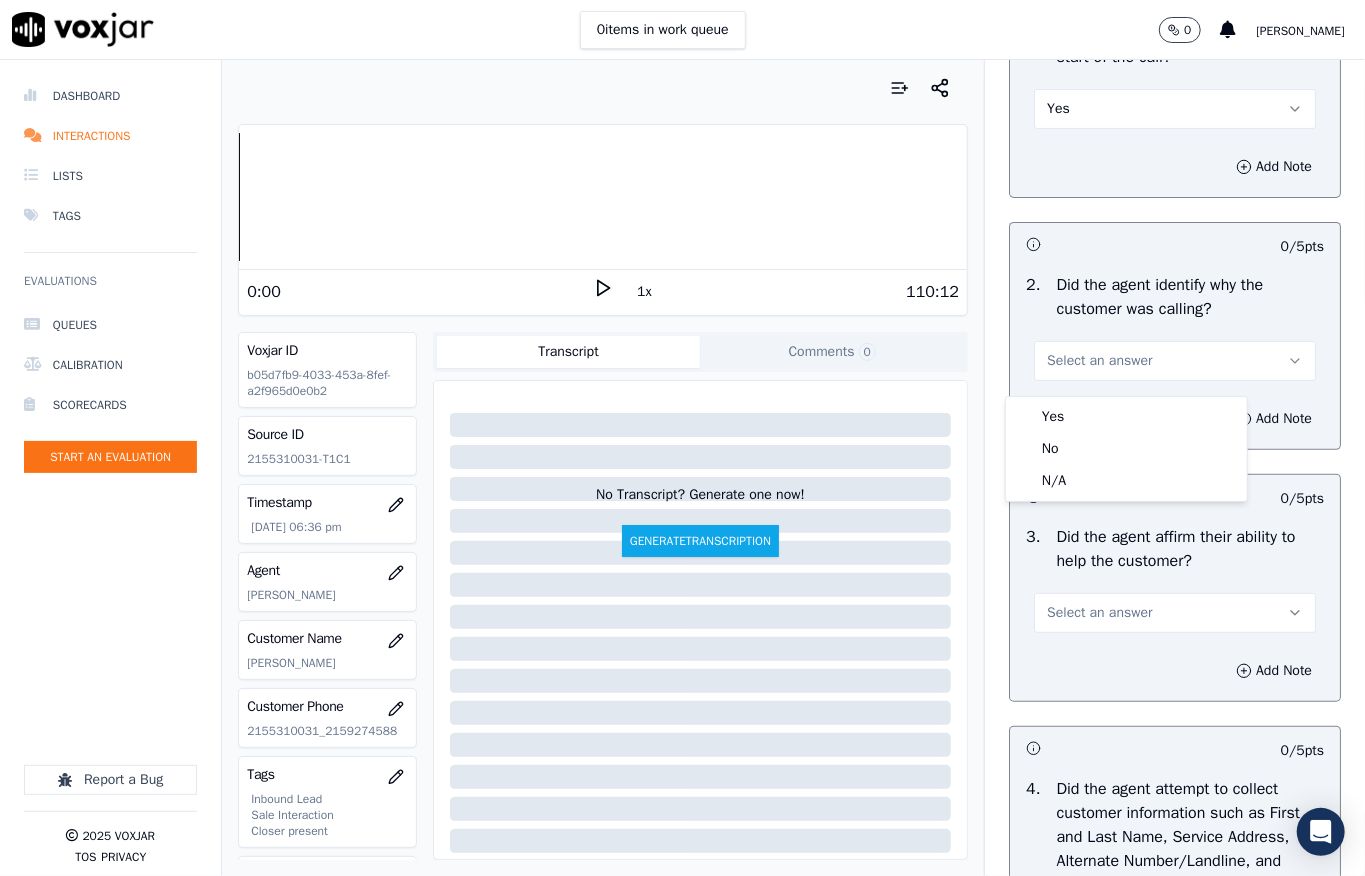 click on "Yes" at bounding box center (1126, 417) 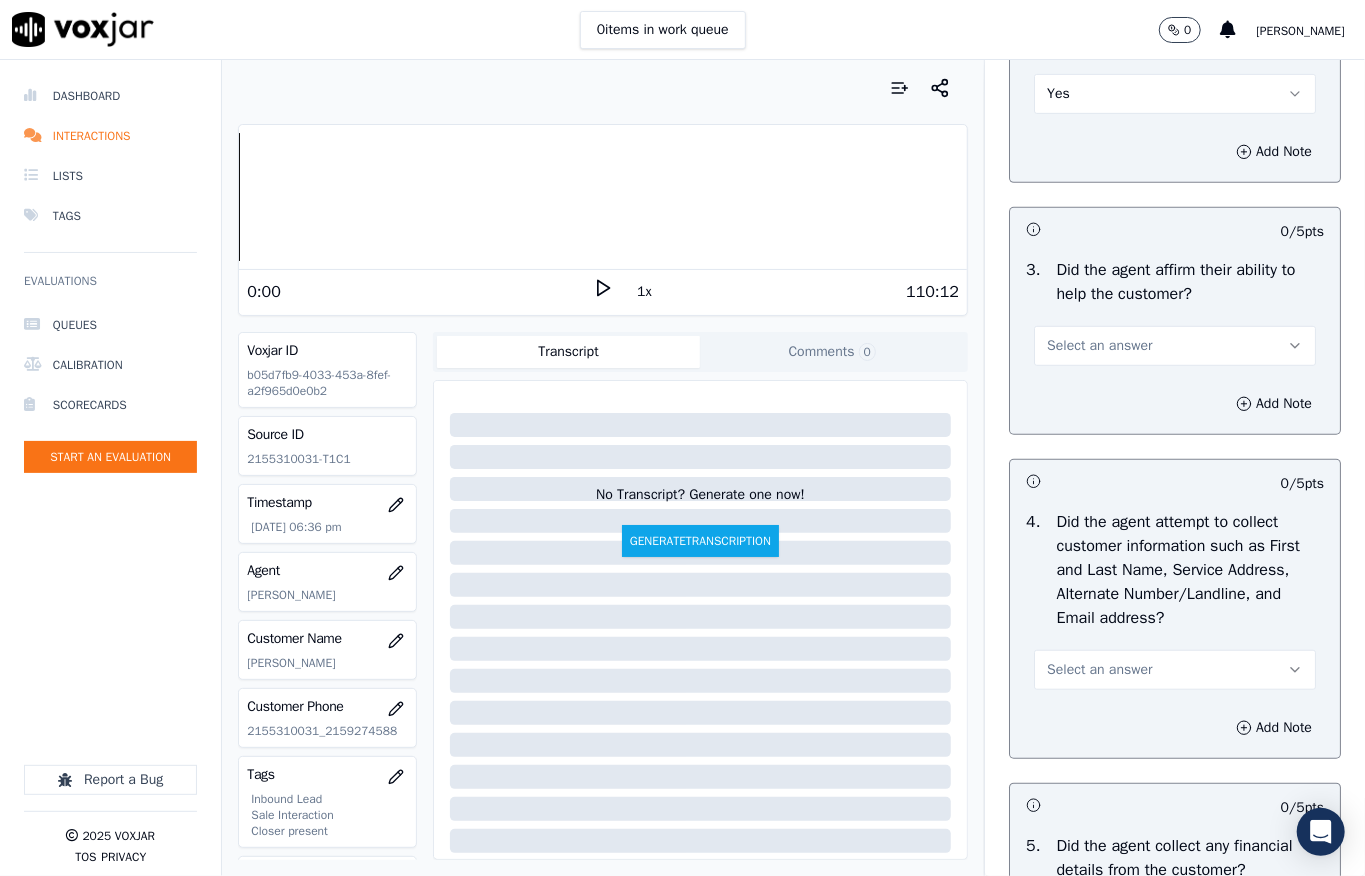 click on "Select an answer" at bounding box center [1099, 346] 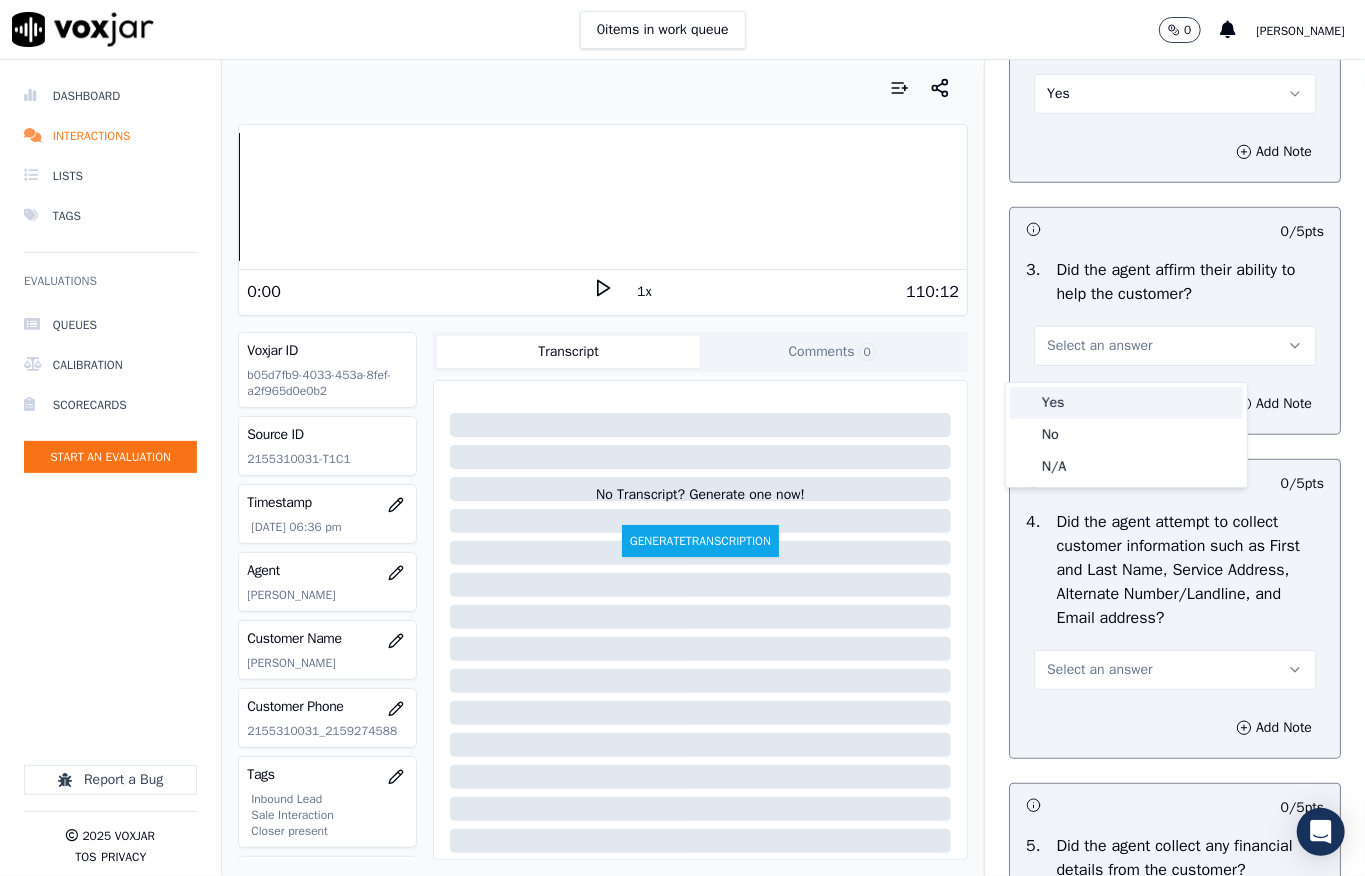 click on "Yes" at bounding box center [1126, 403] 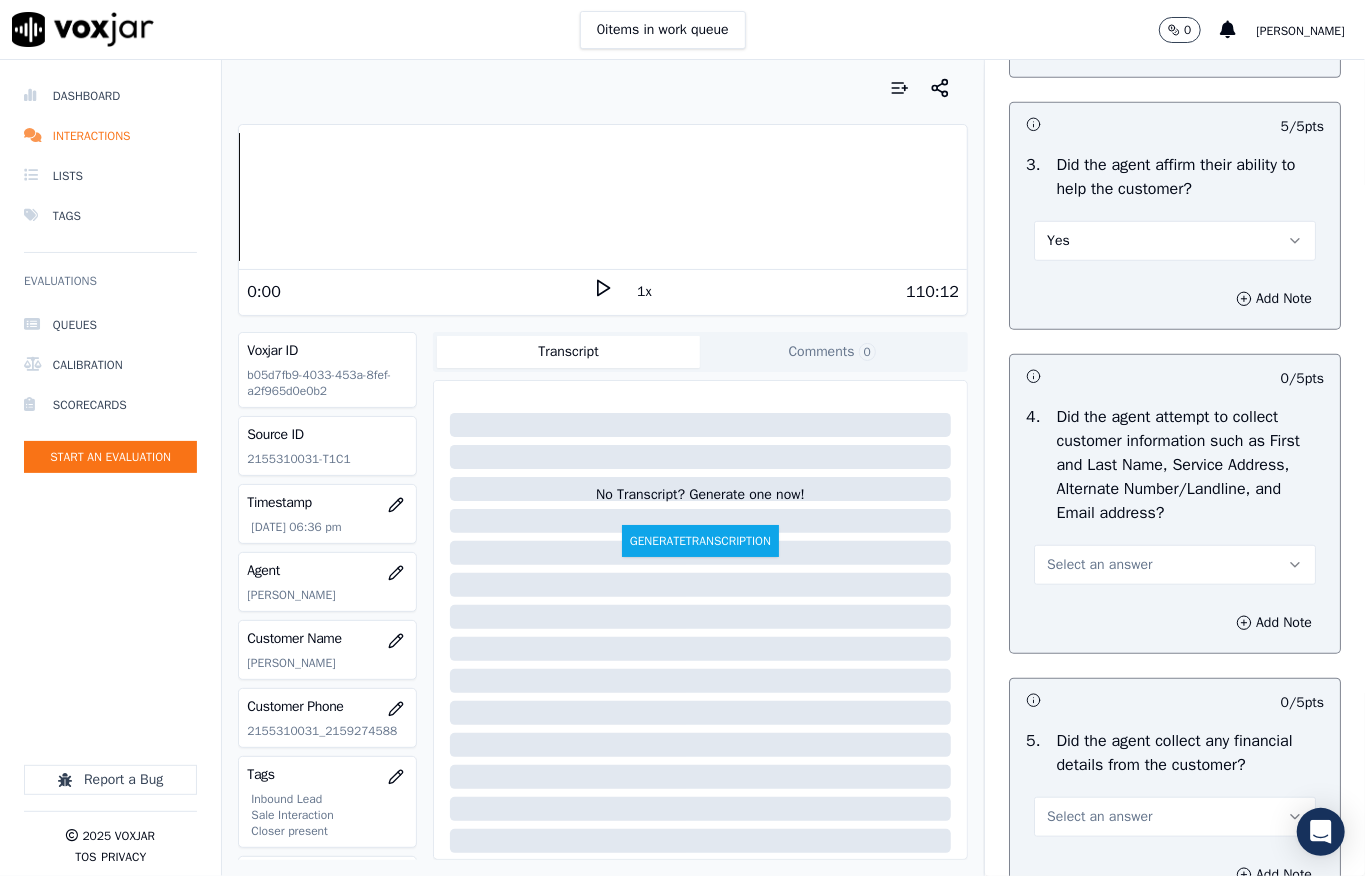 scroll, scrollTop: 933, scrollLeft: 0, axis: vertical 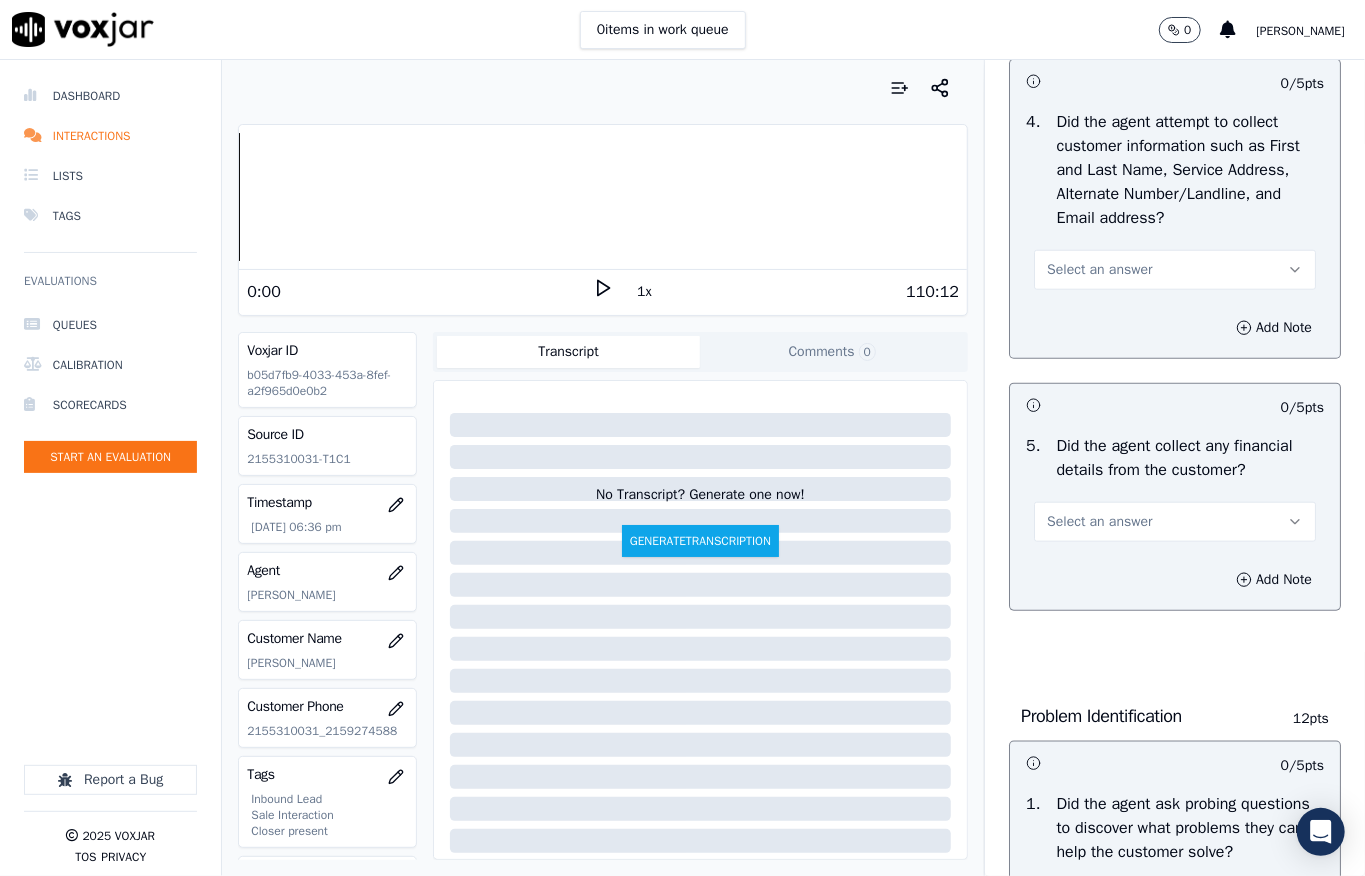 click on "Select an answer" at bounding box center [1099, 270] 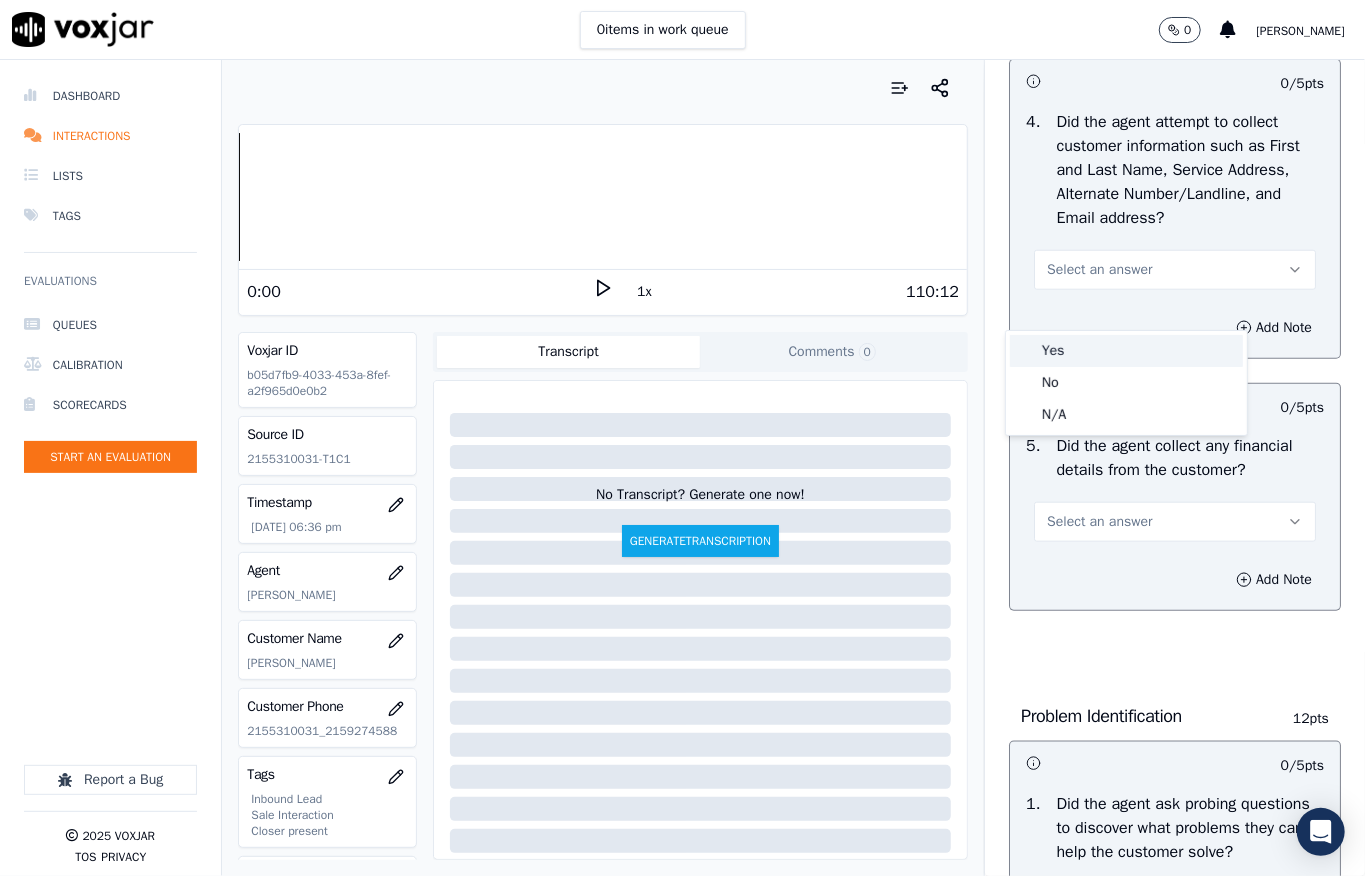 click on "Yes" at bounding box center [1126, 351] 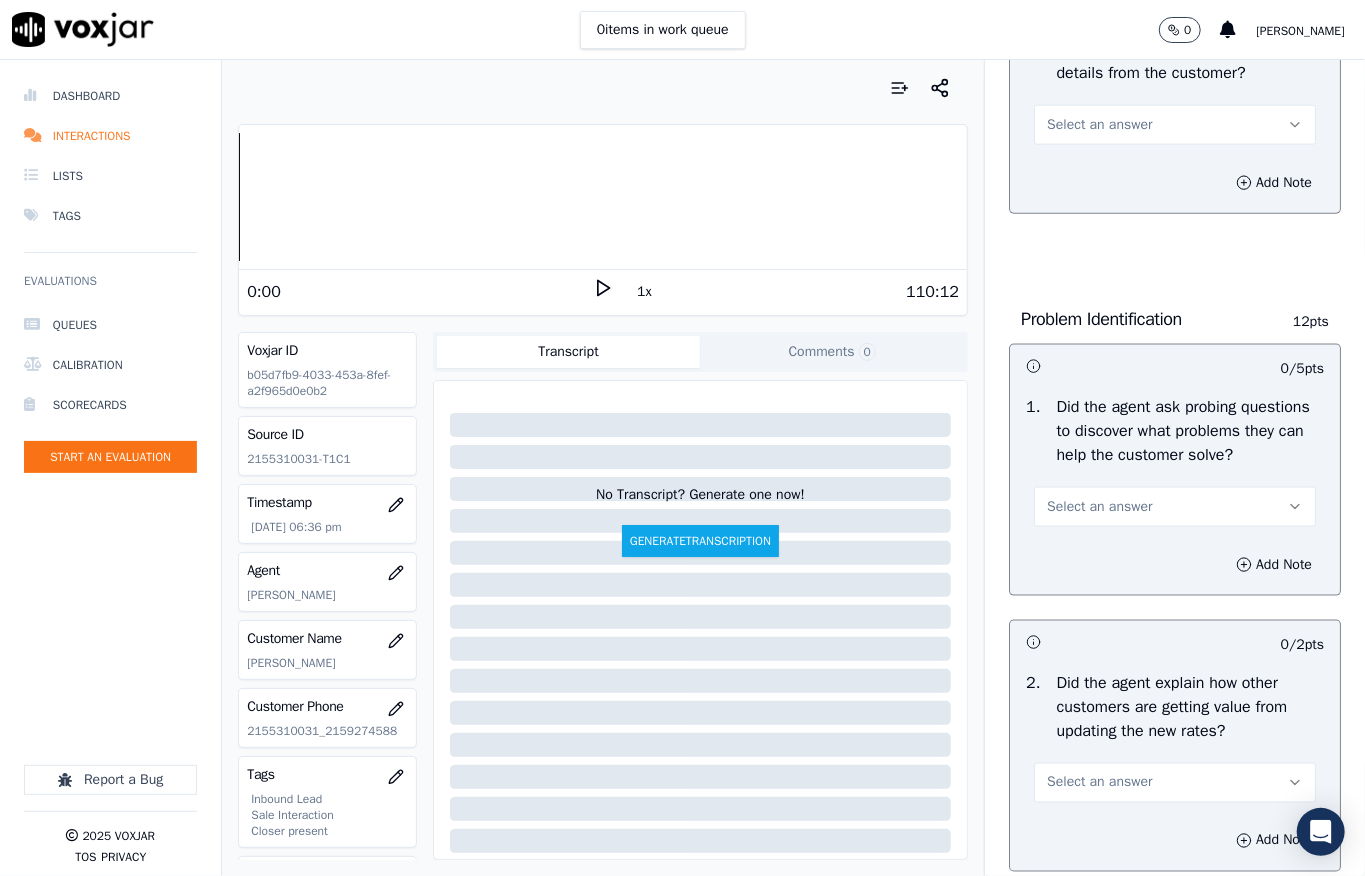 scroll, scrollTop: 1333, scrollLeft: 0, axis: vertical 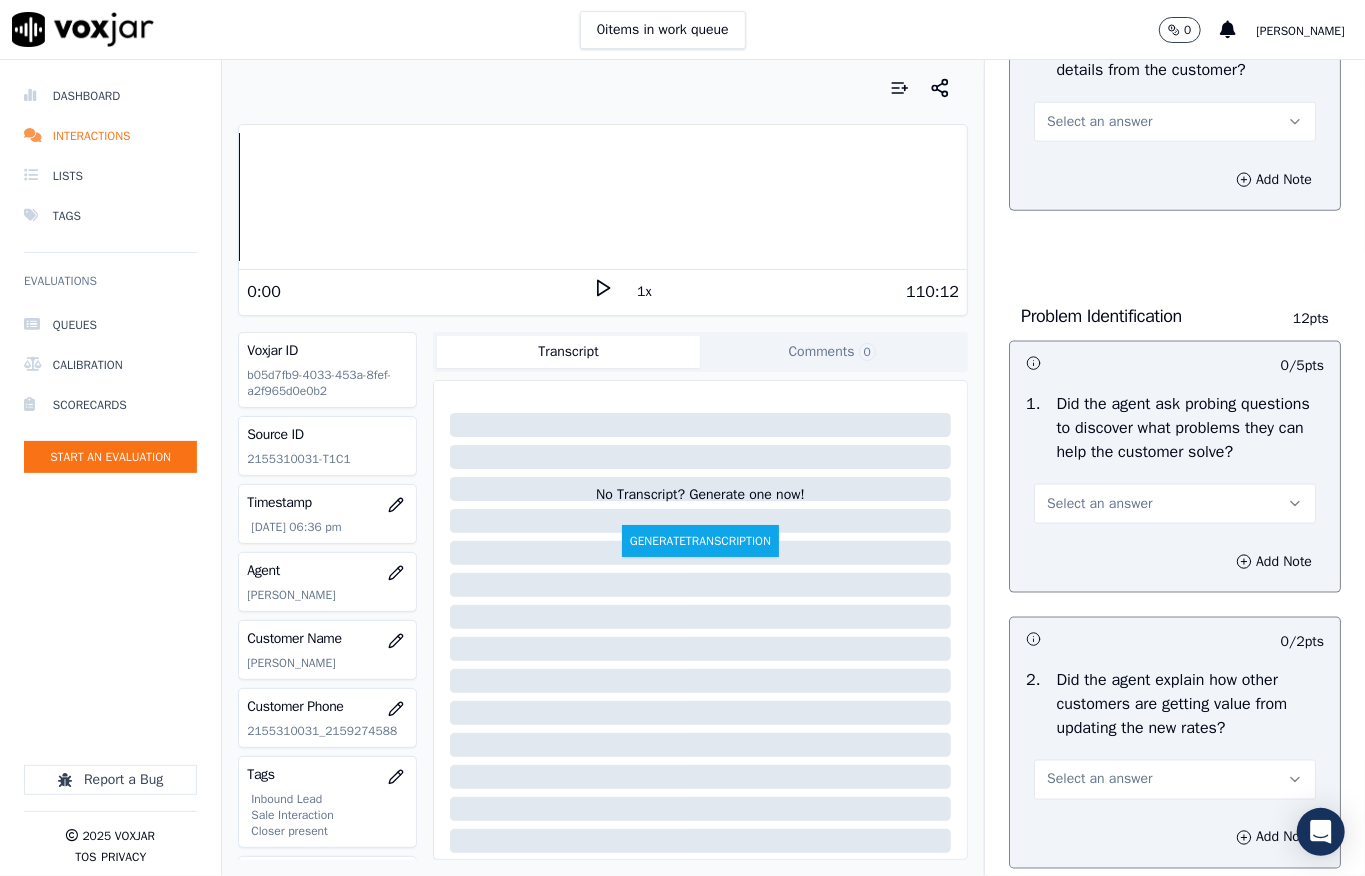 click on "Select an answer" at bounding box center (1099, 122) 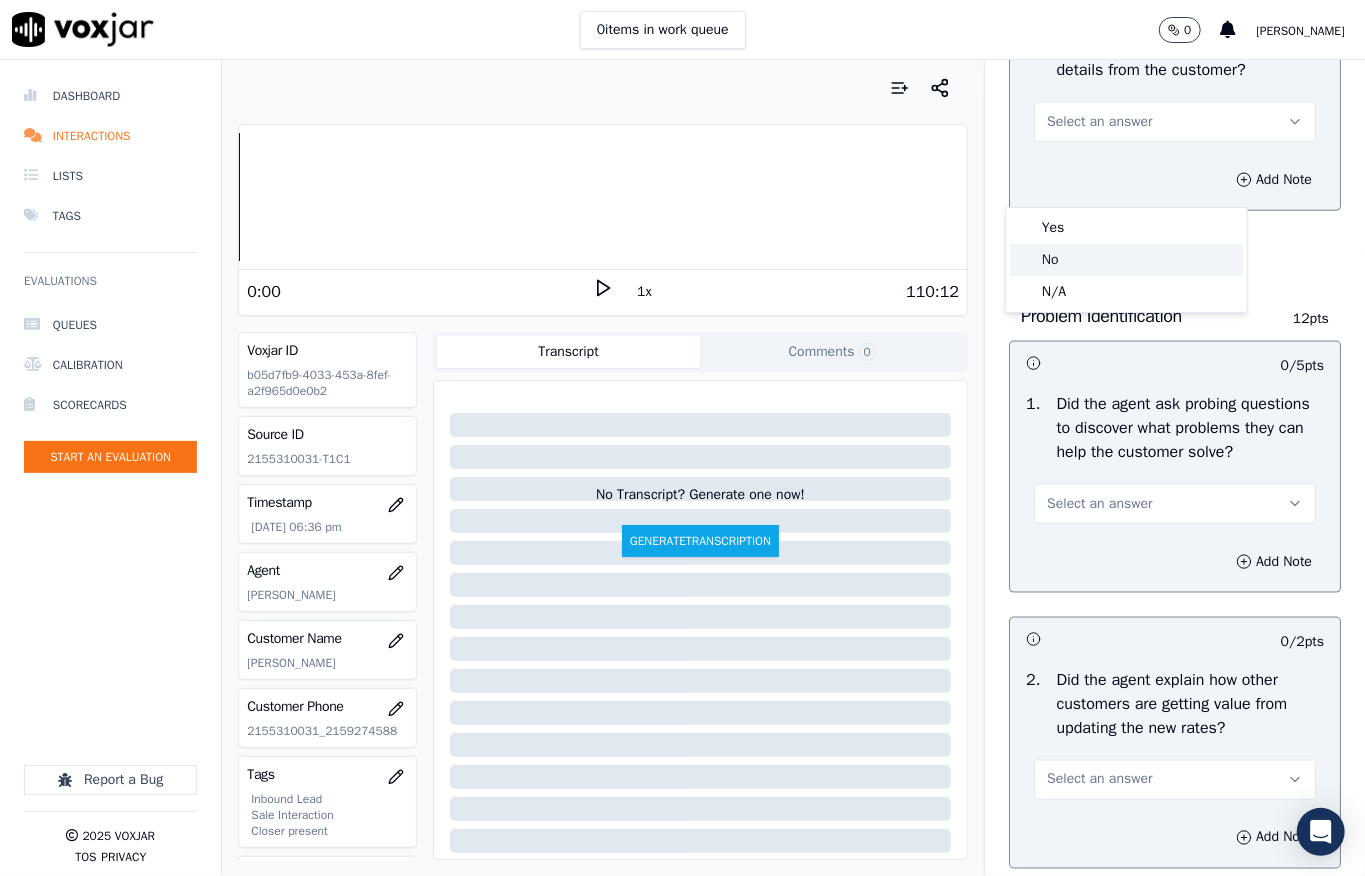 click on "No" 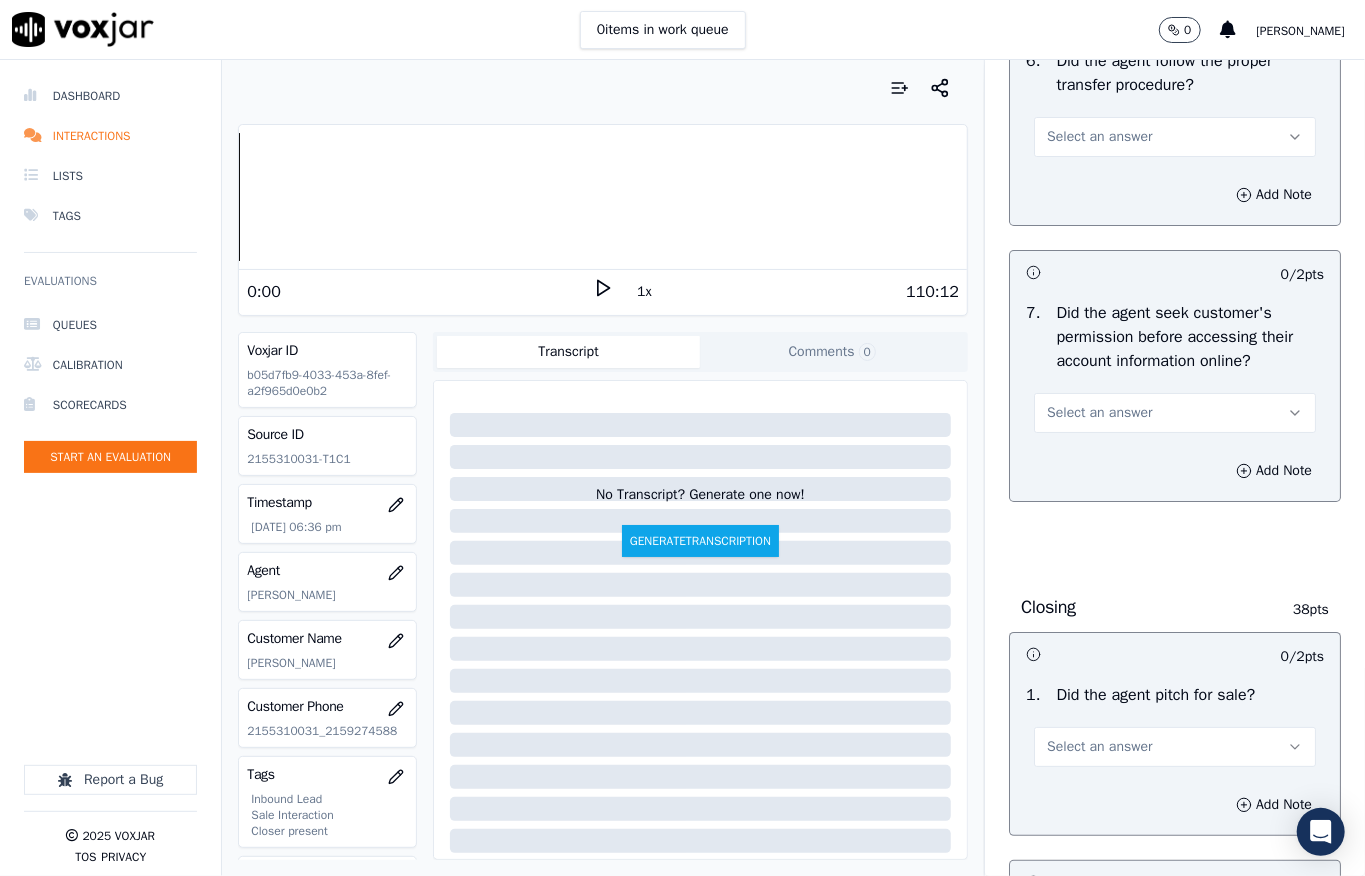 scroll, scrollTop: 4000, scrollLeft: 0, axis: vertical 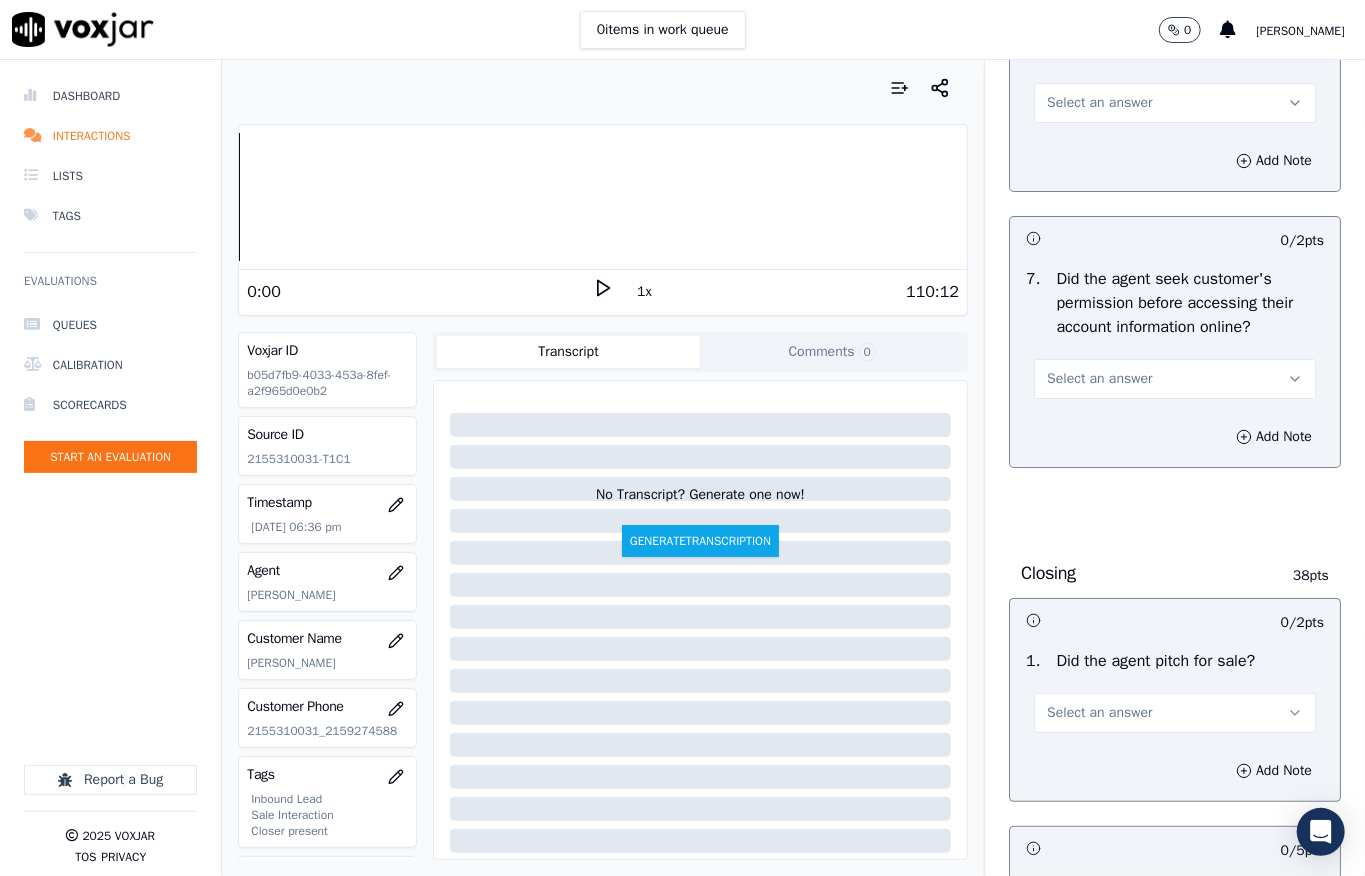 click on "Select an answer" at bounding box center [1099, 379] 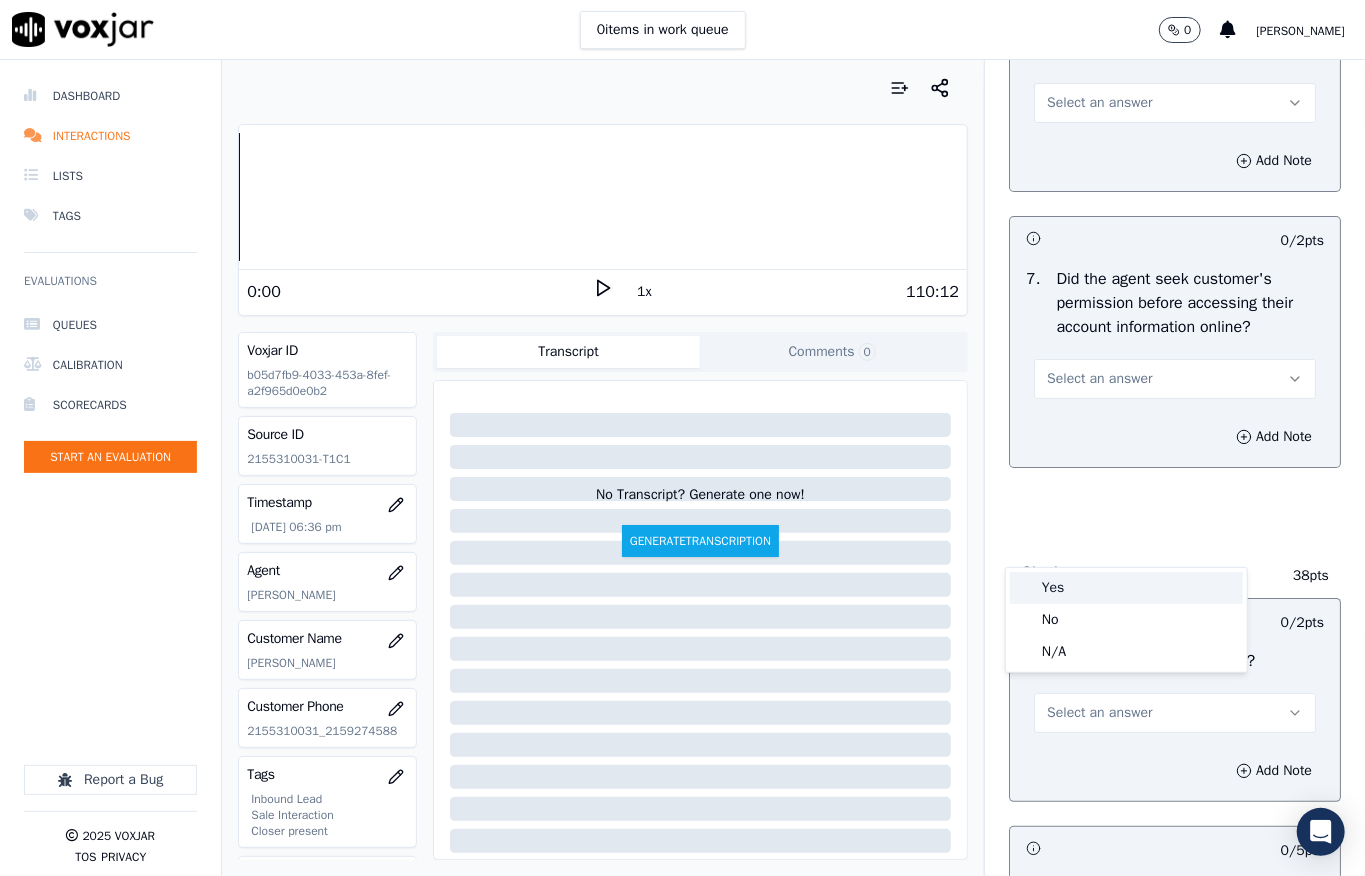 click on "Yes" at bounding box center (1126, 588) 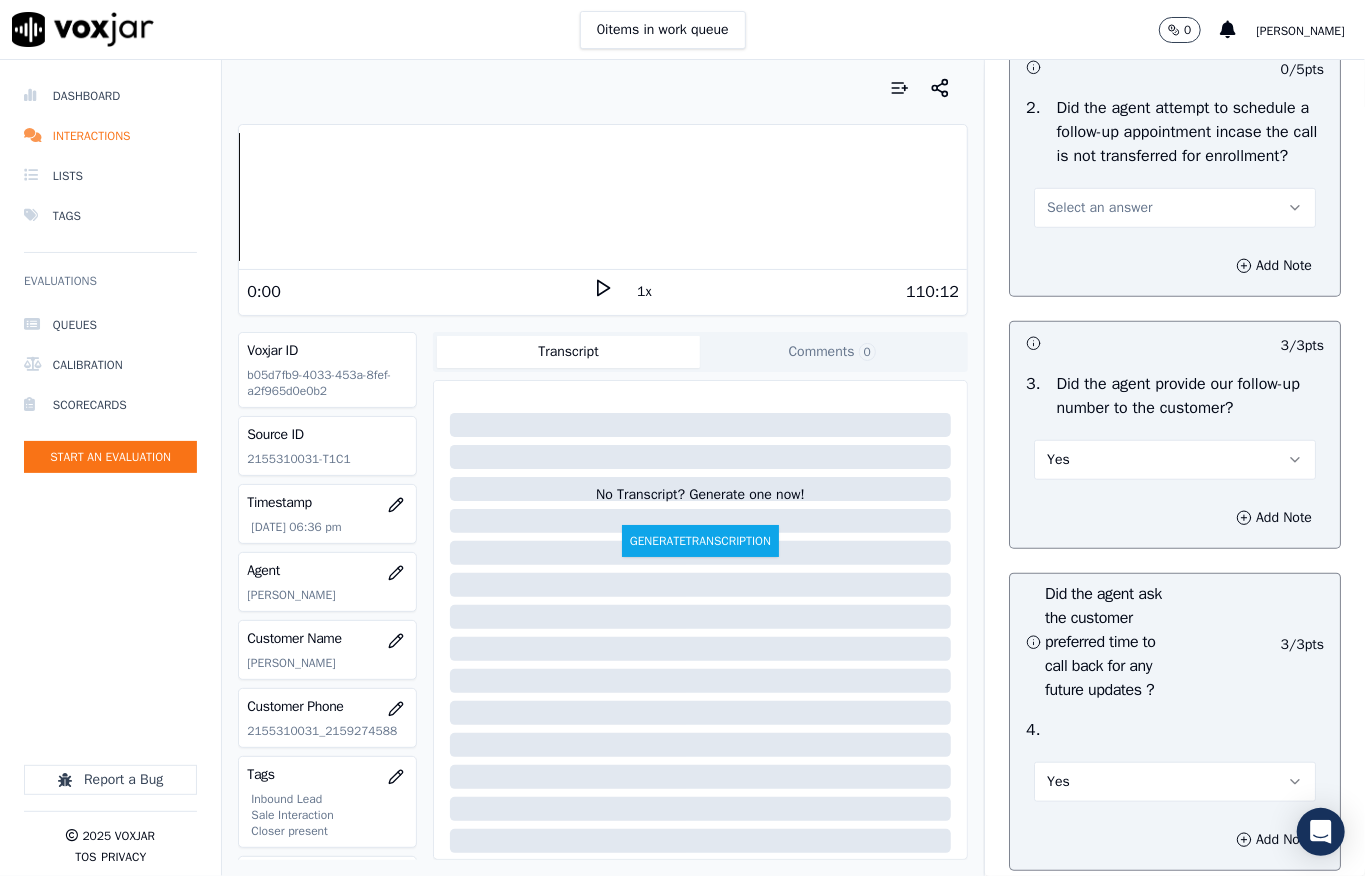 scroll, scrollTop: 0, scrollLeft: 0, axis: both 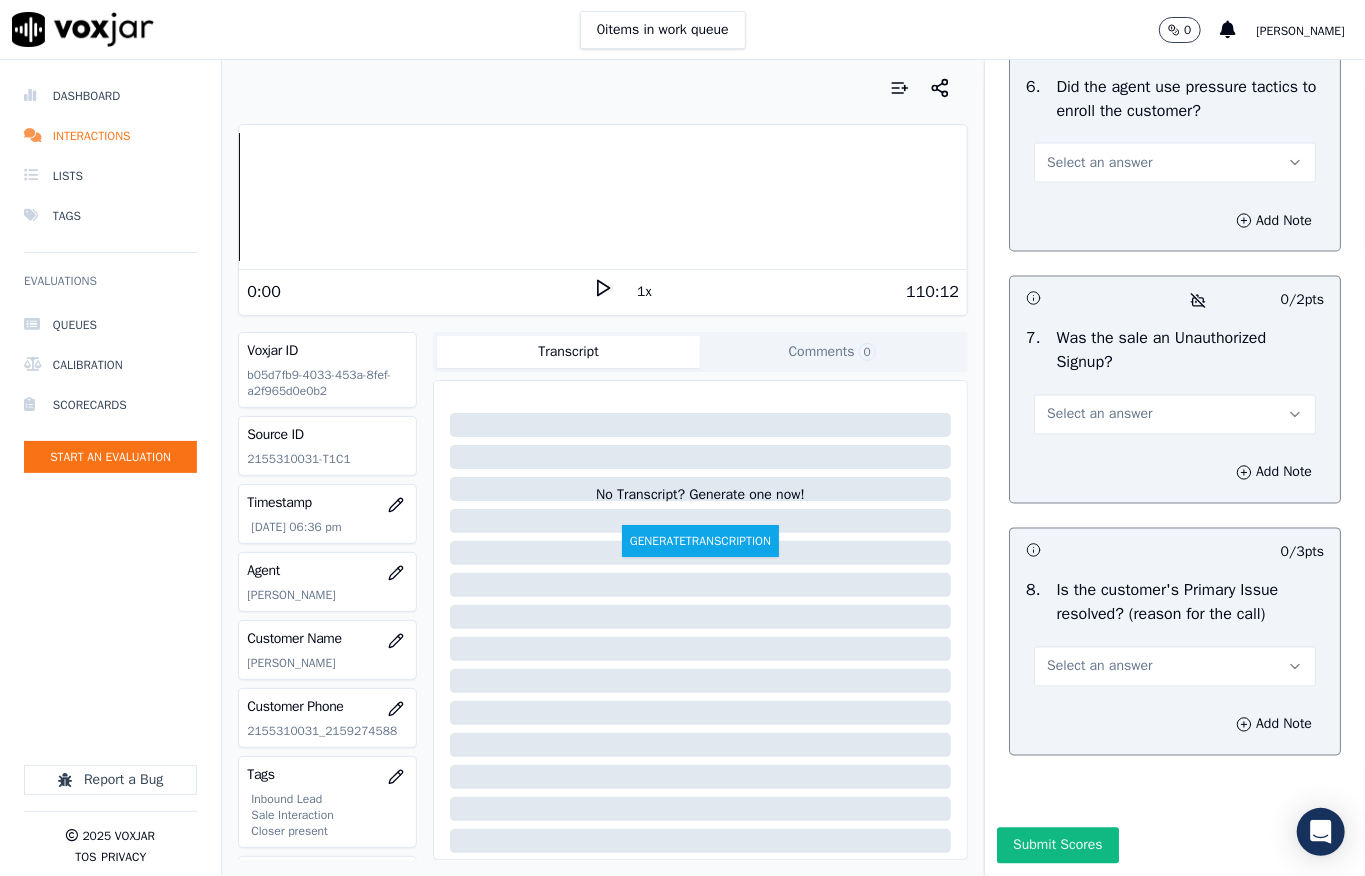 click on "Select an answer" at bounding box center [1099, 667] 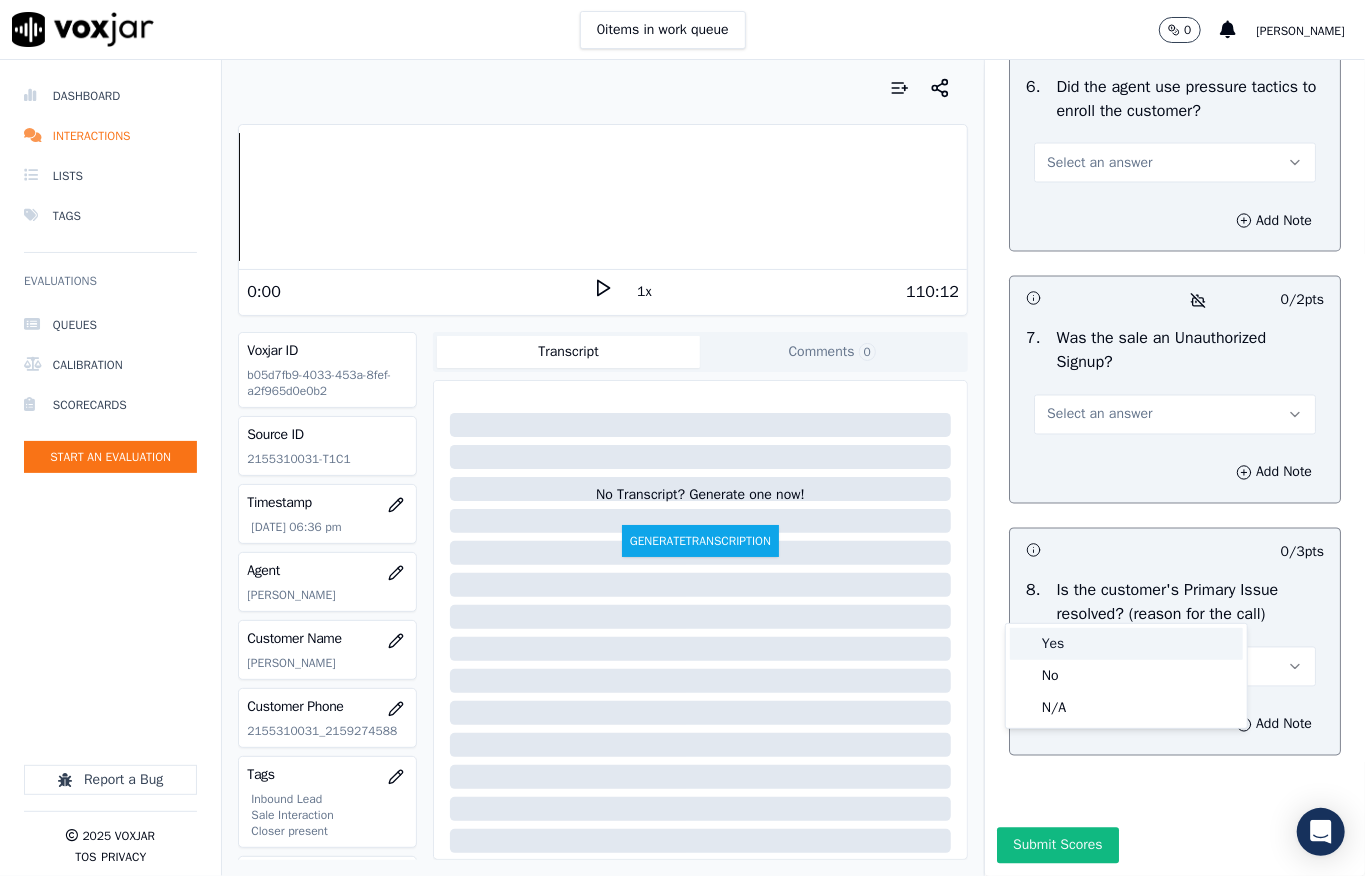 click on "Yes" at bounding box center (1126, 644) 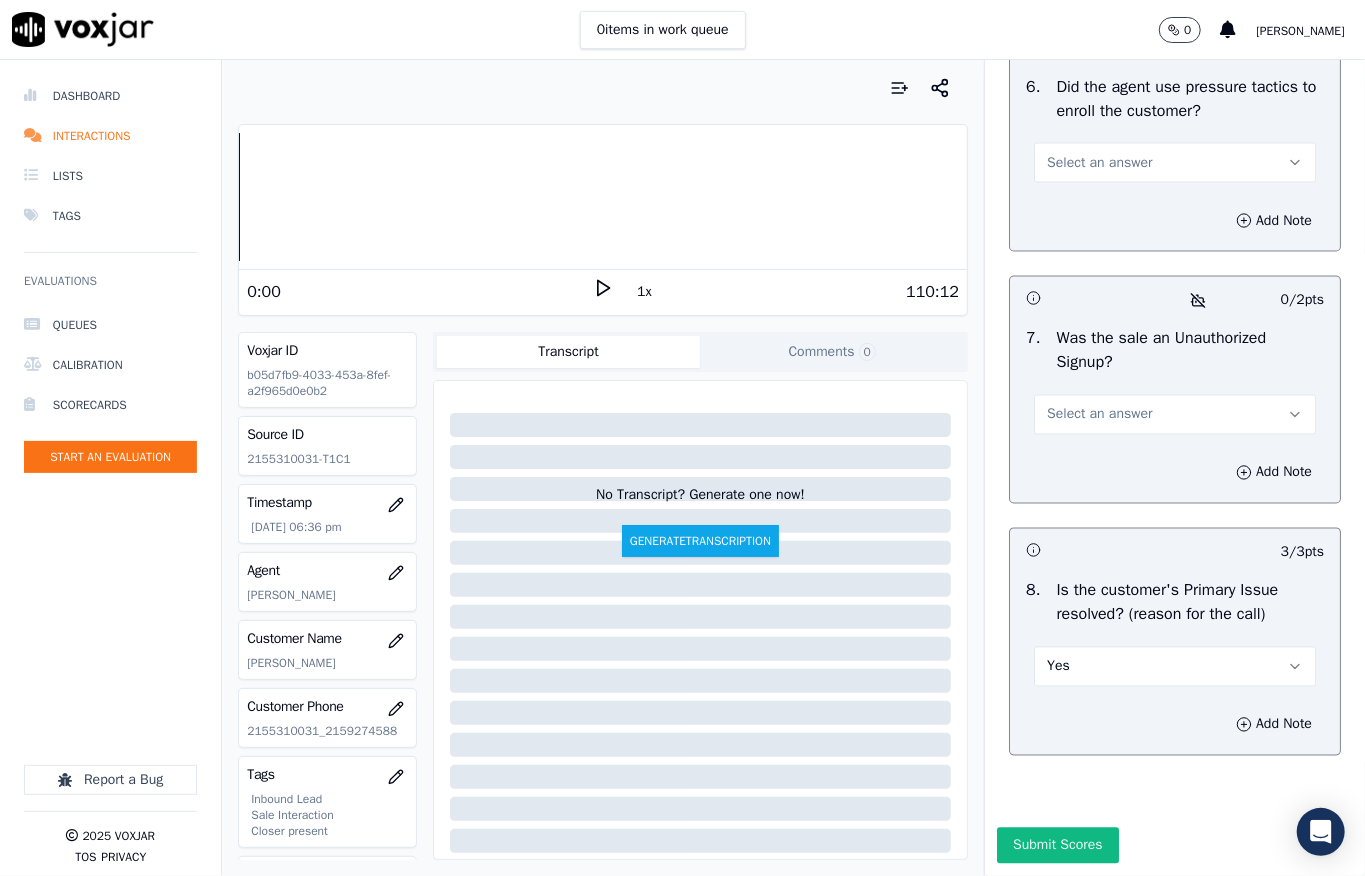 click on "Select an answer" at bounding box center (1099, 415) 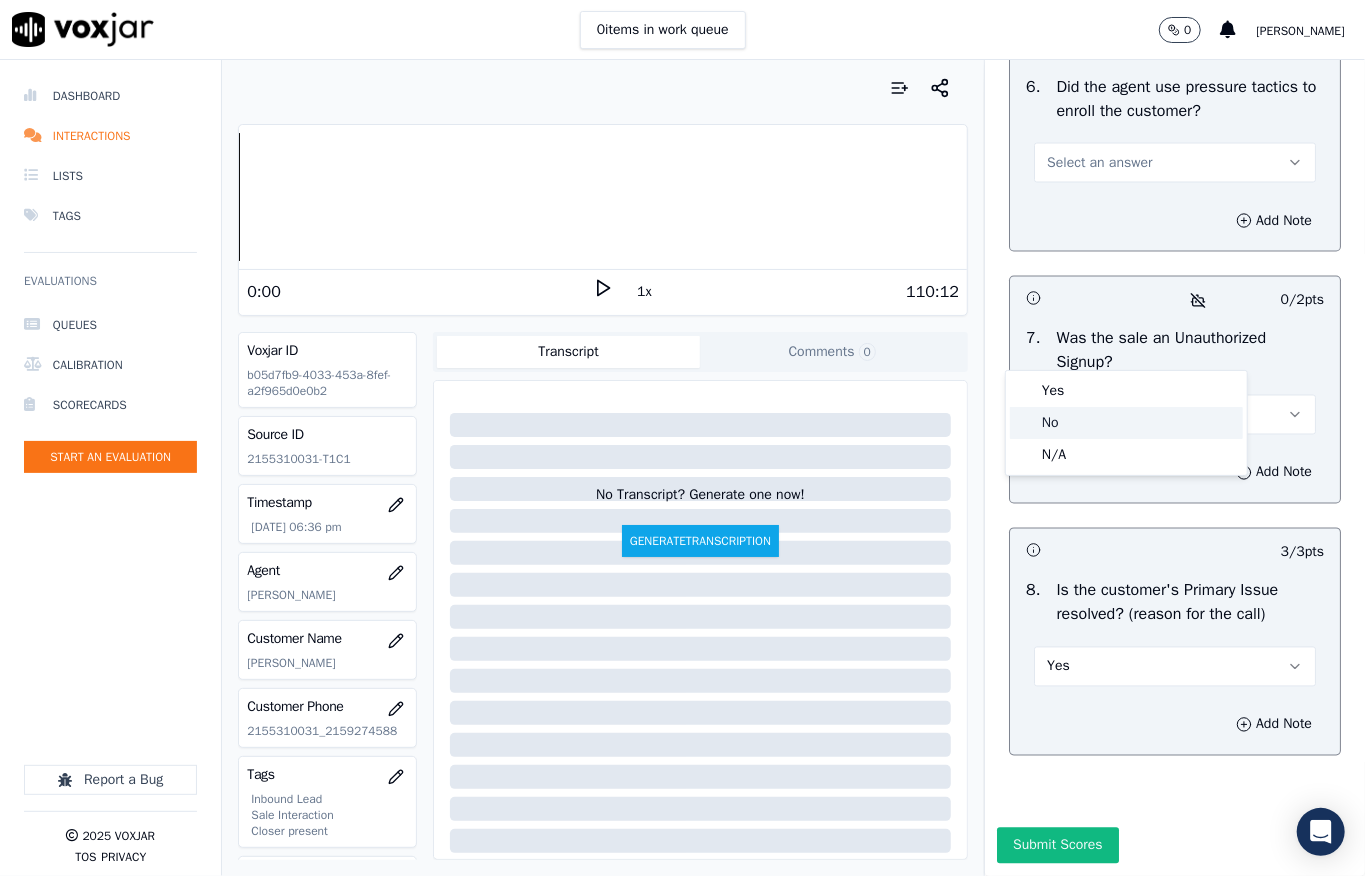 click on "No" 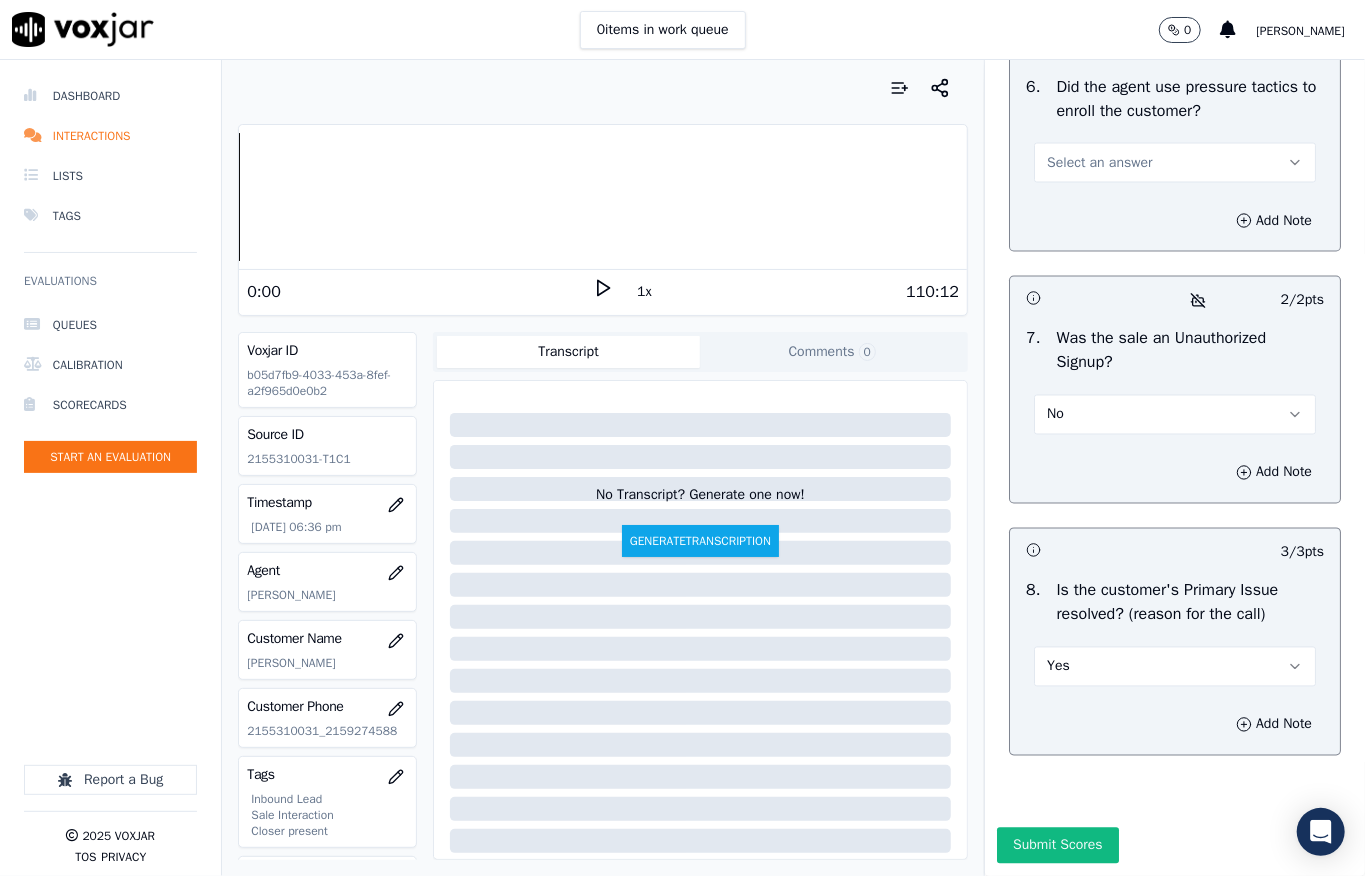 scroll, scrollTop: 5970, scrollLeft: 0, axis: vertical 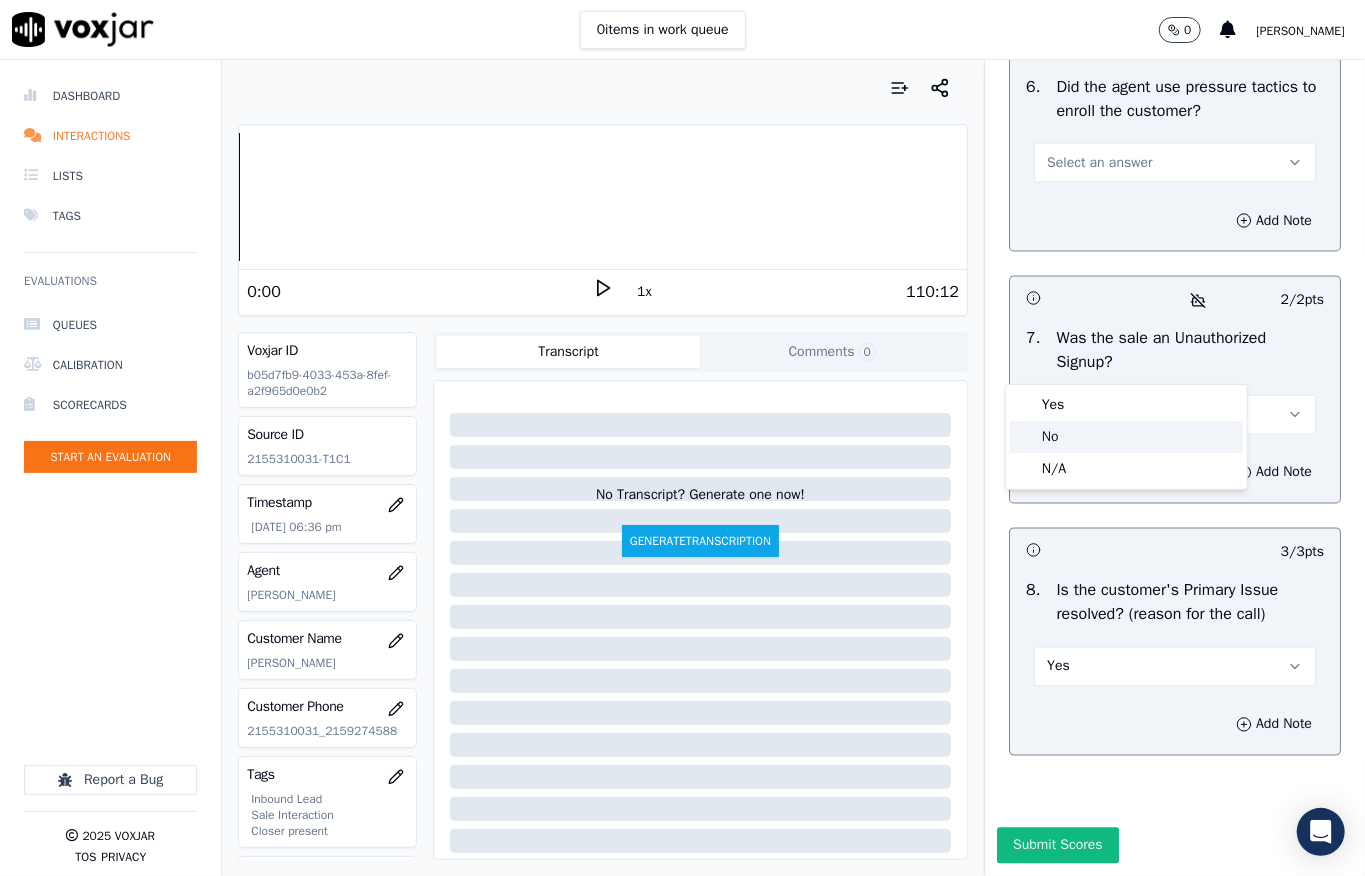 click on "No" 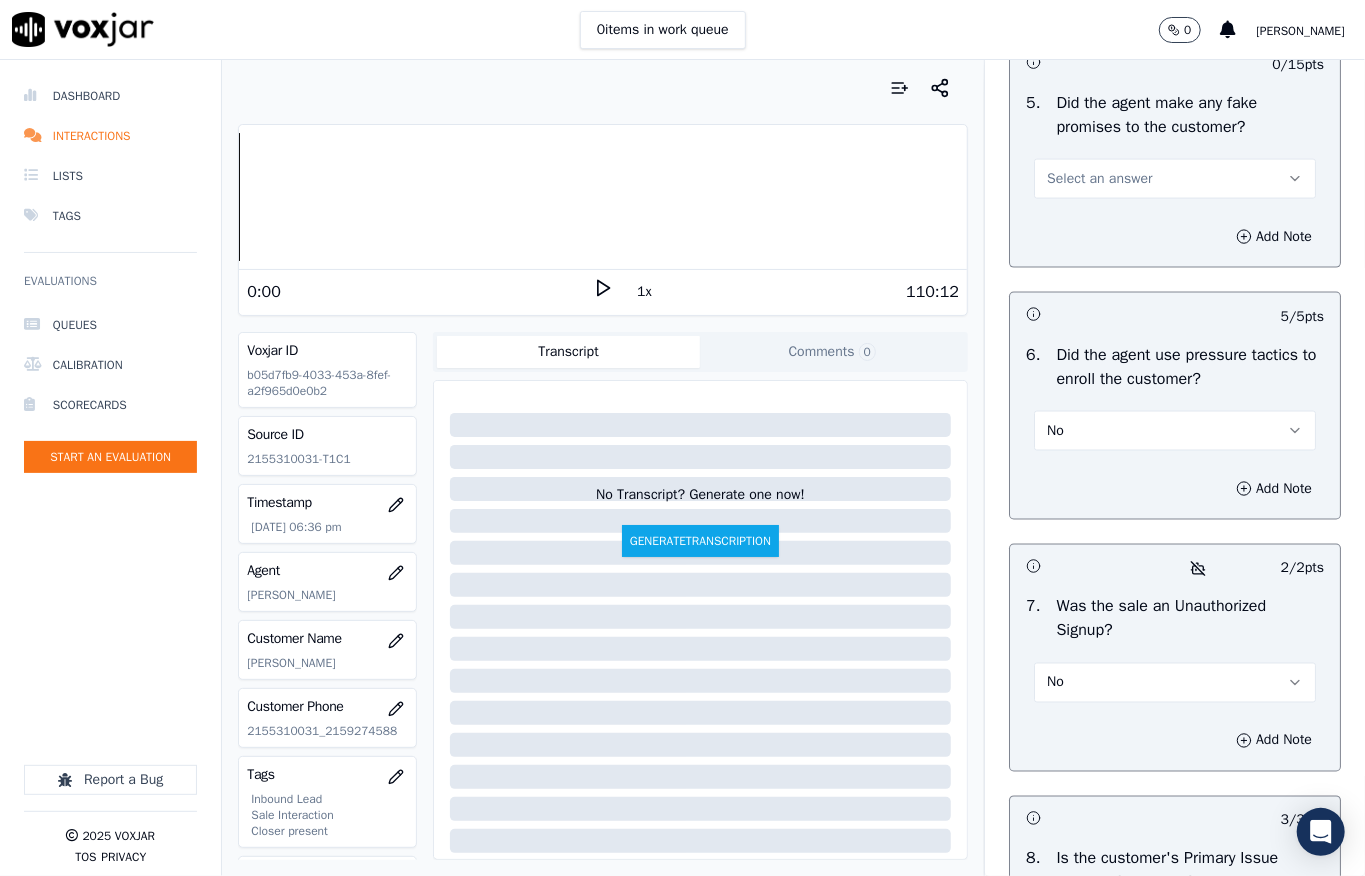 scroll, scrollTop: 5570, scrollLeft: 0, axis: vertical 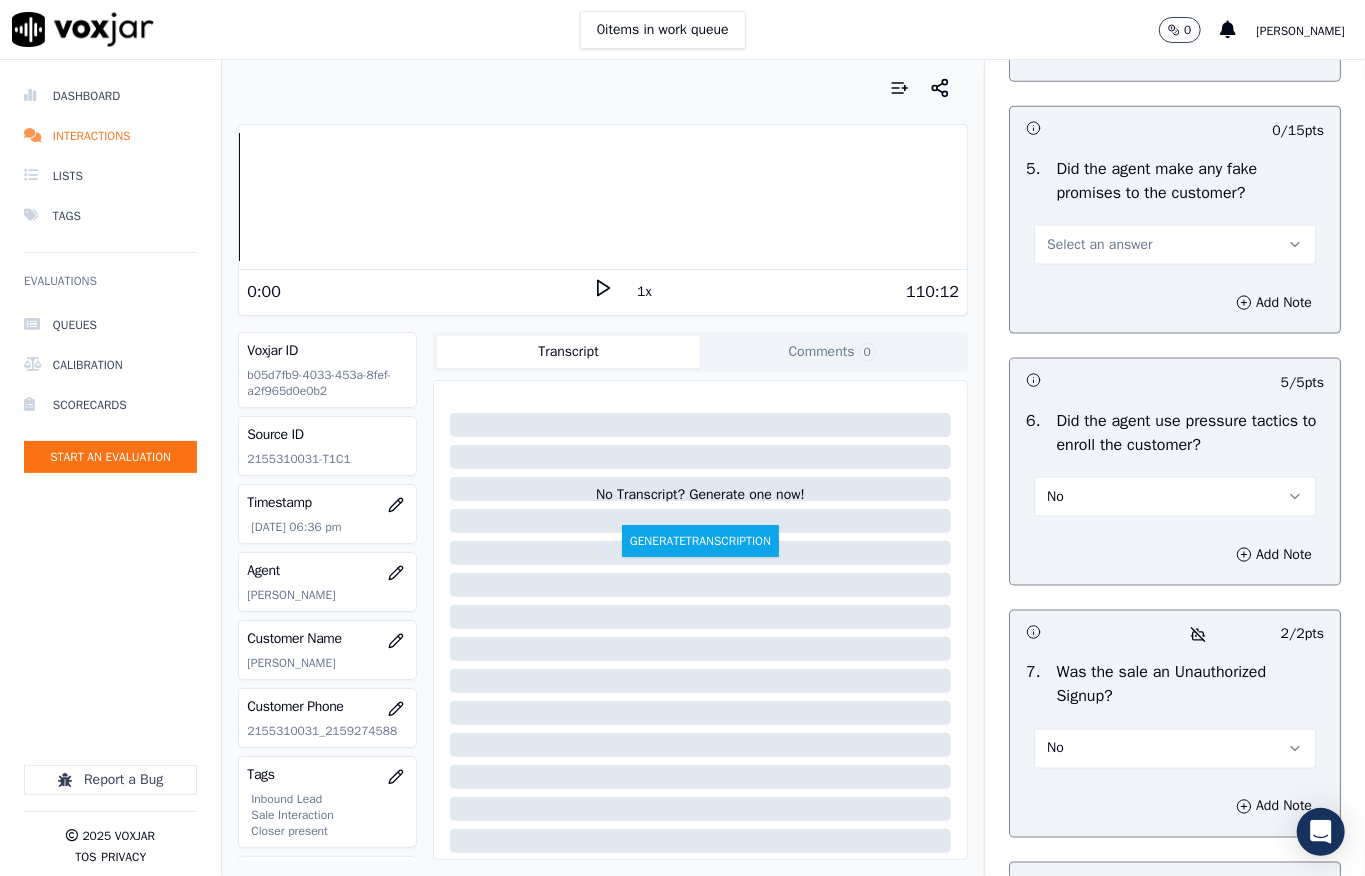 click on "Select an answer" at bounding box center (1099, 245) 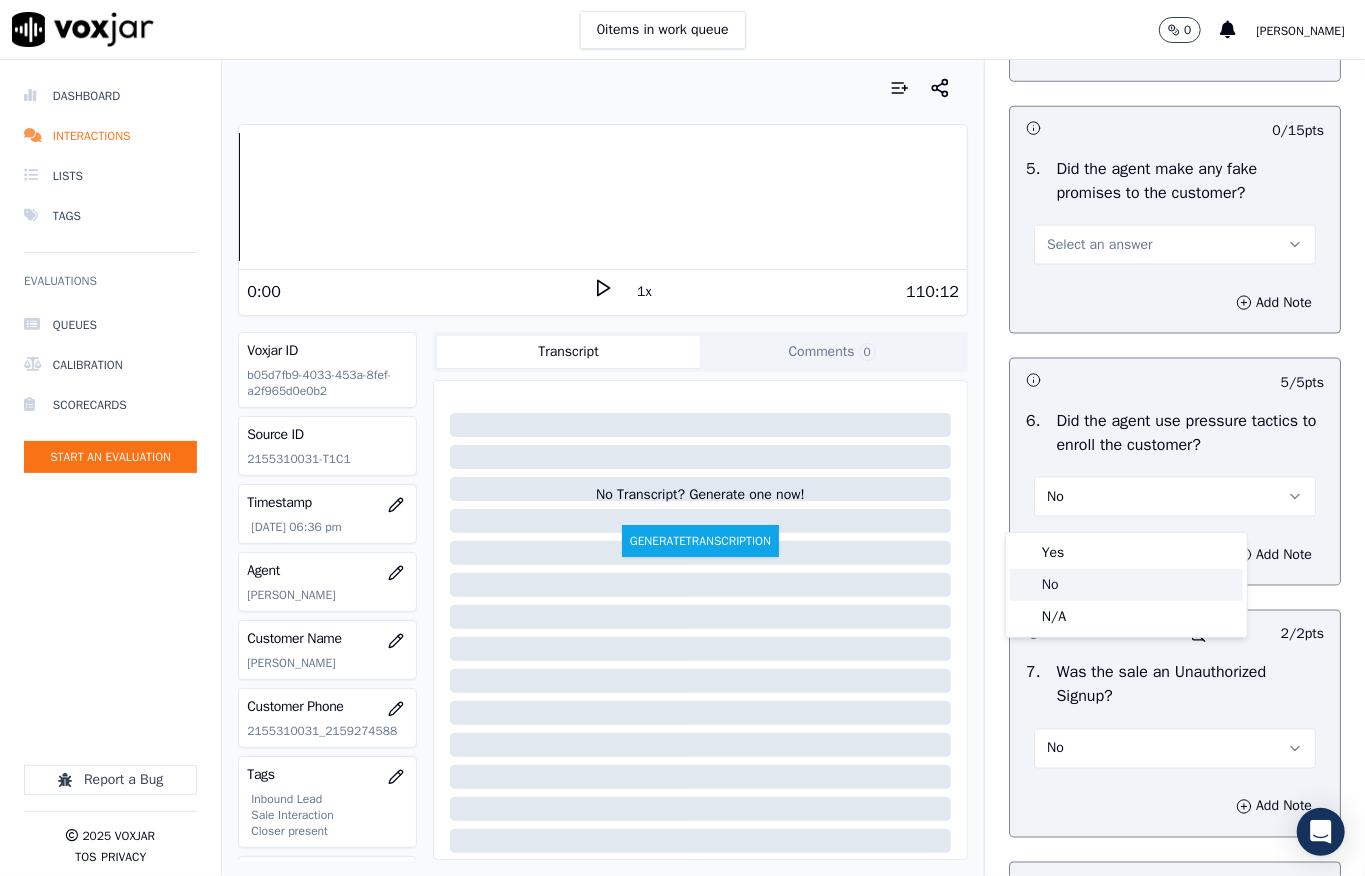 click on "No" 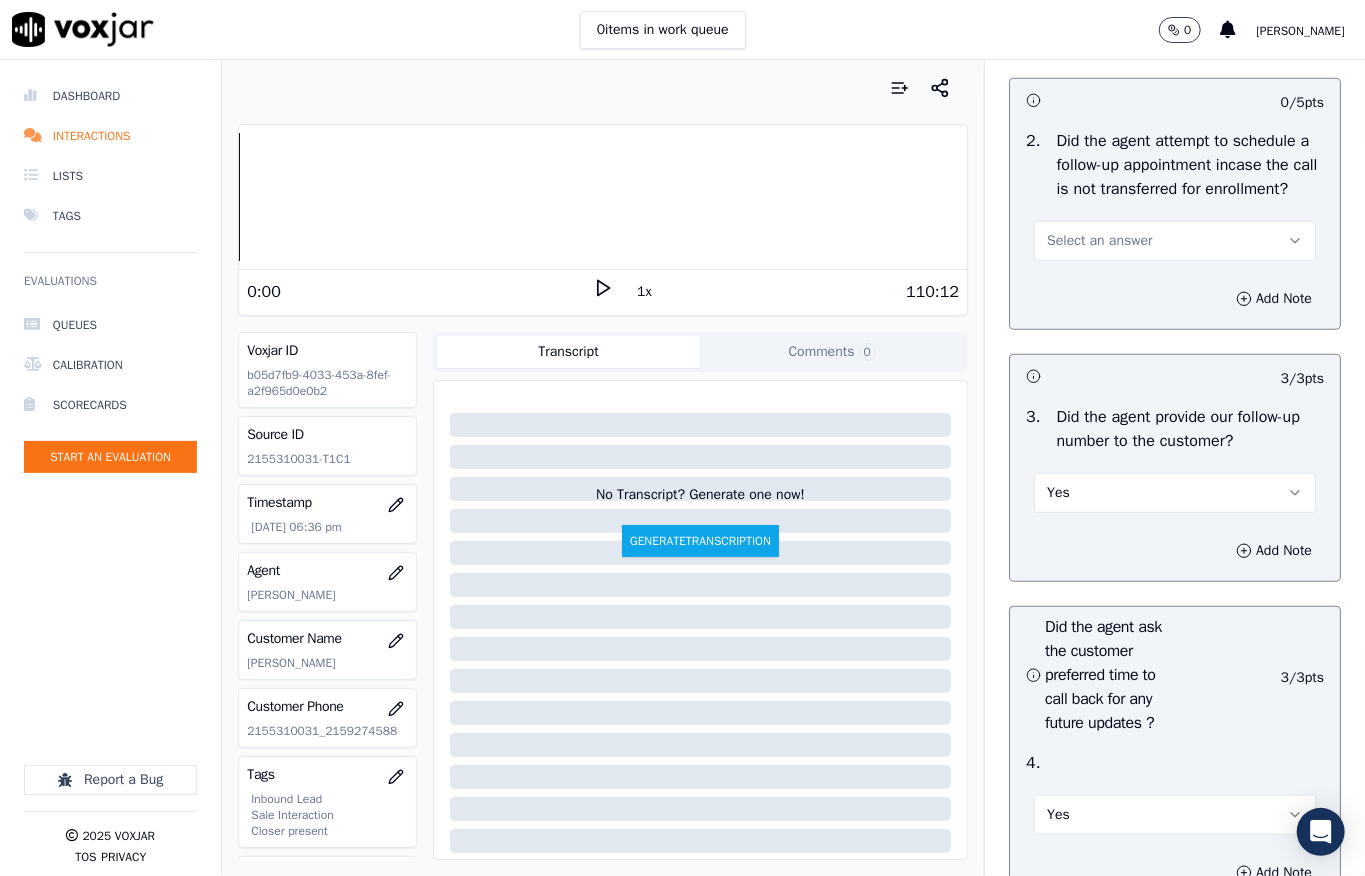 scroll, scrollTop: 4637, scrollLeft: 0, axis: vertical 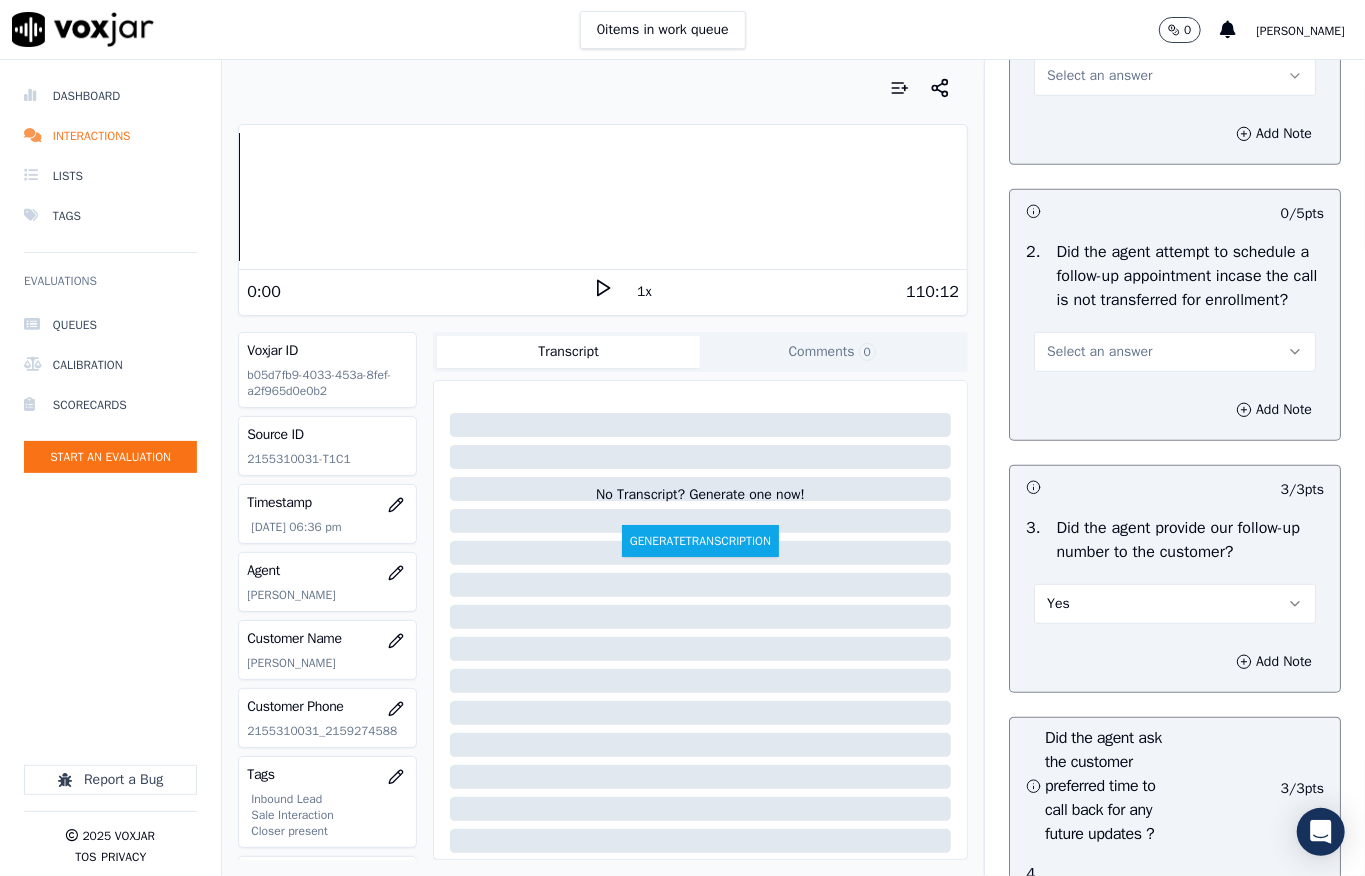 click on "Select an answer" at bounding box center (1099, 352) 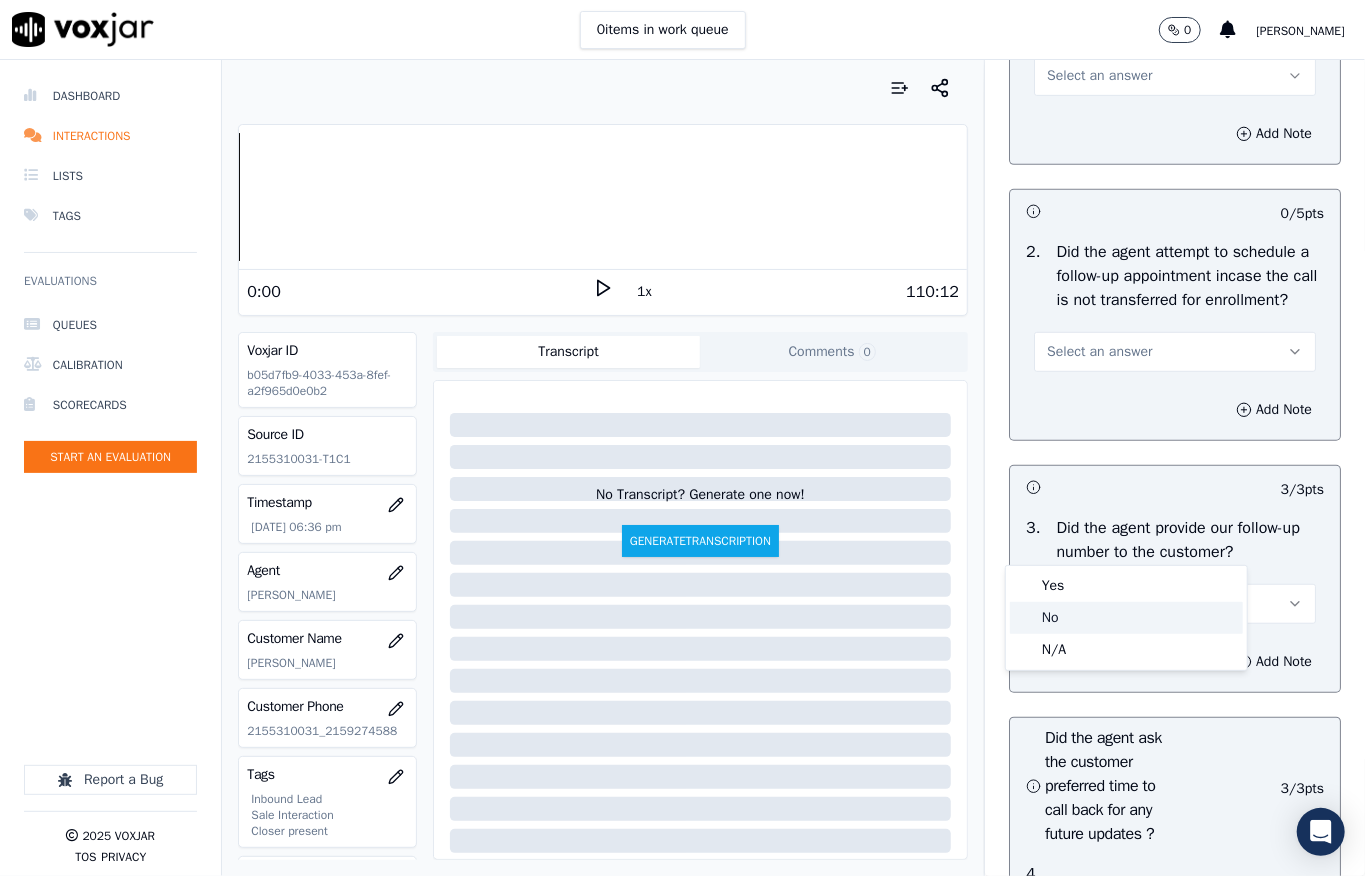 click on "N/A" 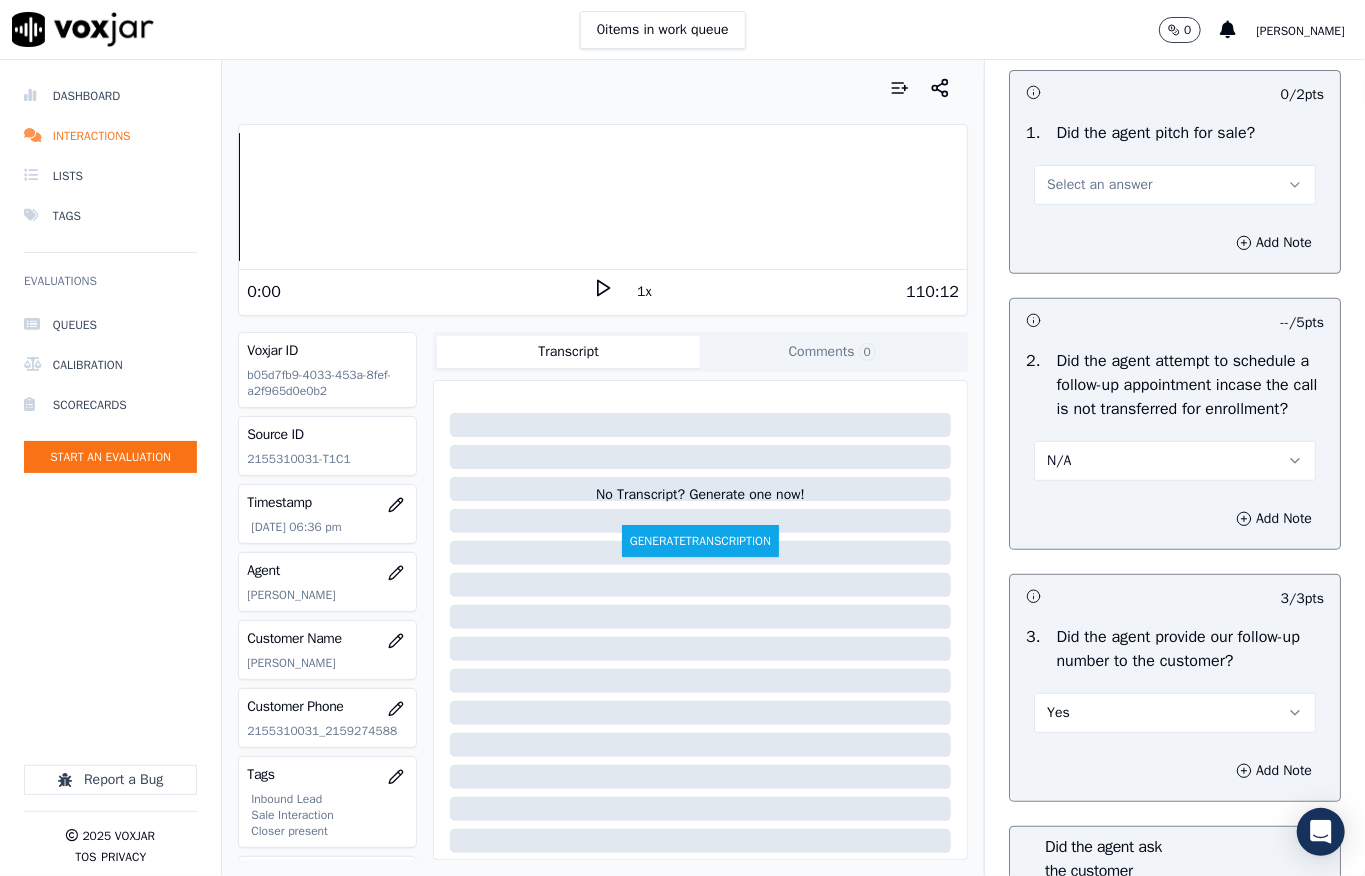 scroll, scrollTop: 4370, scrollLeft: 0, axis: vertical 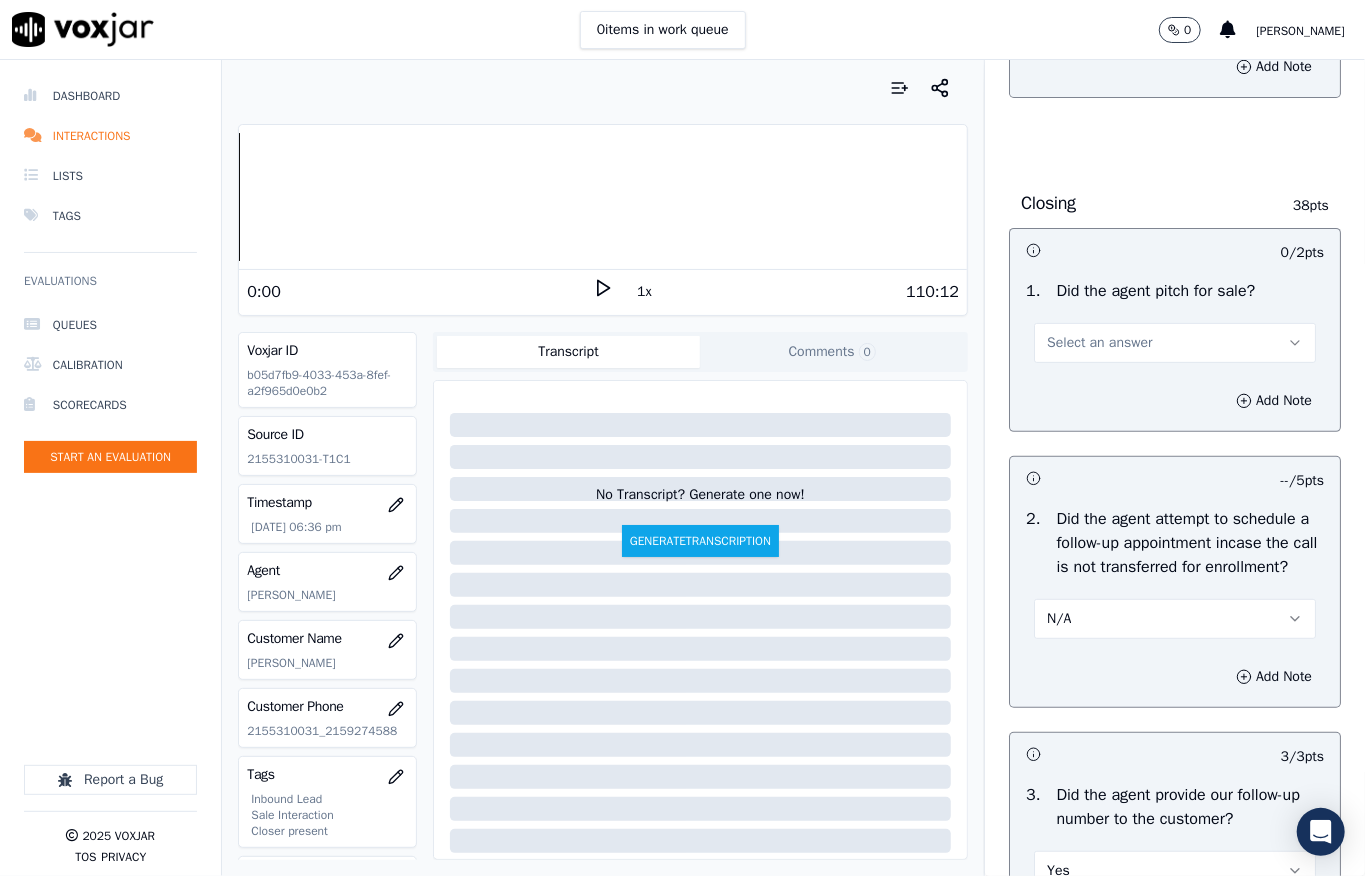 click on "Select an answer" at bounding box center [1099, 343] 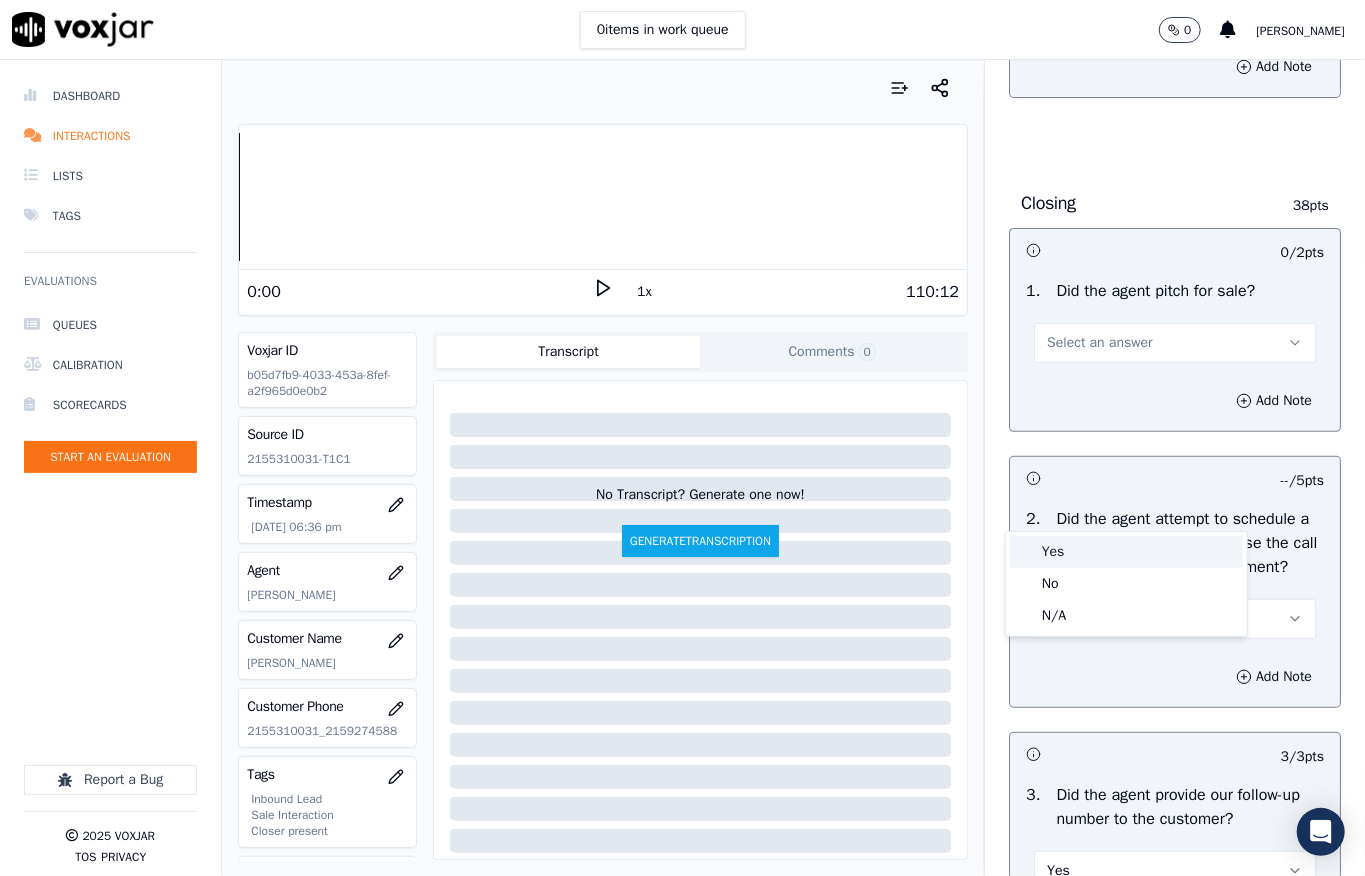 click on "Yes" at bounding box center [1126, 552] 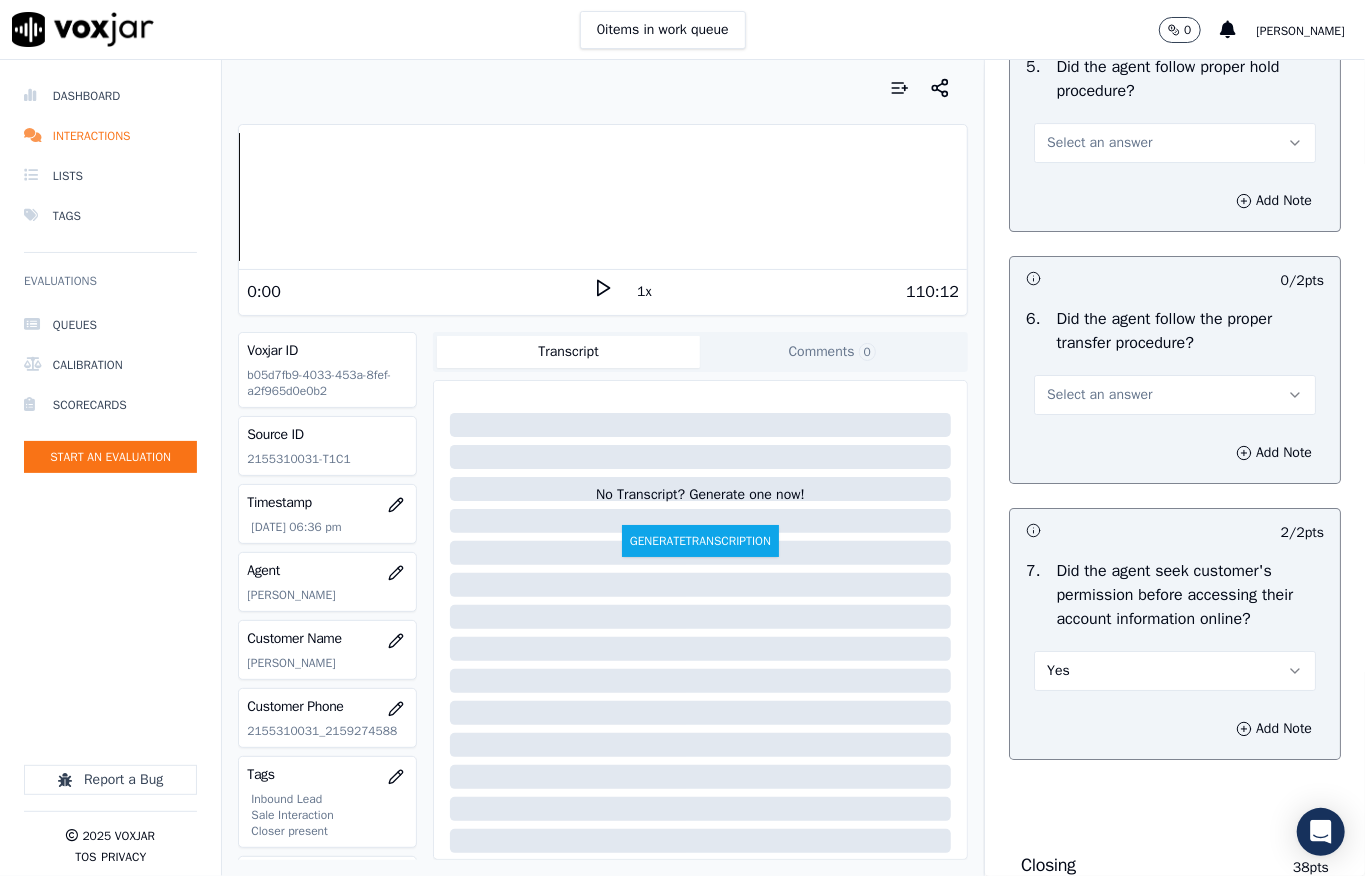 scroll, scrollTop: 3704, scrollLeft: 0, axis: vertical 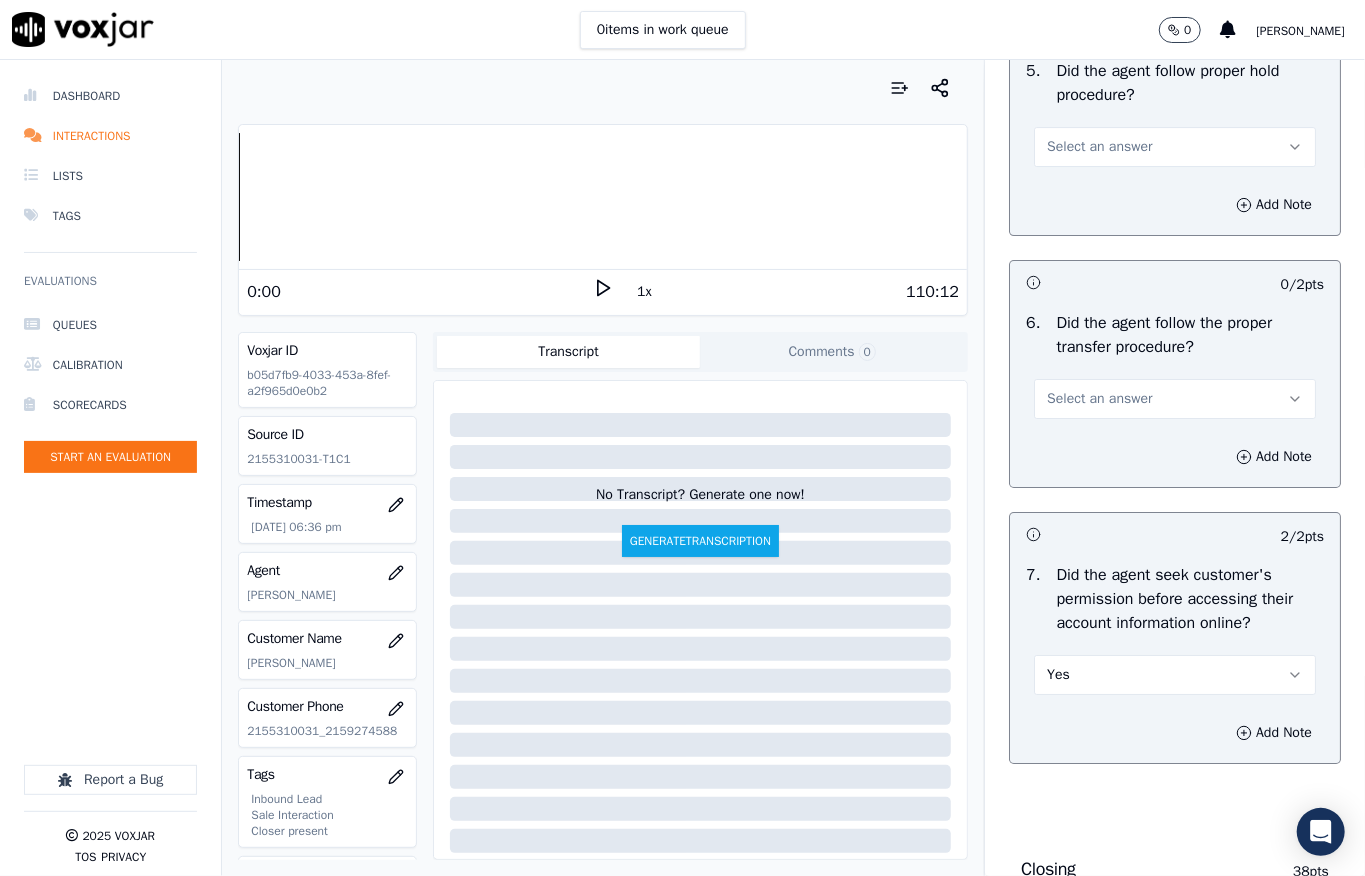click on "Select an answer" at bounding box center [1099, 399] 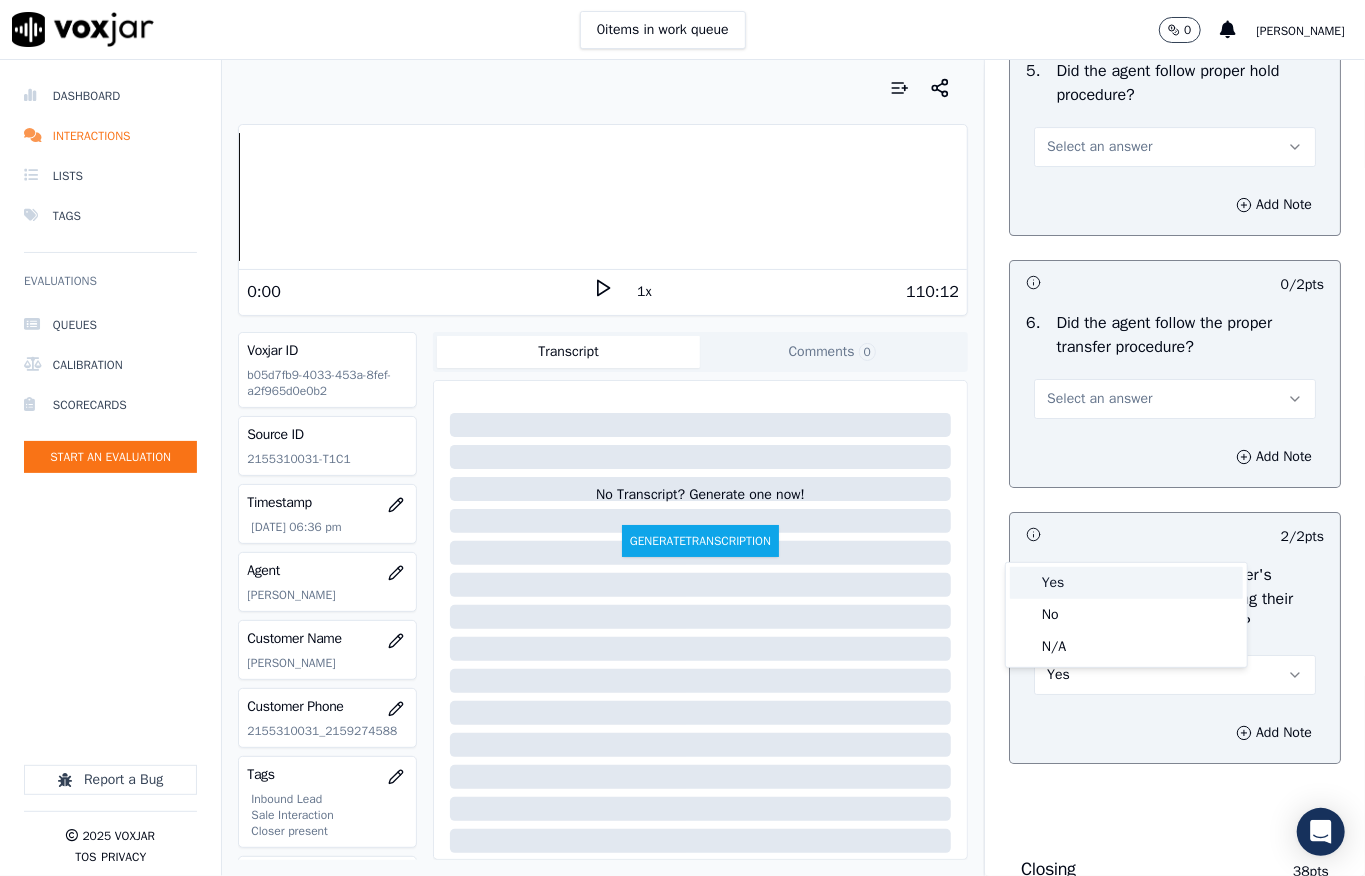 click on "Yes" at bounding box center (1126, 583) 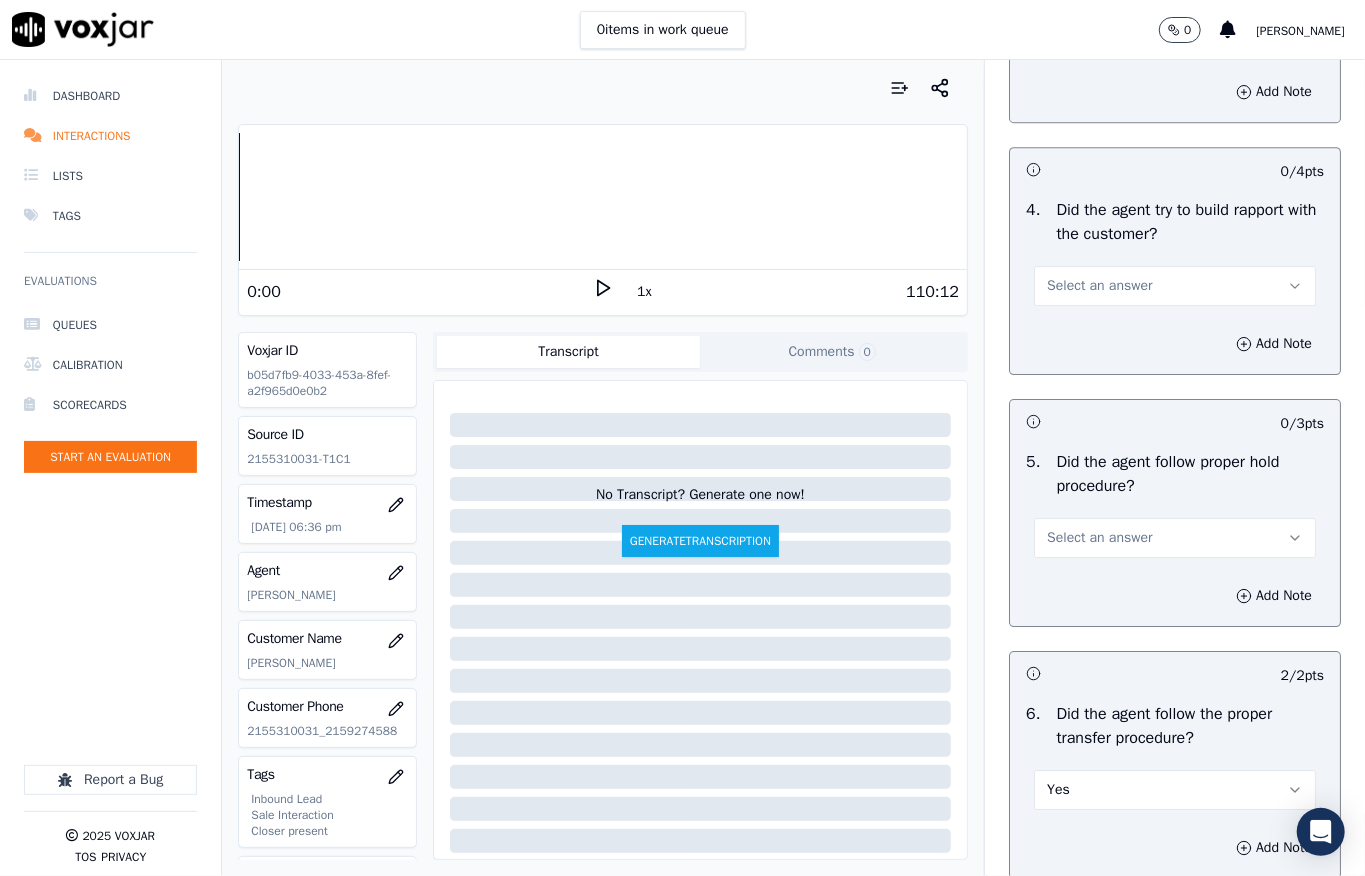 scroll, scrollTop: 3304, scrollLeft: 0, axis: vertical 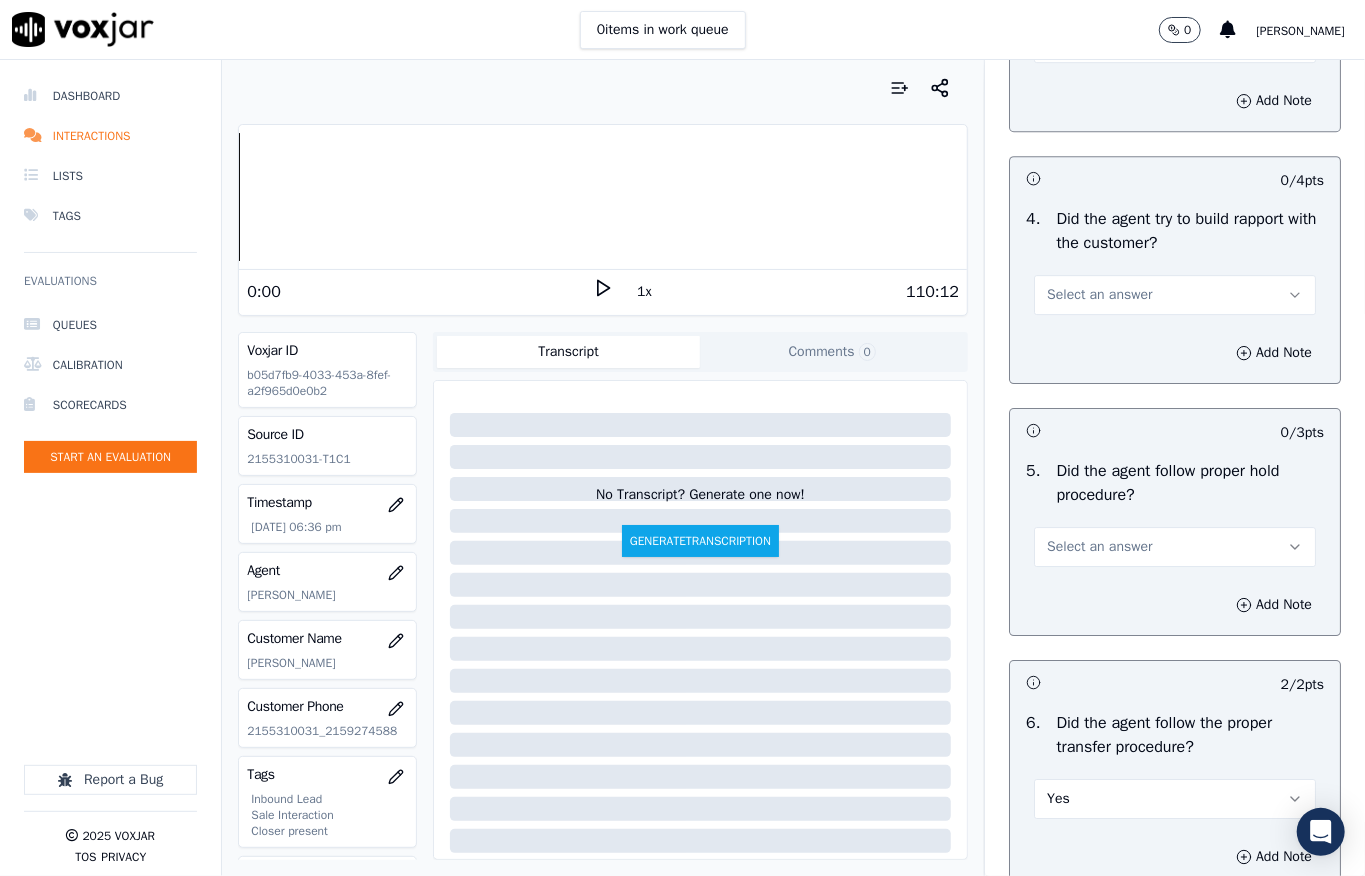 click on "Select an answer" at bounding box center [1175, 547] 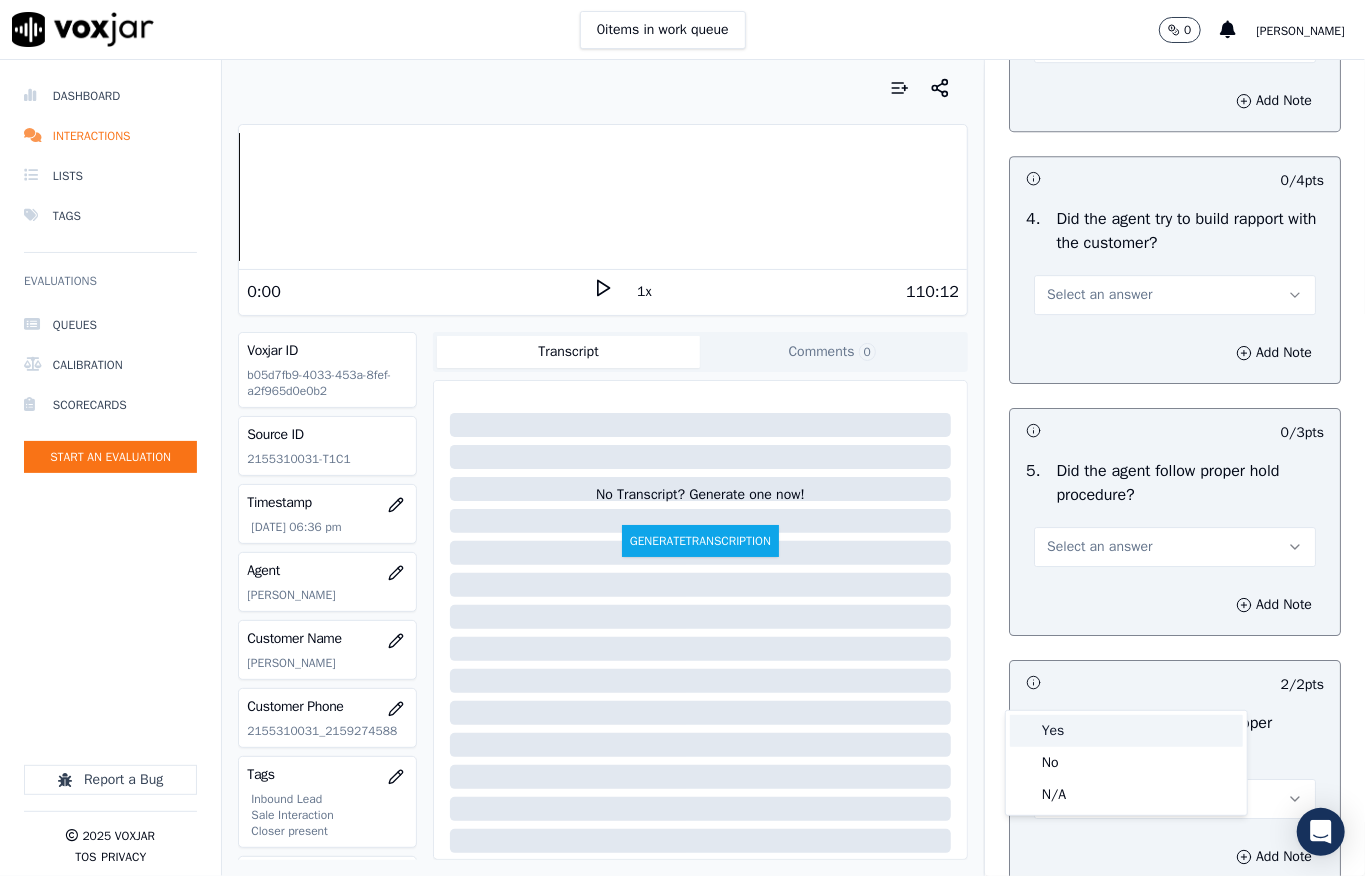 click on "Yes" at bounding box center (1126, 731) 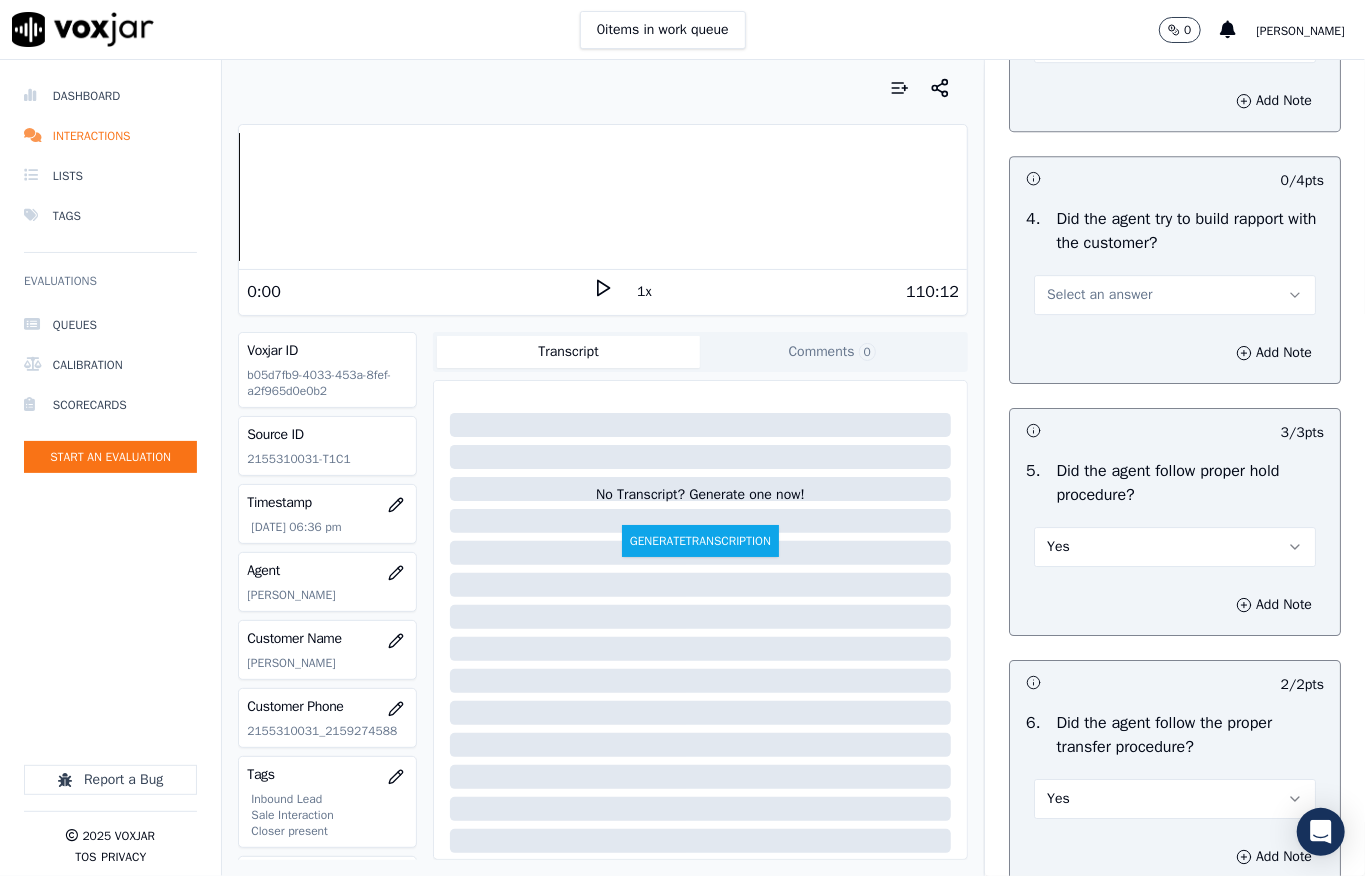click on "Select an answer" at bounding box center [1099, 295] 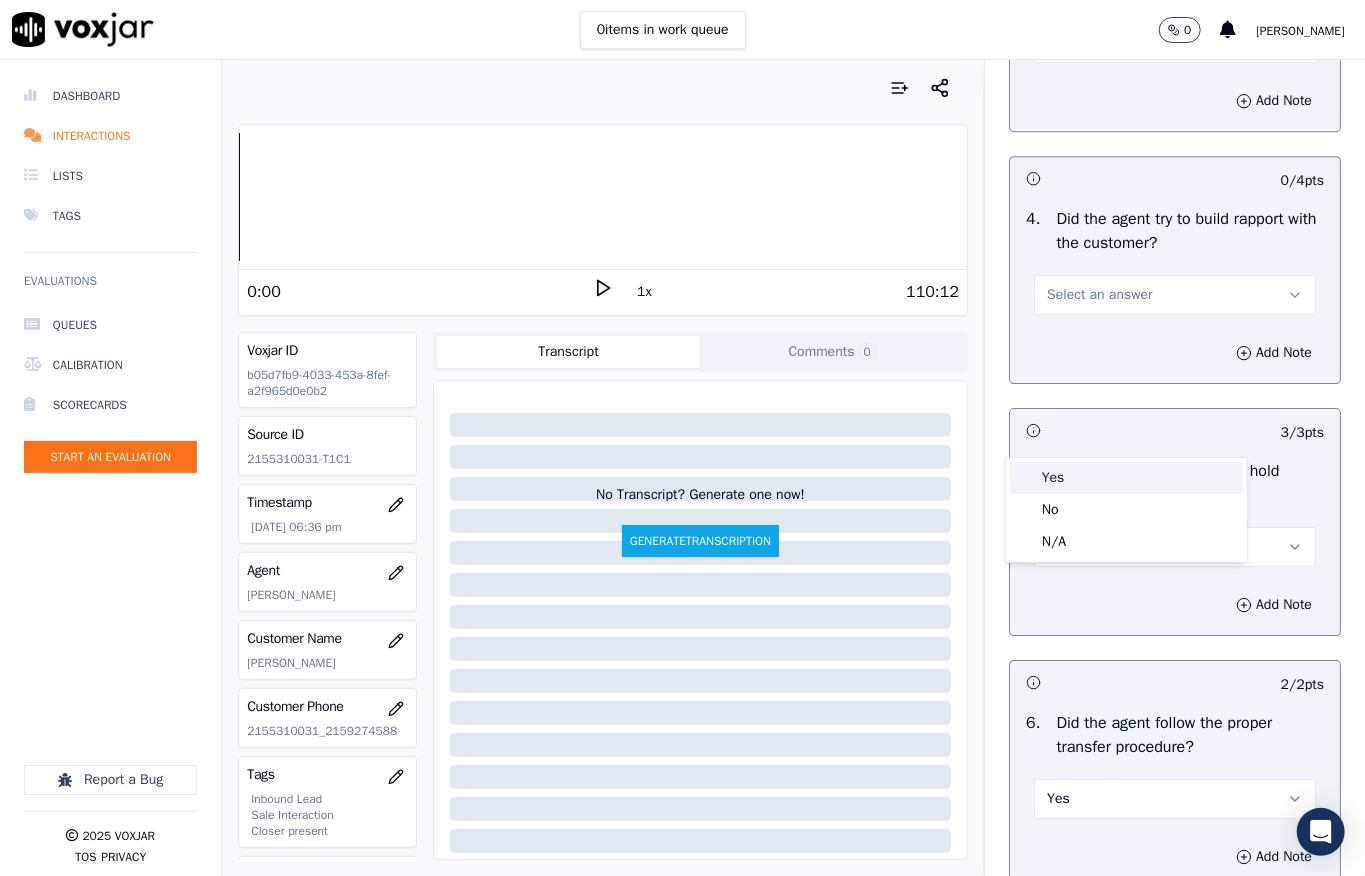 click on "Yes" at bounding box center (1126, 478) 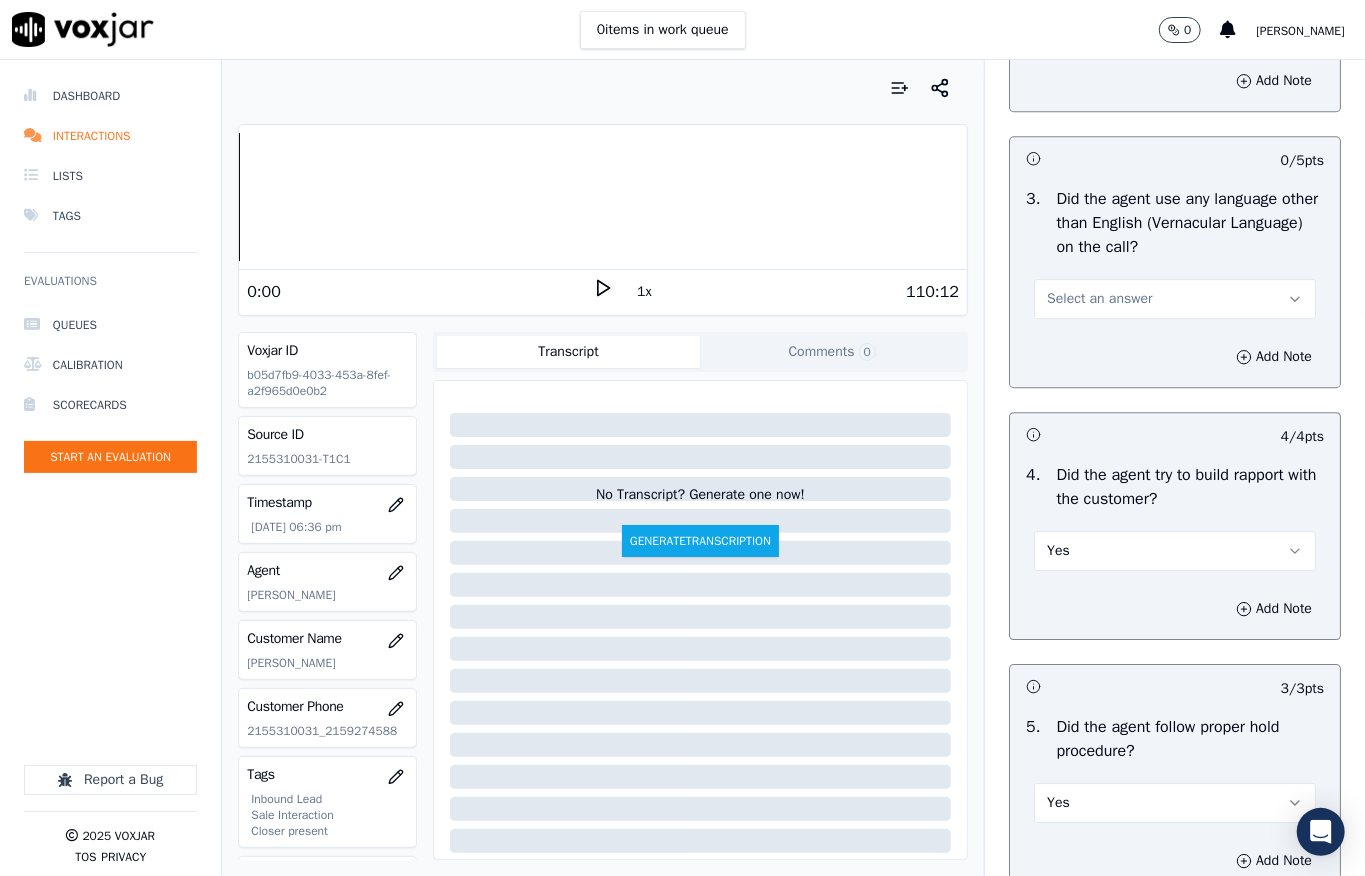 scroll, scrollTop: 3037, scrollLeft: 0, axis: vertical 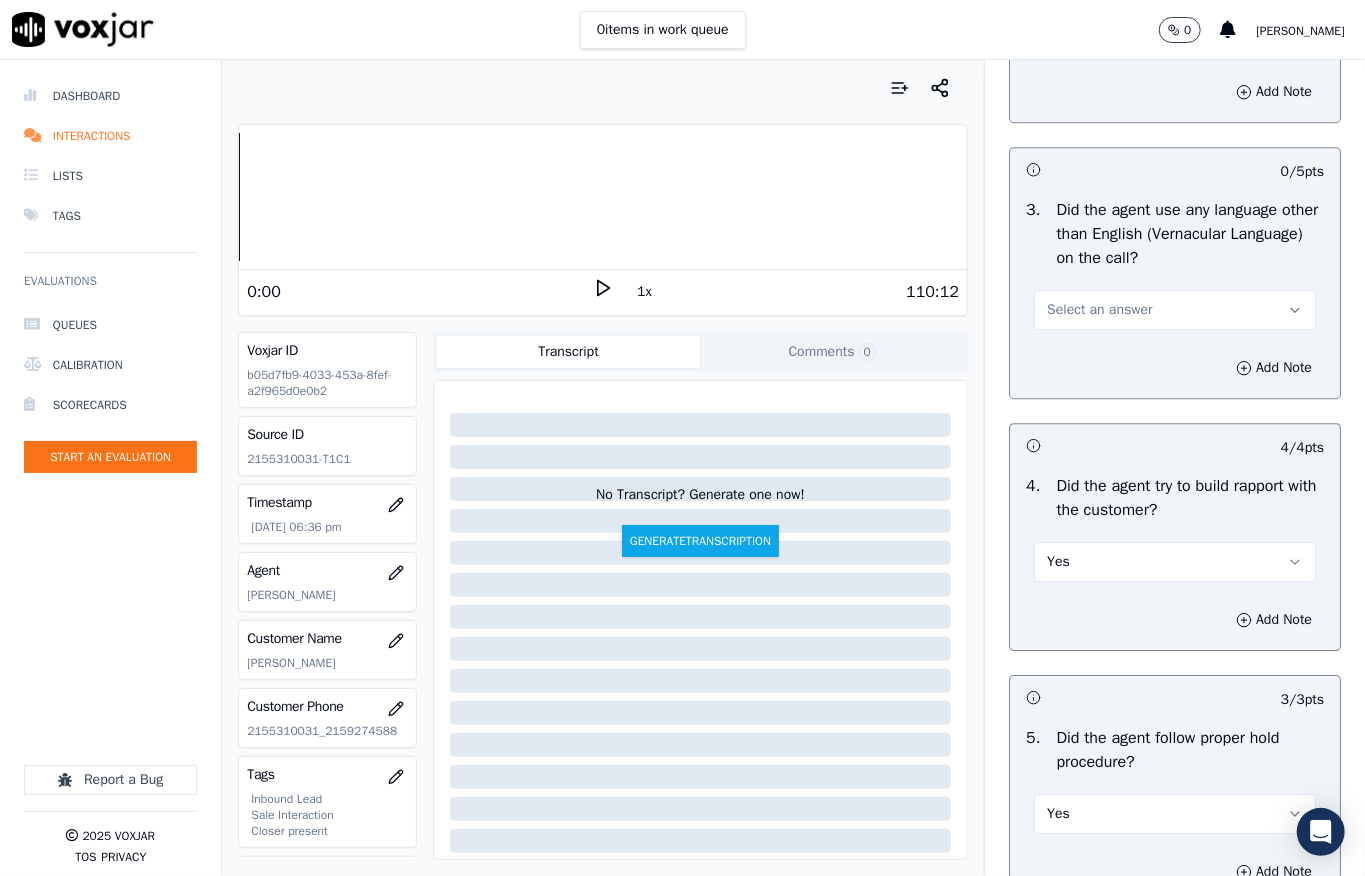 drag, startPoint x: 1082, startPoint y: 421, endPoint x: 1072, endPoint y: 456, distance: 36.40055 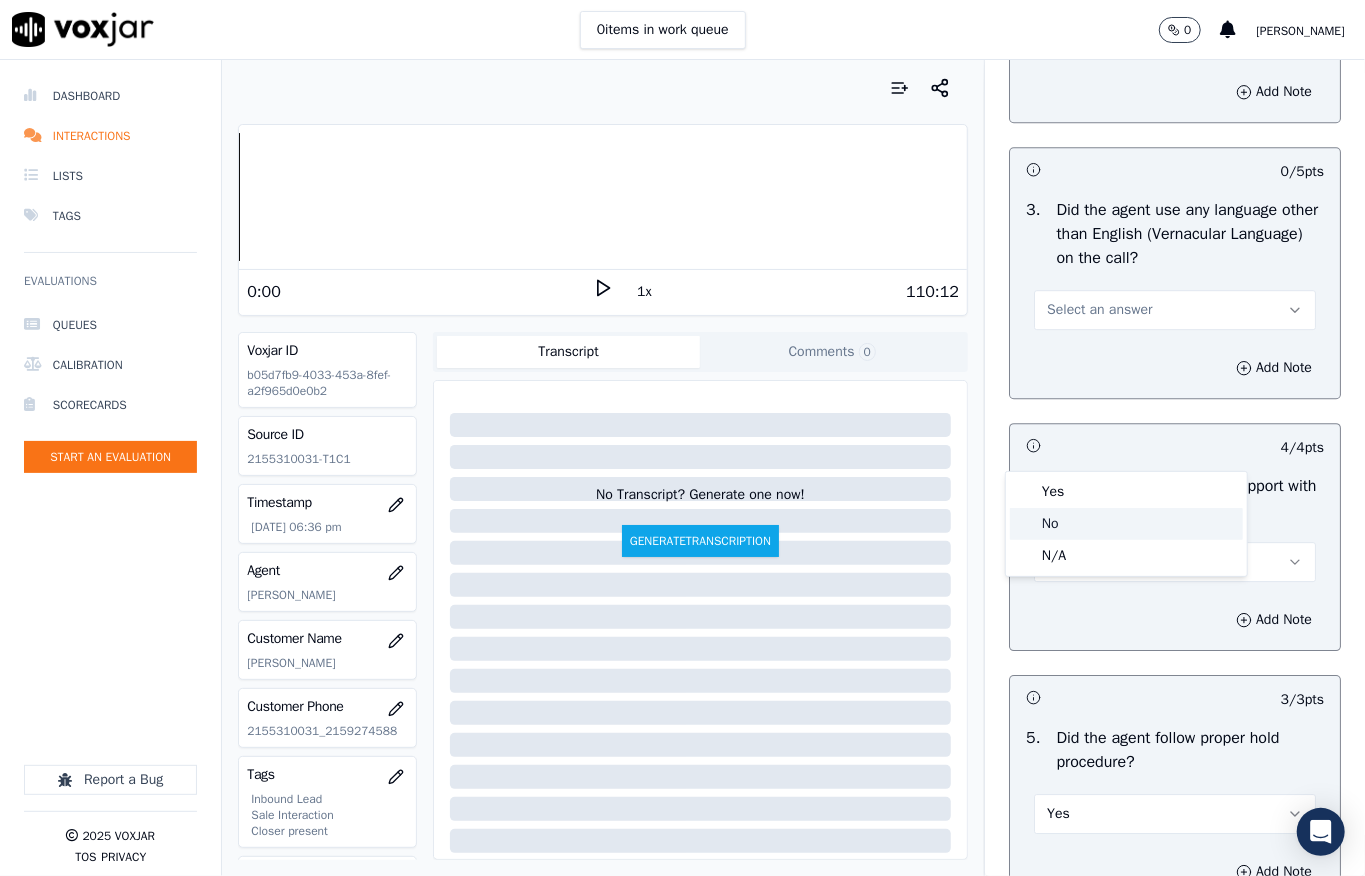 click on "No" 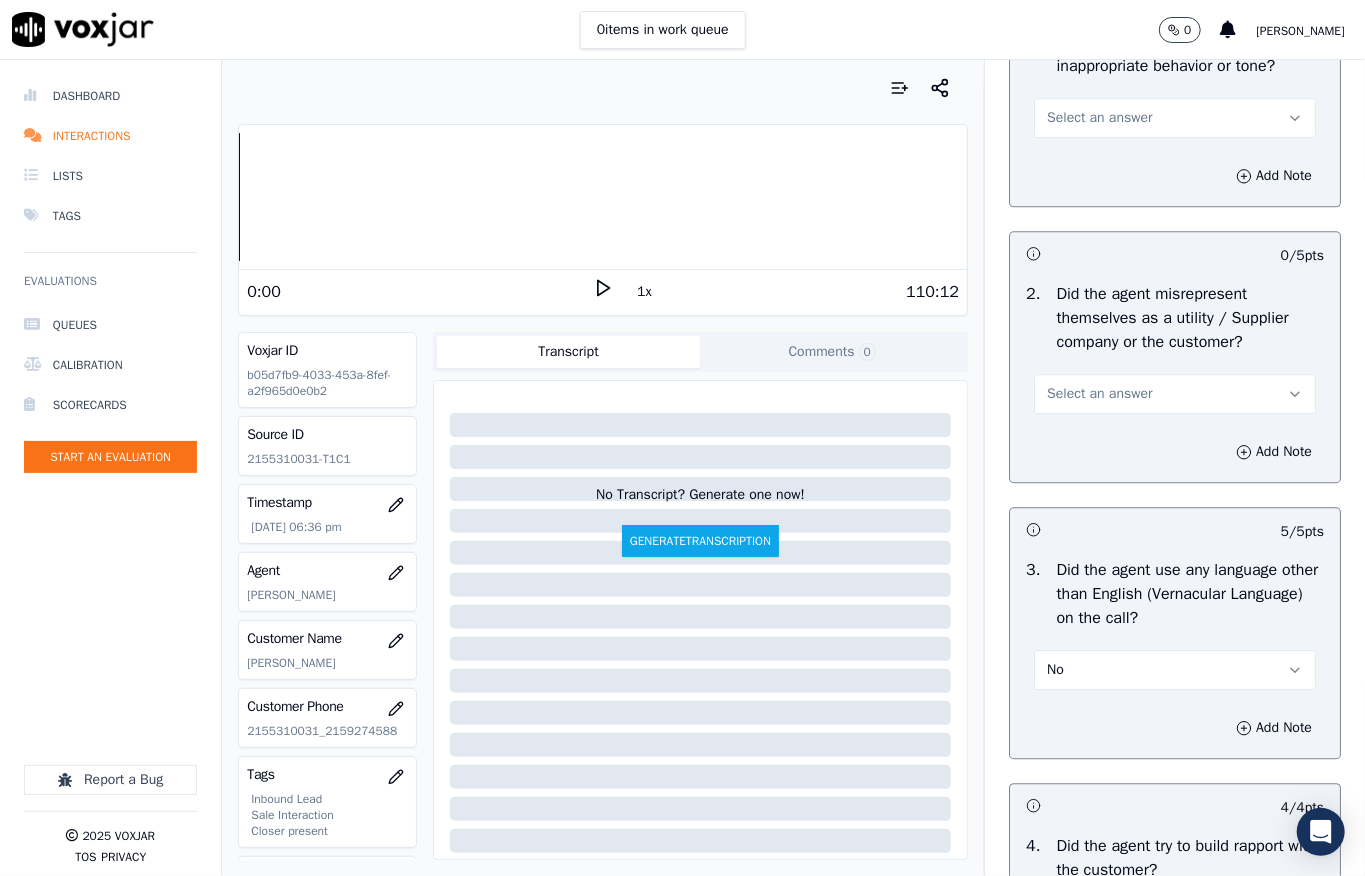 scroll, scrollTop: 2637, scrollLeft: 0, axis: vertical 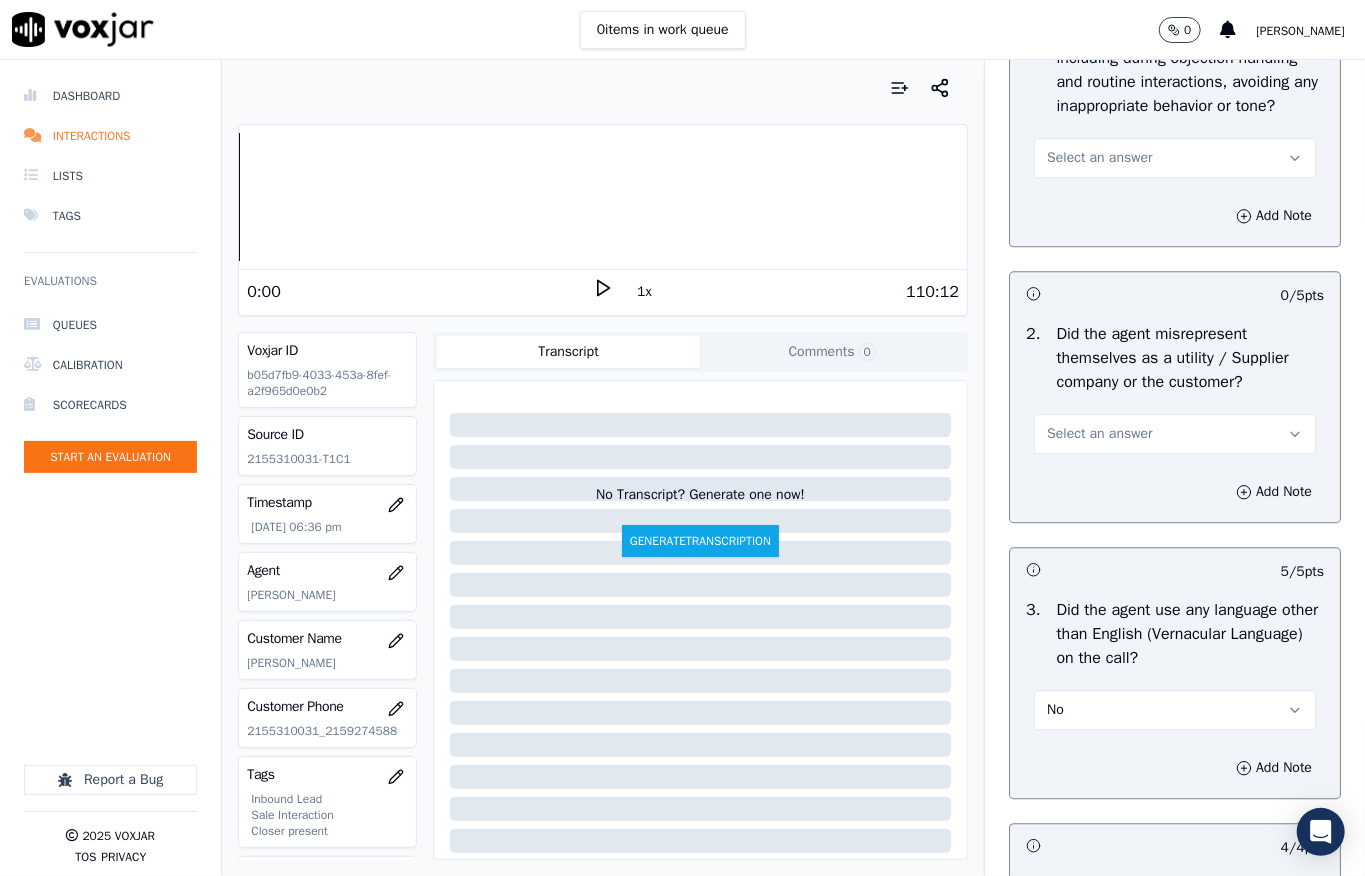 click on "Select an answer" at bounding box center [1175, 434] 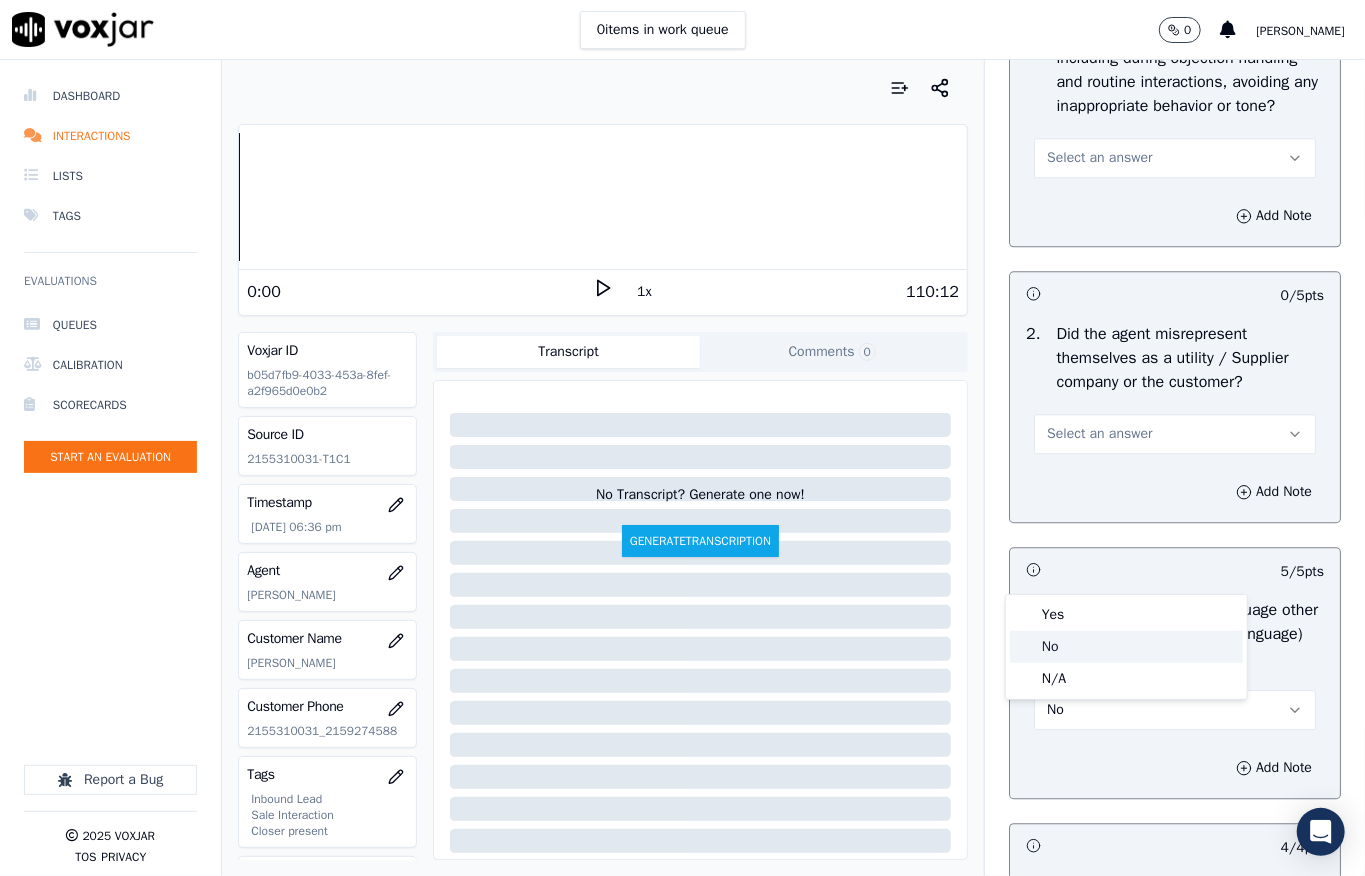 click on "No" 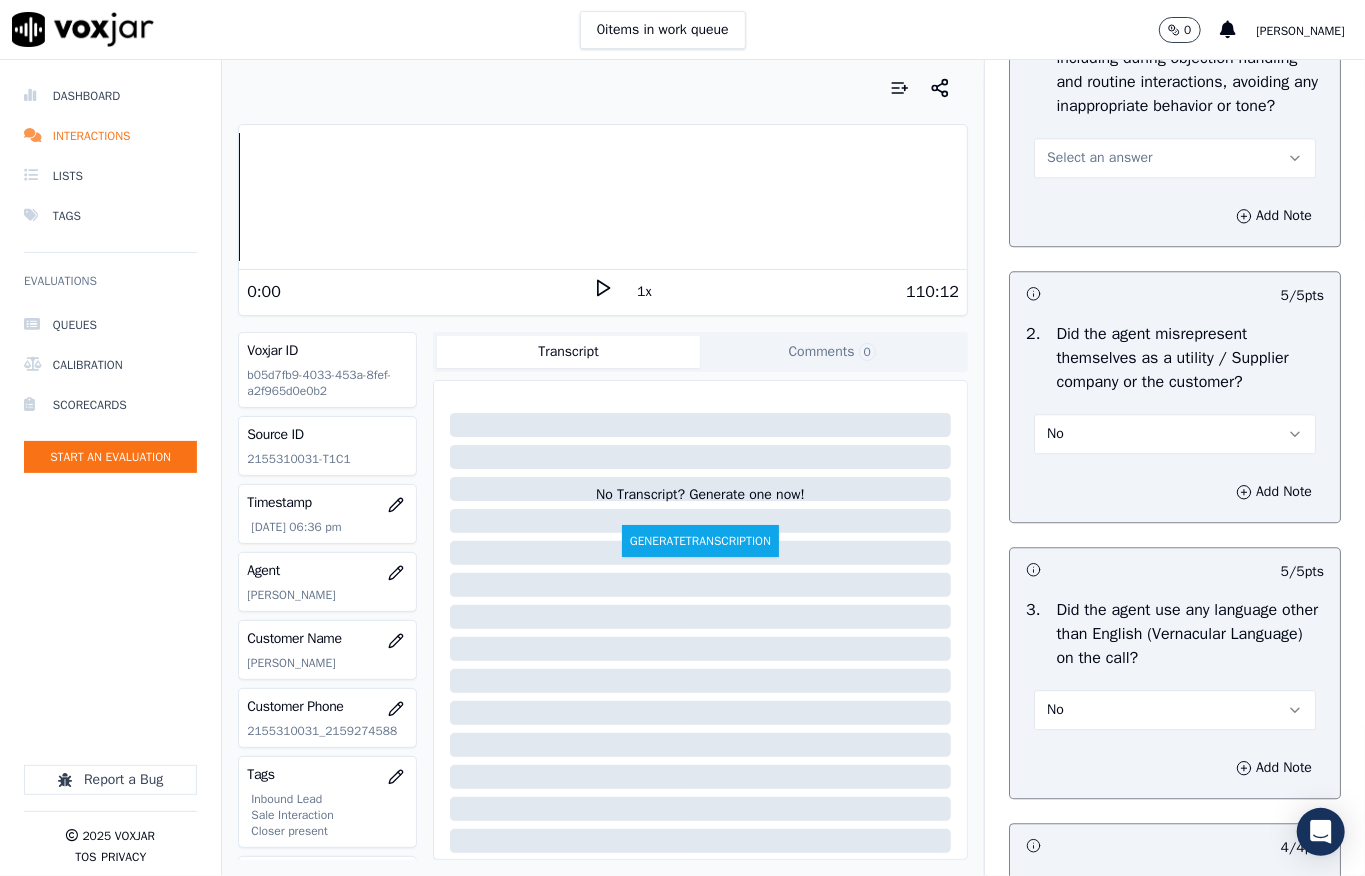 click on "Select an answer" at bounding box center [1175, 158] 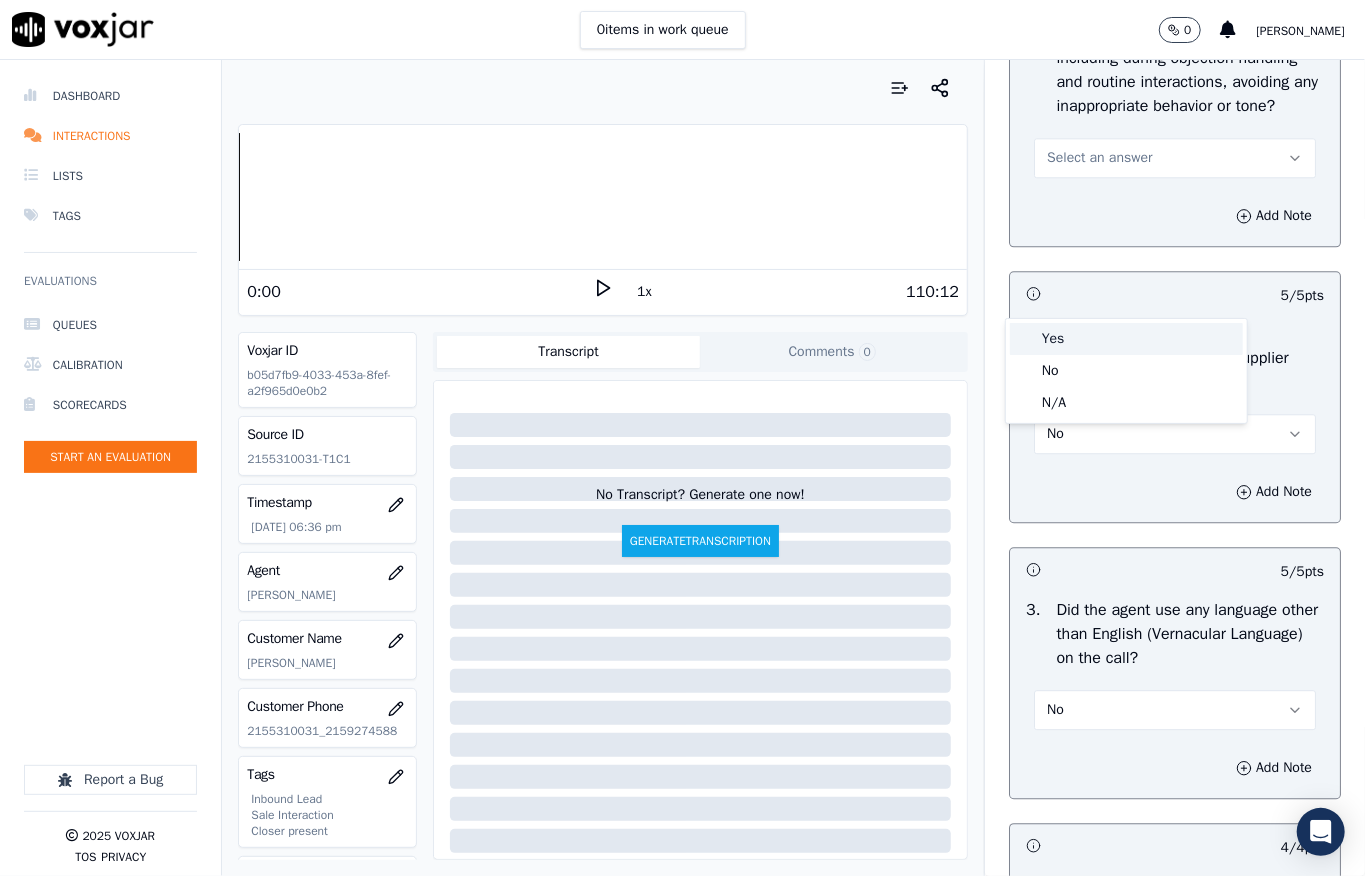 click on "Yes" at bounding box center (1126, 339) 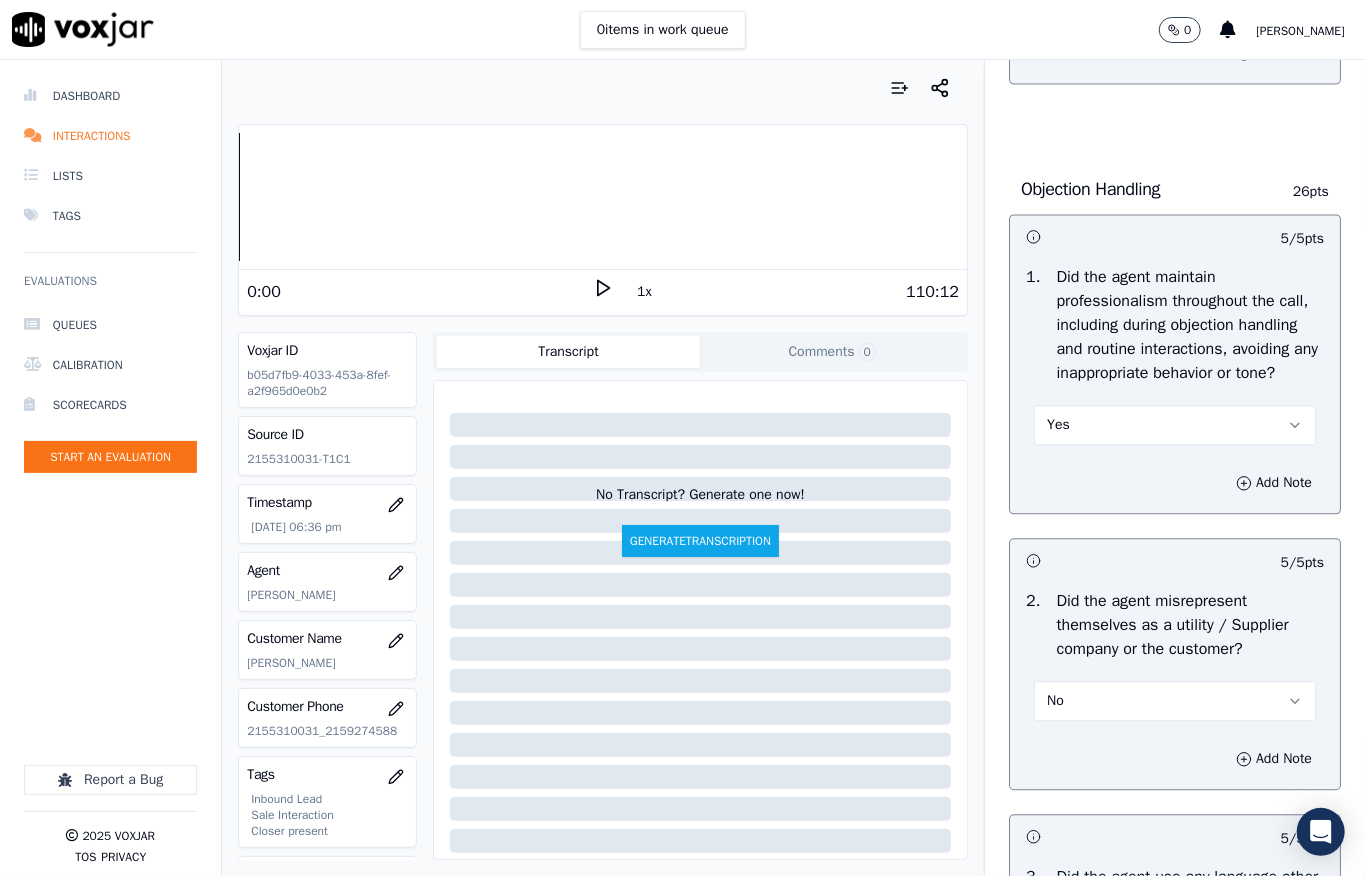 scroll, scrollTop: 2104, scrollLeft: 0, axis: vertical 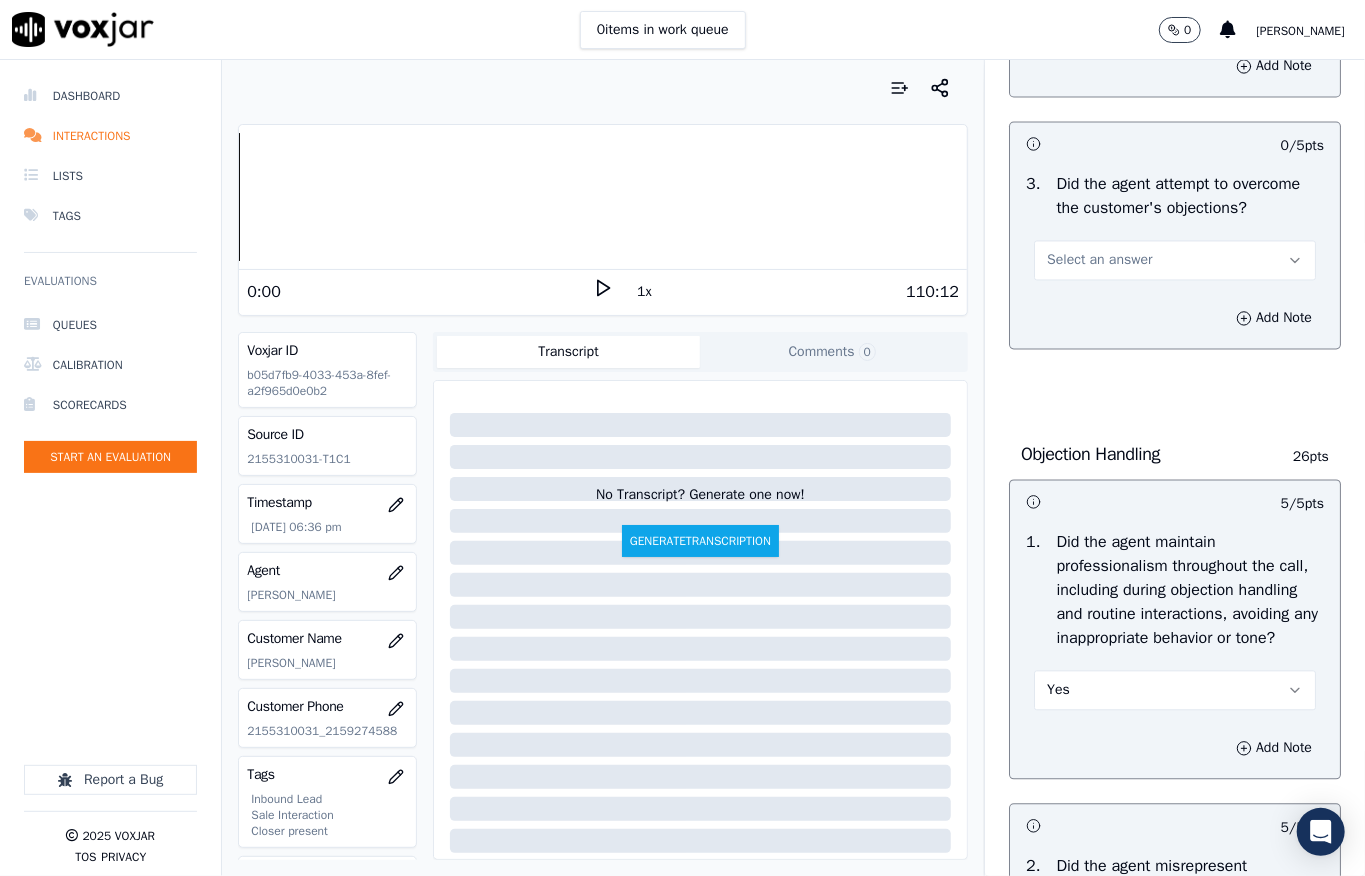 click on "Select an answer" at bounding box center [1175, 261] 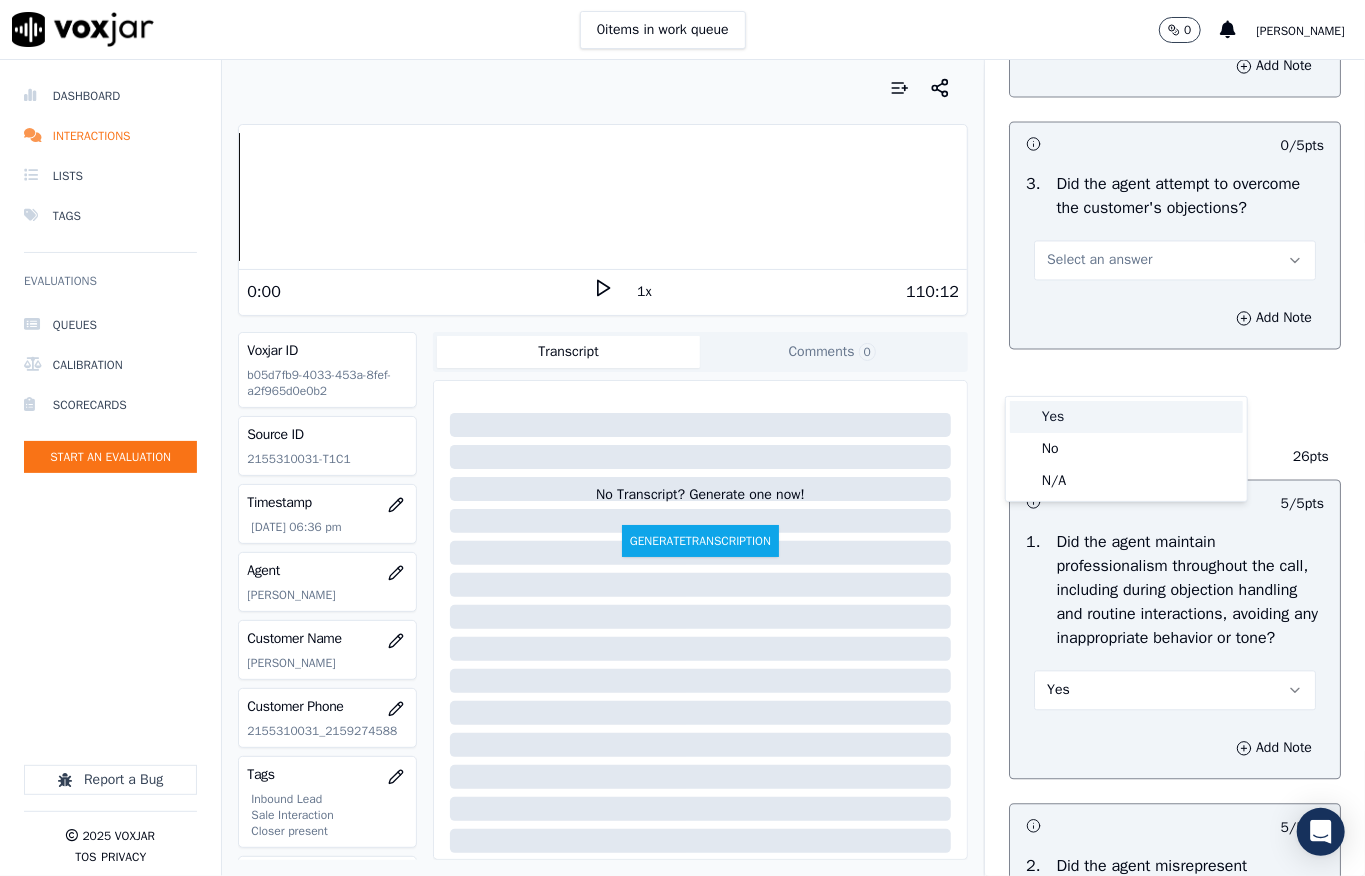 drag, startPoint x: 1064, startPoint y: 421, endPoint x: 1057, endPoint y: 454, distance: 33.734257 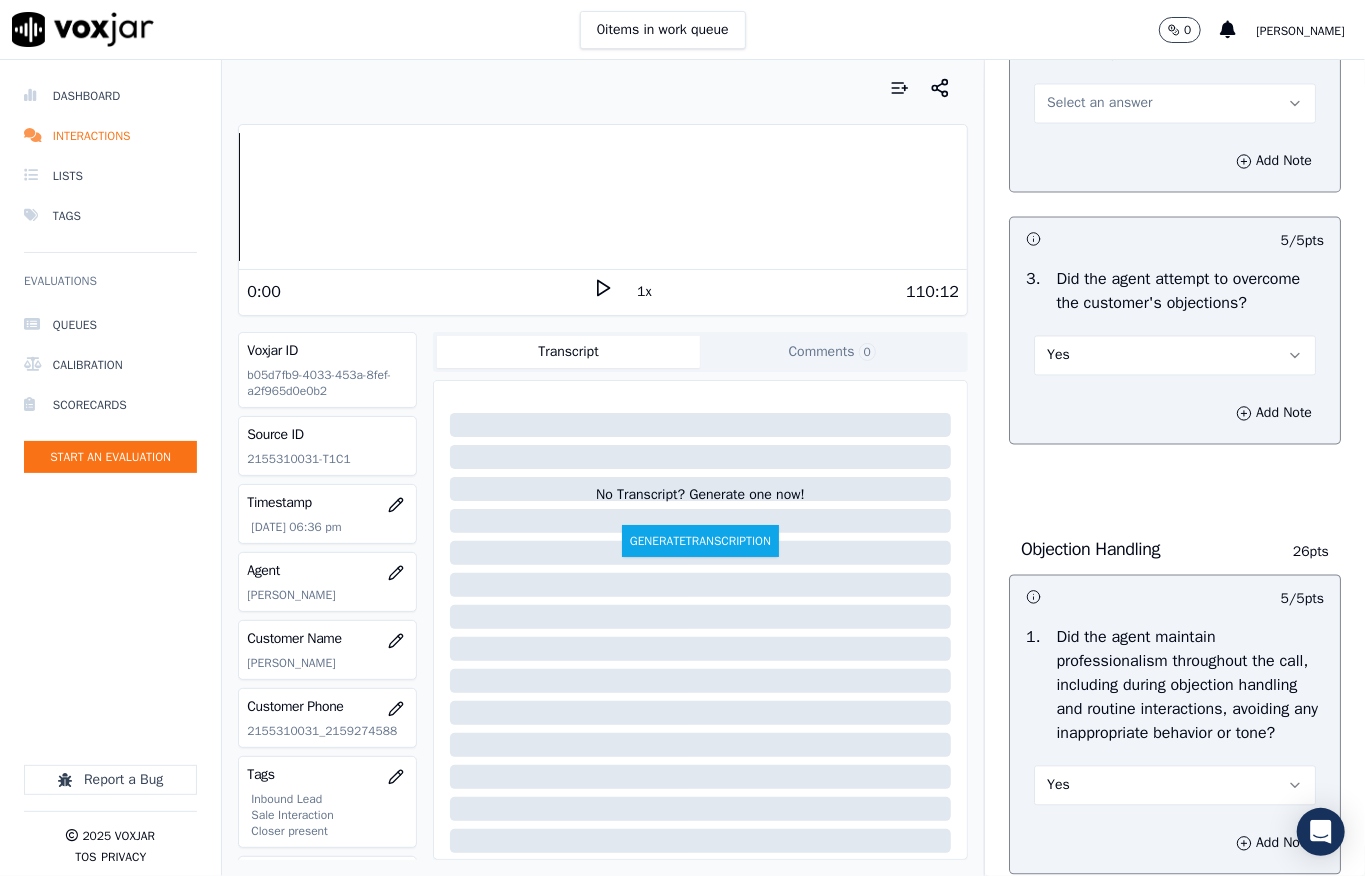 scroll, scrollTop: 1704, scrollLeft: 0, axis: vertical 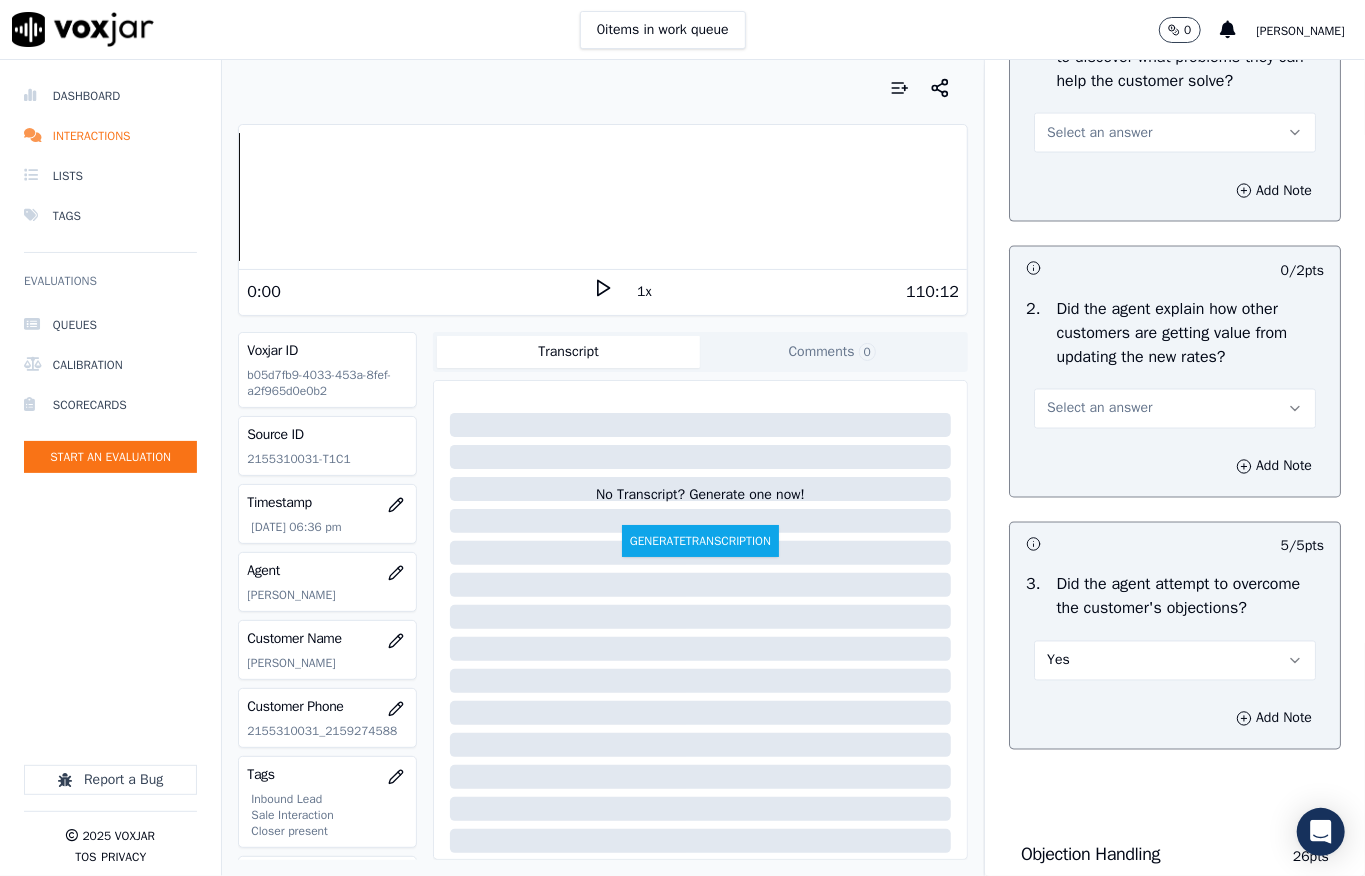 click on "Select an answer" at bounding box center (1175, 409) 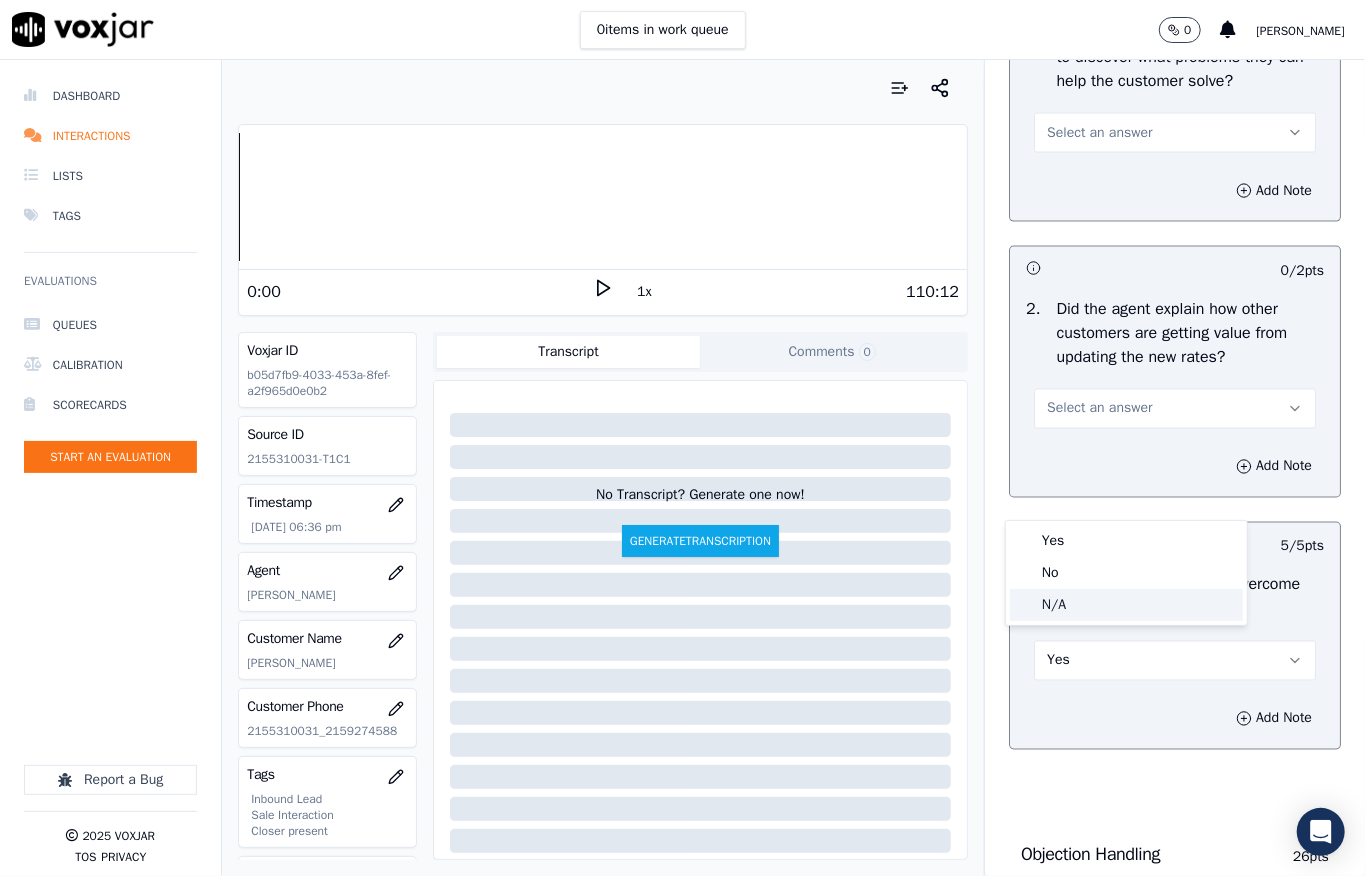 click on "N/A" 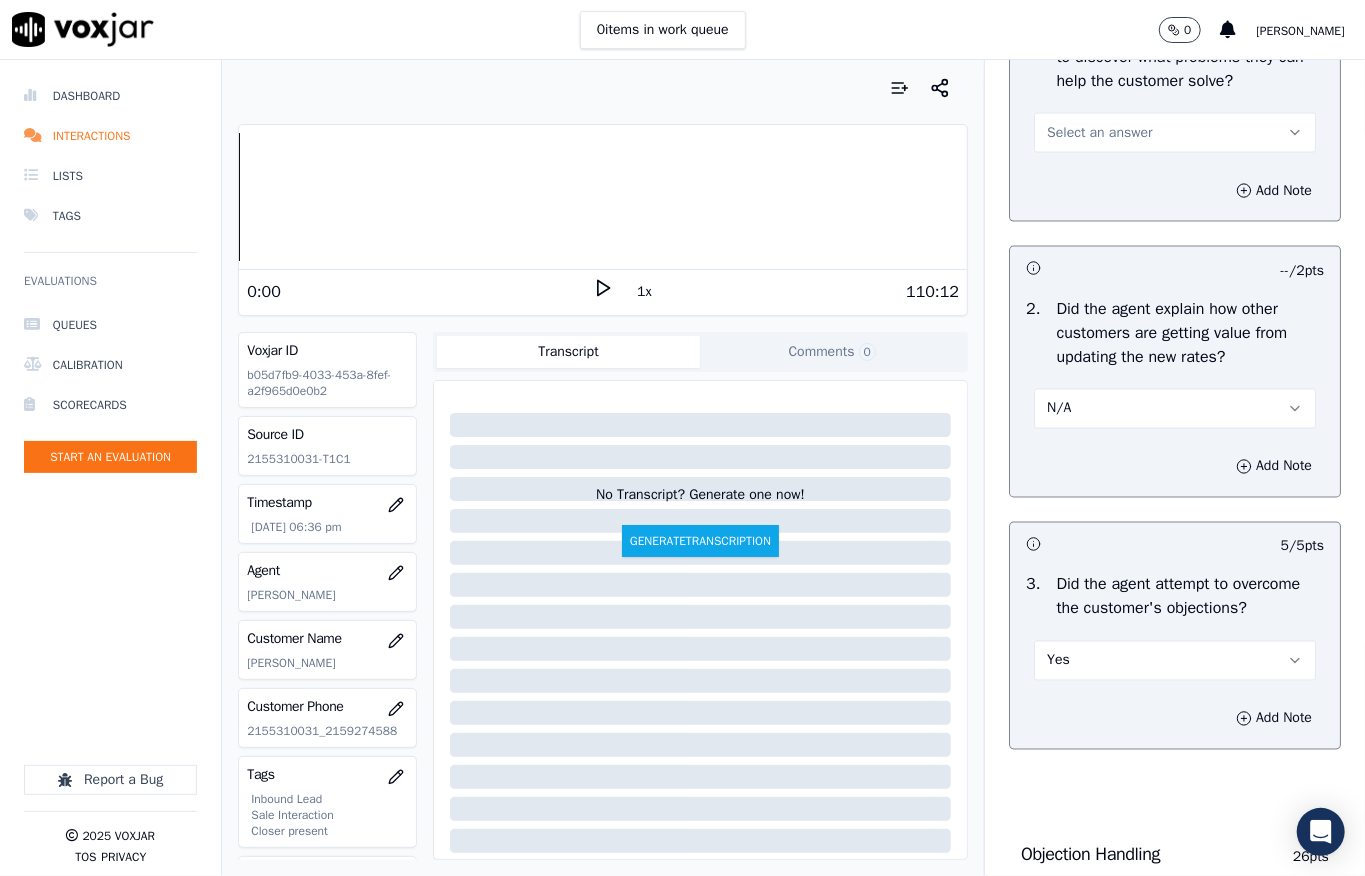 click on "Select an answer" at bounding box center (1175, 133) 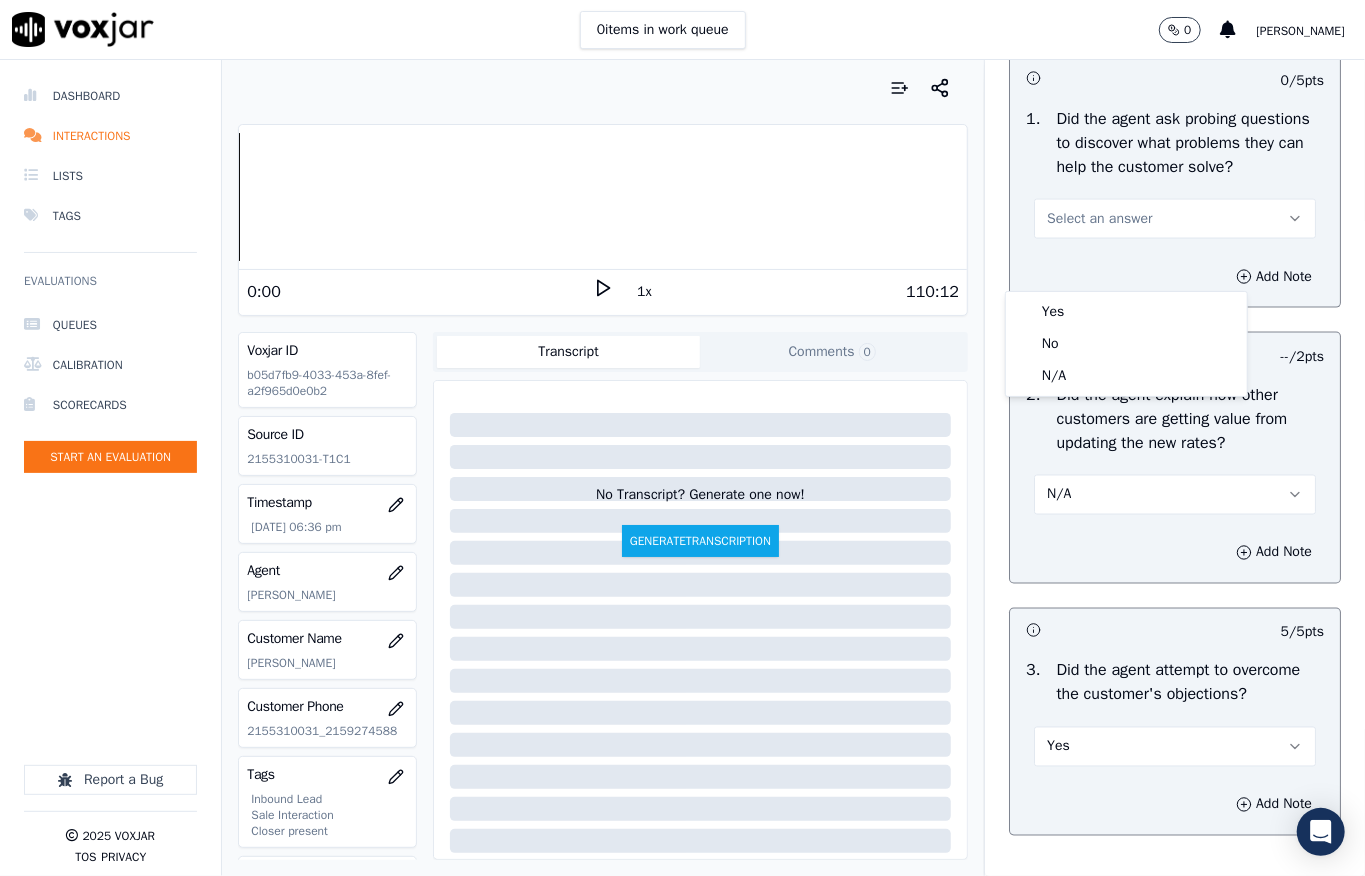 scroll, scrollTop: 1570, scrollLeft: 0, axis: vertical 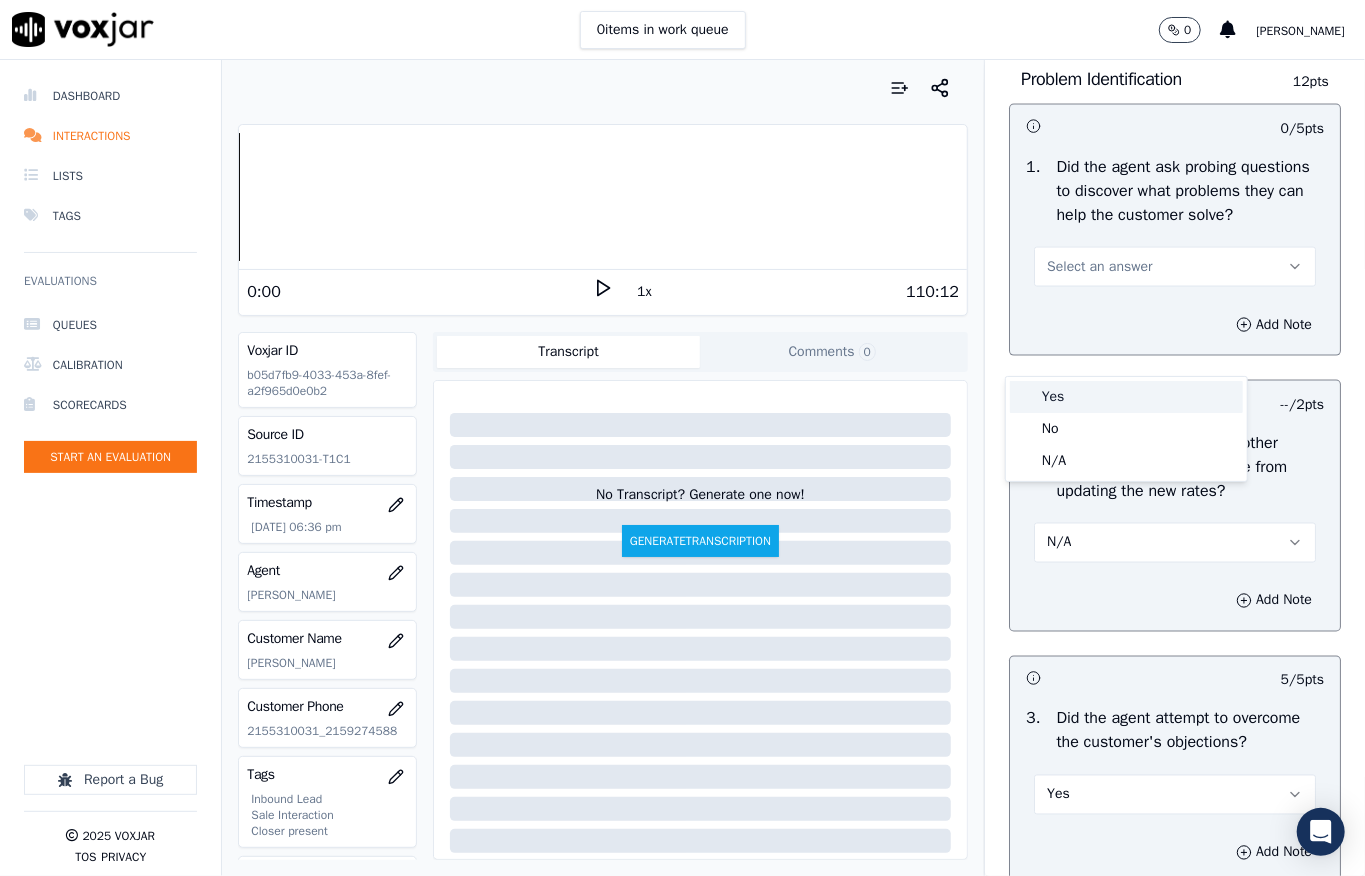 click on "Yes" at bounding box center [1126, 397] 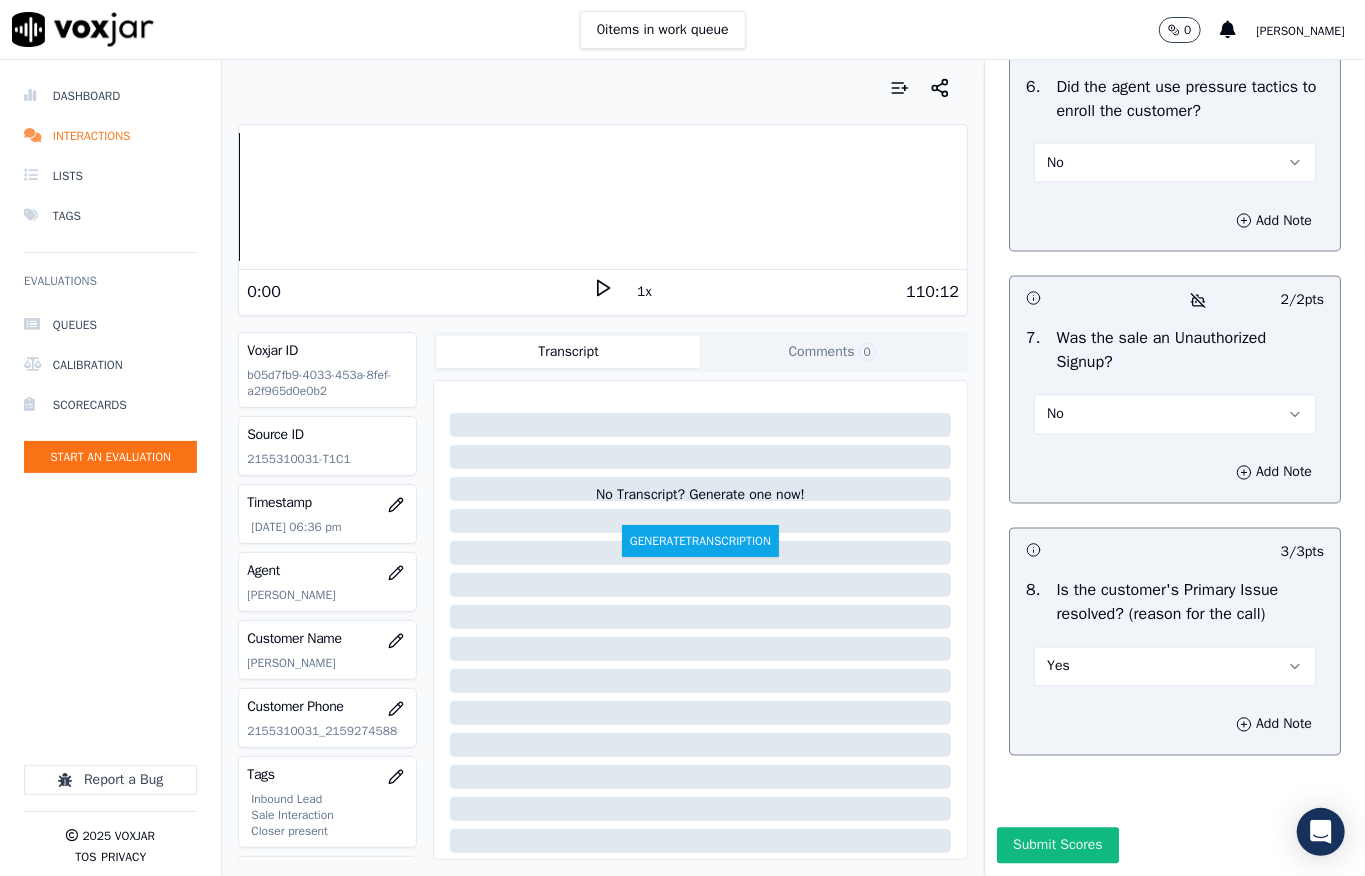 scroll, scrollTop: 6237, scrollLeft: 0, axis: vertical 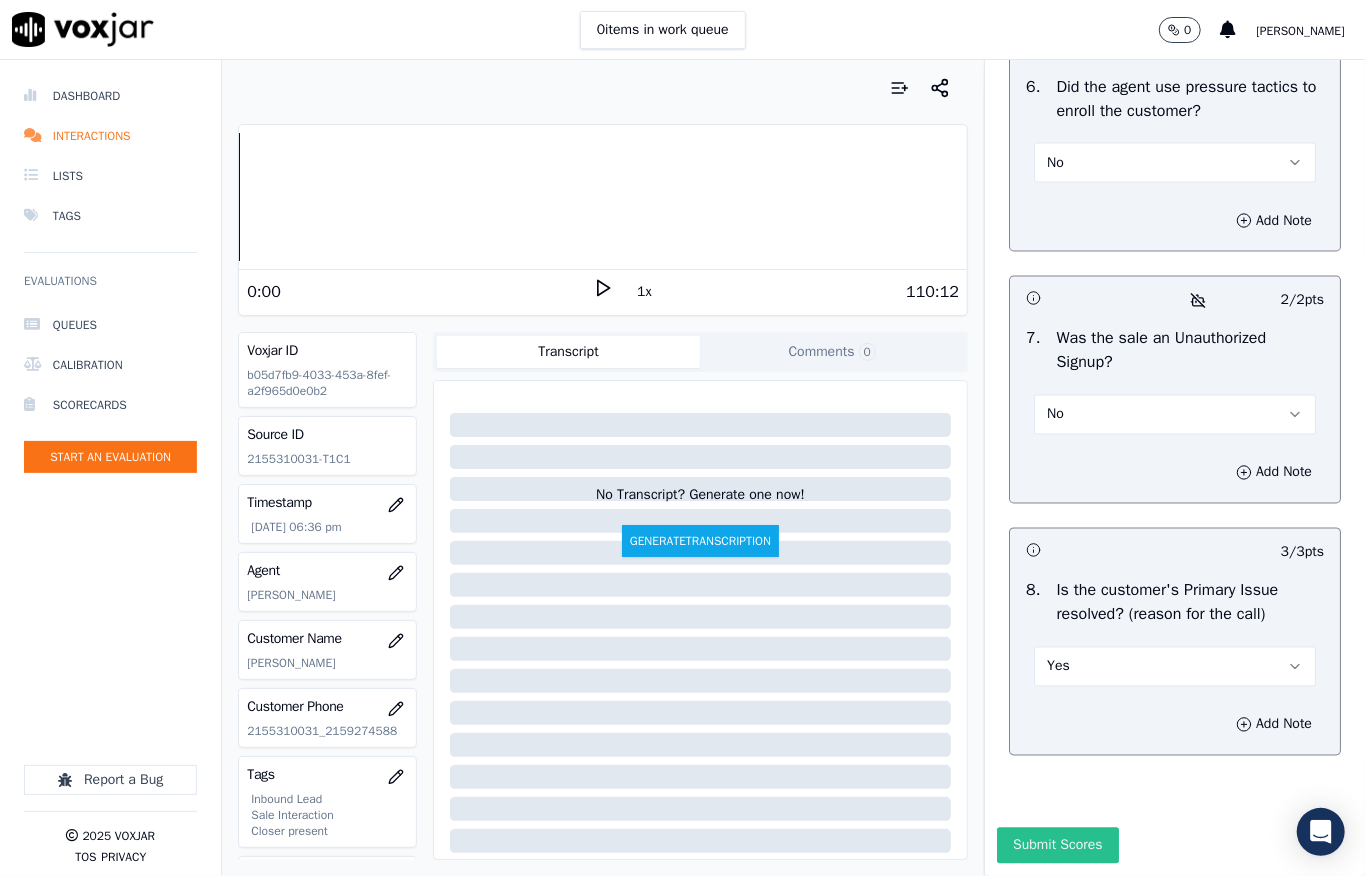 click on "Submit Scores" at bounding box center [1057, 846] 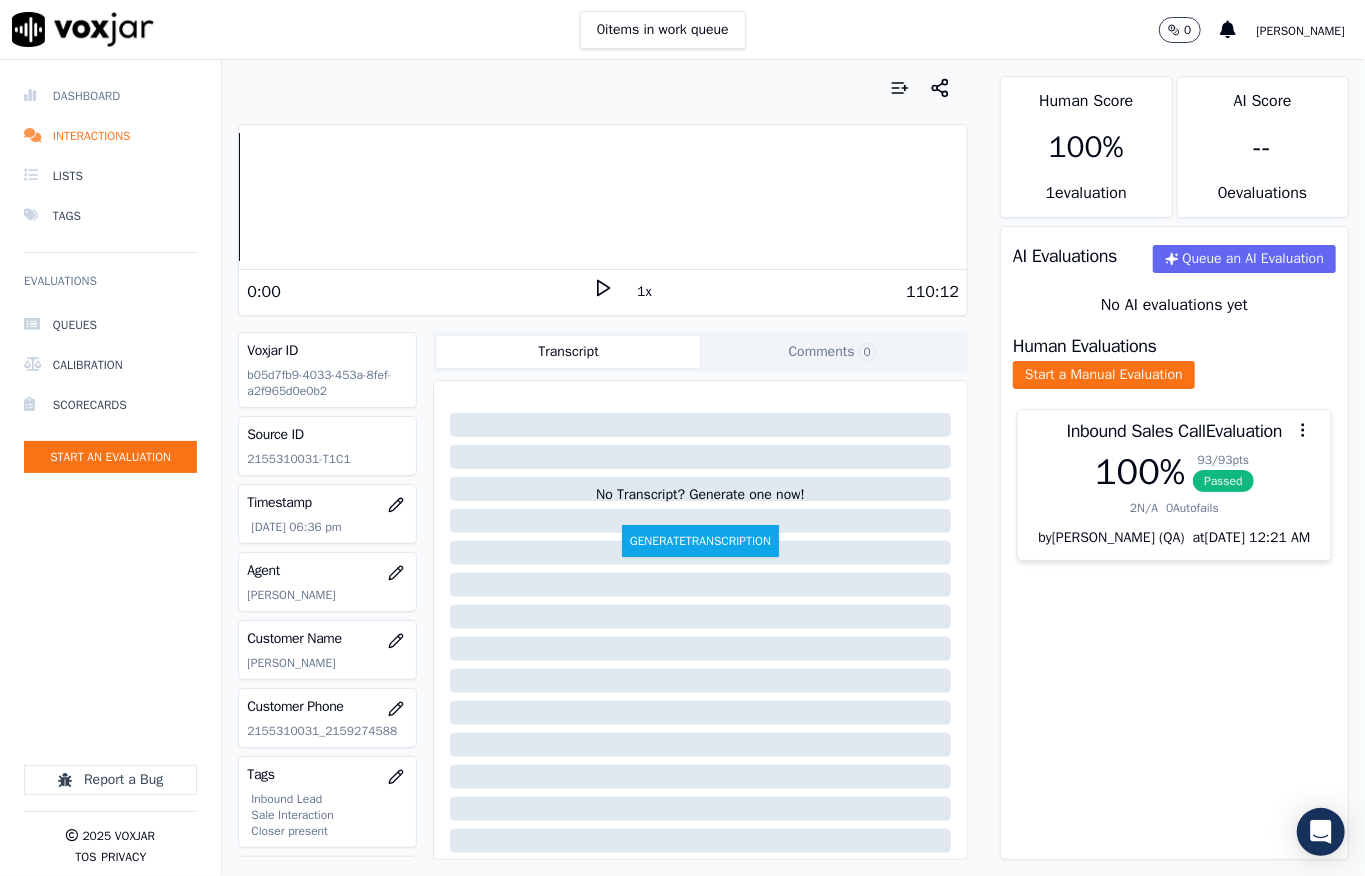 click on "Dashboard" at bounding box center [110, 96] 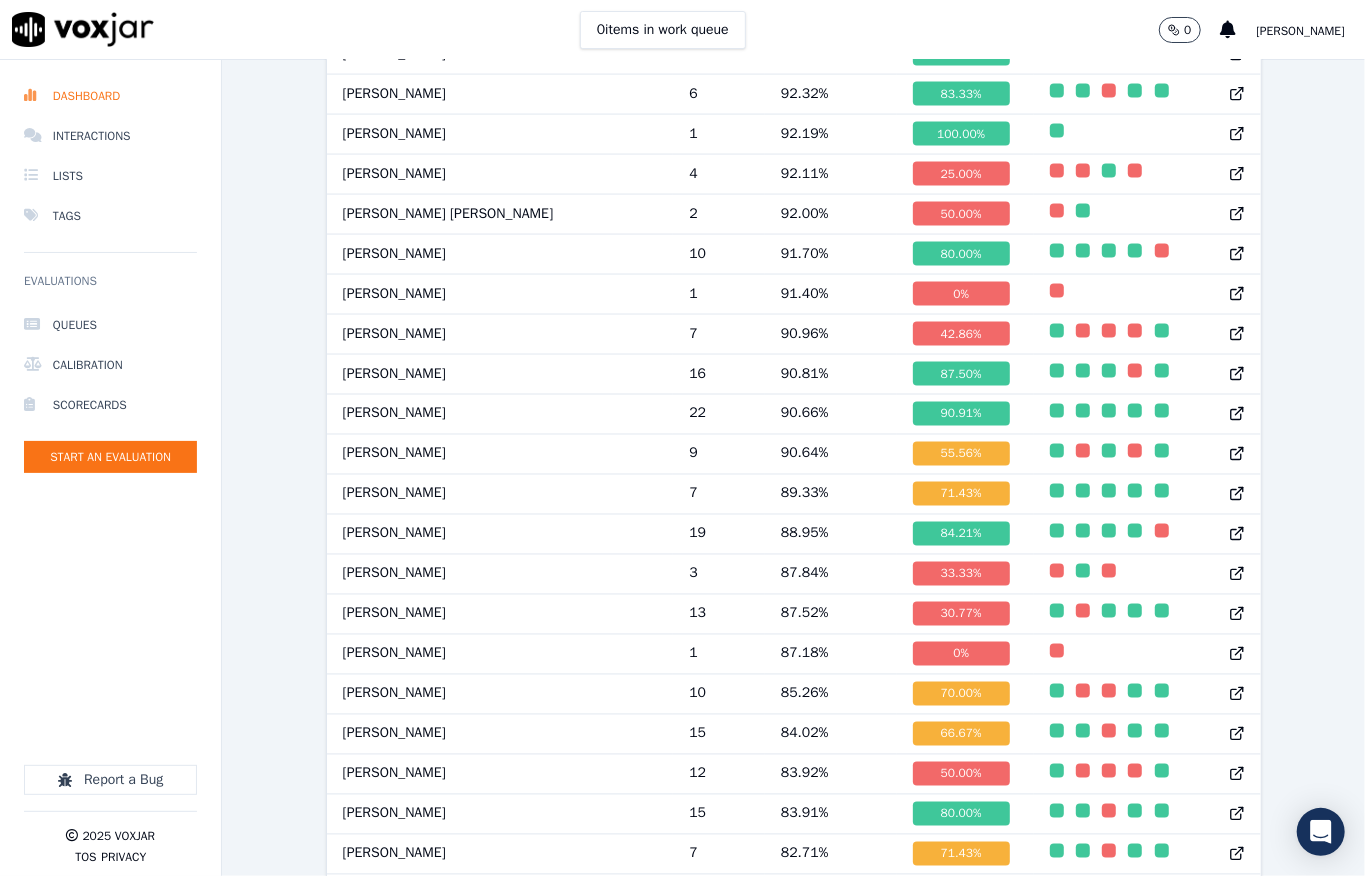 scroll, scrollTop: 2392, scrollLeft: 0, axis: vertical 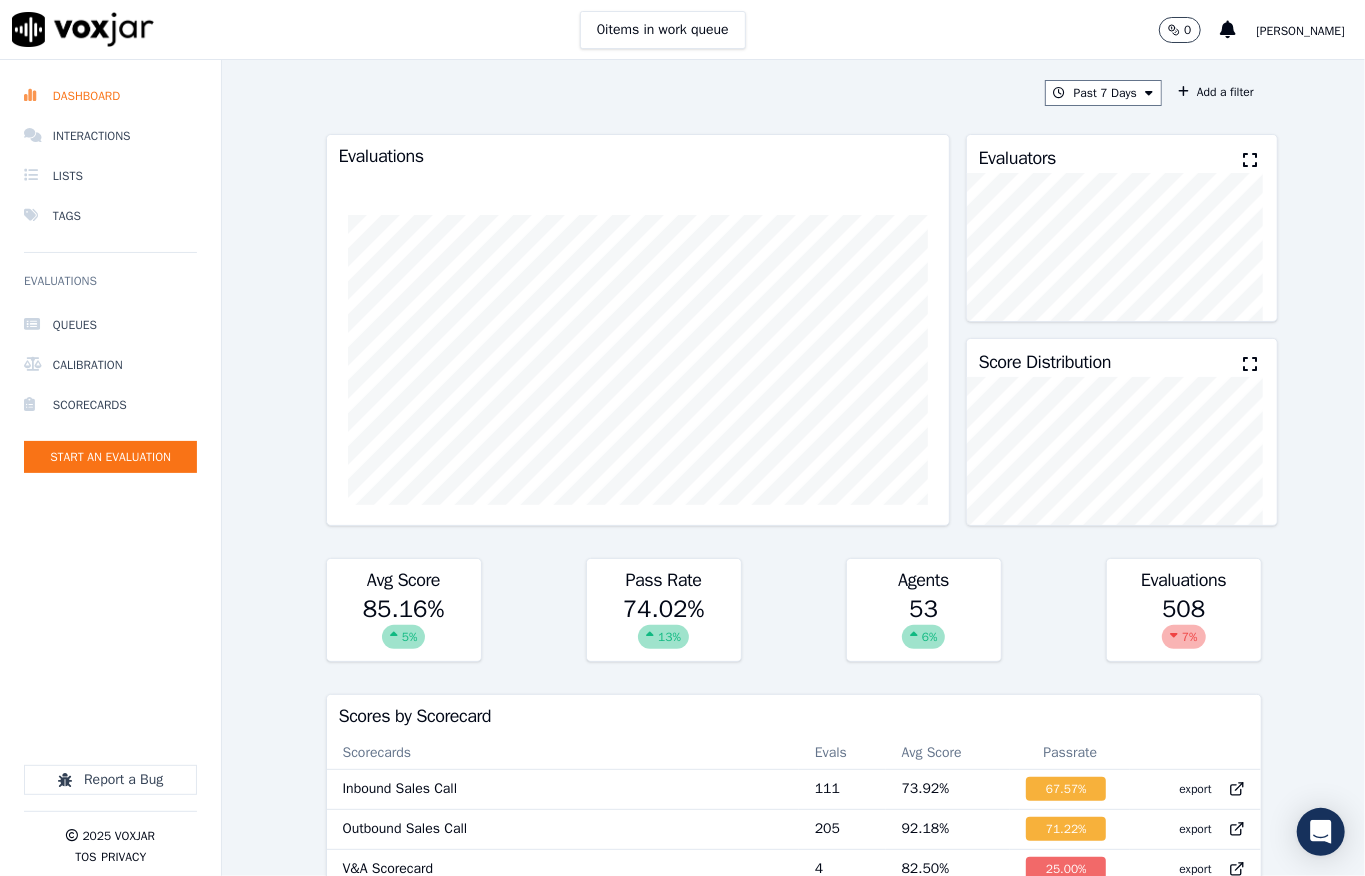 drag, startPoint x: 393, startPoint y: 97, endPoint x: 420, endPoint y: 144, distance: 54.20332 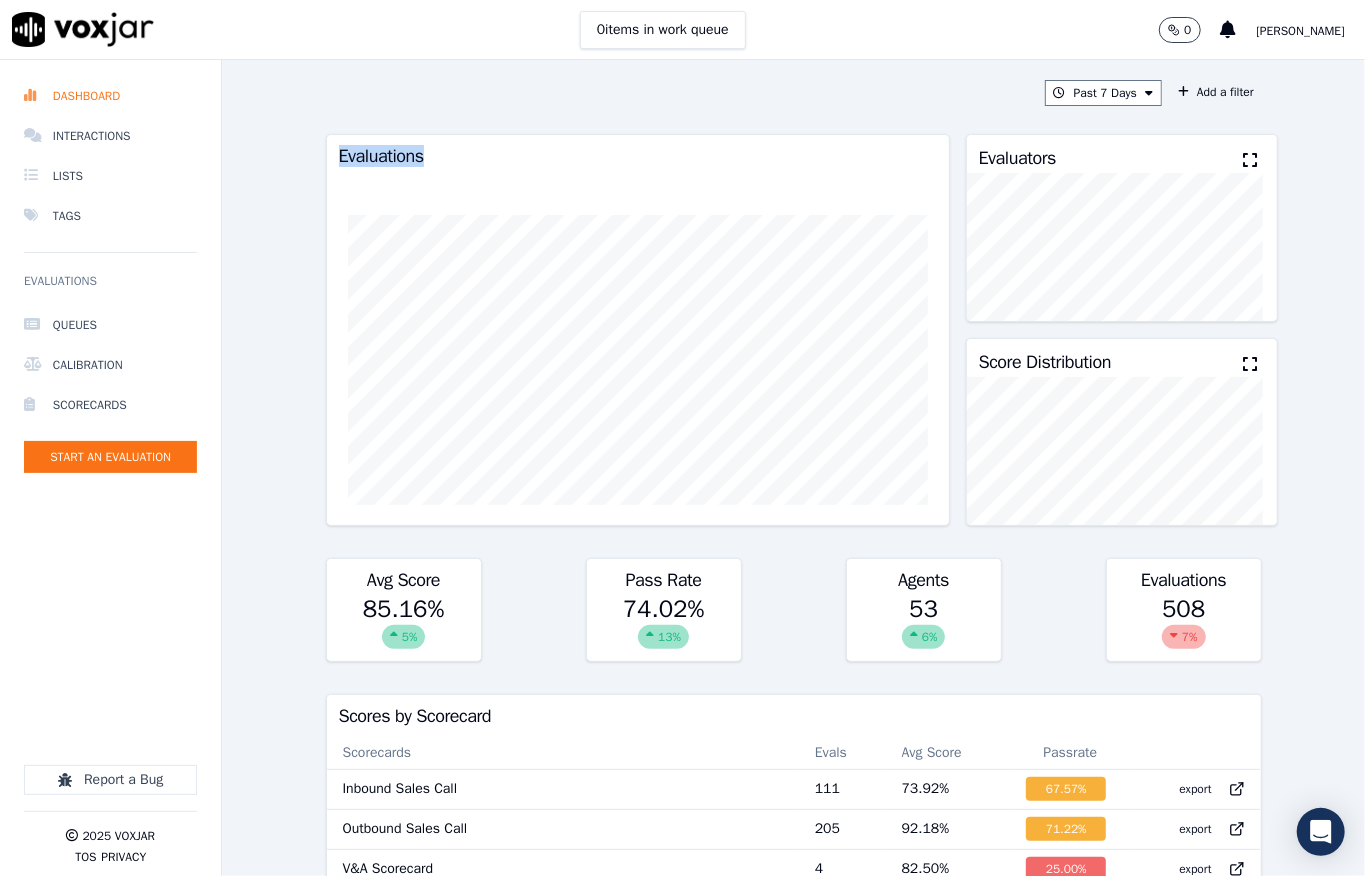 click on "Evaluations" at bounding box center [638, 156] 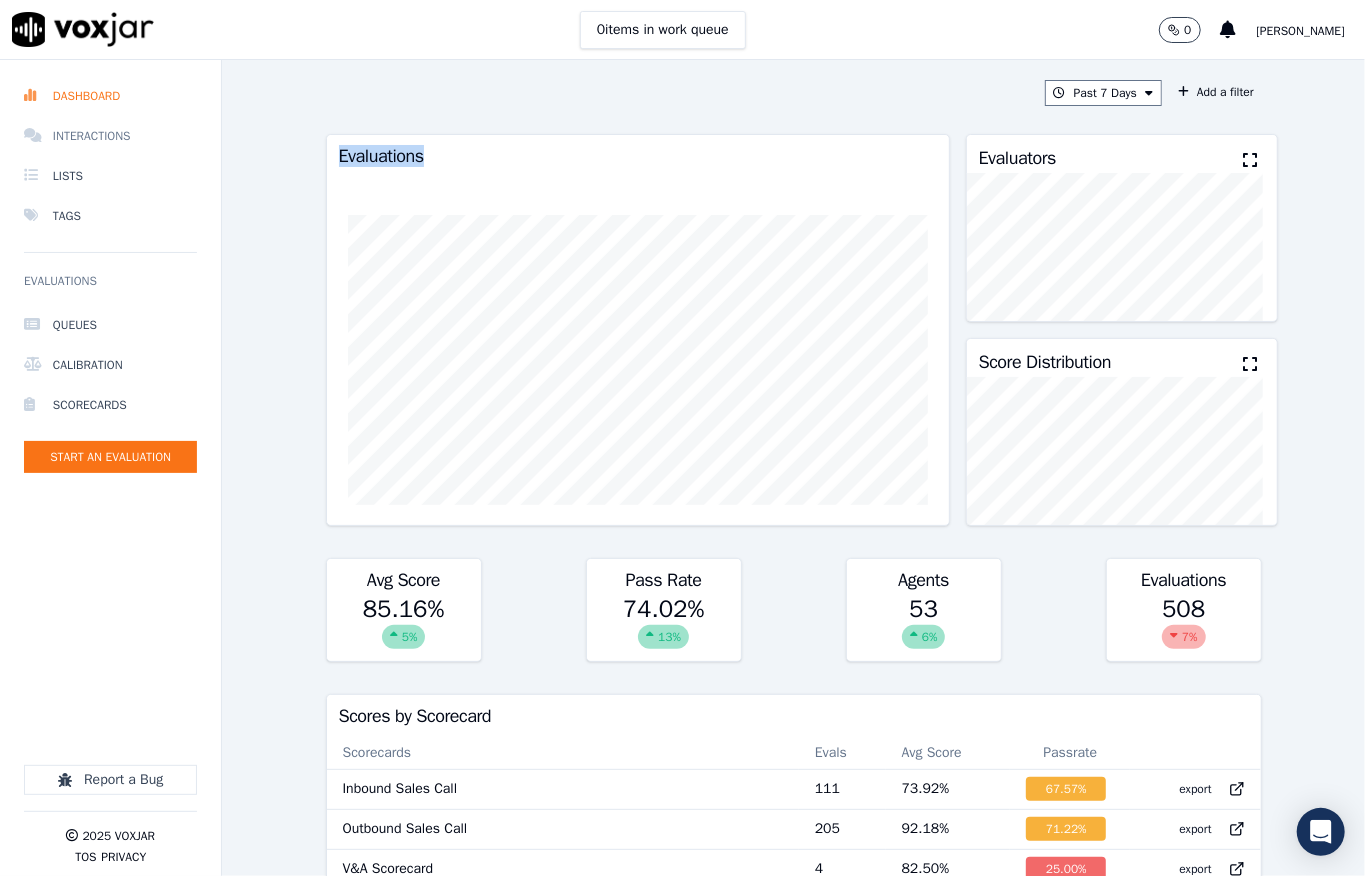click on "Interactions" at bounding box center (110, 136) 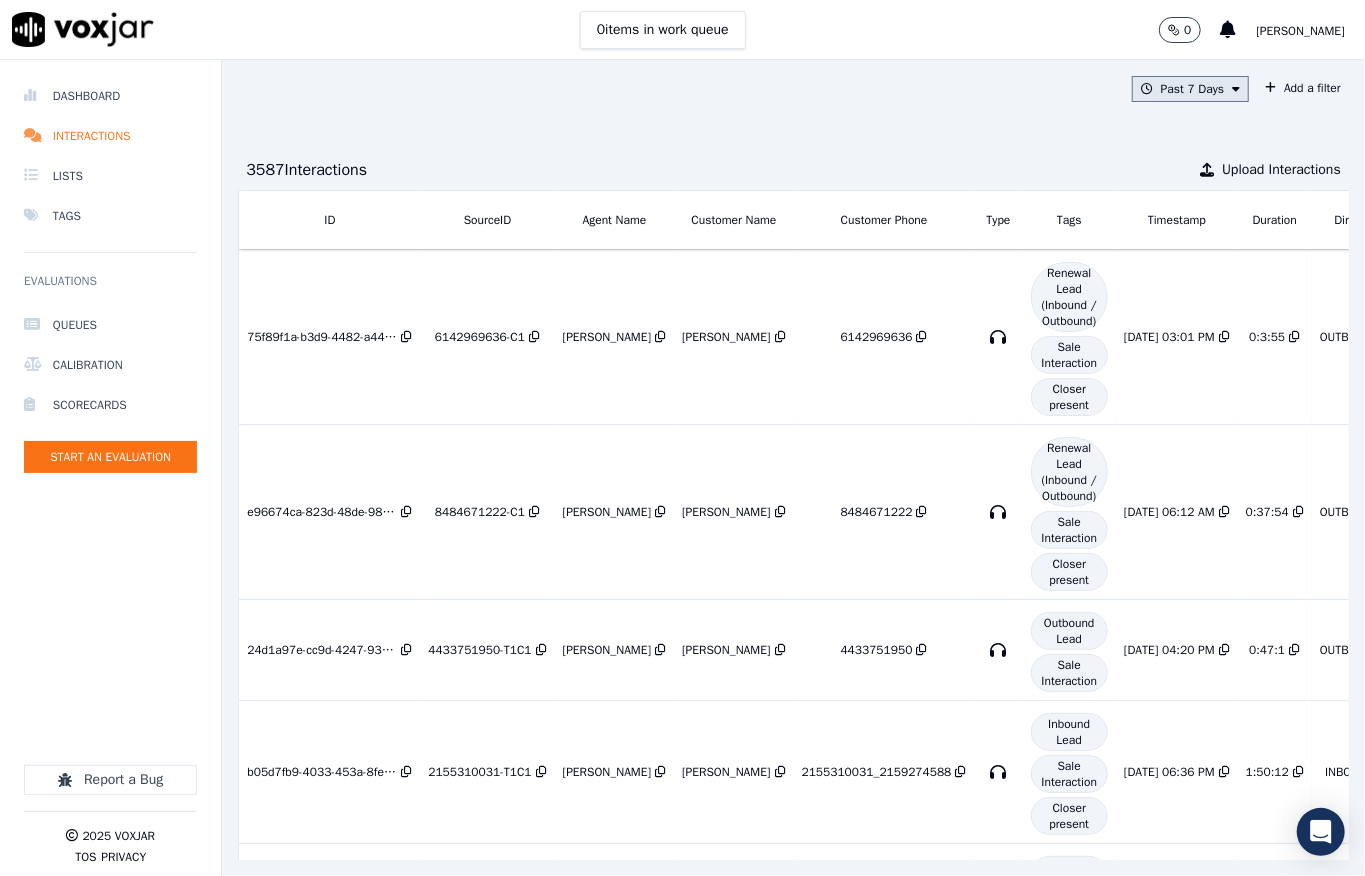 click on "Past 7 Days" at bounding box center [1190, 89] 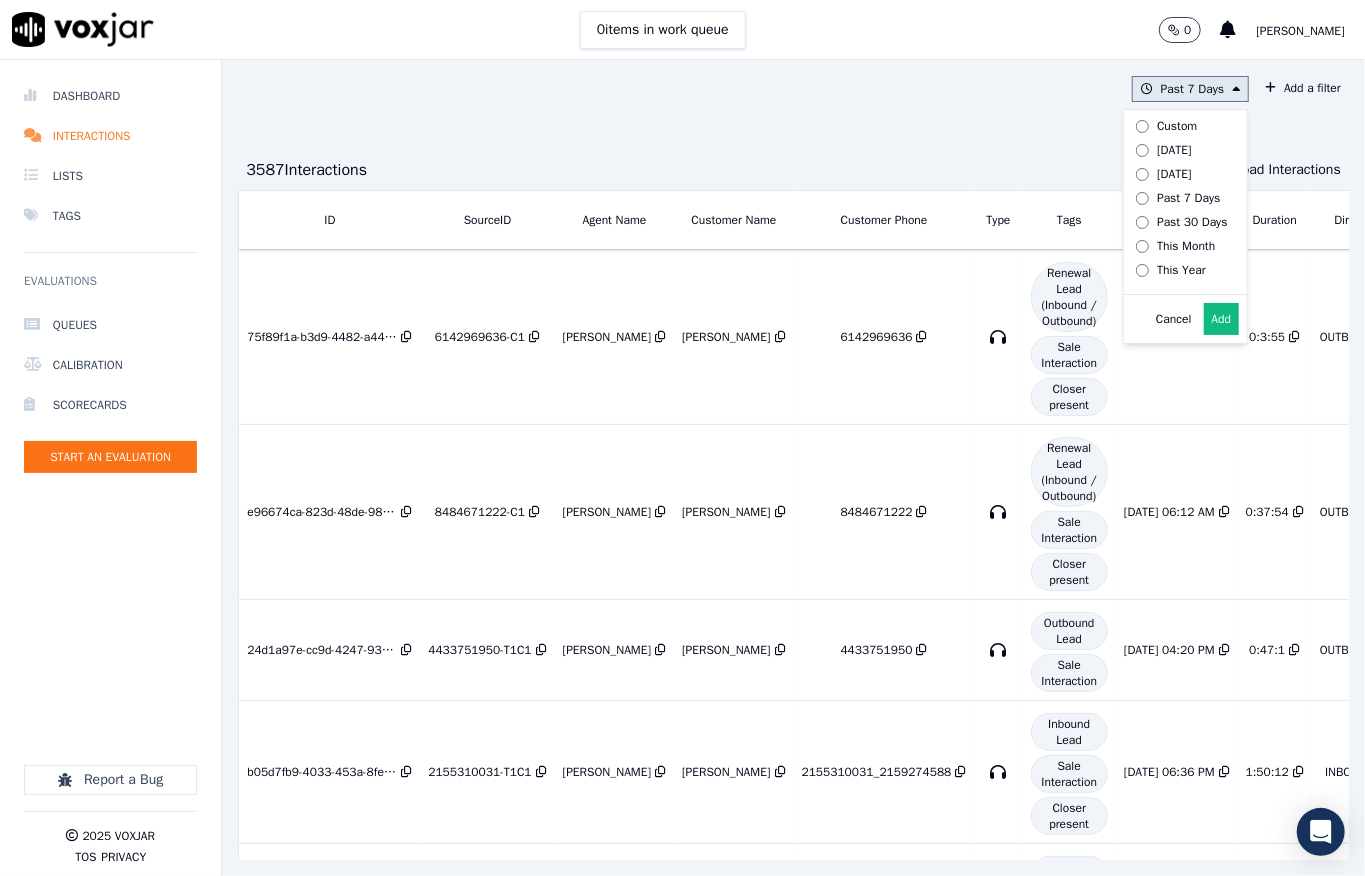 click on "Past 7 Days" at bounding box center [1178, 198] 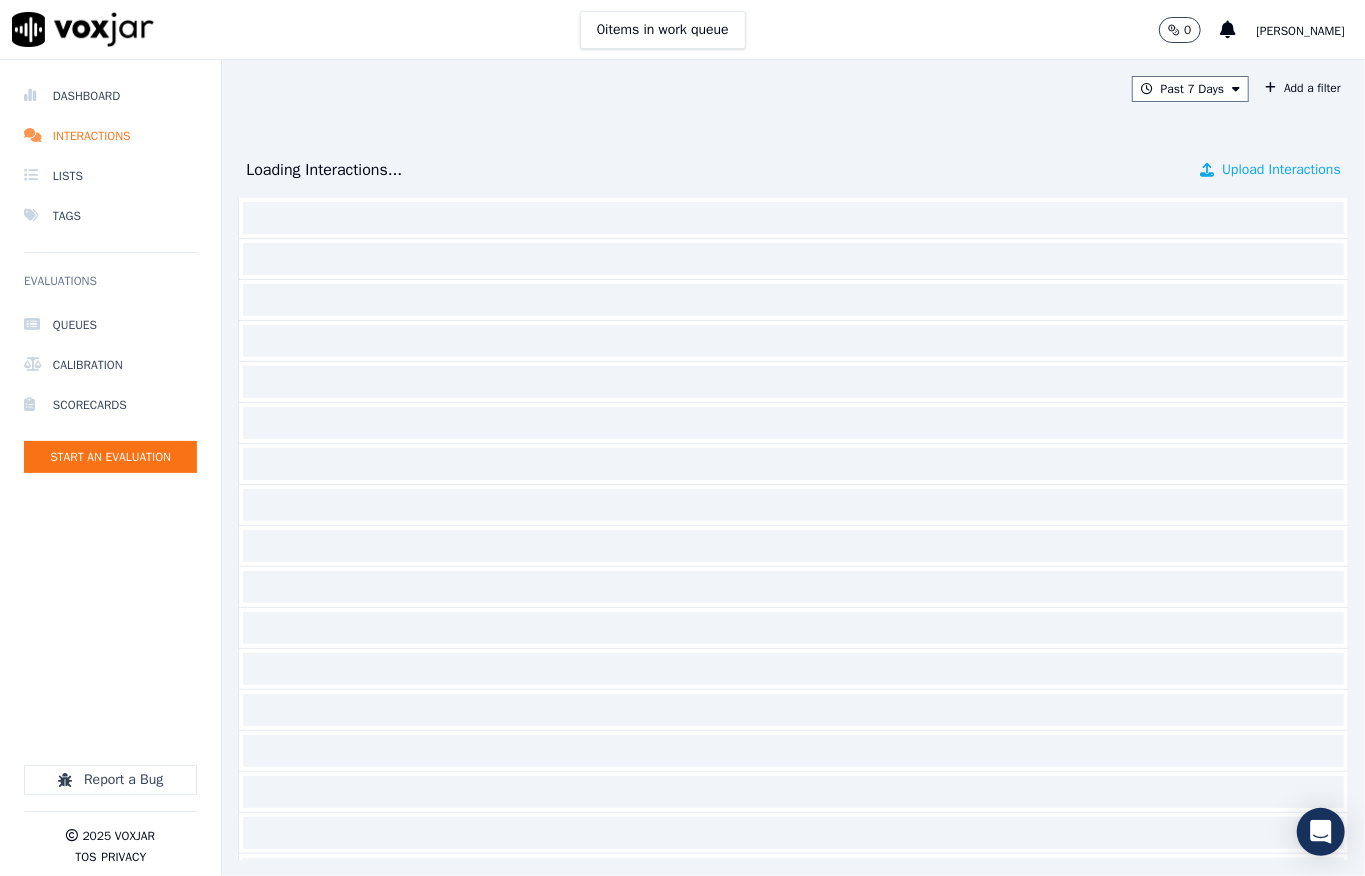click on "Upload Interactions" at bounding box center [1281, 170] 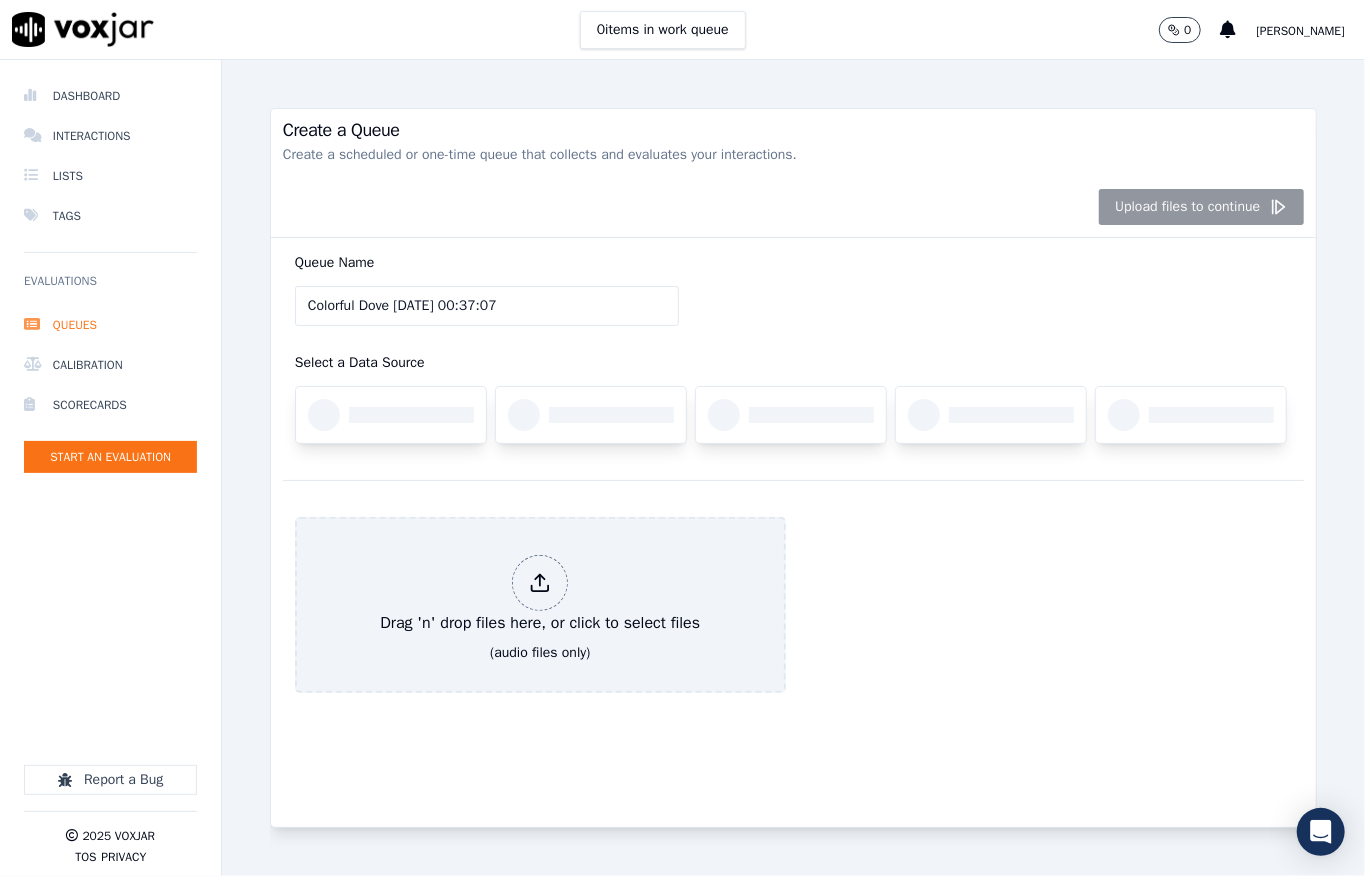 click on "Upload files to continue" at bounding box center [793, 207] 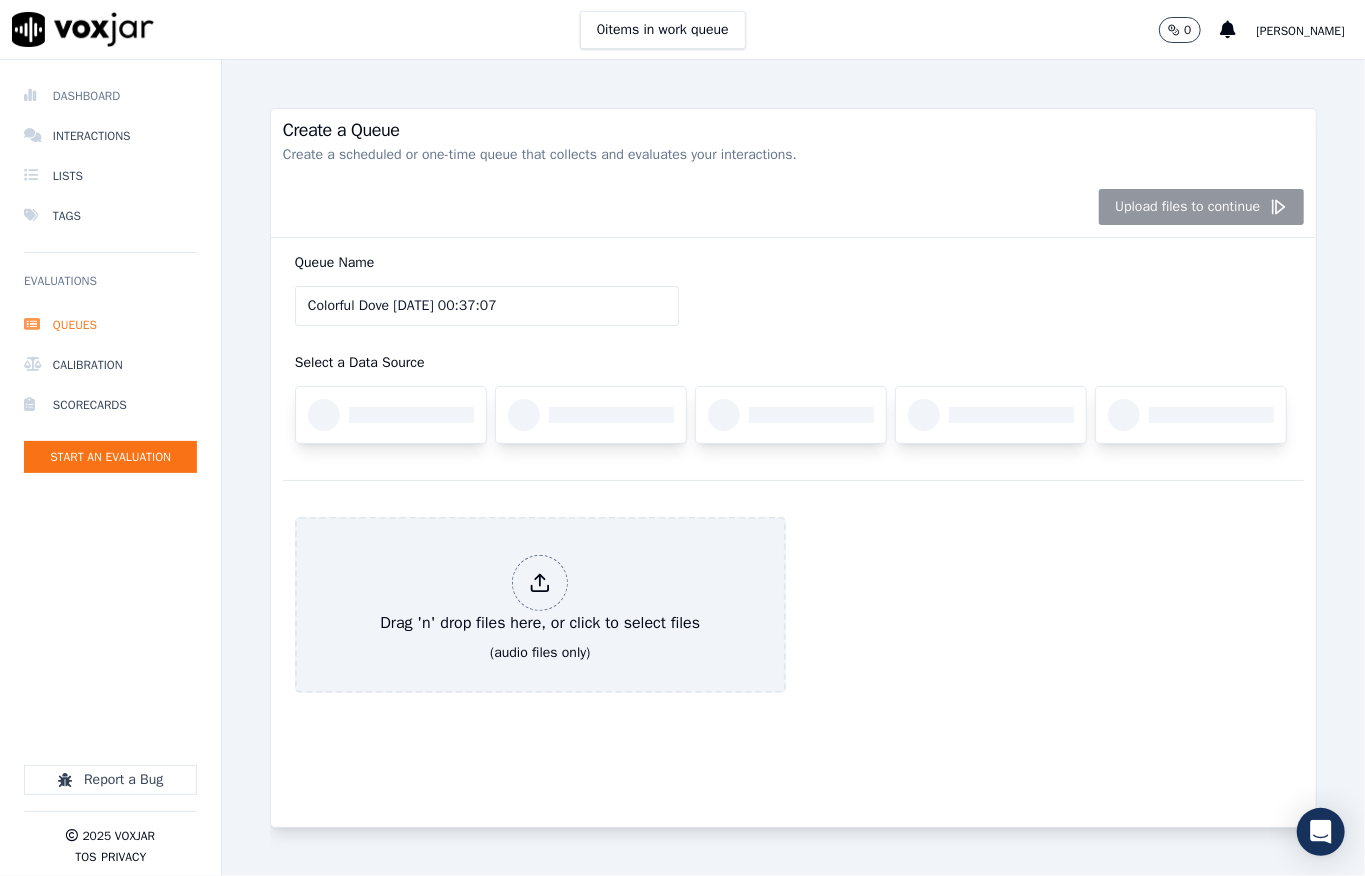 click on "Dashboard" at bounding box center (110, 96) 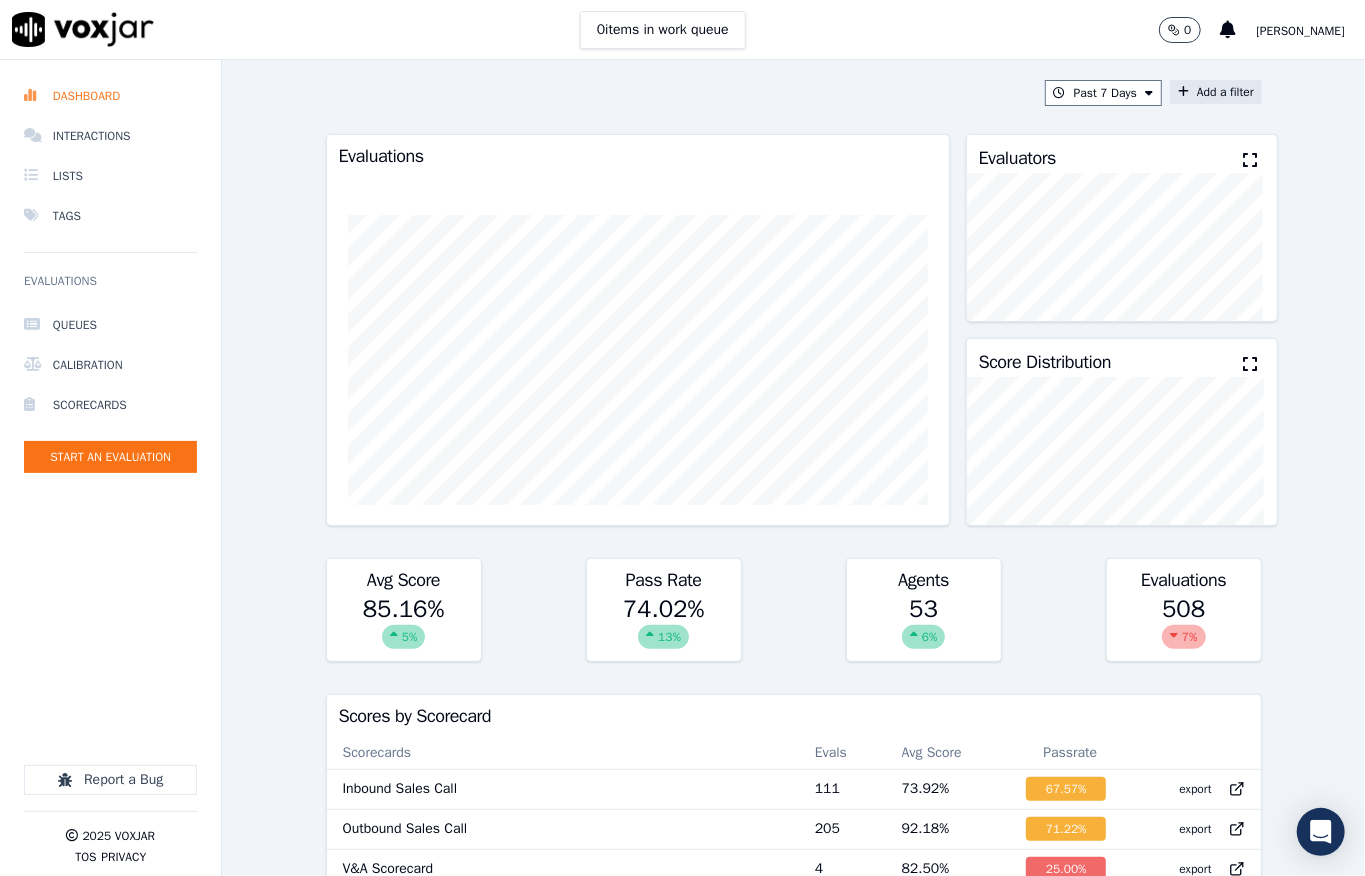 click on "Add a filter" at bounding box center (1216, 92) 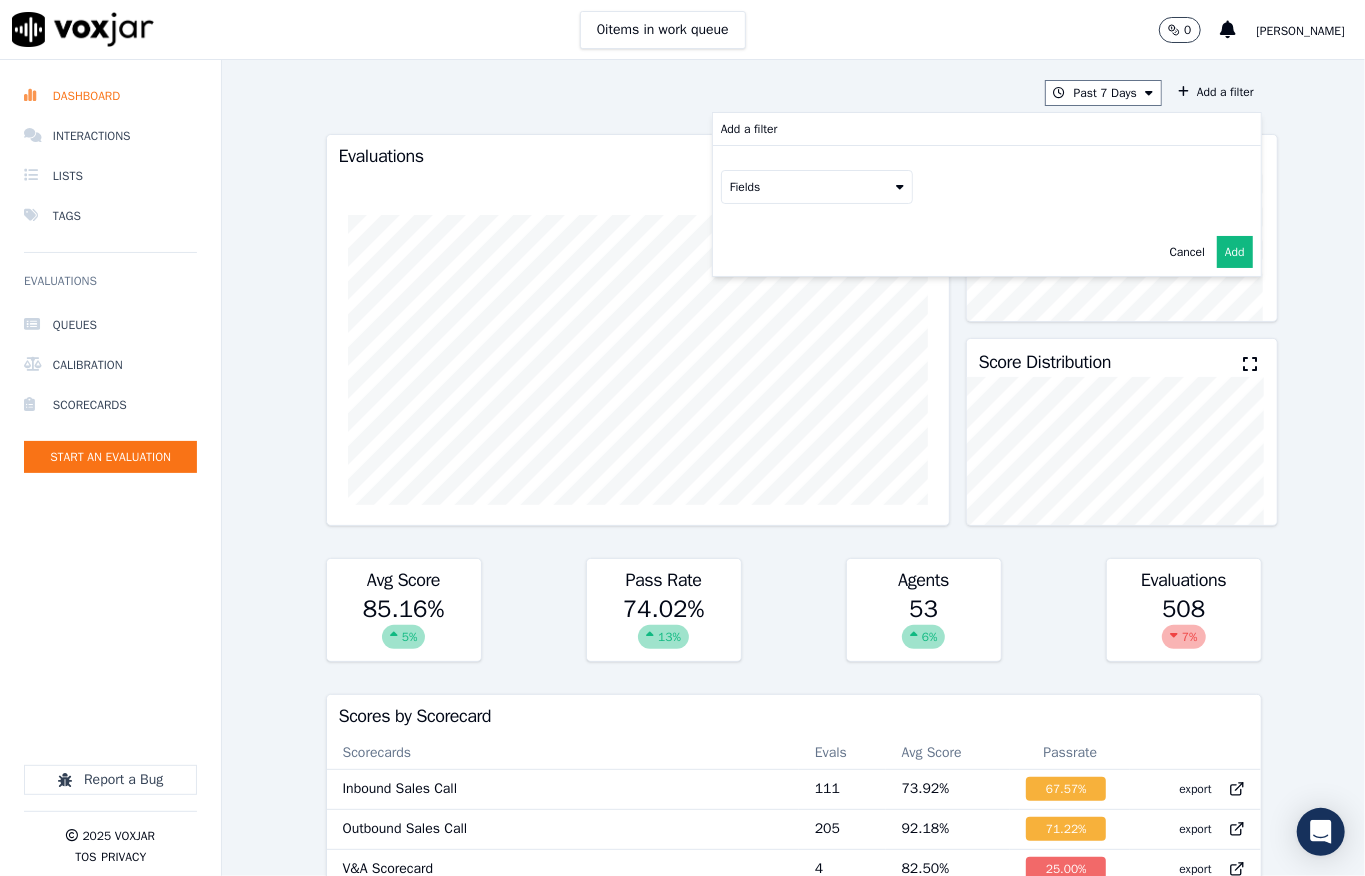 click on "Past 7 Days
Add a filter
Add a filter       Fields           Cancel   Add" at bounding box center [794, 93] 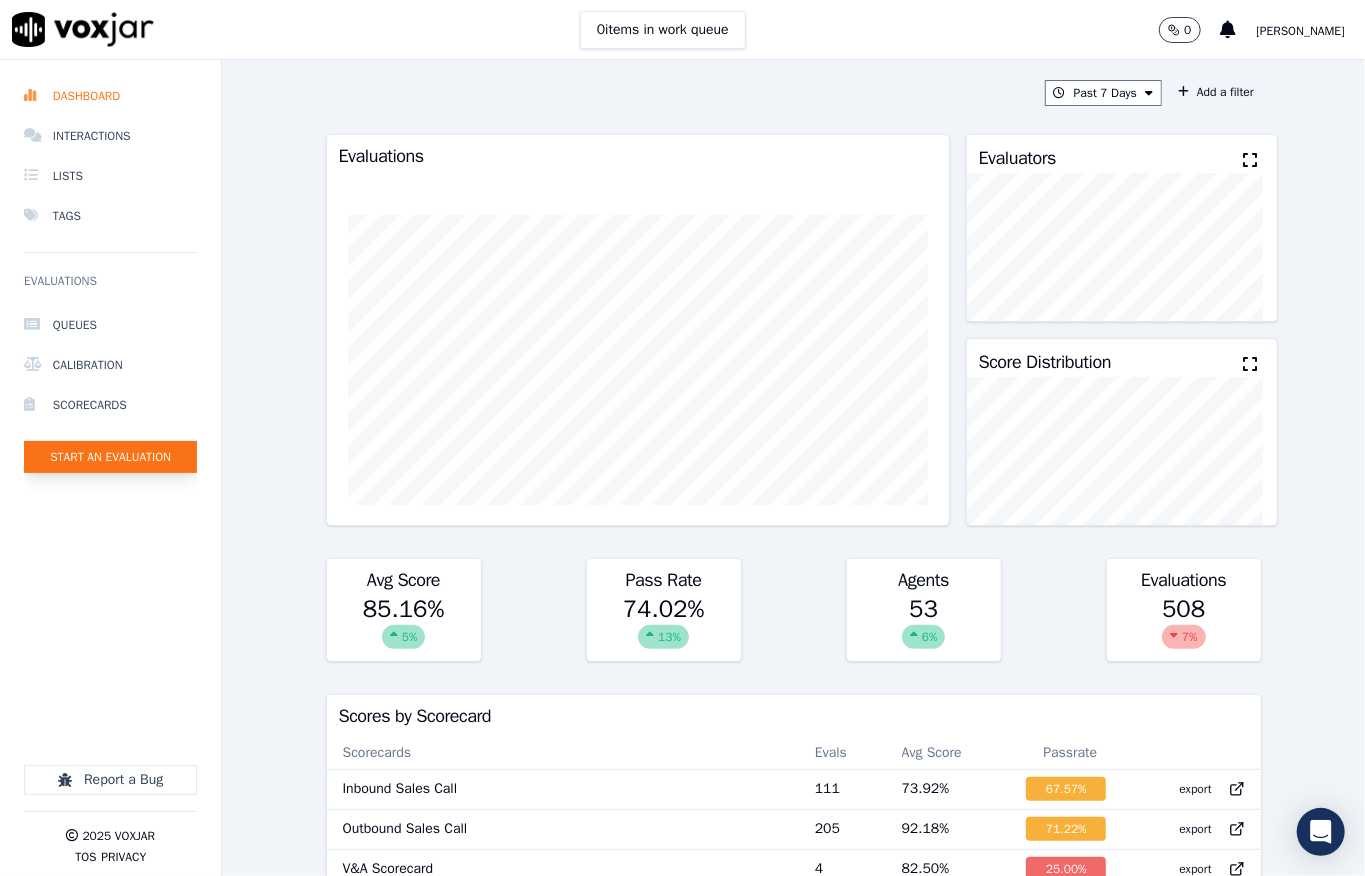 click on "Start an Evaluation" 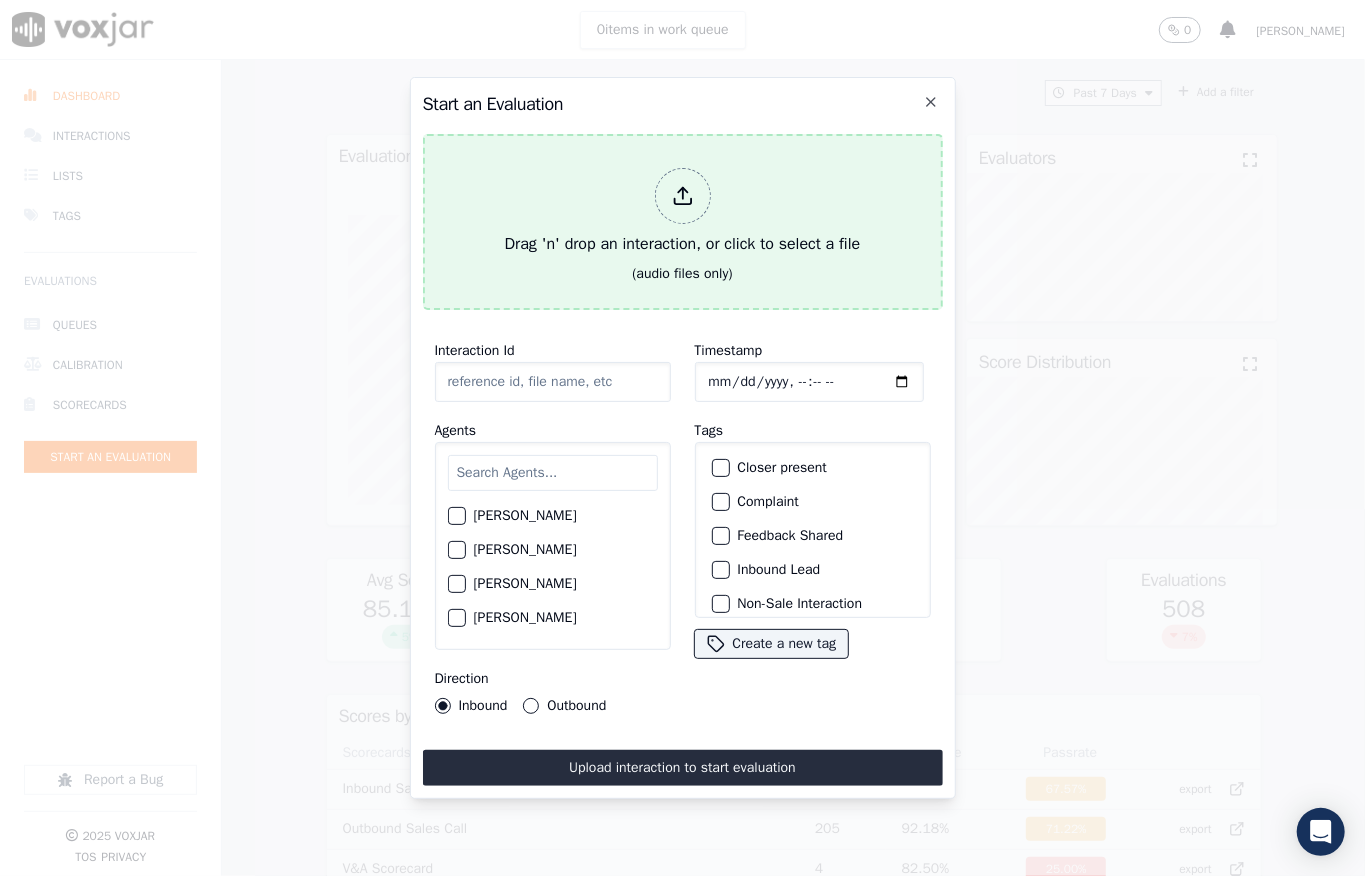 click at bounding box center (683, 196) 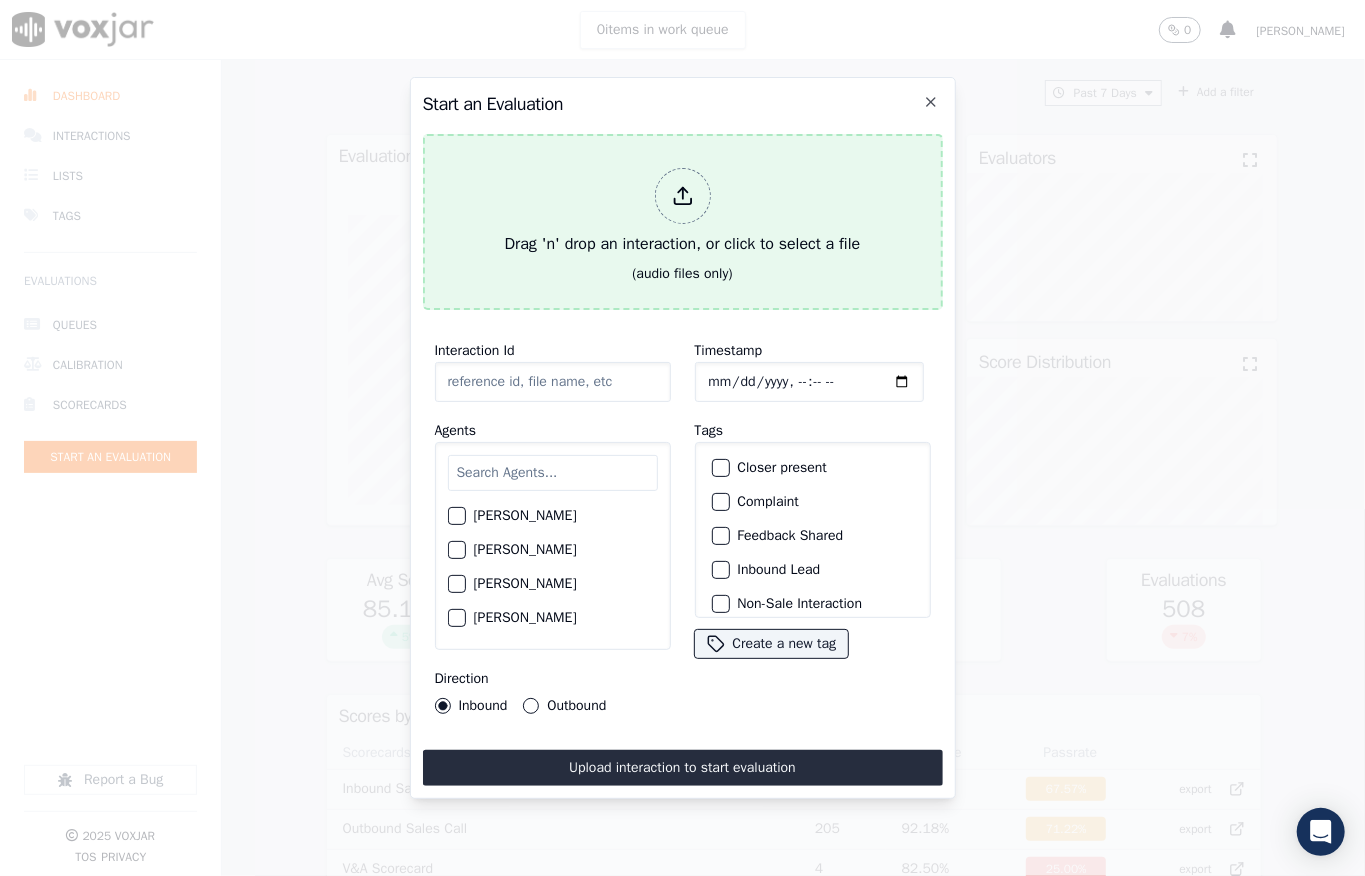 click on "Drag 'n' drop an interaction, or click to select a file" at bounding box center (683, 212) 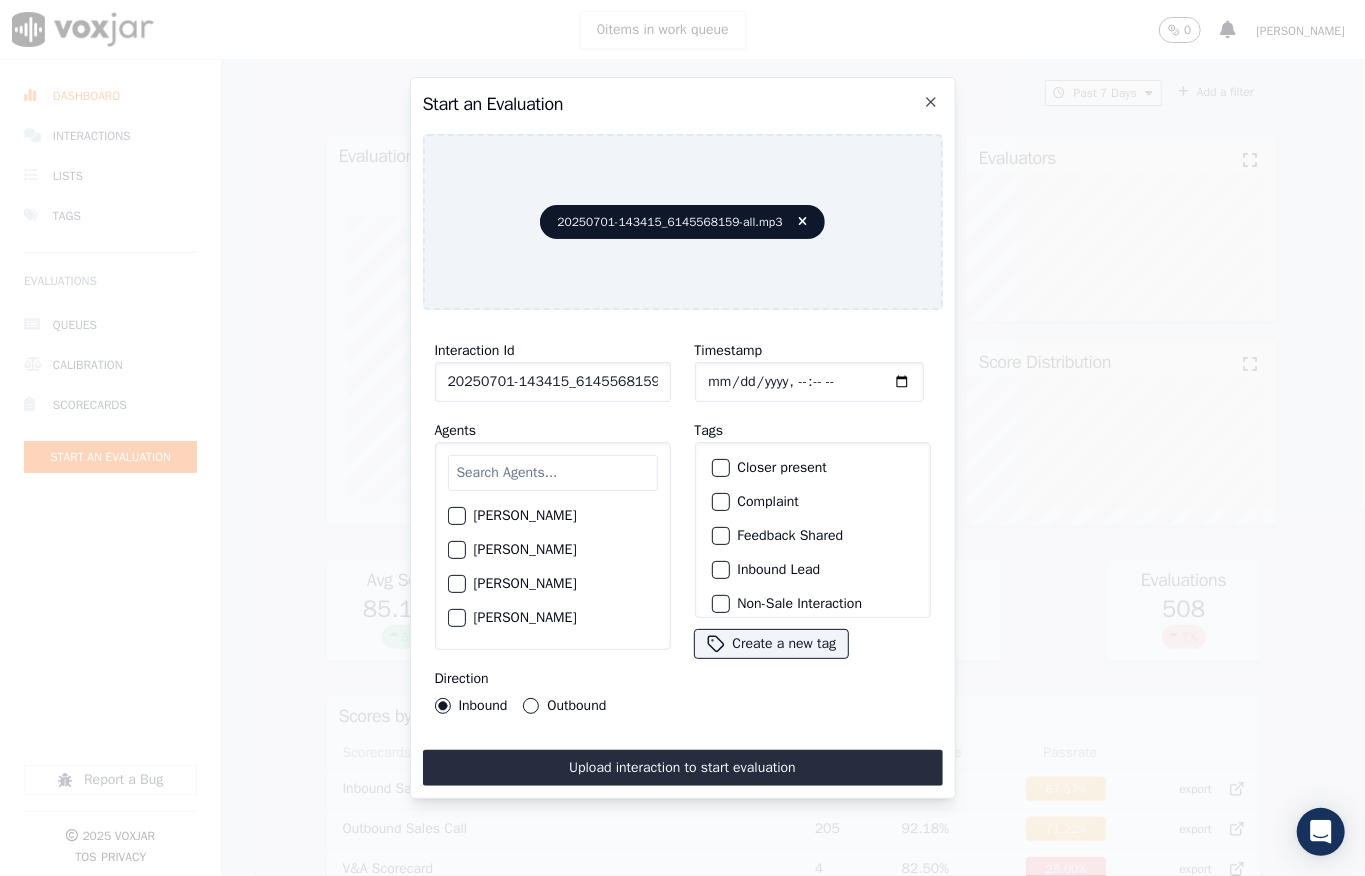 scroll, scrollTop: 0, scrollLeft: 45, axis: horizontal 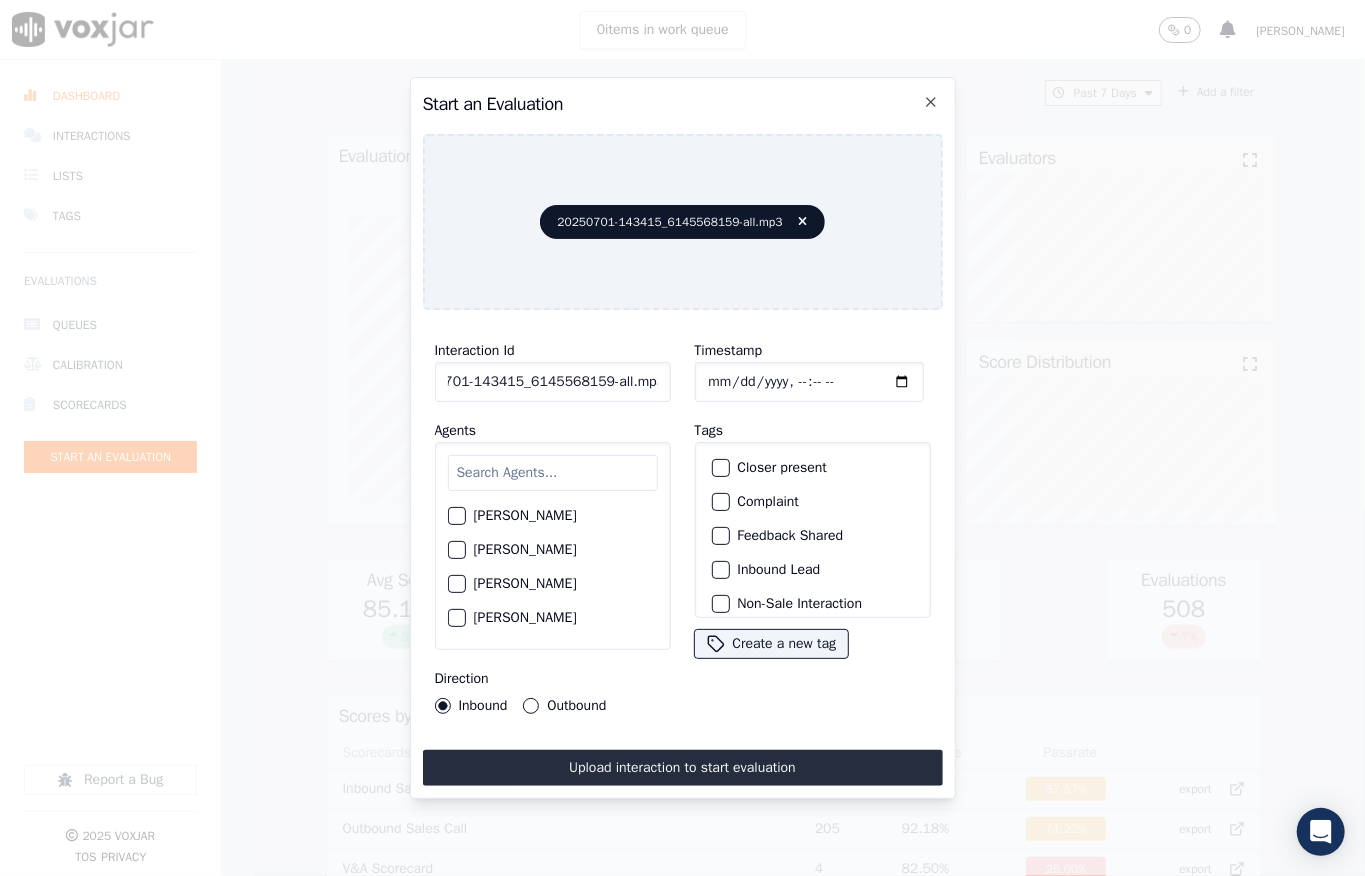 click on "Interaction Id   20250701-143415_6145568159-all.mp3     Agents        [PERSON_NAME]      [PERSON_NAME]     [PERSON_NAME]     [PERSON_NAME]      [PERSON_NAME]     [PERSON_NAME]      [PERSON_NAME]     [PERSON_NAME]     [PERSON_NAME]     [PERSON_NAME]     [PERSON_NAME]     [PERSON_NAME]     [PERSON_NAME]     [PERSON_NAME]     [PERSON_NAME]     [PERSON_NAME]     Do not Count     [PERSON_NAME]     [PERSON_NAME]       [PERSON_NAME]     [PERSON_NAME]     [PERSON_NAME]     [PERSON_NAME]     [PERSON_NAME]     [PERSON_NAME]     [PERSON_NAME]     [PERSON_NAME]     [PERSON_NAME]     [PERSON_NAME]     [PERSON_NAME]     [PERSON_NAME]     [PERSON_NAME]     [PERSON_NAME]     [PERSON_NAME]     [PERSON_NAME]     [PERSON_NAME]     [PERSON_NAME]      [PERSON_NAME]     [PERSON_NAME]         MD [PERSON_NAME] - [PERSON_NAME]     [PERSON_NAME]     [PERSON_NAME]     [PERSON_NAME]     [PERSON_NAME]     [PERSON_NAME]     [PERSON_NAME]     [PERSON_NAME]     [PERSON_NAME]     [PERSON_NAME] [PERSON_NAME] [PERSON_NAME]     [PERSON_NAME]     [PERSON_NAME]     [PERSON_NAME]" at bounding box center [683, 526] 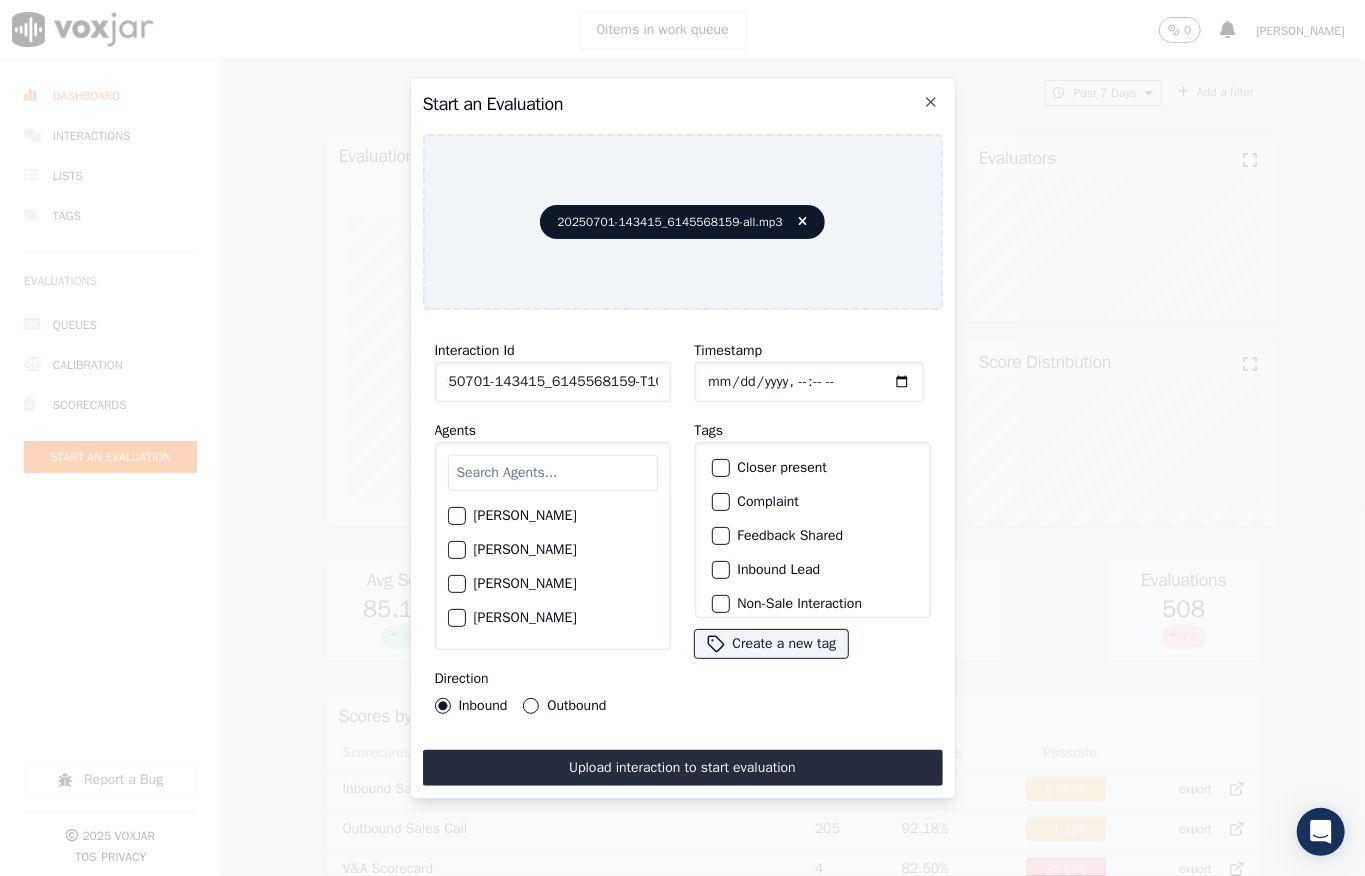 scroll, scrollTop: 0, scrollLeft: 32, axis: horizontal 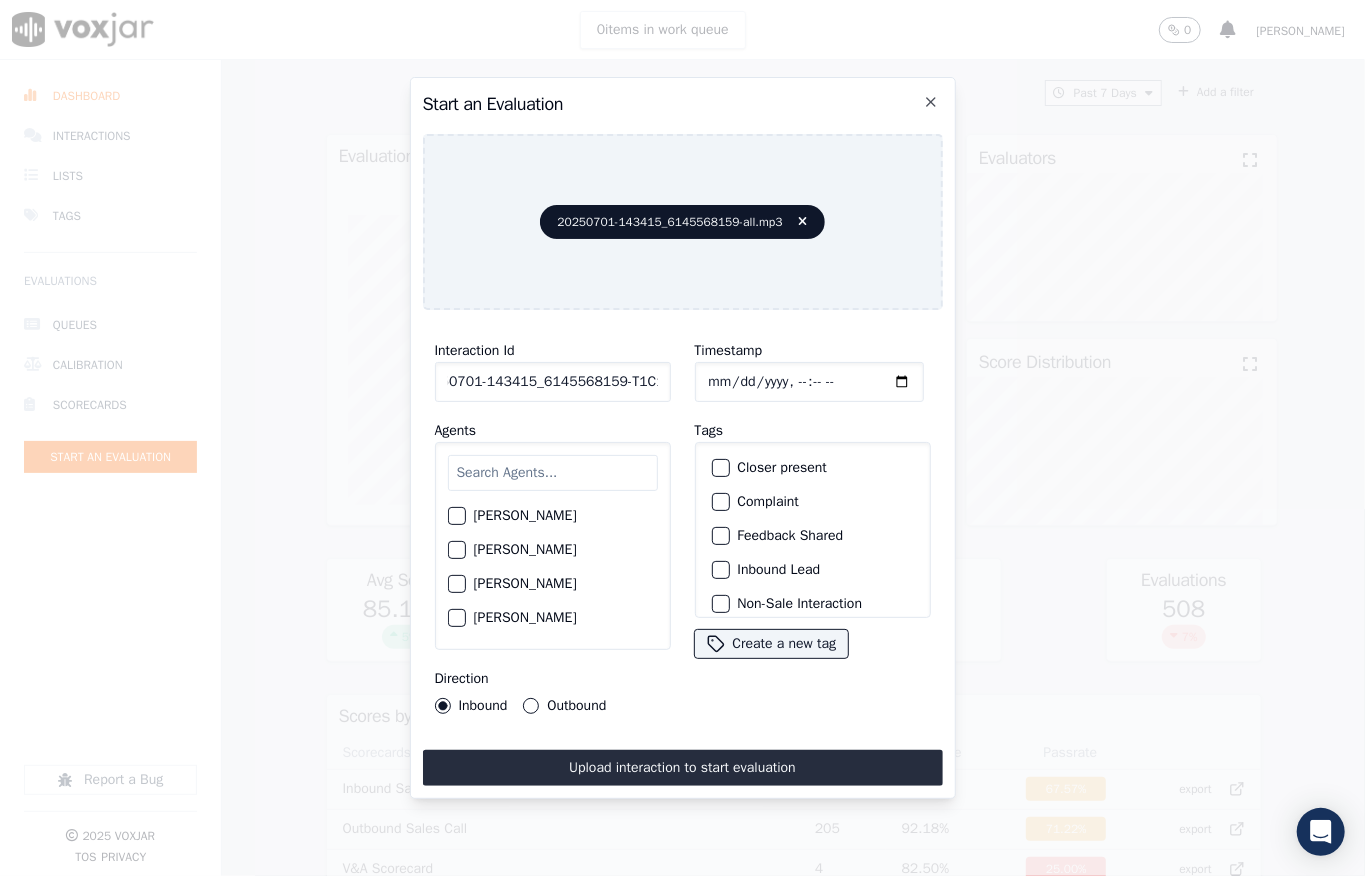 type on "20250701-143415_6145568159-T1C1" 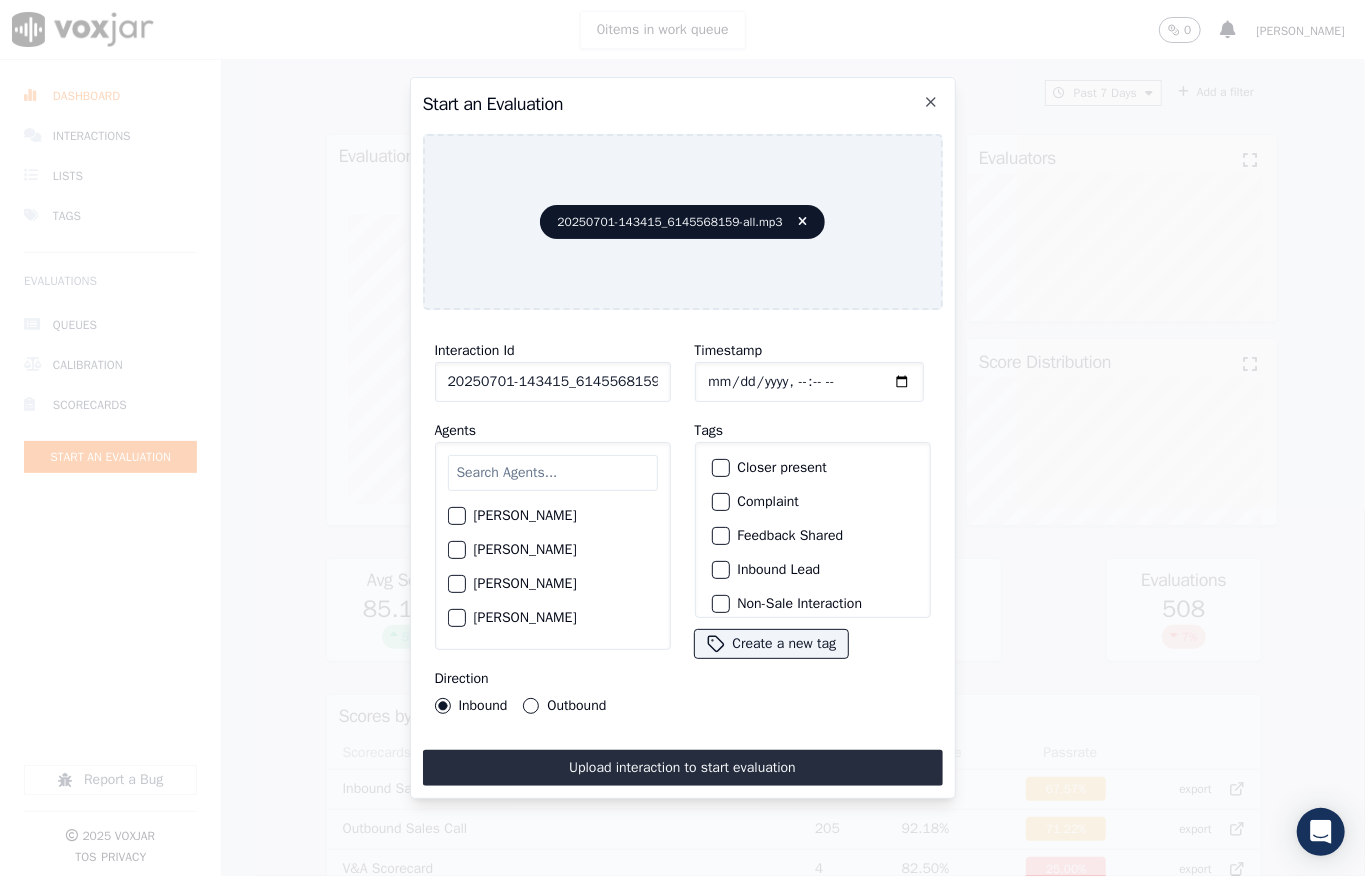click on "Timestamp" 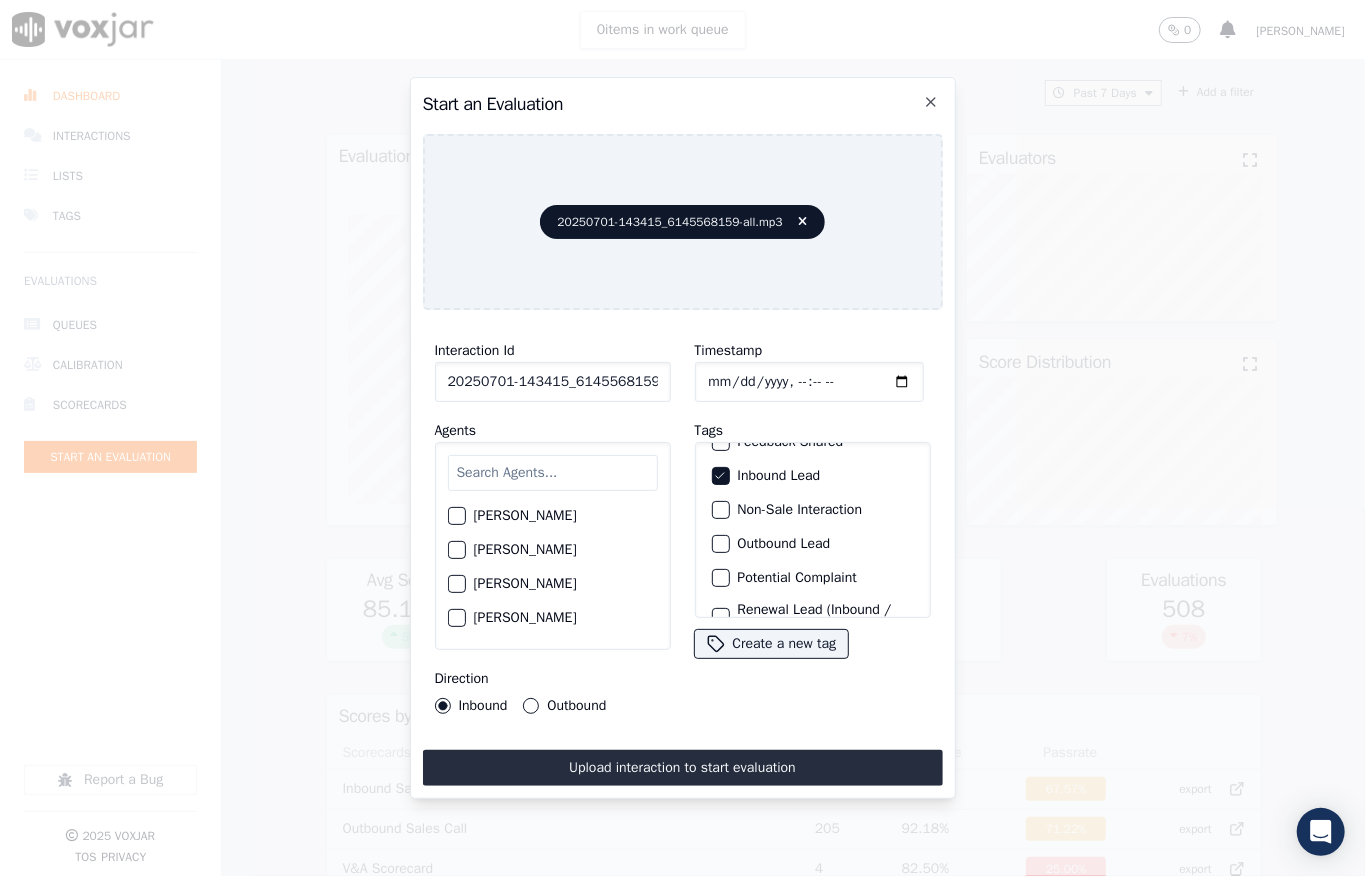 scroll, scrollTop: 200, scrollLeft: 0, axis: vertical 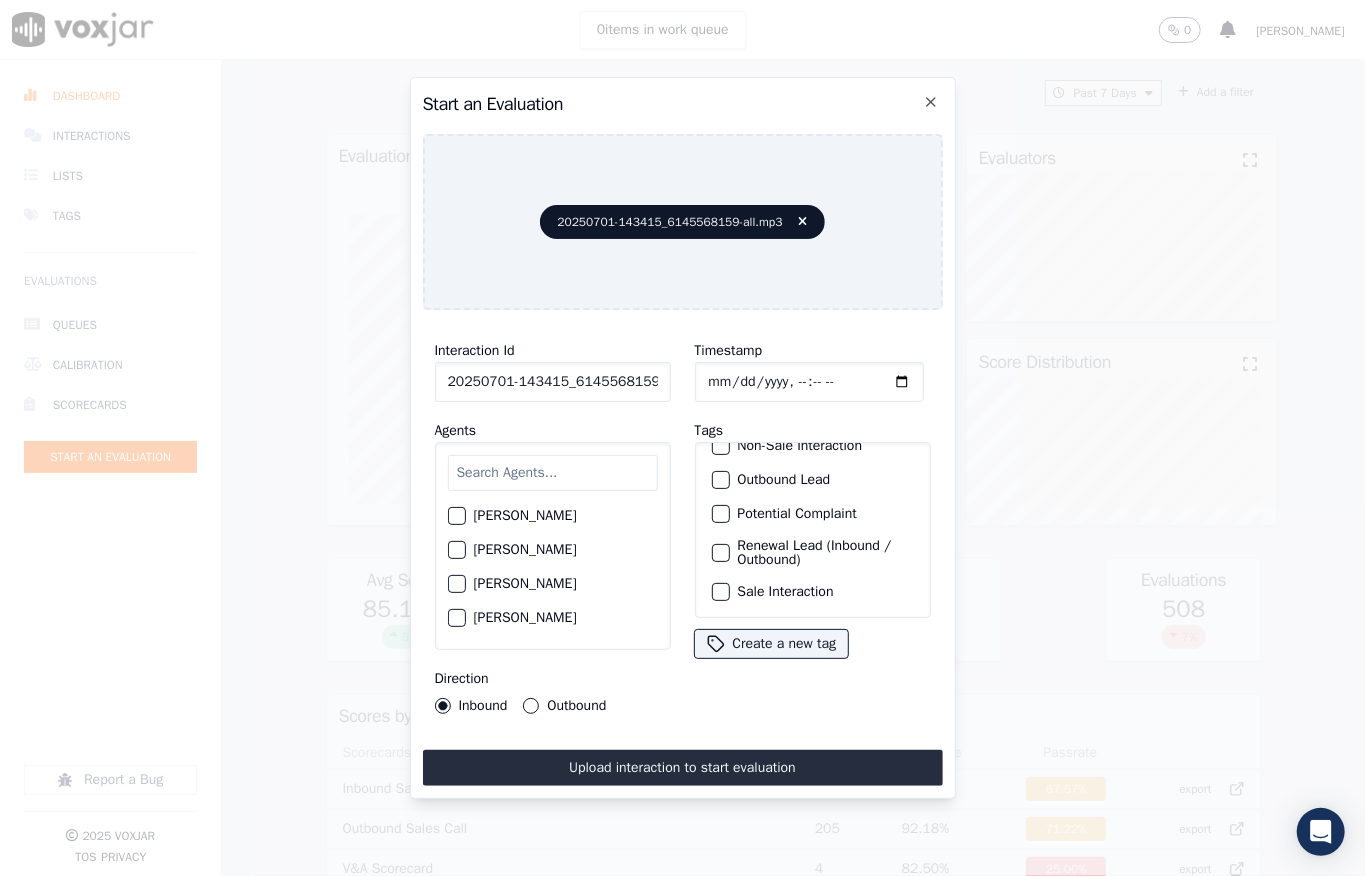 click at bounding box center [720, 592] 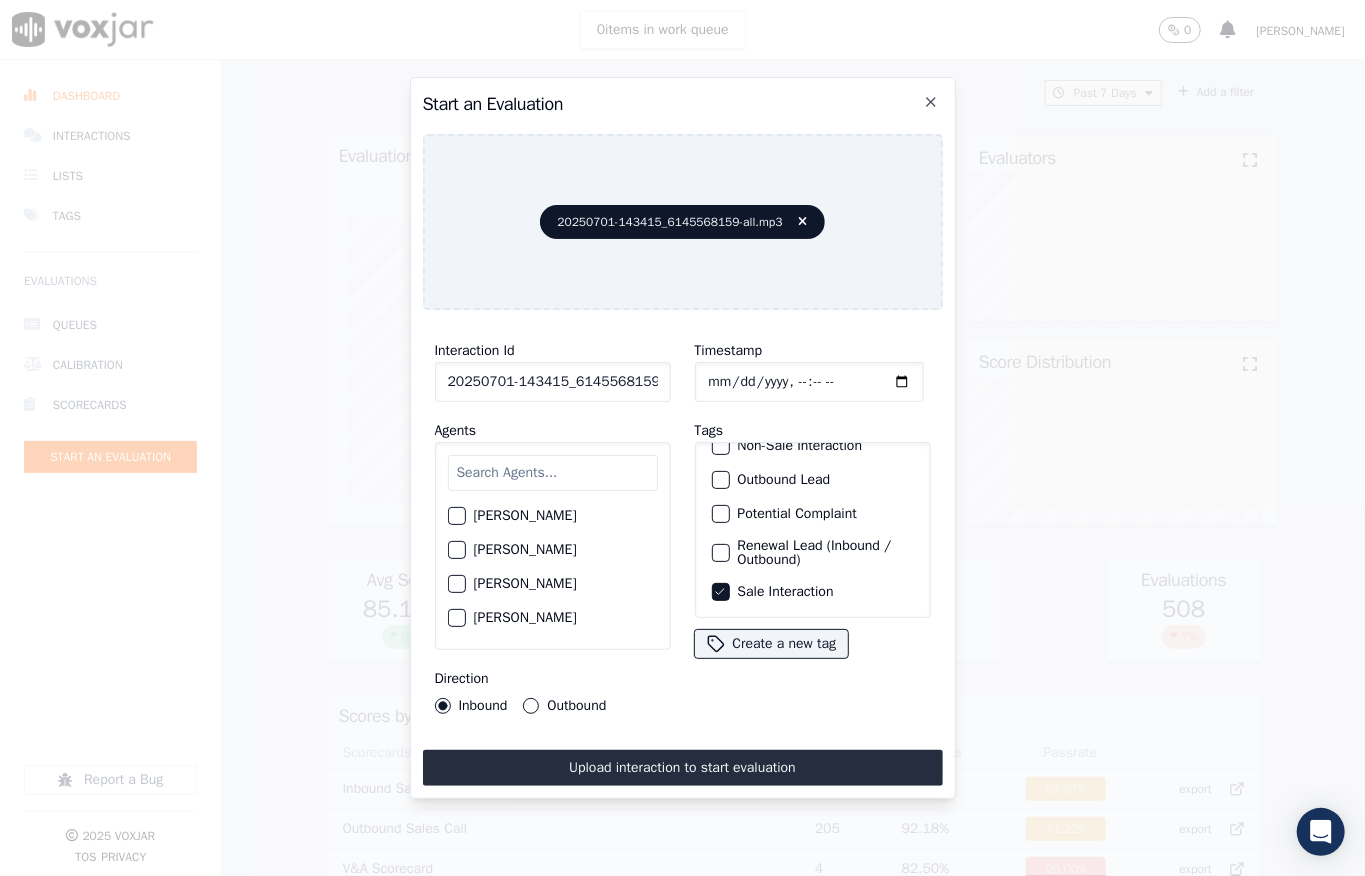 click at bounding box center (553, 473) 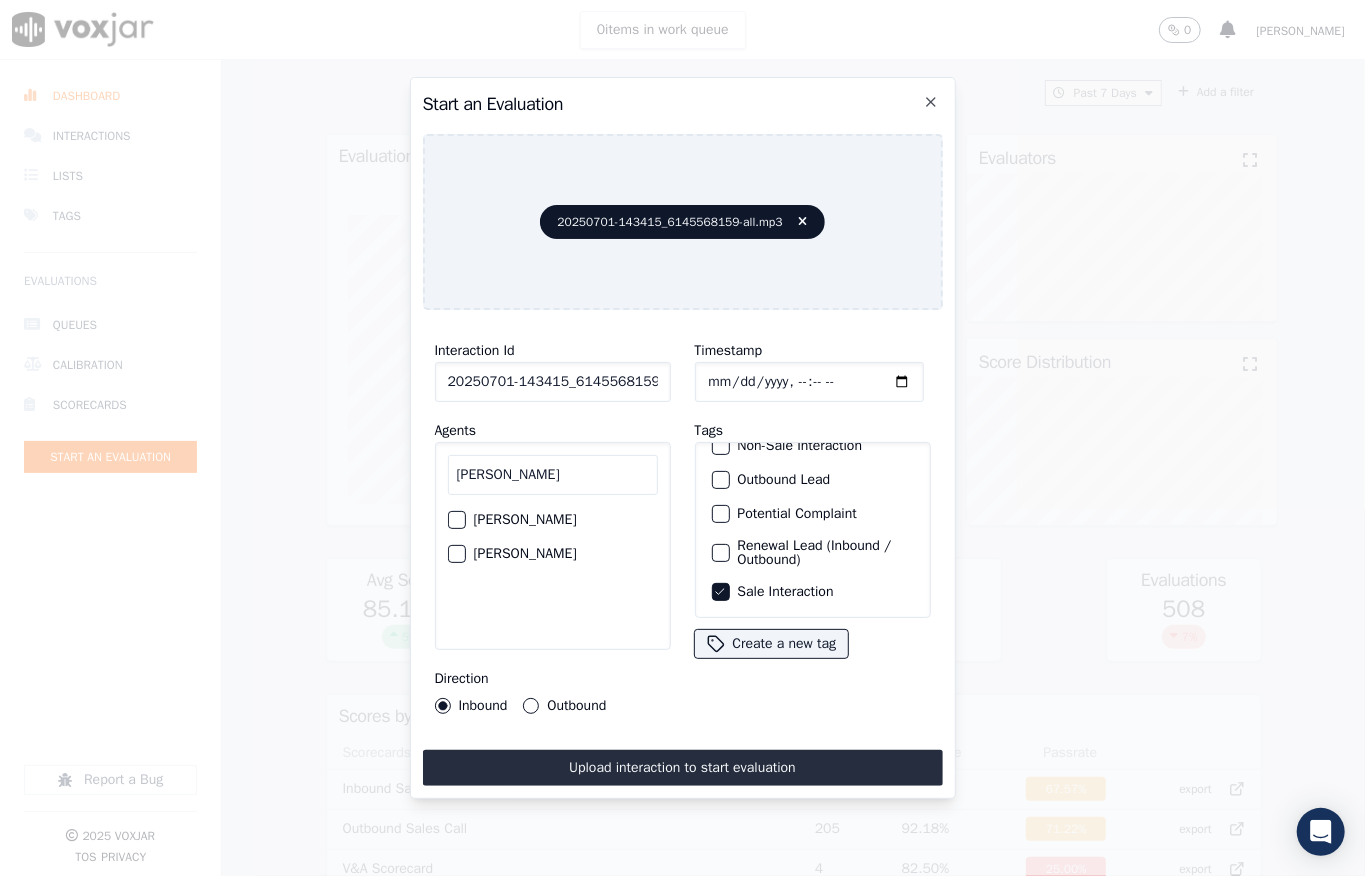 type on "[PERSON_NAME]" 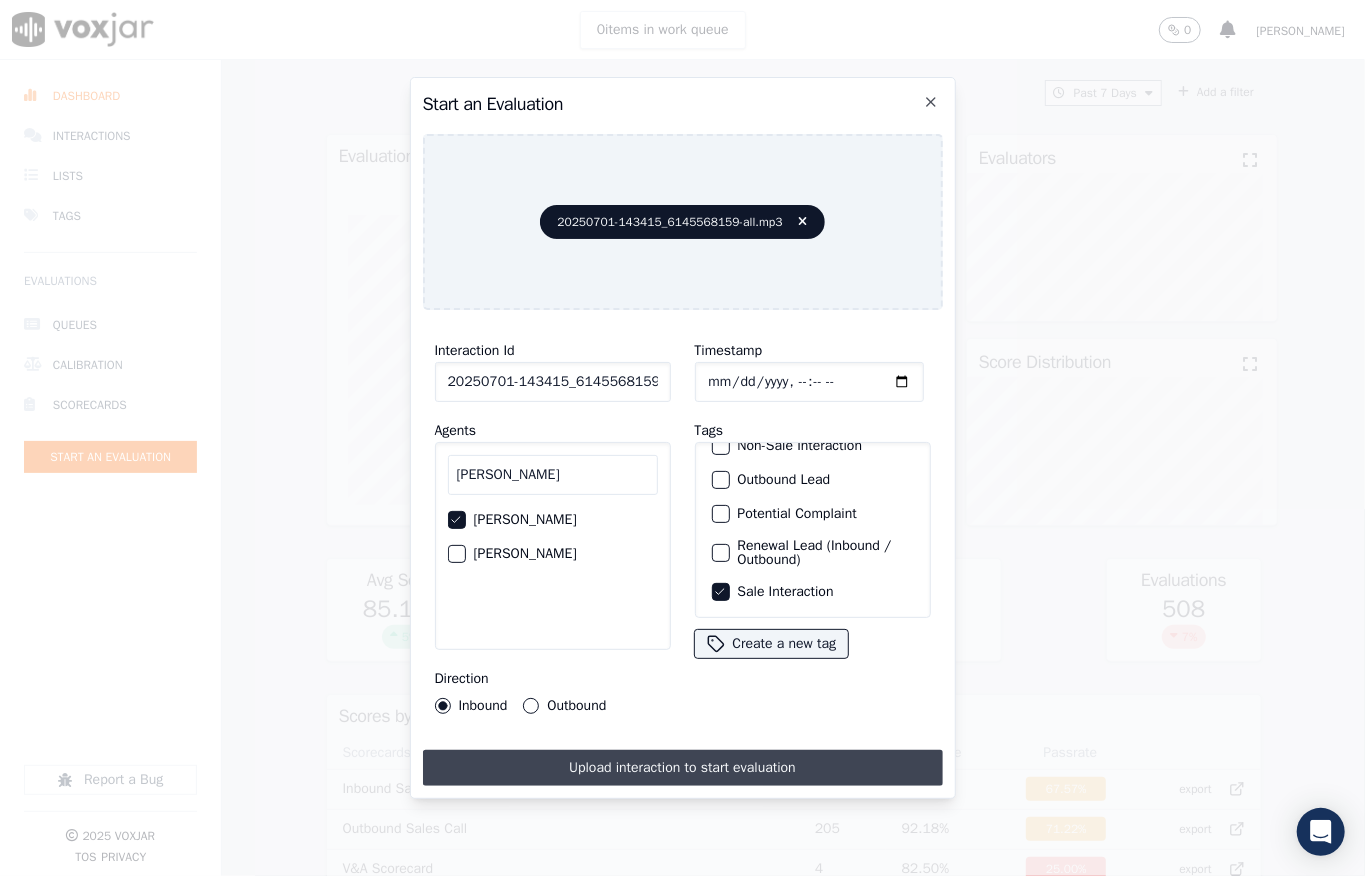 click on "Upload interaction to start evaluation" at bounding box center [683, 768] 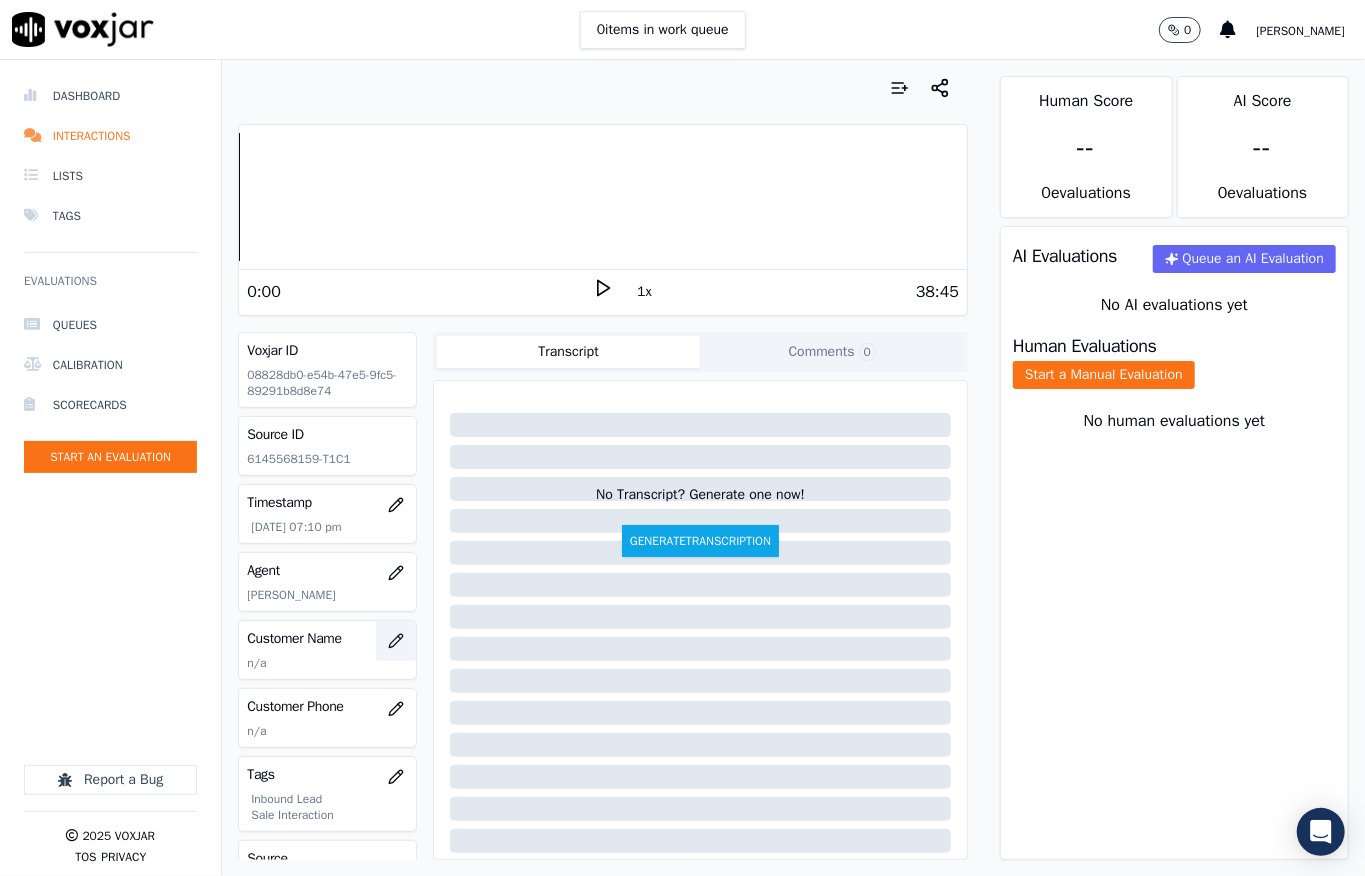 click 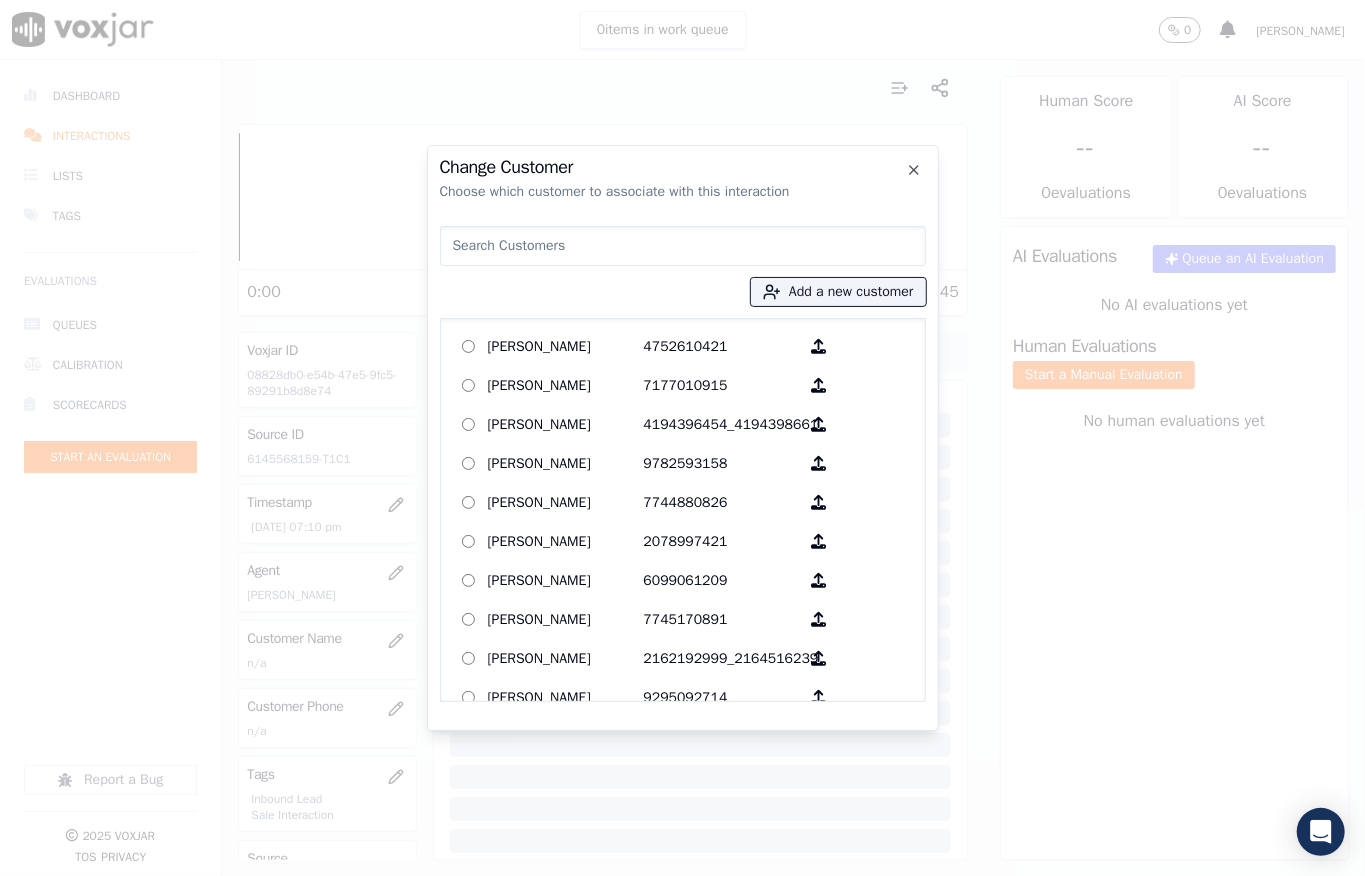 type on "[PERSON_NAME]" 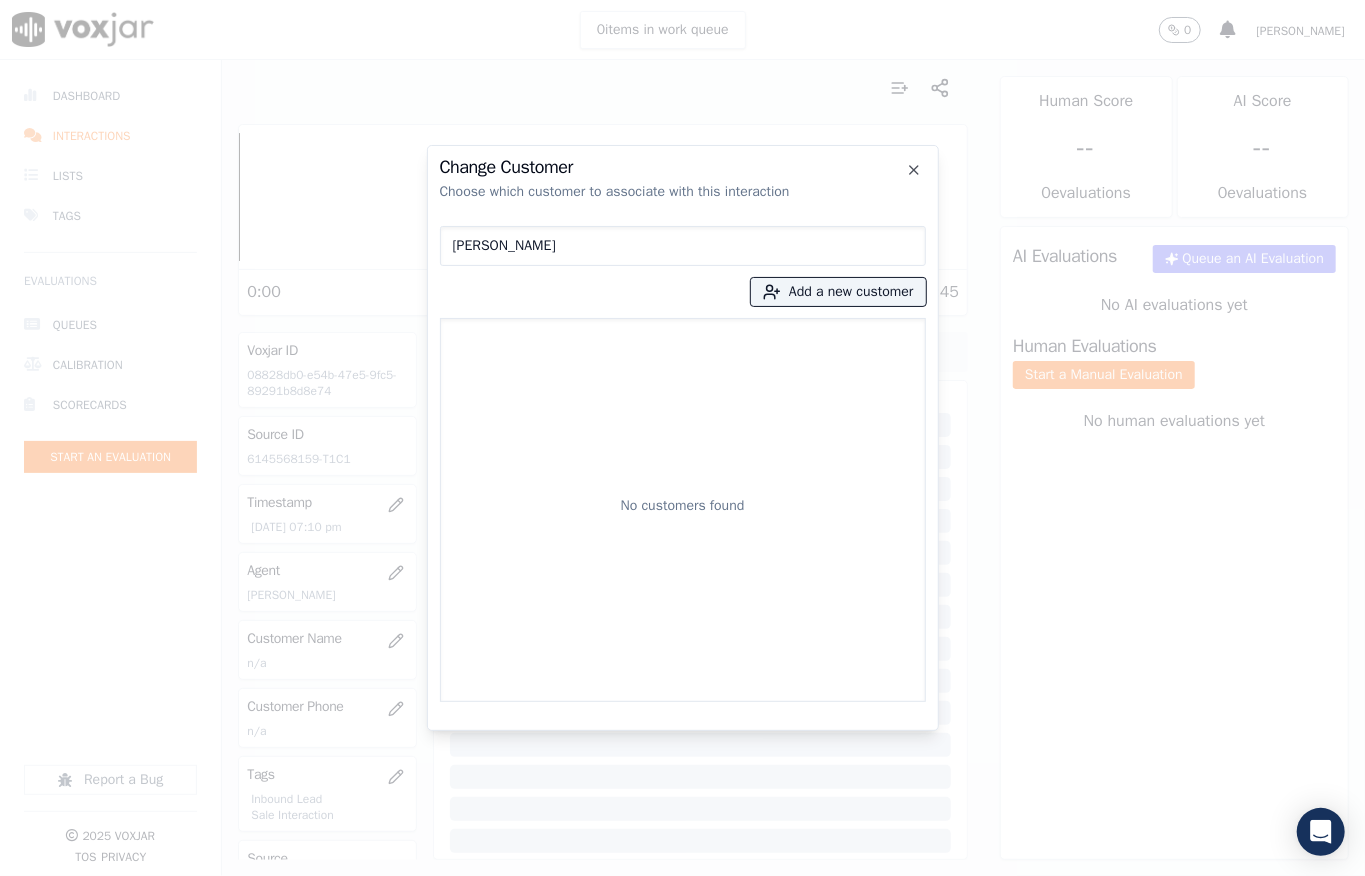 drag, startPoint x: 588, startPoint y: 242, endPoint x: 276, endPoint y: 289, distance: 315.5202 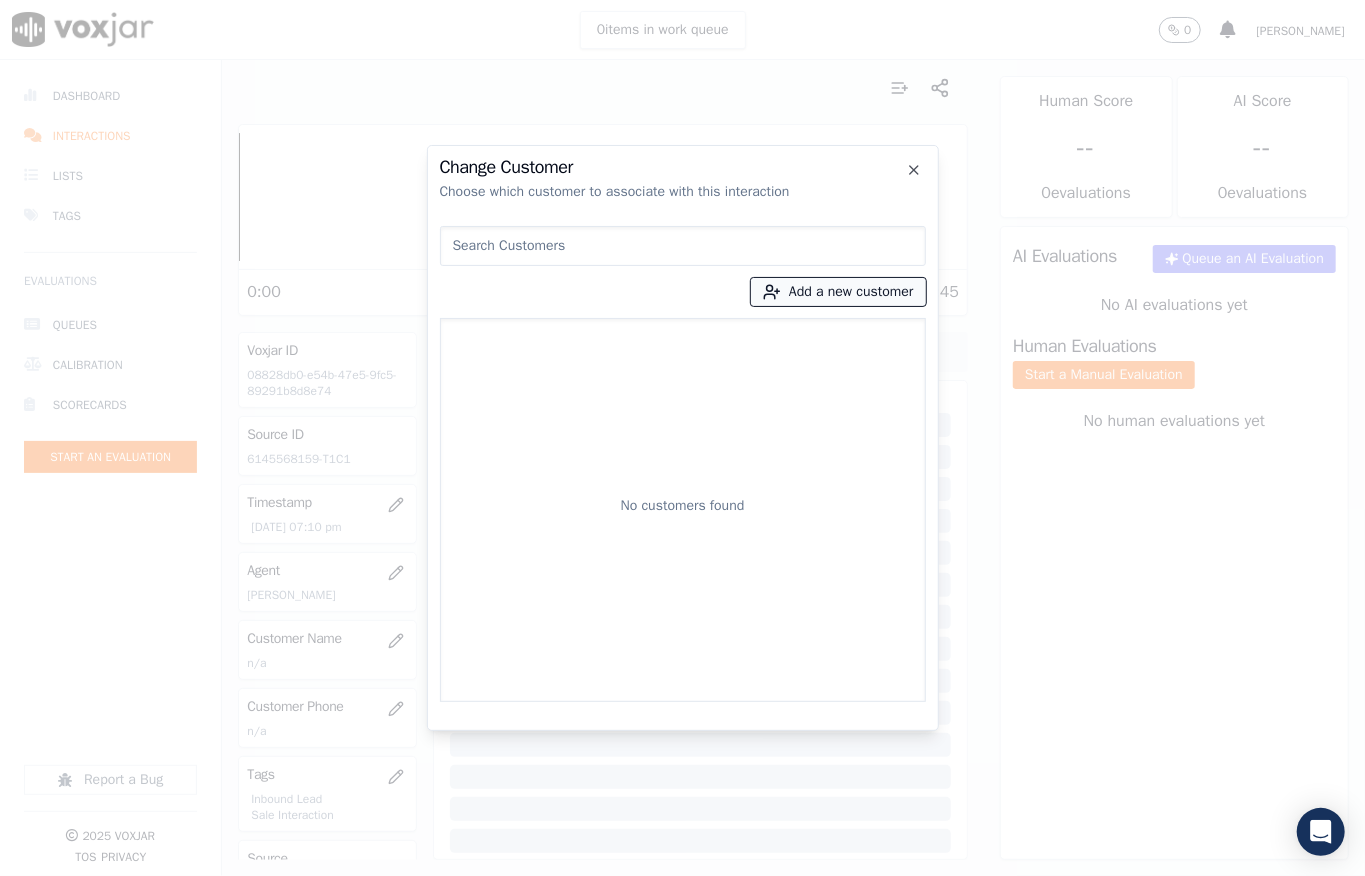 click on "Add a new customer" at bounding box center (838, 292) 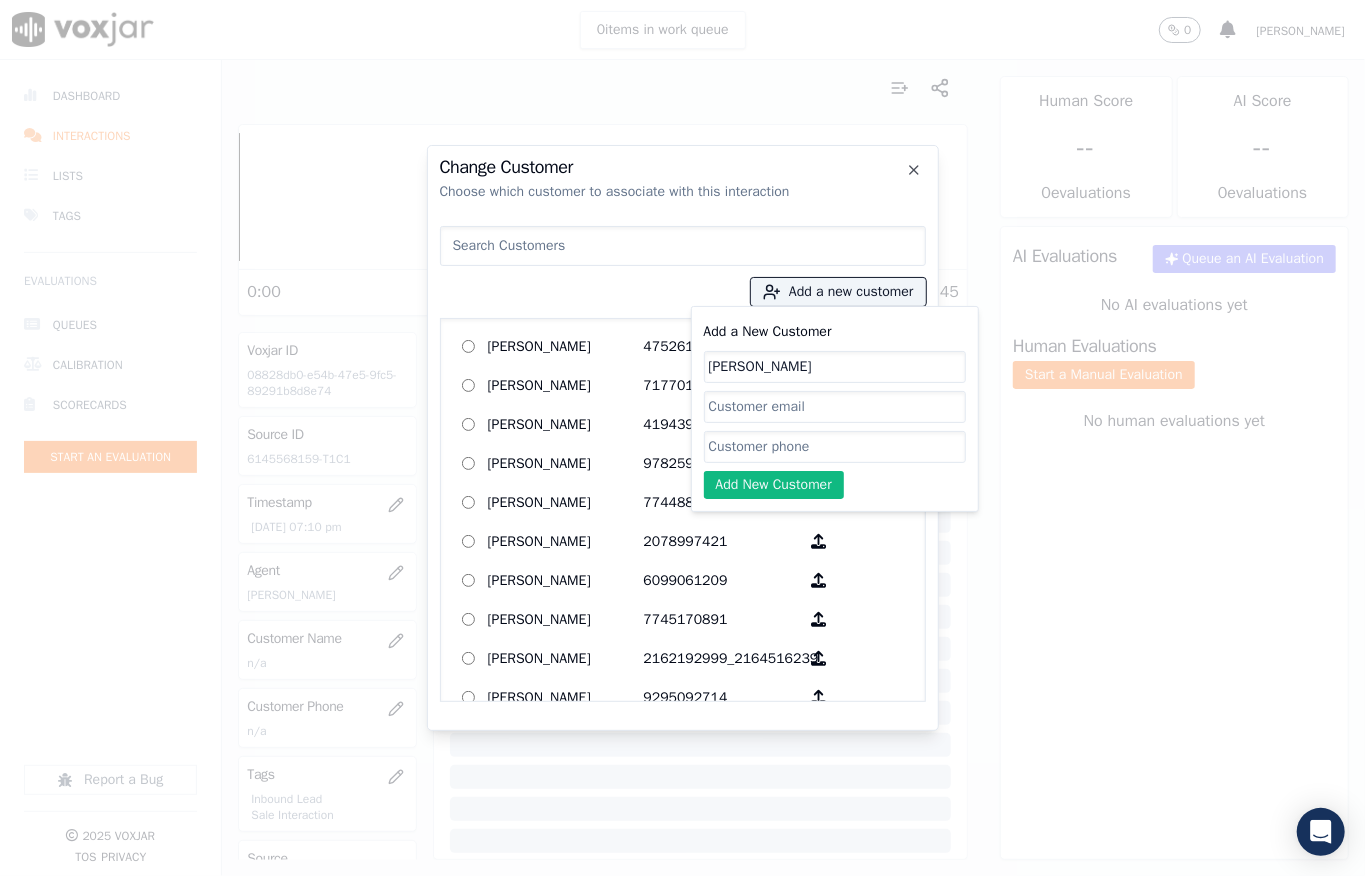 type on "[PERSON_NAME]" 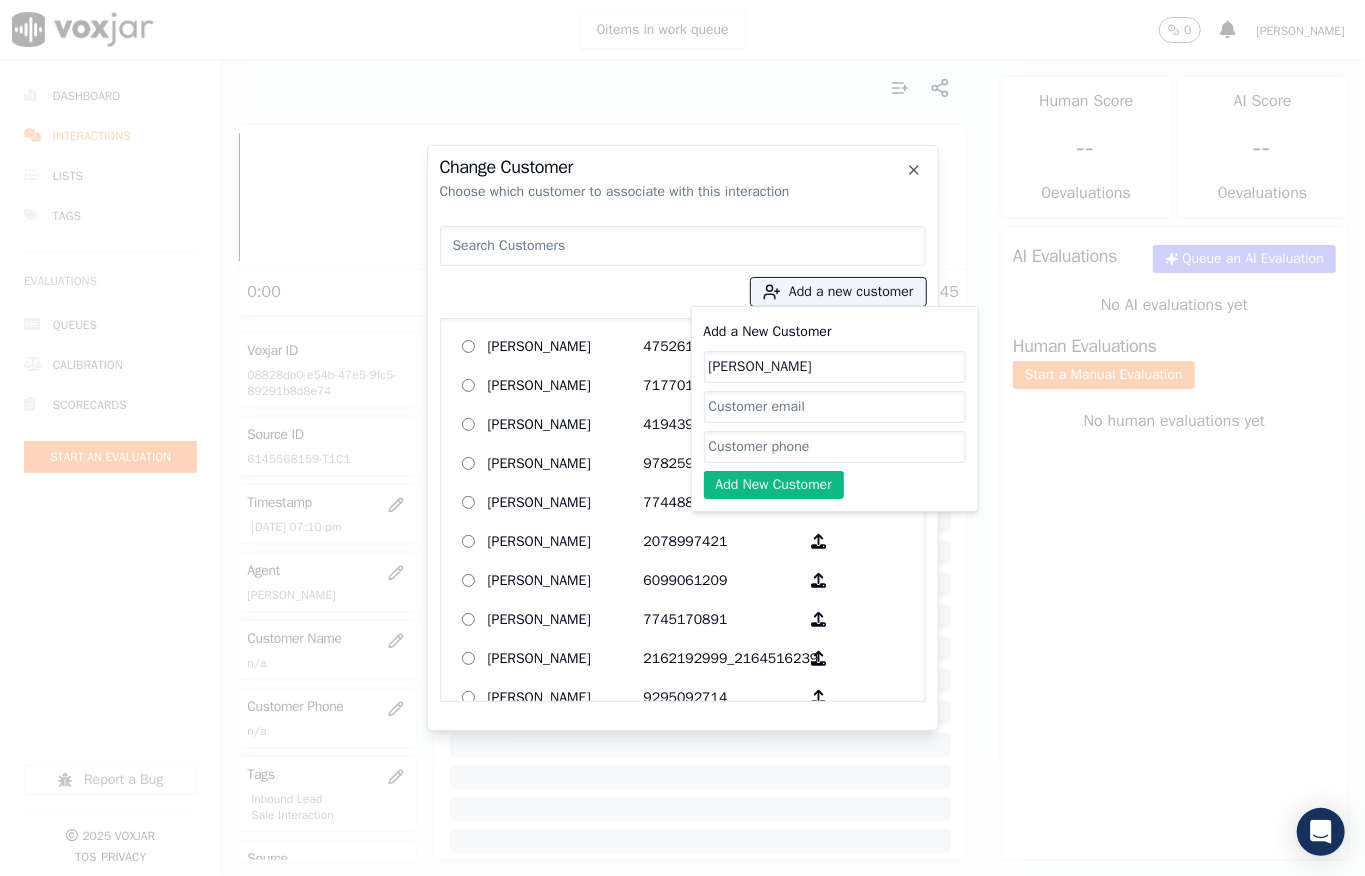 click on "Add a New Customer" 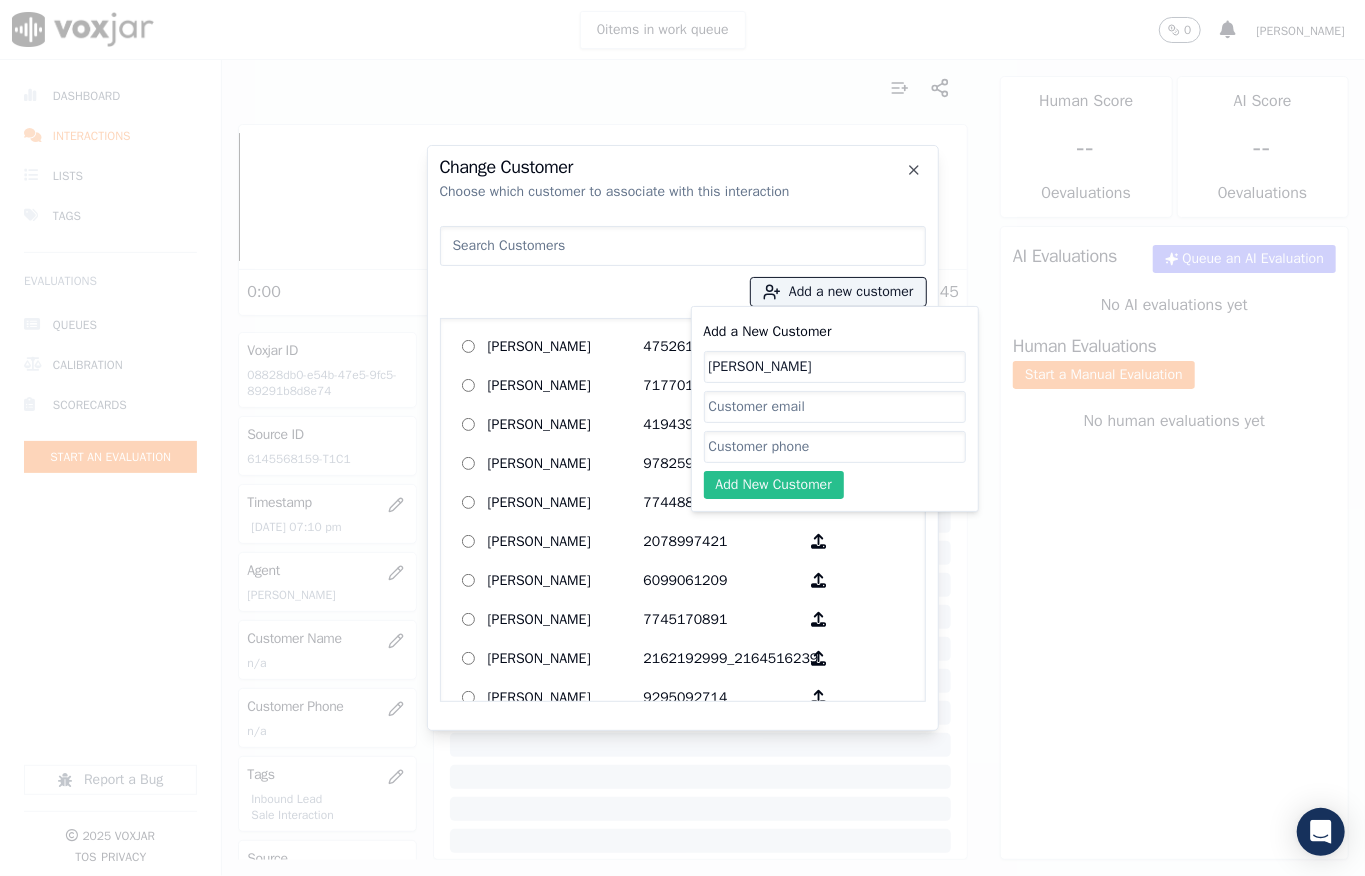 paste on "6145568159" 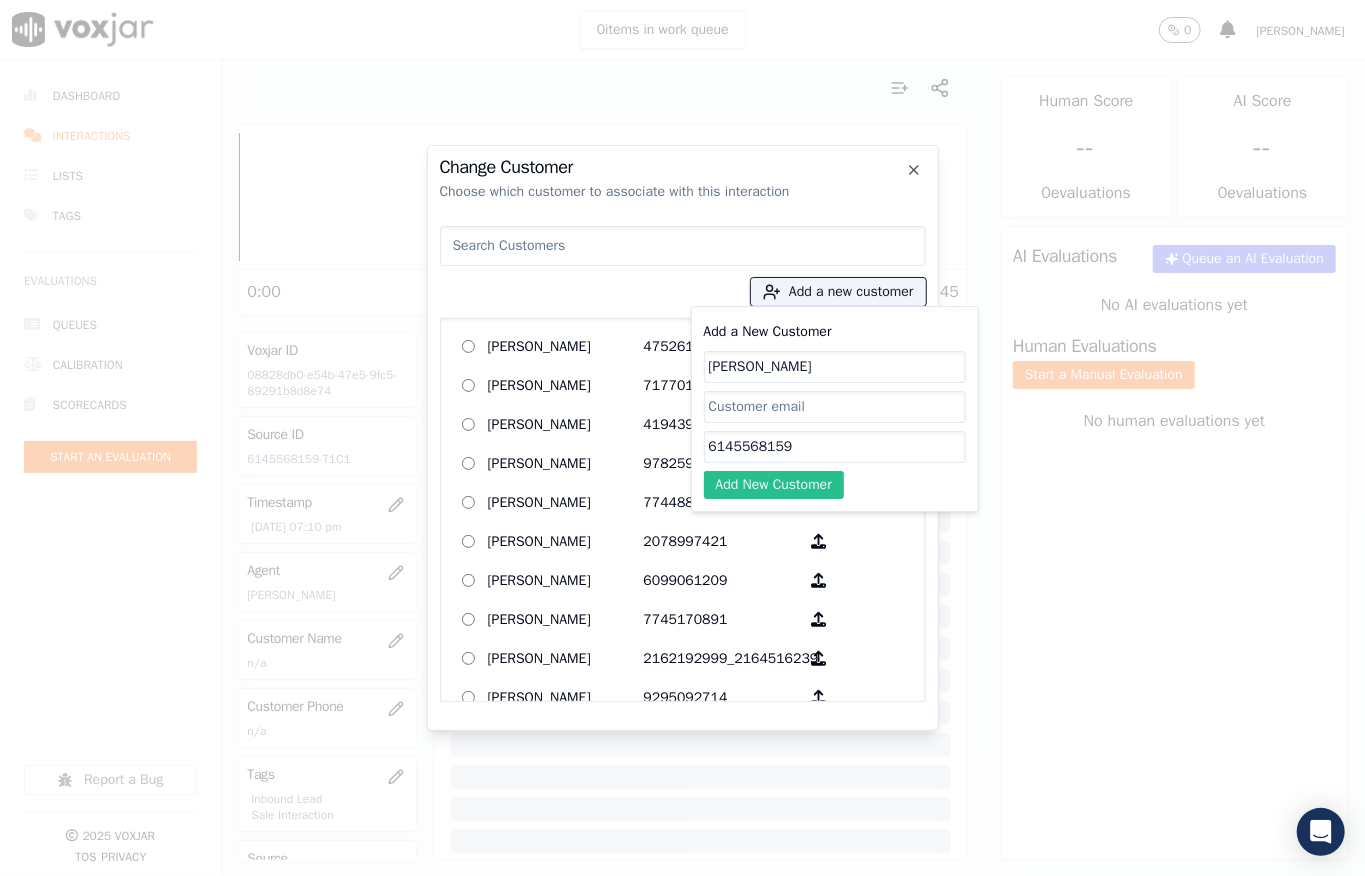 type on "6145568159" 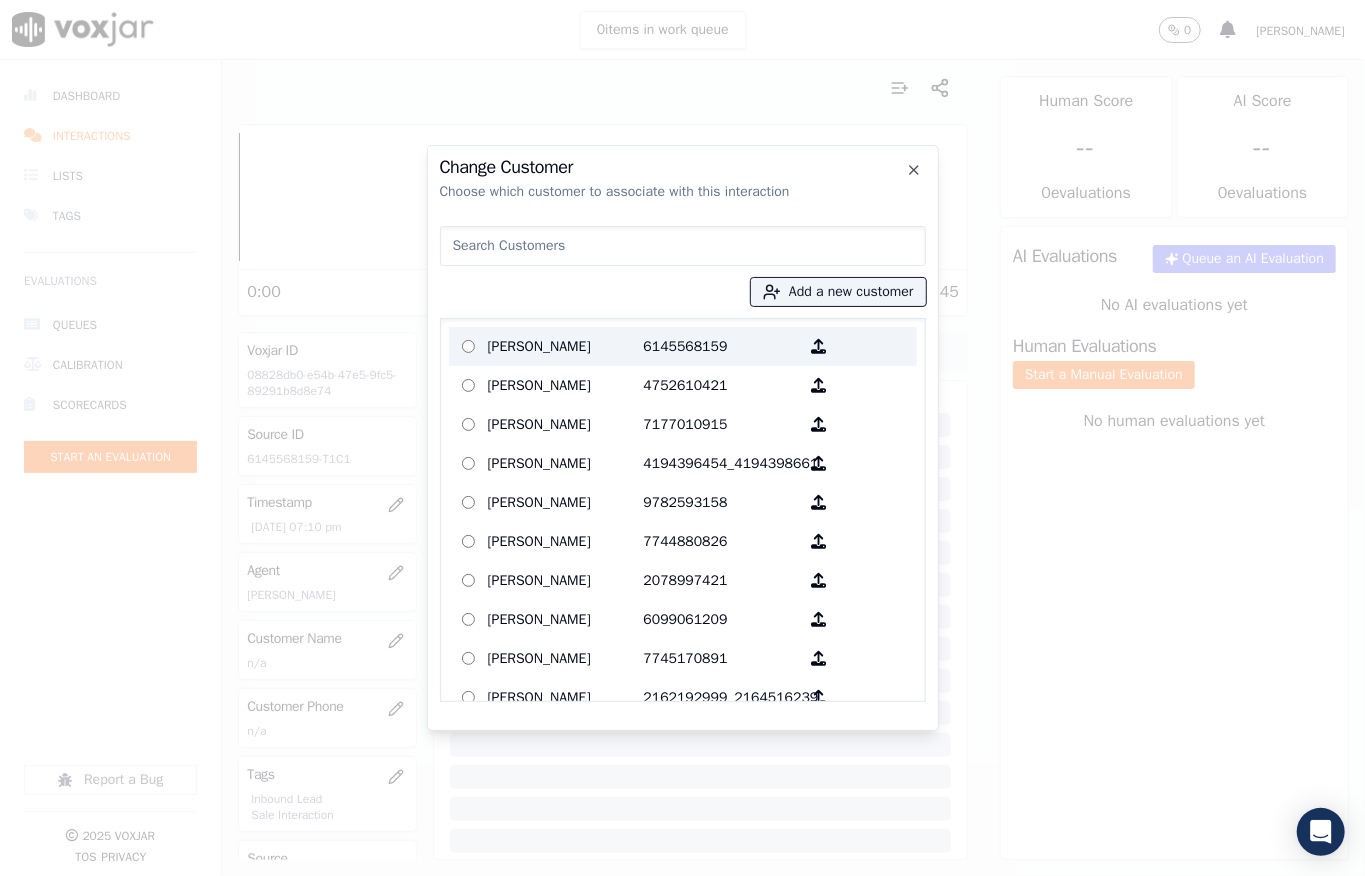 click on "[PERSON_NAME]" at bounding box center [566, 346] 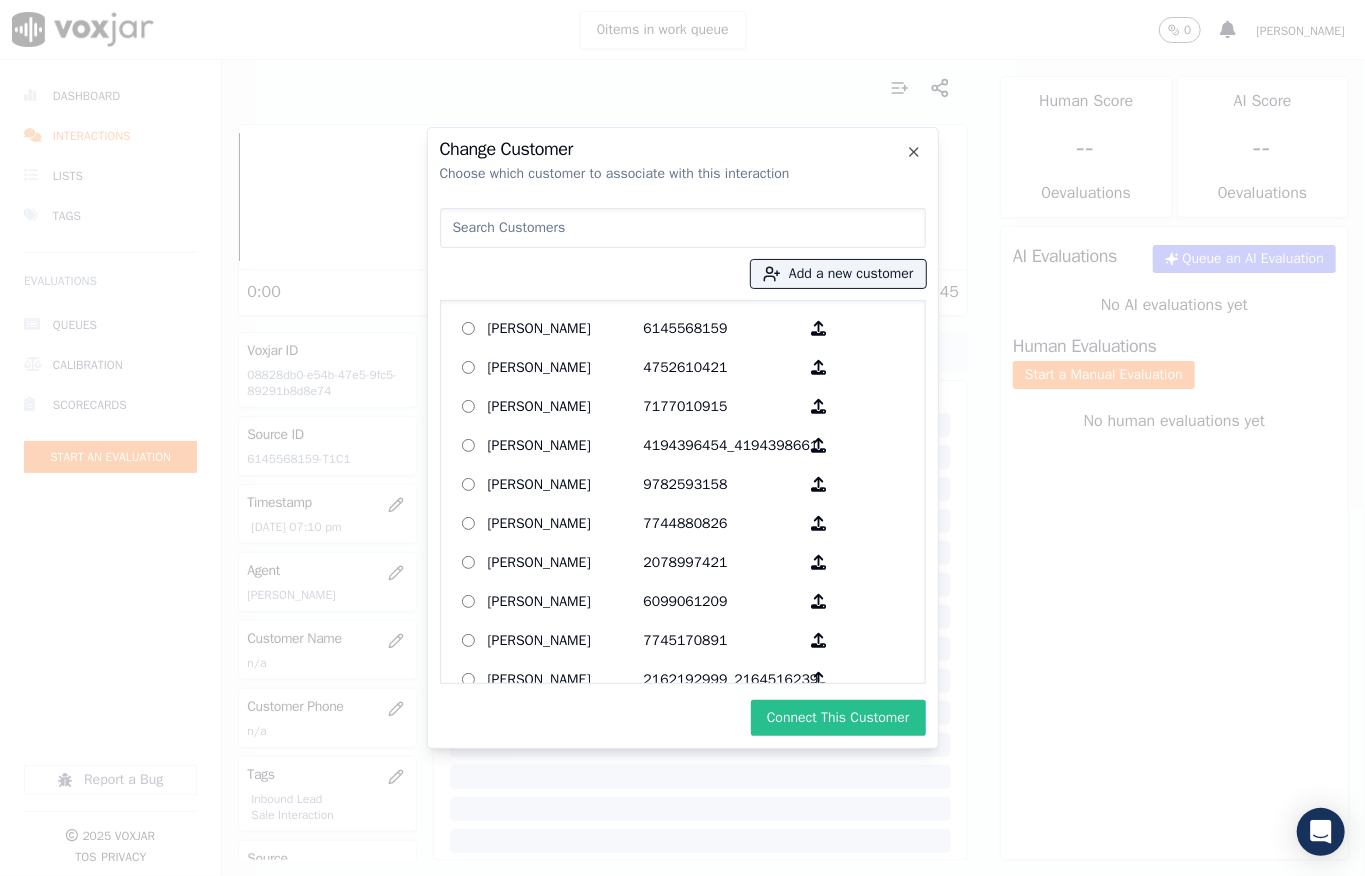 click on "Connect This Customer" at bounding box center (838, 718) 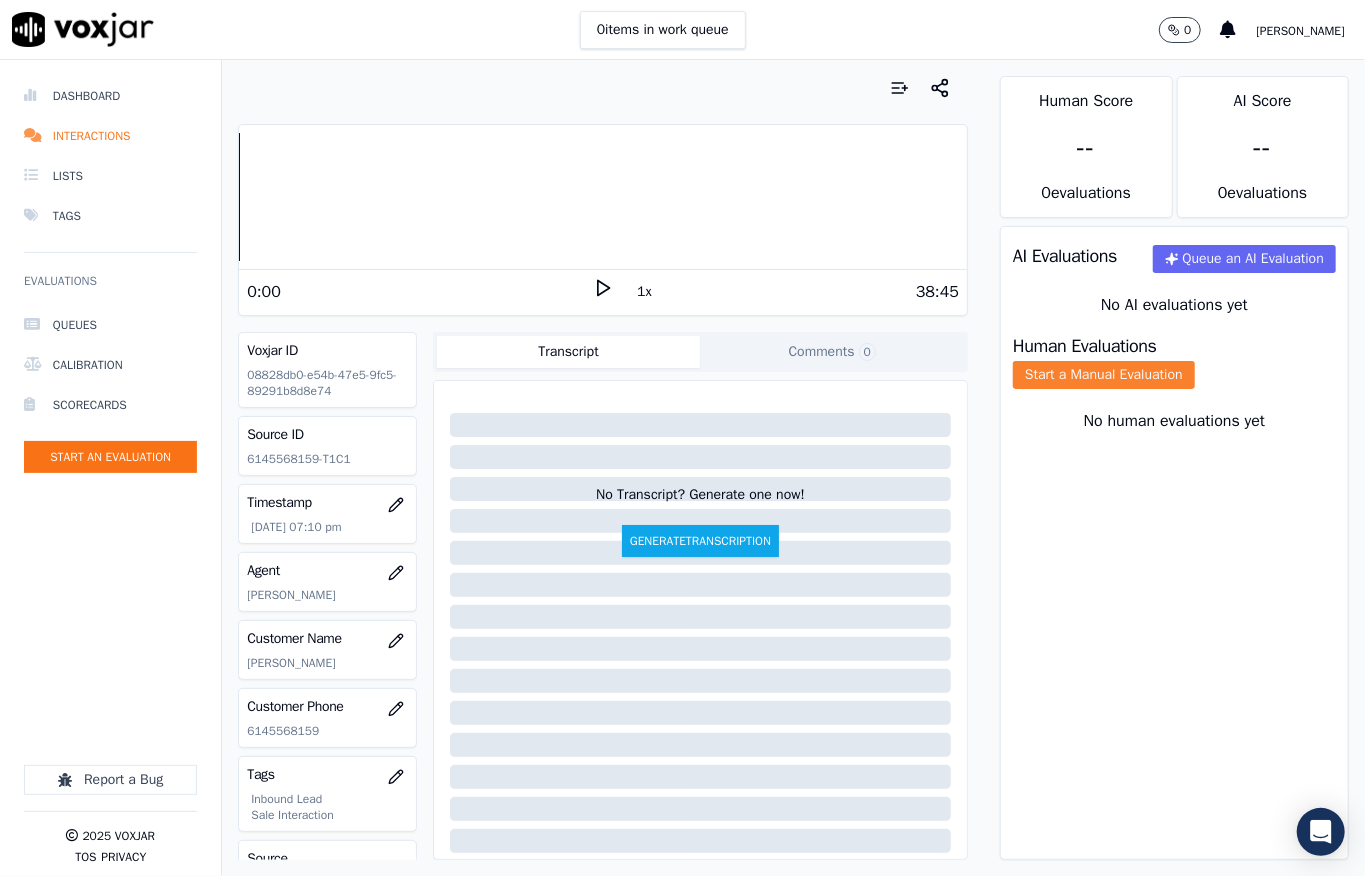 click on "Start a Manual Evaluation" 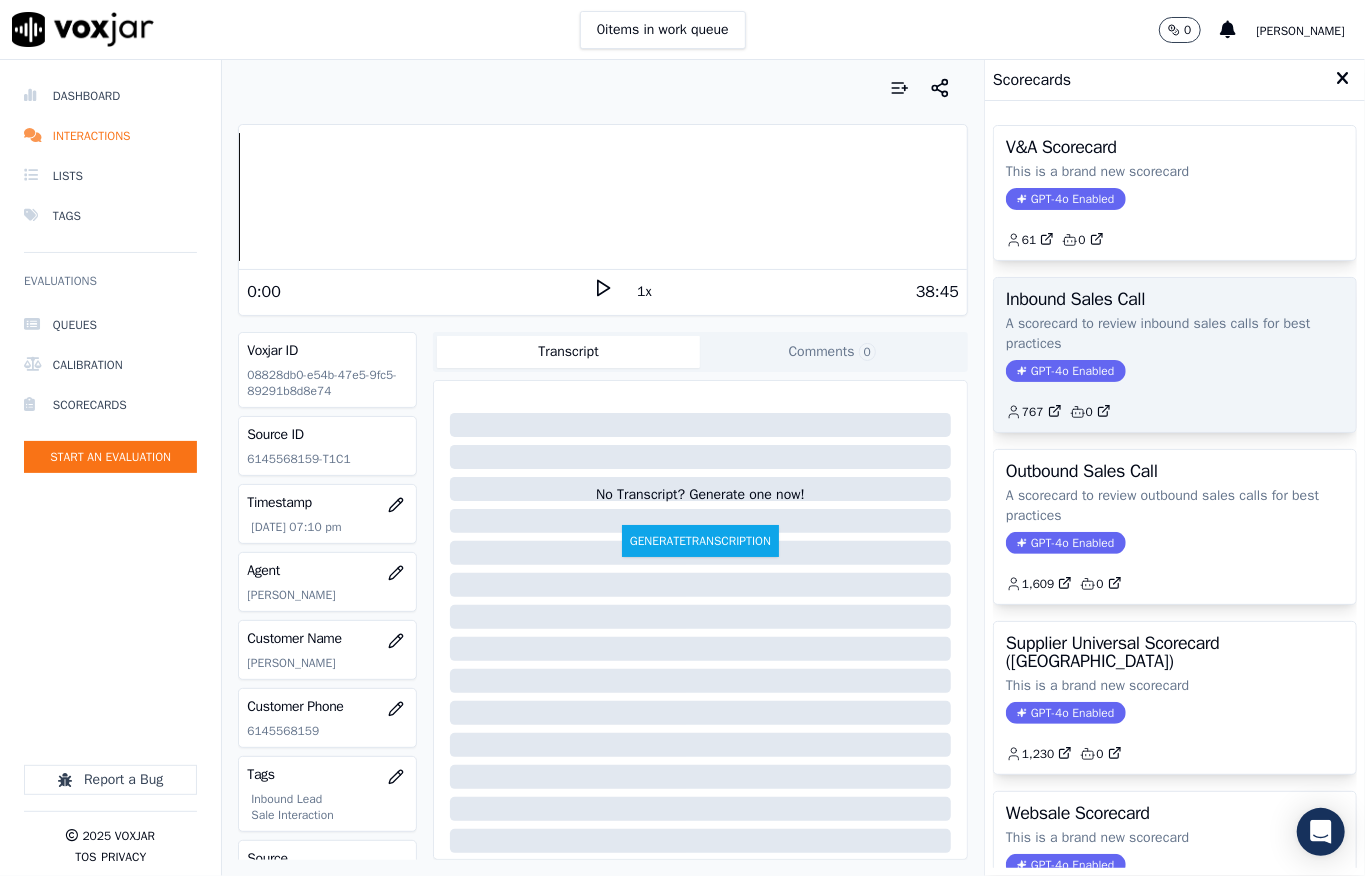 click on "Inbound Sales Call   A scorecard to review inbound sales calls for best practices     GPT-4o Enabled       767         0" at bounding box center [1175, 355] 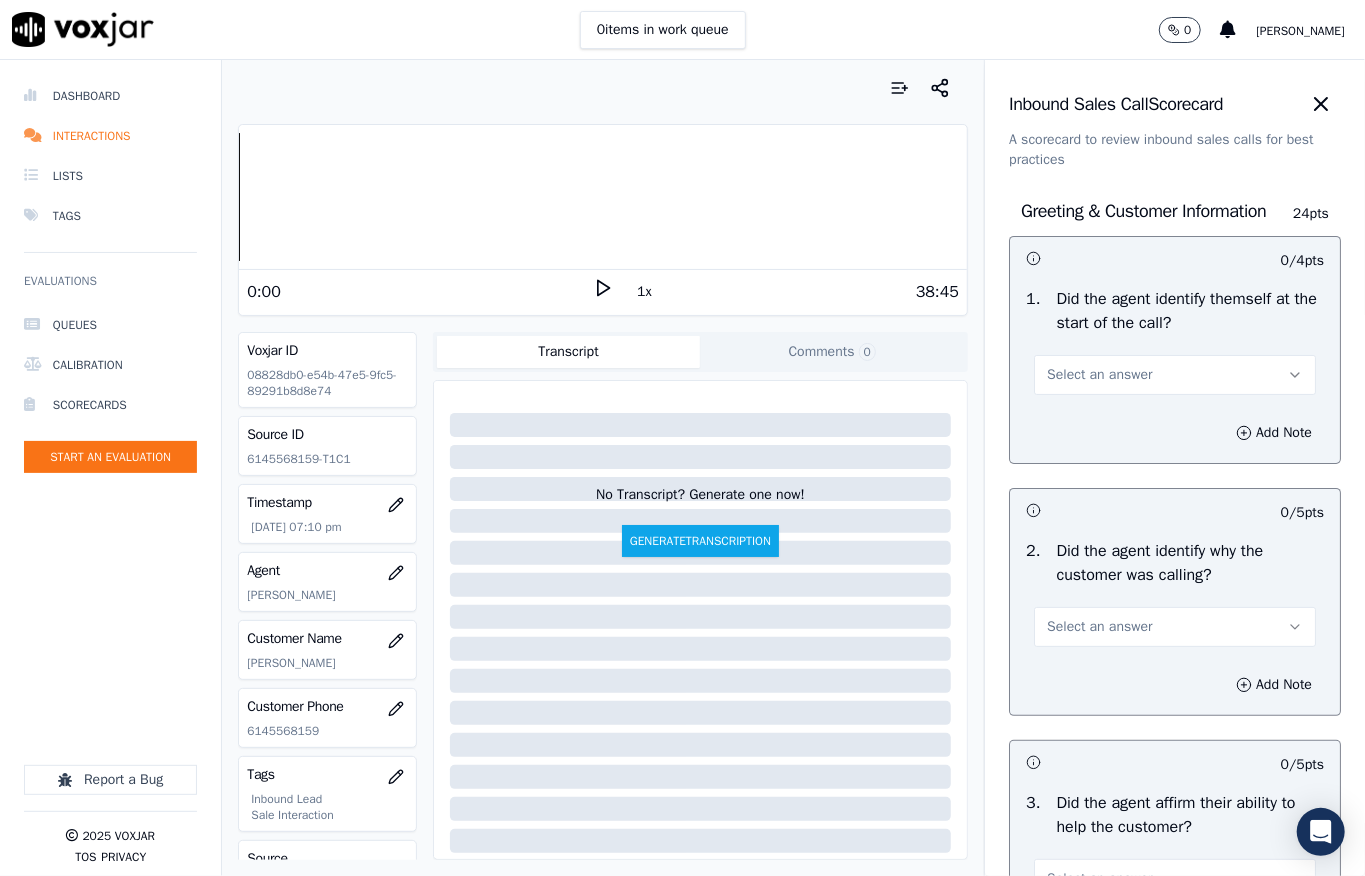 click on "Select an answer" at bounding box center [1099, 375] 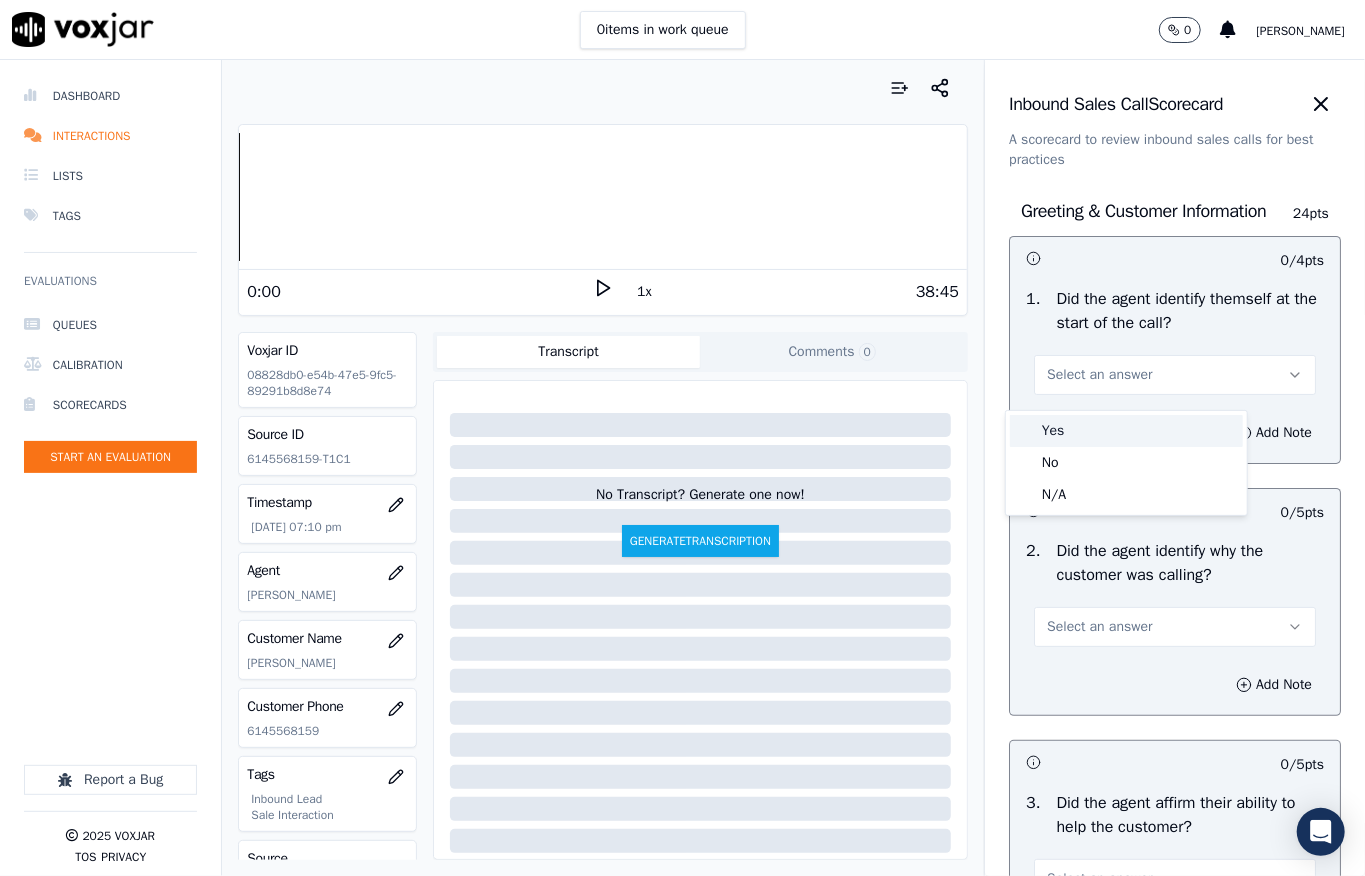 click on "Yes" at bounding box center (1126, 431) 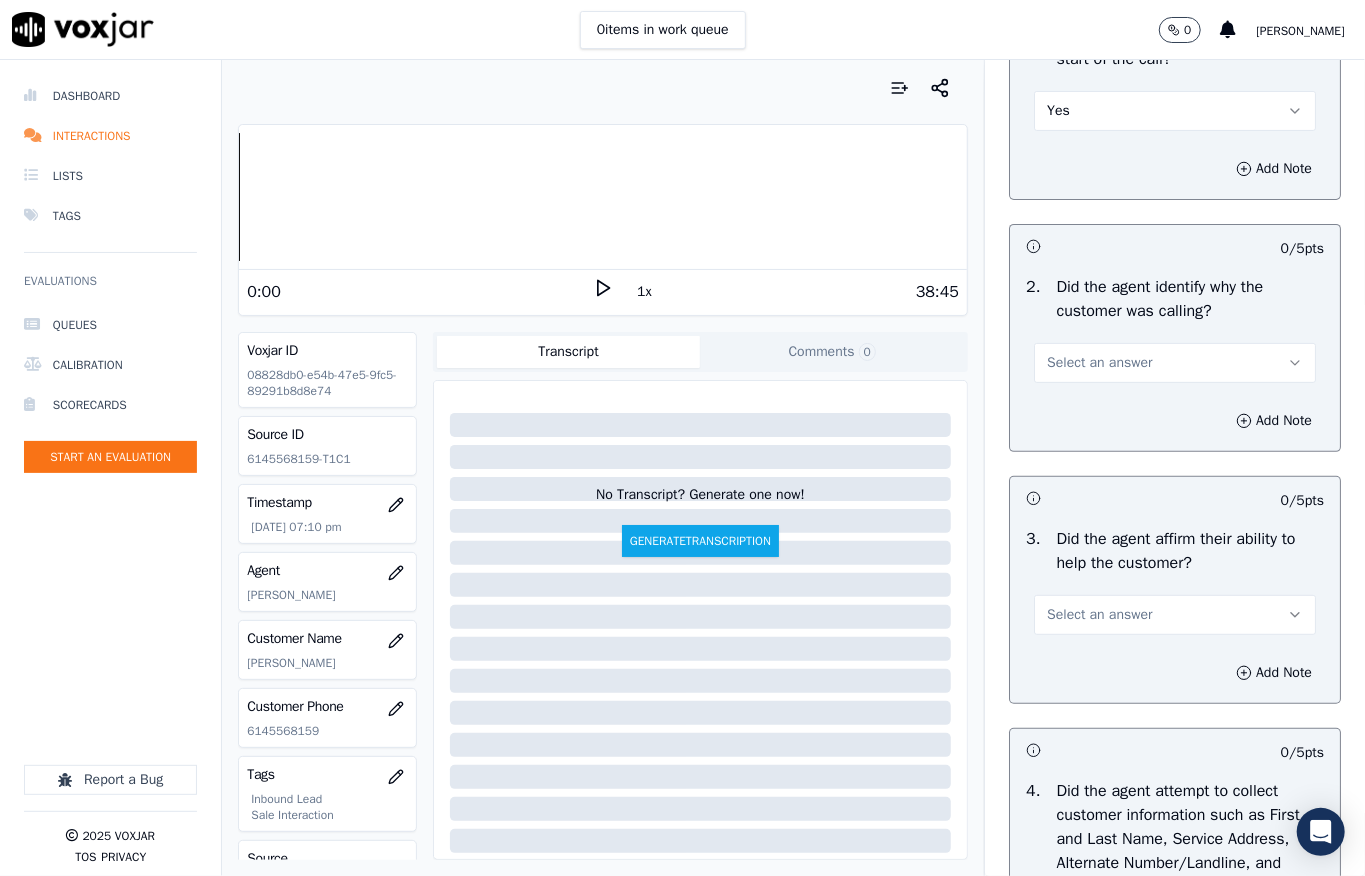 scroll, scrollTop: 266, scrollLeft: 0, axis: vertical 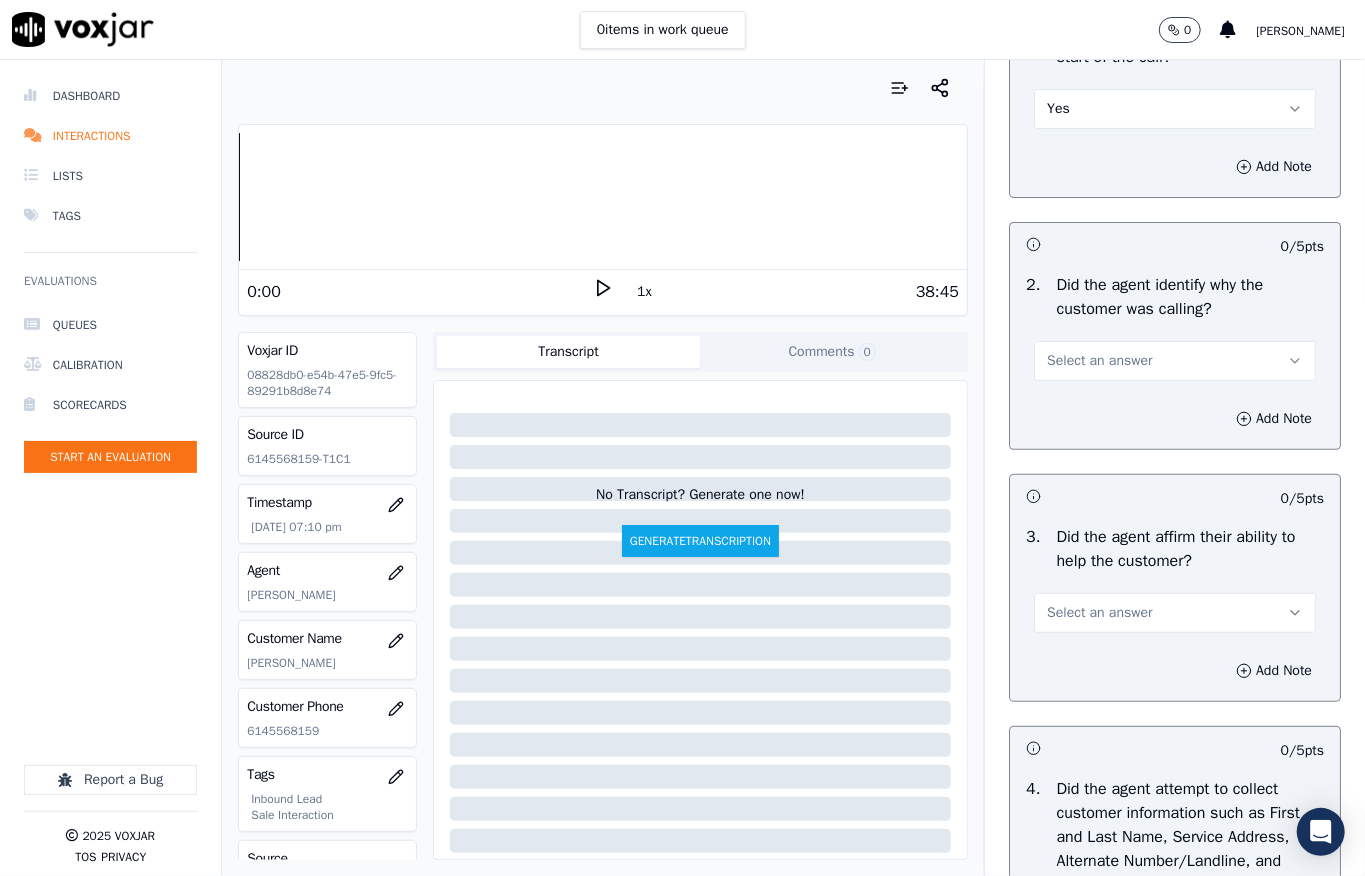 drag, startPoint x: 1092, startPoint y: 366, endPoint x: 1092, endPoint y: 385, distance: 19 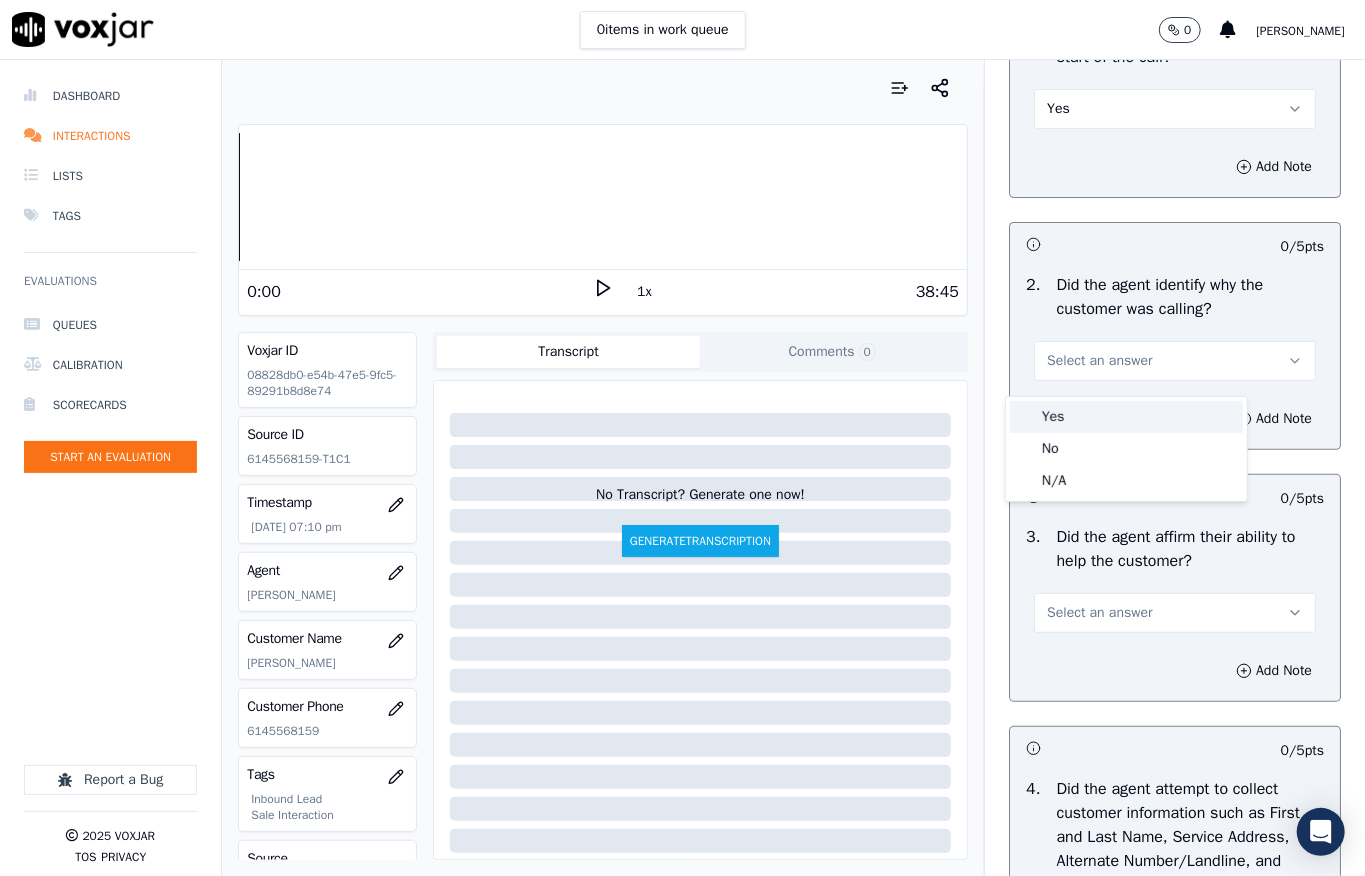 click on "Yes" at bounding box center (1126, 417) 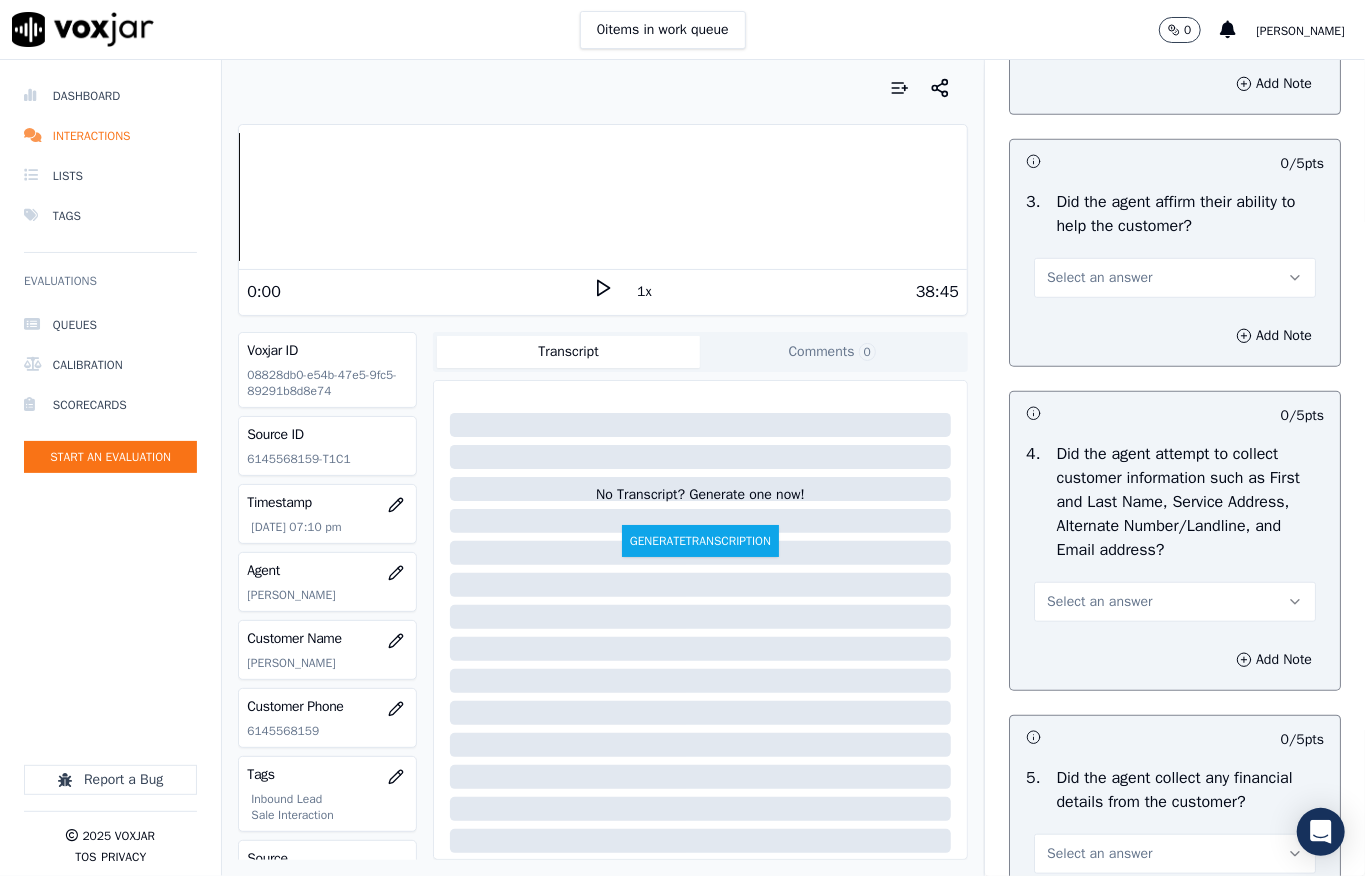 scroll, scrollTop: 666, scrollLeft: 0, axis: vertical 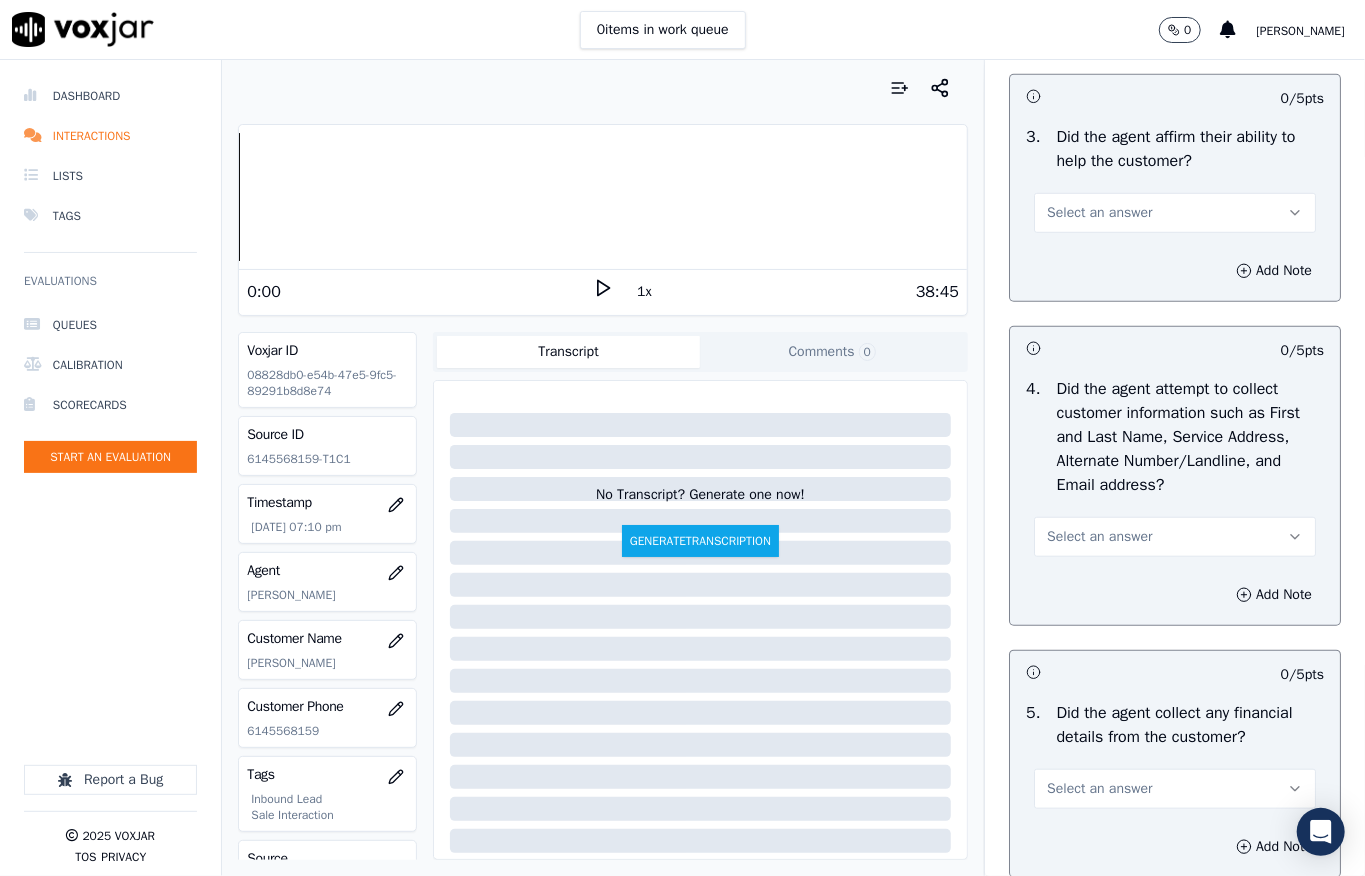 drag, startPoint x: 1065, startPoint y: 237, endPoint x: 1056, endPoint y: 266, distance: 30.364452 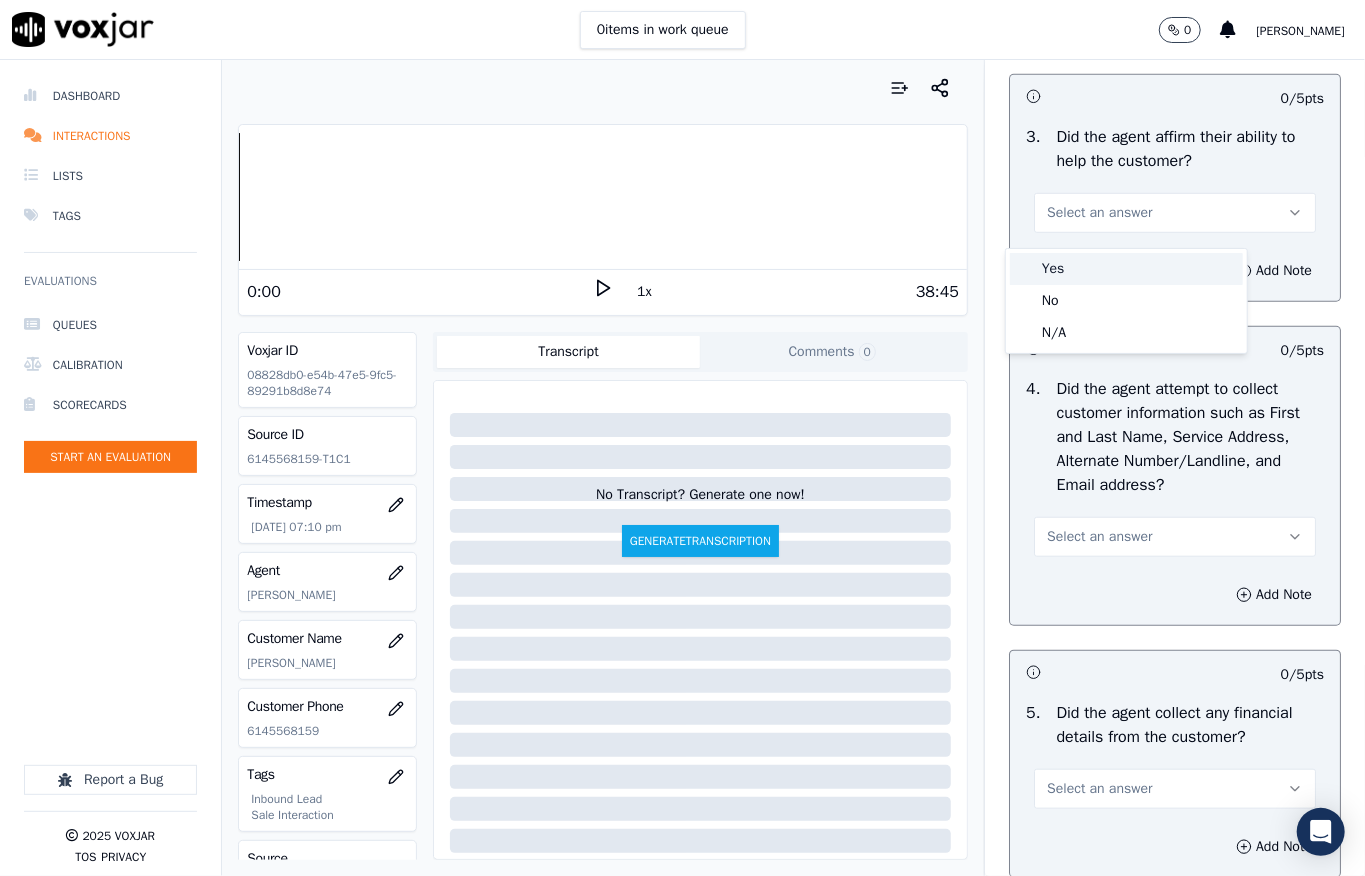 click on "Yes" at bounding box center (1126, 269) 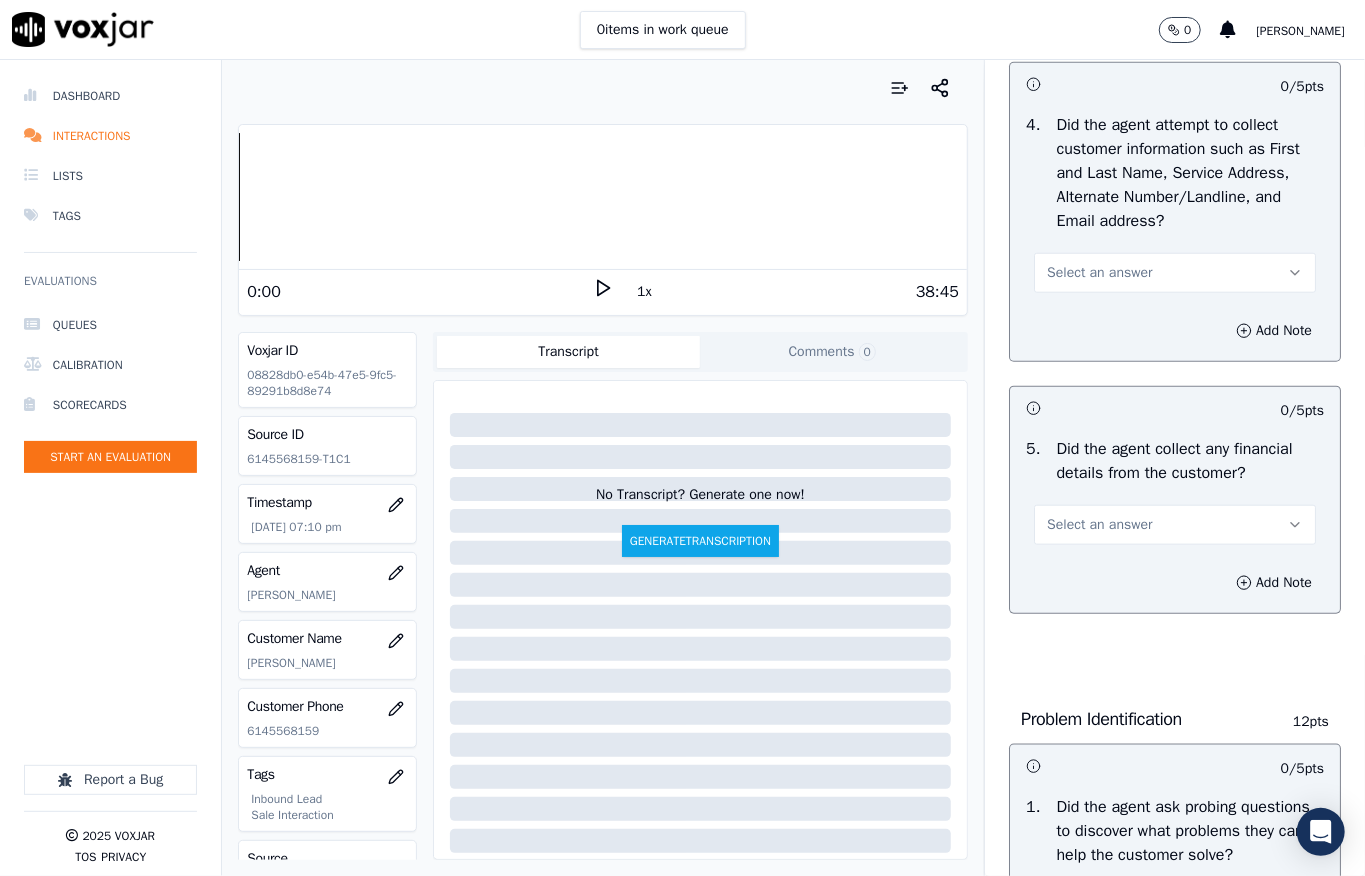 scroll, scrollTop: 933, scrollLeft: 0, axis: vertical 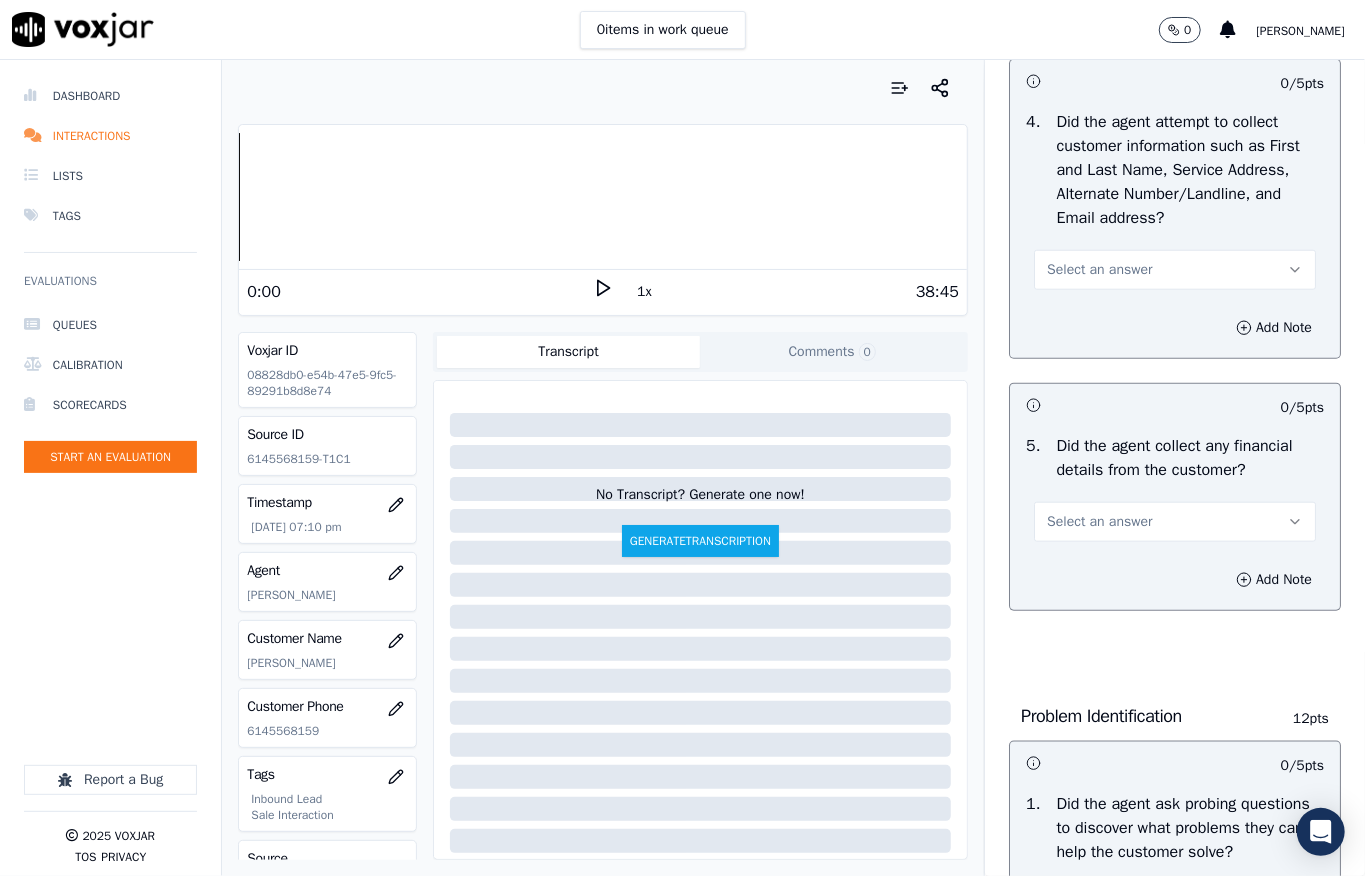 click on "Select an answer" at bounding box center [1099, 270] 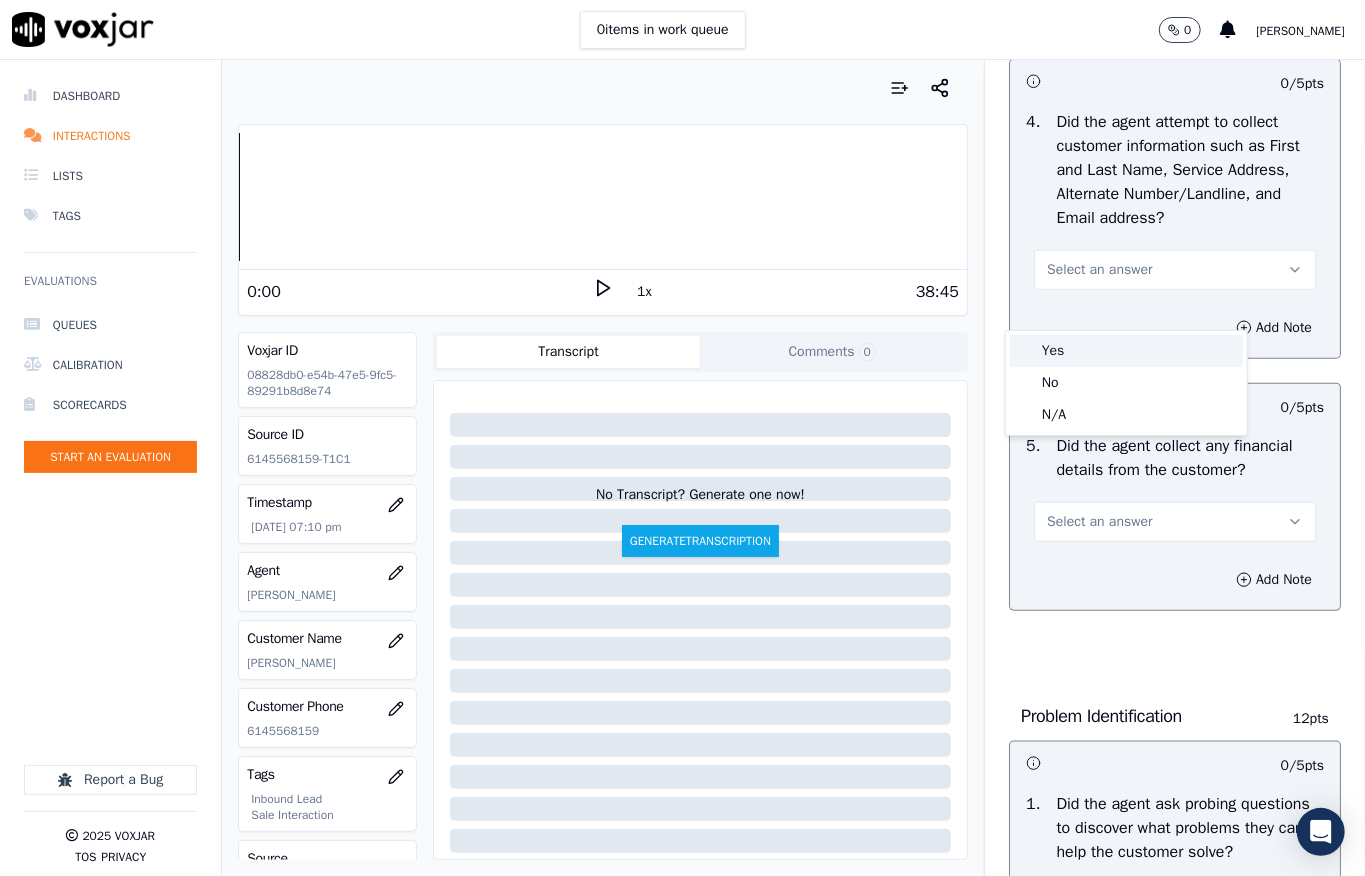 click on "Yes" at bounding box center [1126, 351] 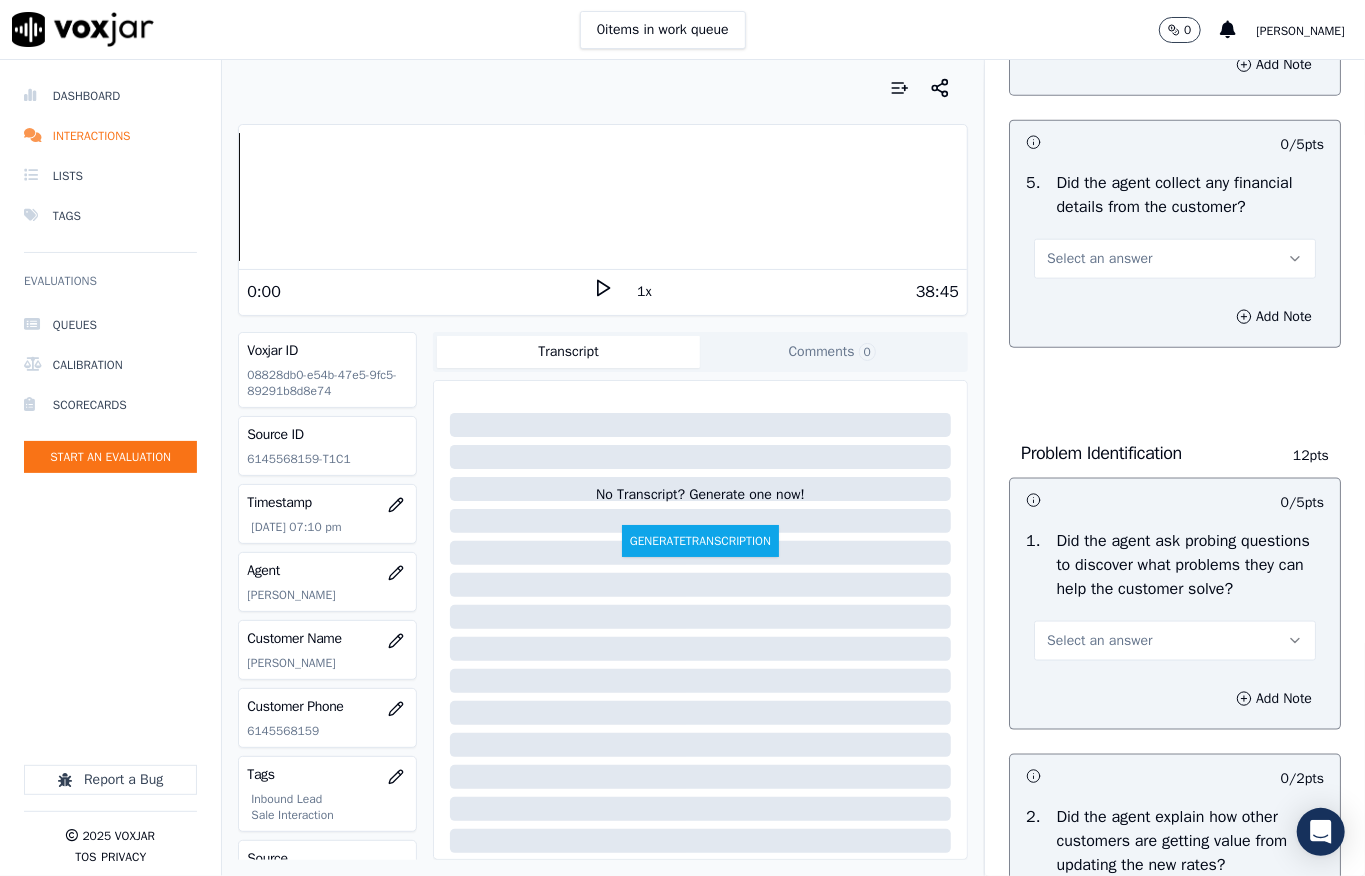 scroll, scrollTop: 1200, scrollLeft: 0, axis: vertical 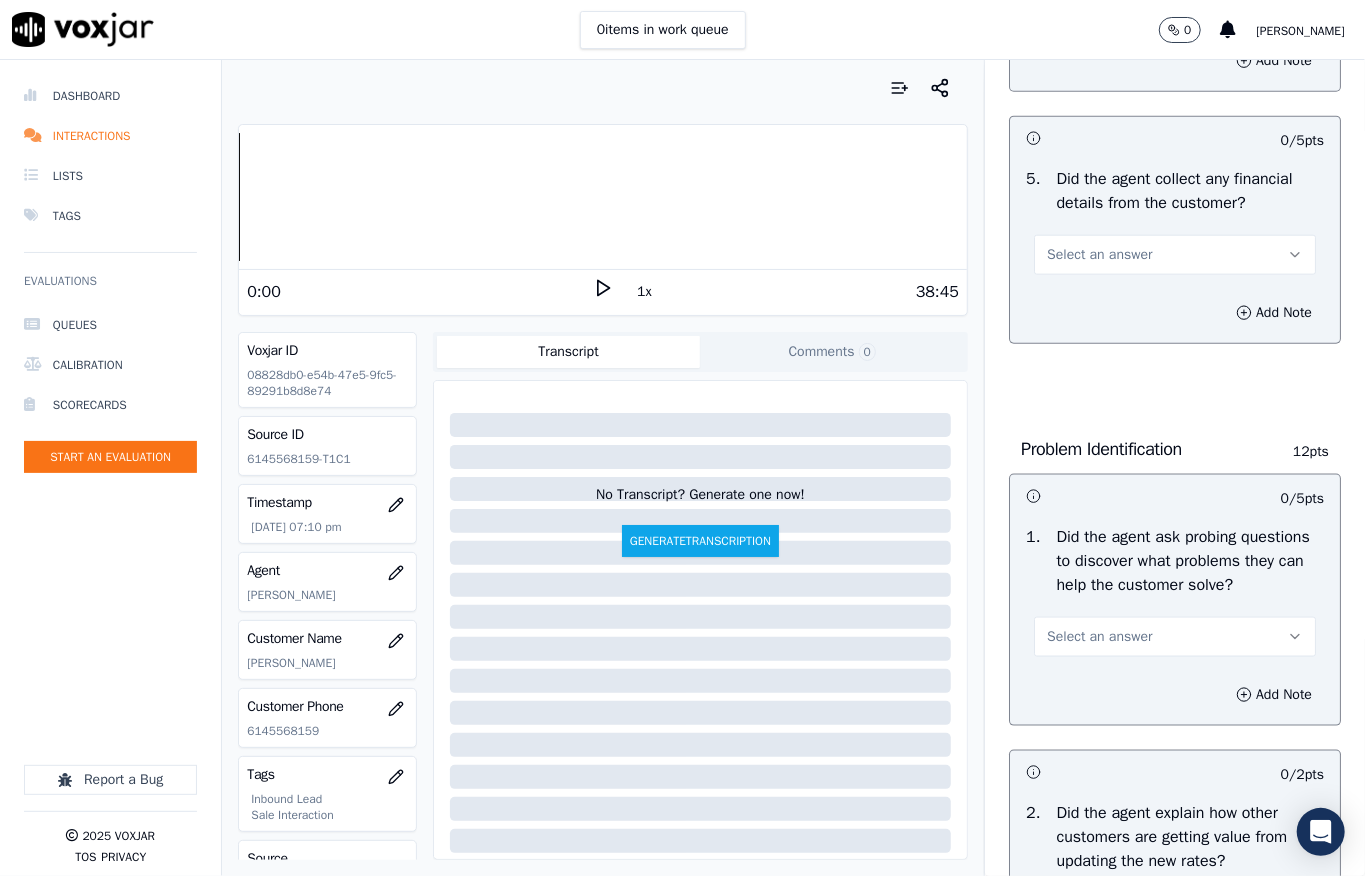 click on "Select an answer" at bounding box center (1099, 255) 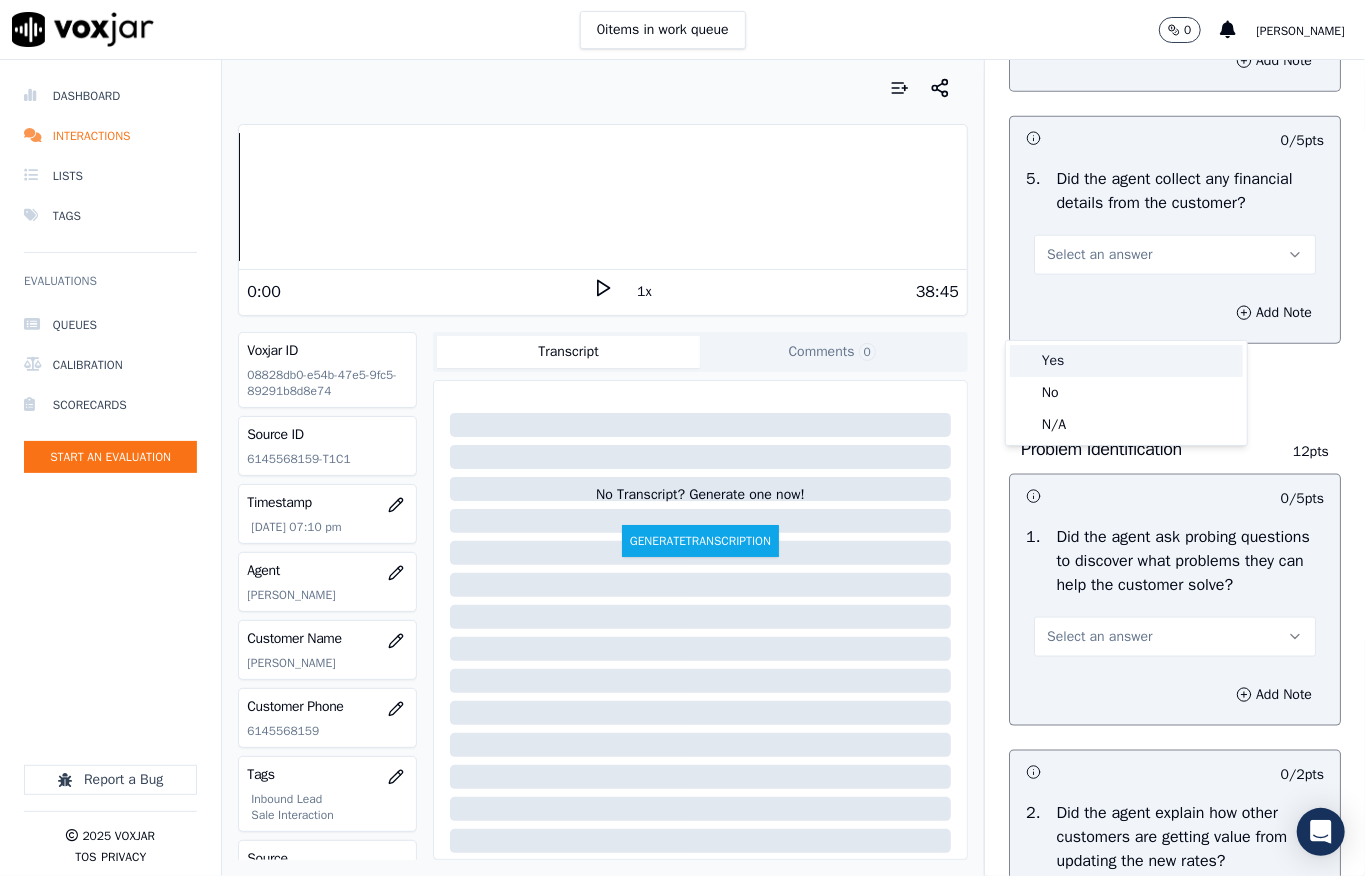 click on "No" 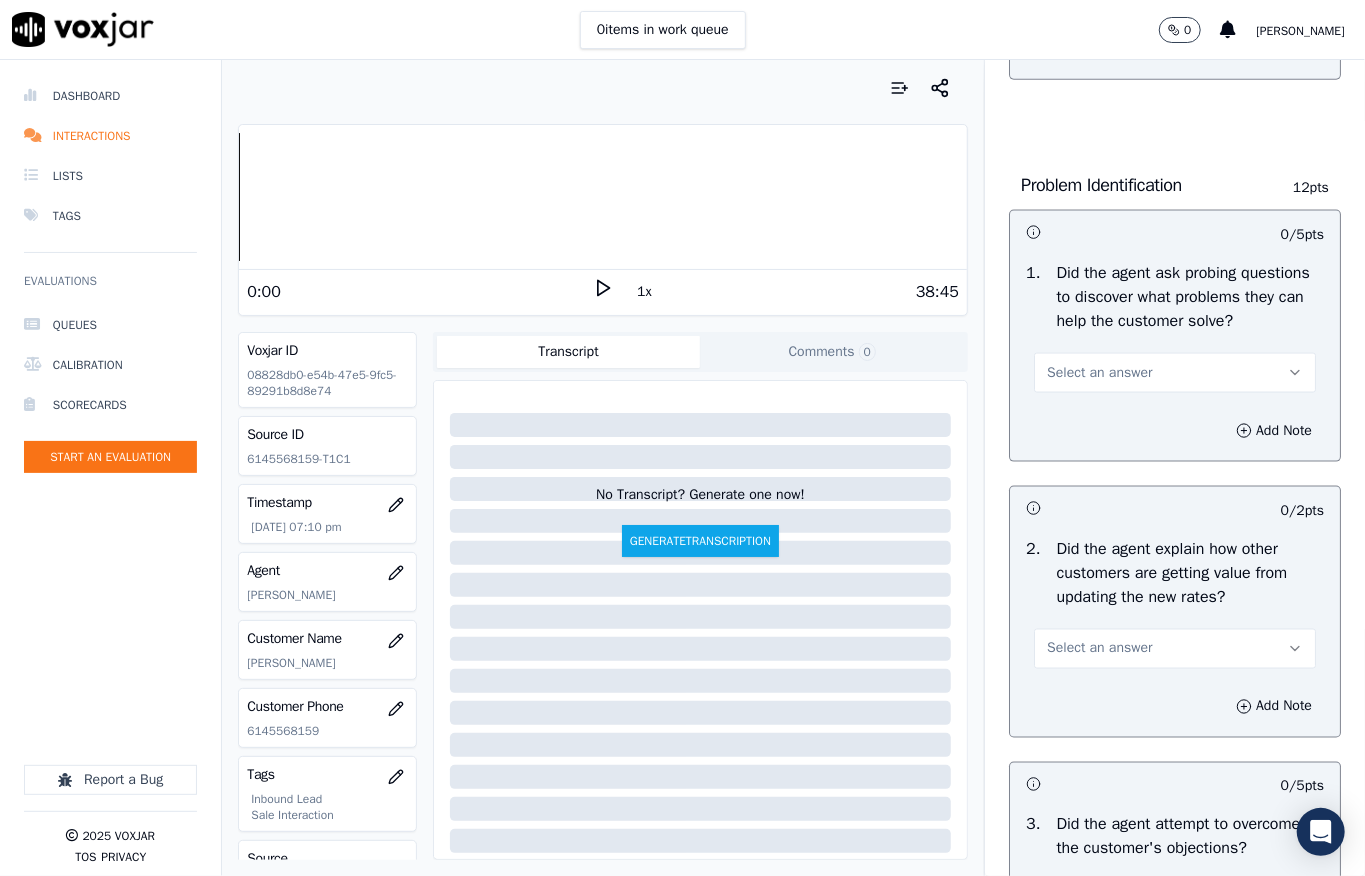 scroll, scrollTop: 1466, scrollLeft: 0, axis: vertical 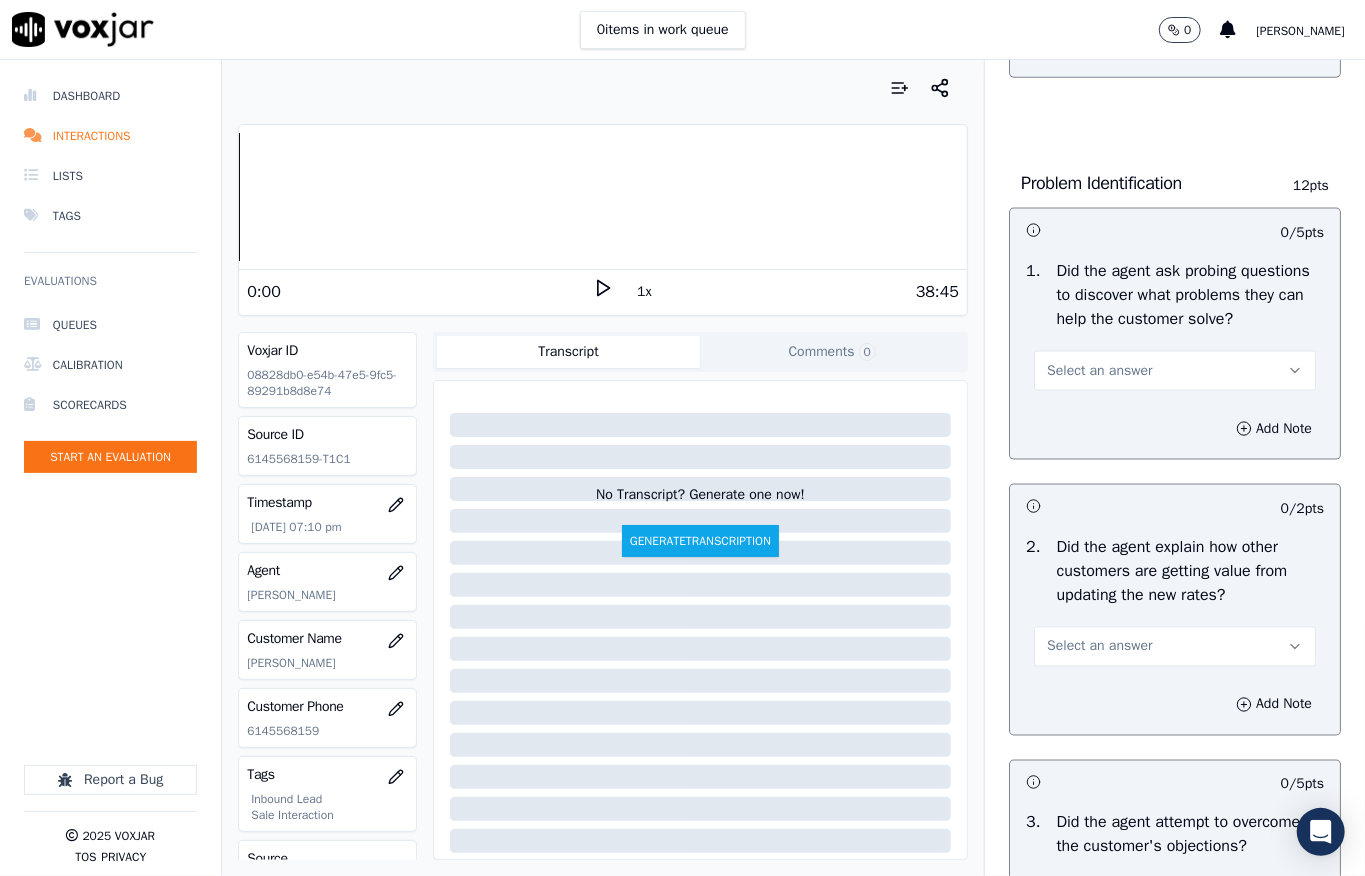 click on "Select an answer" at bounding box center [1175, 371] 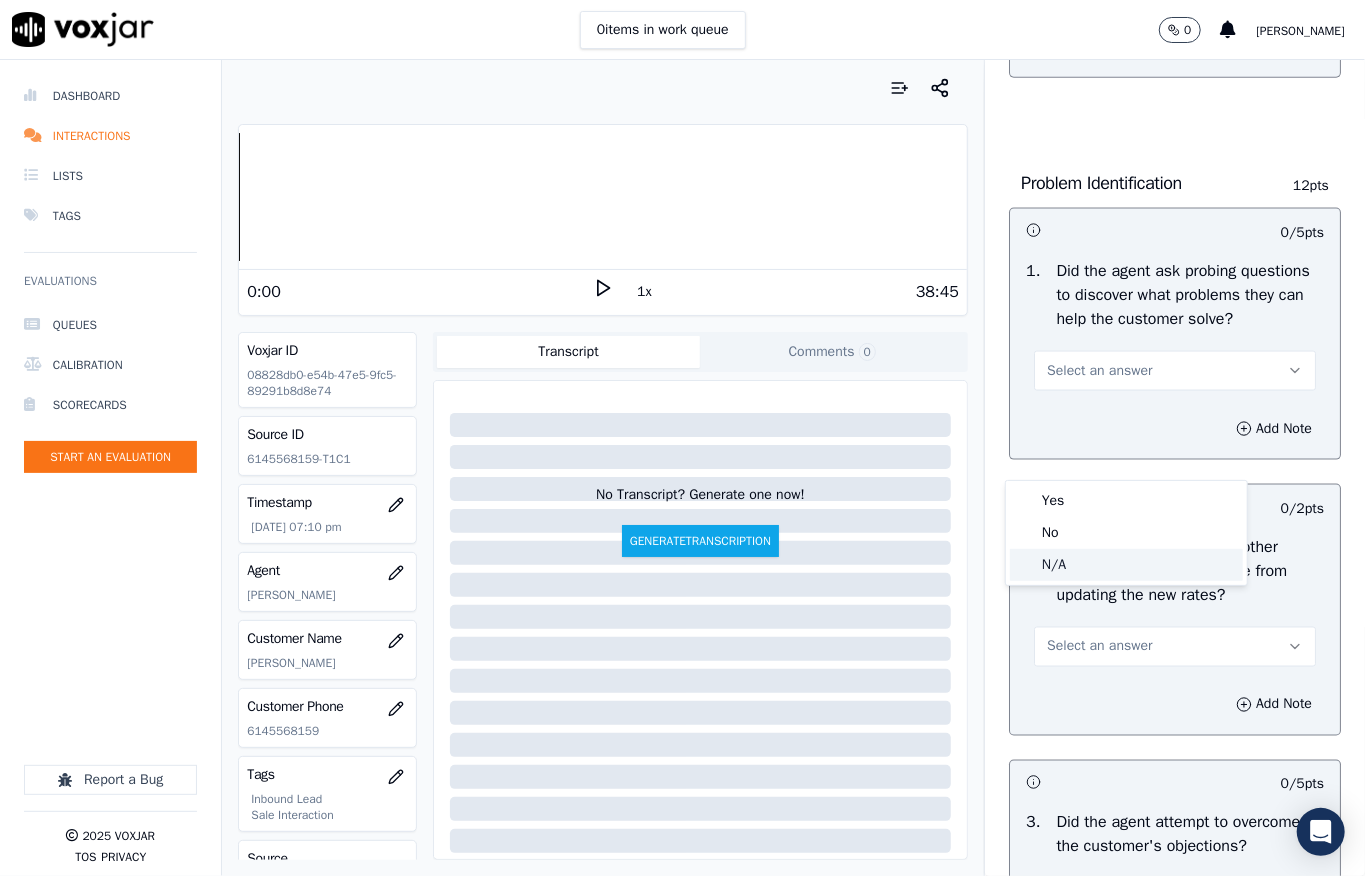 click on "N/A" 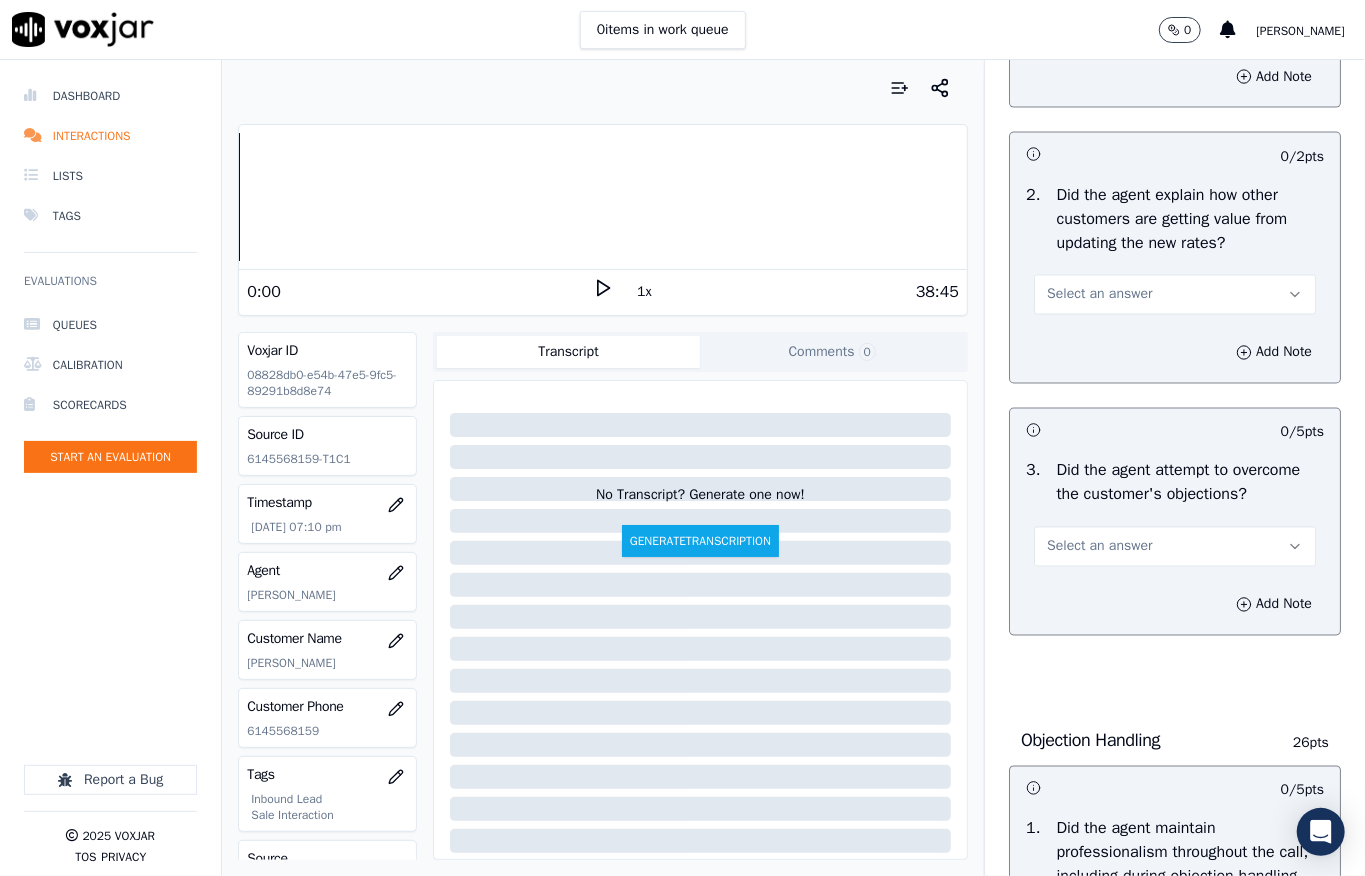 scroll, scrollTop: 1866, scrollLeft: 0, axis: vertical 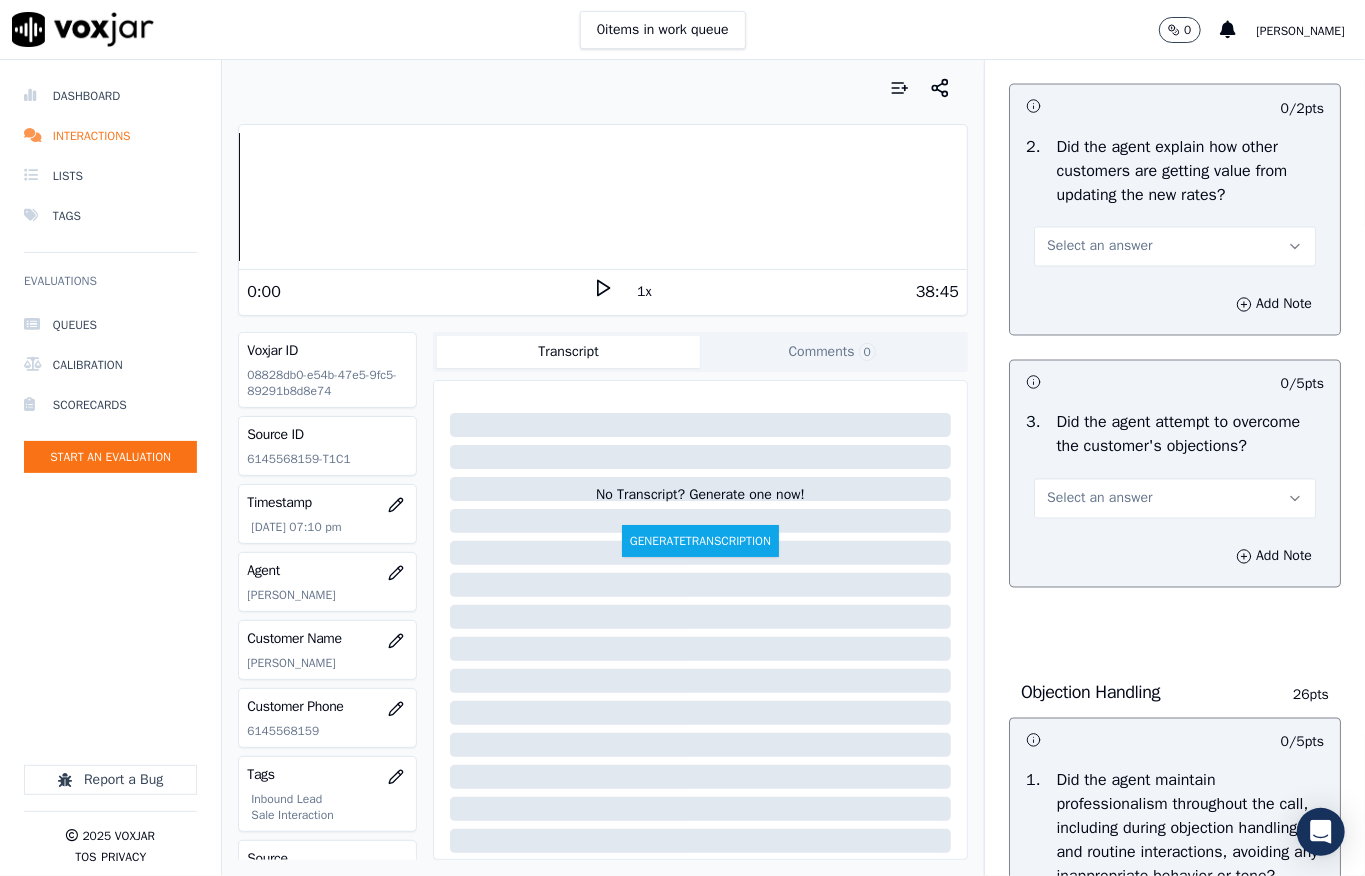 click on "Select an answer" at bounding box center [1099, 247] 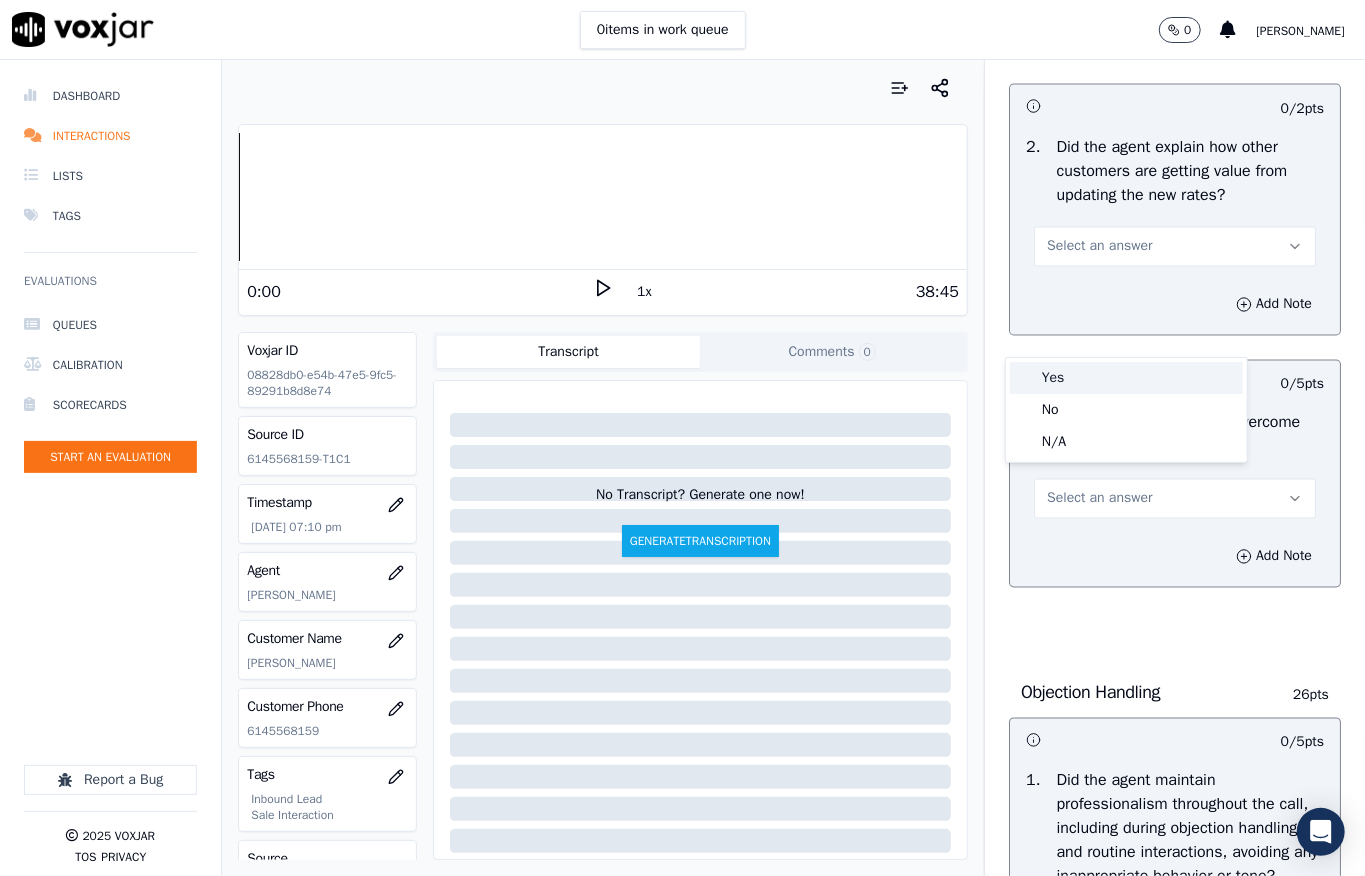 click on "Yes" at bounding box center [1126, 378] 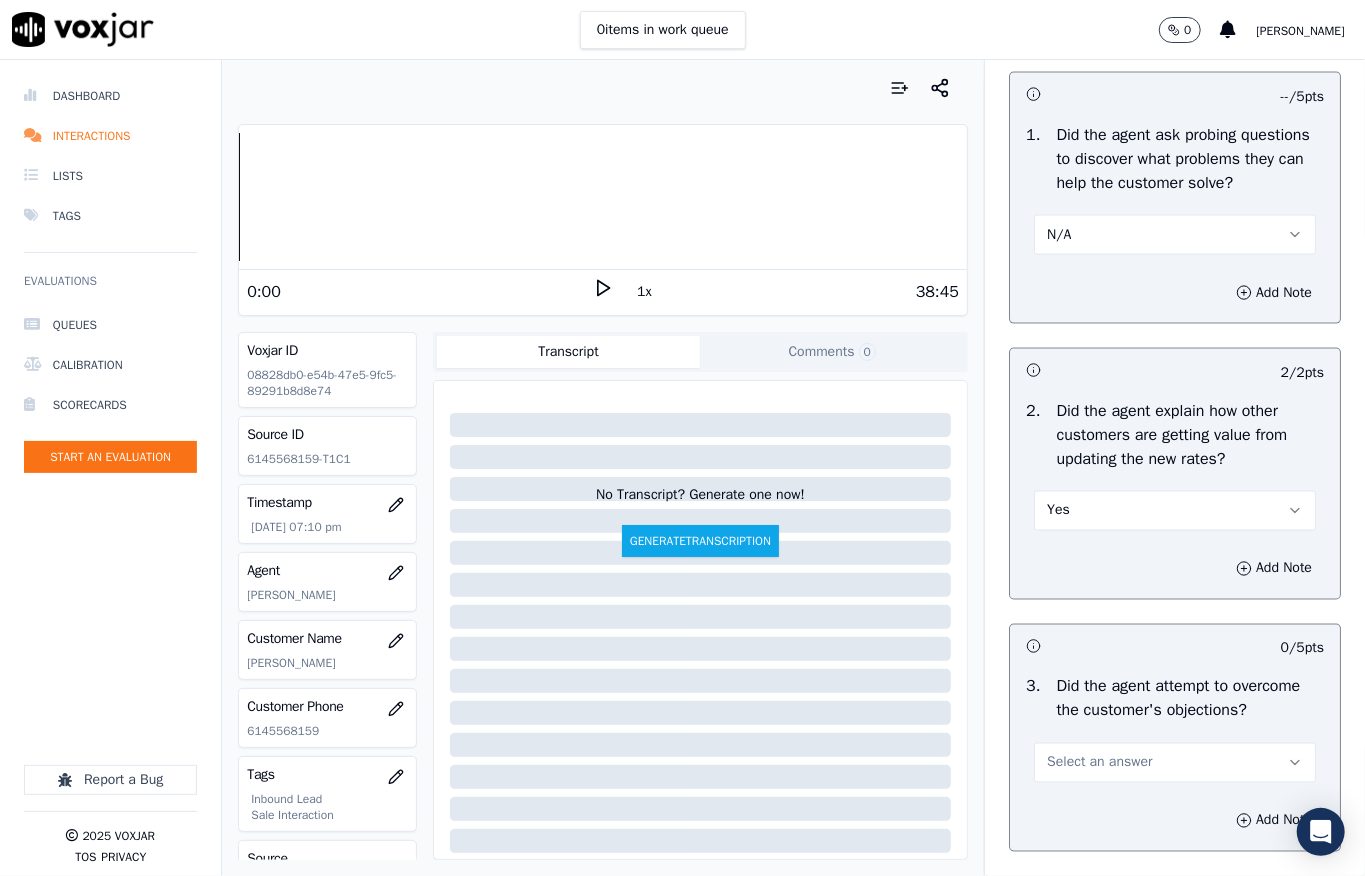 scroll, scrollTop: 1600, scrollLeft: 0, axis: vertical 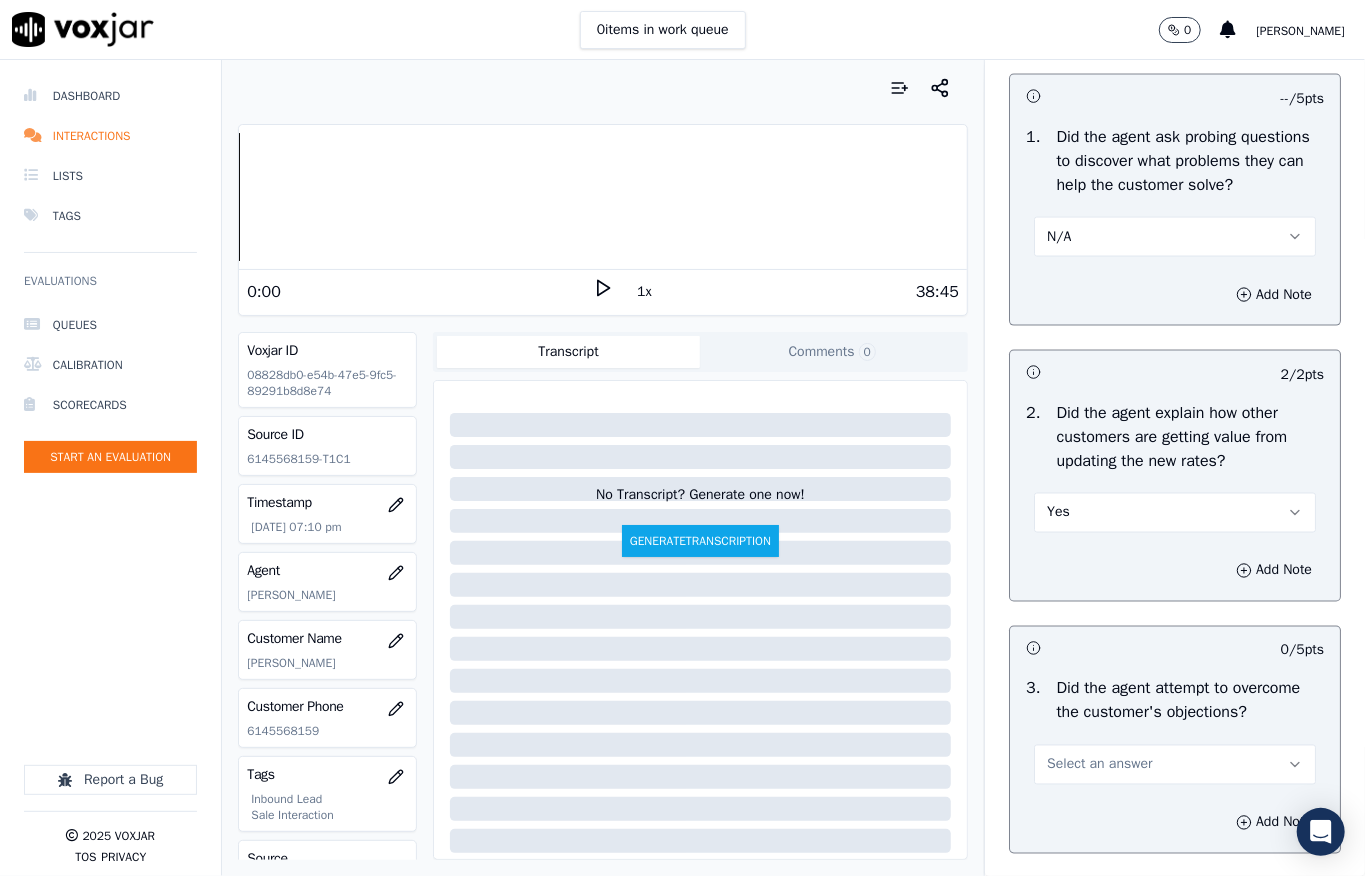 click on "N/A" at bounding box center [1175, 237] 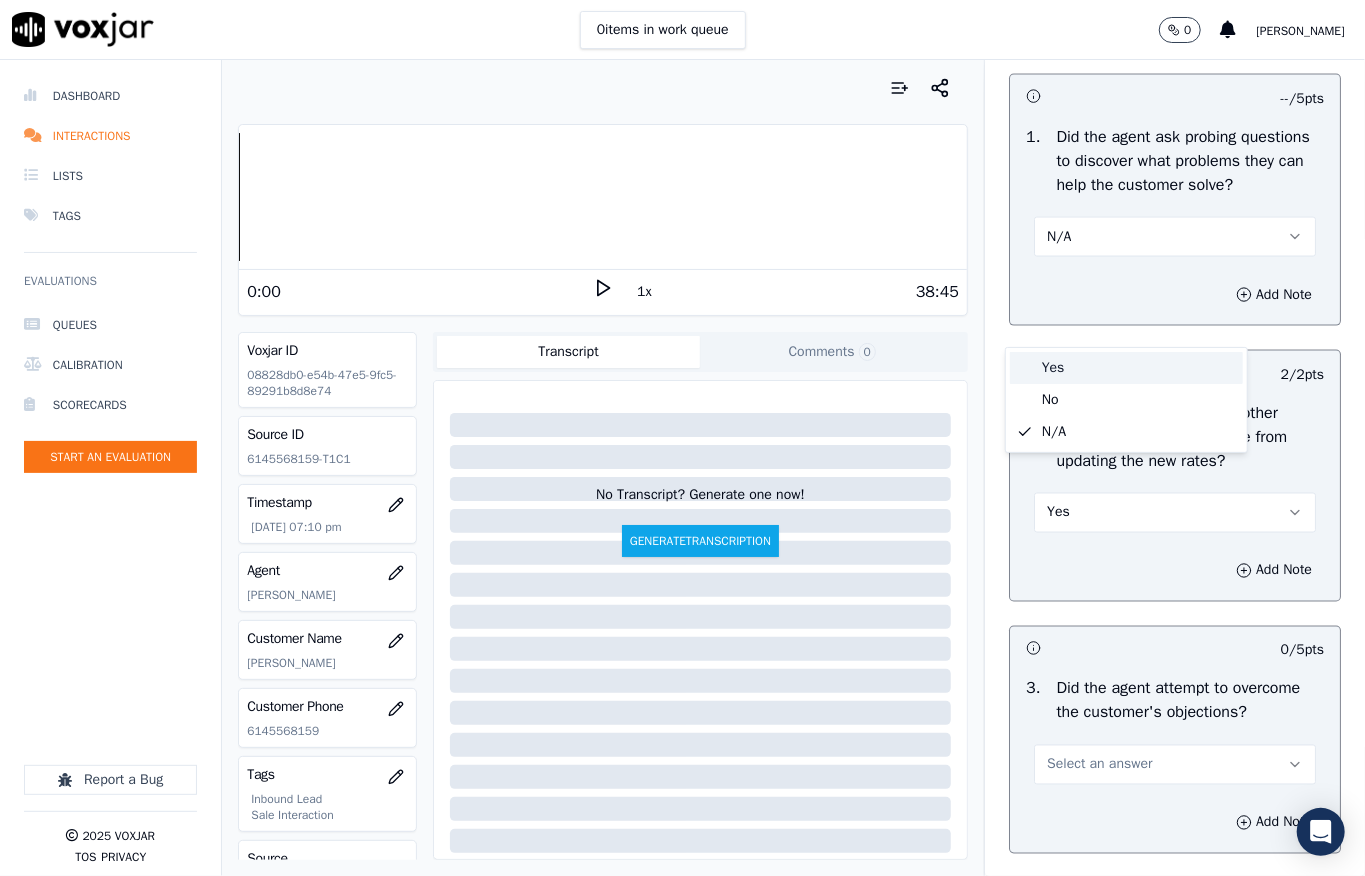 click on "Yes" at bounding box center [1126, 368] 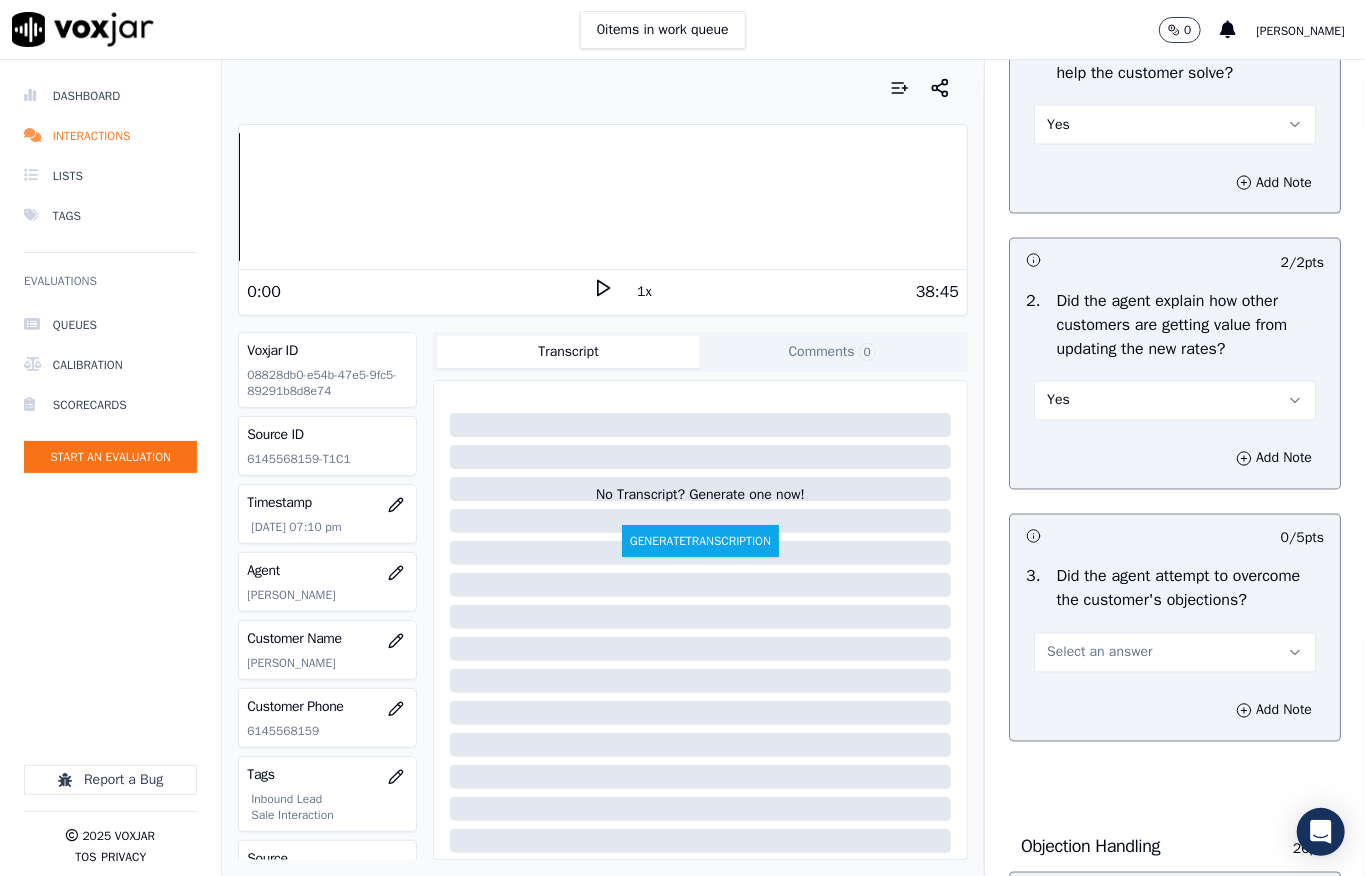 scroll, scrollTop: 1866, scrollLeft: 0, axis: vertical 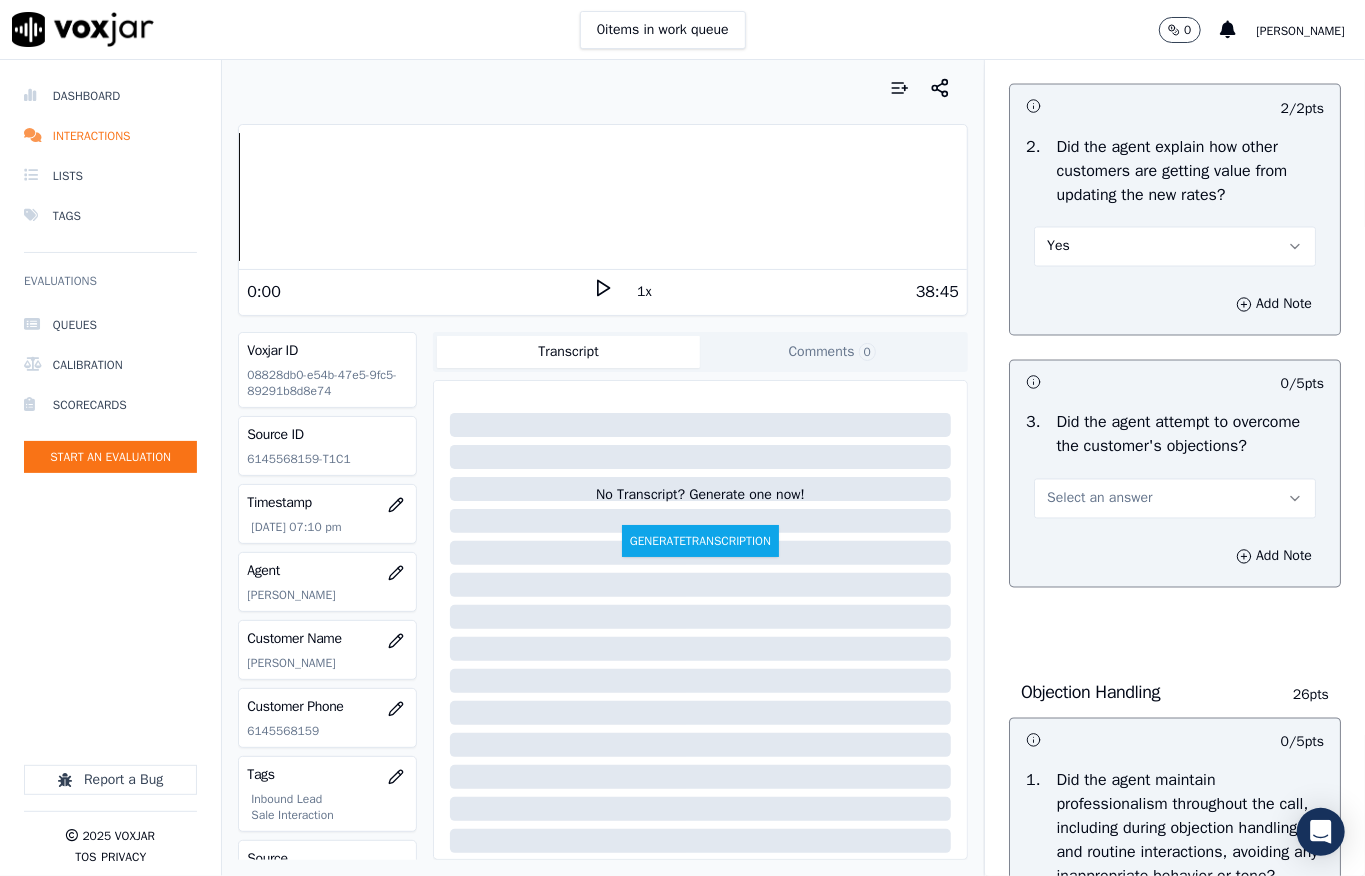 click on "Yes" at bounding box center [1175, 247] 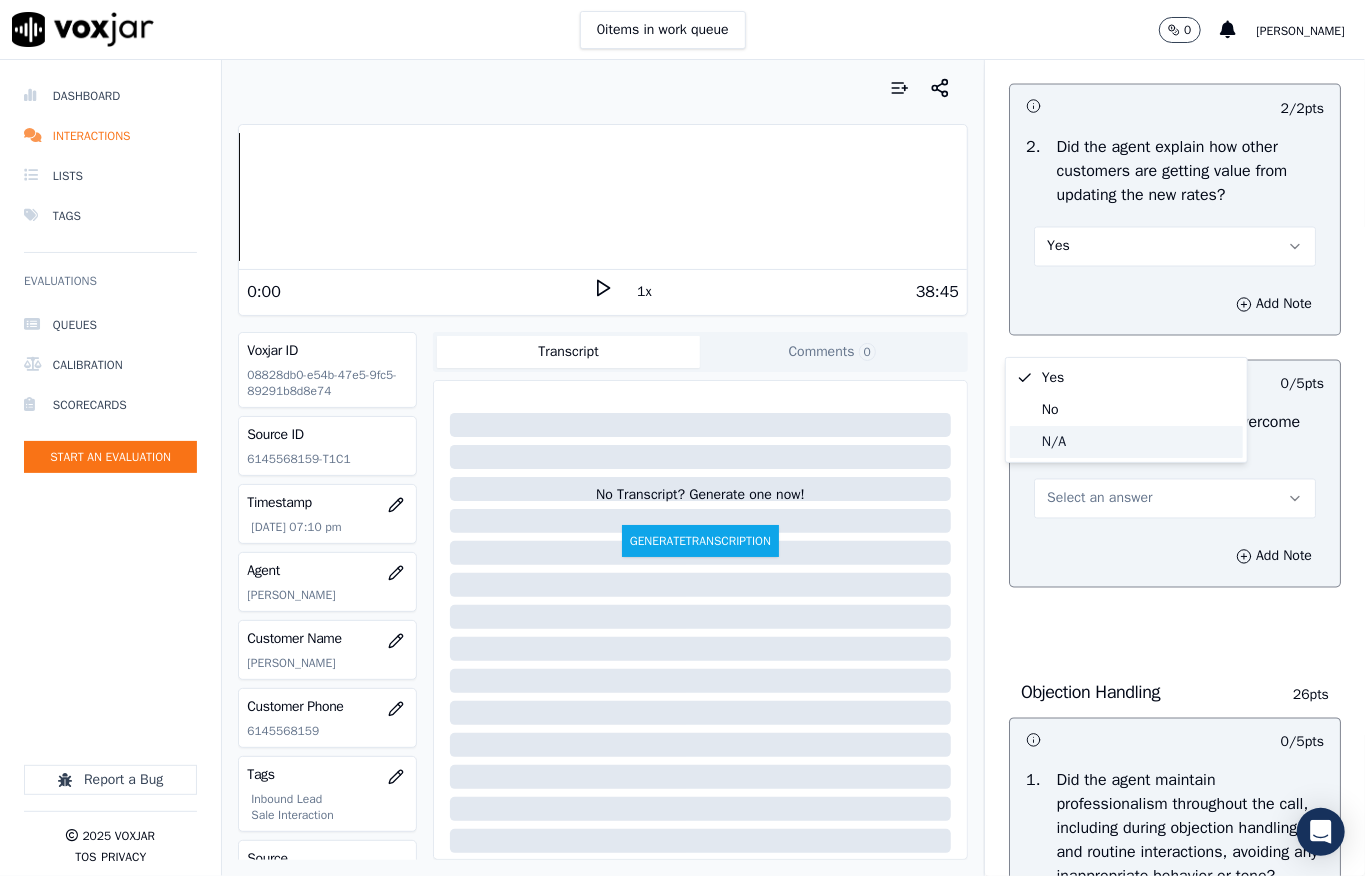 click on "N/A" 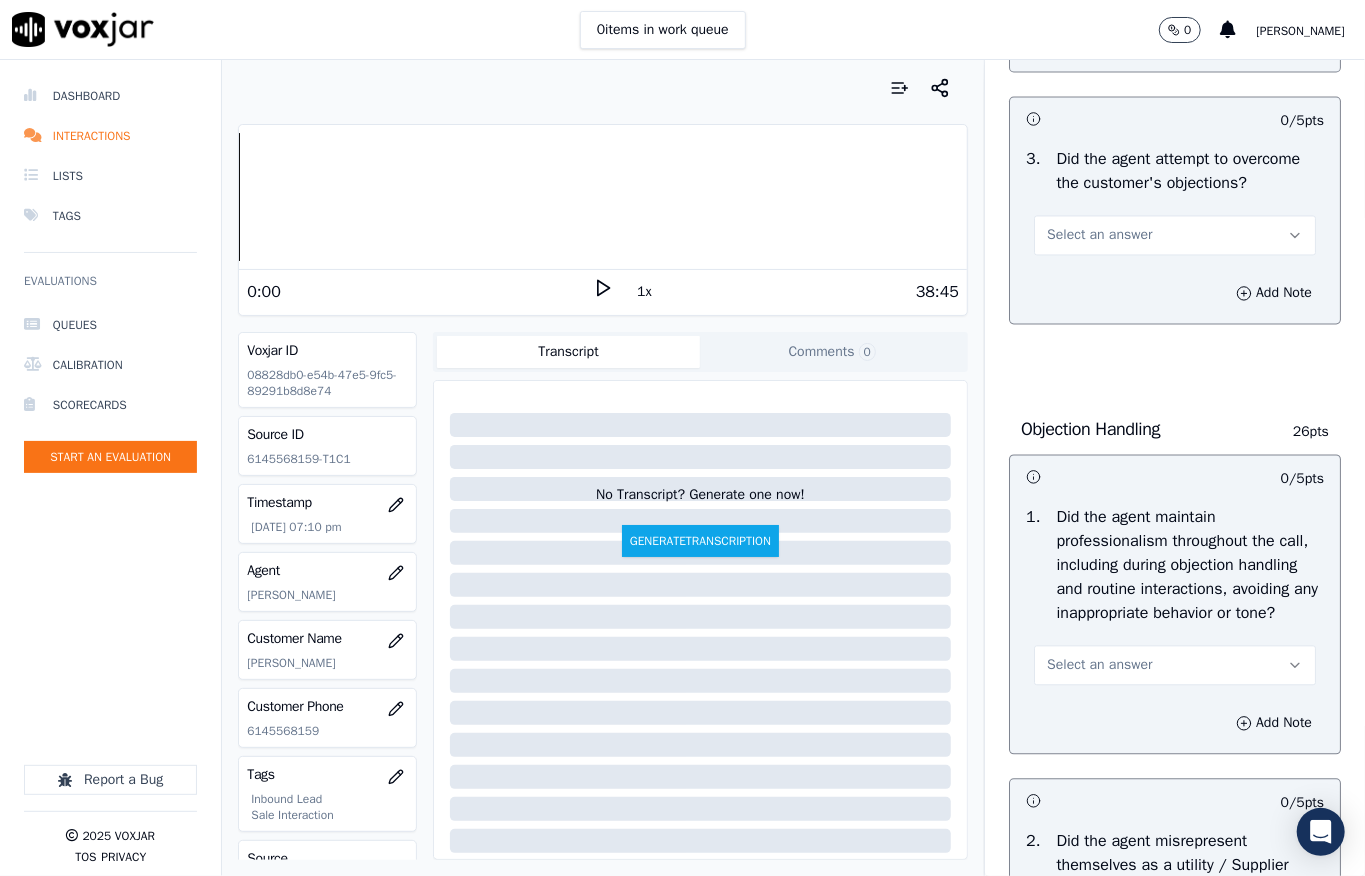 scroll, scrollTop: 2133, scrollLeft: 0, axis: vertical 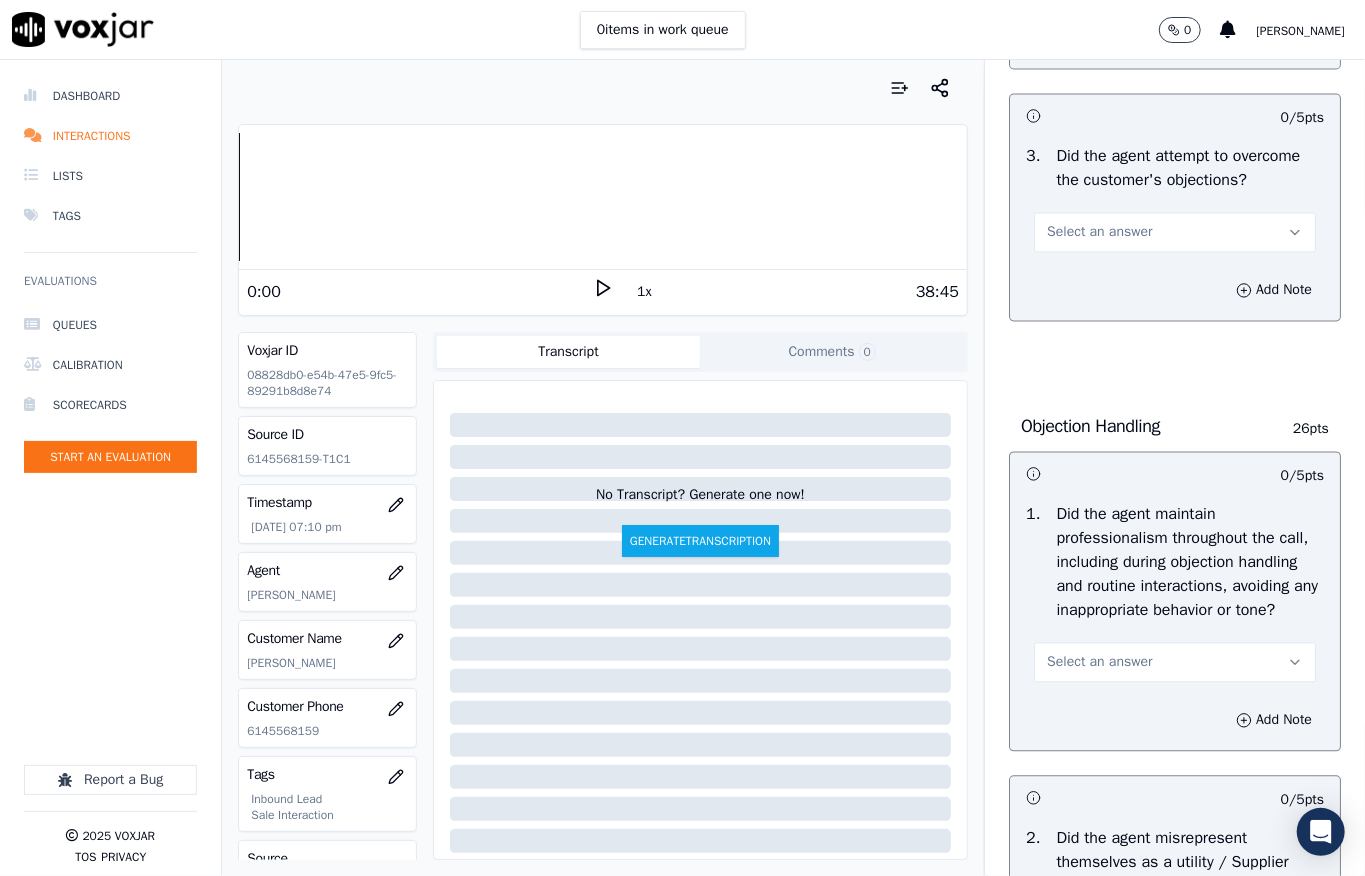 click on "Select an answer" at bounding box center [1175, 232] 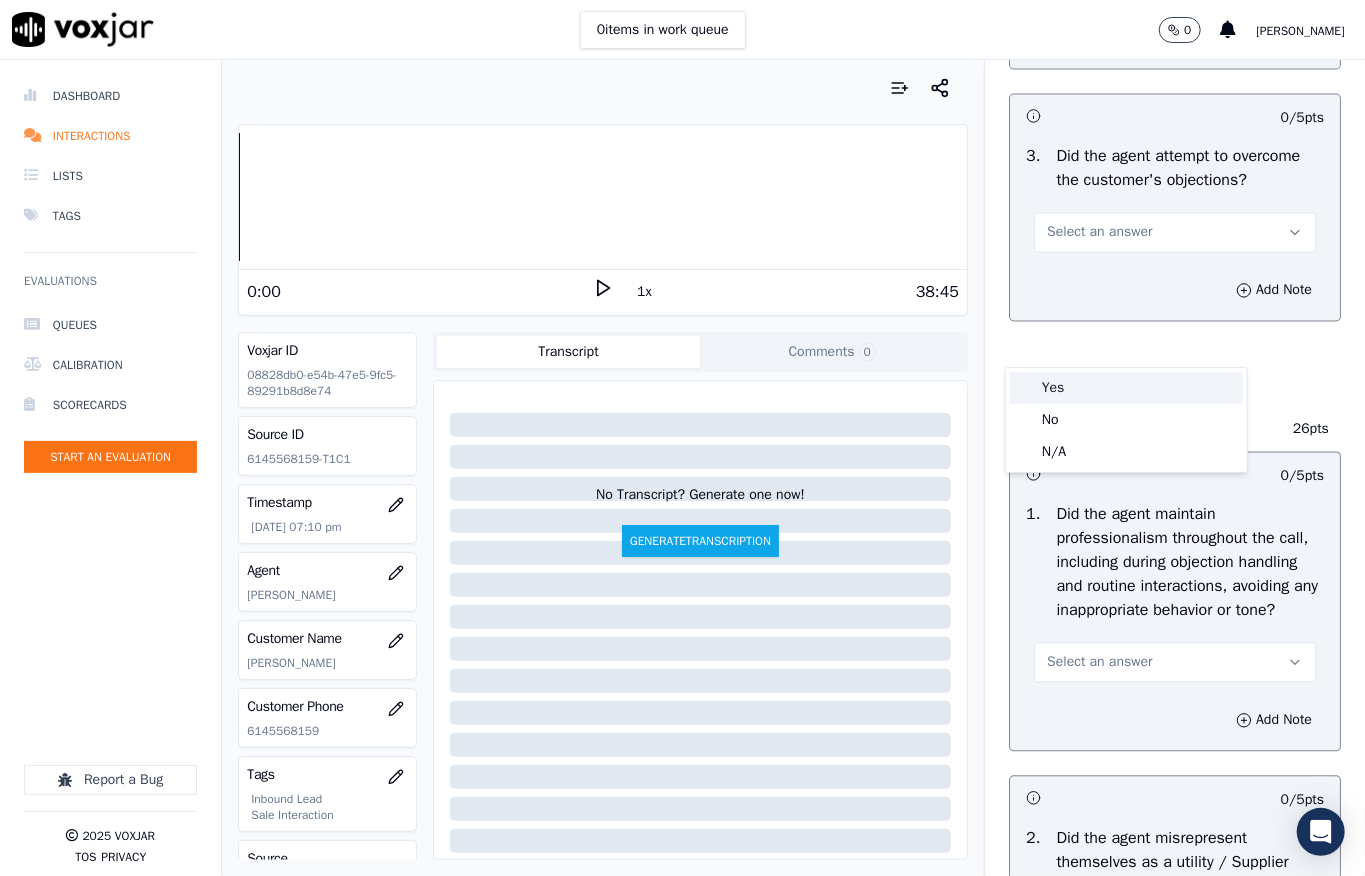 click on "Yes" at bounding box center (1126, 388) 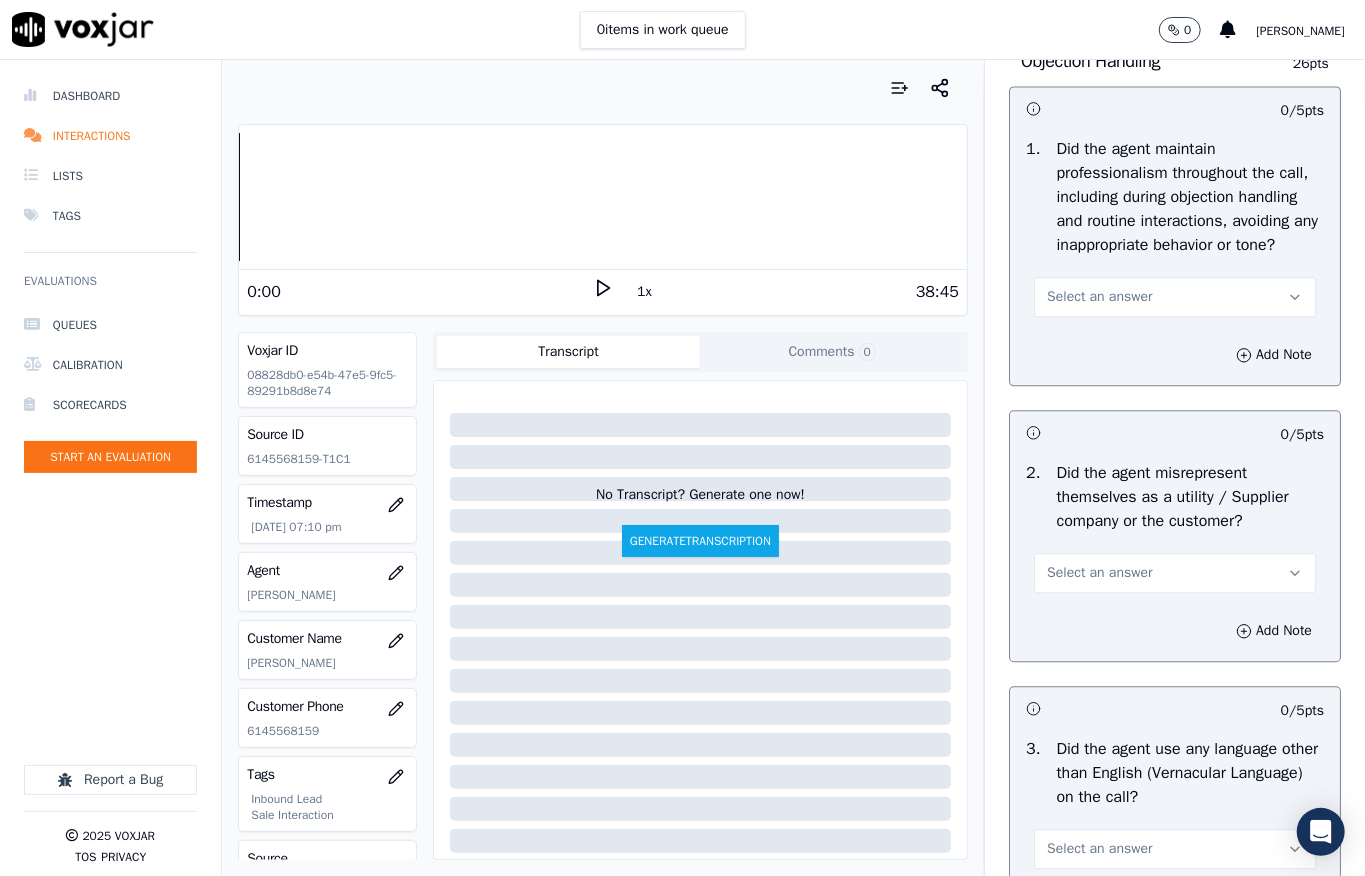 scroll, scrollTop: 2533, scrollLeft: 0, axis: vertical 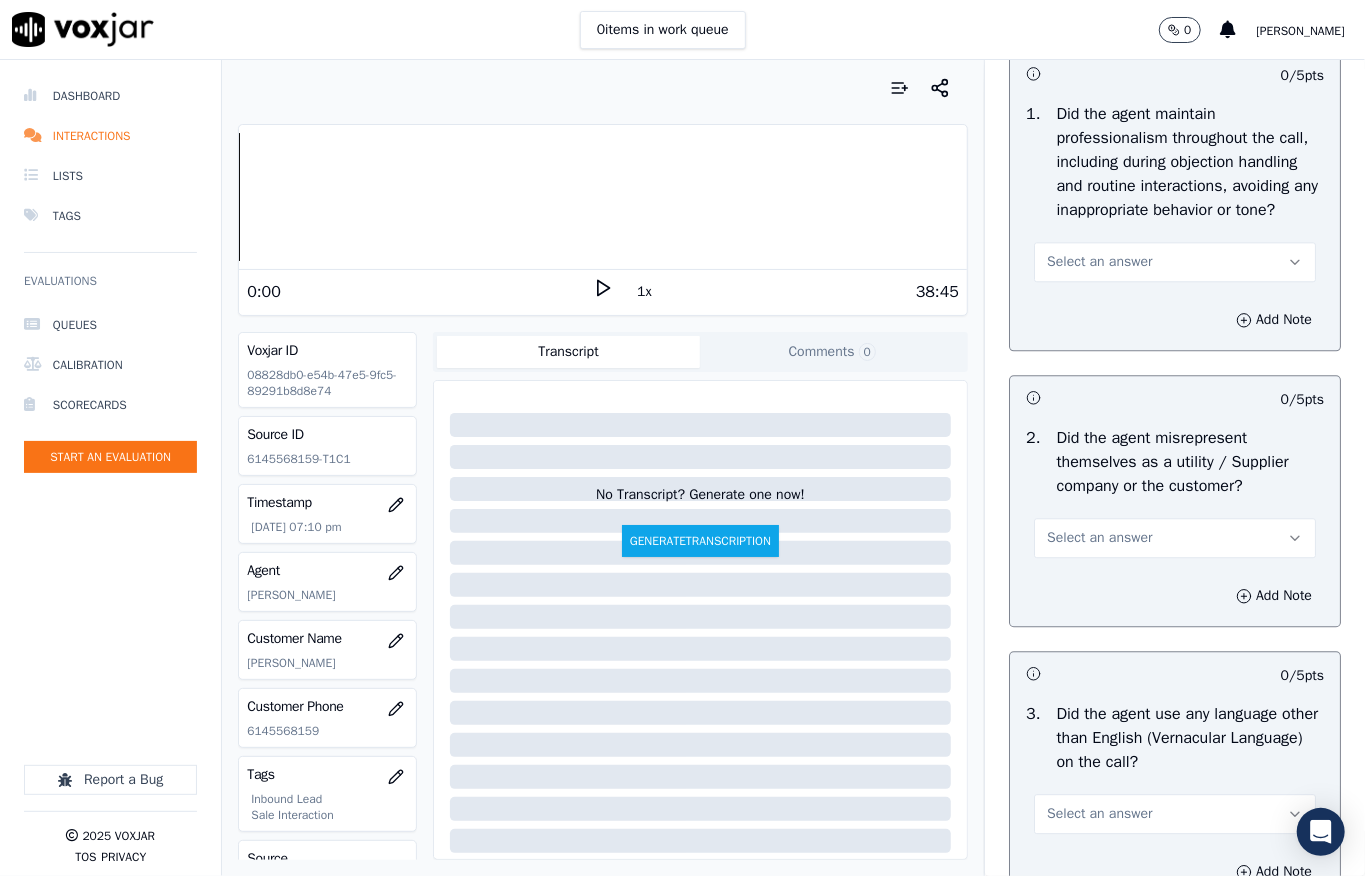 click on "Select an answer" at bounding box center [1099, 262] 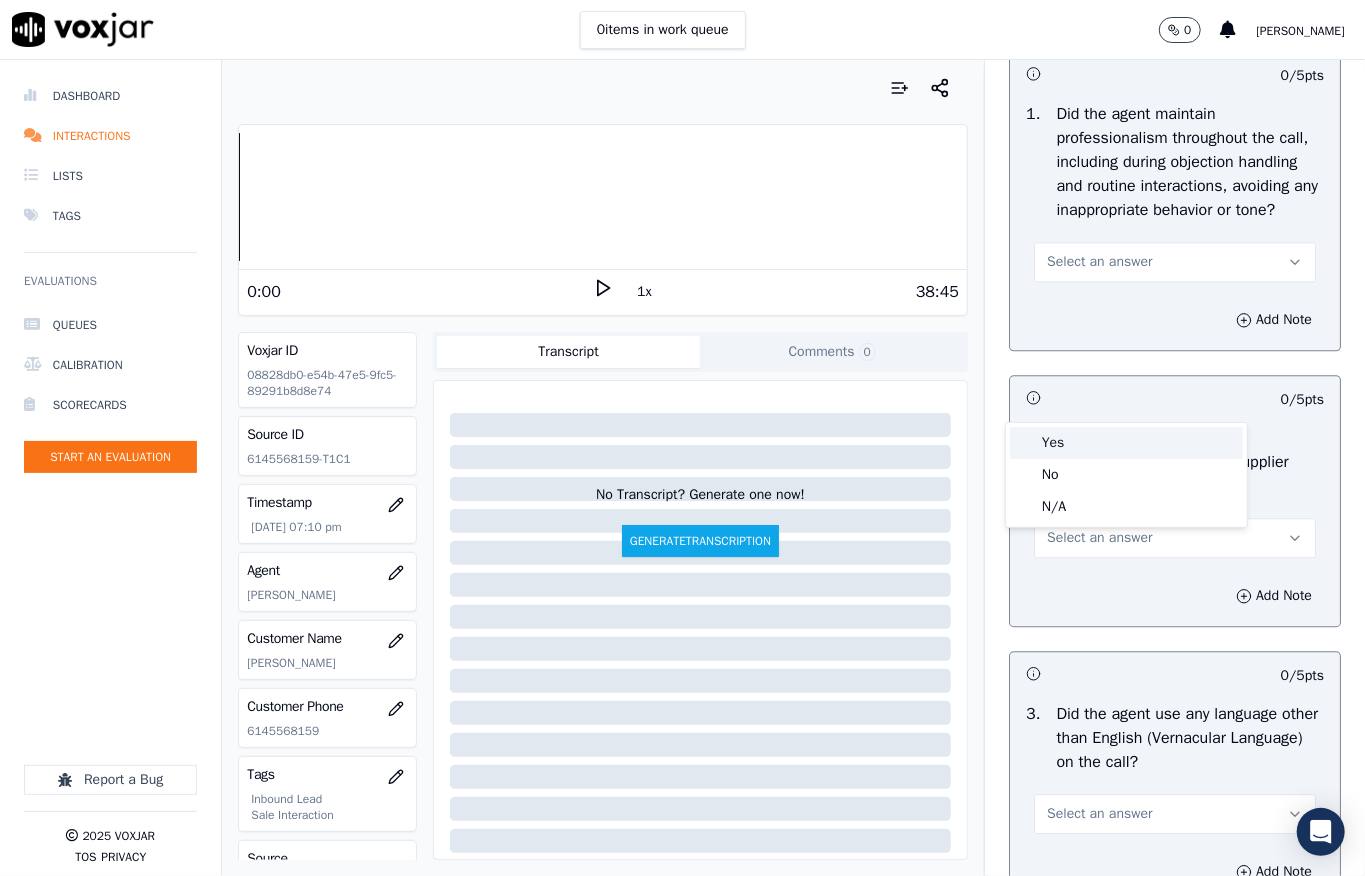 click on "Yes" at bounding box center [1126, 443] 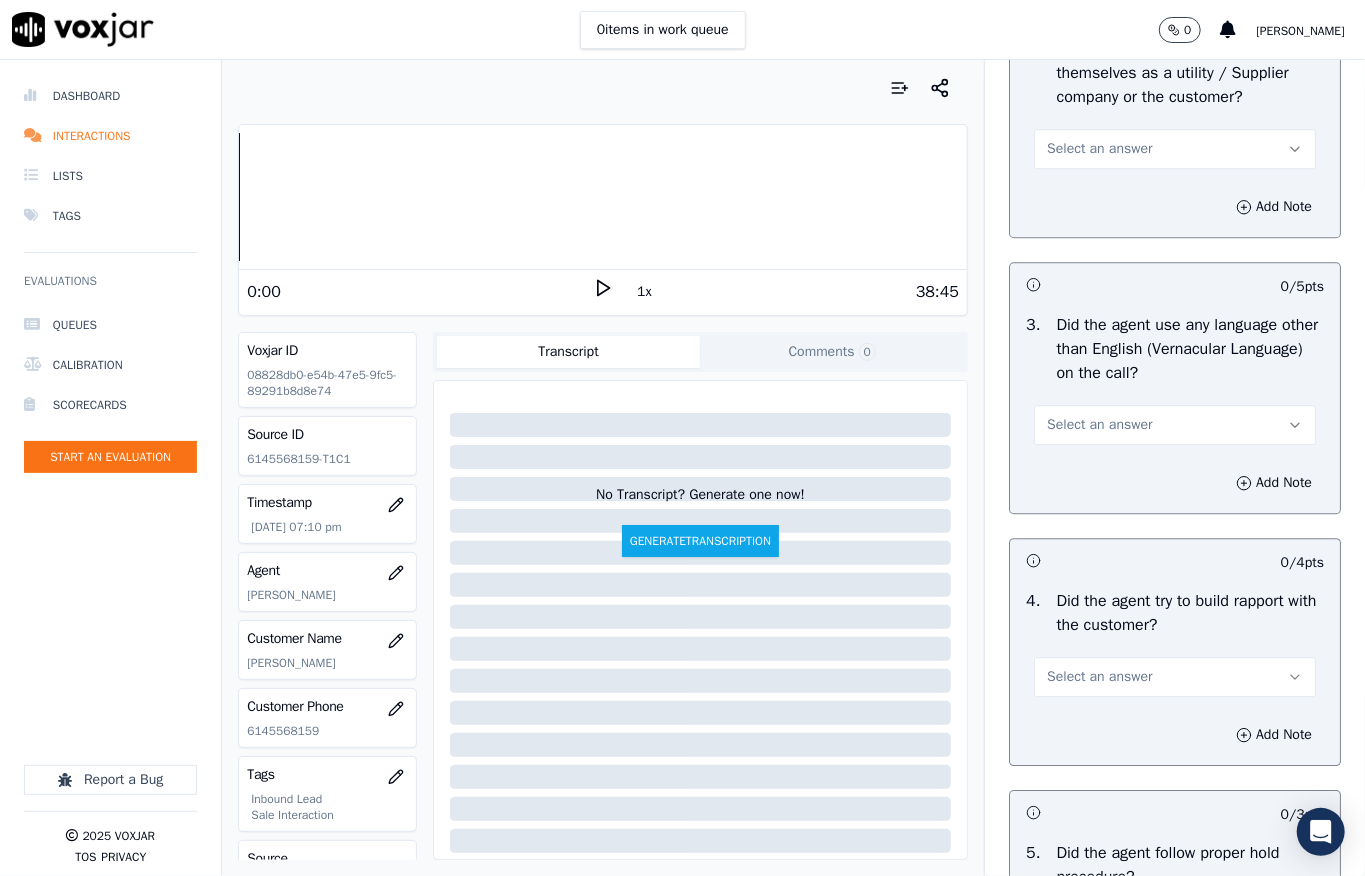 scroll, scrollTop: 2933, scrollLeft: 0, axis: vertical 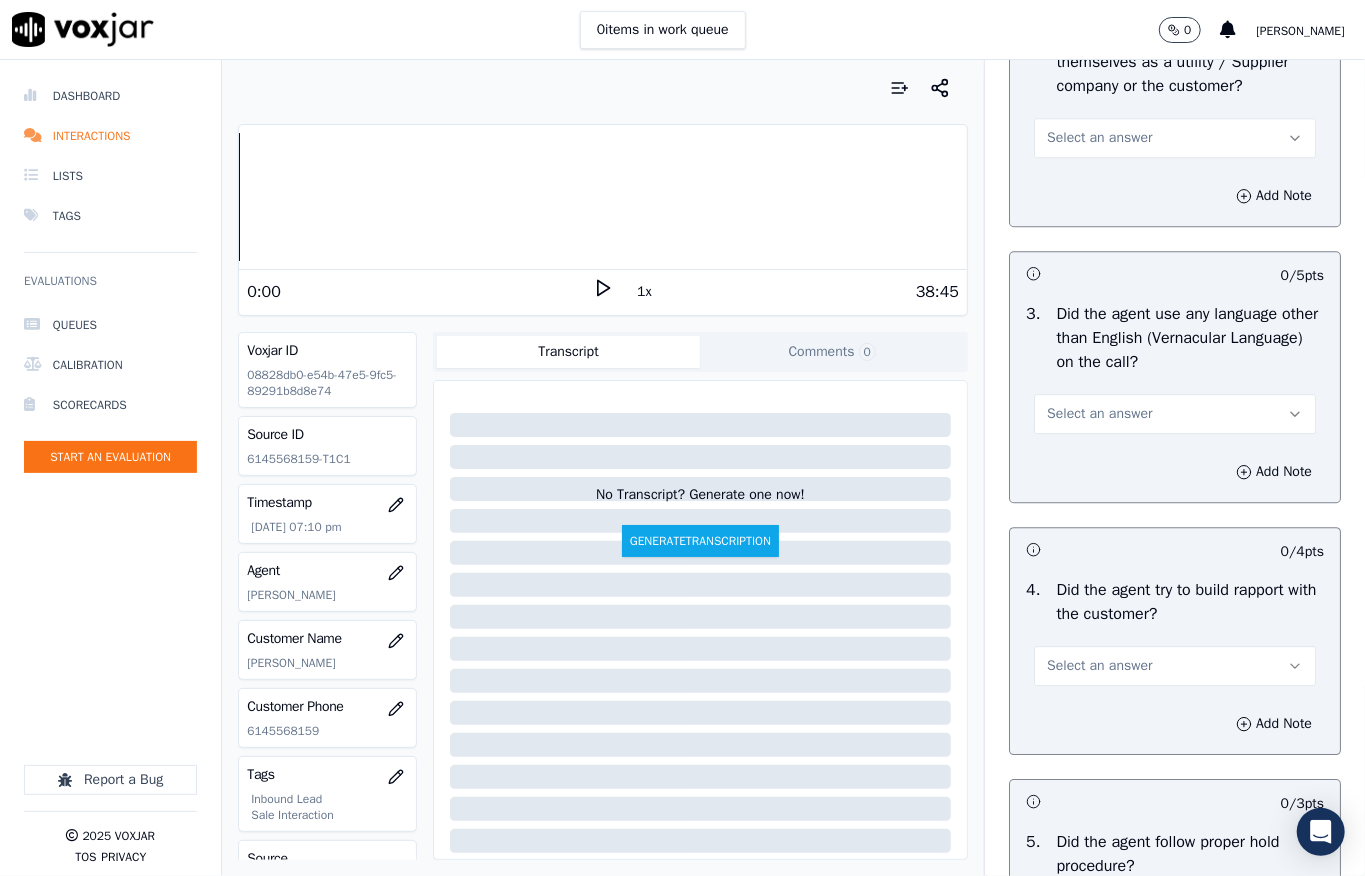 click on "Select an answer" at bounding box center [1099, 138] 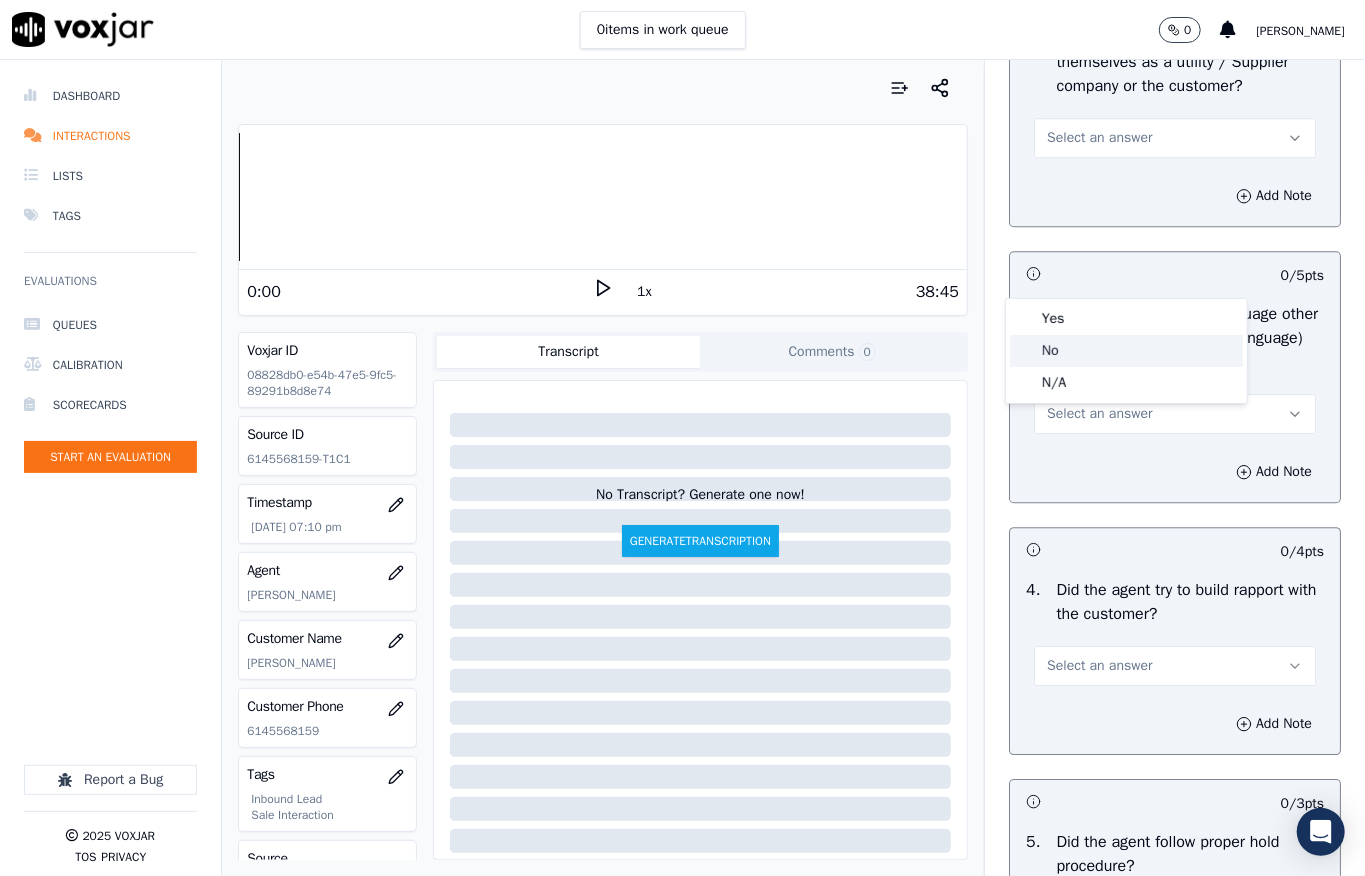 click on "No" 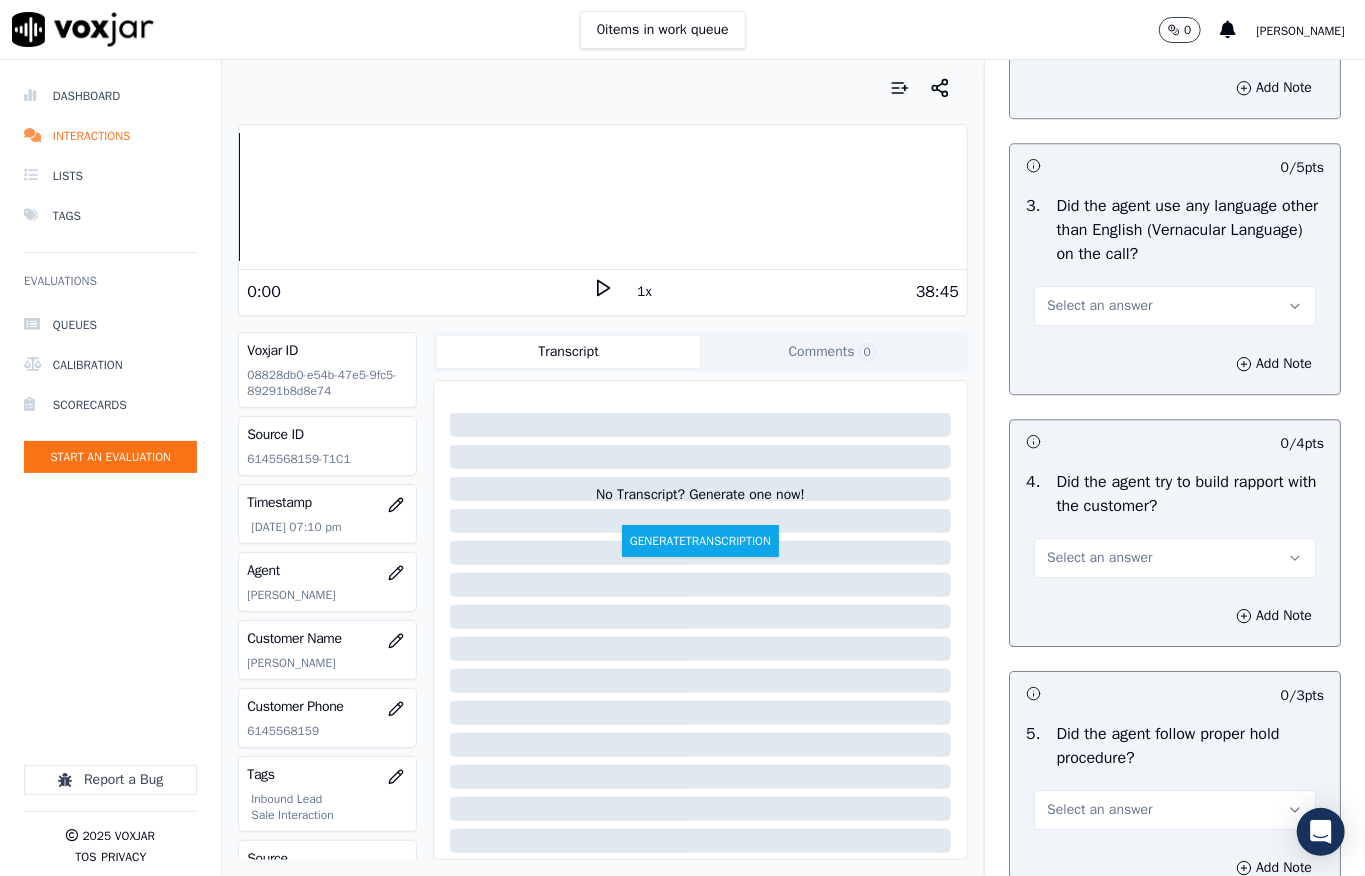 scroll, scrollTop: 3200, scrollLeft: 0, axis: vertical 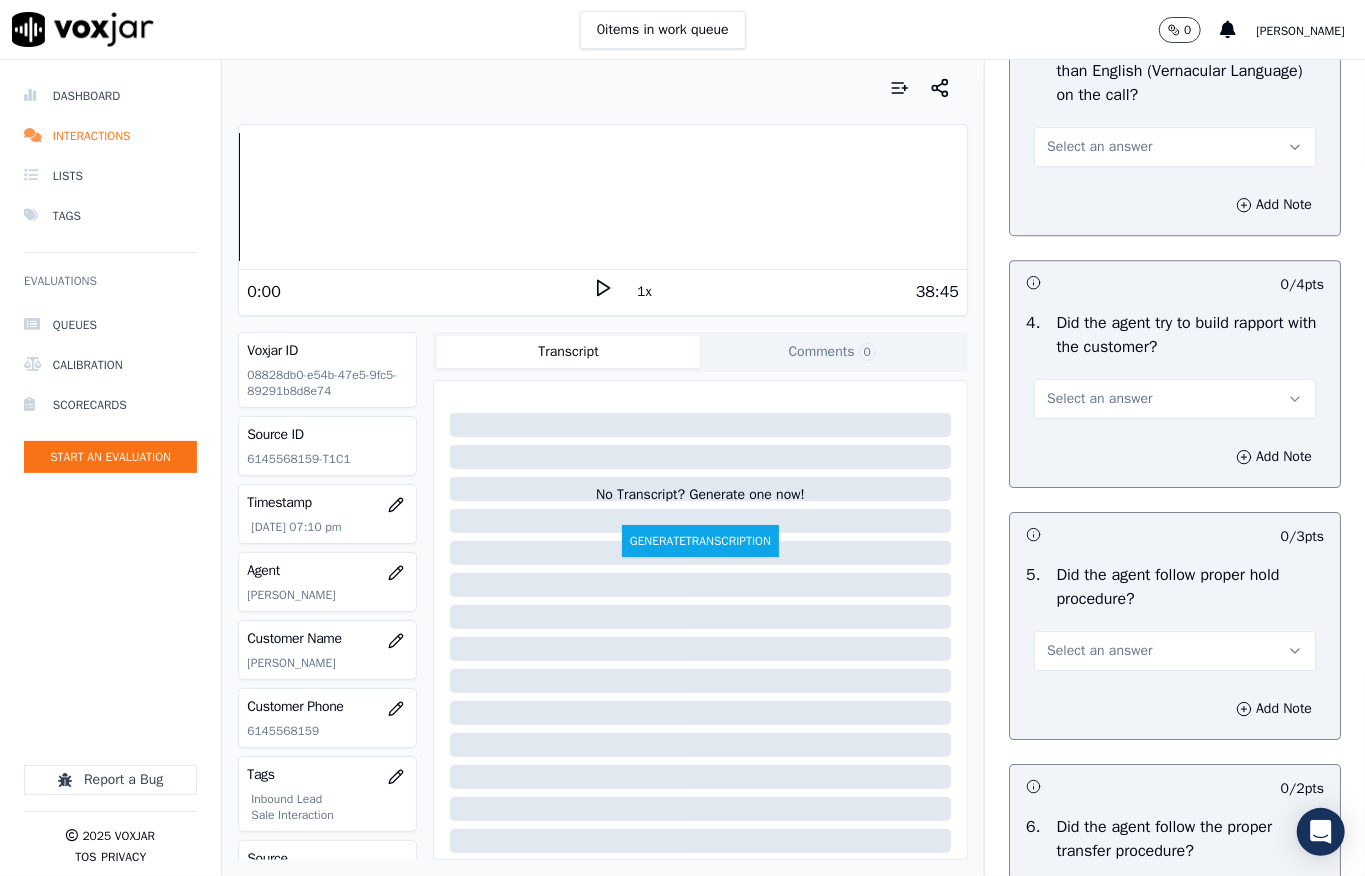 click on "Select an answer" at bounding box center (1099, 147) 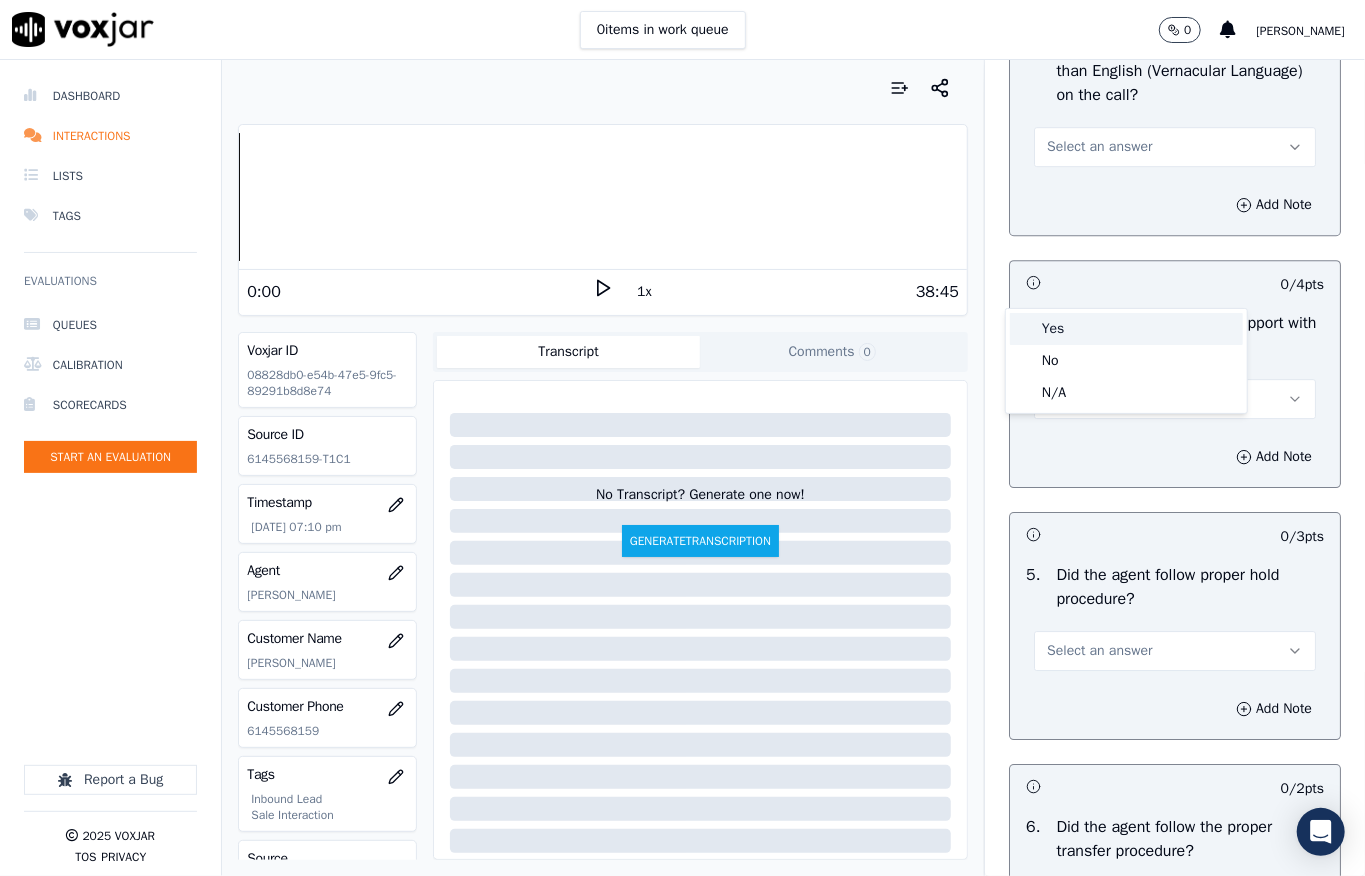 click on "No" 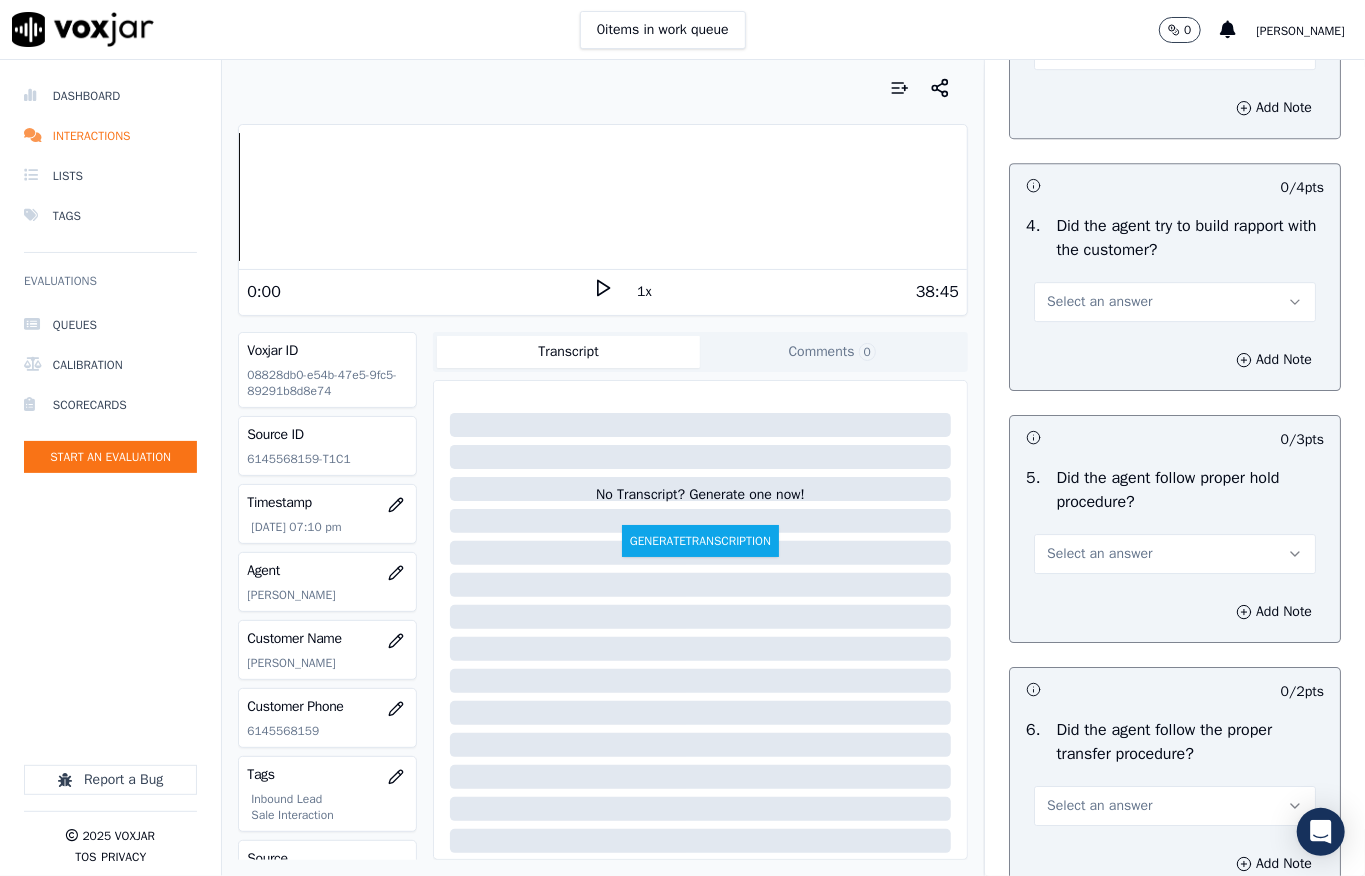 scroll, scrollTop: 3466, scrollLeft: 0, axis: vertical 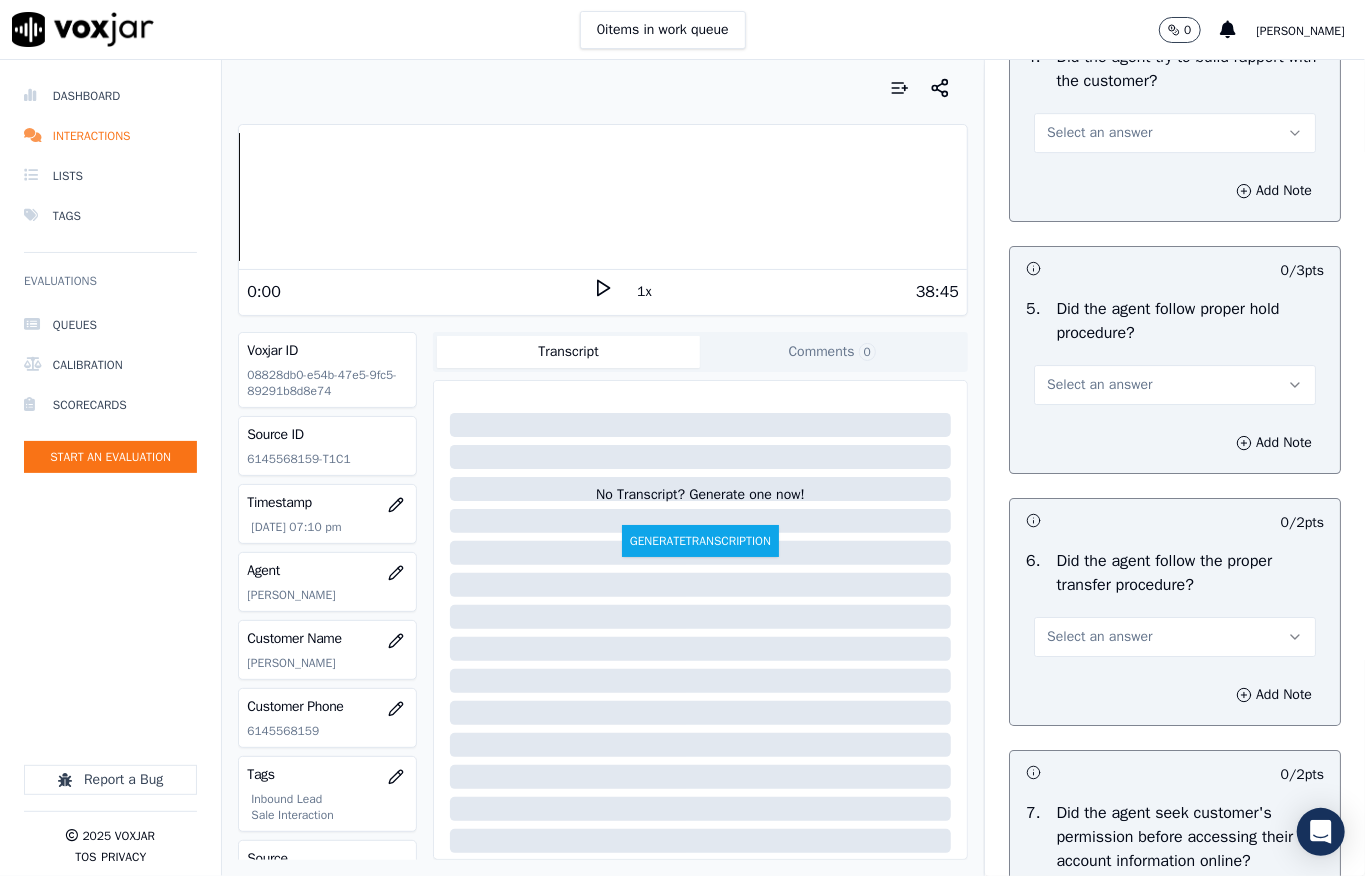 click on "Select an answer" at bounding box center (1099, 133) 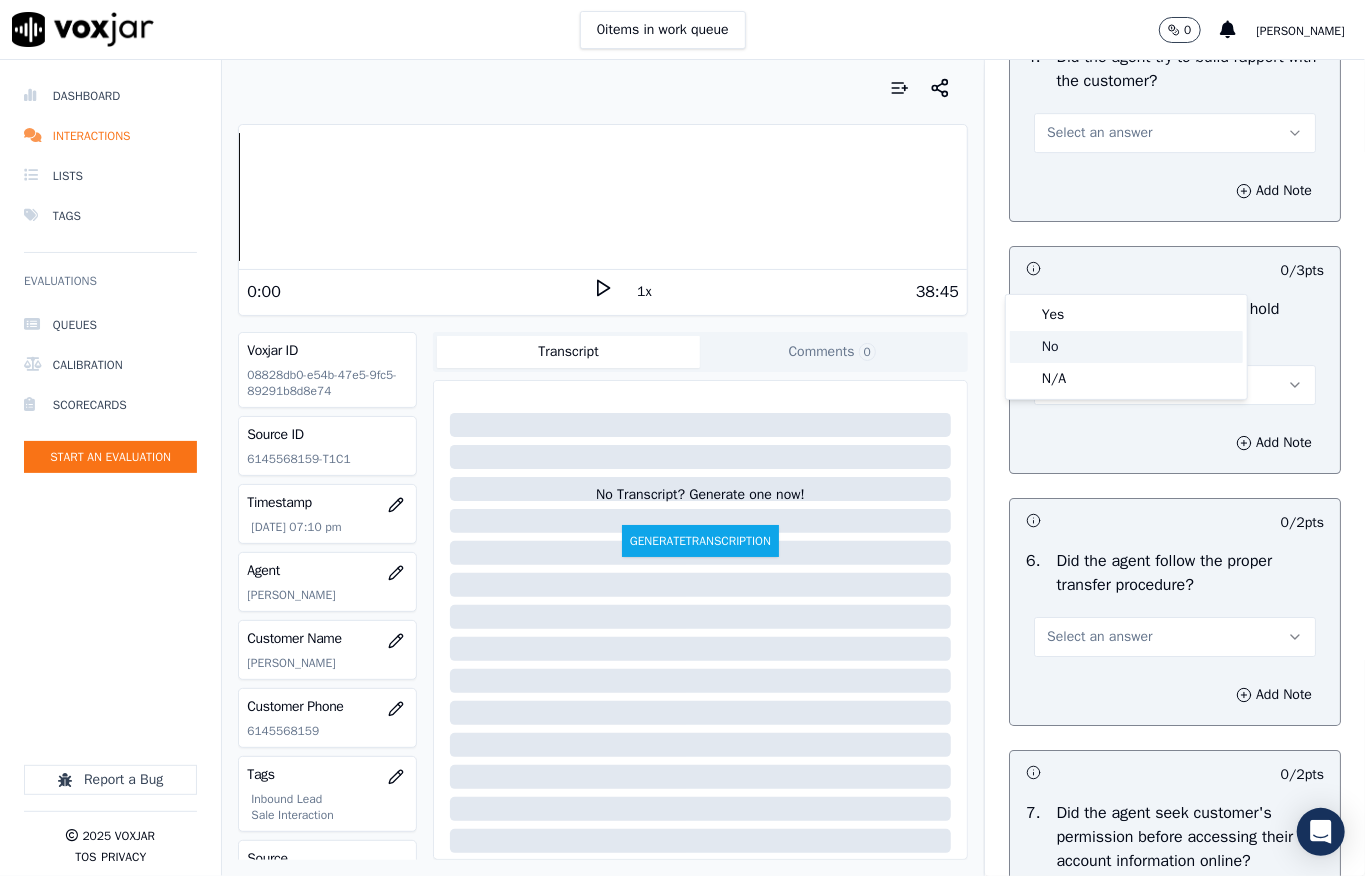 click on "No" 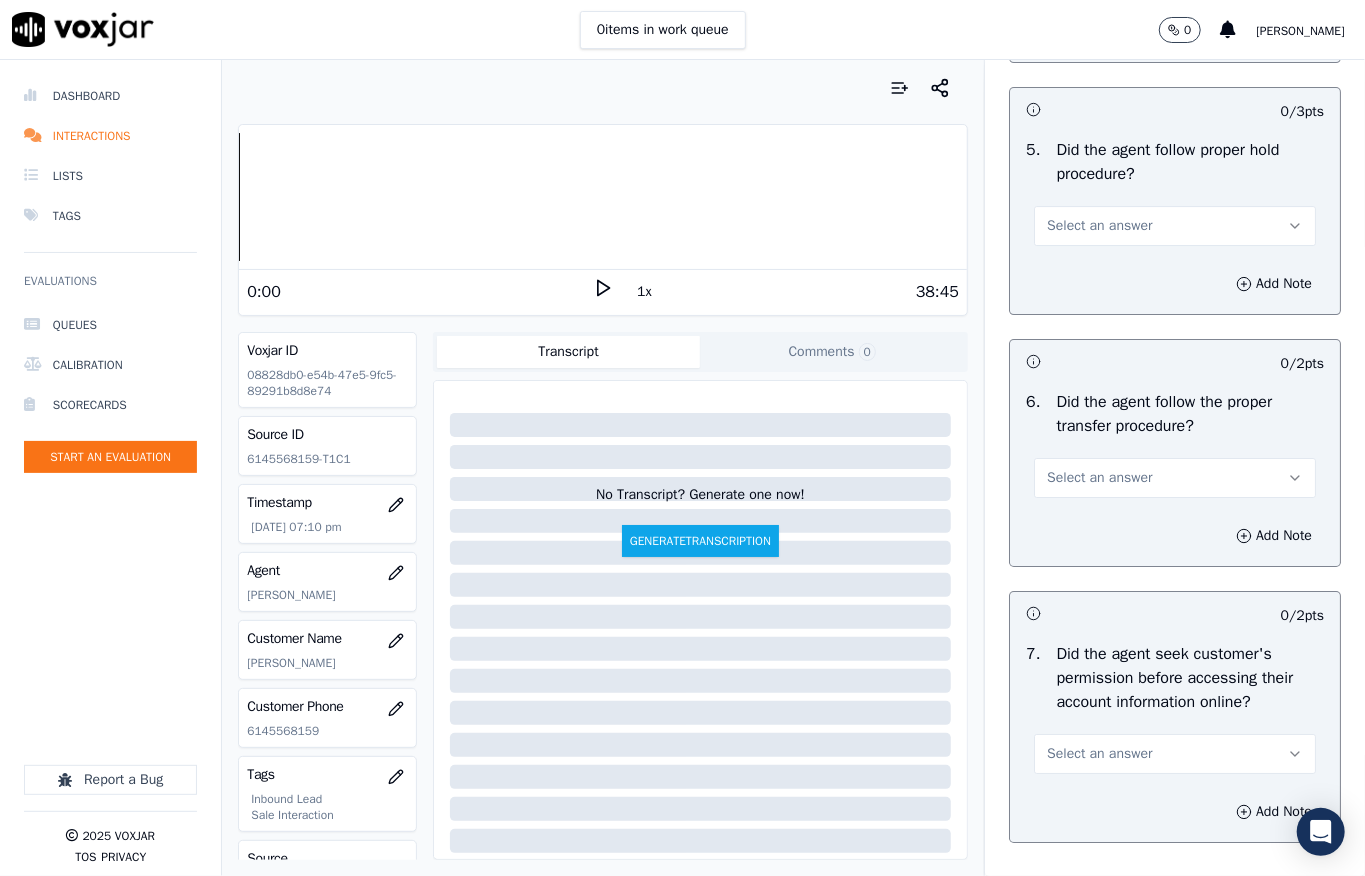 scroll, scrollTop: 3466, scrollLeft: 0, axis: vertical 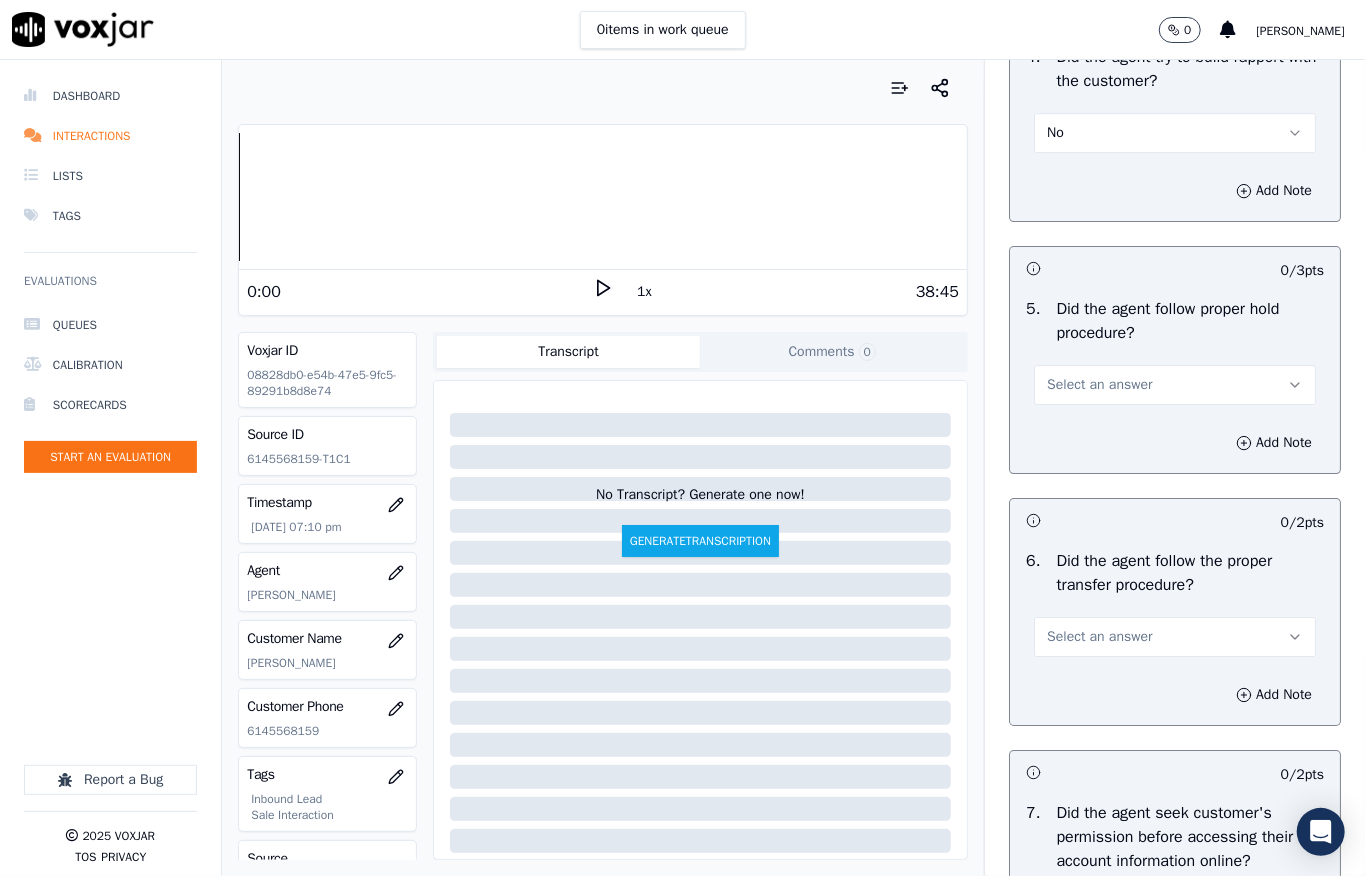 click on "No" at bounding box center [1175, 133] 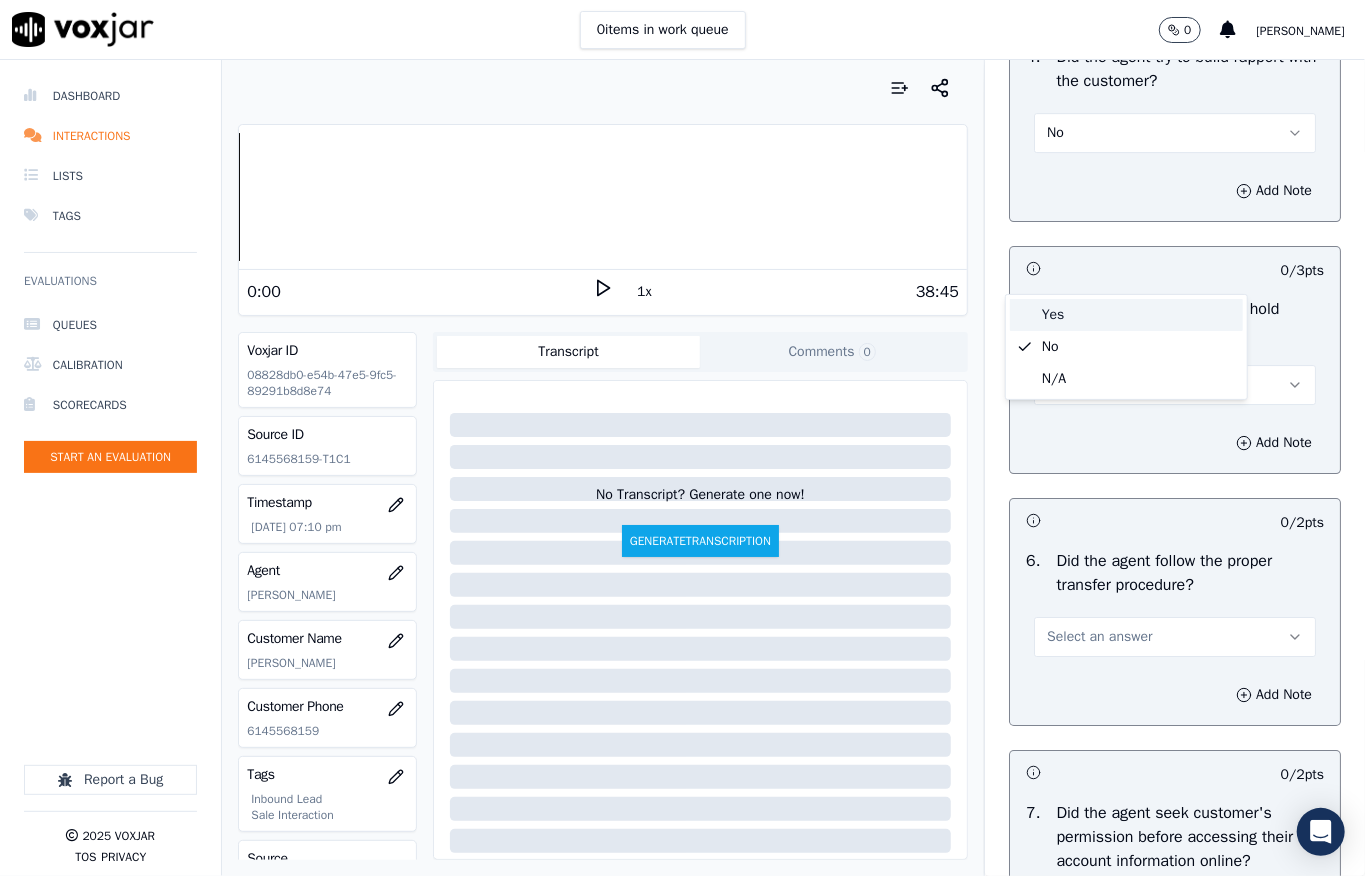 click on "Yes" at bounding box center [1126, 315] 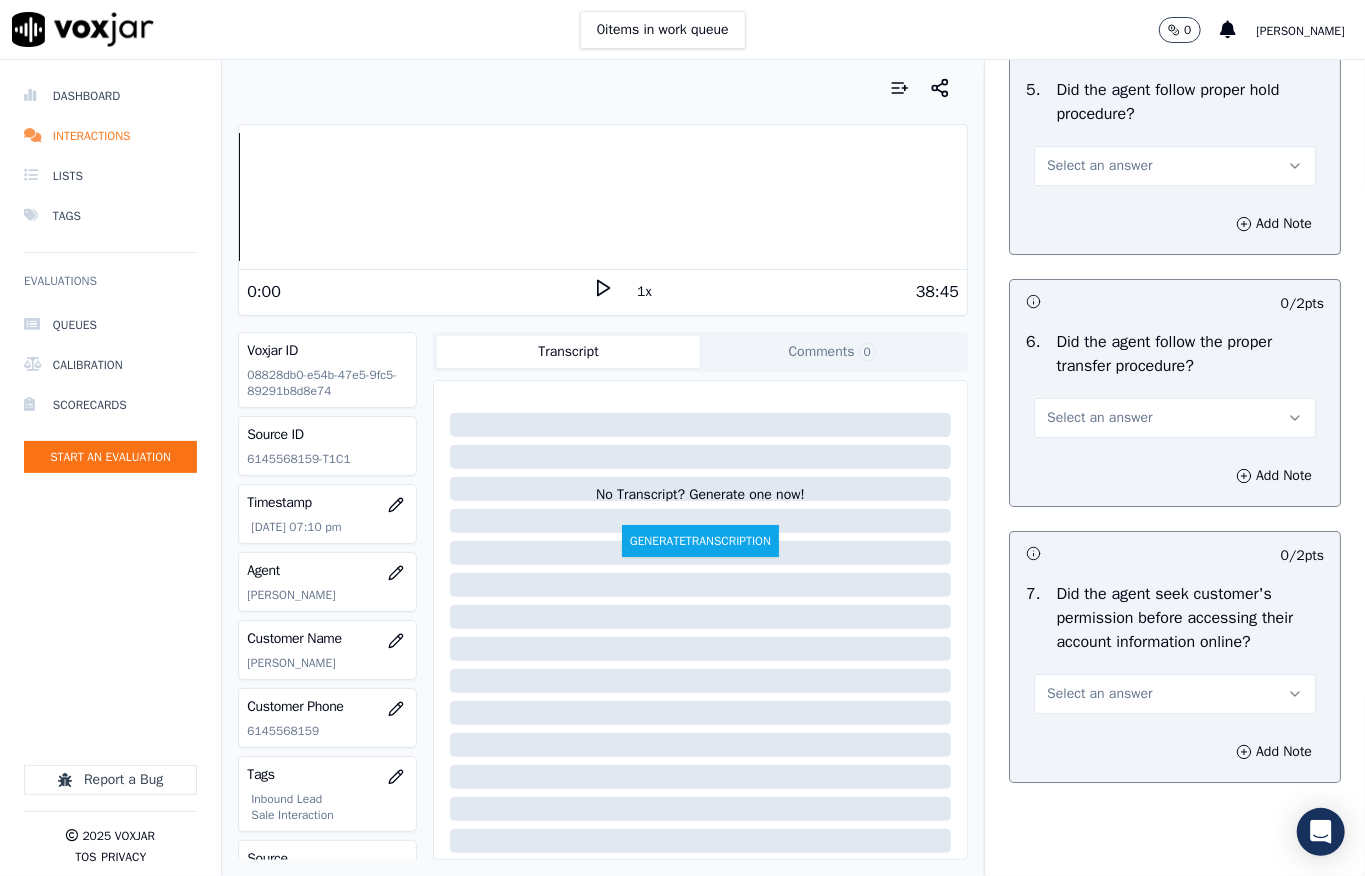 scroll, scrollTop: 3733, scrollLeft: 0, axis: vertical 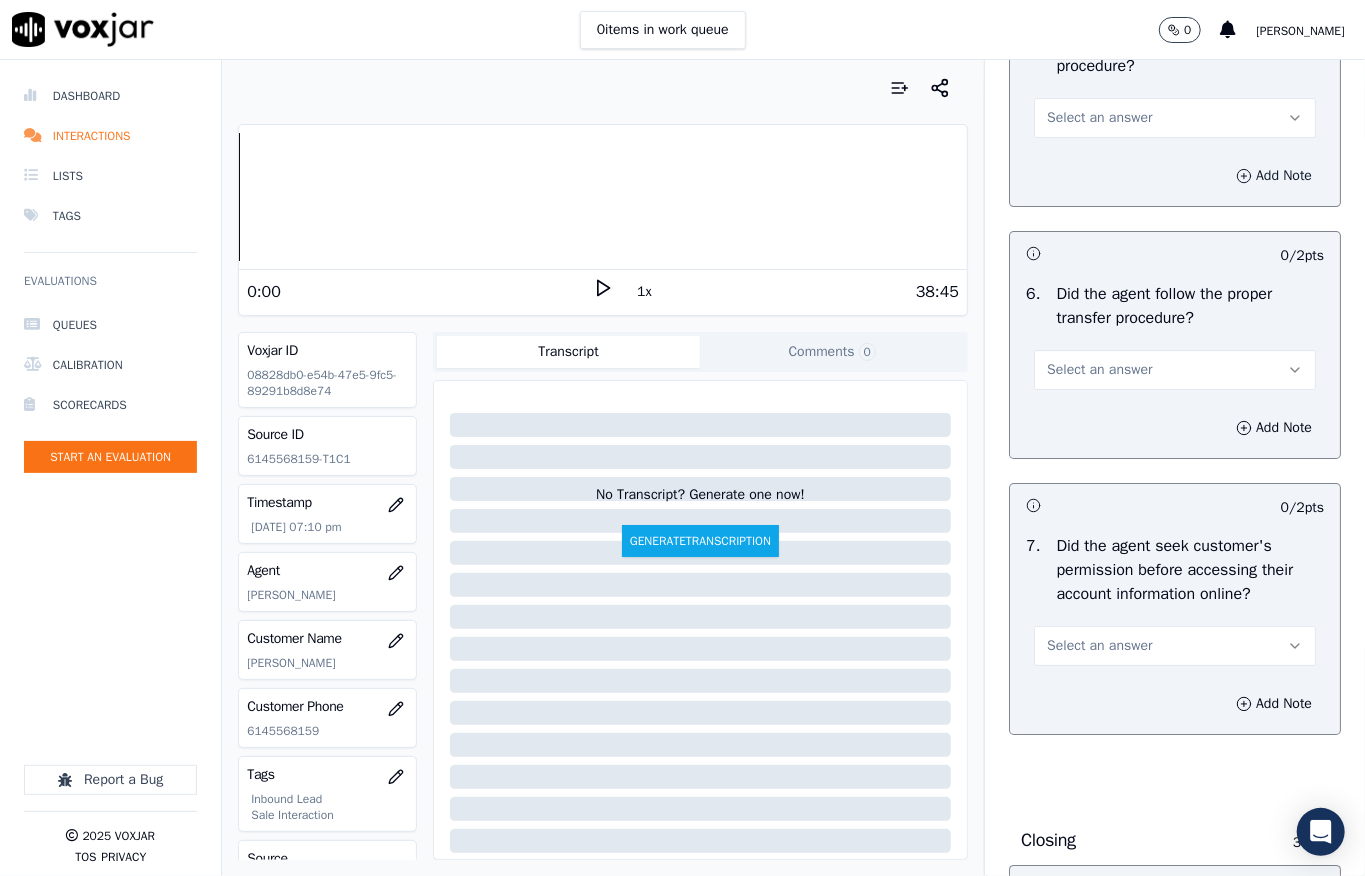 click 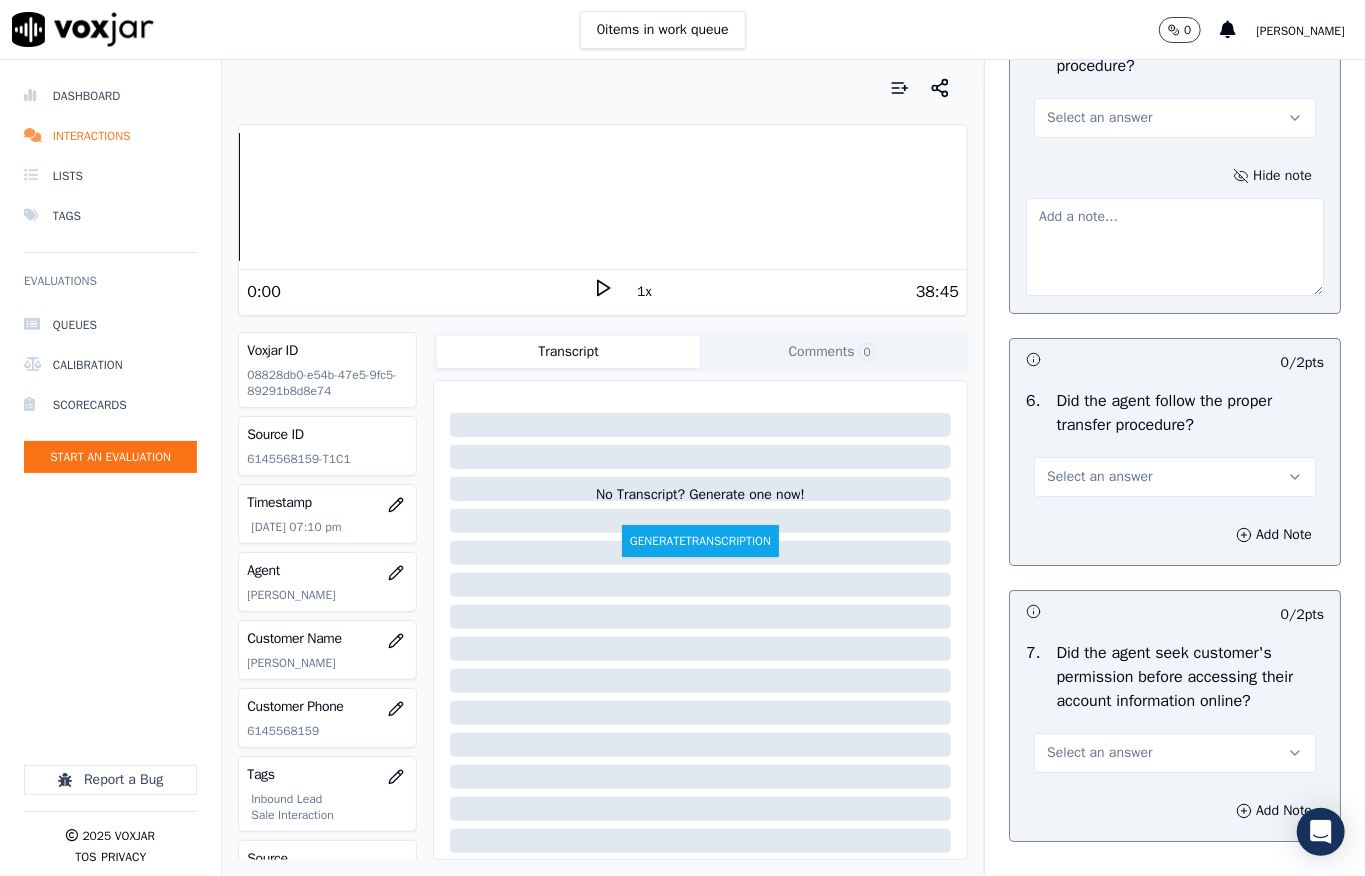 click at bounding box center [1175, 247] 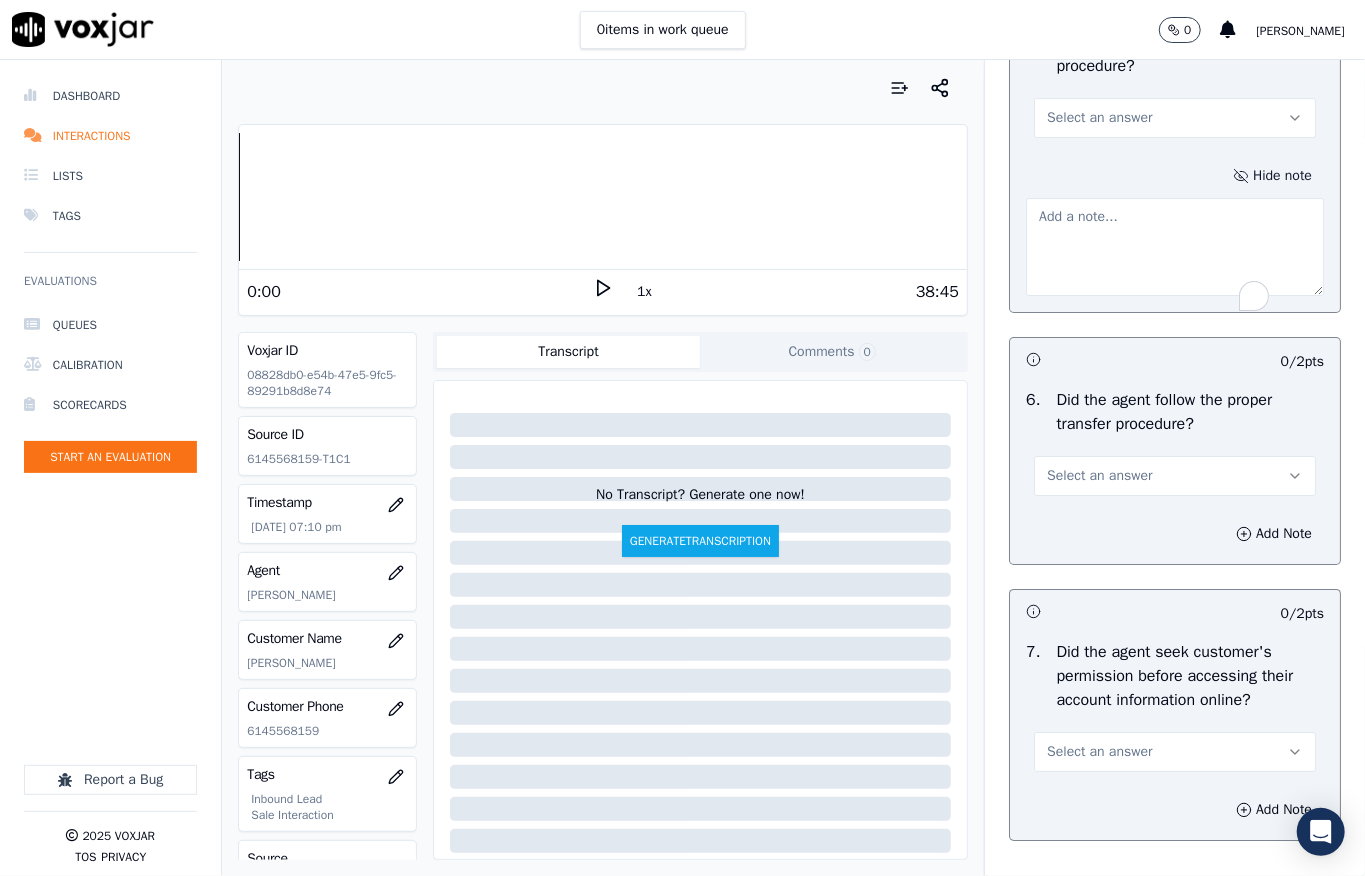 click on "Select an answer" at bounding box center [1099, 118] 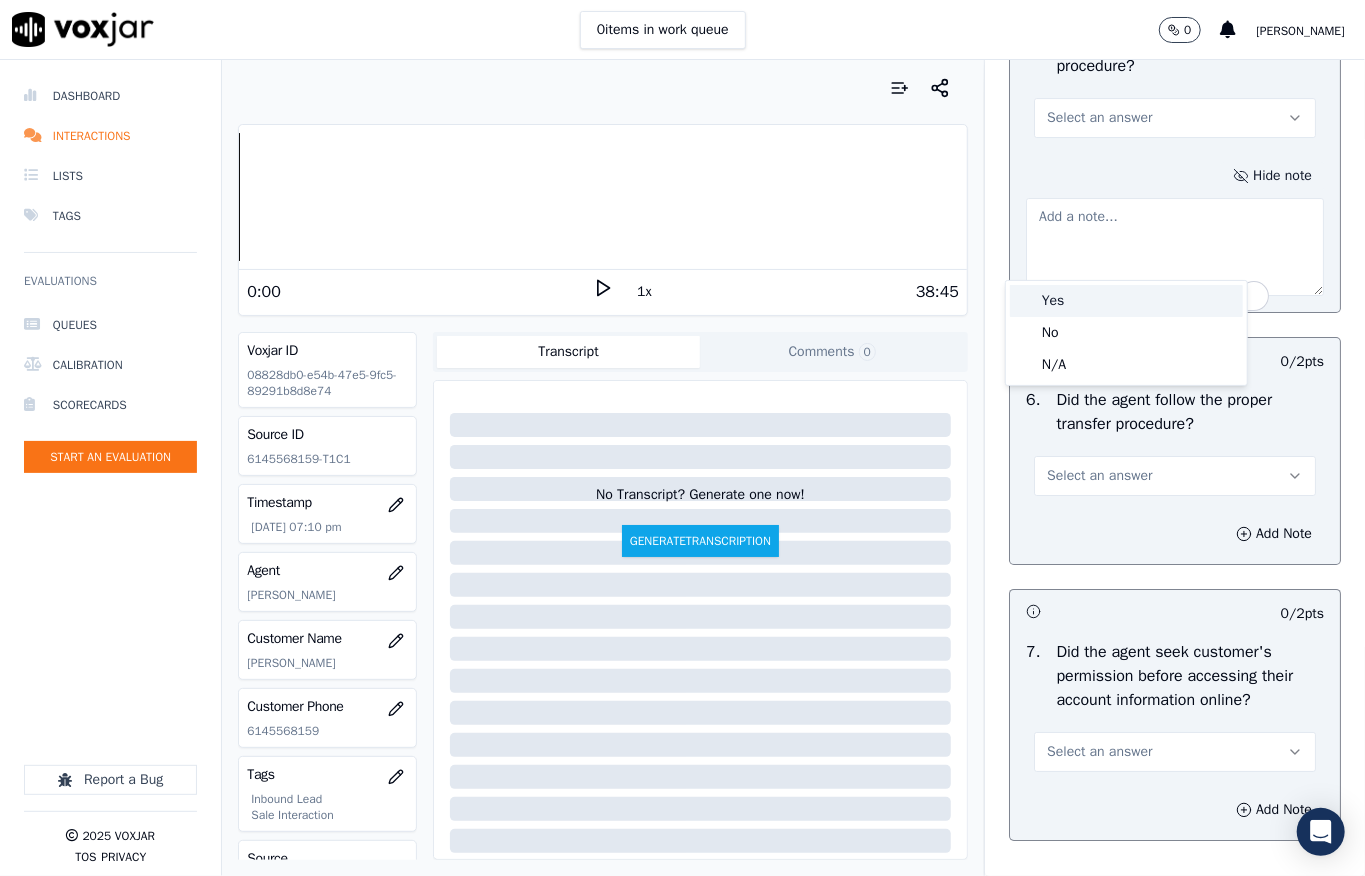 click on "Yes" at bounding box center [1126, 301] 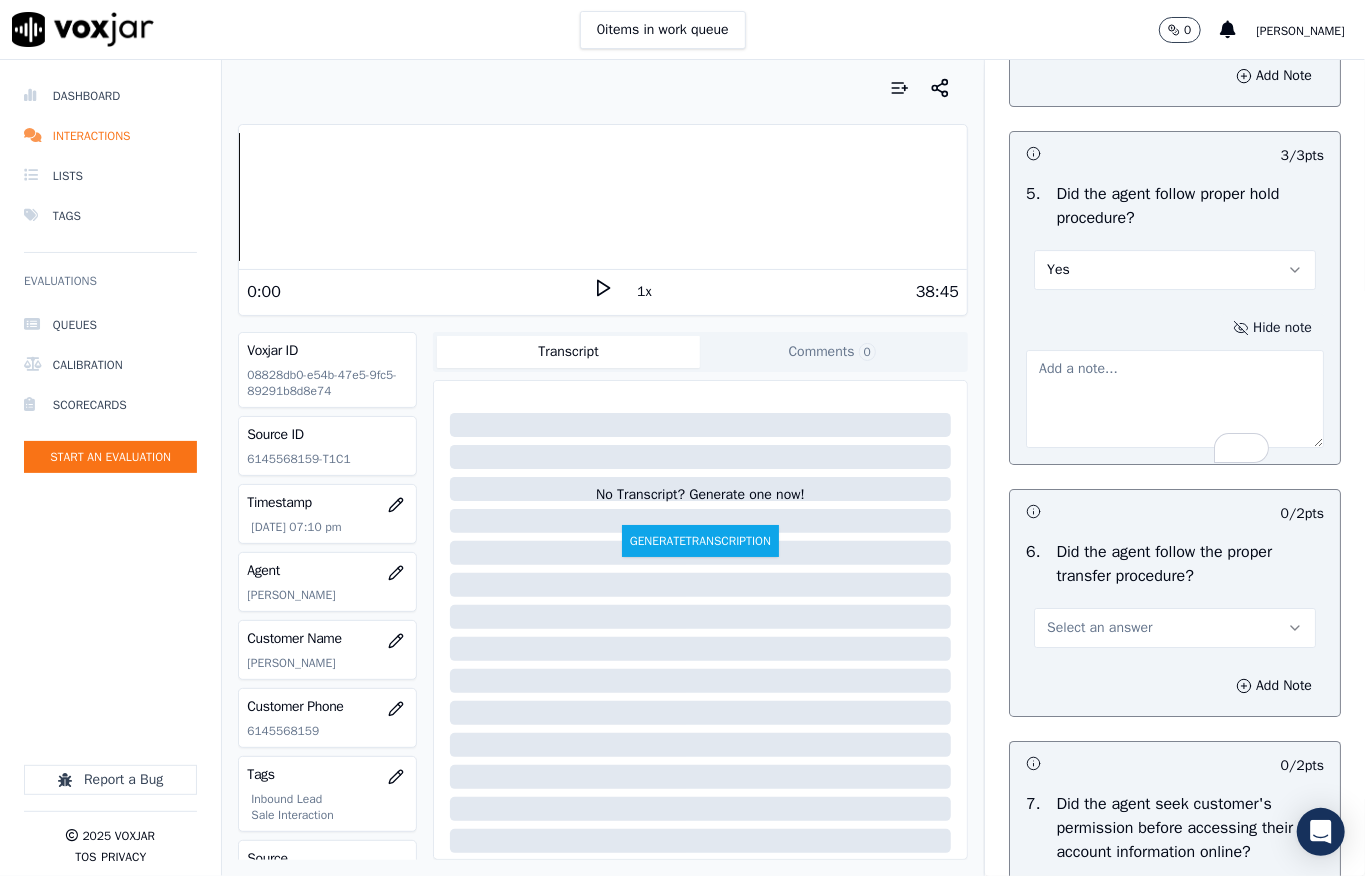 scroll, scrollTop: 3600, scrollLeft: 0, axis: vertical 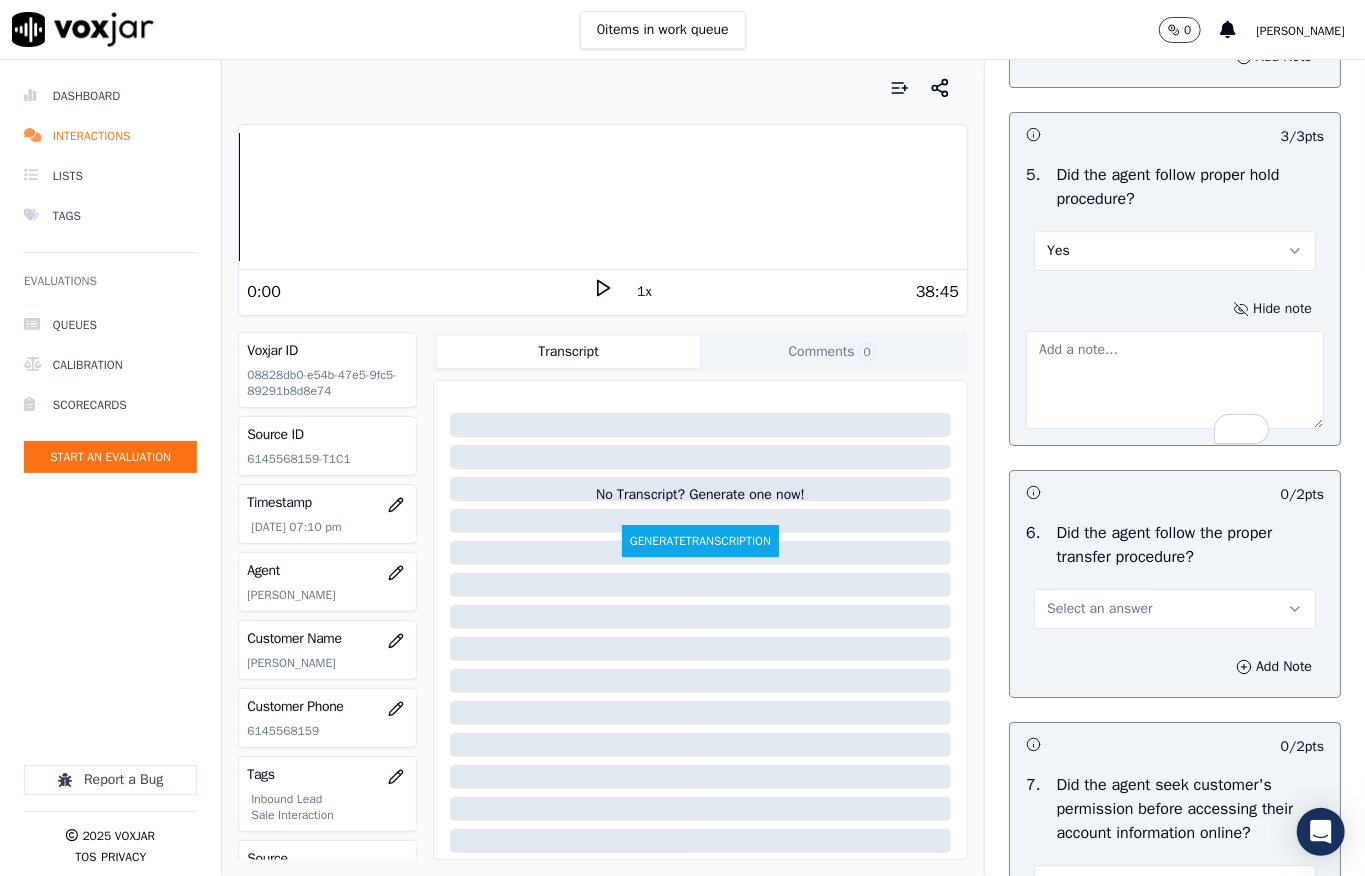 click on "Hide note" at bounding box center (1272, 309) 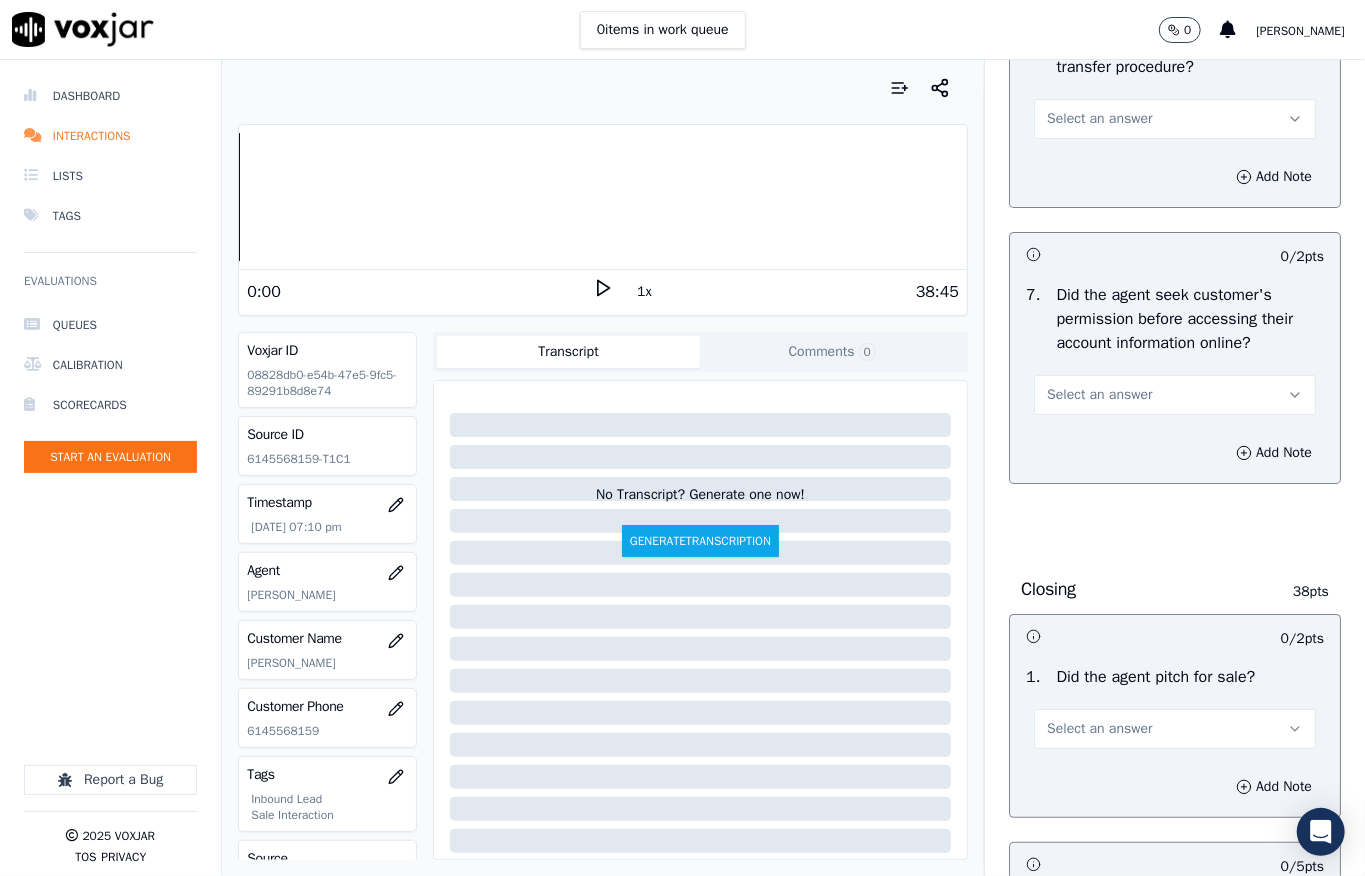 scroll, scrollTop: 4133, scrollLeft: 0, axis: vertical 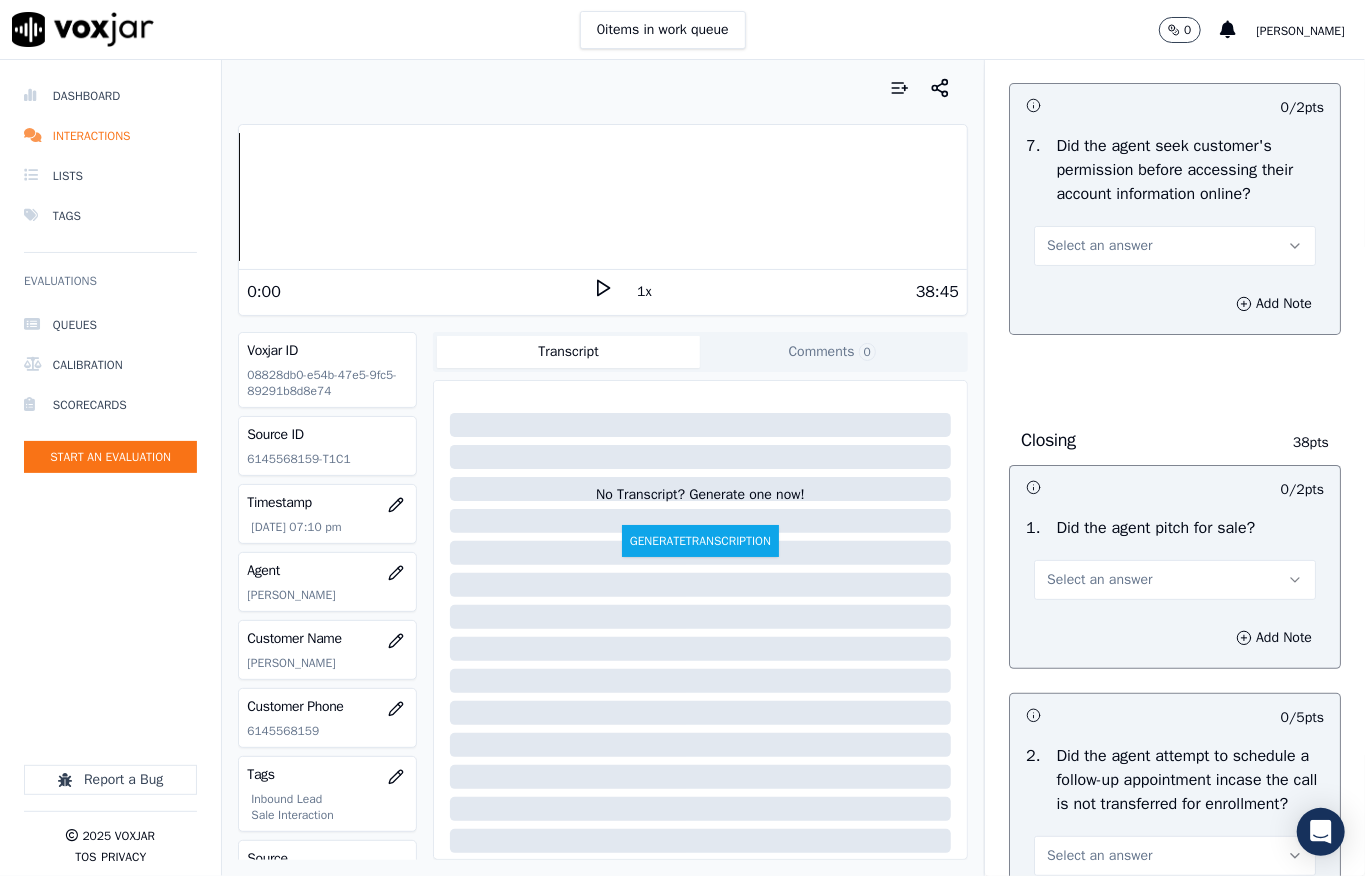 click on "Select an answer" at bounding box center (1099, -30) 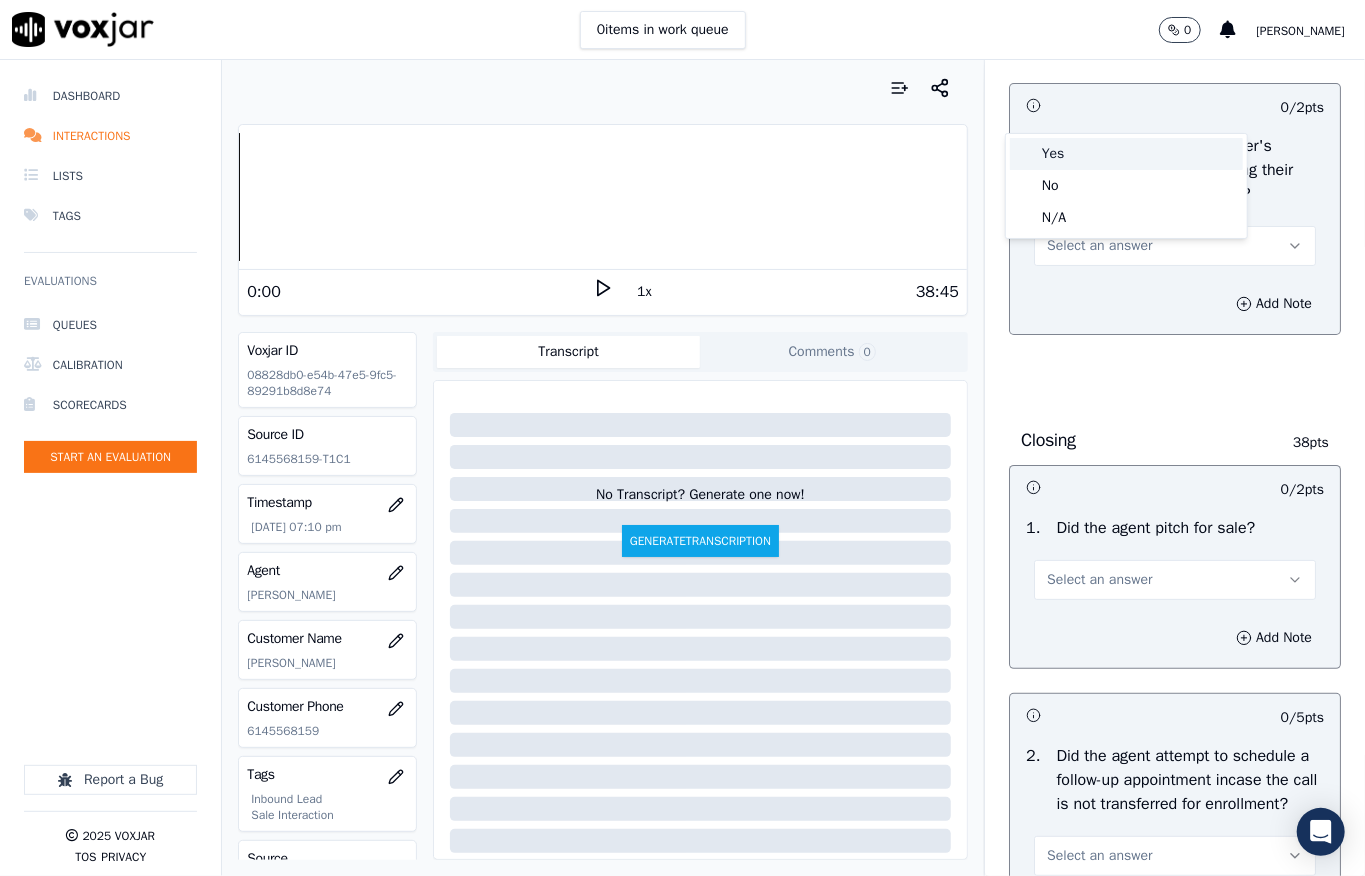 click on "Yes" at bounding box center [1126, 154] 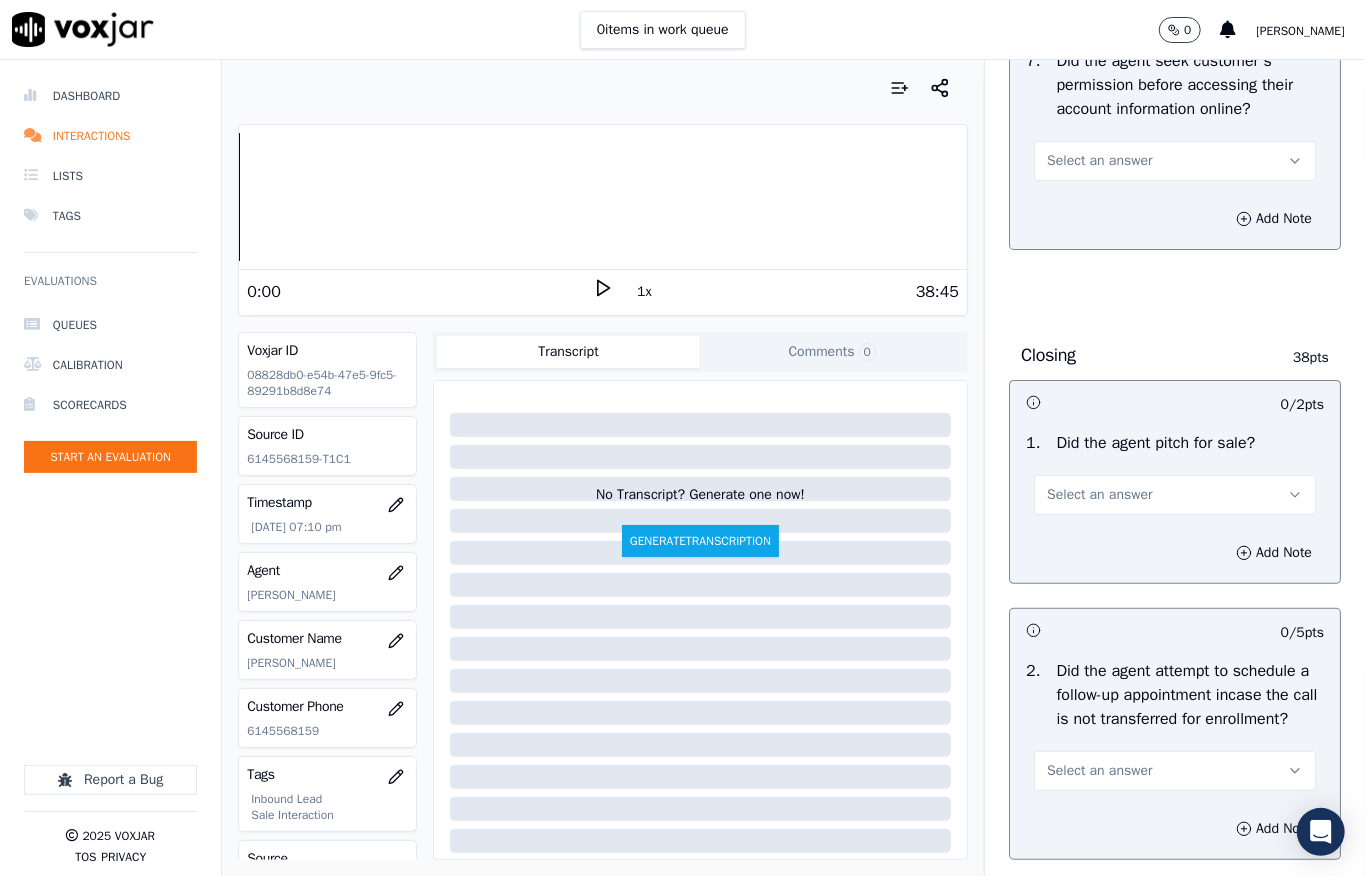 scroll, scrollTop: 4266, scrollLeft: 0, axis: vertical 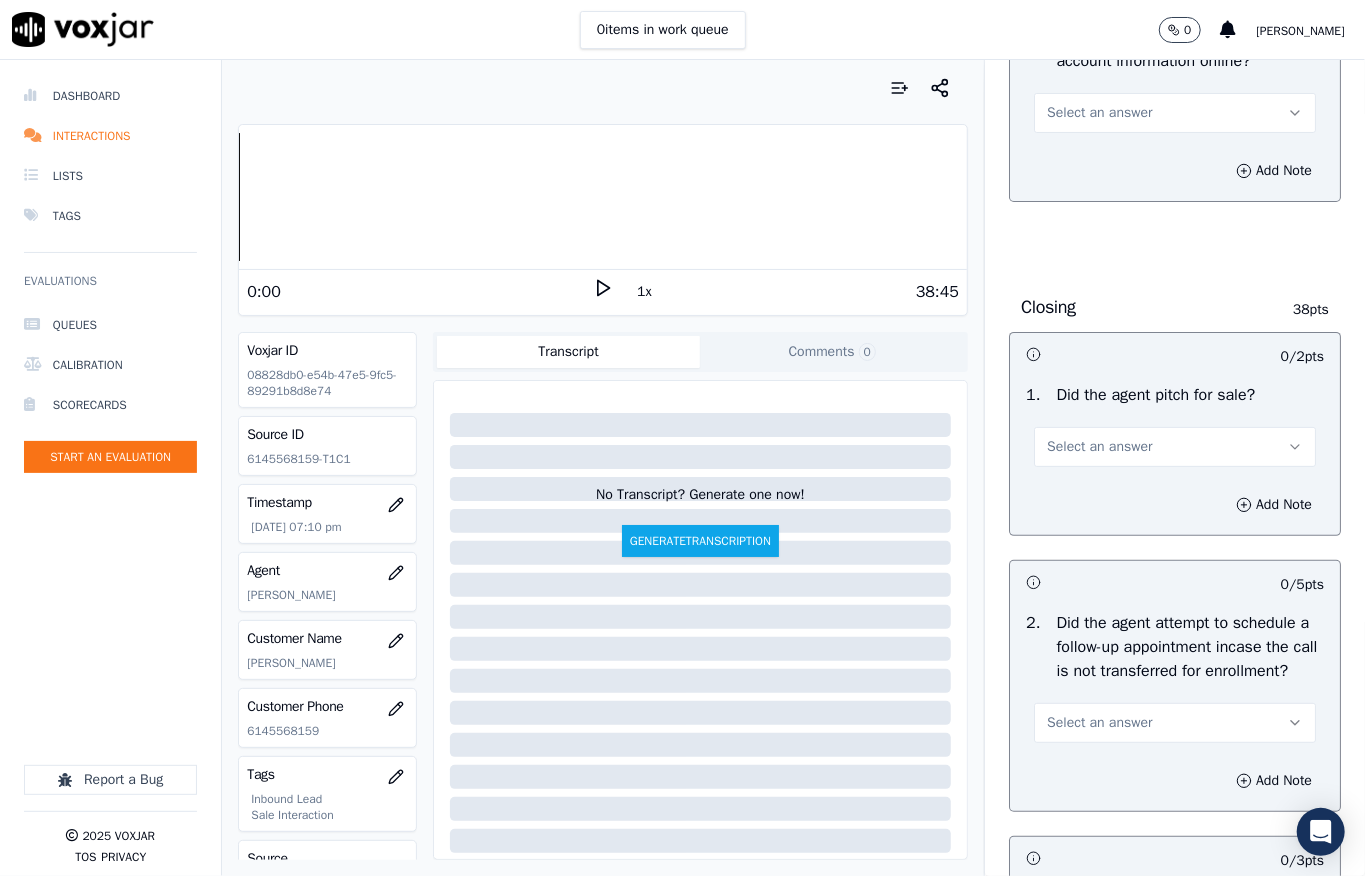 click on "Select an answer" at bounding box center (1099, 113) 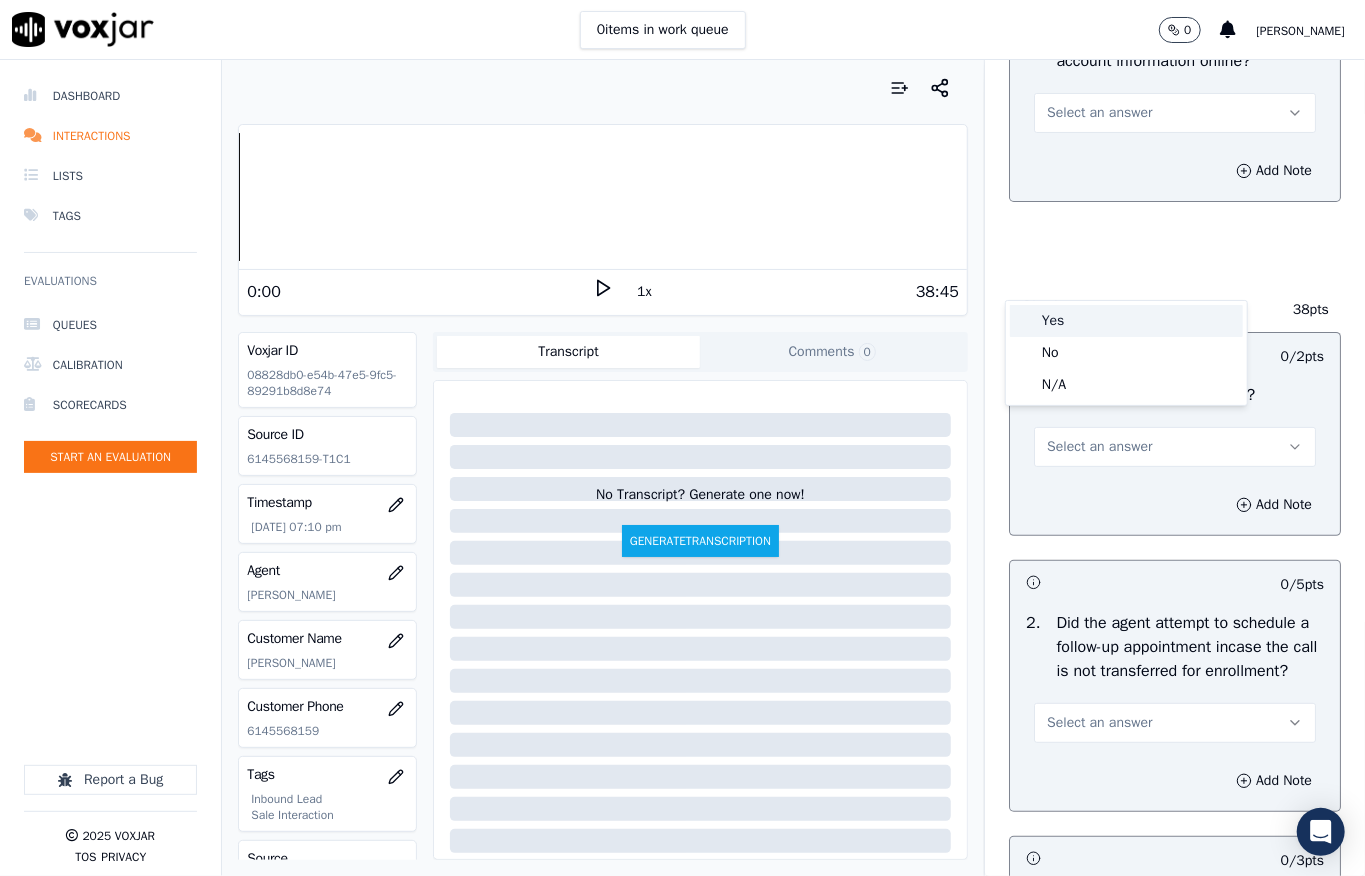 click on "Yes" at bounding box center [1126, 321] 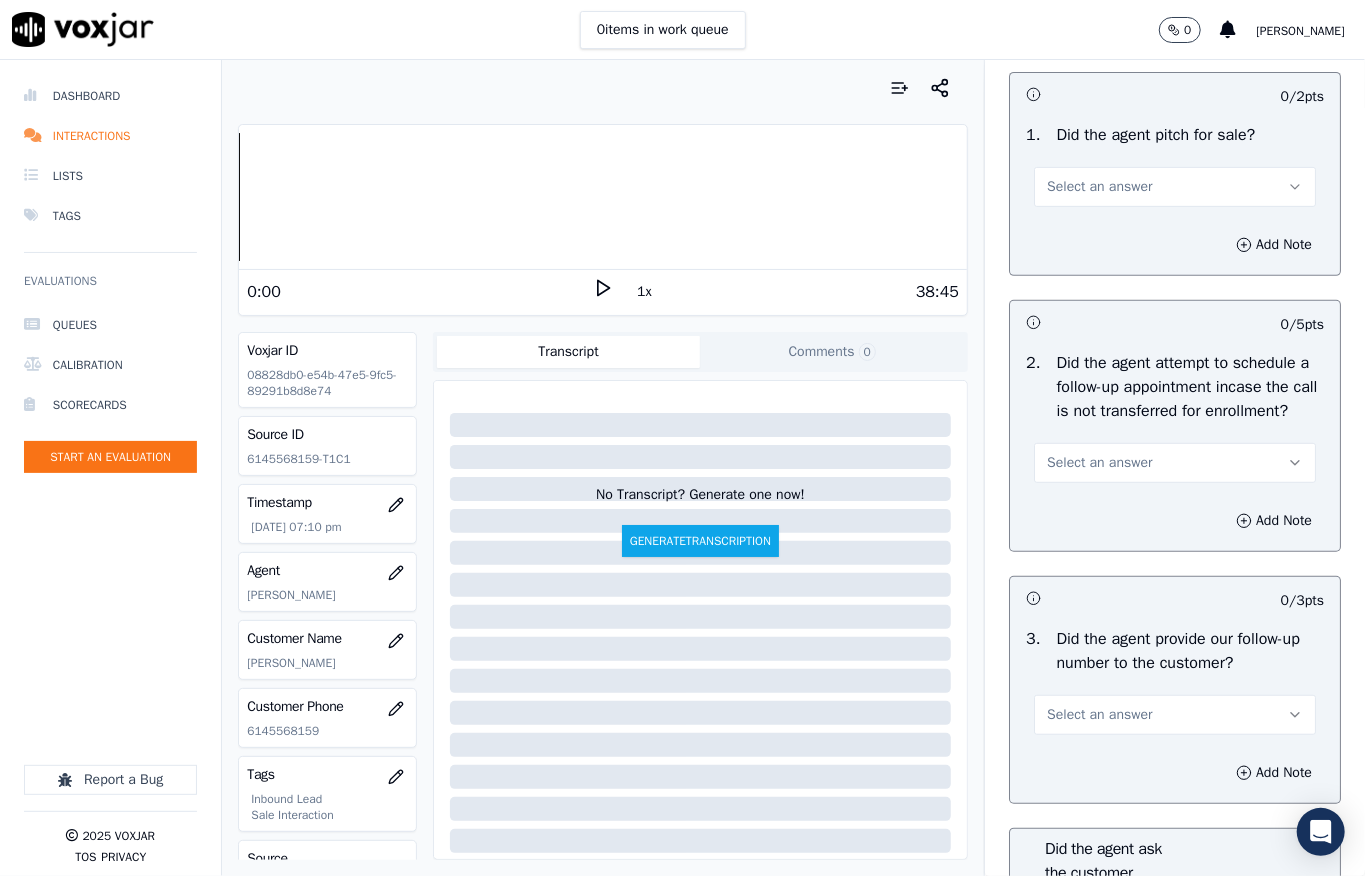 scroll, scrollTop: 4533, scrollLeft: 0, axis: vertical 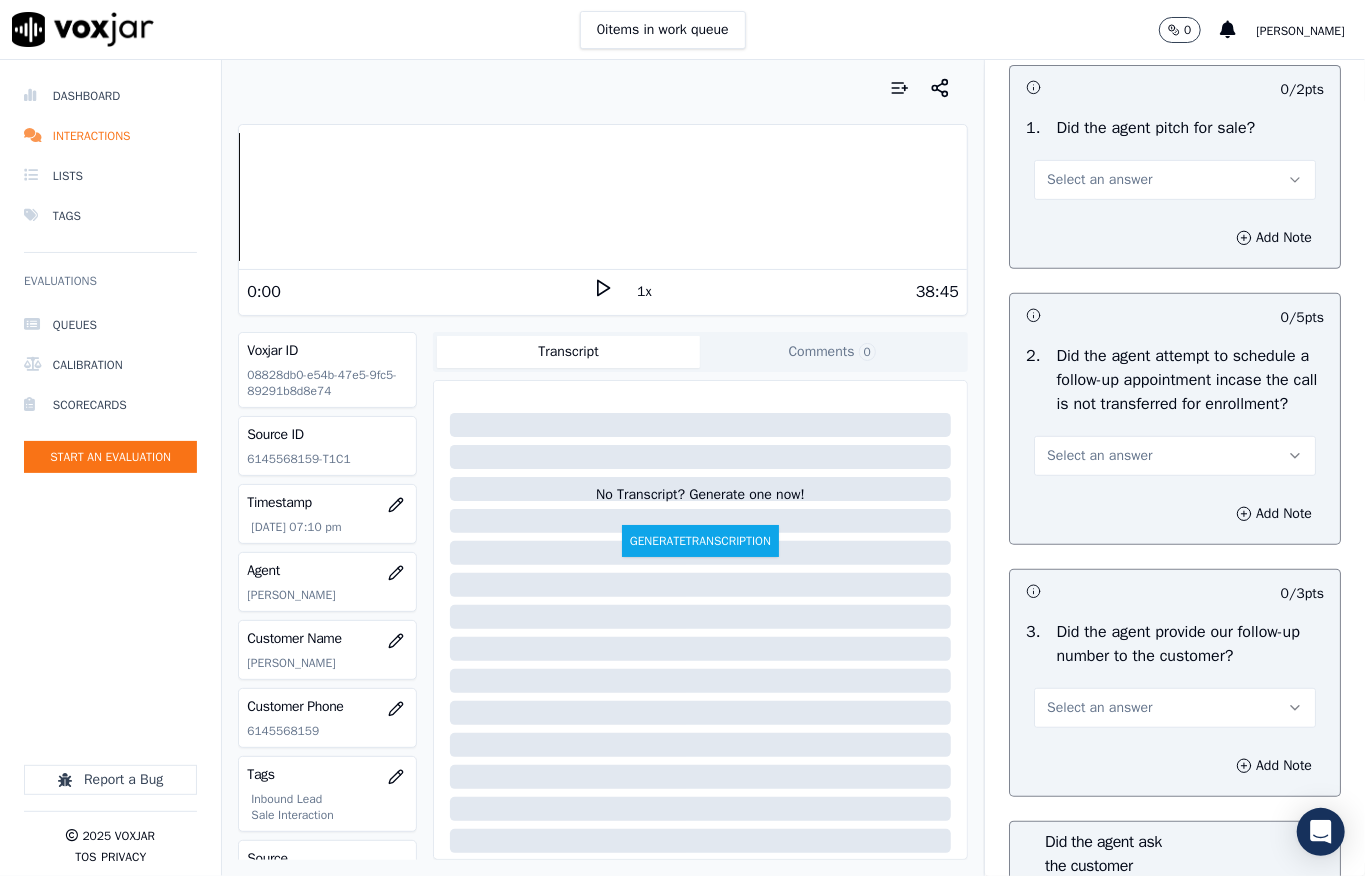 click on "Select an answer" at bounding box center [1099, 180] 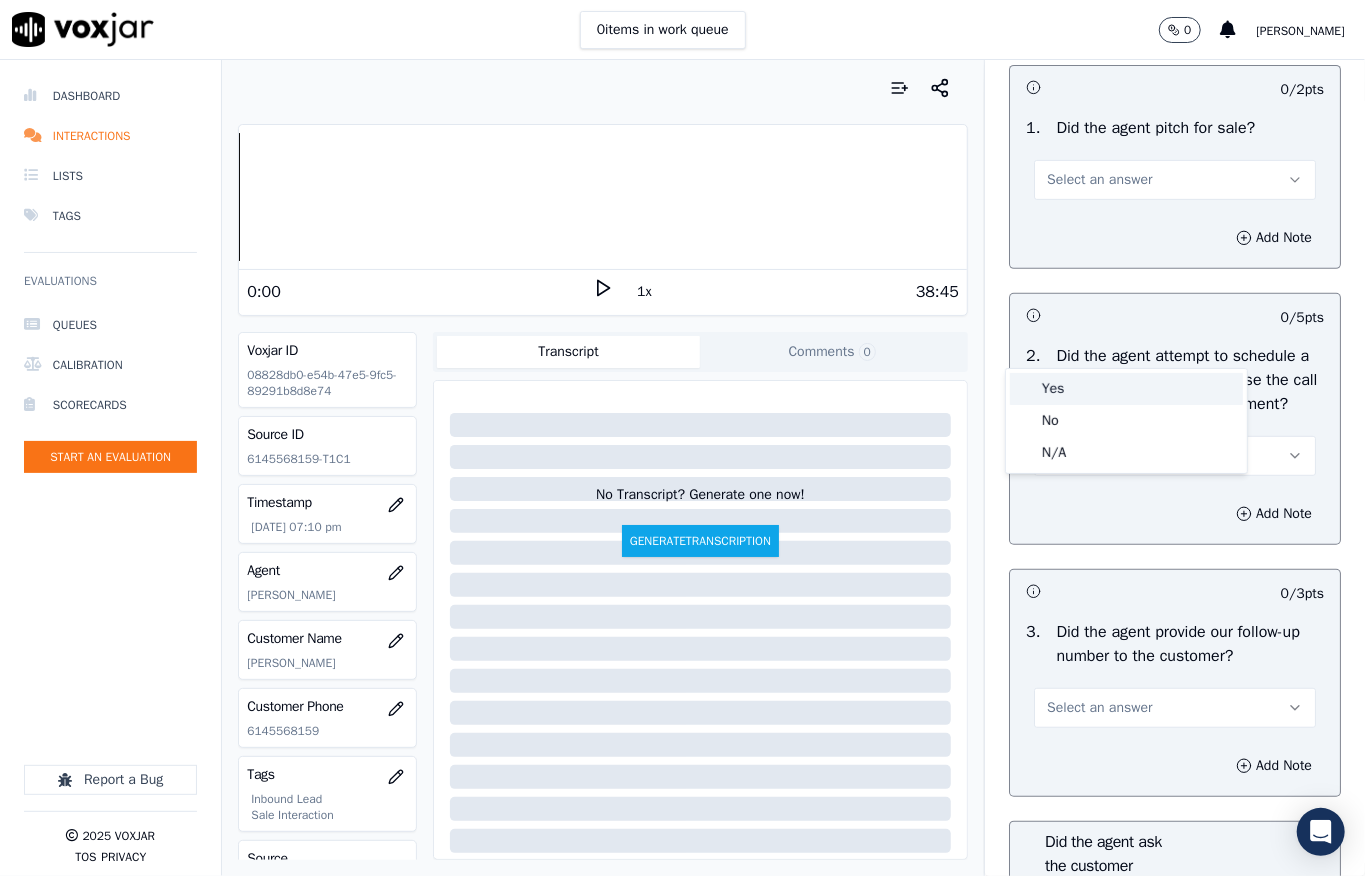 click on "Yes" at bounding box center [1126, 389] 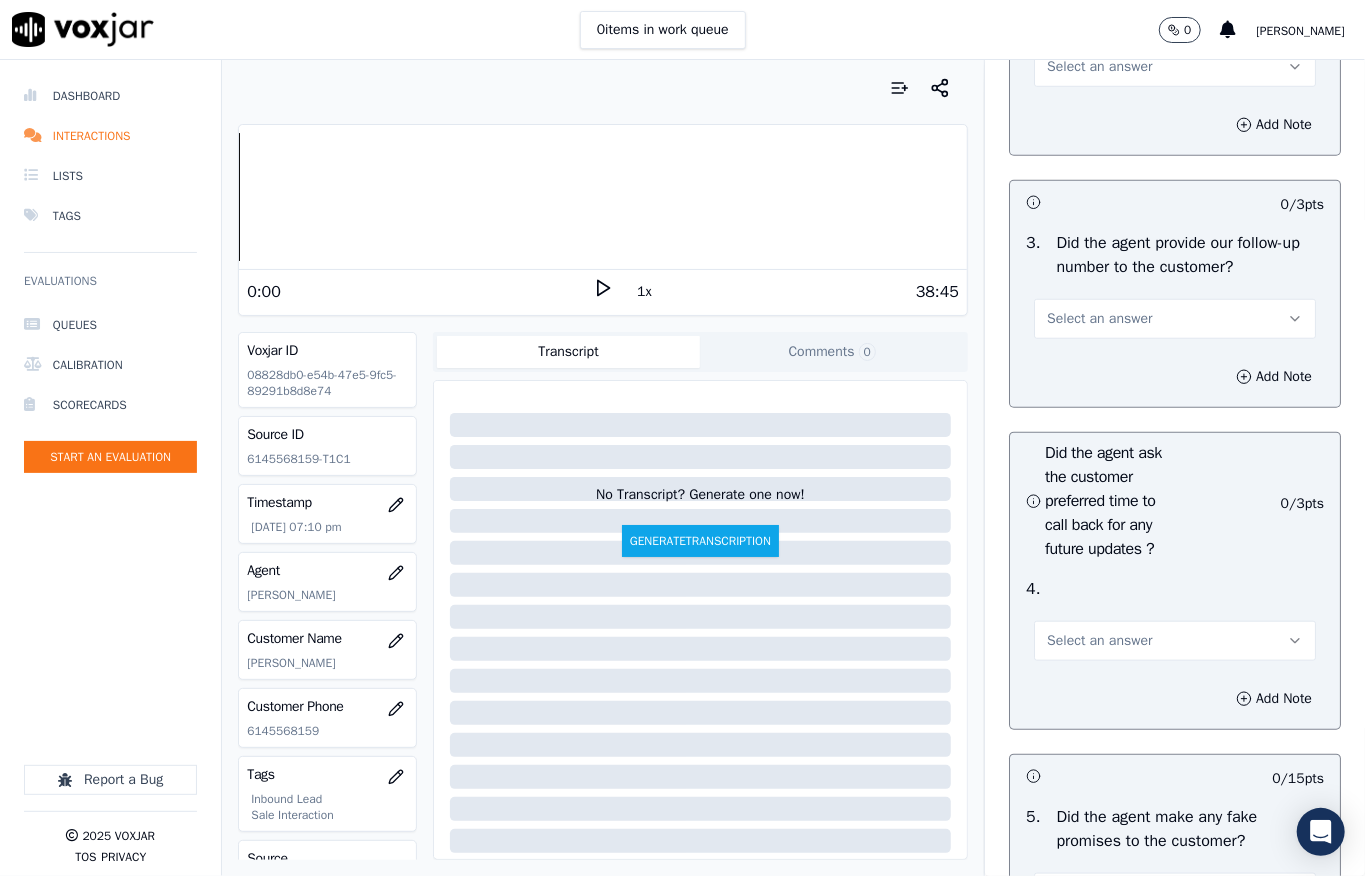 scroll, scrollTop: 4933, scrollLeft: 0, axis: vertical 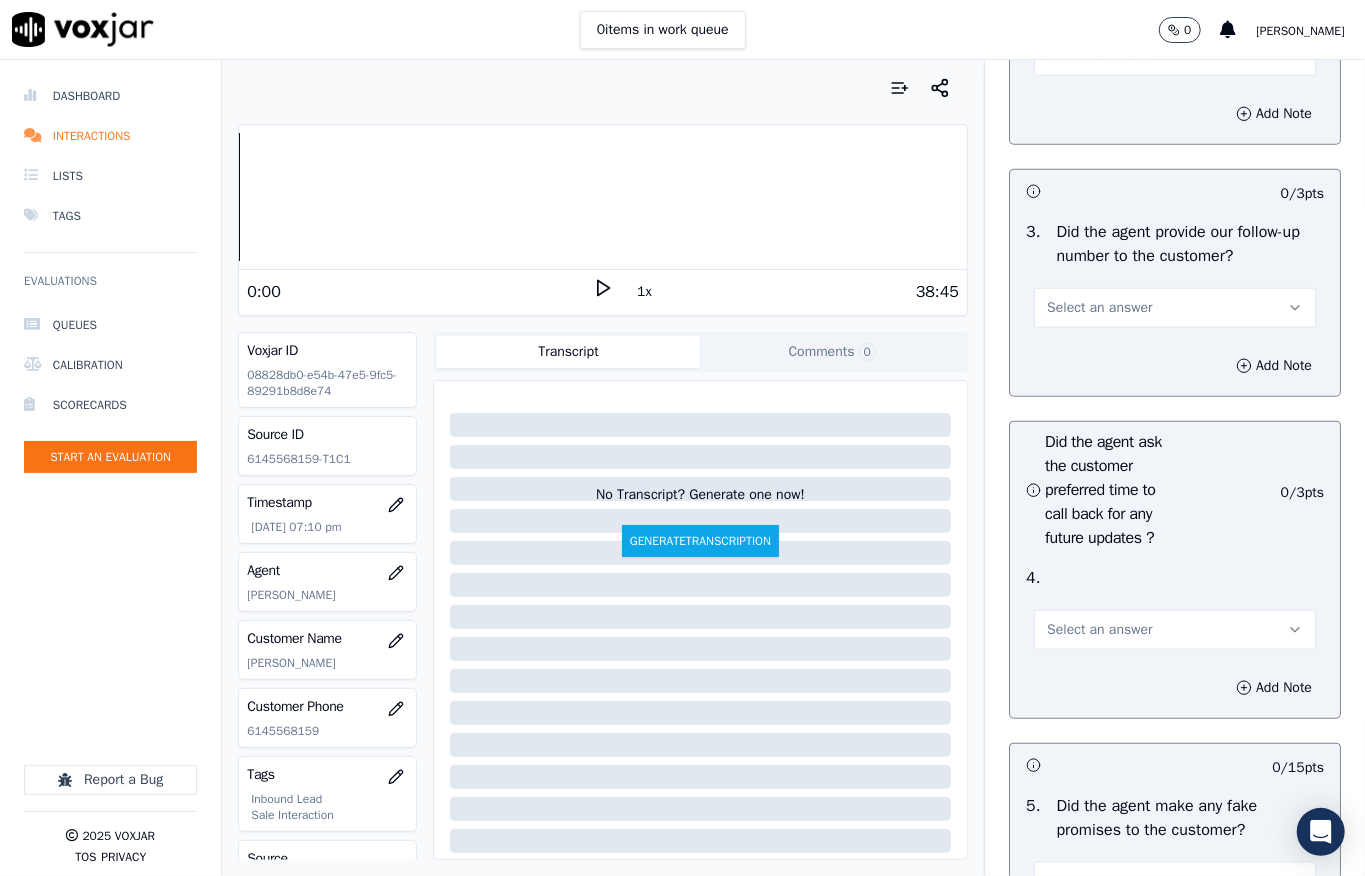 click on "Select an answer" at bounding box center [1099, 56] 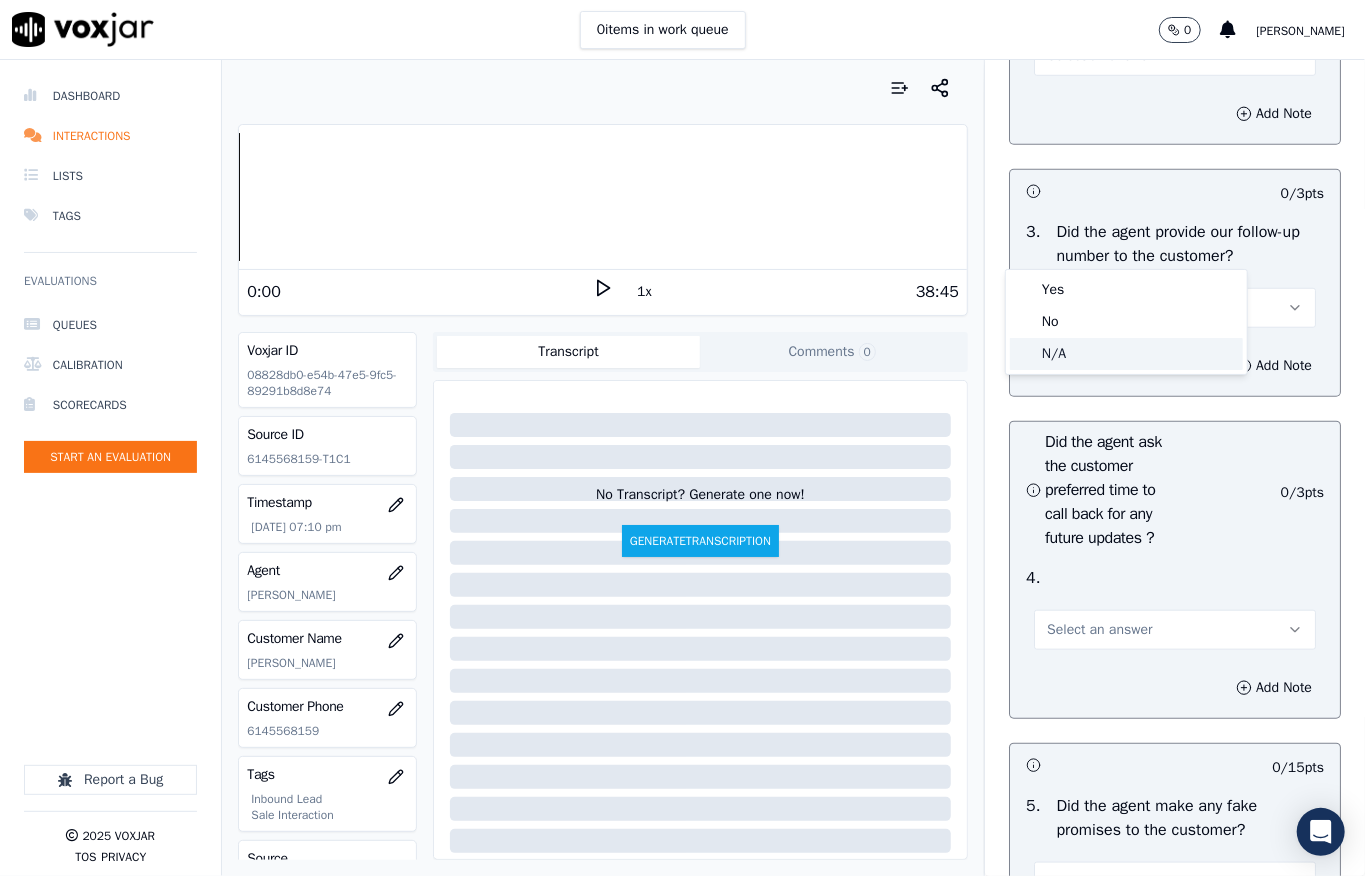 click on "N/A" 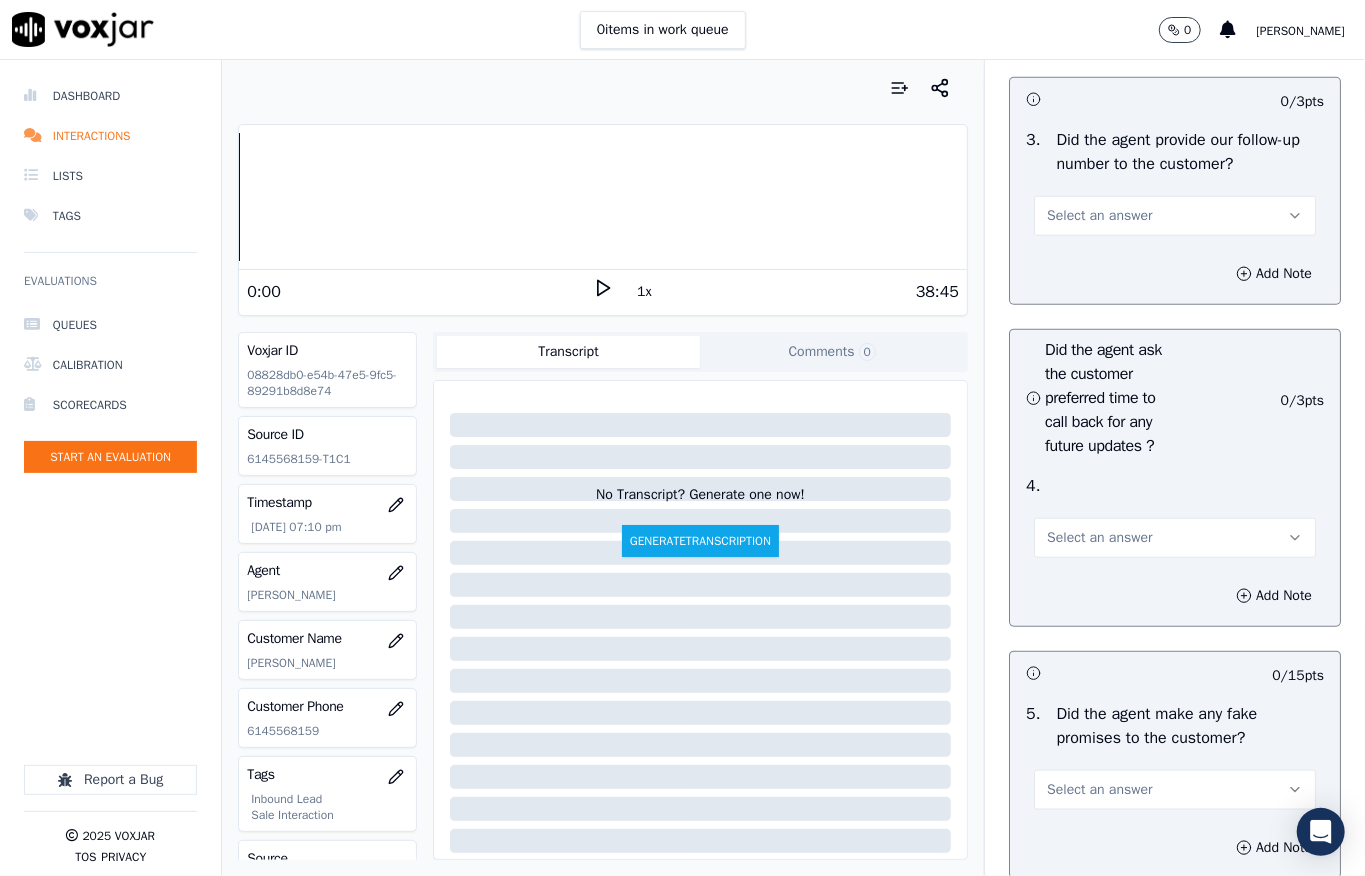 scroll, scrollTop: 5200, scrollLeft: 0, axis: vertical 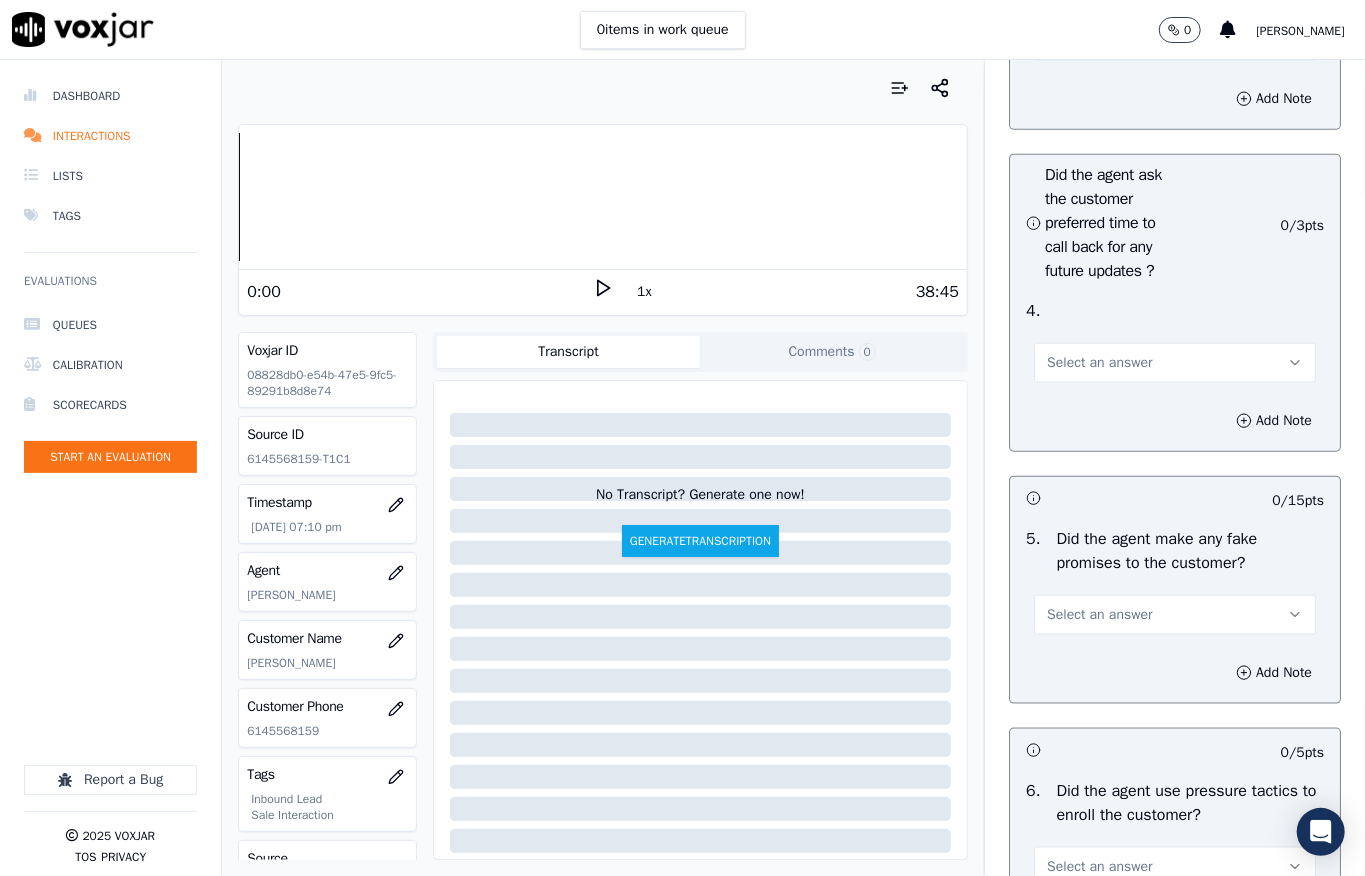 click on "Select an answer" at bounding box center [1099, 41] 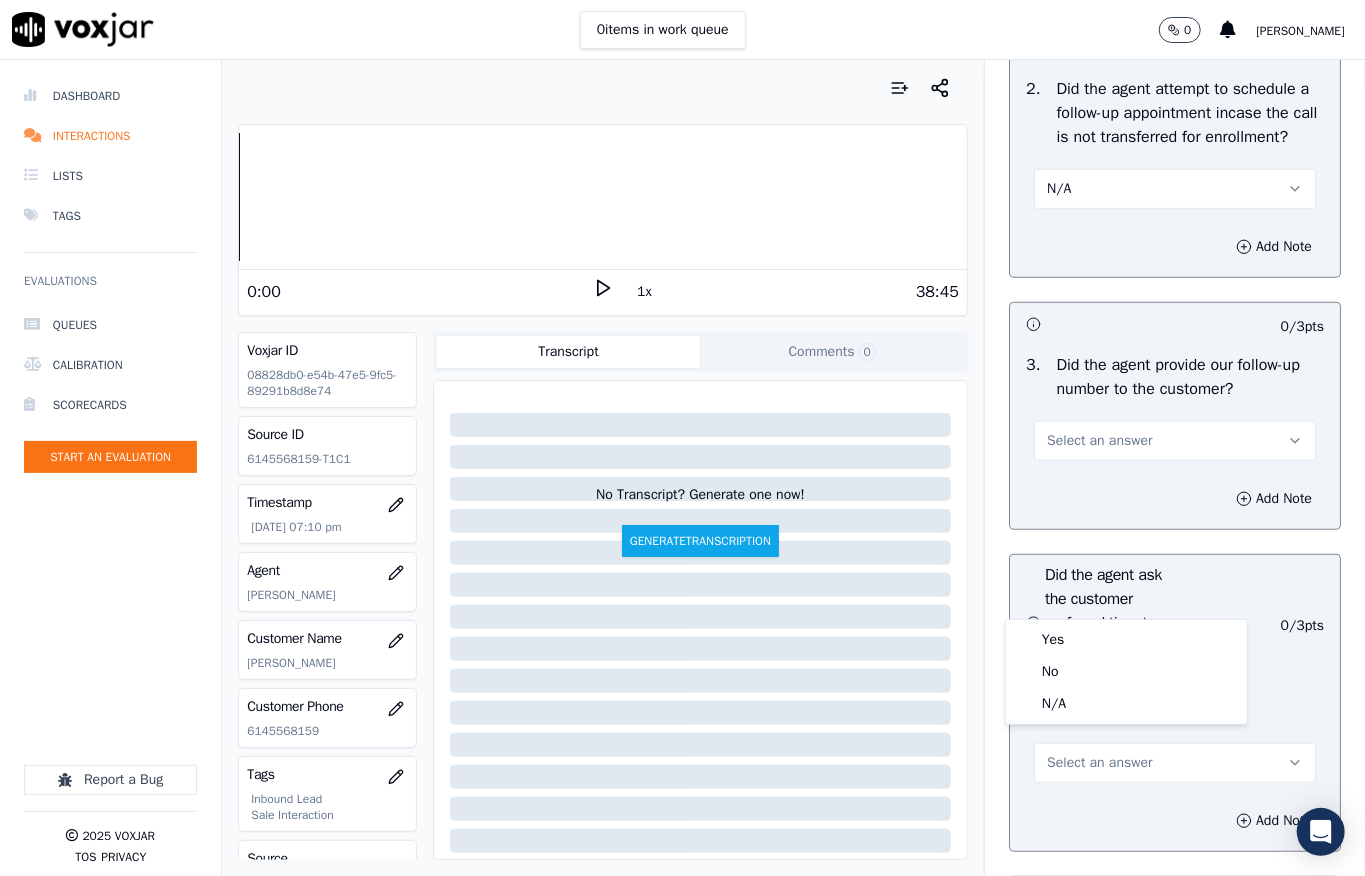 scroll, scrollTop: 5066, scrollLeft: 0, axis: vertical 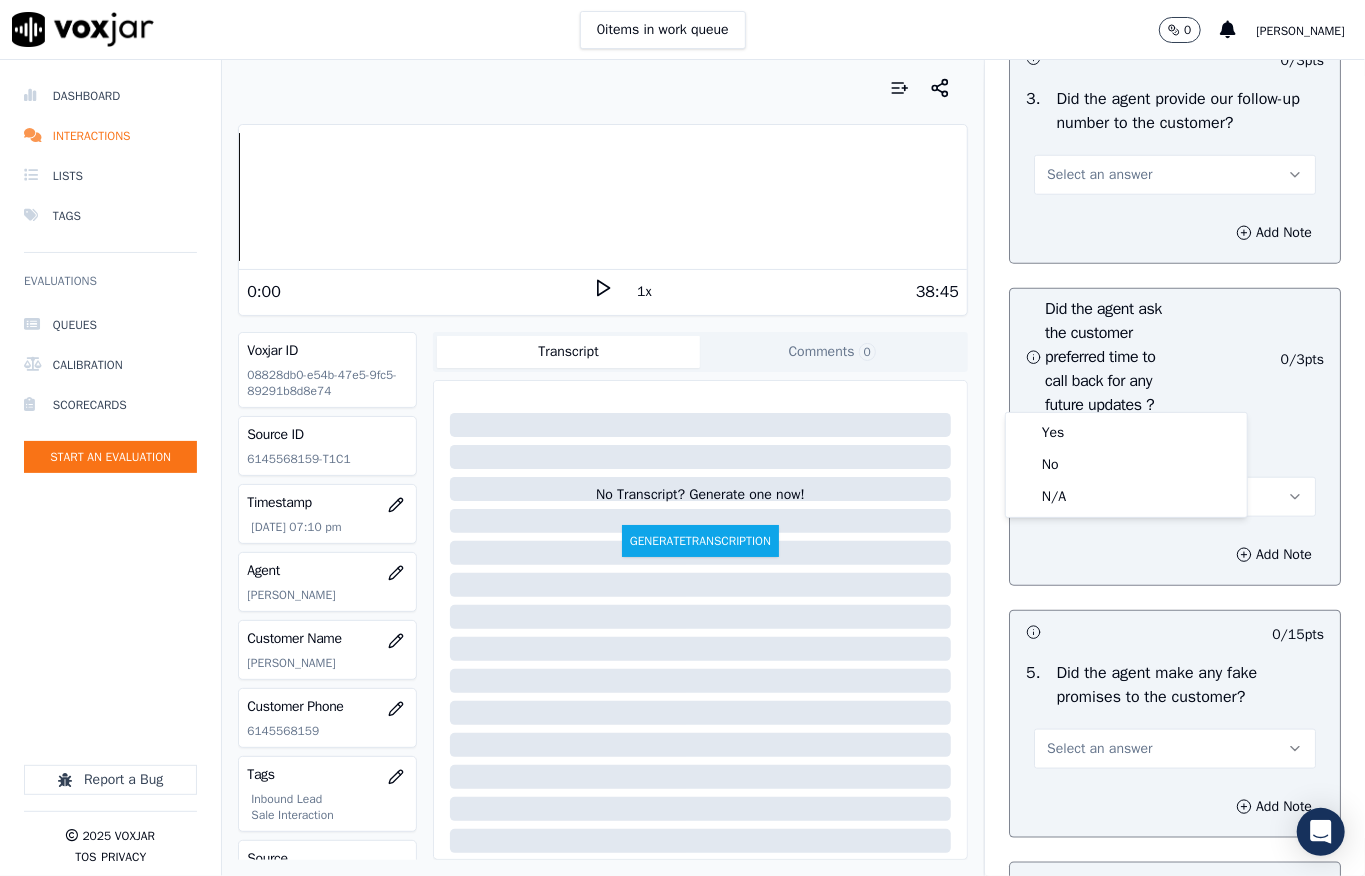 click on "N/A" at bounding box center [1175, -77] 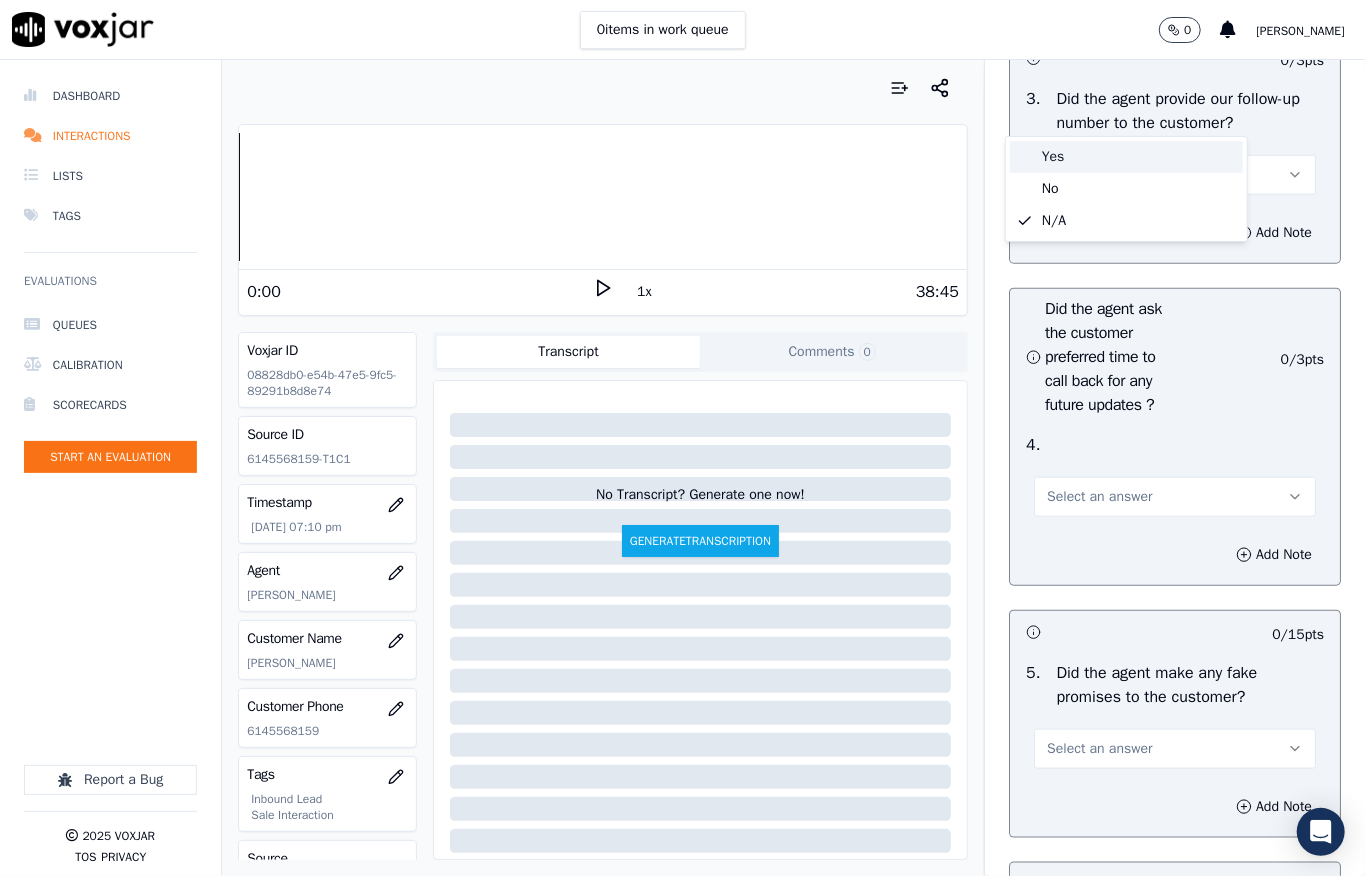 click on "Yes" at bounding box center [1126, 157] 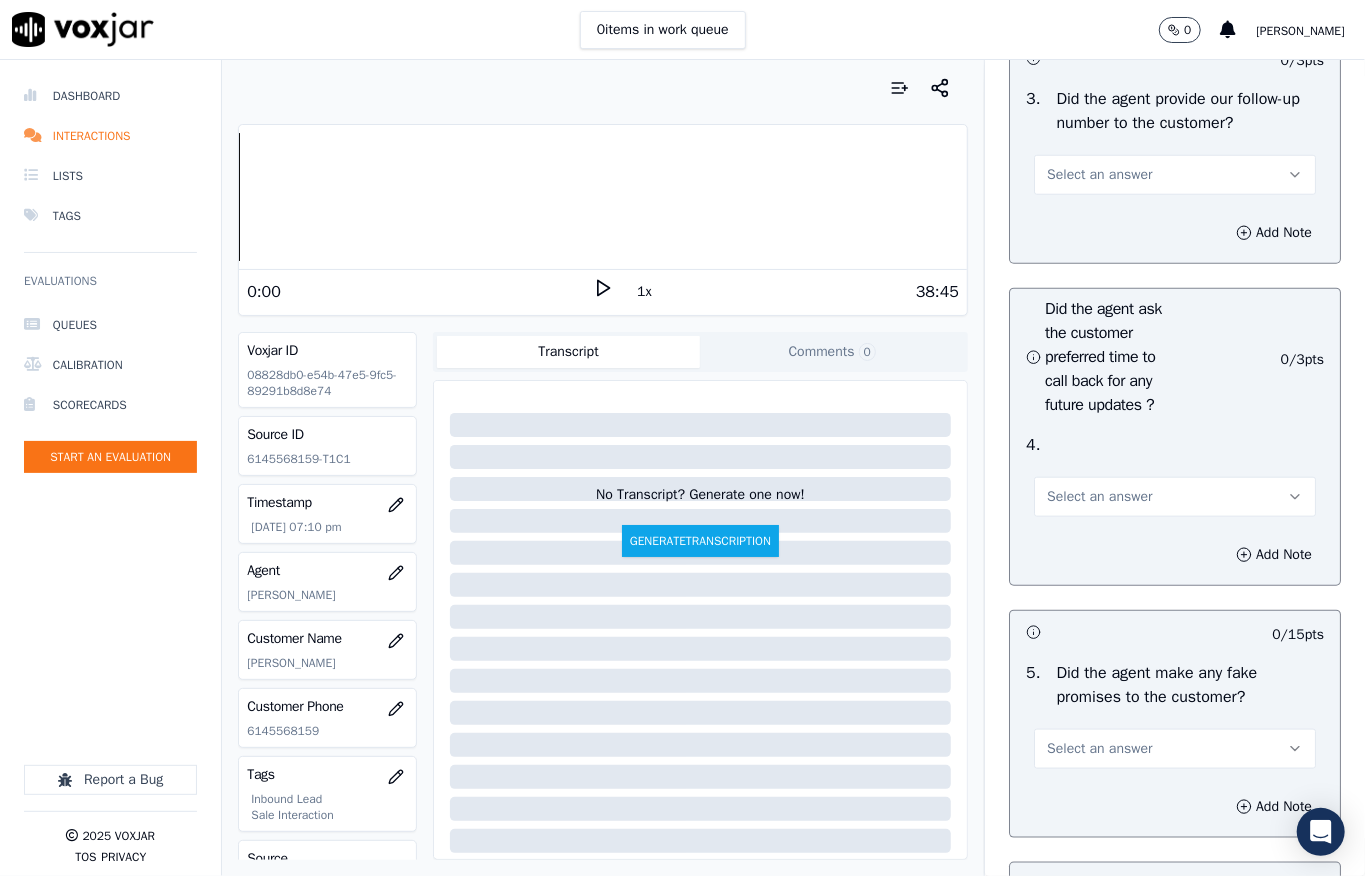 click on "Select an answer" at bounding box center [1099, 175] 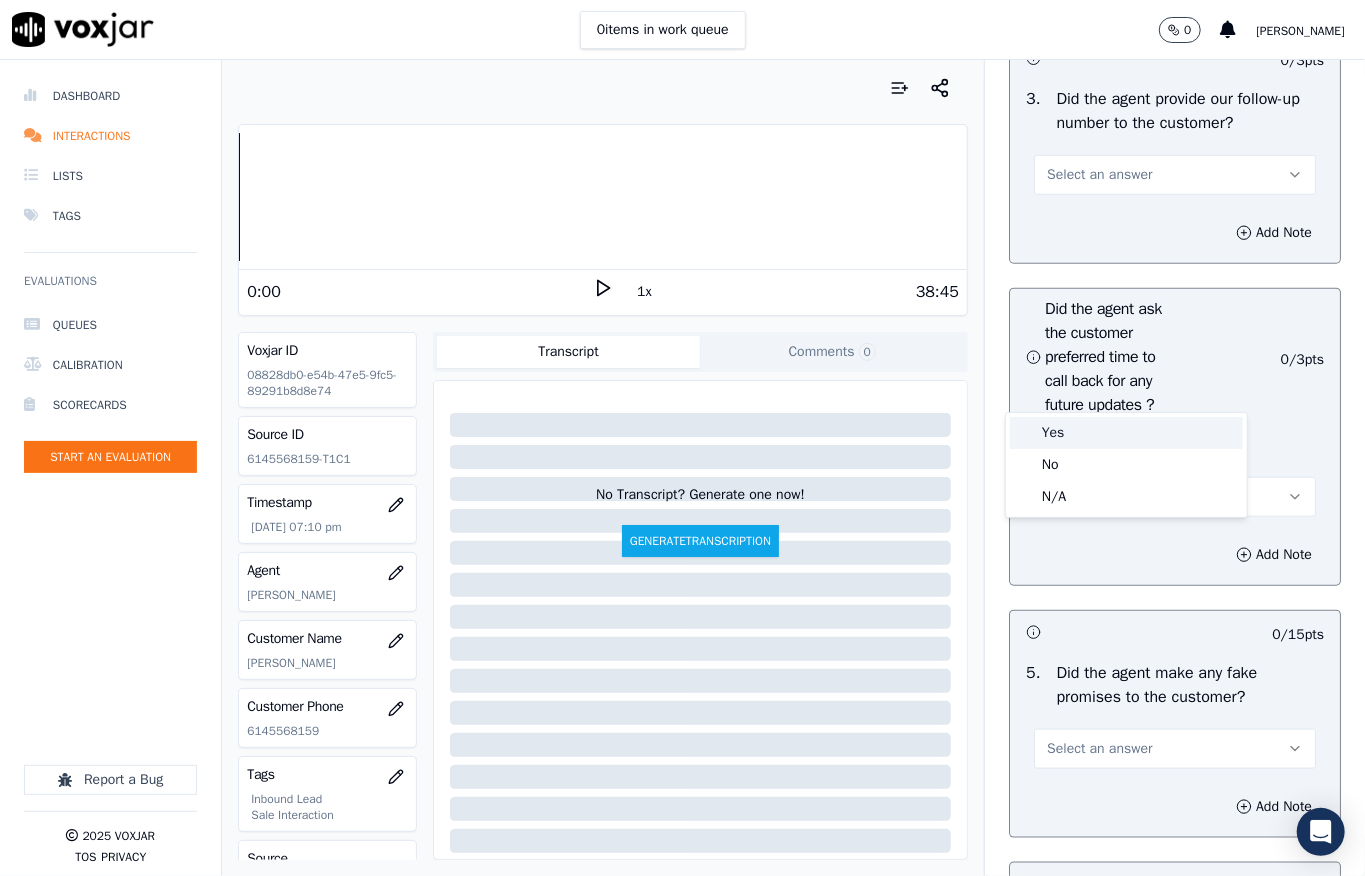 click on "Yes" at bounding box center (1126, 433) 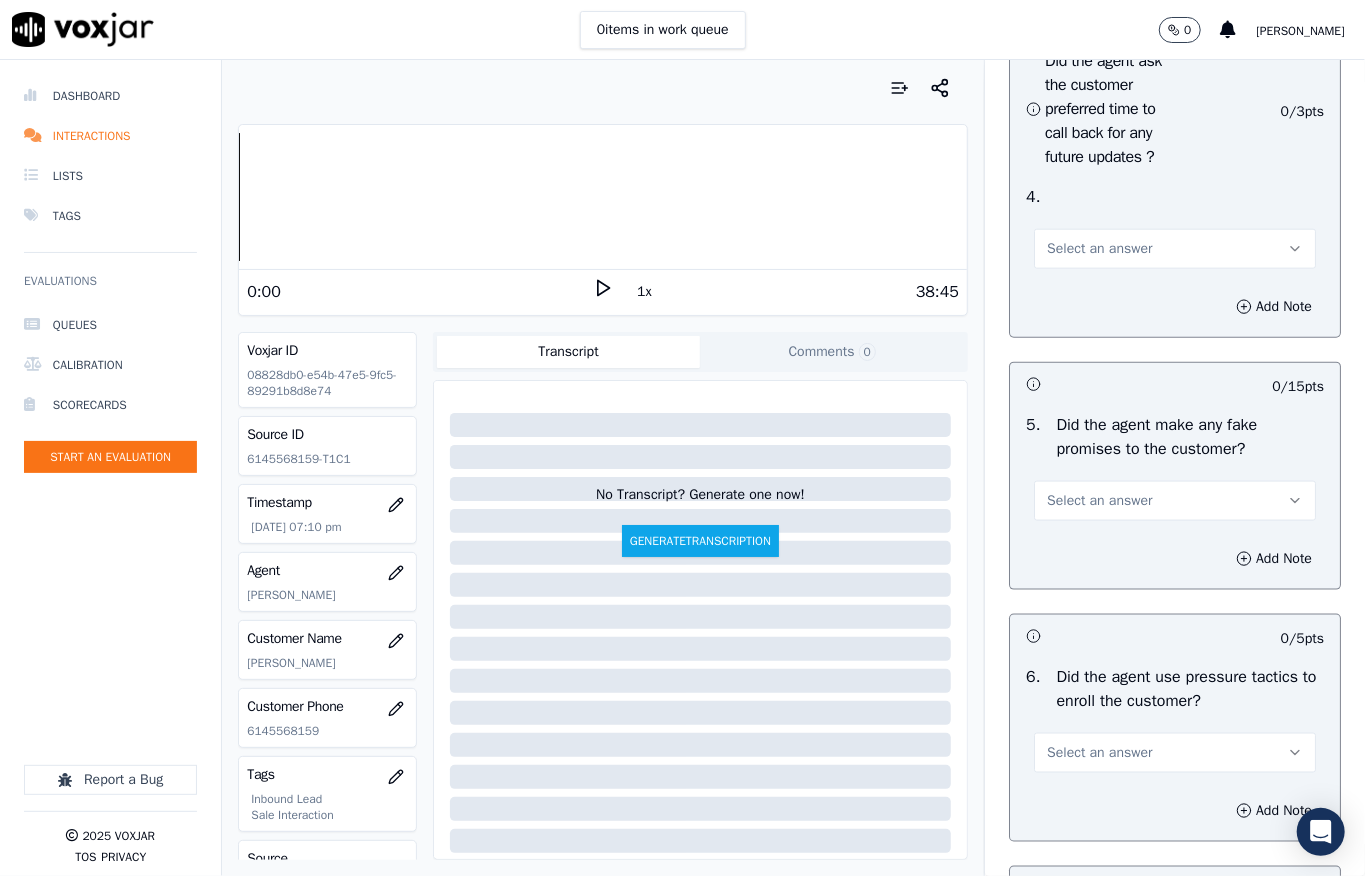 scroll, scrollTop: 5333, scrollLeft: 0, axis: vertical 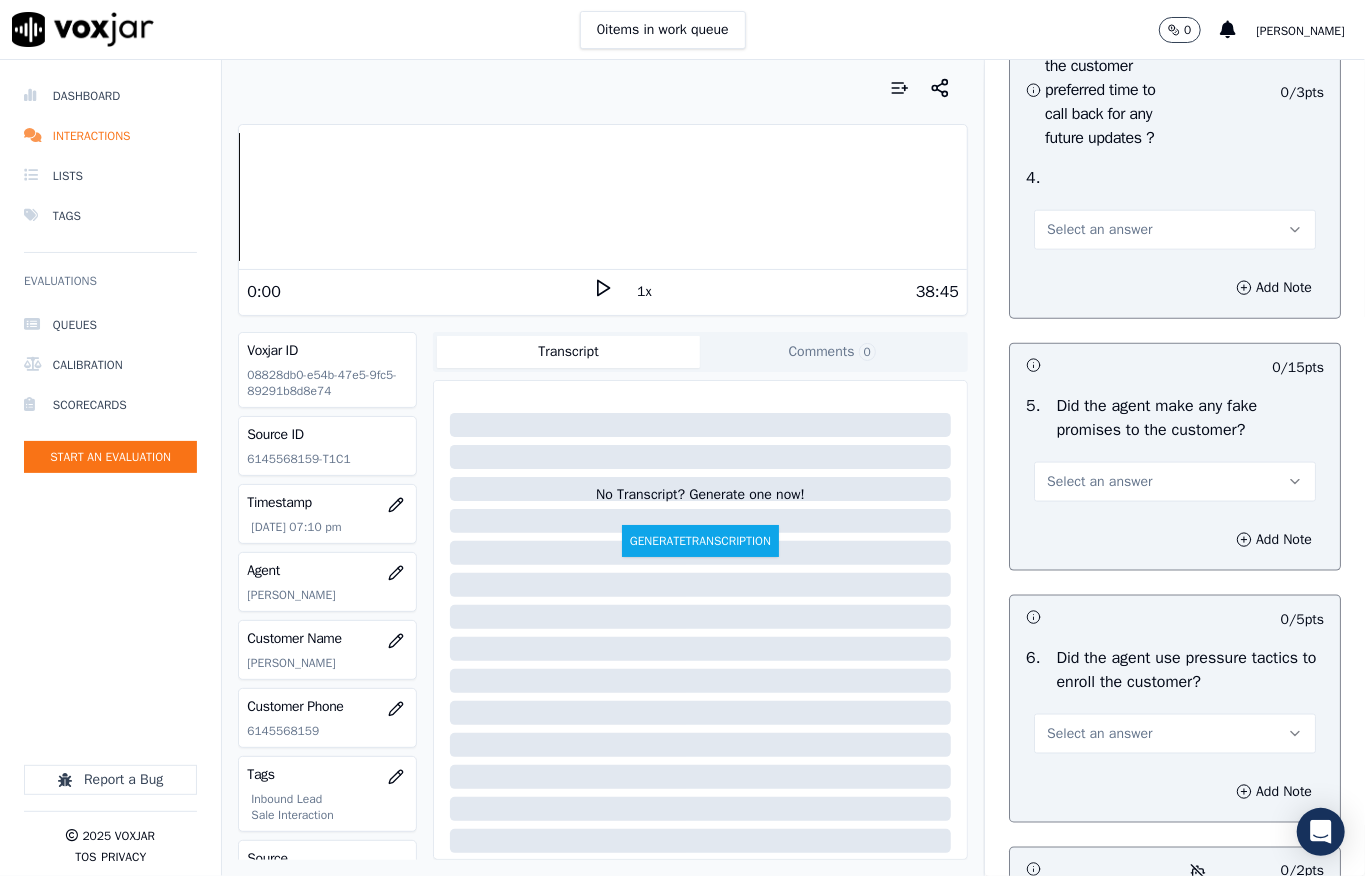 click on "Select an answer" at bounding box center [1175, 230] 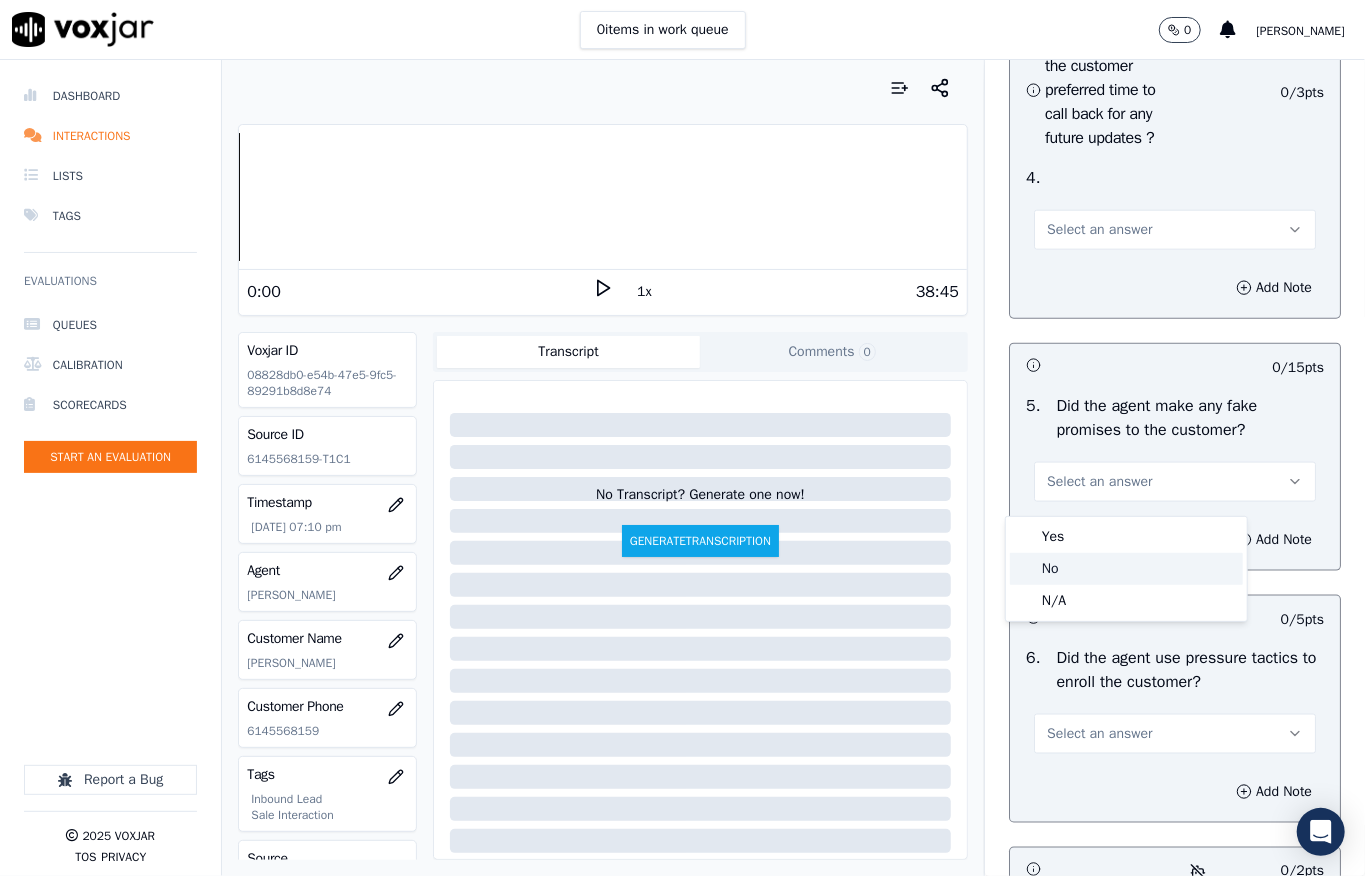 click on "No" 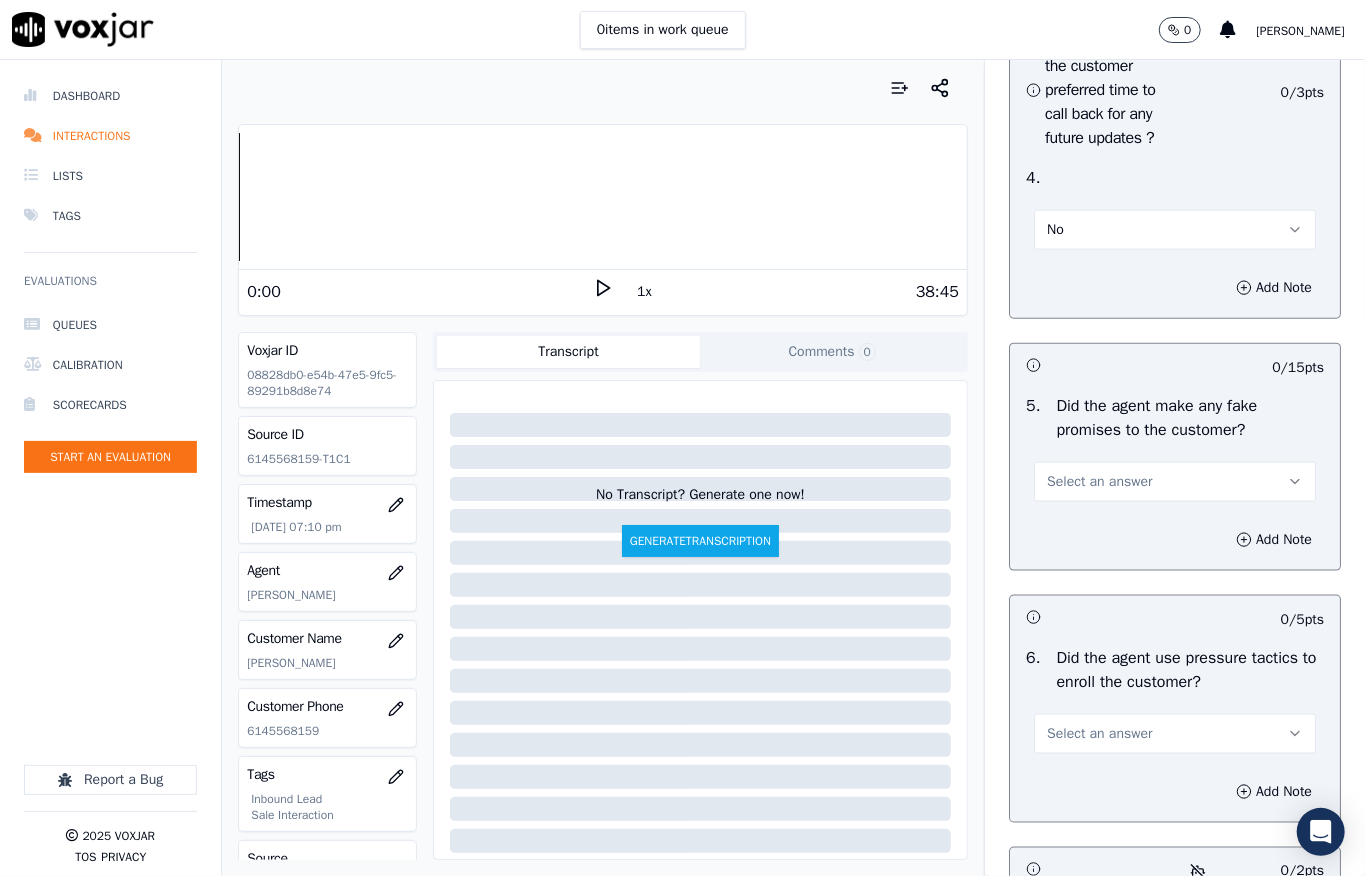 click on "No" at bounding box center (1055, 230) 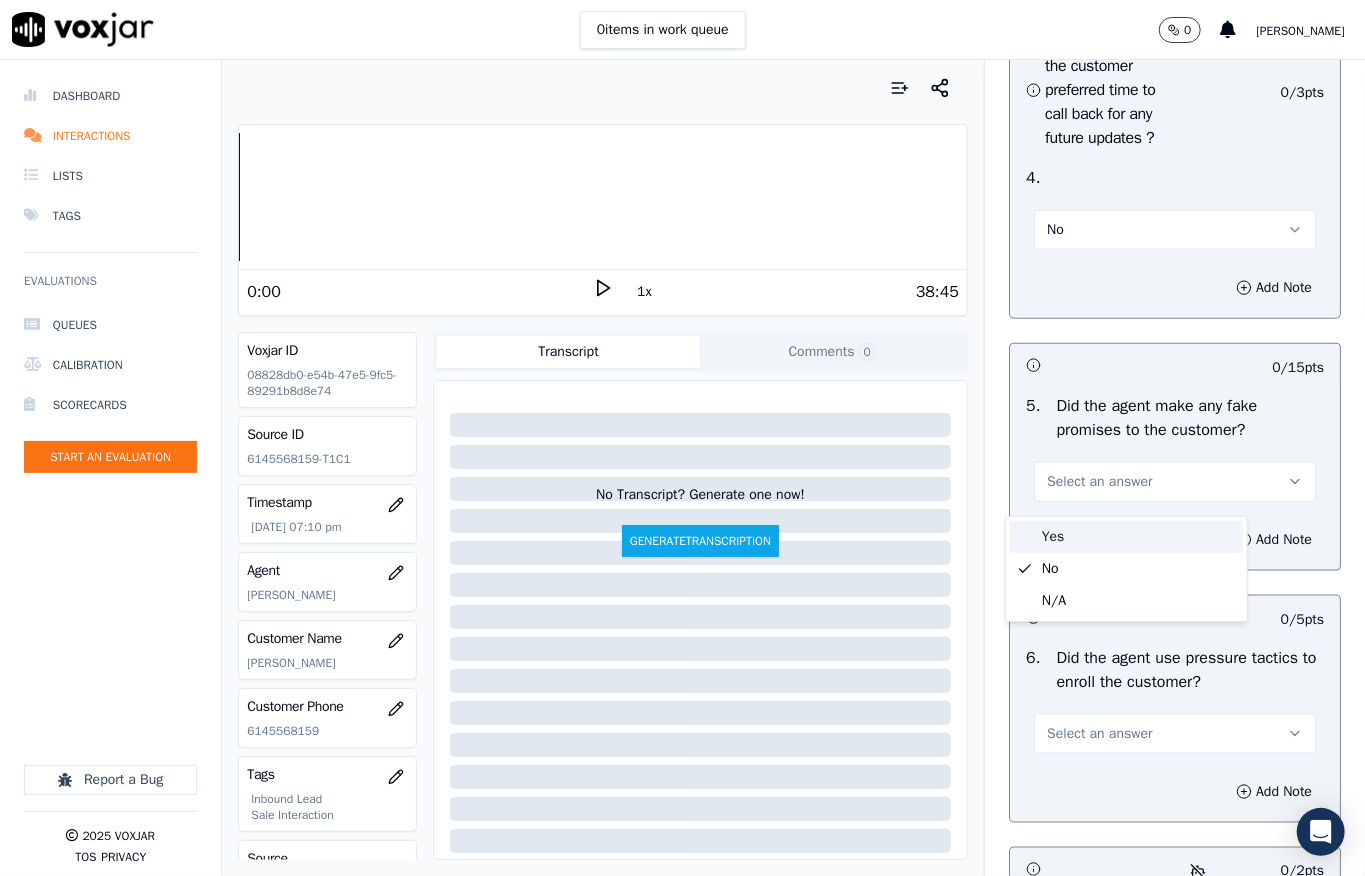 click on "Yes" at bounding box center [1126, 537] 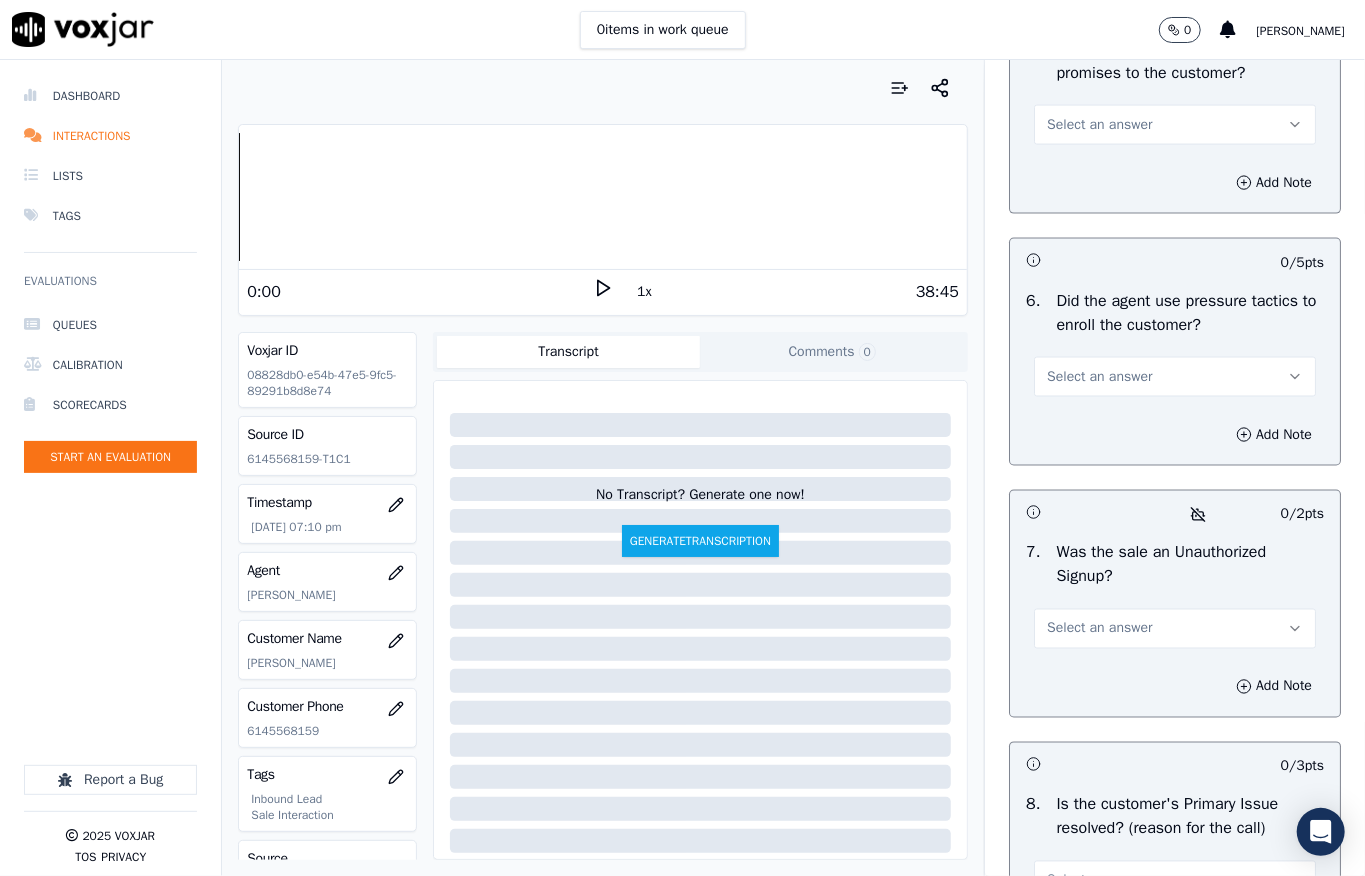 scroll, scrollTop: 5733, scrollLeft: 0, axis: vertical 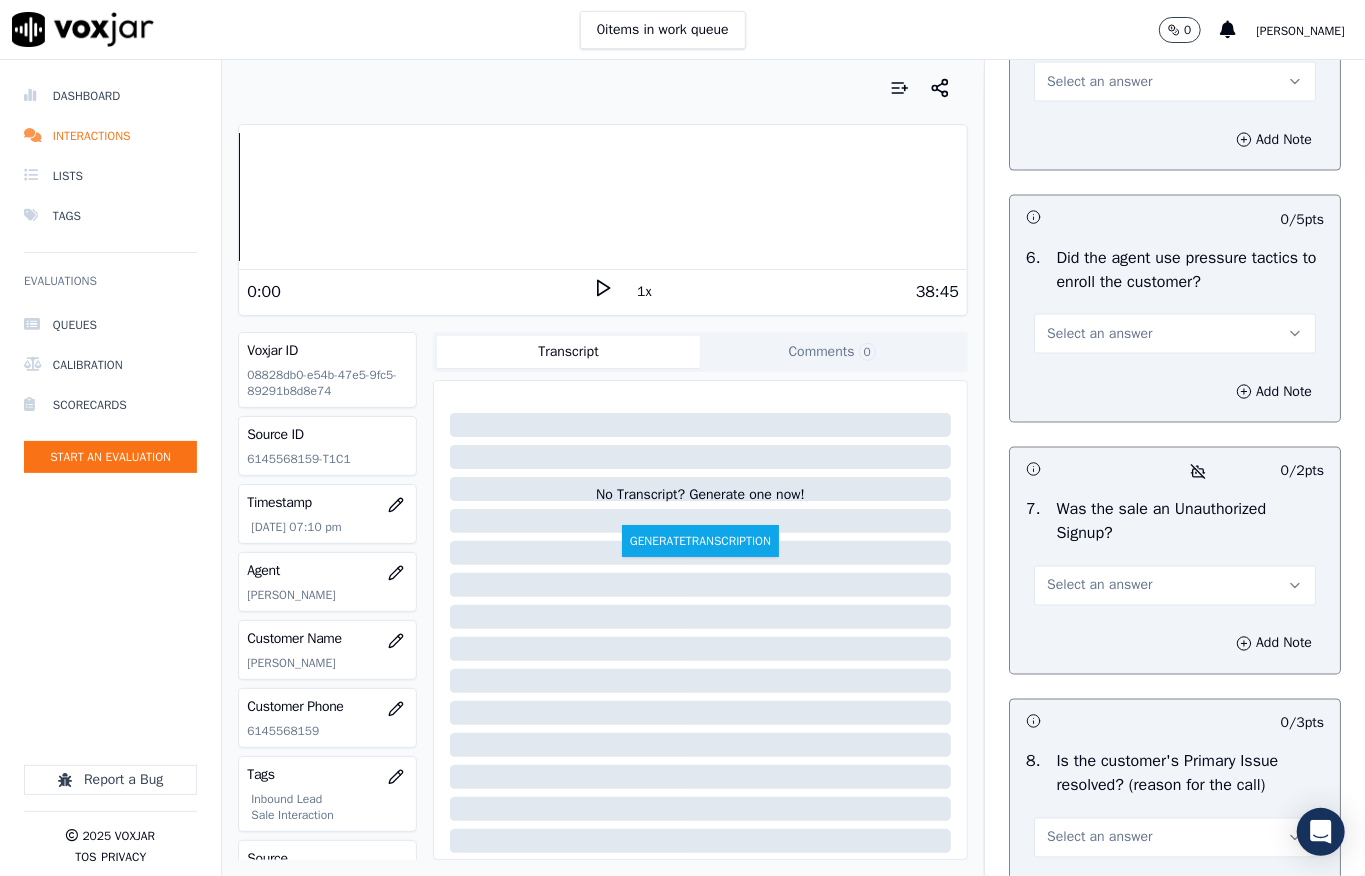 click on "Select an answer" at bounding box center [1099, 82] 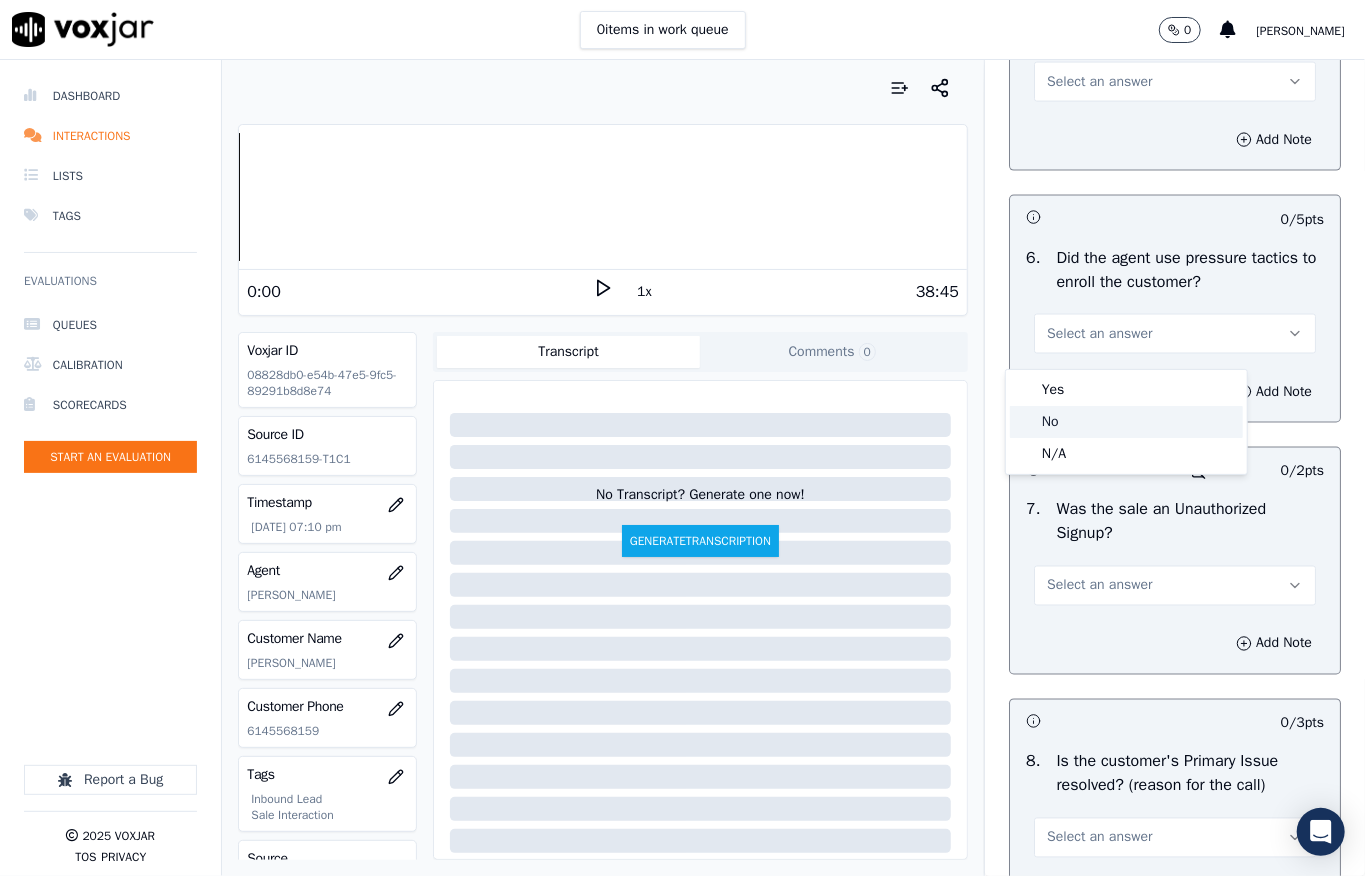click on "No" 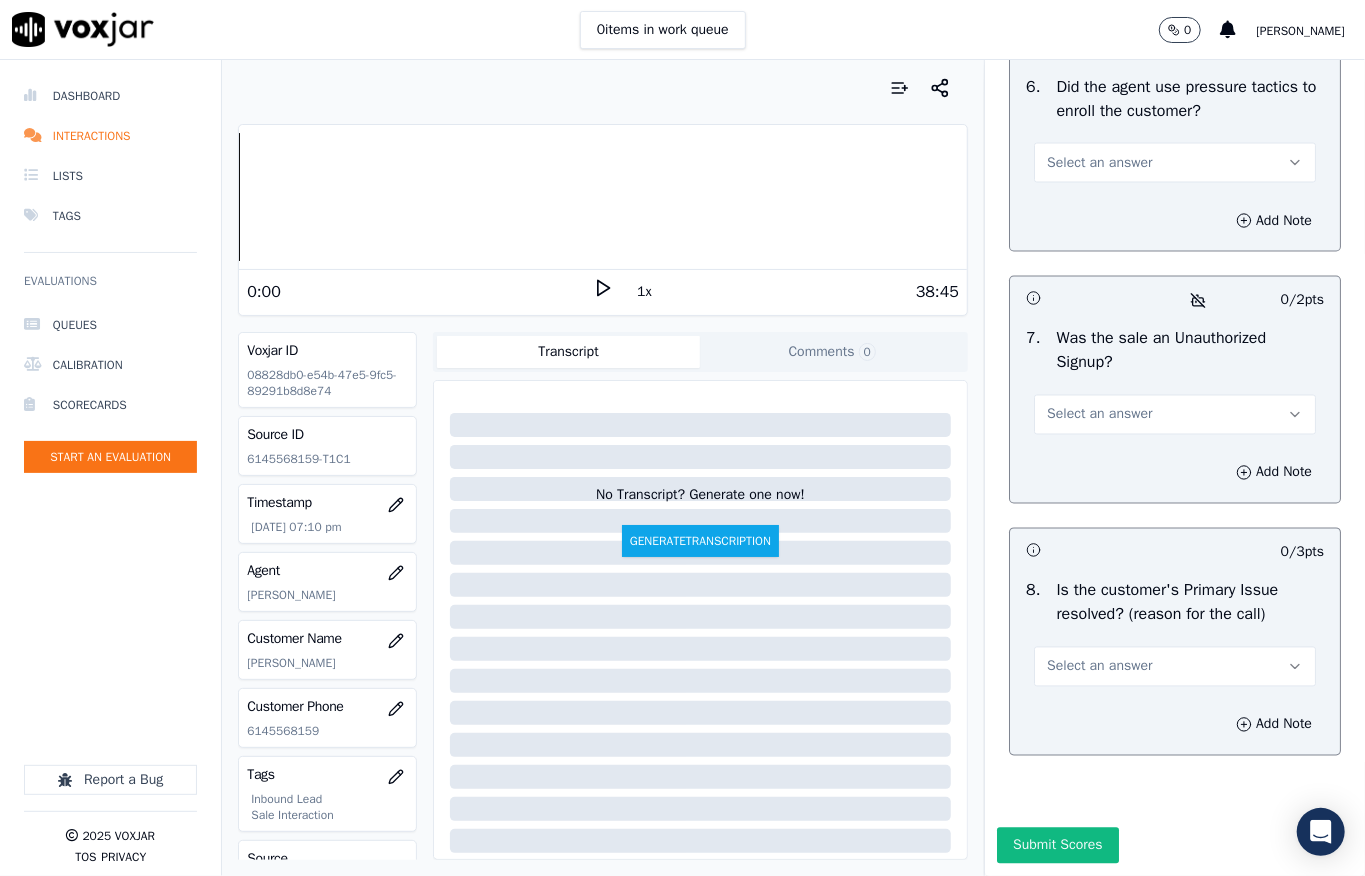 scroll, scrollTop: 6133, scrollLeft: 0, axis: vertical 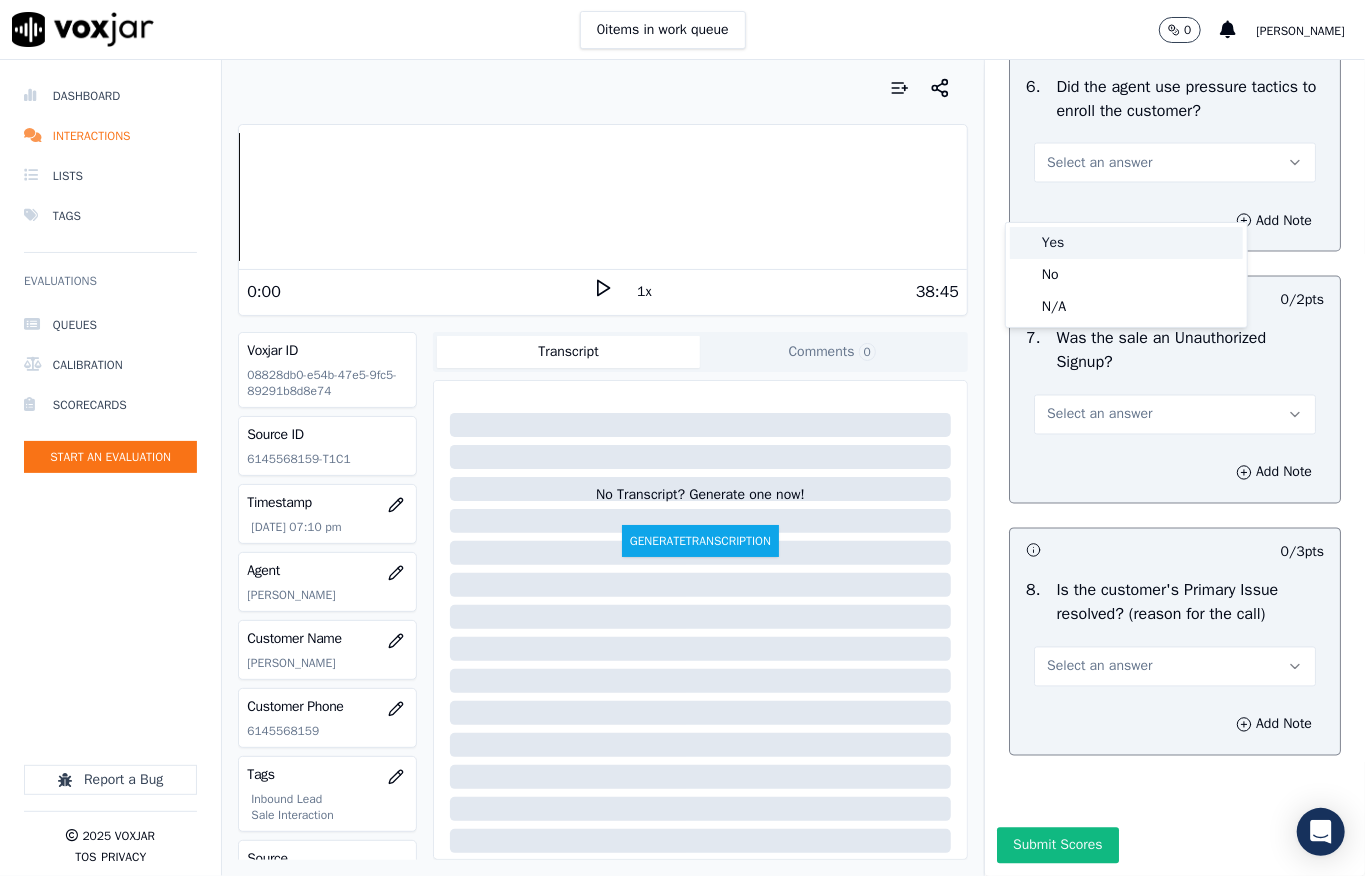 click on "Yes" at bounding box center [1126, 243] 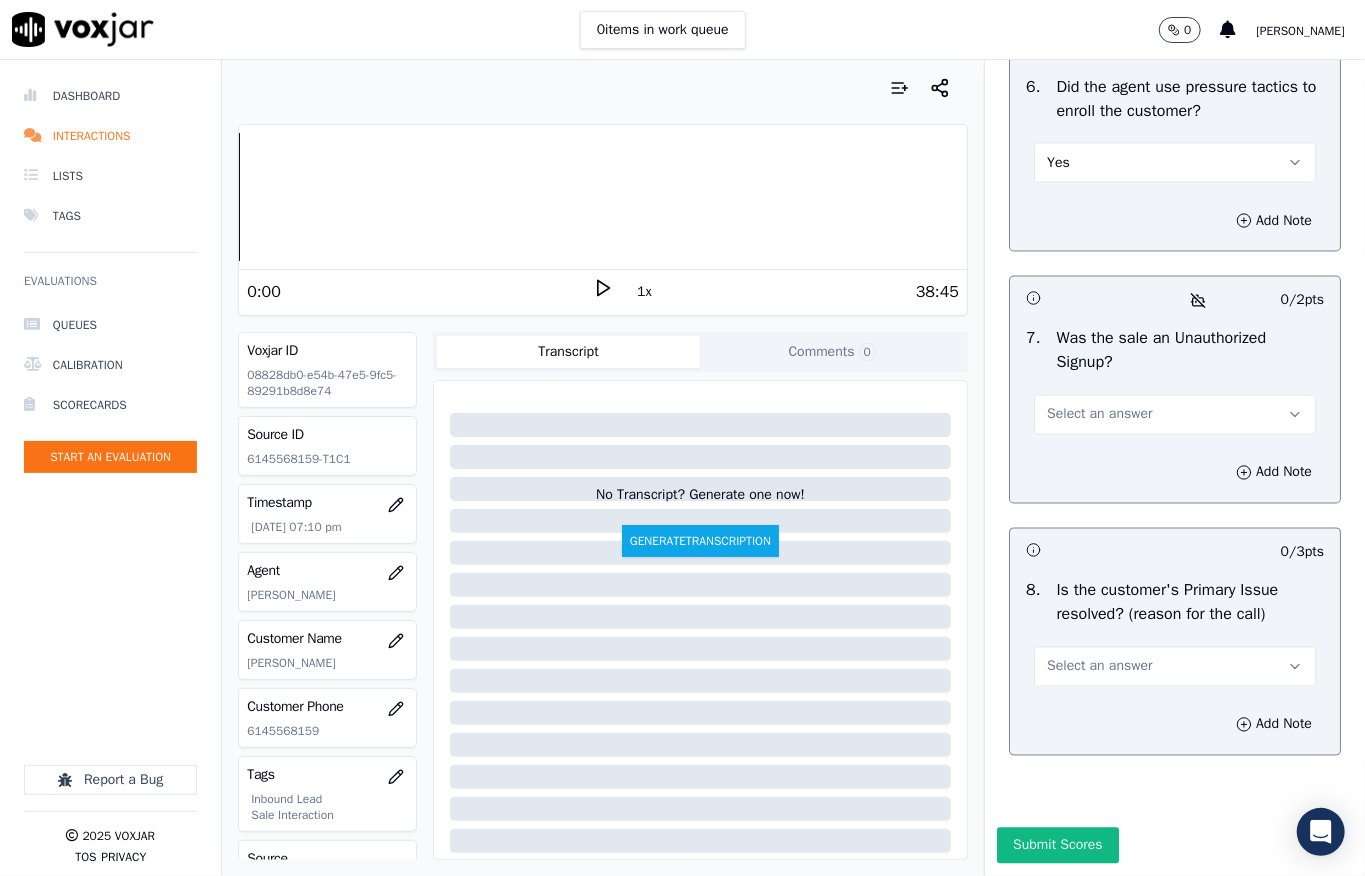 click on "Yes" at bounding box center (1175, 163) 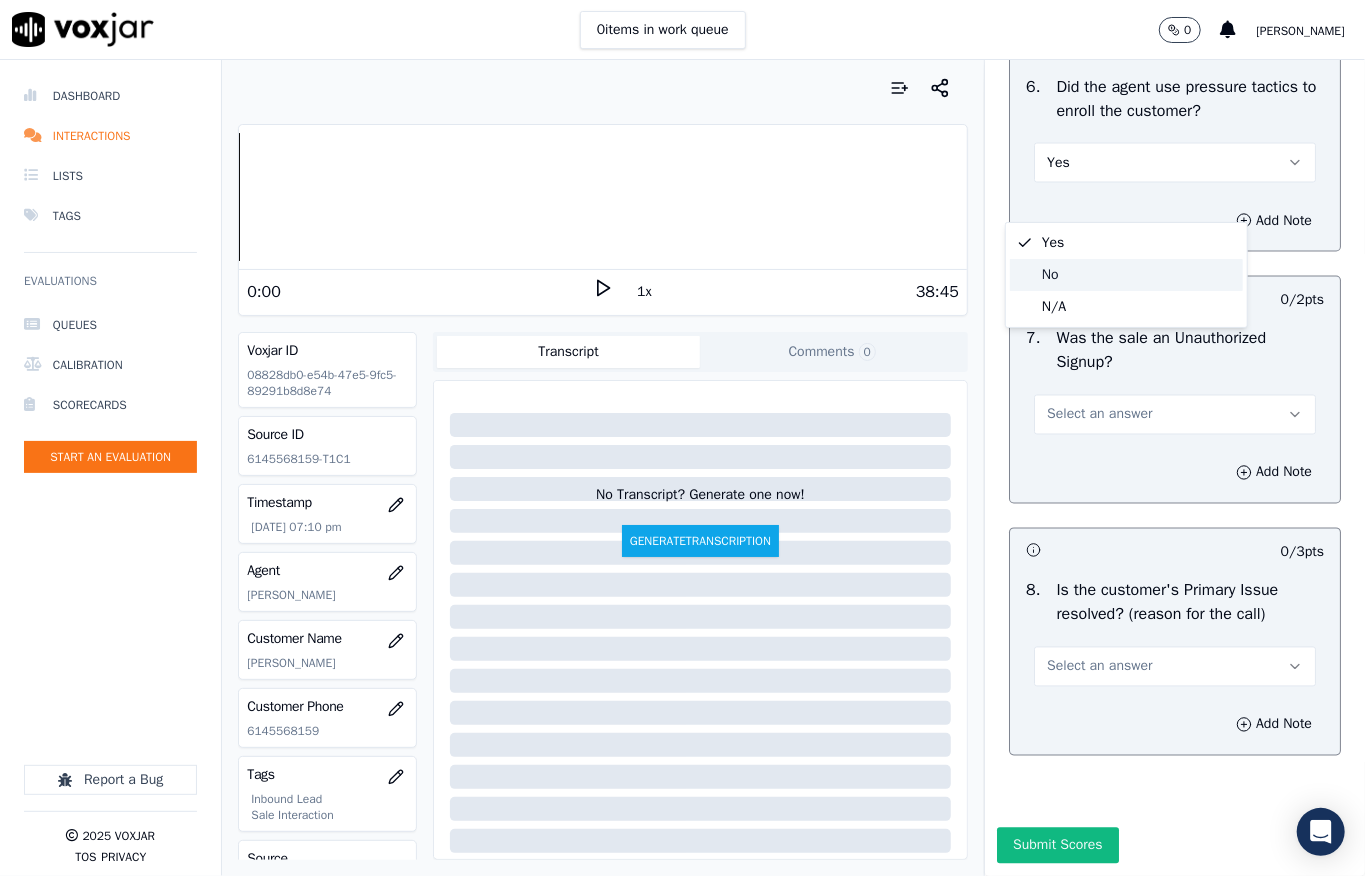 click on "No" 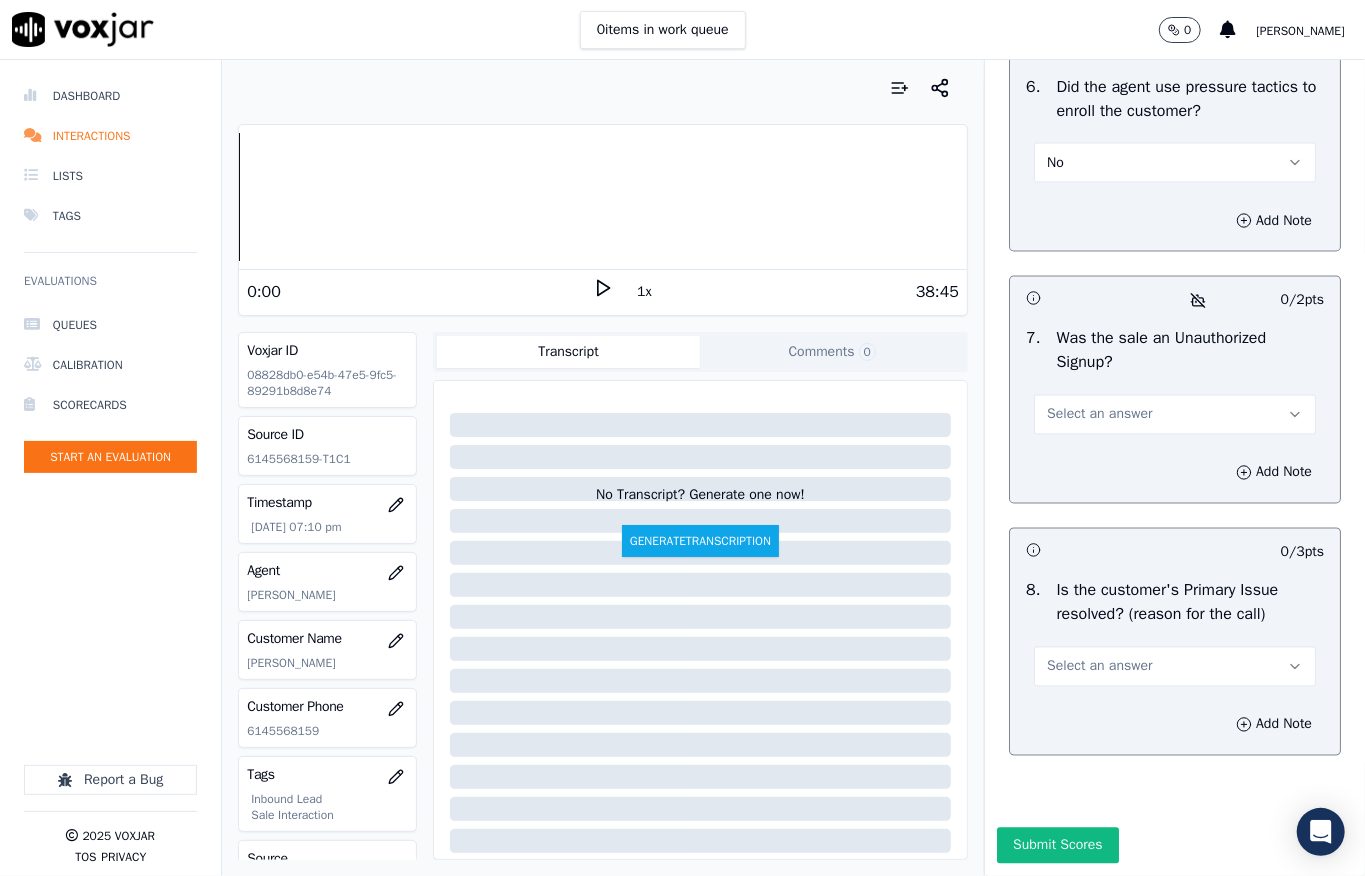 scroll, scrollTop: 6237, scrollLeft: 0, axis: vertical 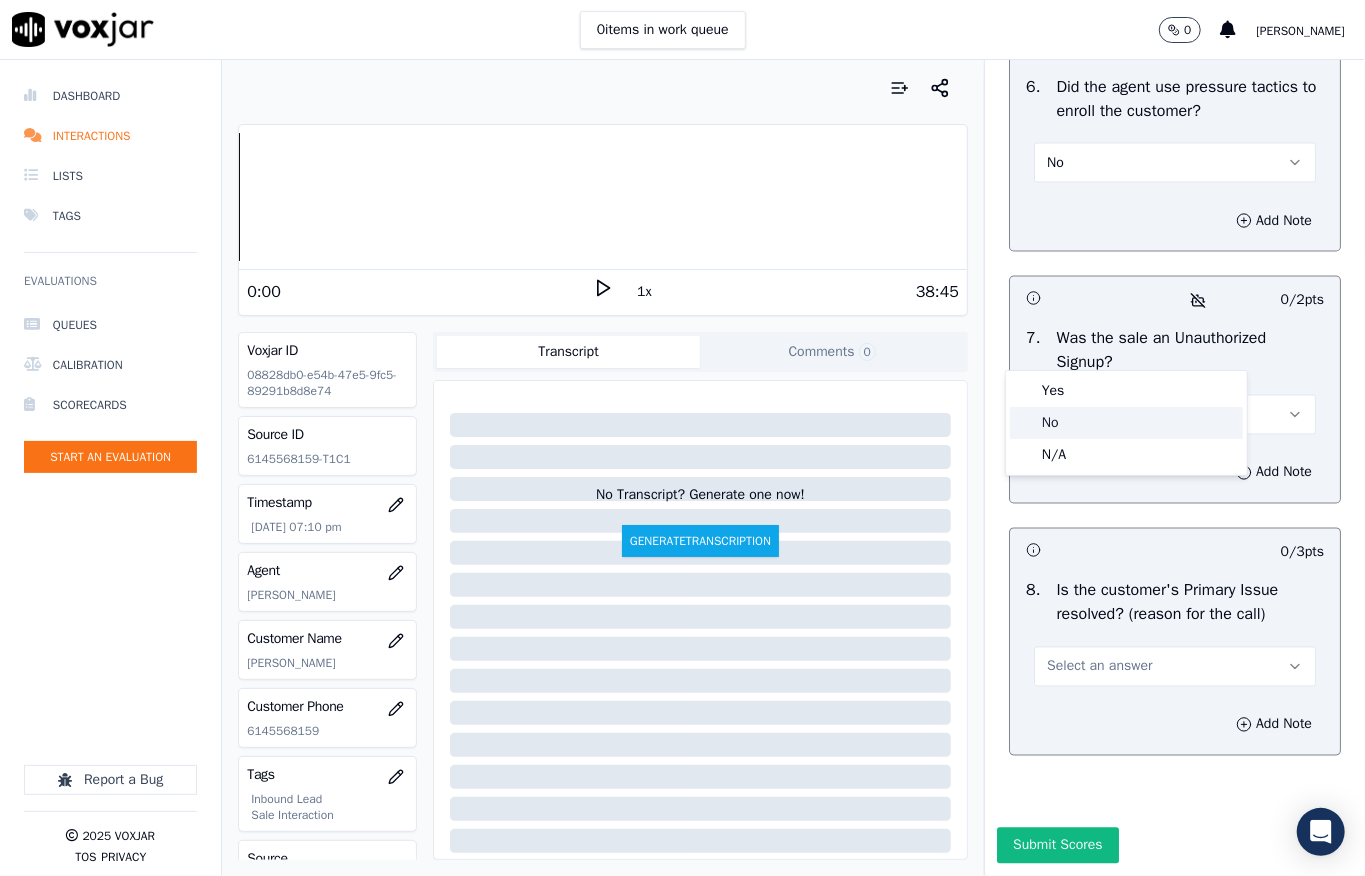 click on "No" 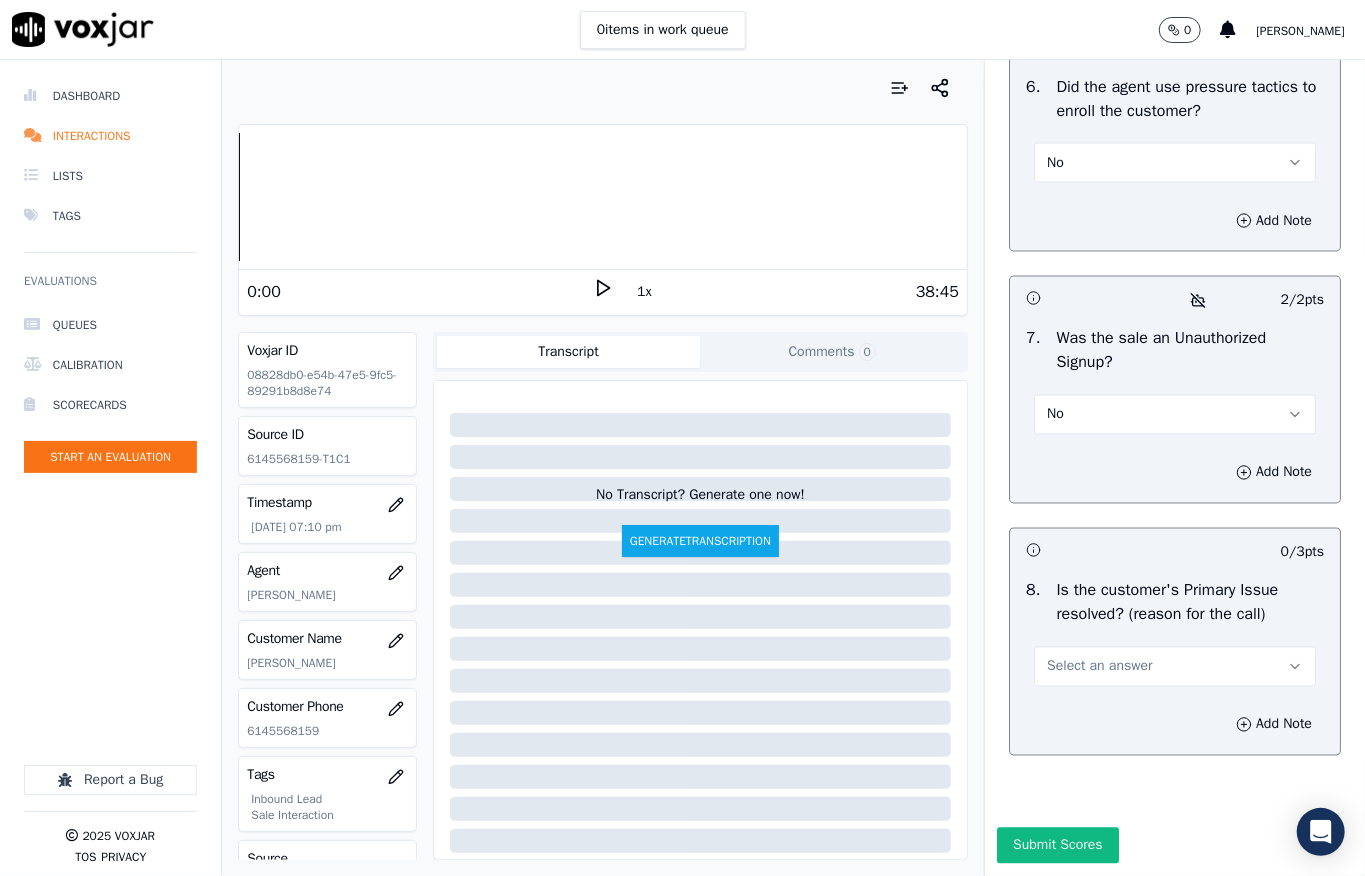 click on "Select an answer" at bounding box center (1175, 667) 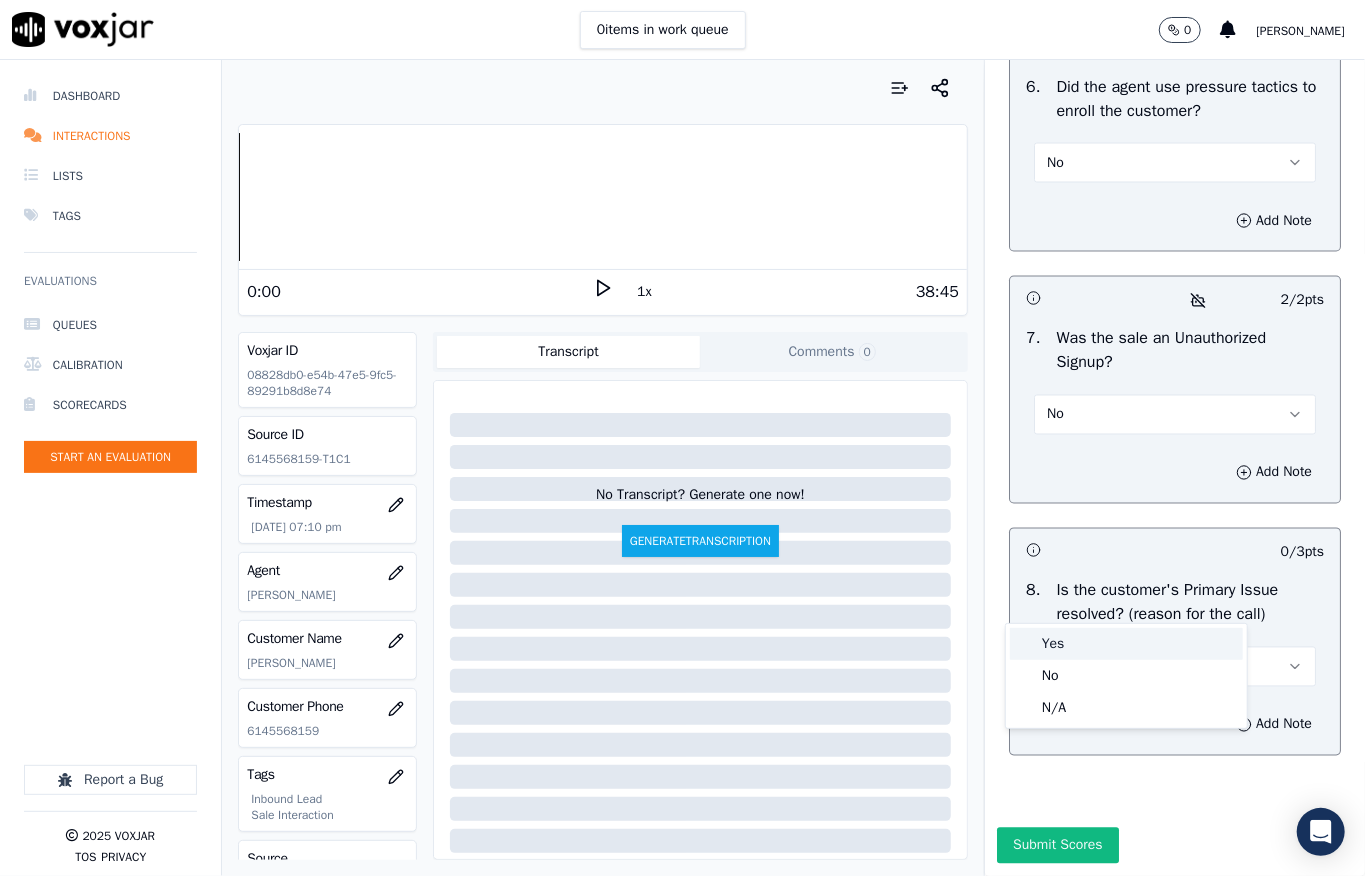 click on "Yes" at bounding box center [1126, 644] 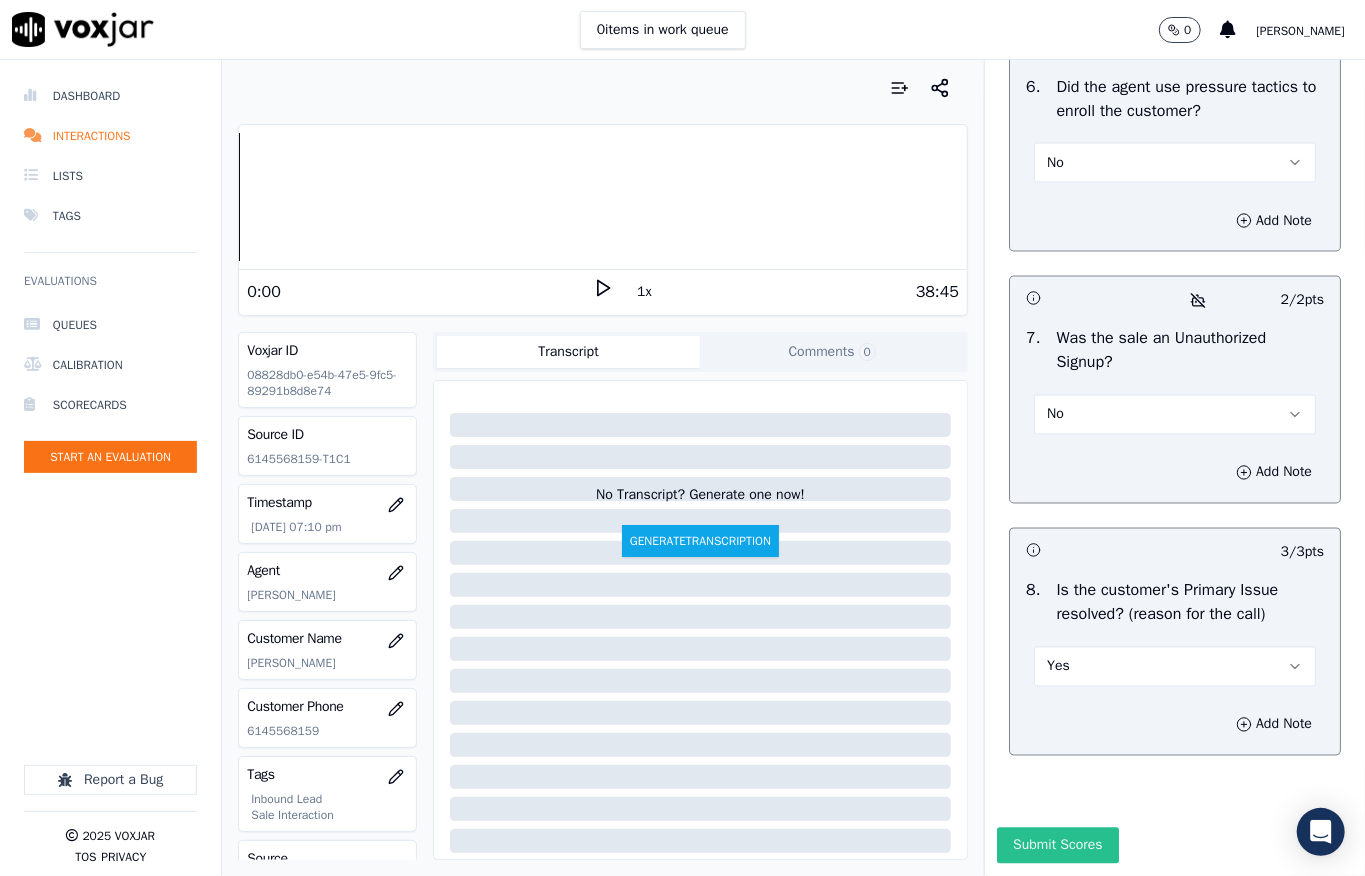 click on "Submit Scores" at bounding box center [1057, 846] 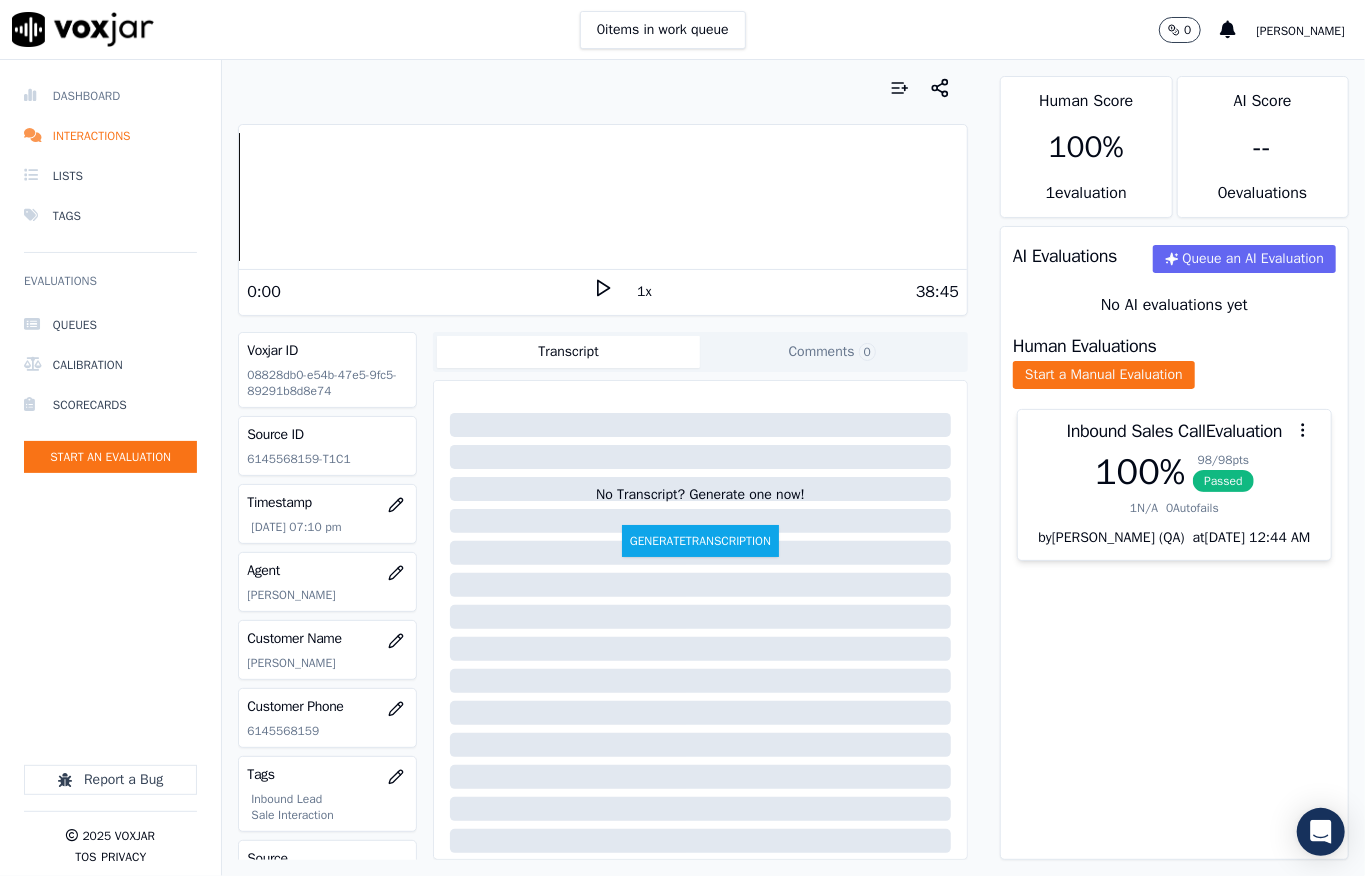 click on "Dashboard" at bounding box center [110, 96] 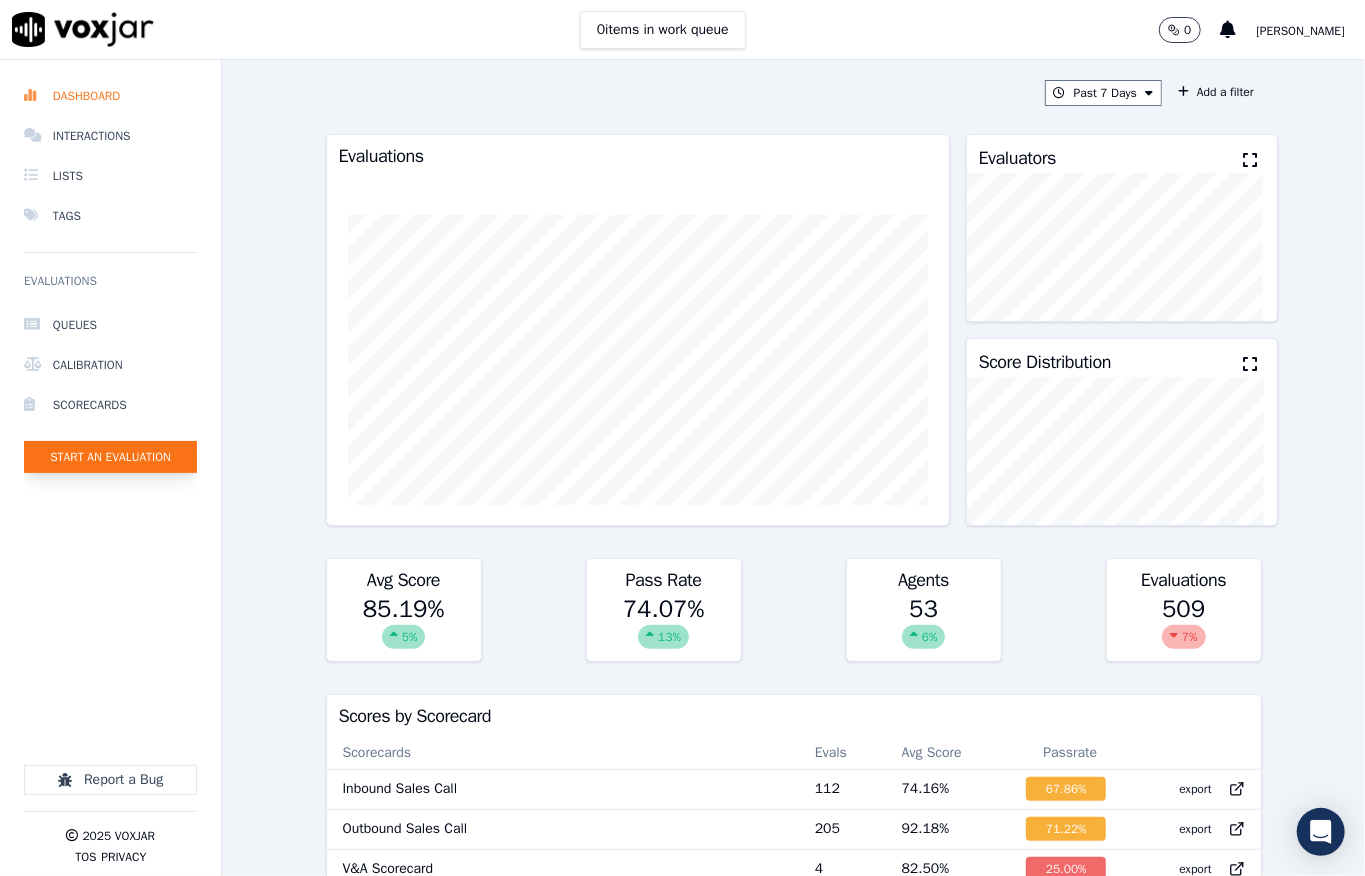 click on "Start an Evaluation" 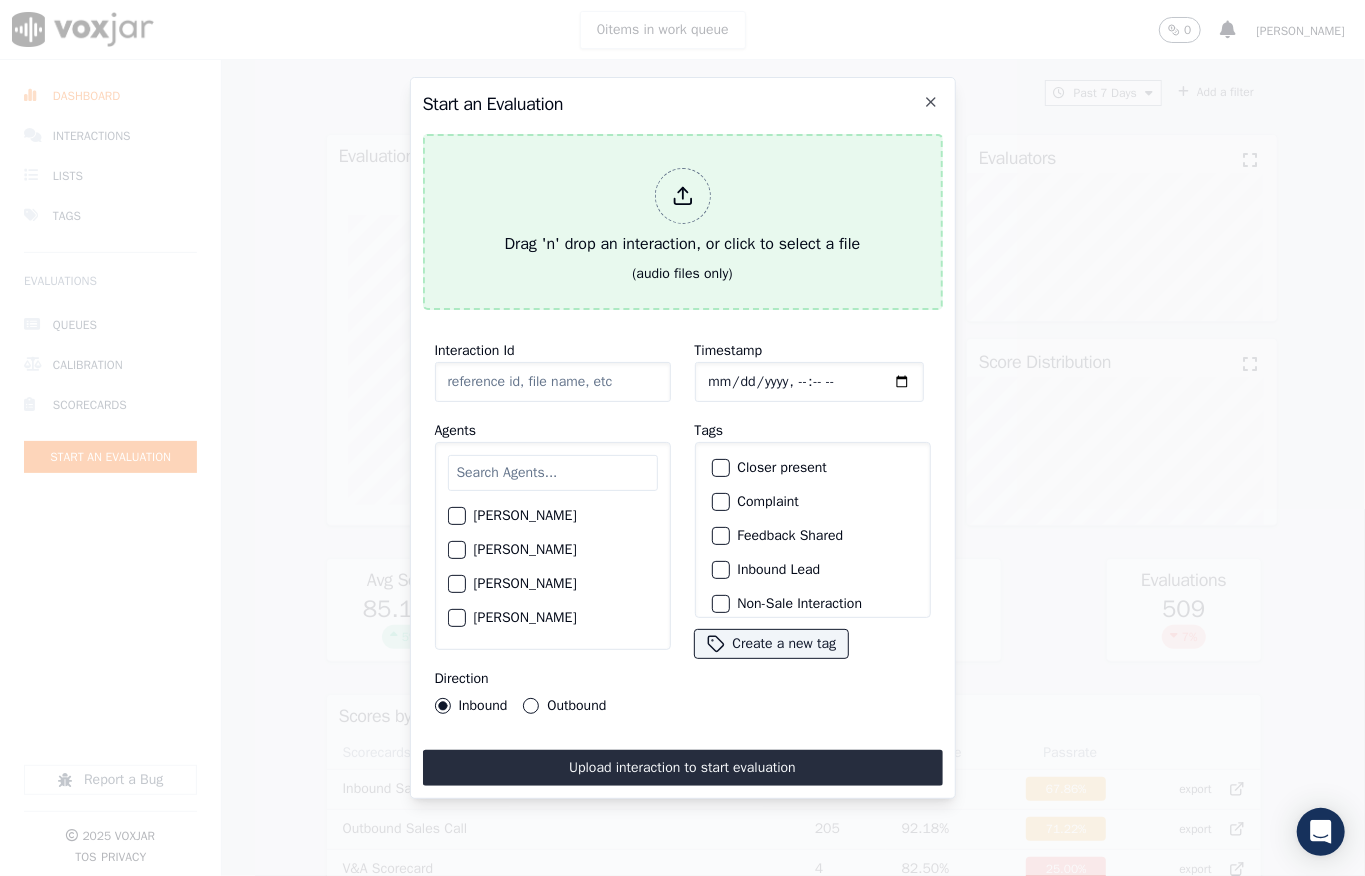 click at bounding box center [683, 196] 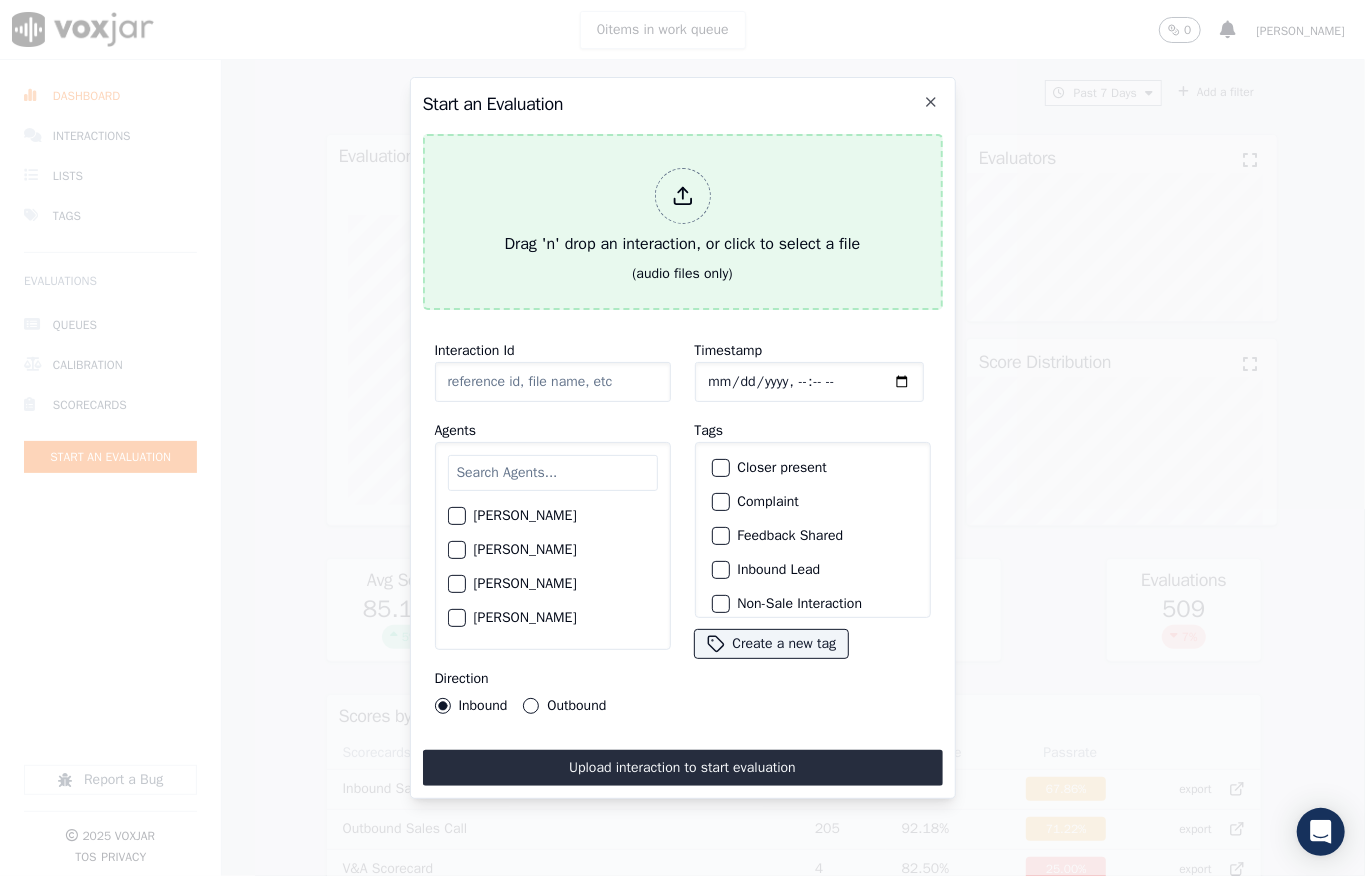 type on "20250702-155826_9377165963-all.mp3" 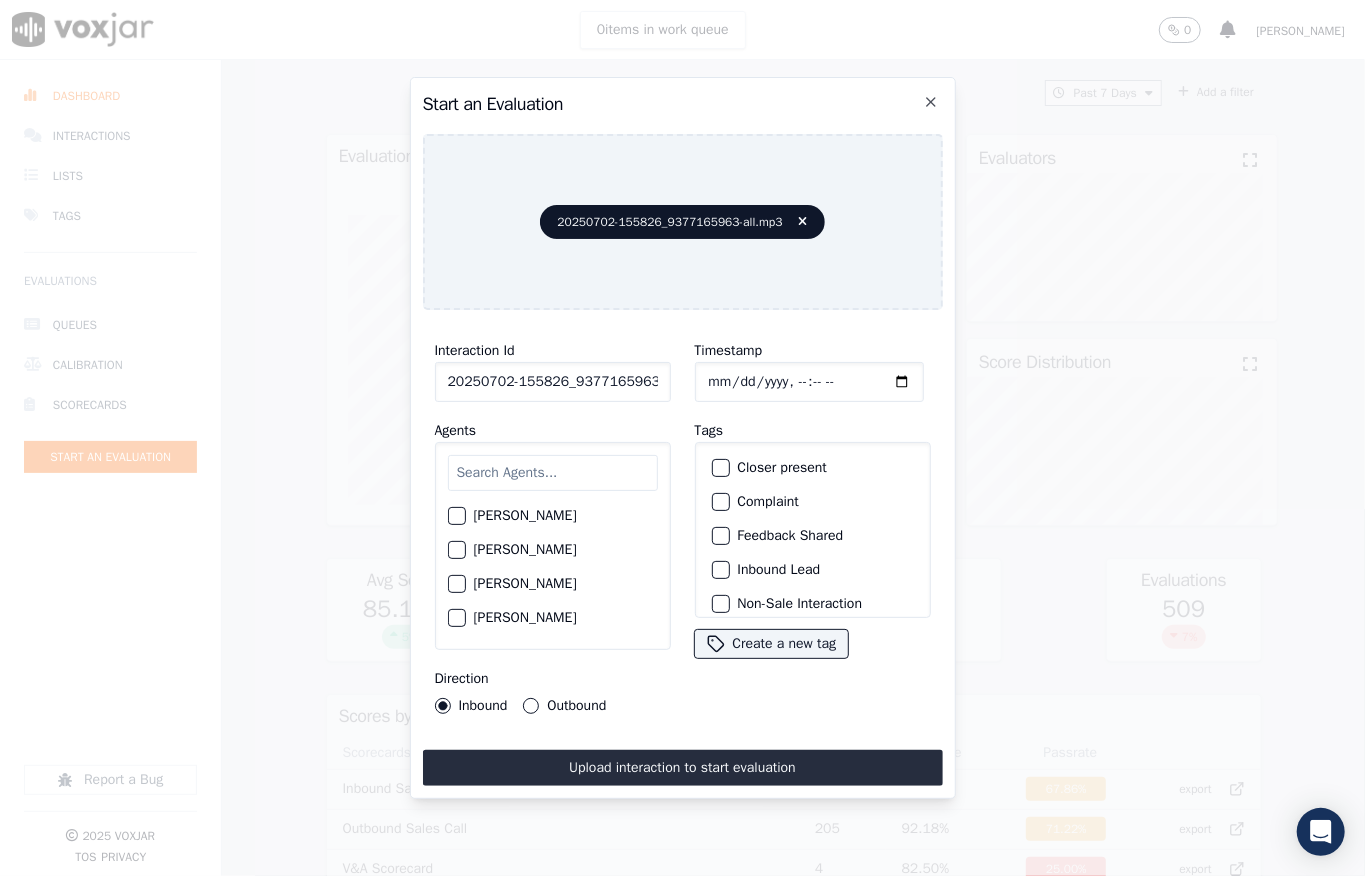 click on "Timestamp" 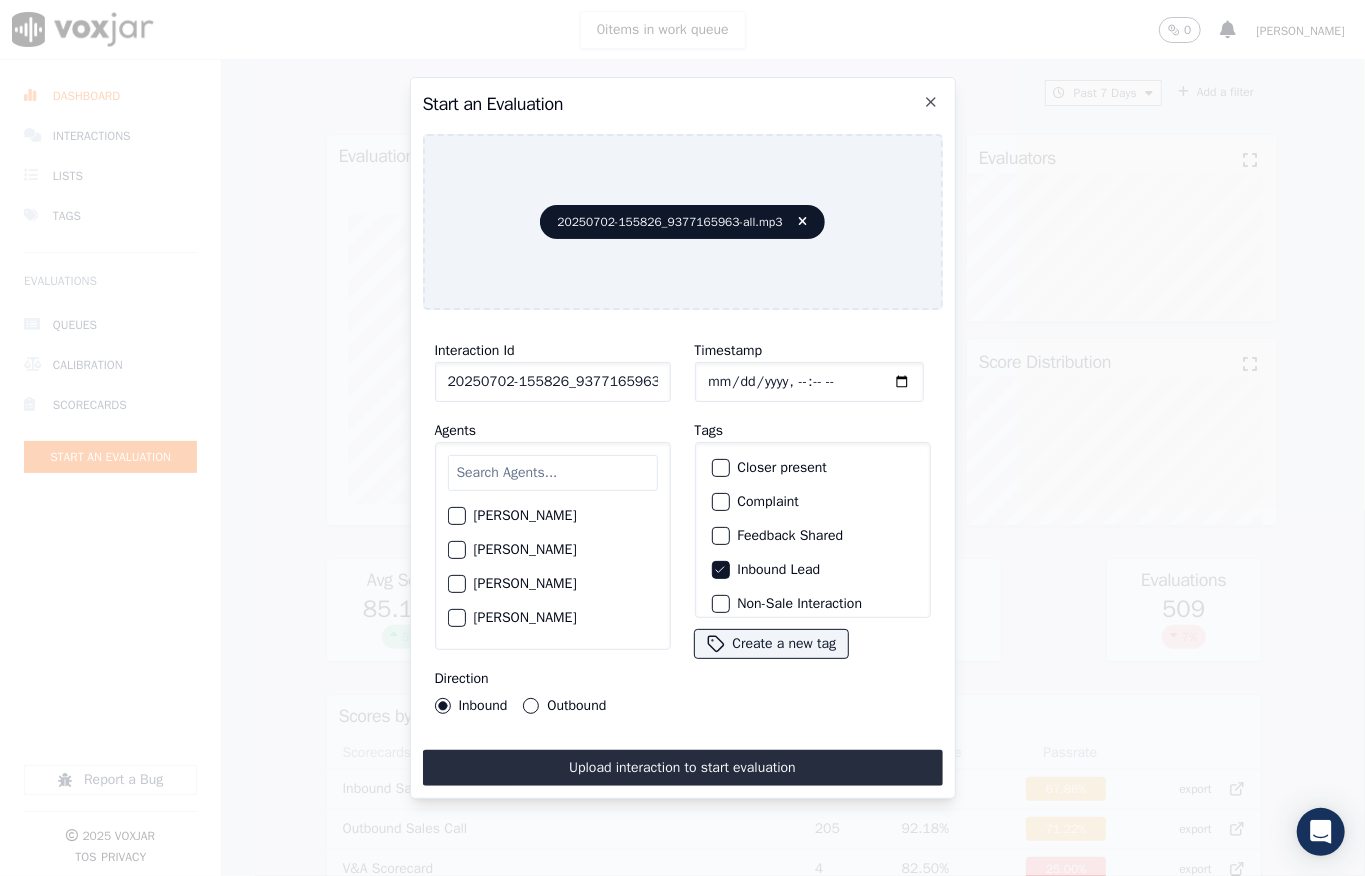 click on "Closer present" at bounding box center (721, 468) 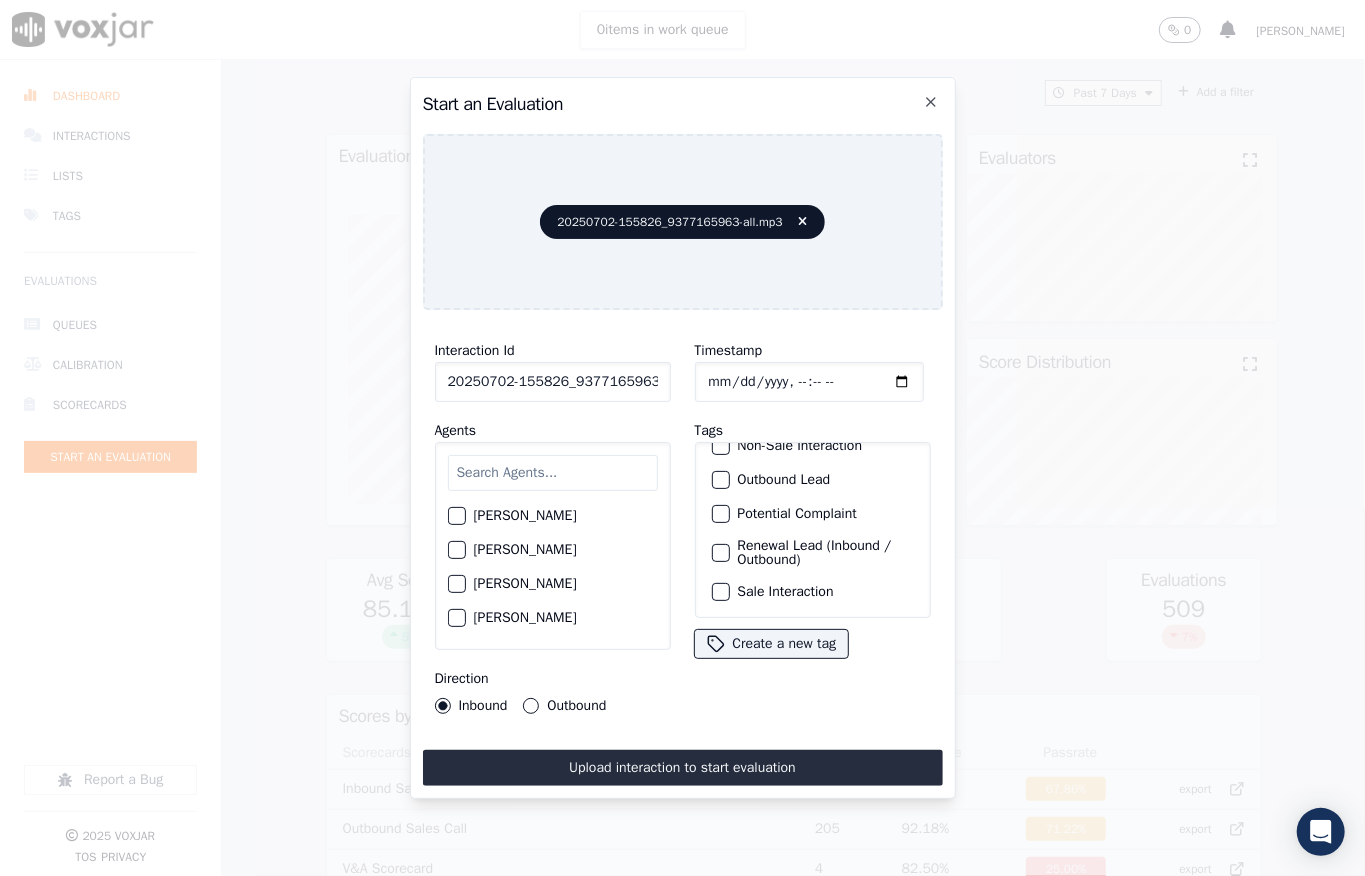 scroll, scrollTop: 200, scrollLeft: 0, axis: vertical 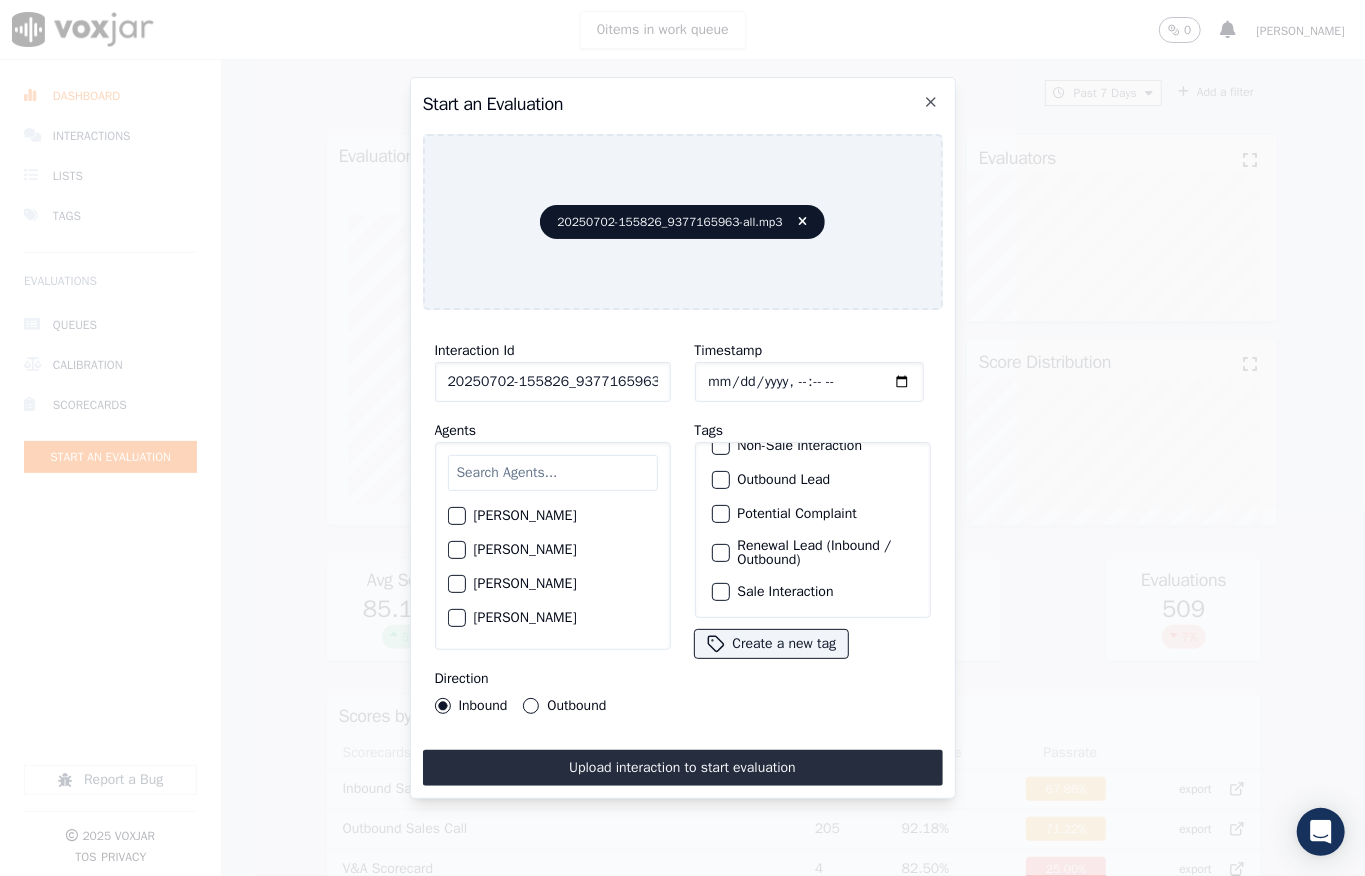 click at bounding box center (720, 592) 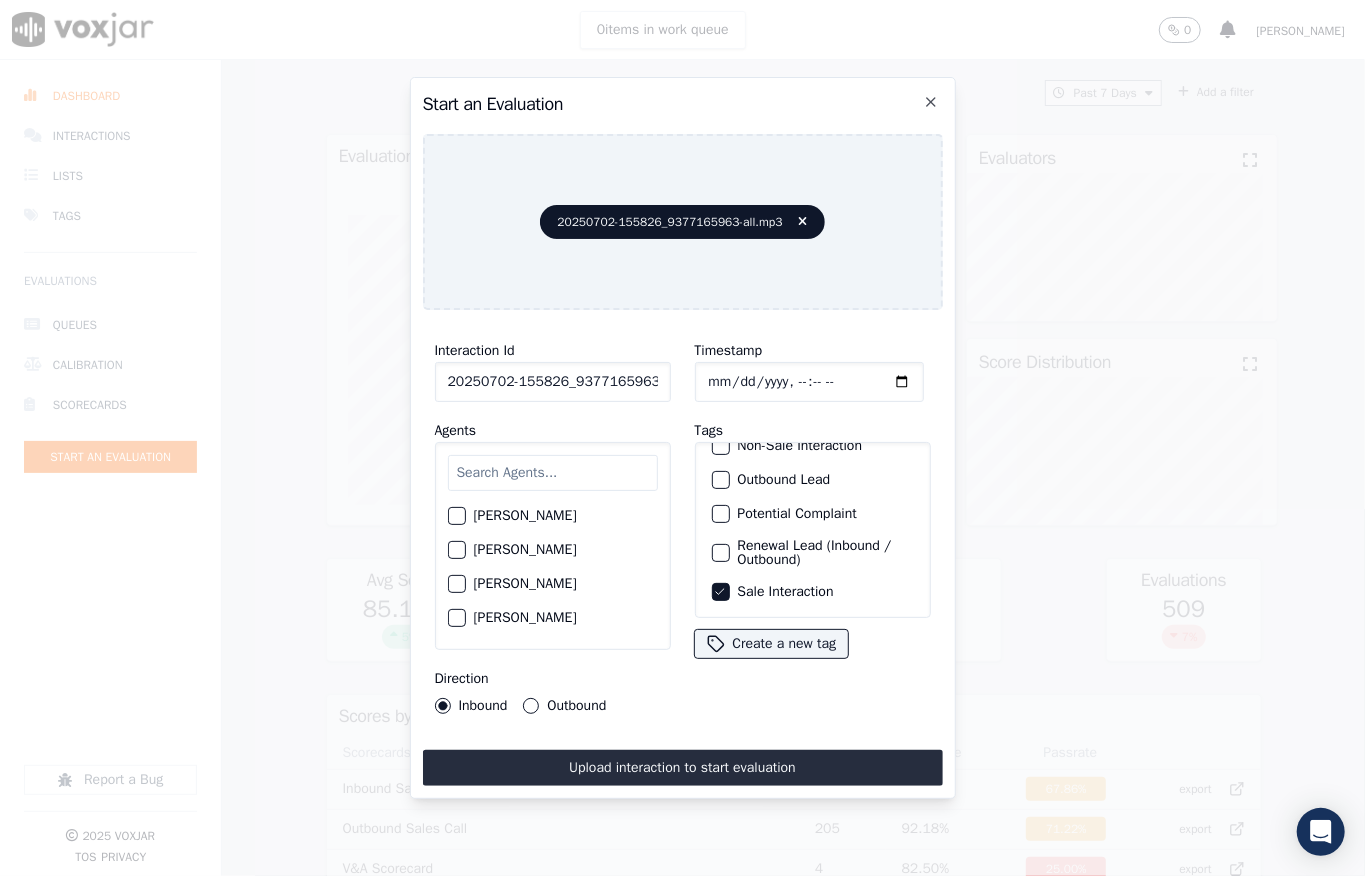 click at bounding box center [553, 473] 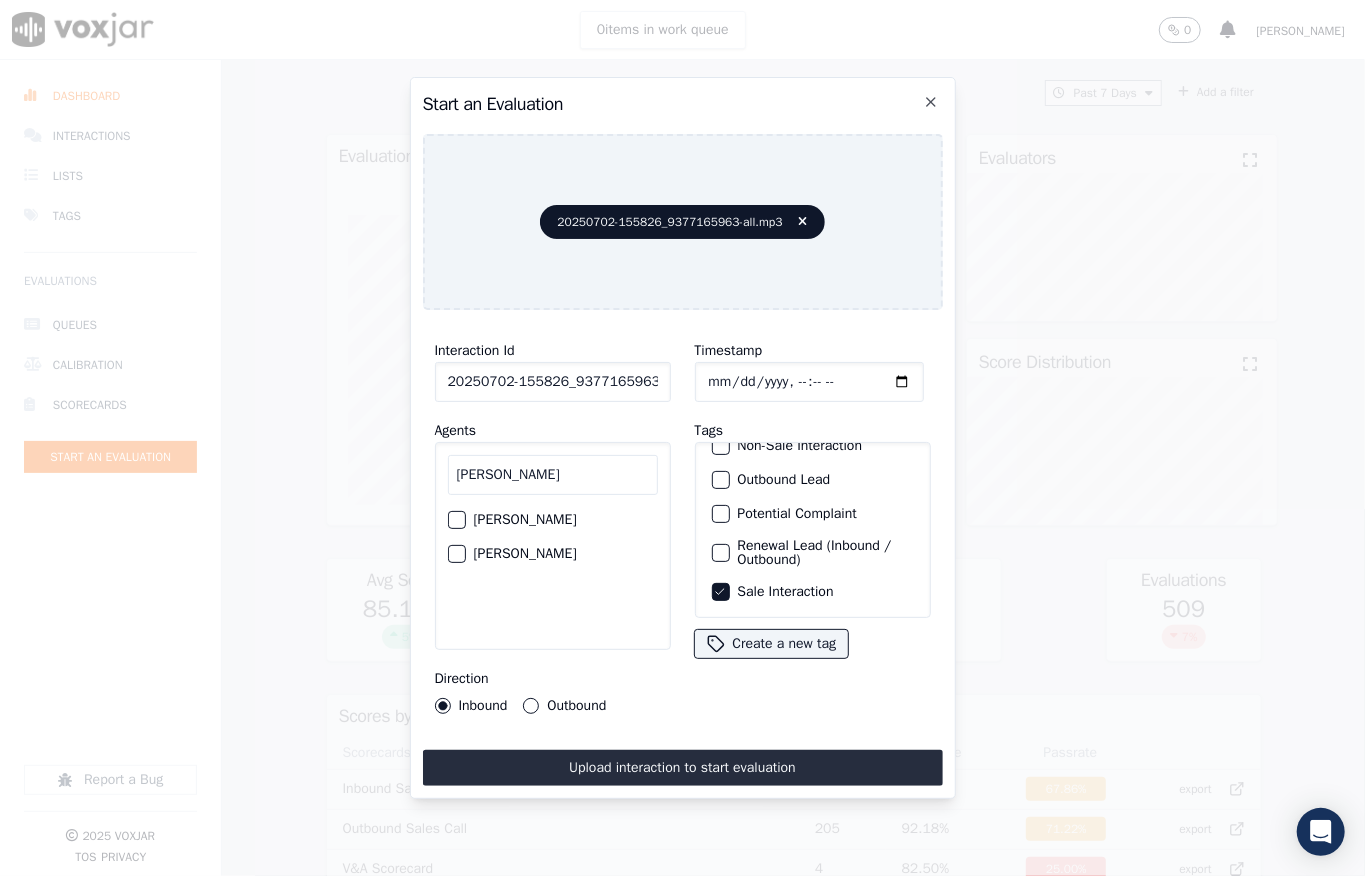 type on "[PERSON_NAME]" 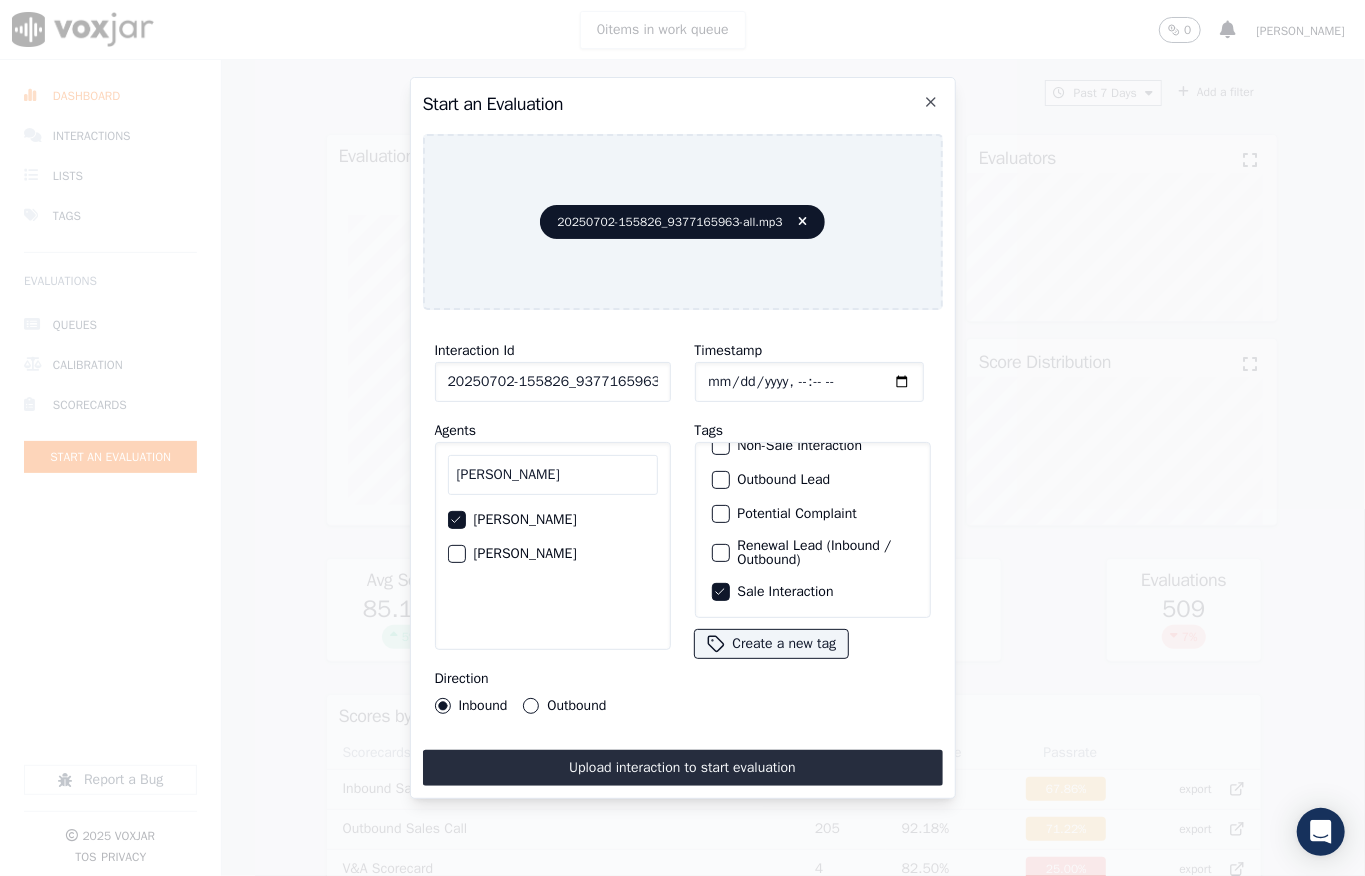 scroll, scrollTop: 0, scrollLeft: 45, axis: horizontal 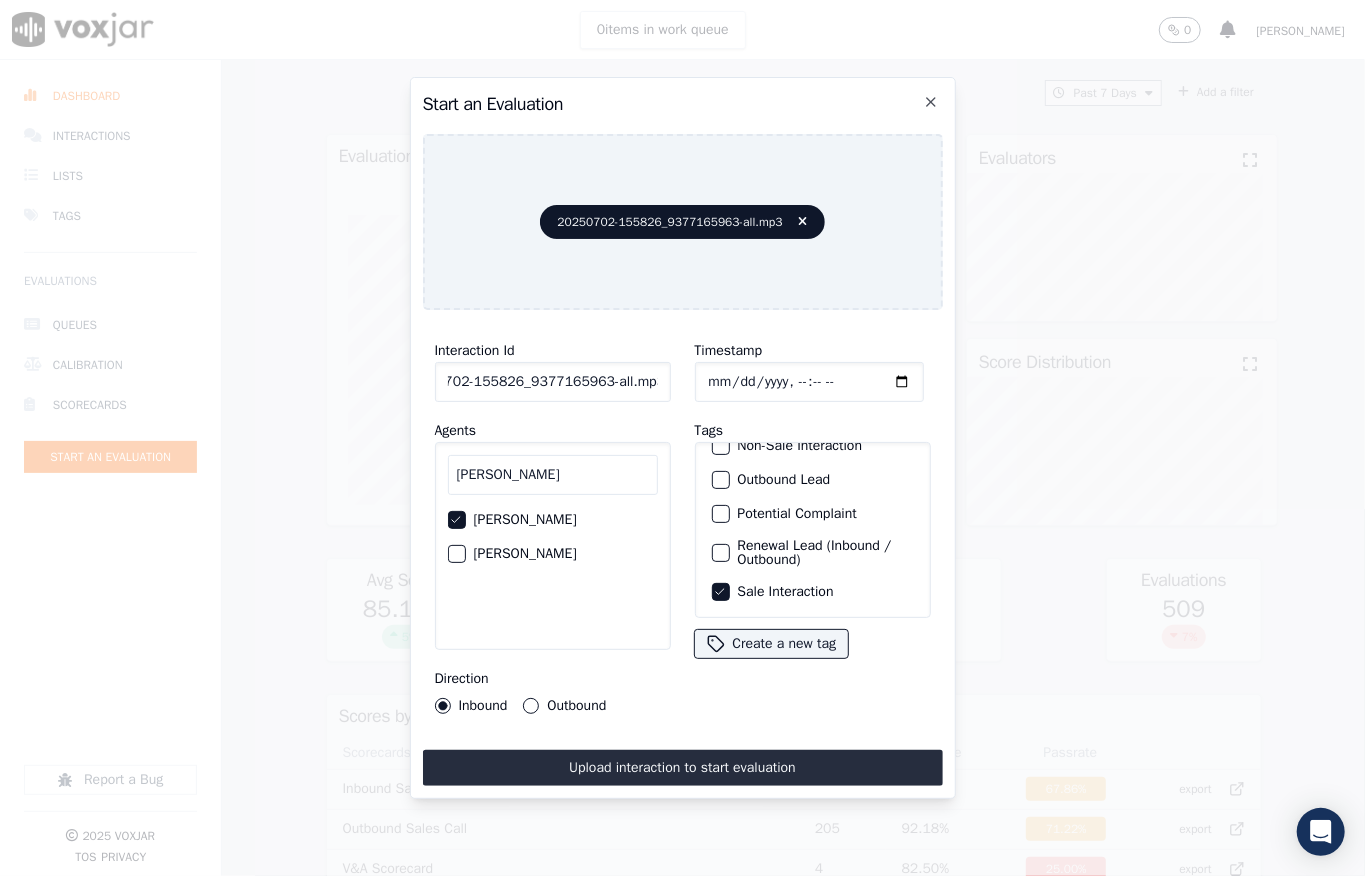 drag, startPoint x: 648, startPoint y: 369, endPoint x: 686, endPoint y: 369, distance: 38 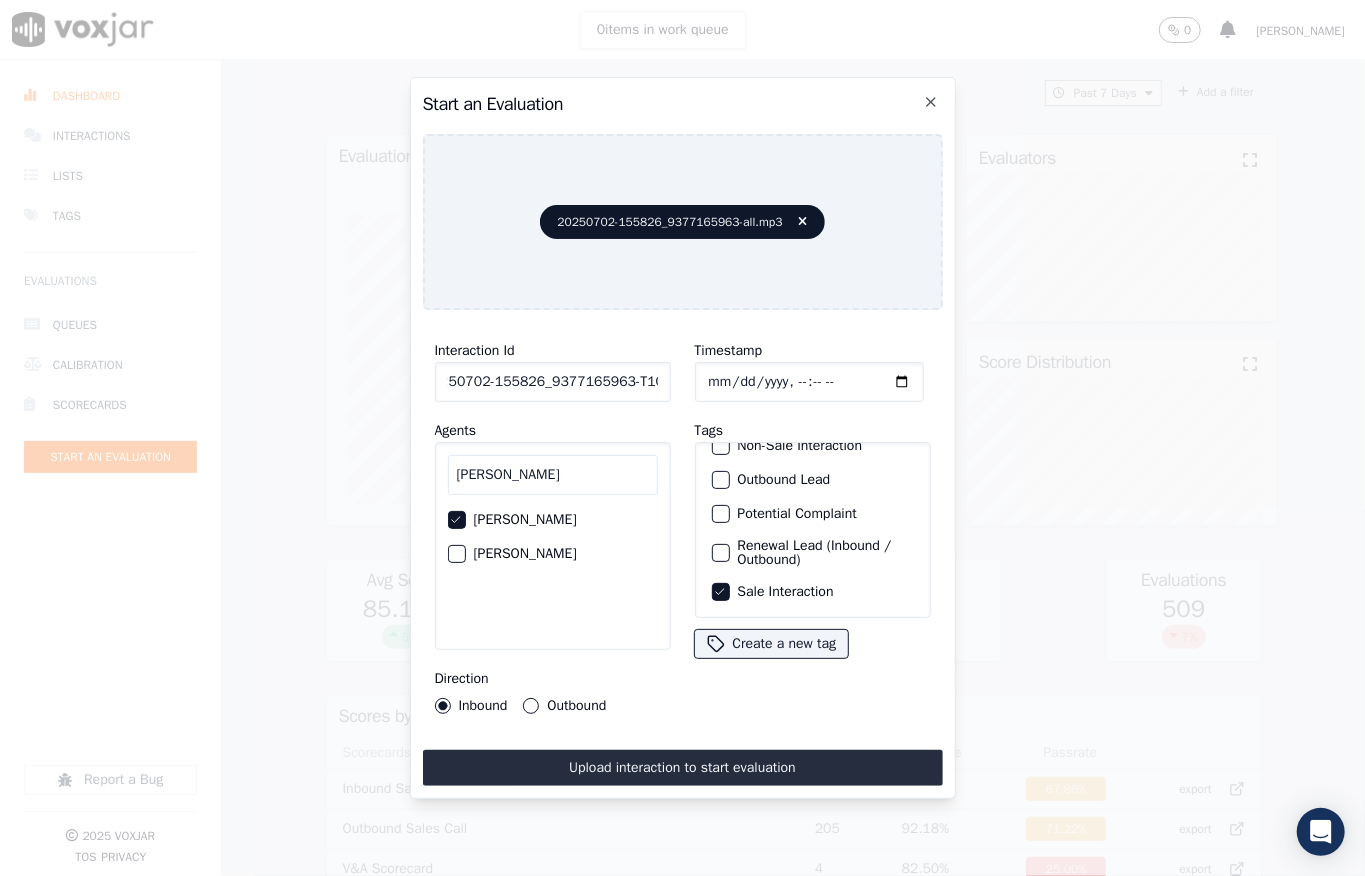 scroll, scrollTop: 0, scrollLeft: 32, axis: horizontal 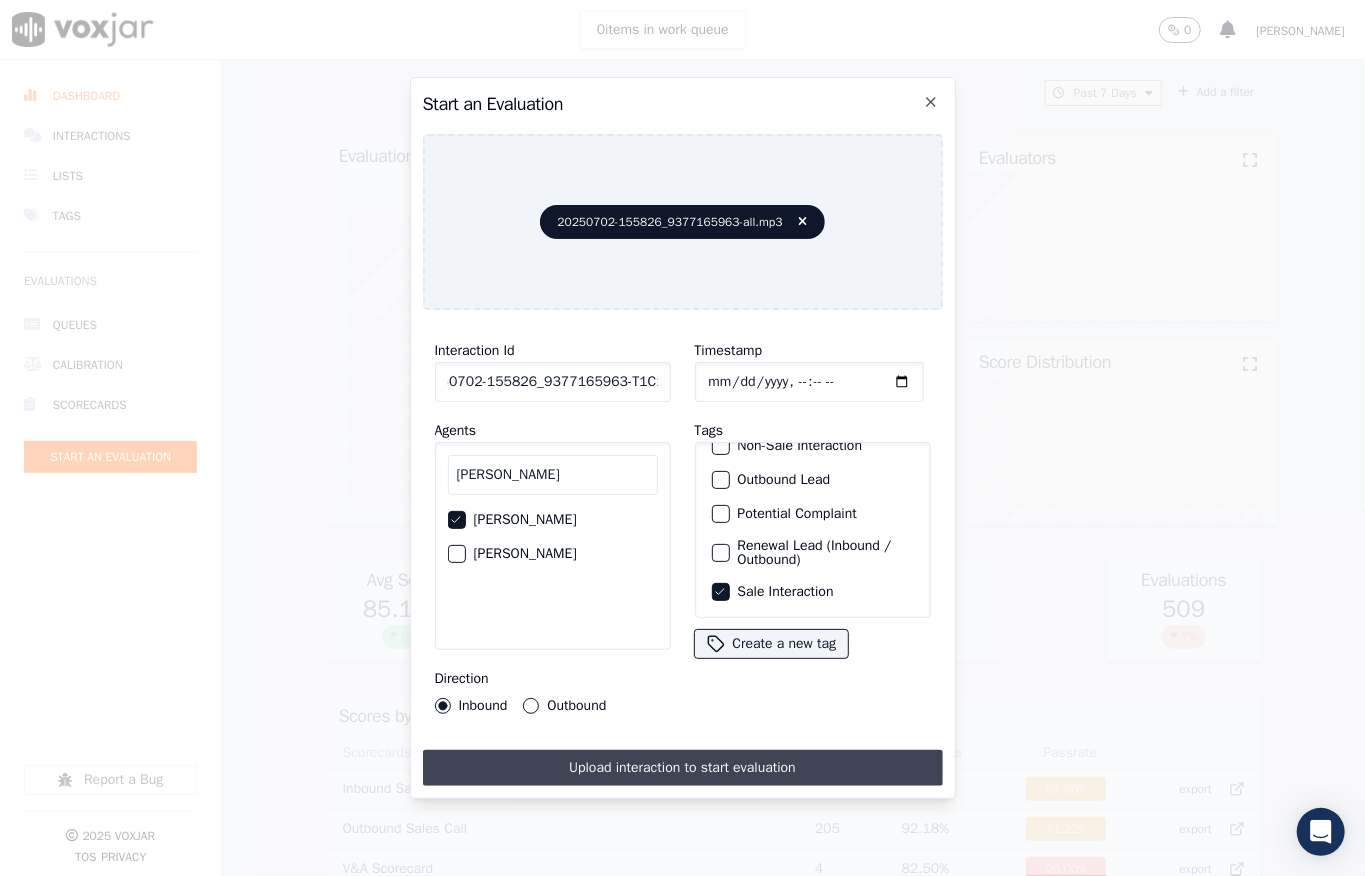 type on "20250702-155826_9377165963-T1C1" 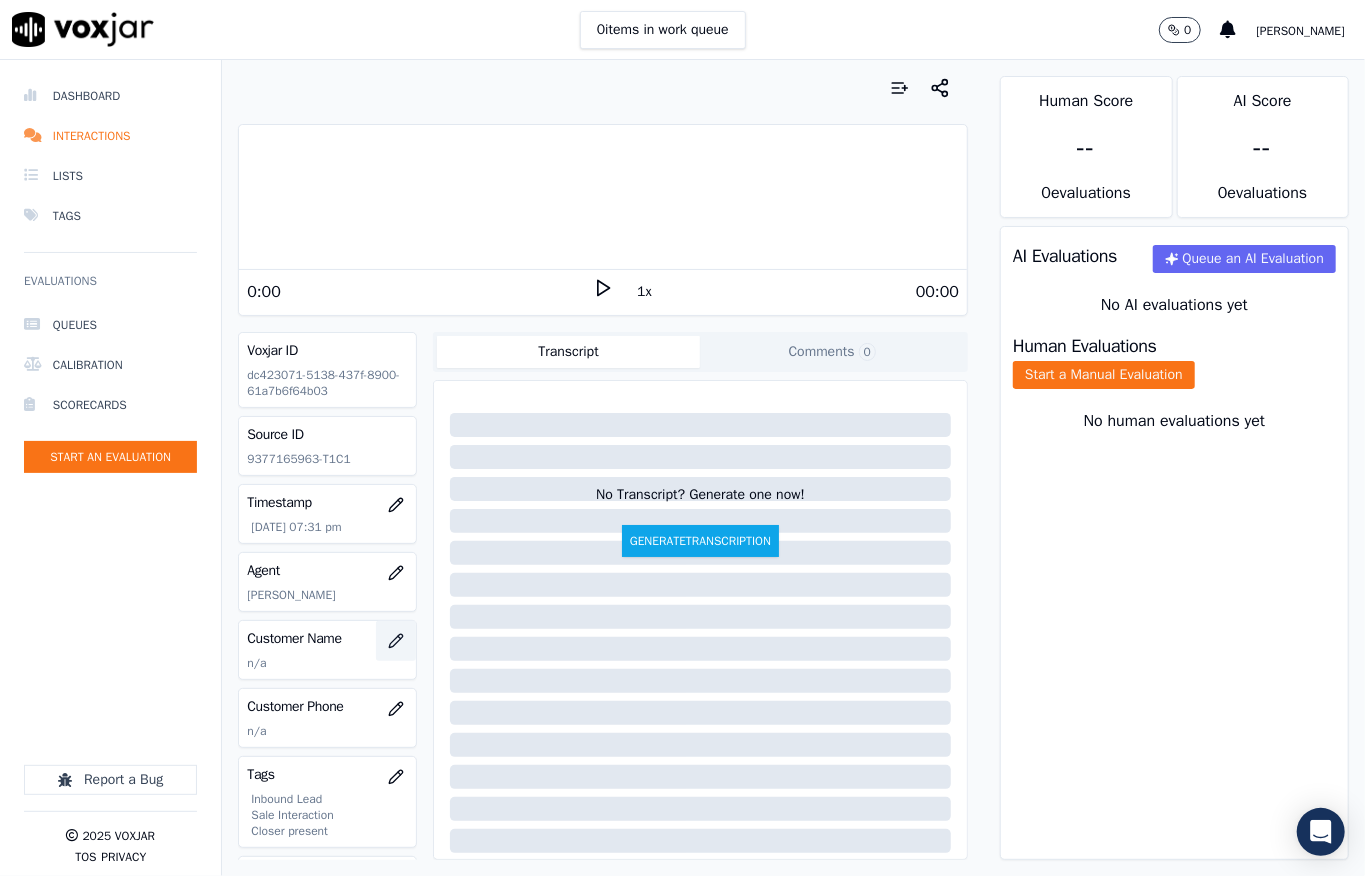 click 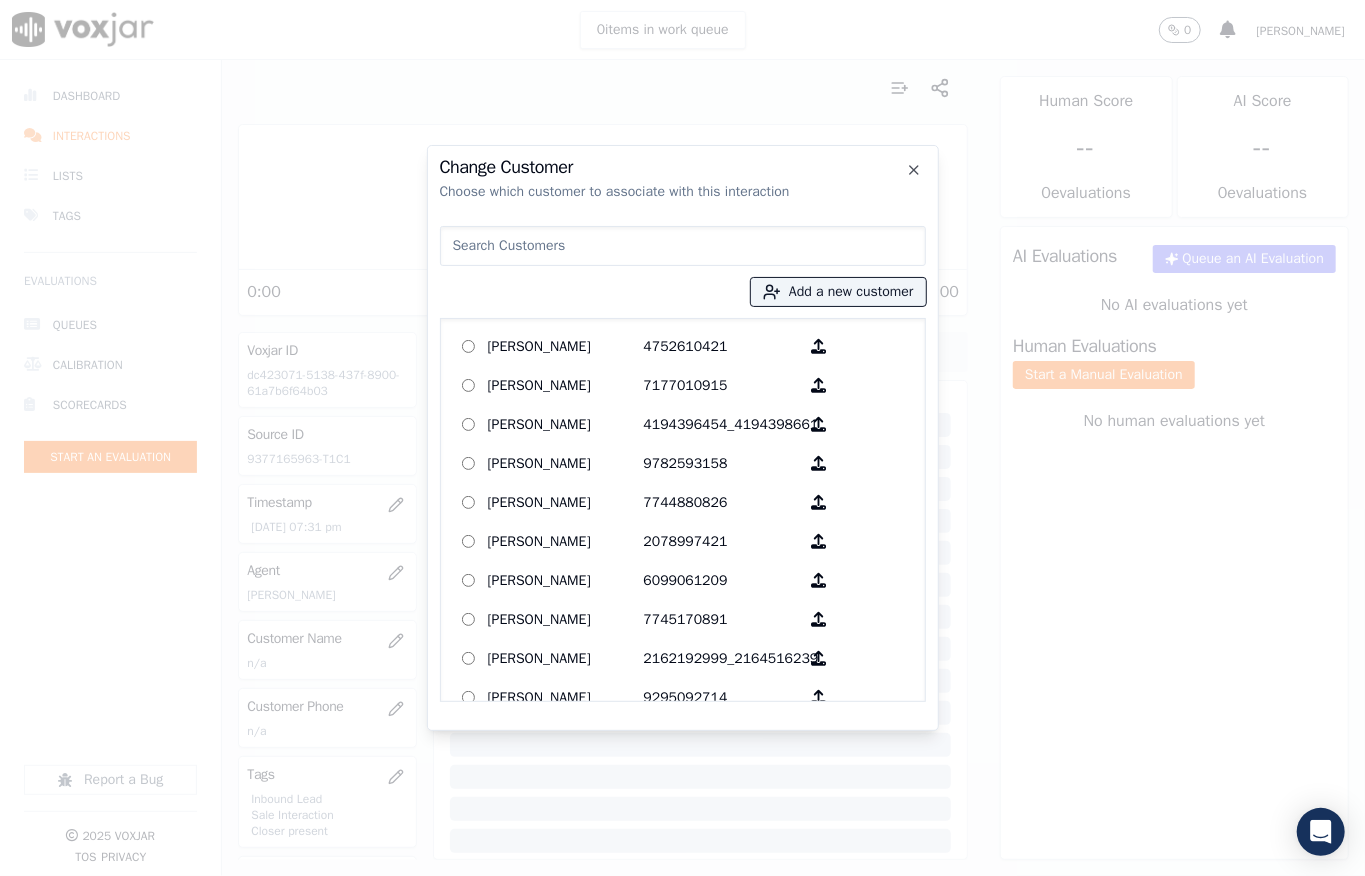 type on "[PERSON_NAME]" 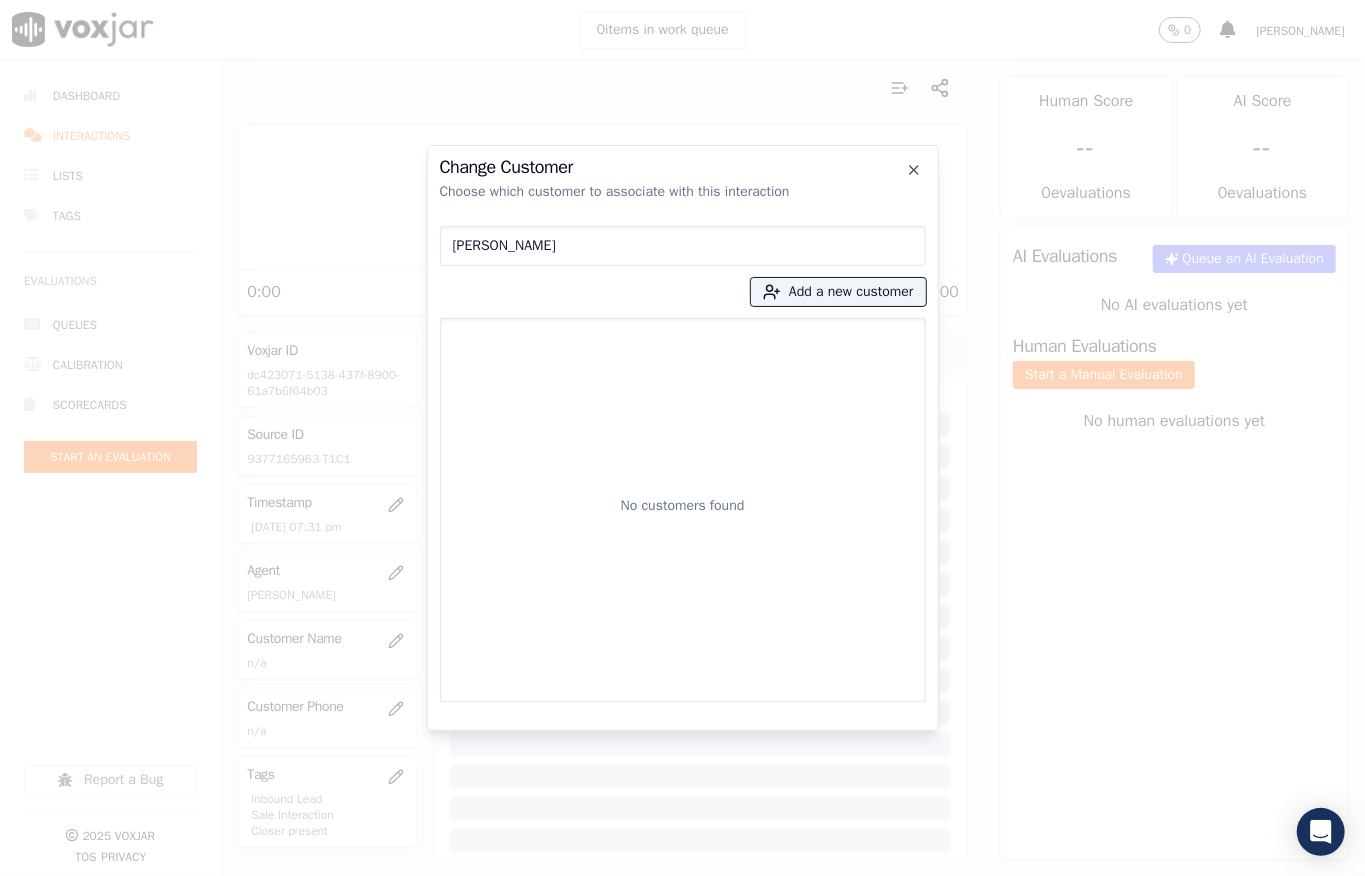 drag, startPoint x: 585, startPoint y: 236, endPoint x: 352, endPoint y: 238, distance: 233.00859 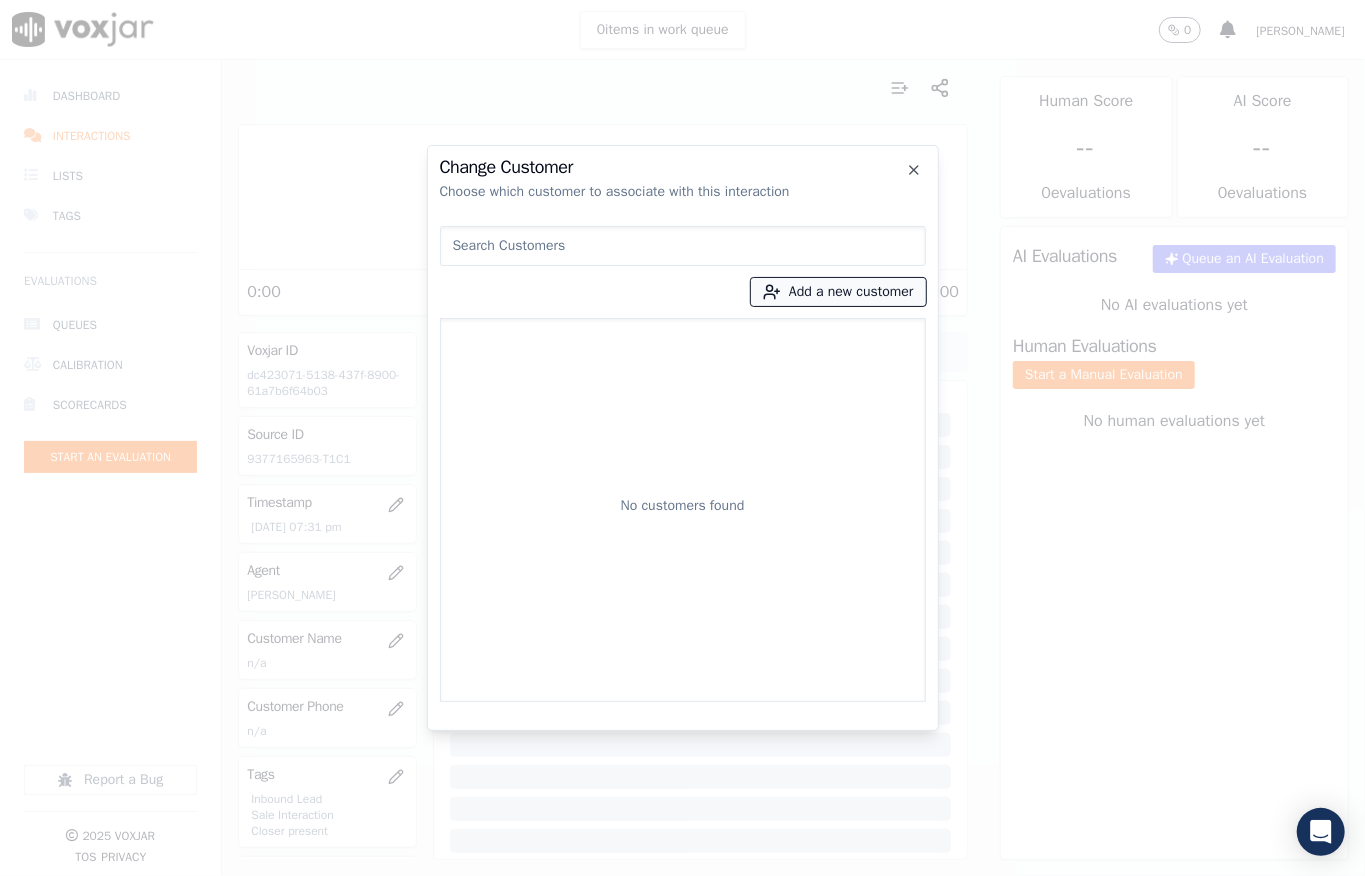 click on "Add a new customer" at bounding box center (838, 292) 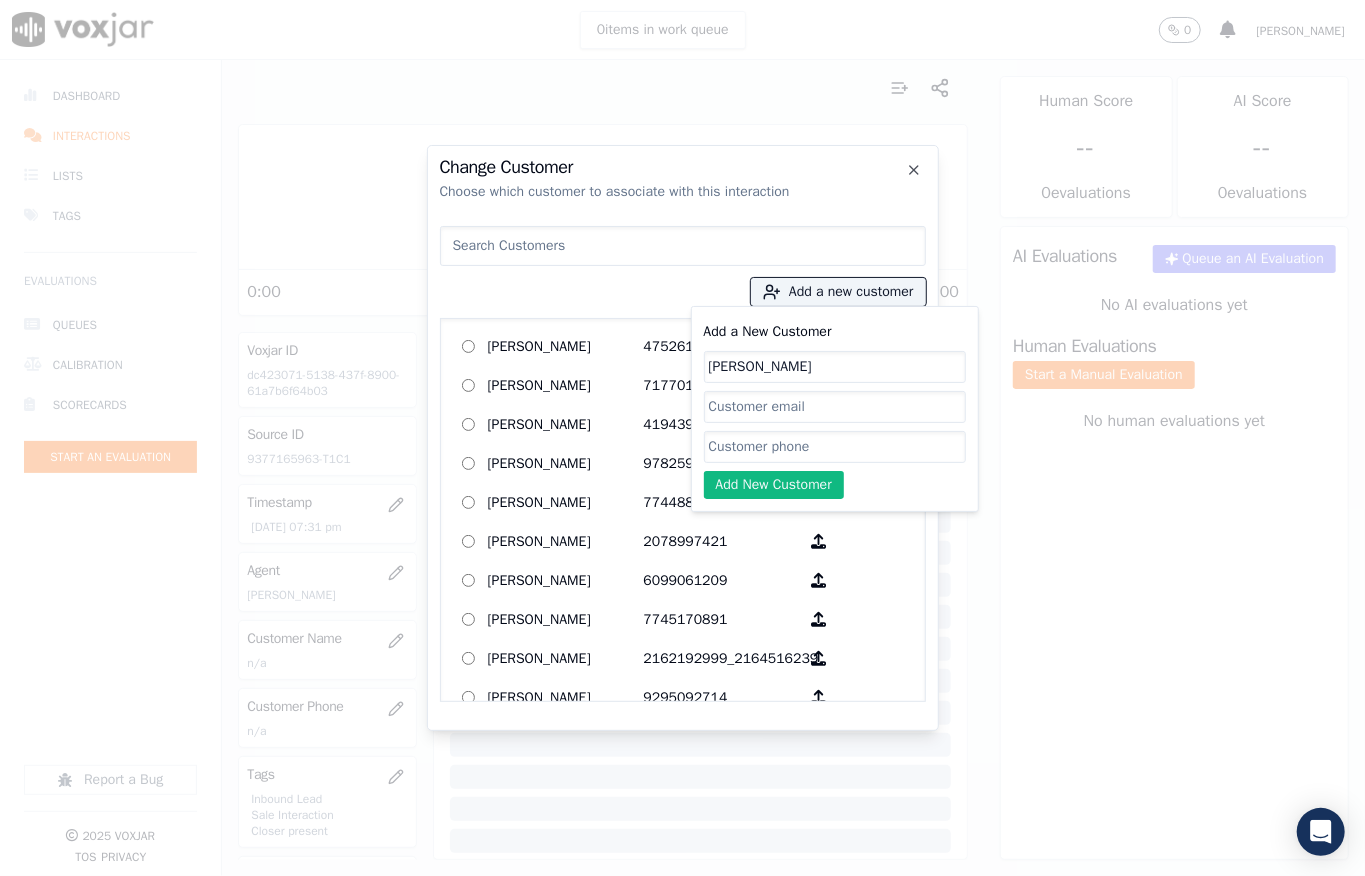 type on "[PERSON_NAME]" 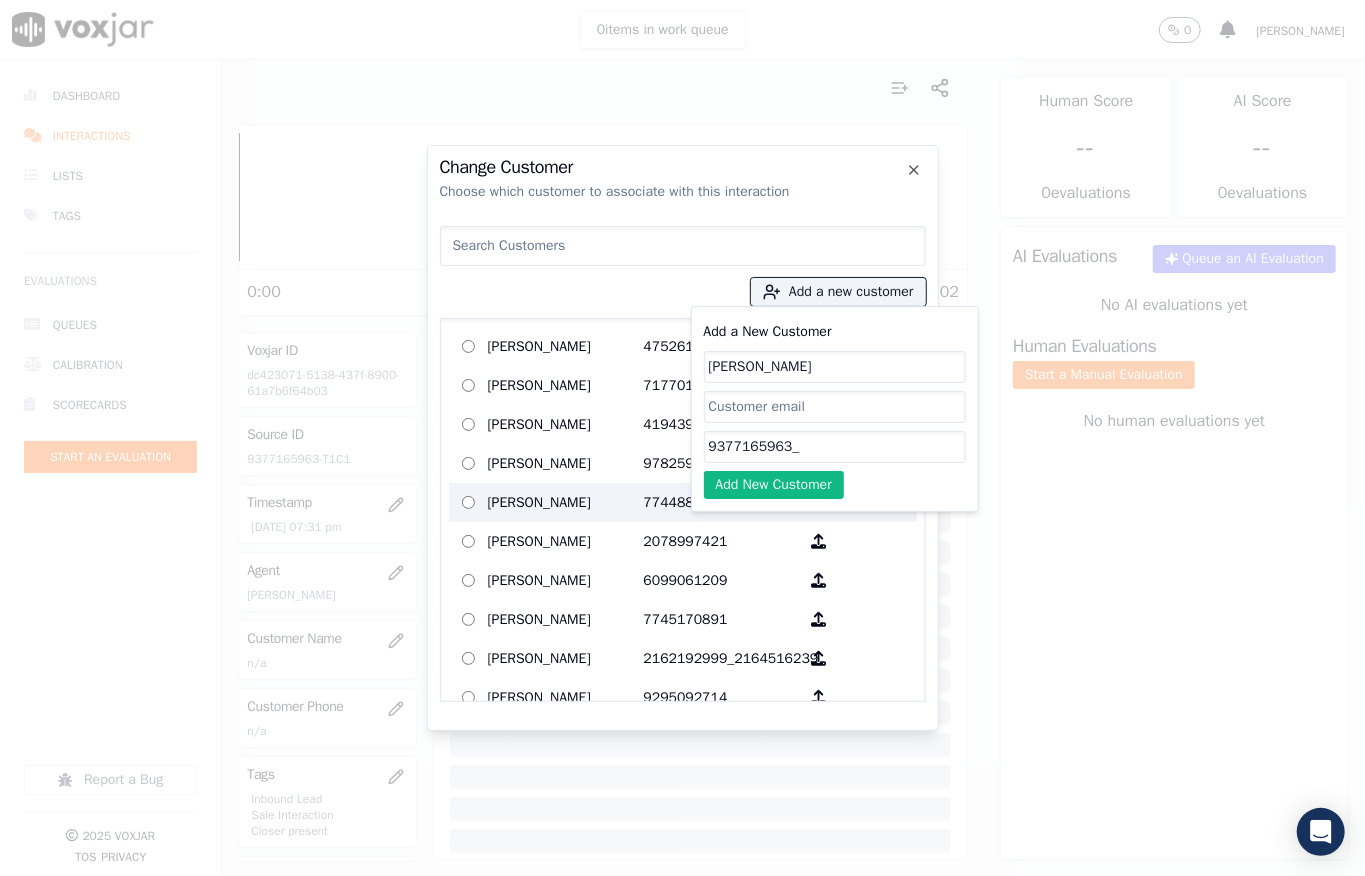 paste on "3128069031" 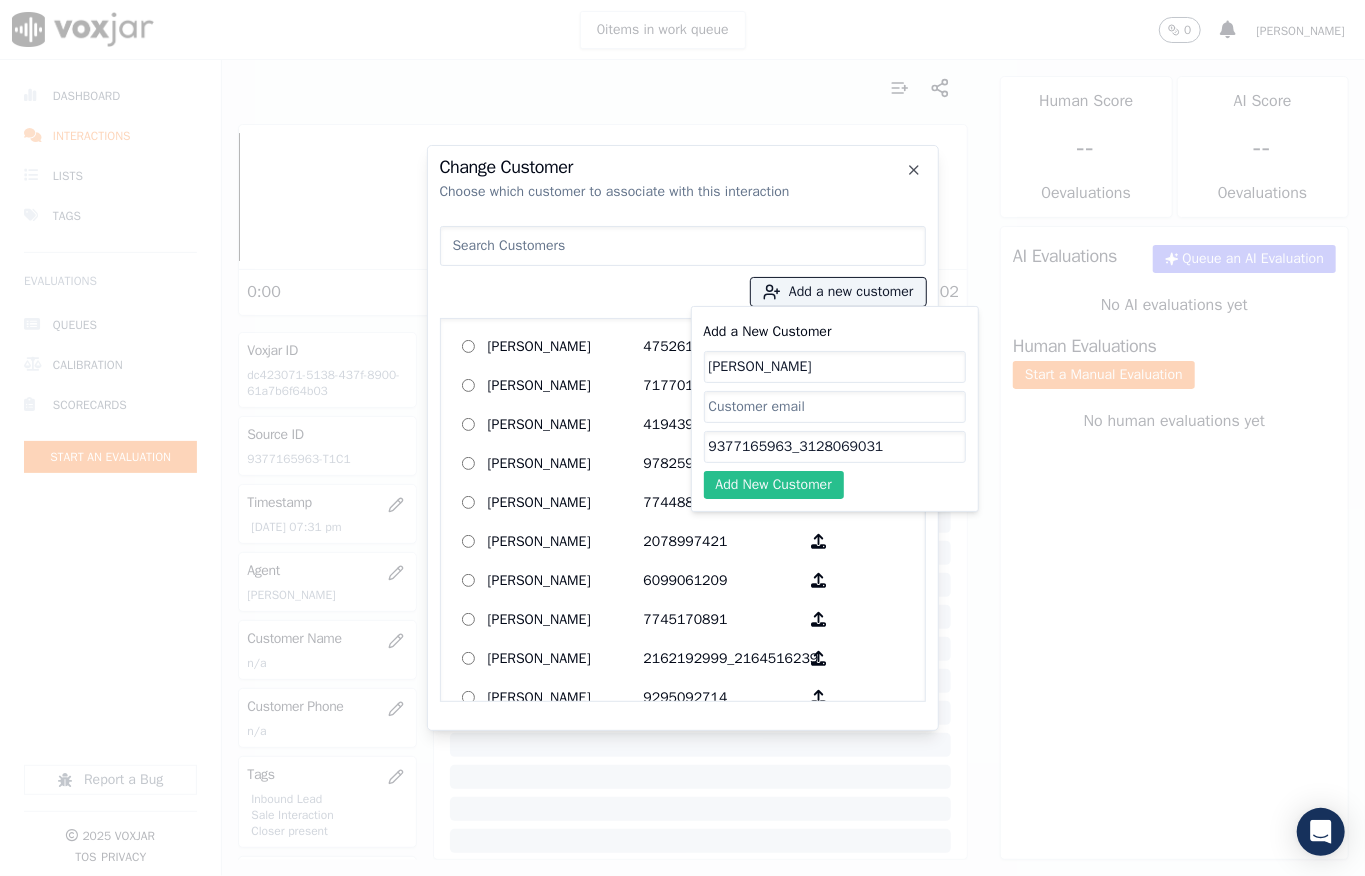 type on "9377165963_3128069031" 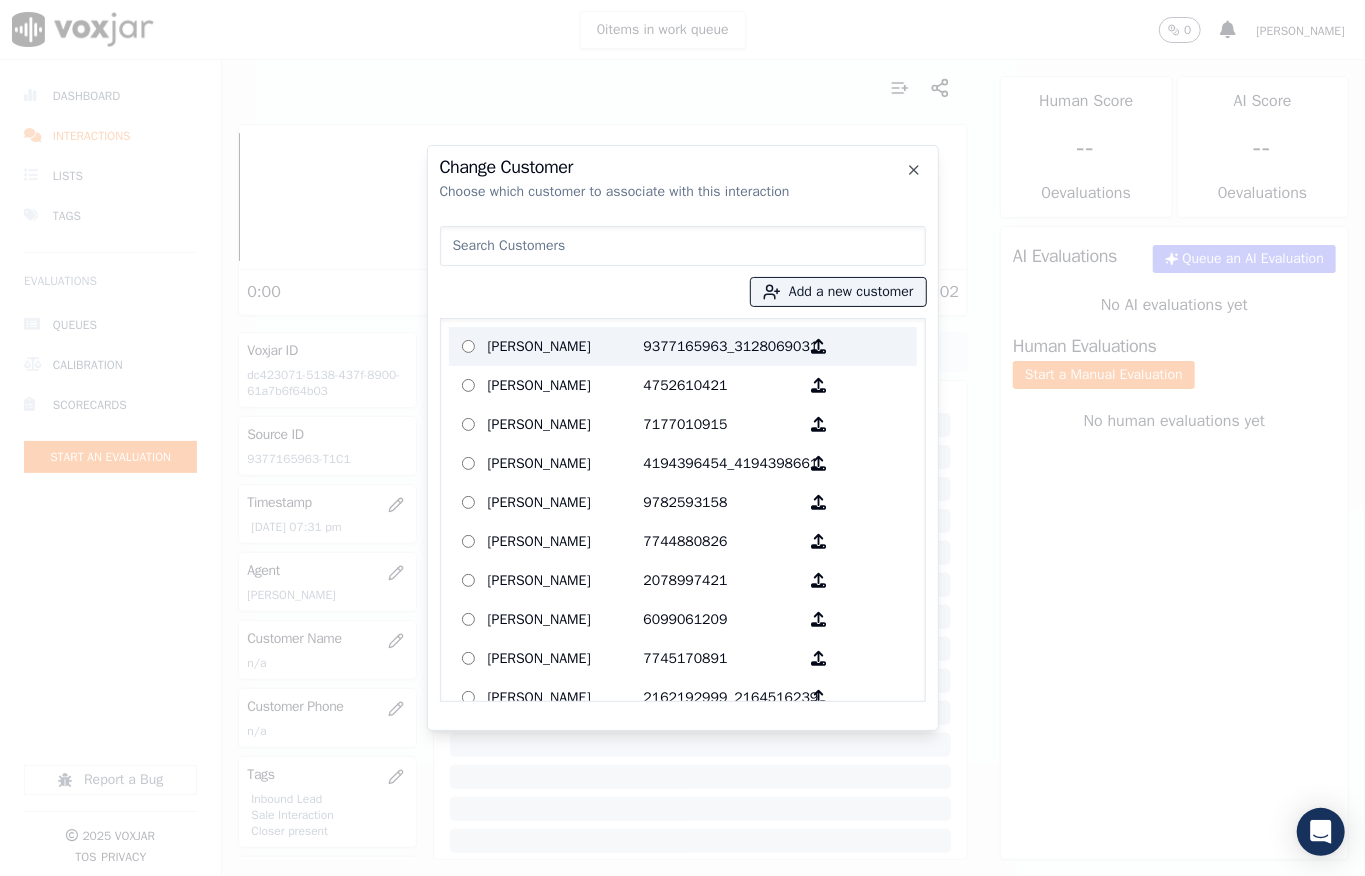 click on "[PERSON_NAME]" at bounding box center [566, 346] 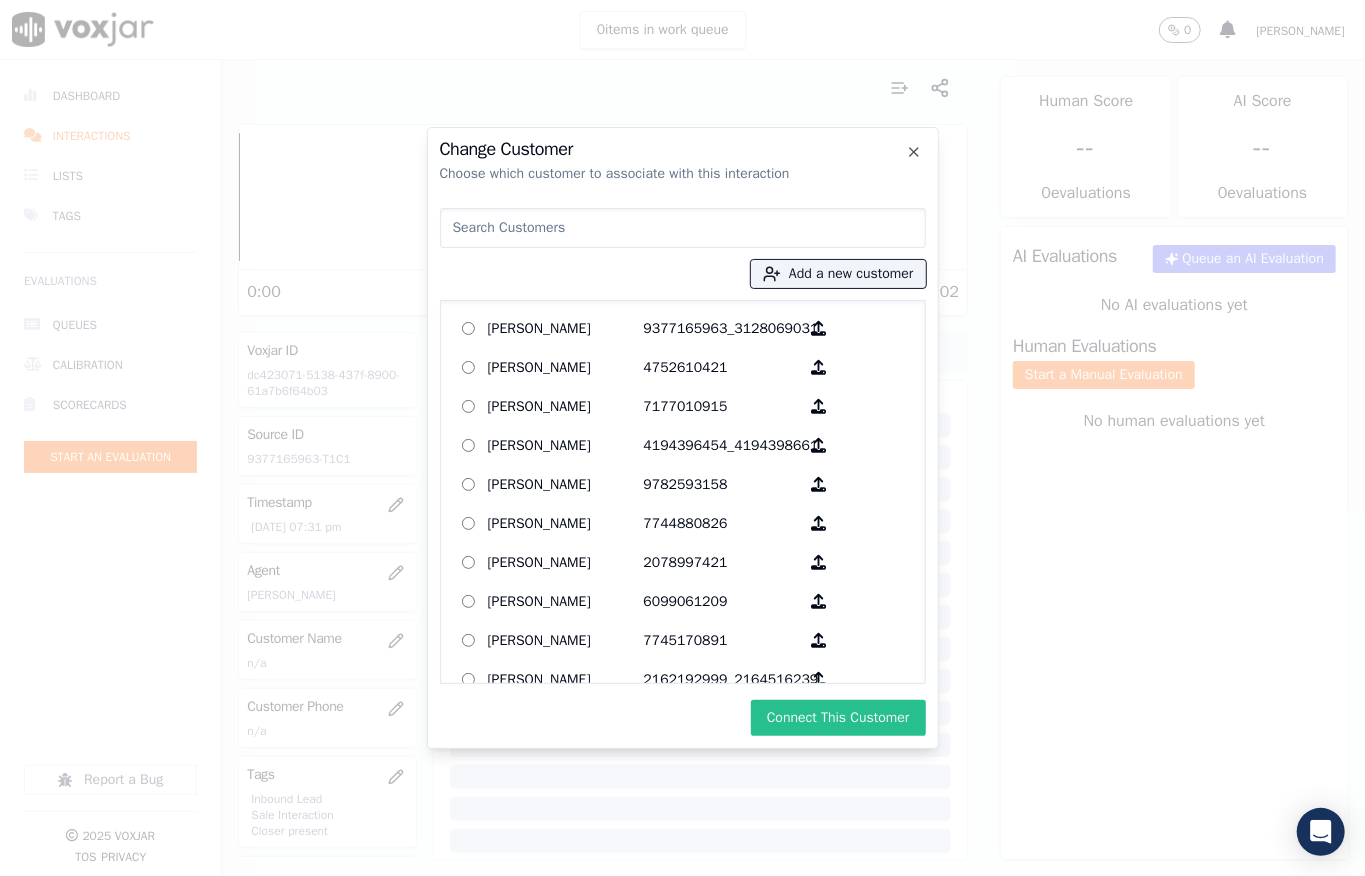 click on "Connect This Customer" at bounding box center (838, 718) 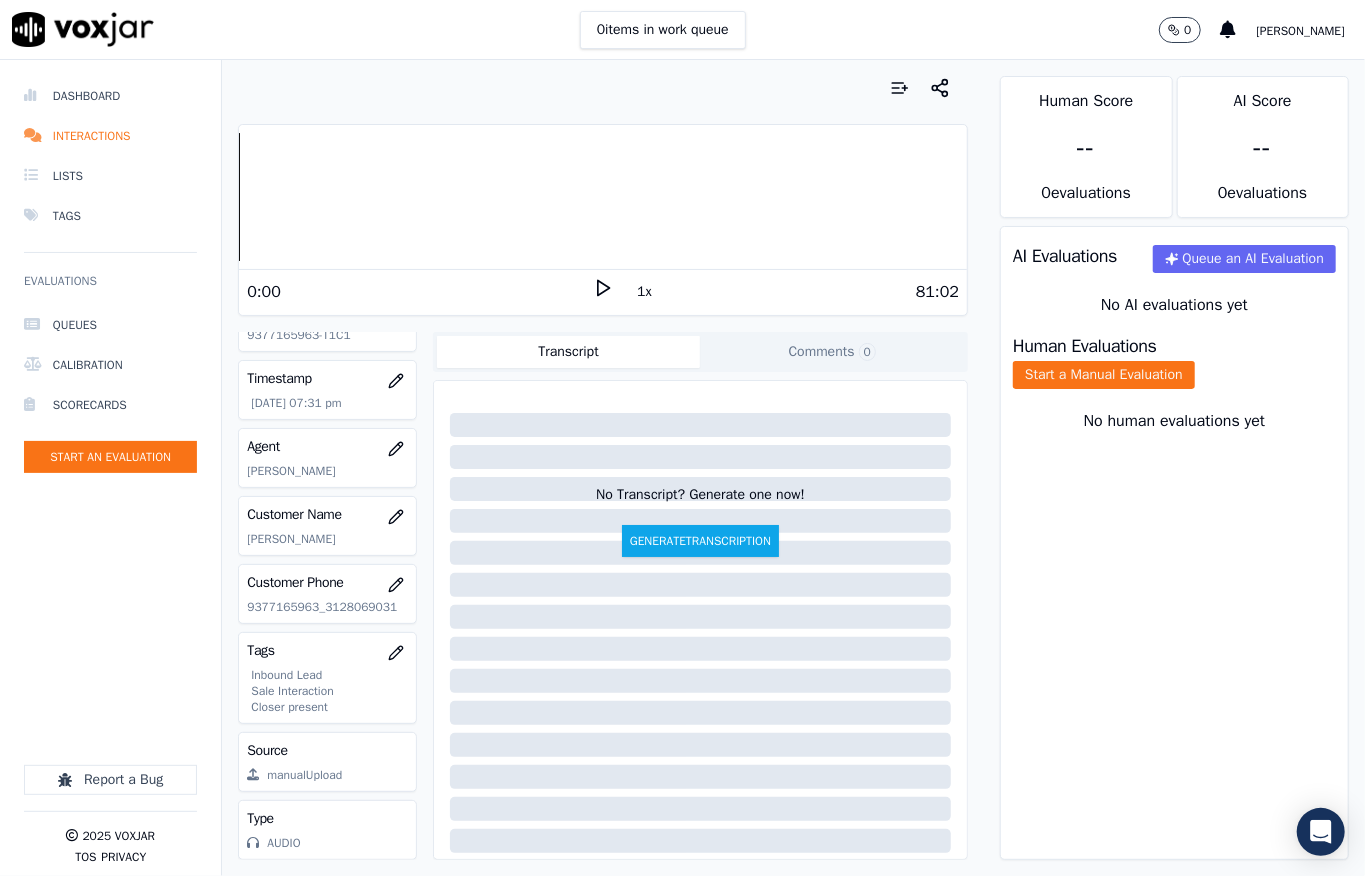 scroll, scrollTop: 0, scrollLeft: 0, axis: both 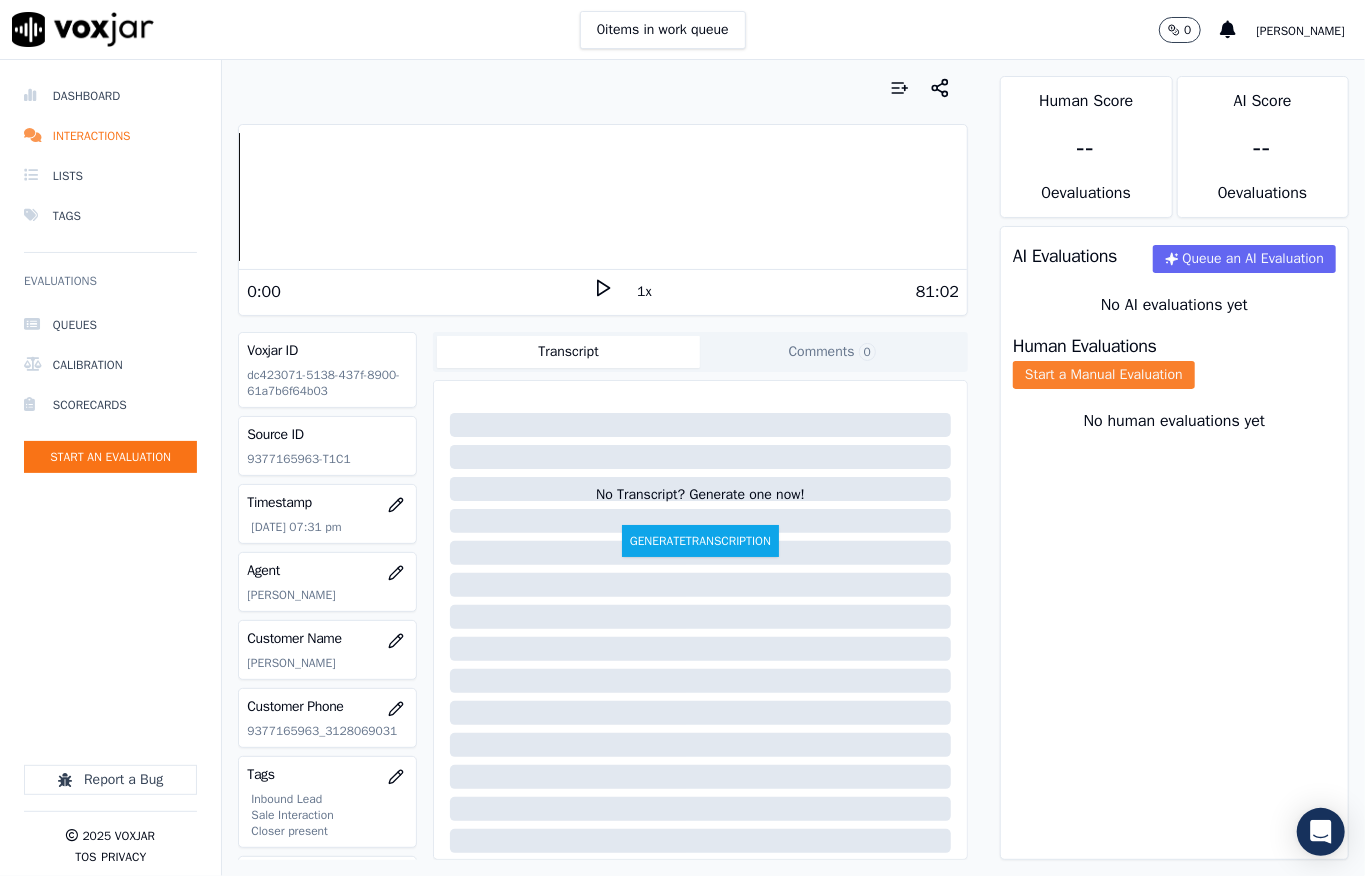 click on "Start a Manual Evaluation" 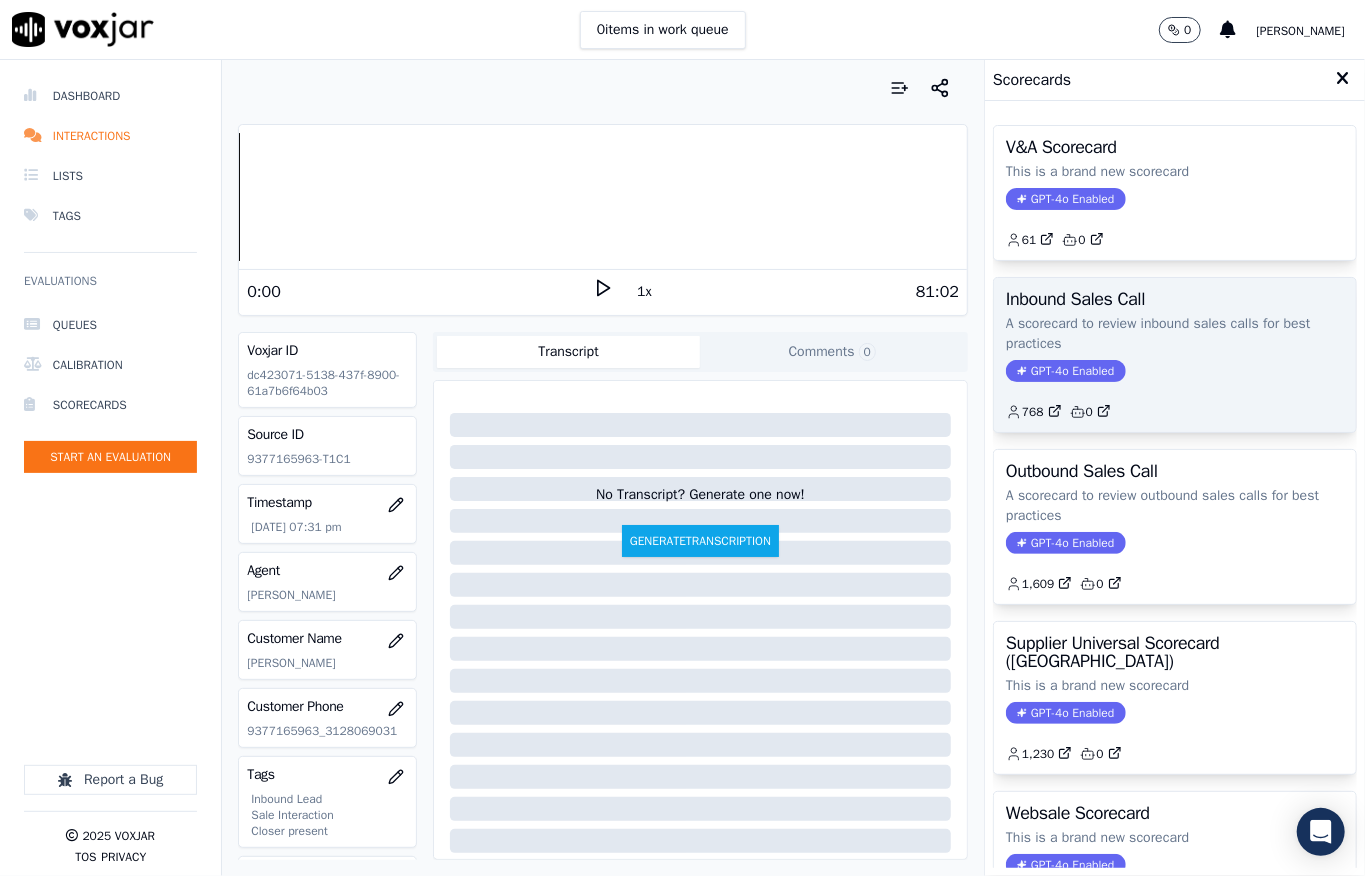click on "GPT-4o Enabled" at bounding box center (1065, 371) 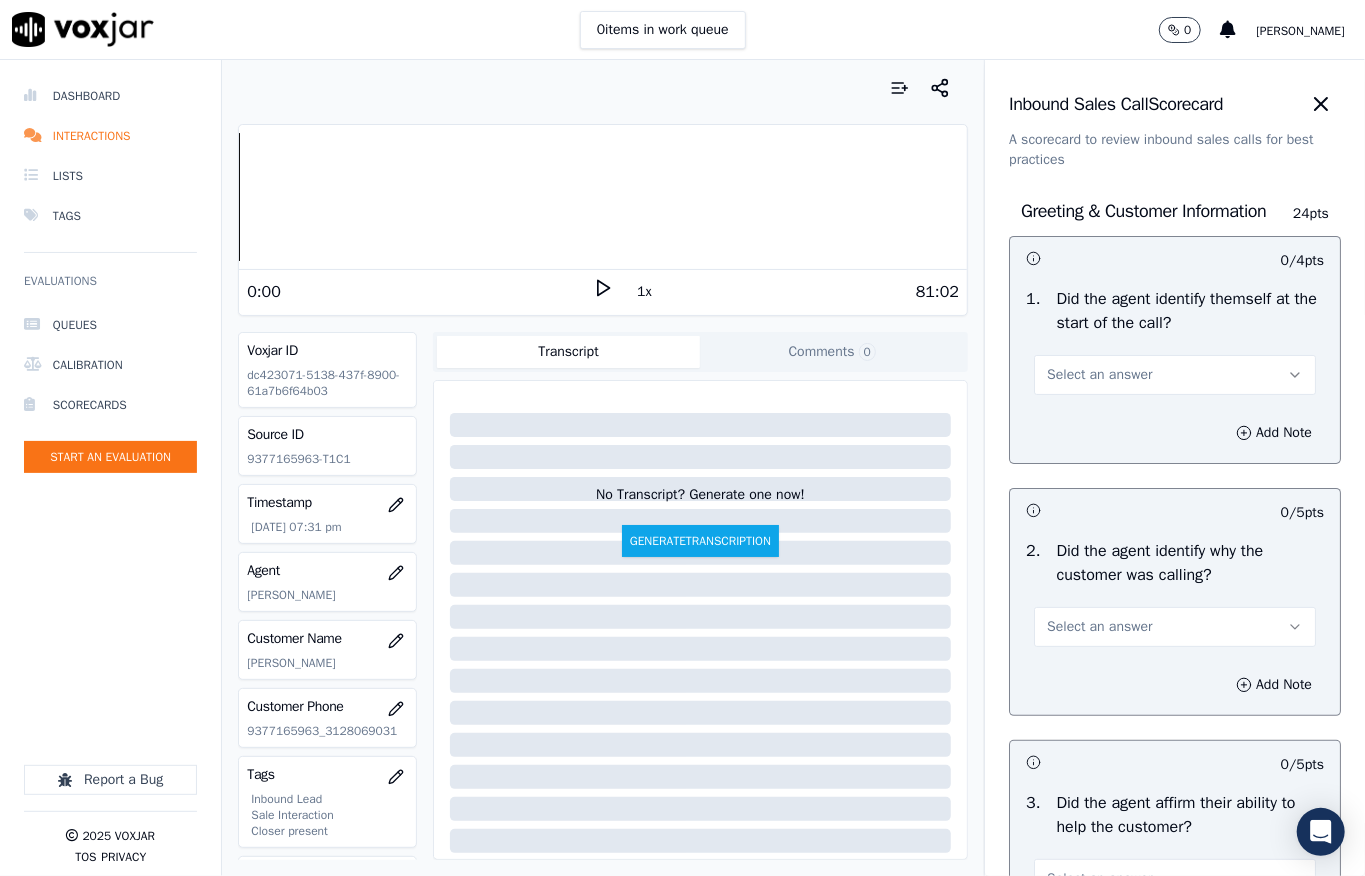 click on "Select an answer" at bounding box center [1175, 375] 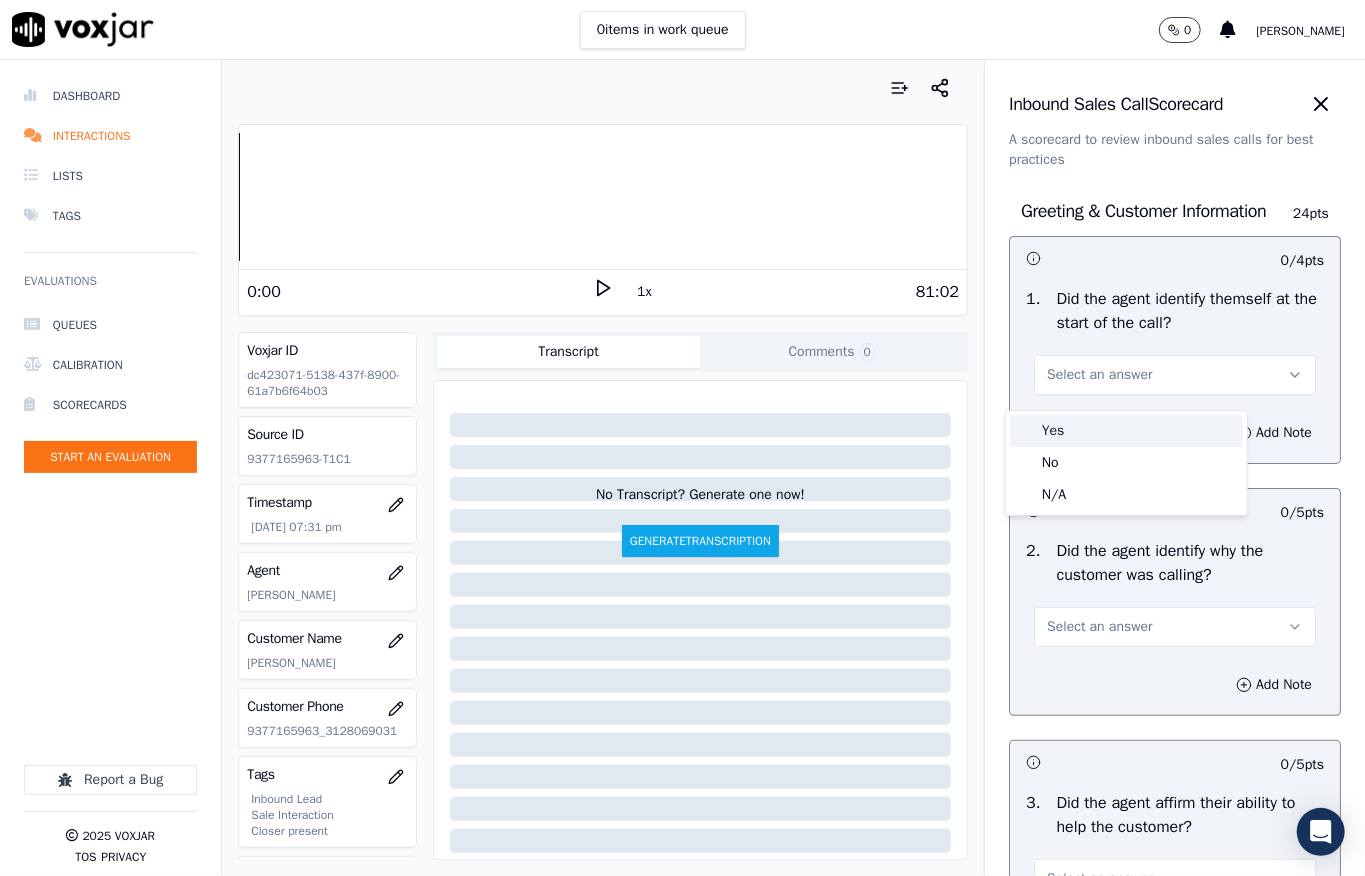 drag, startPoint x: 1114, startPoint y: 397, endPoint x: 1092, endPoint y: 368, distance: 36.40055 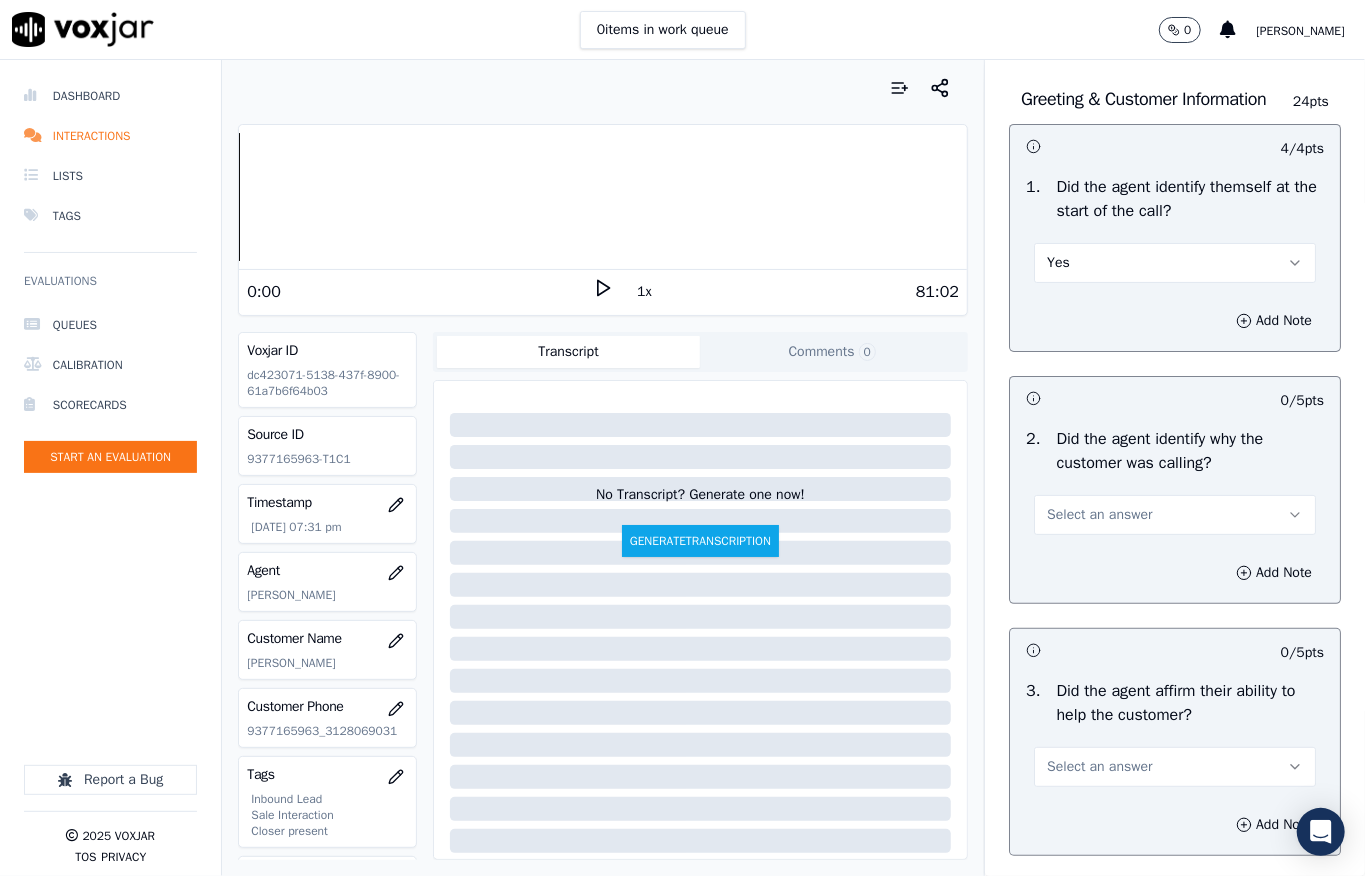 scroll, scrollTop: 400, scrollLeft: 0, axis: vertical 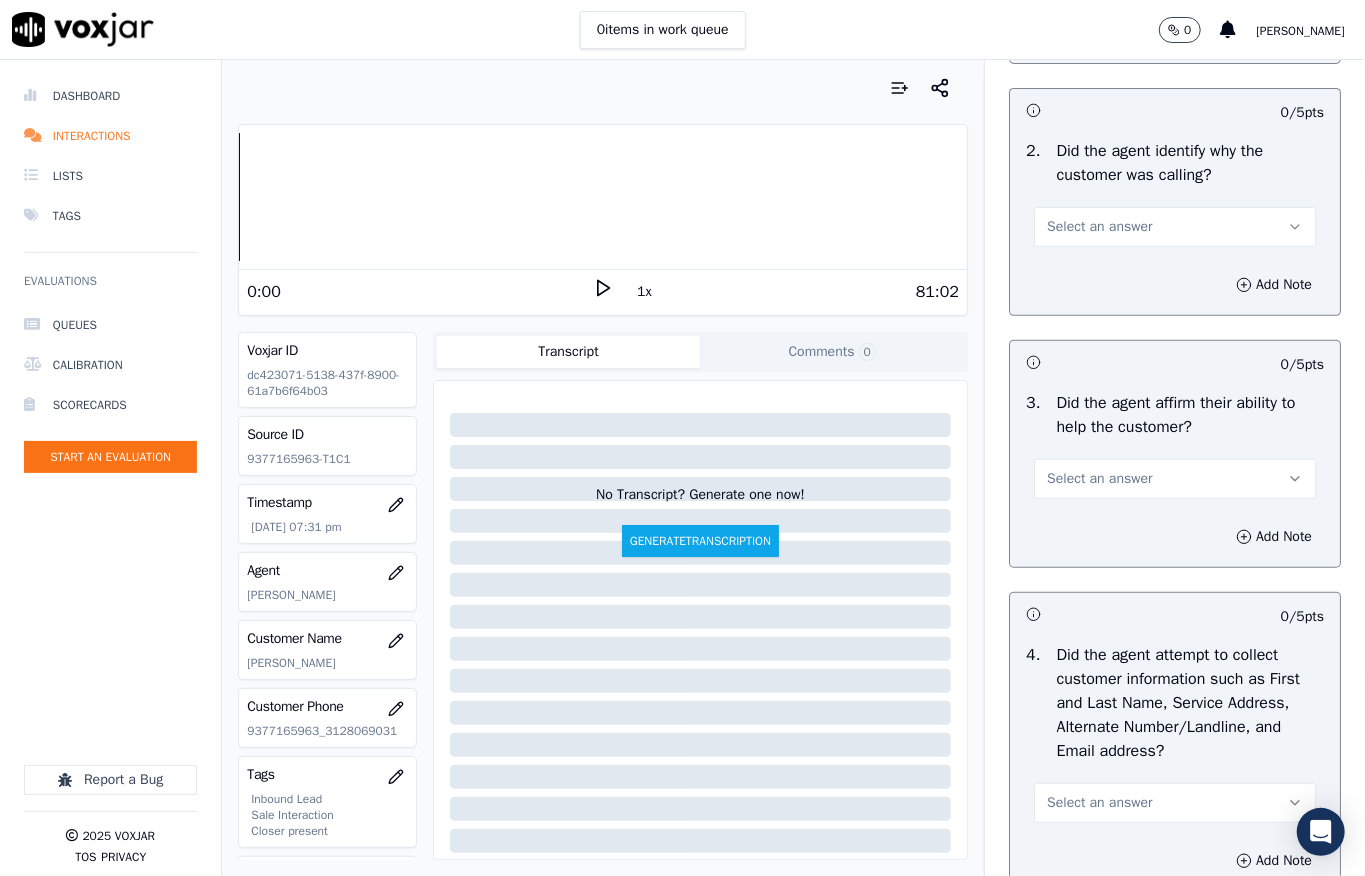 click on "Select an answer" at bounding box center [1175, 227] 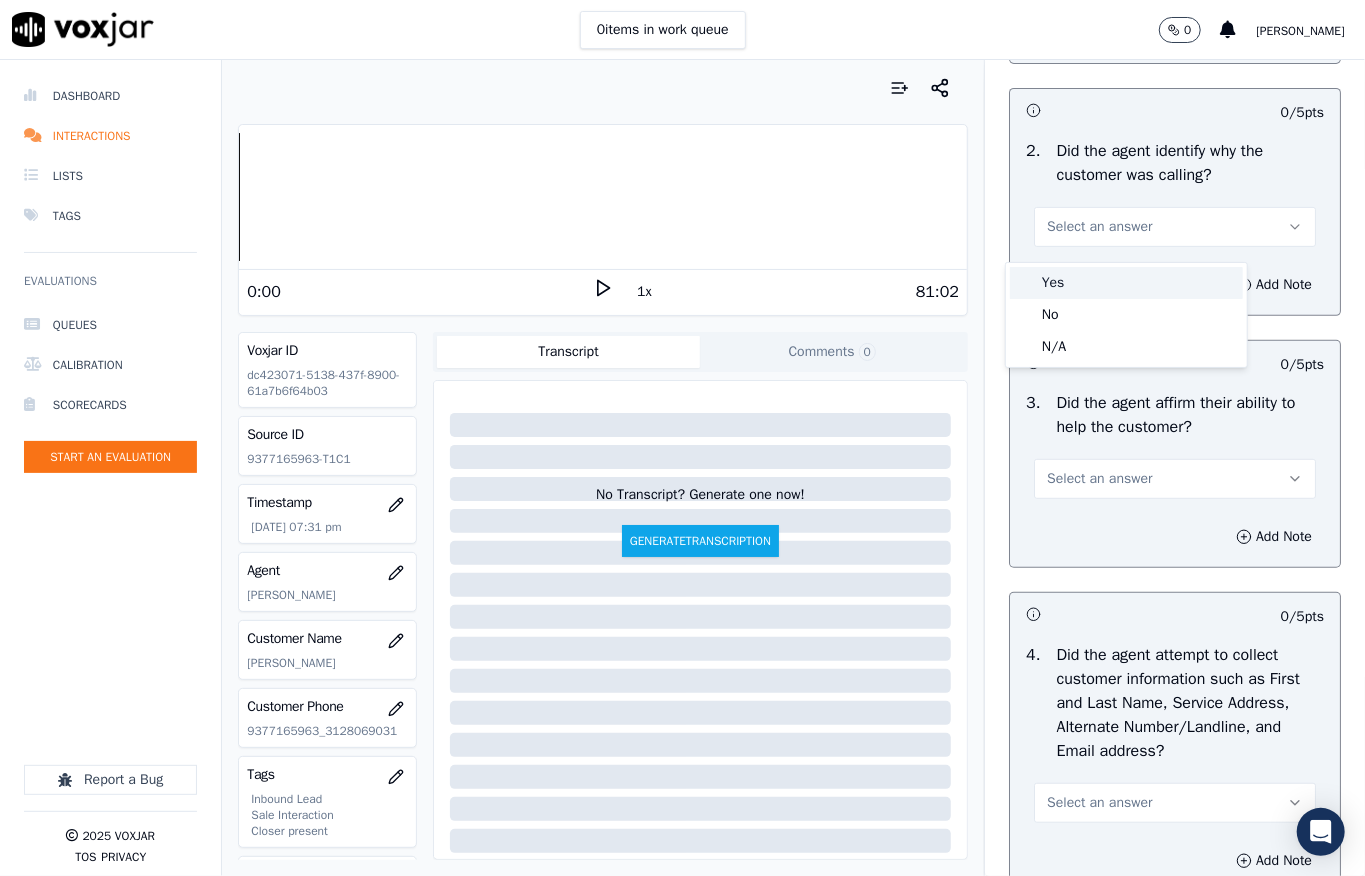 click on "Yes" at bounding box center (1126, 283) 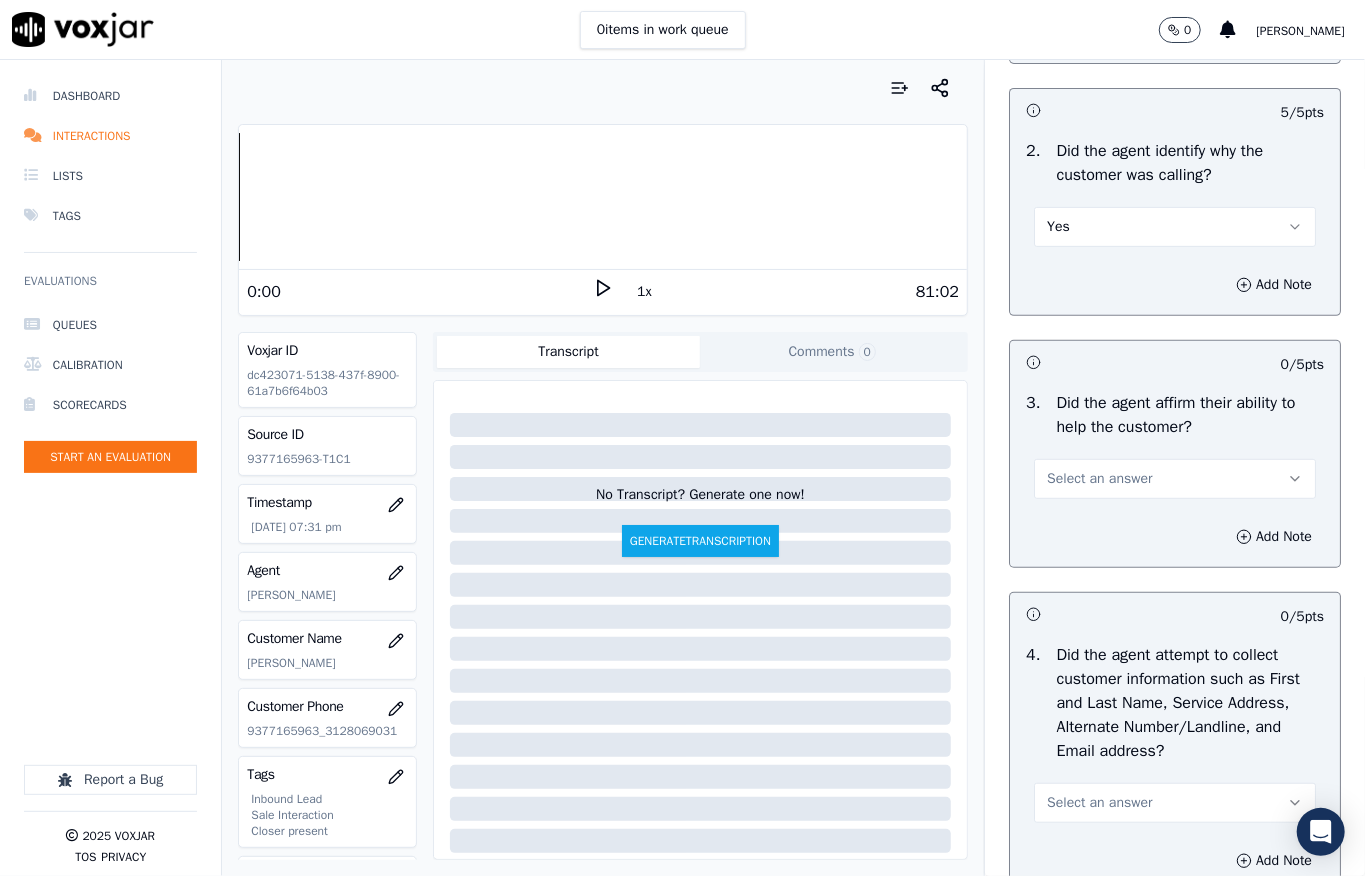 drag, startPoint x: 1060, startPoint y: 485, endPoint x: 1060, endPoint y: 510, distance: 25 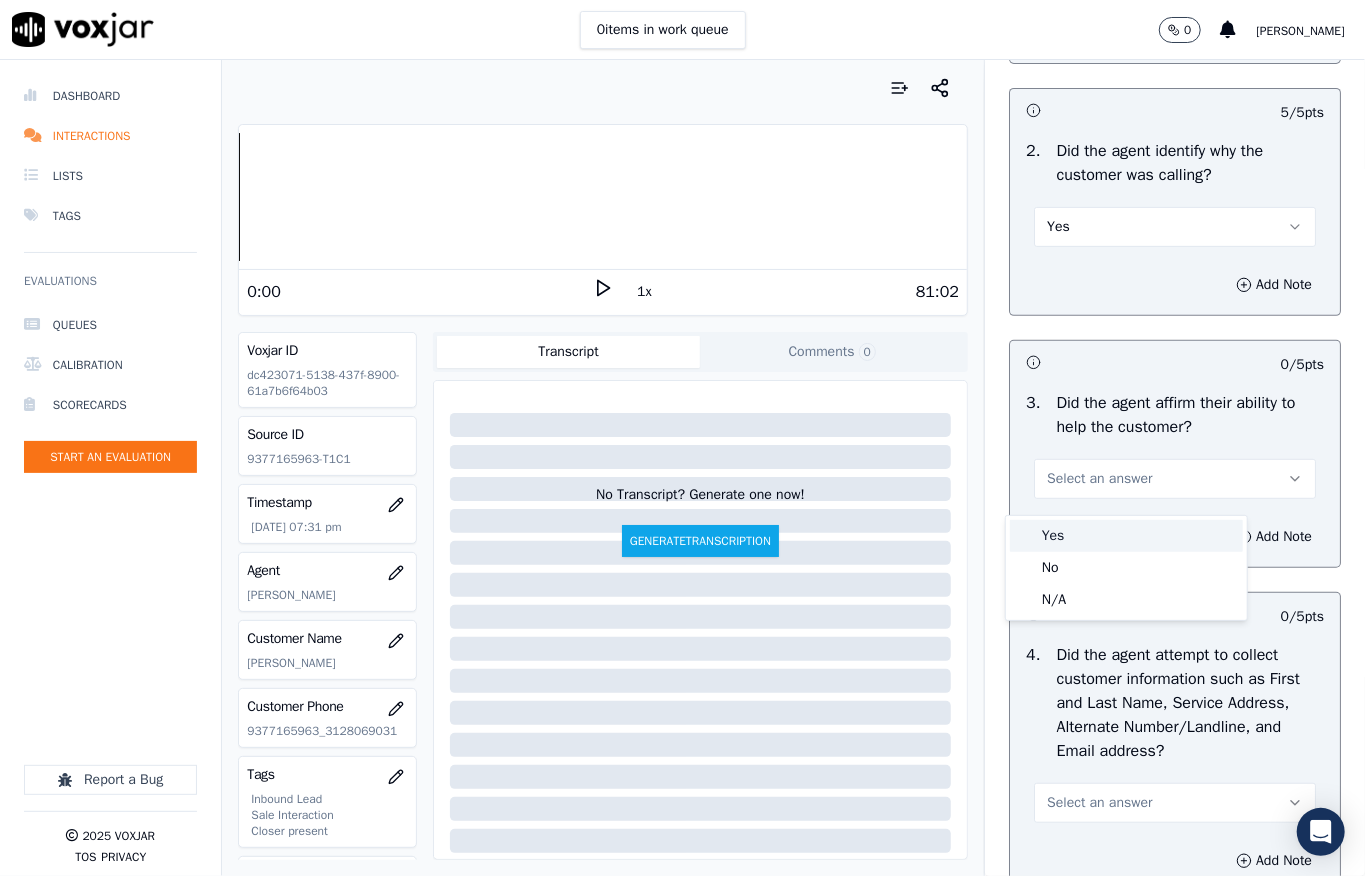 click on "Yes" at bounding box center [1126, 536] 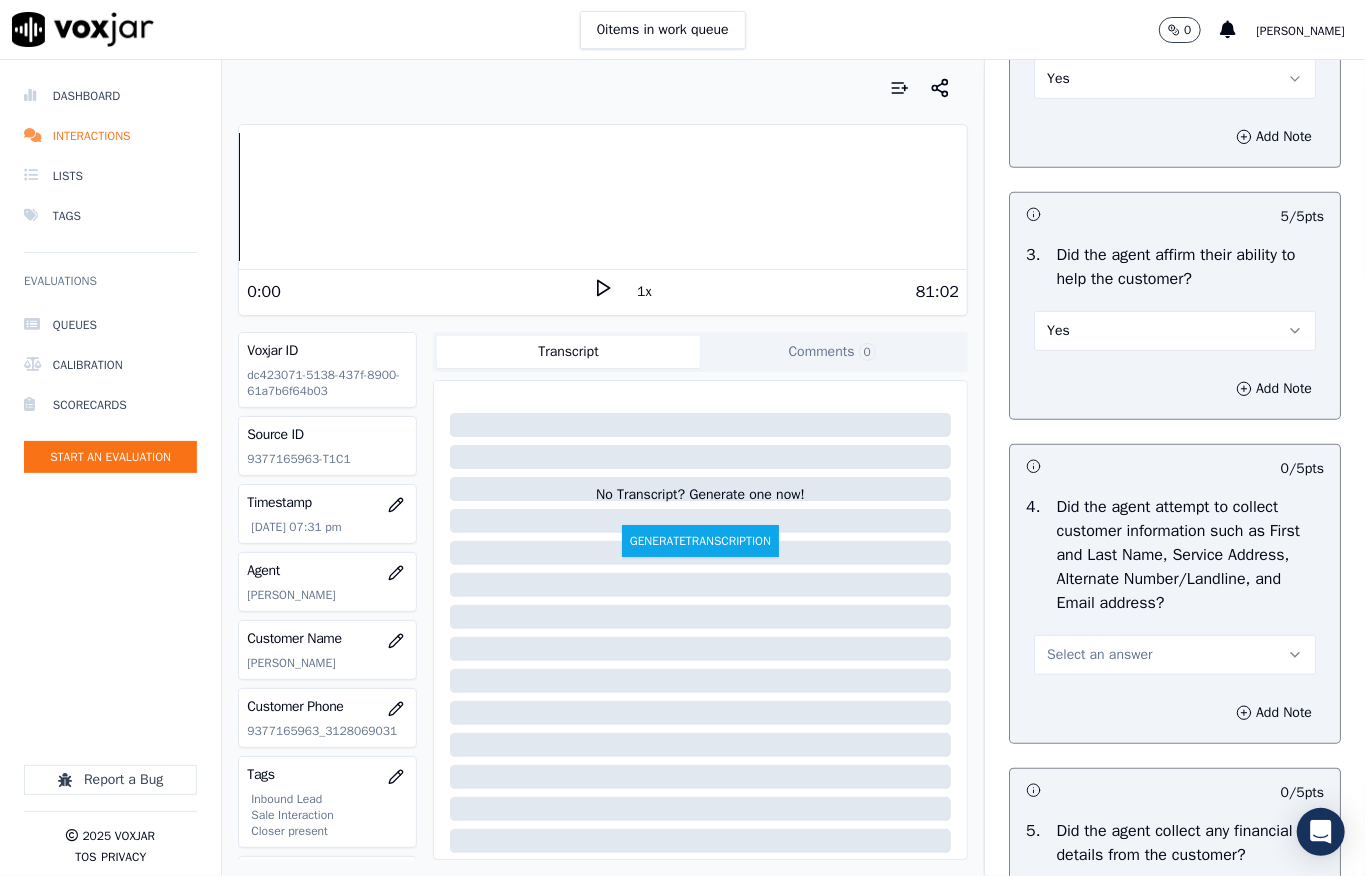 scroll, scrollTop: 800, scrollLeft: 0, axis: vertical 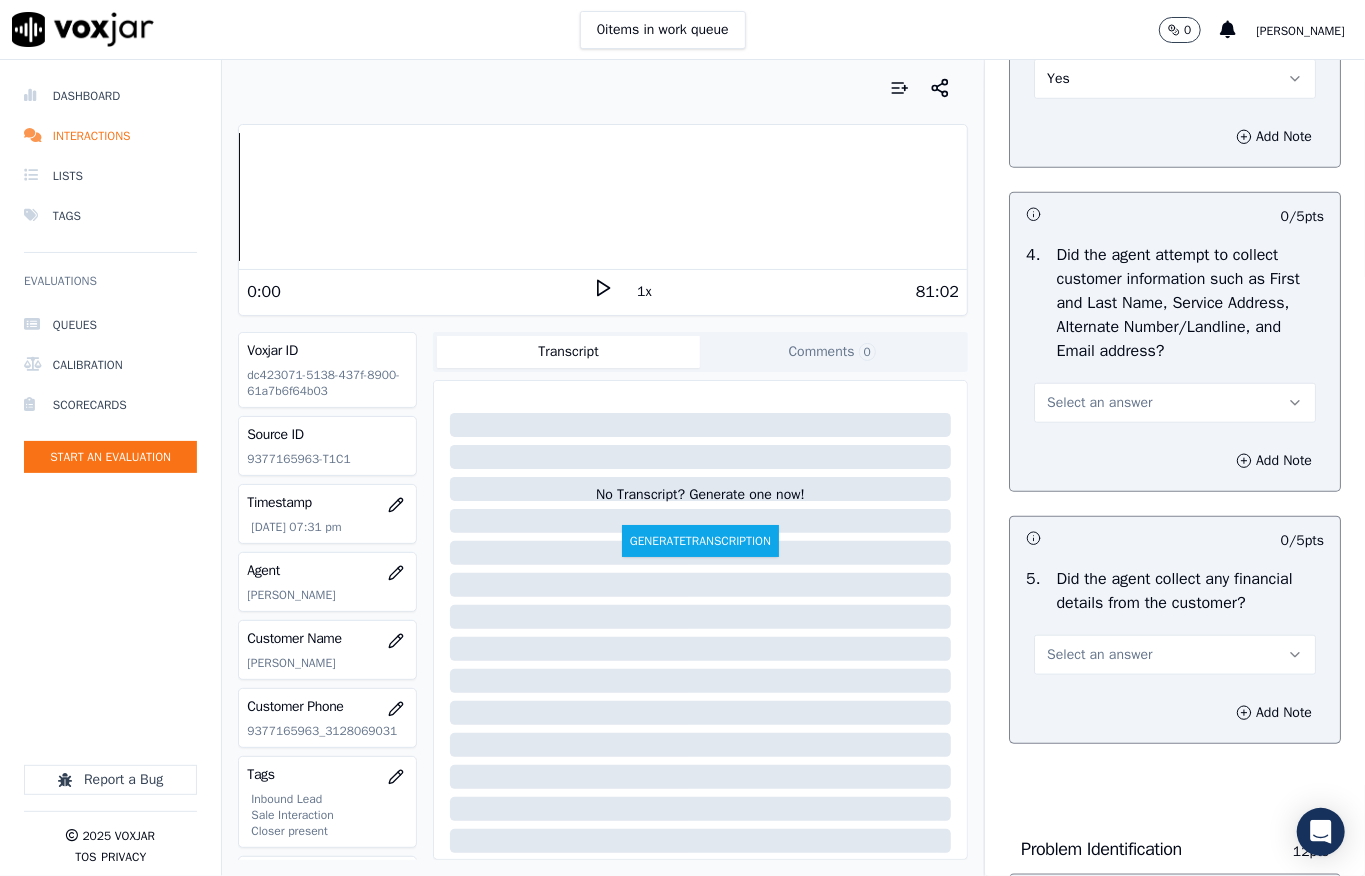 drag, startPoint x: 1064, startPoint y: 432, endPoint x: 1064, endPoint y: 446, distance: 14 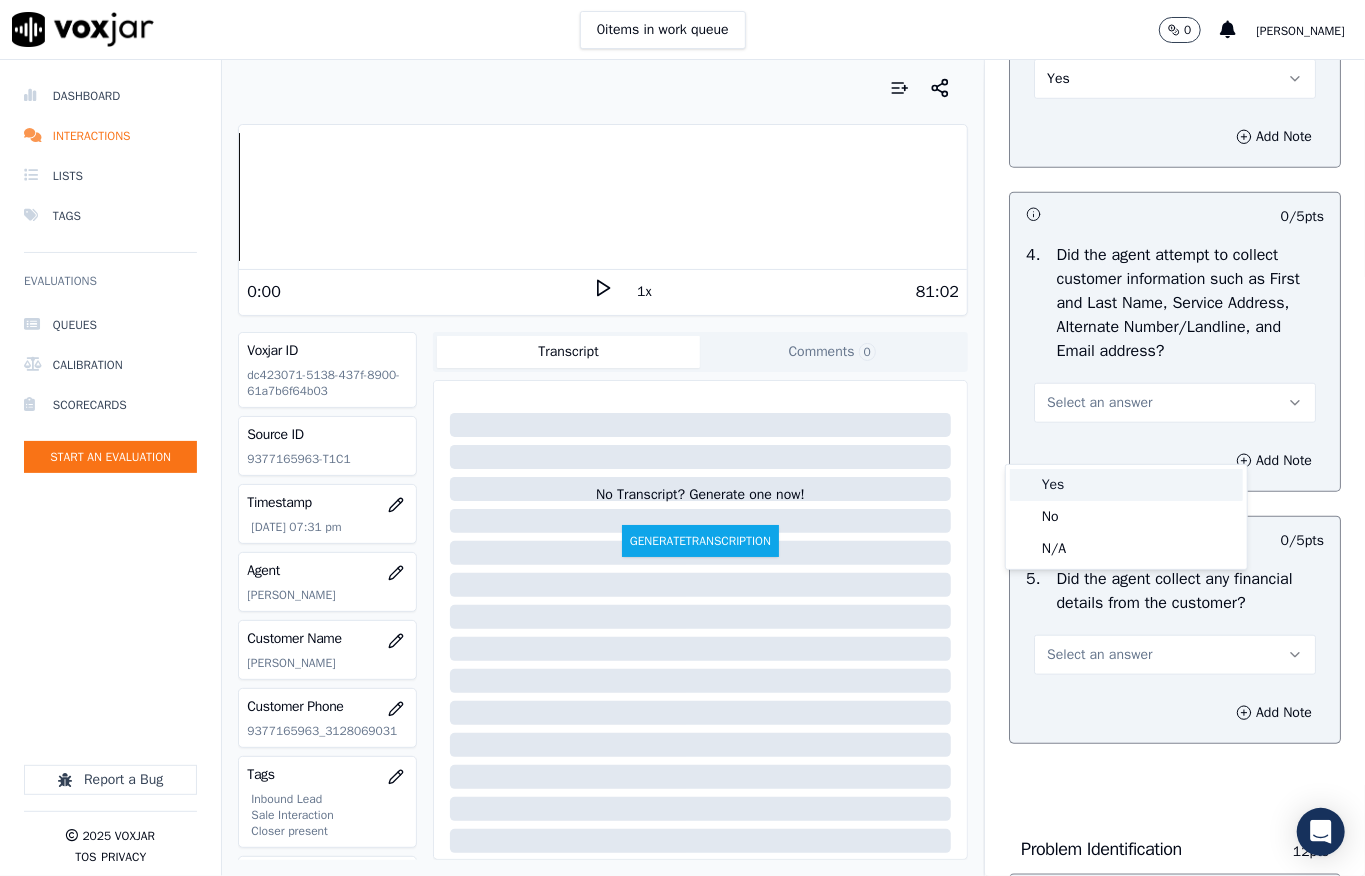 click on "Yes" at bounding box center [1126, 485] 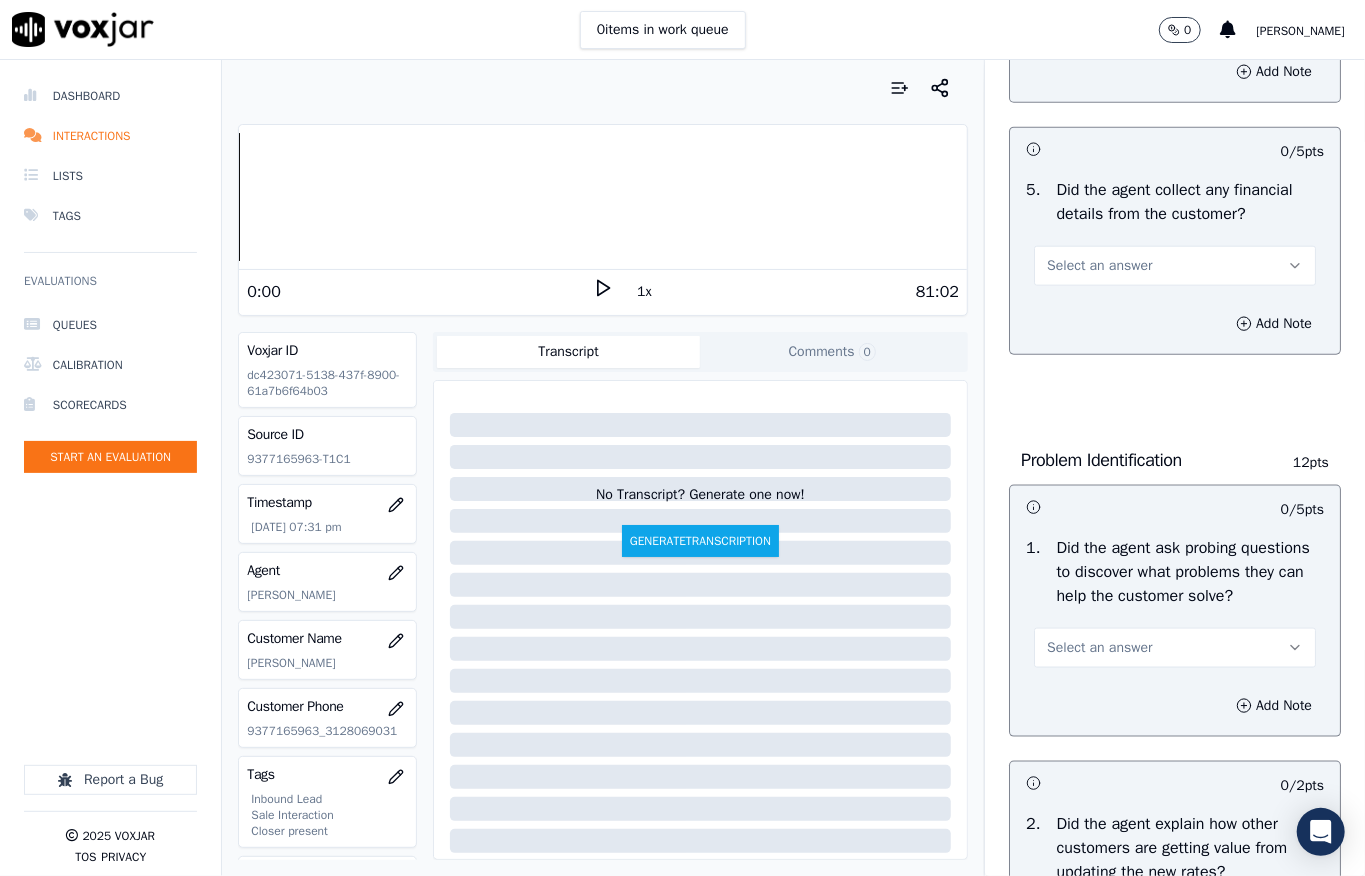 scroll, scrollTop: 1200, scrollLeft: 0, axis: vertical 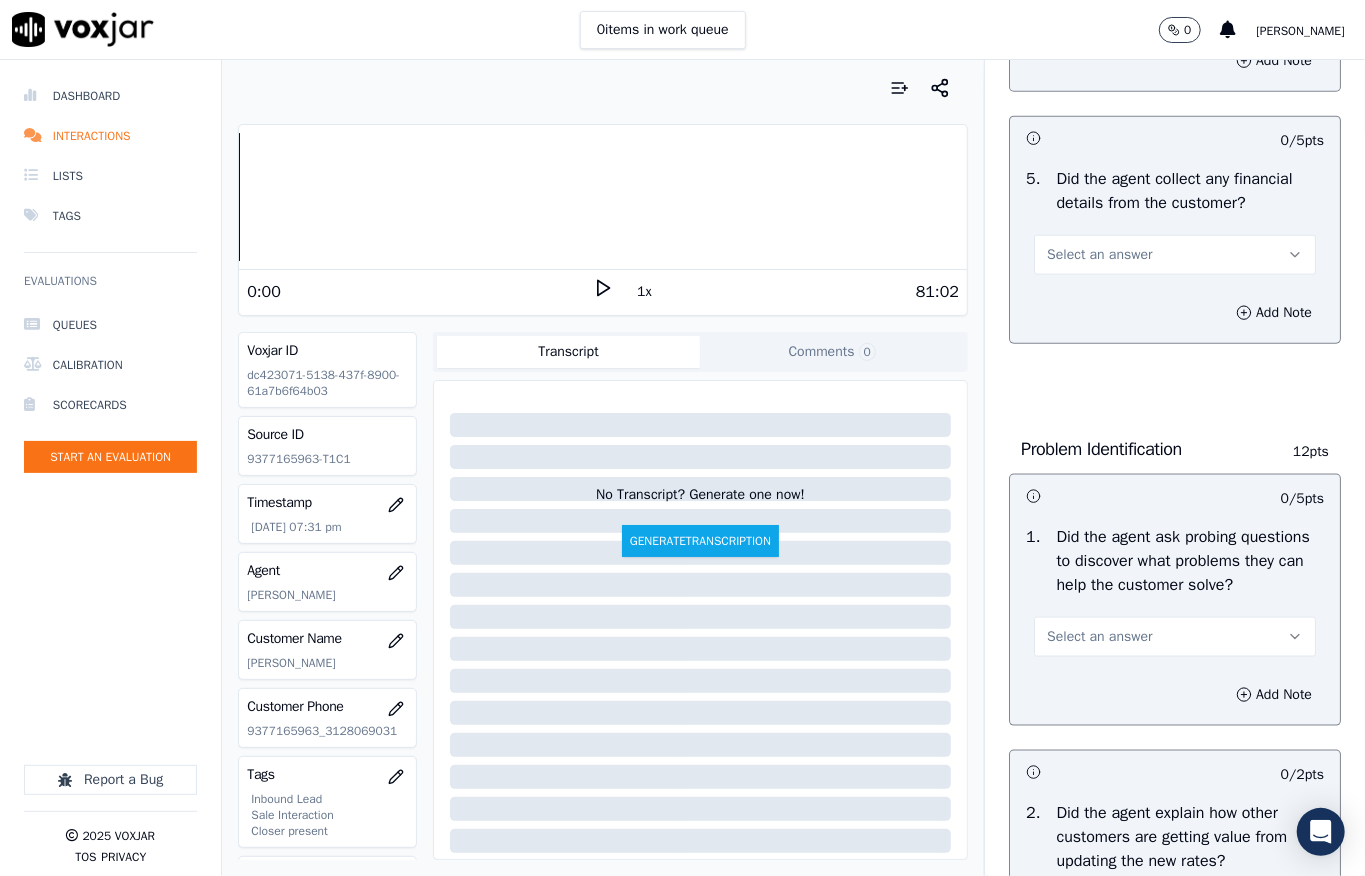 click on "Select an answer" at bounding box center (1099, 255) 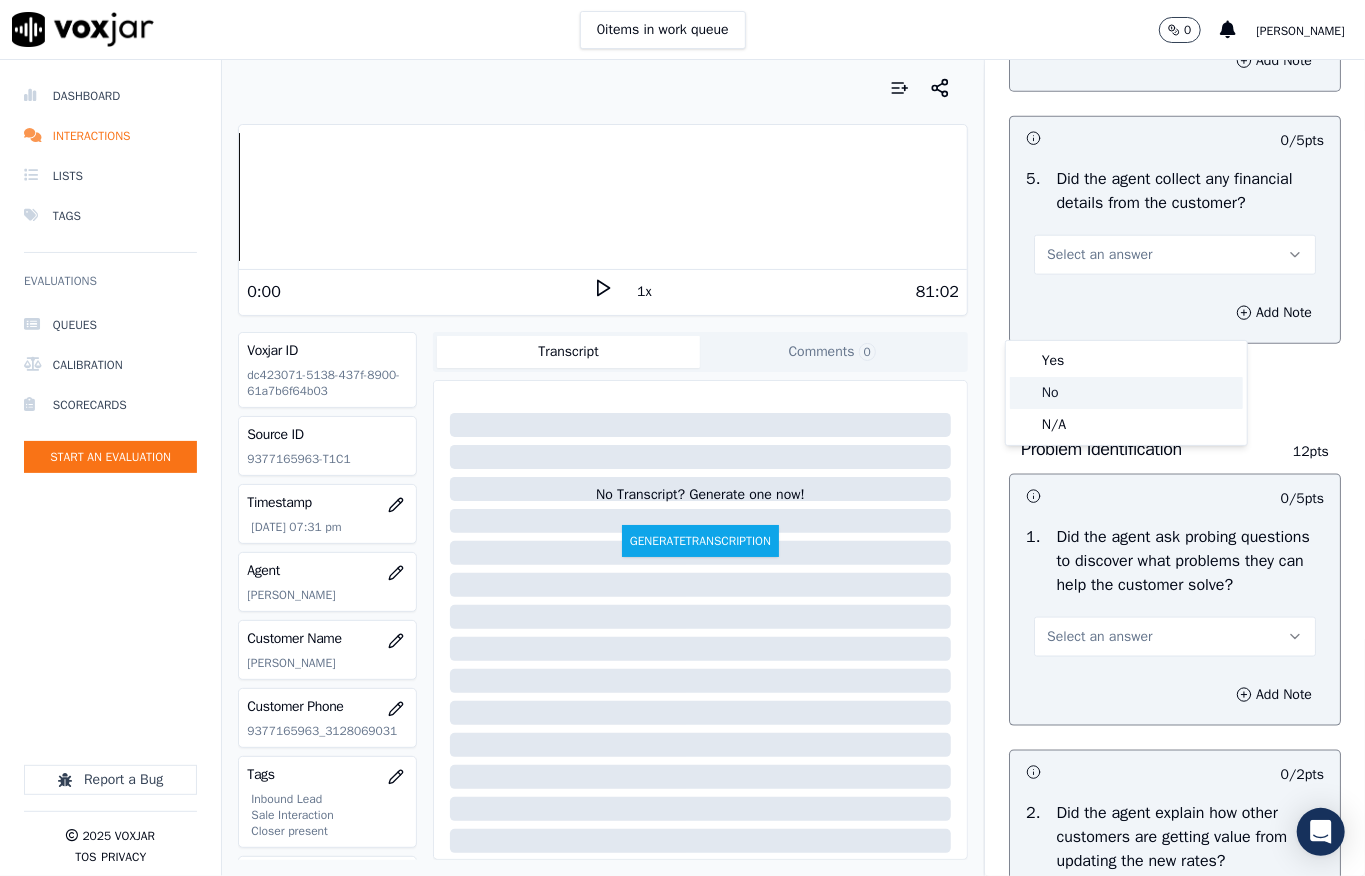click on "No" 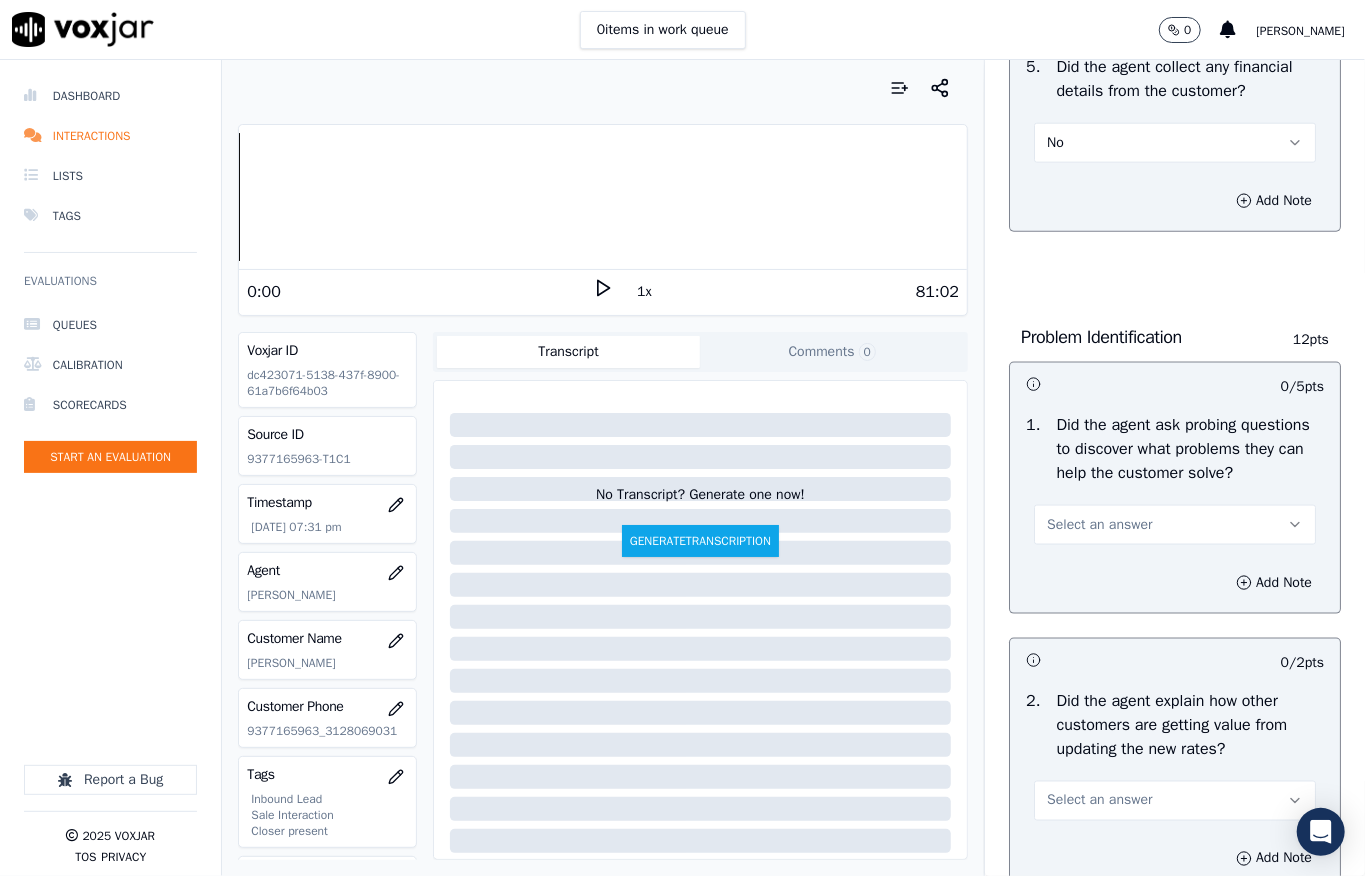 scroll, scrollTop: 1466, scrollLeft: 0, axis: vertical 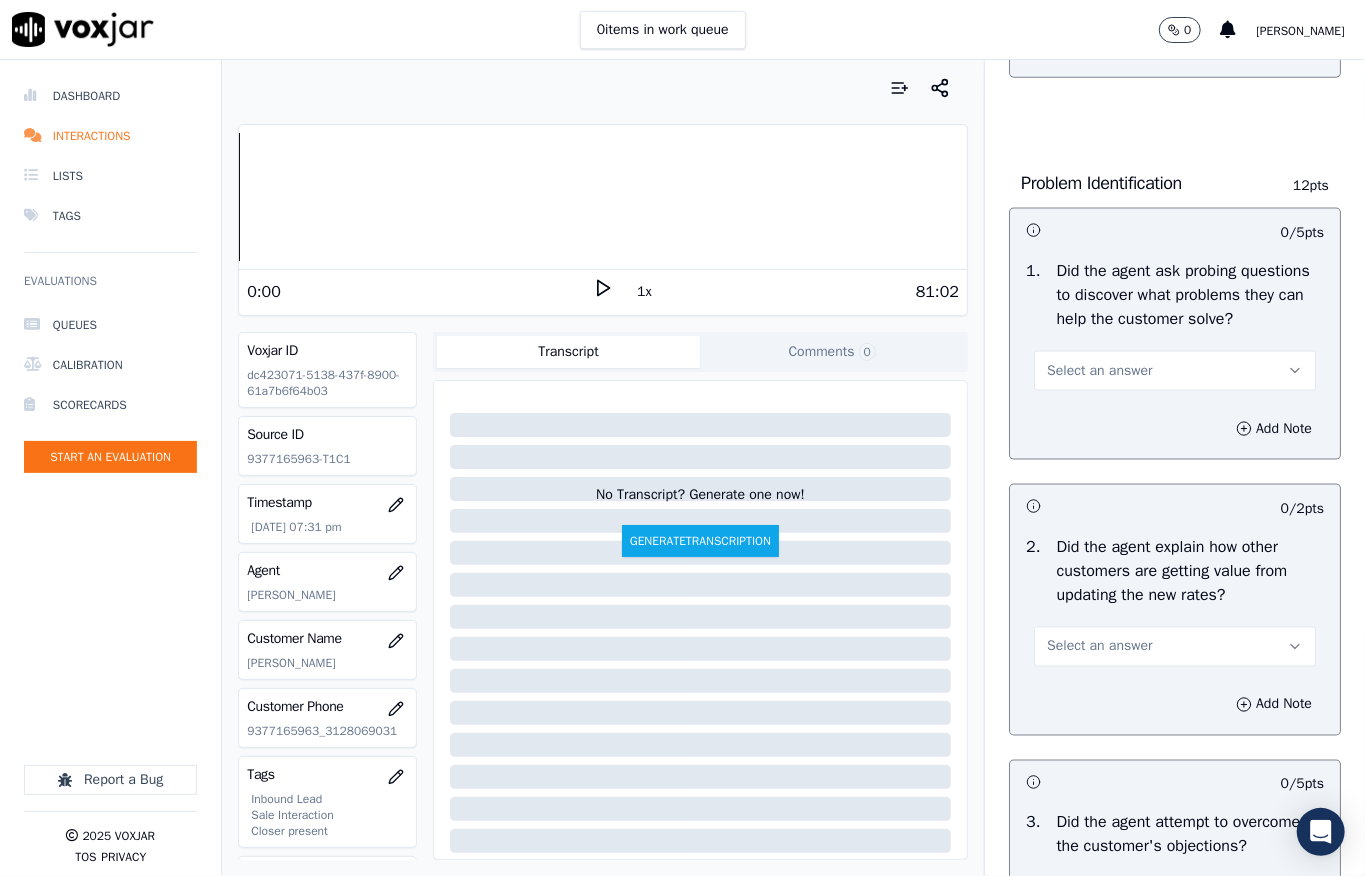drag, startPoint x: 1072, startPoint y: 434, endPoint x: 1070, endPoint y: 444, distance: 10.198039 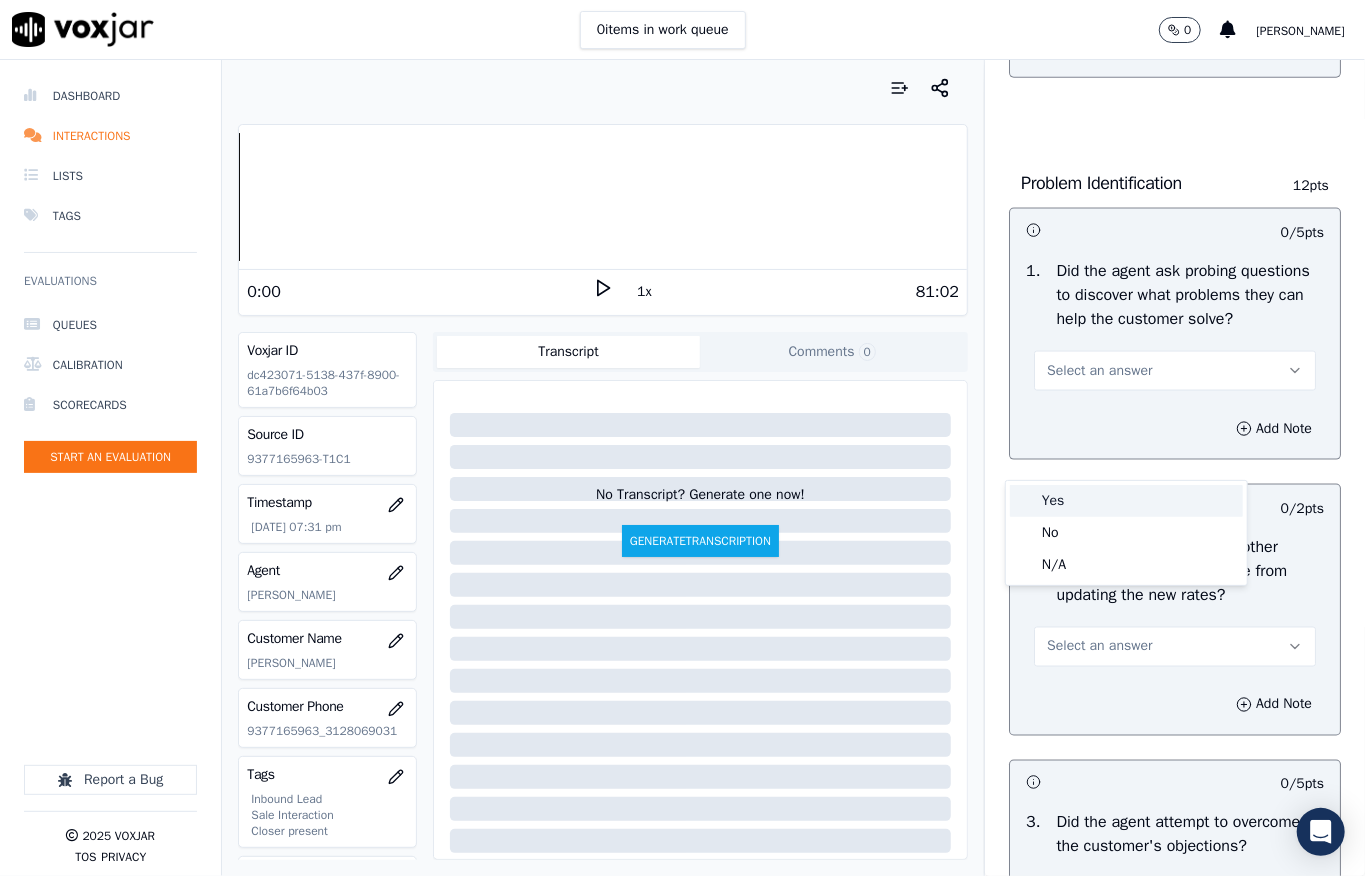 click on "Yes" at bounding box center [1126, 501] 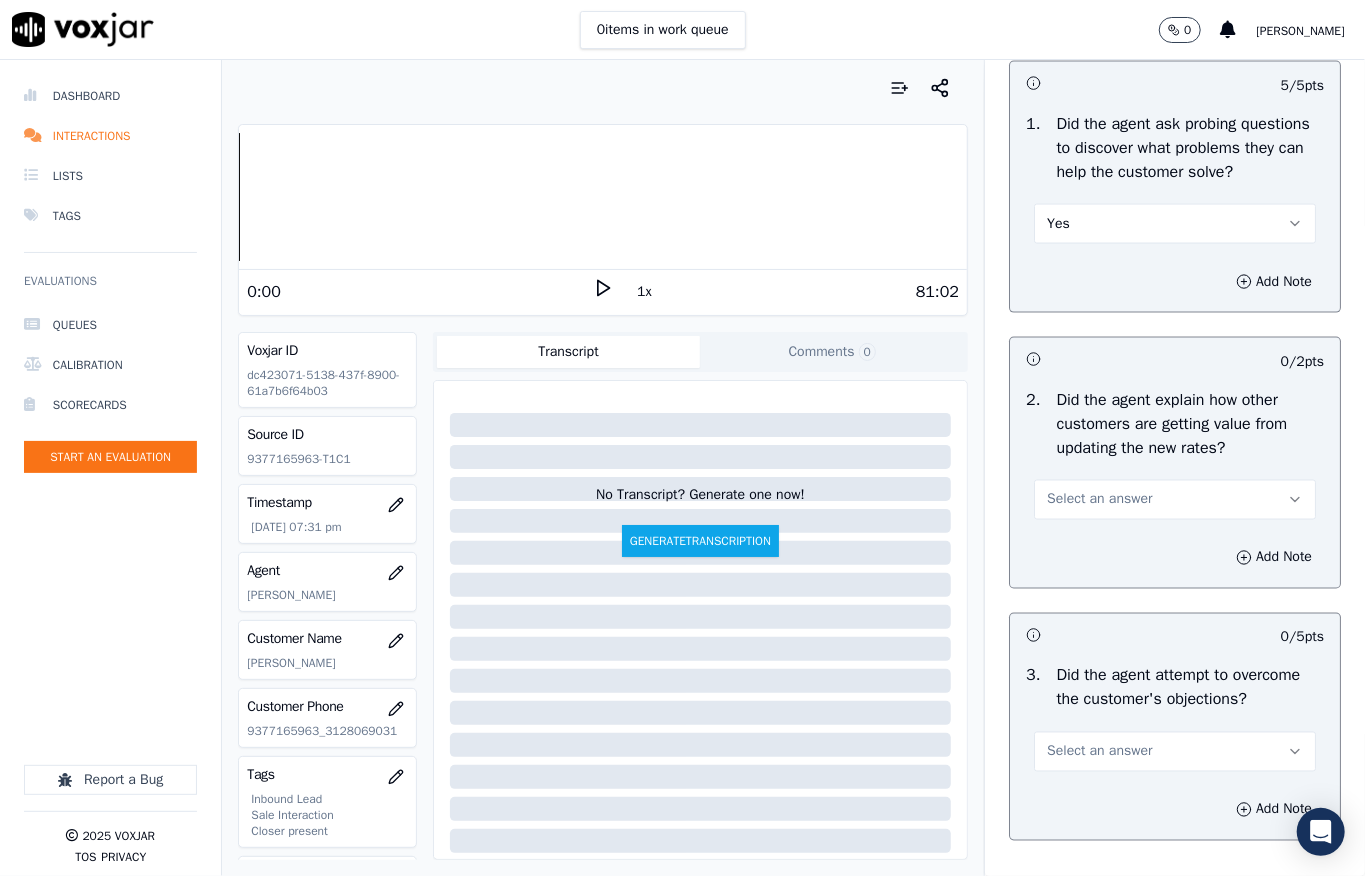 scroll, scrollTop: 1866, scrollLeft: 0, axis: vertical 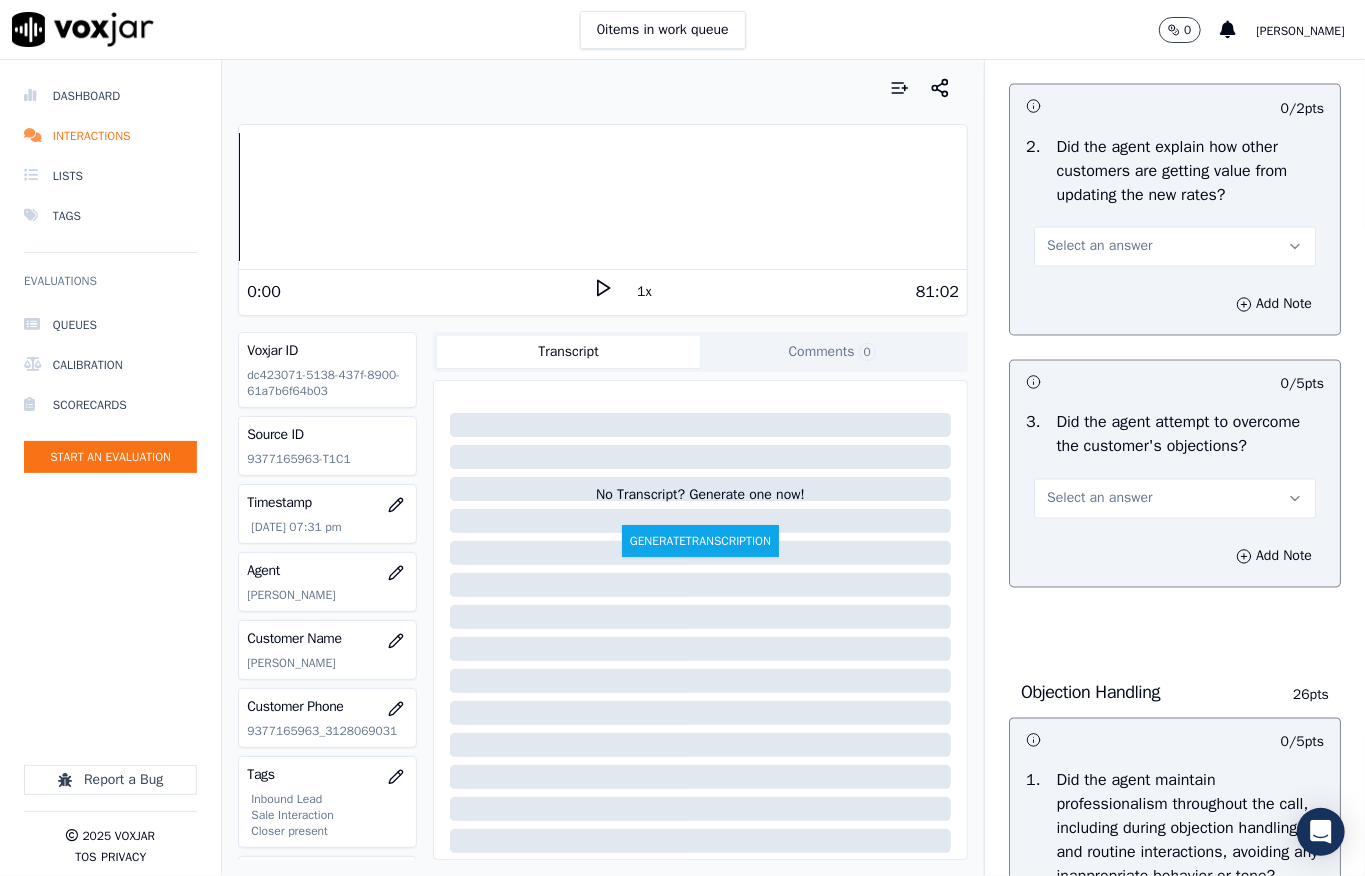 drag, startPoint x: 1096, startPoint y: 334, endPoint x: 1100, endPoint y: 346, distance: 12.649111 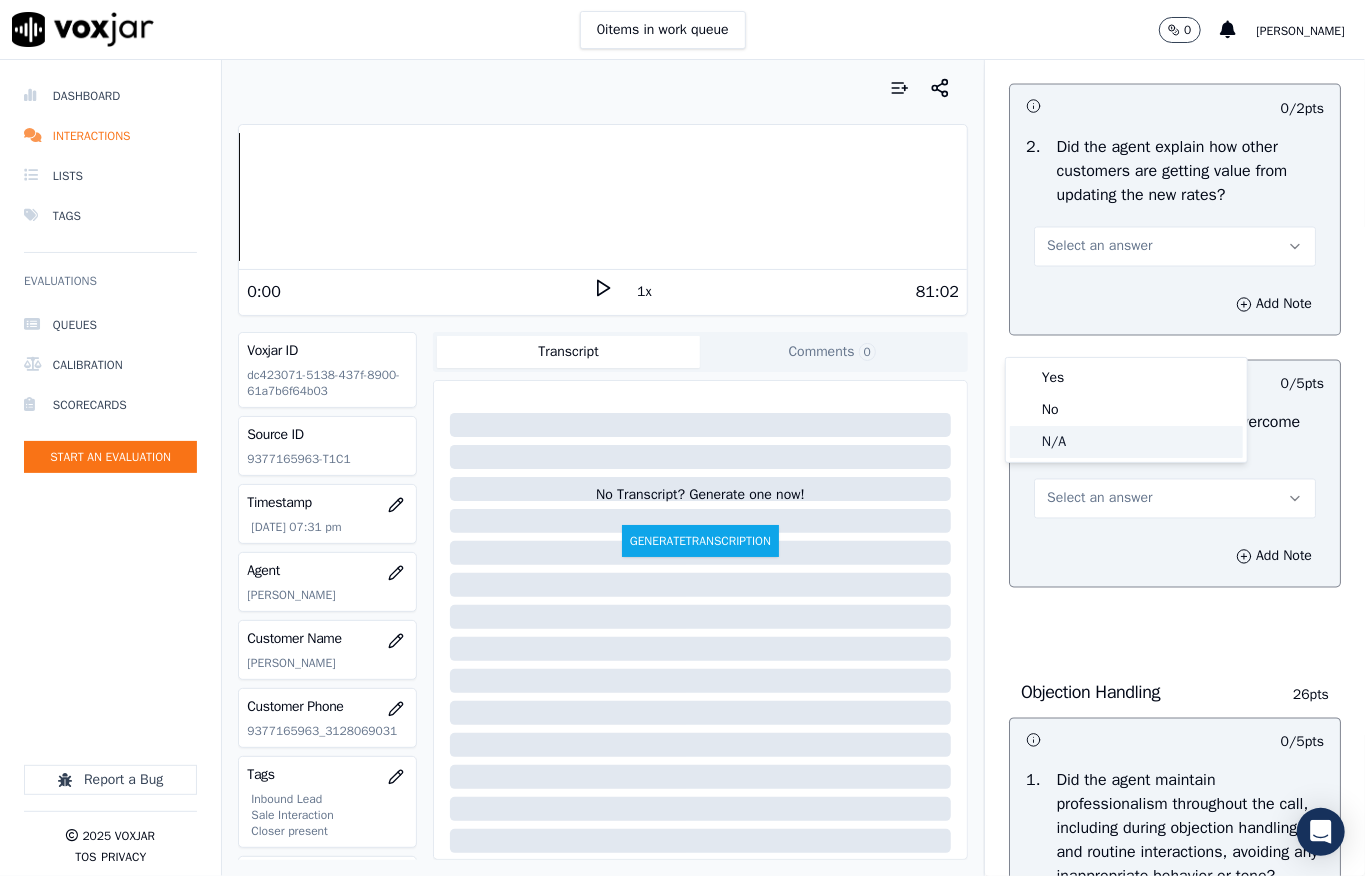 click on "N/A" 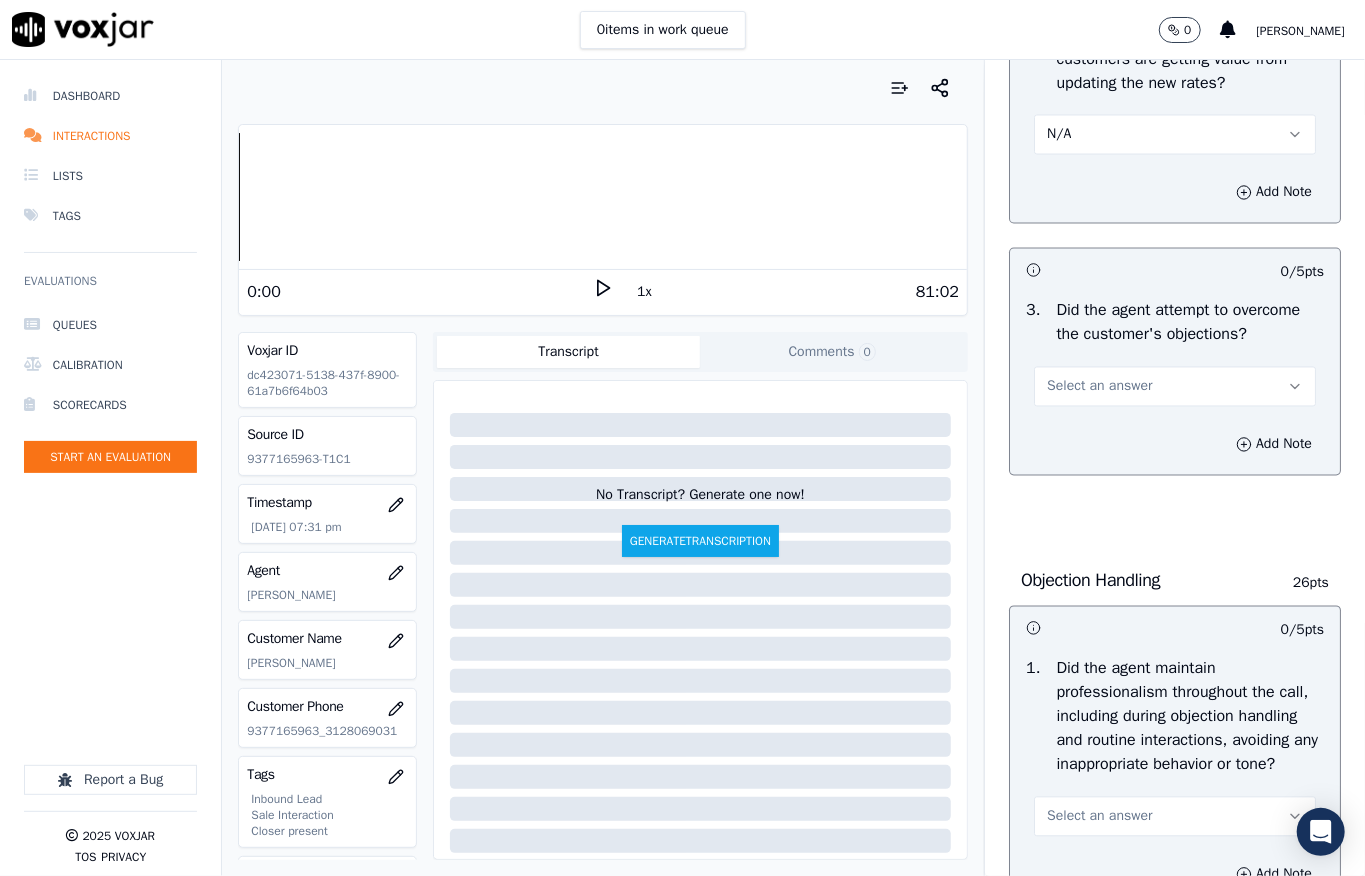 scroll, scrollTop: 2133, scrollLeft: 0, axis: vertical 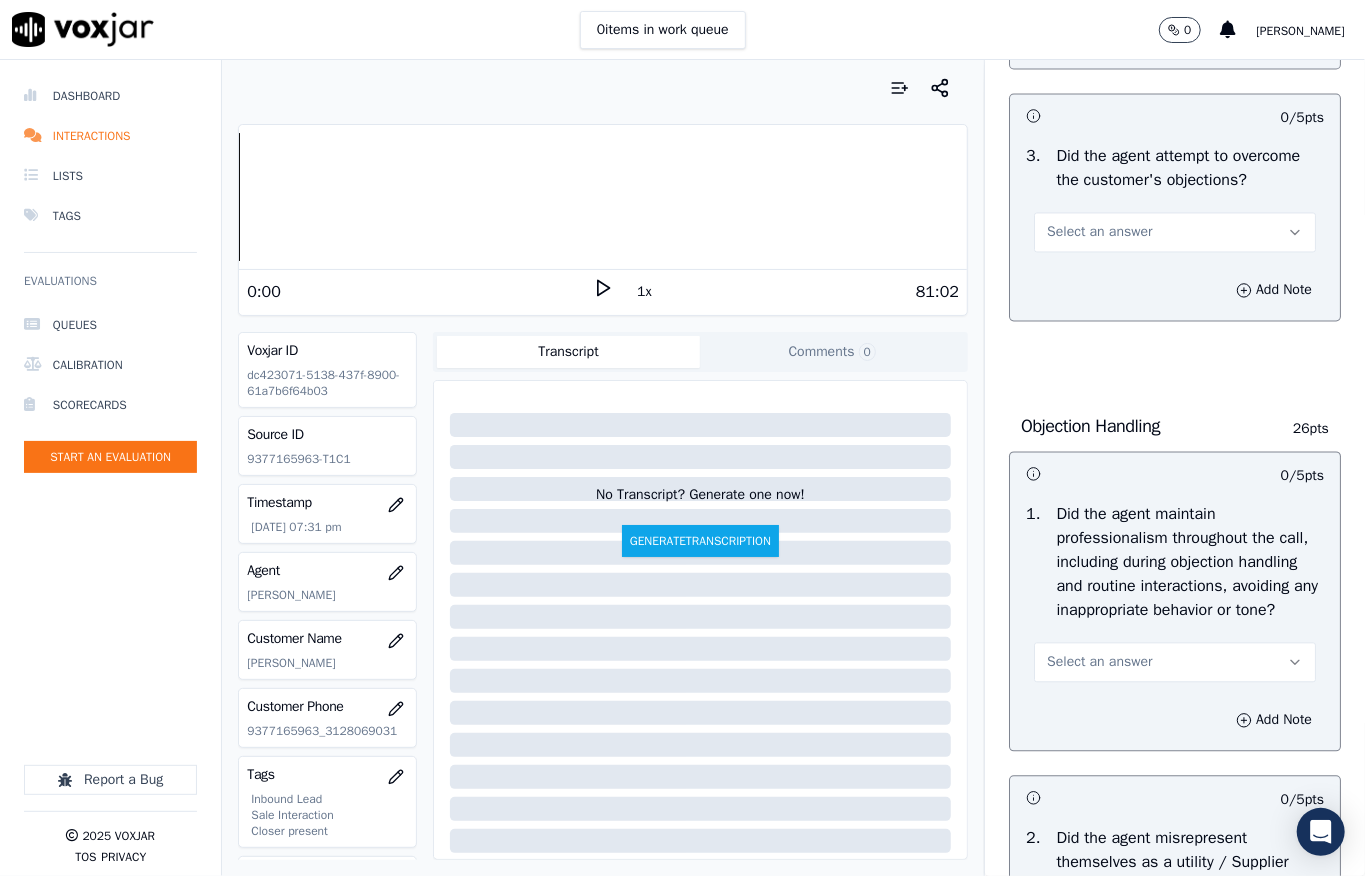 click on "Select an answer" at bounding box center (1175, 232) 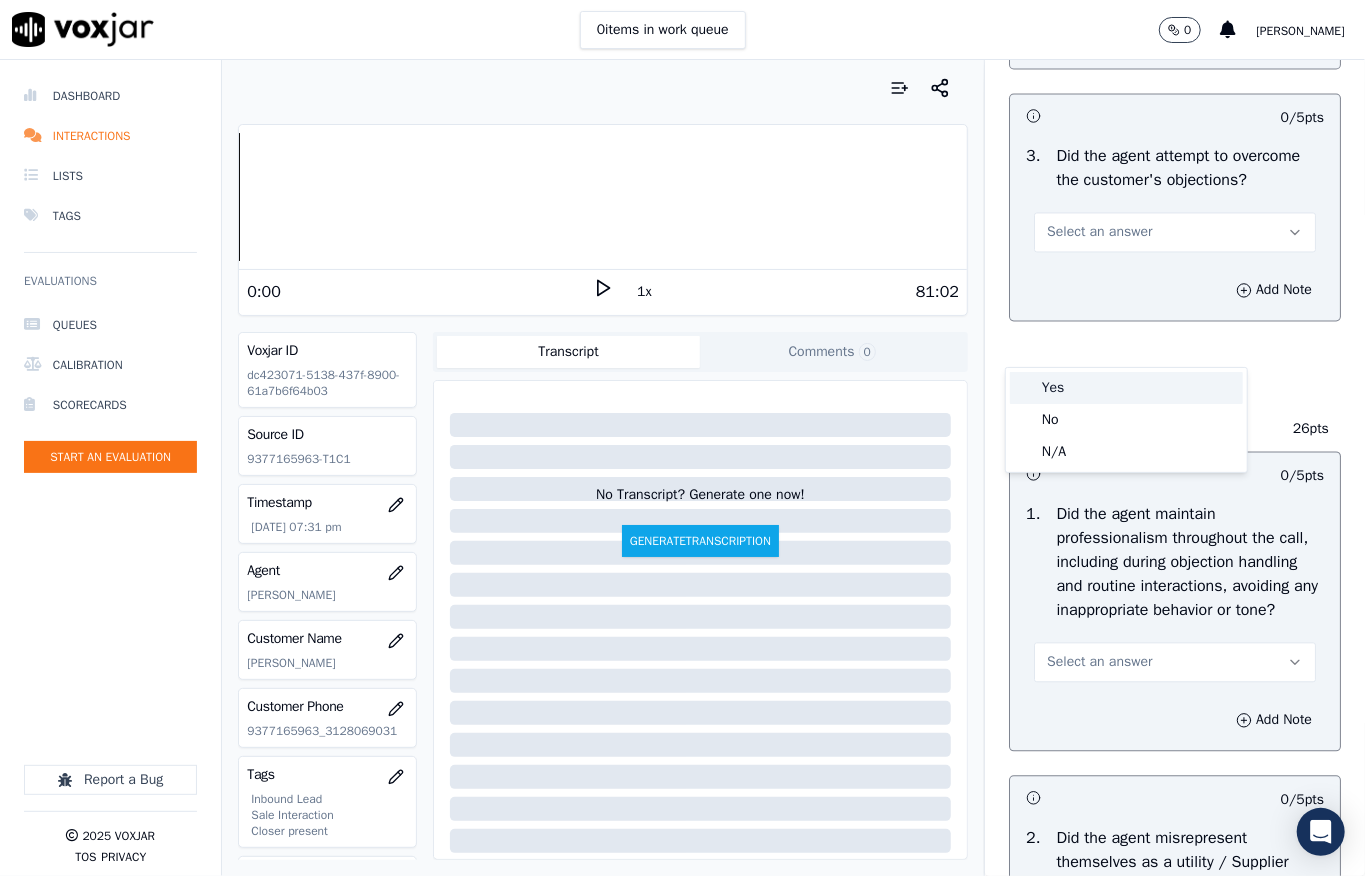 click on "Yes" at bounding box center [1126, 388] 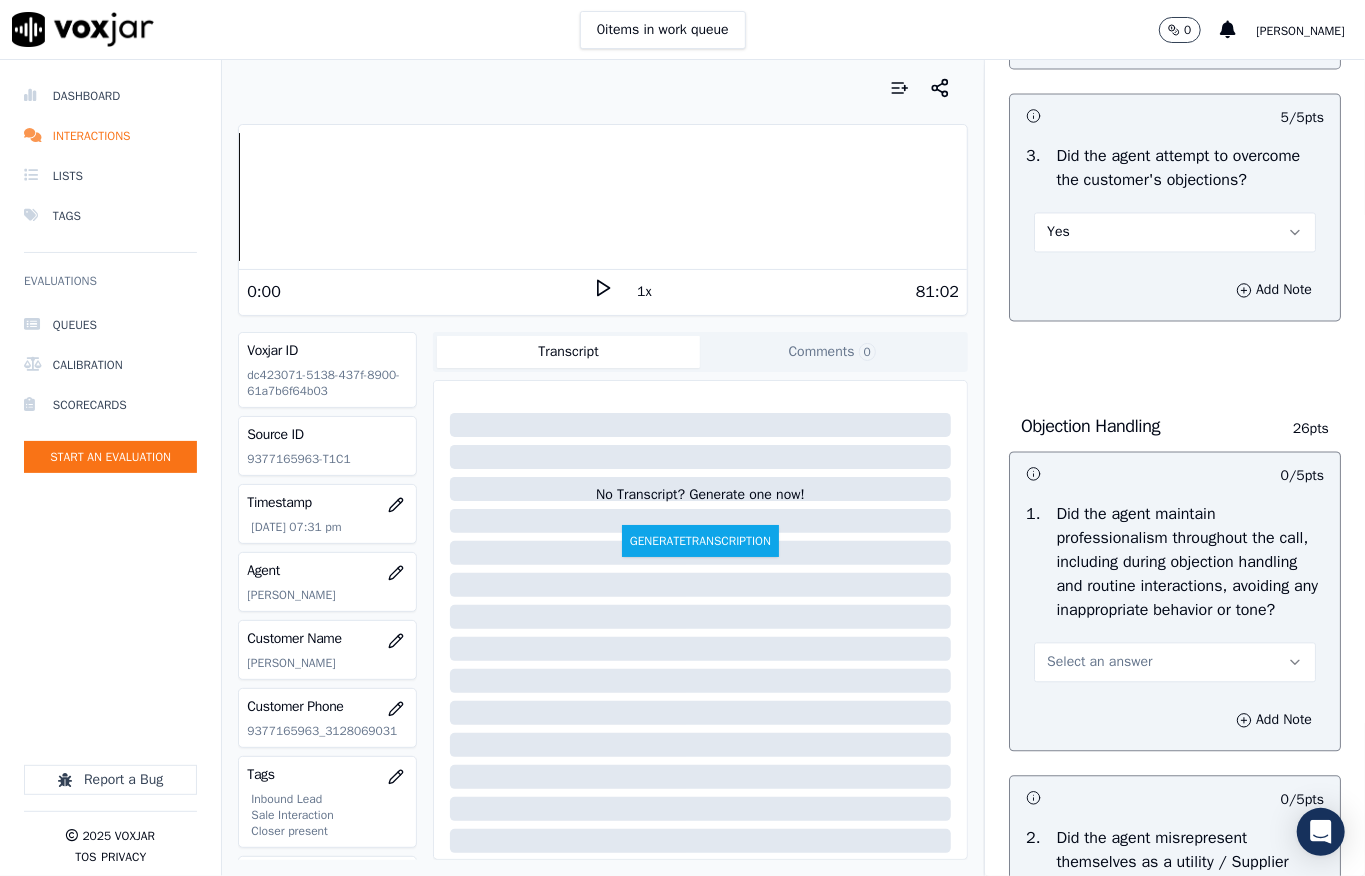 scroll, scrollTop: 2533, scrollLeft: 0, axis: vertical 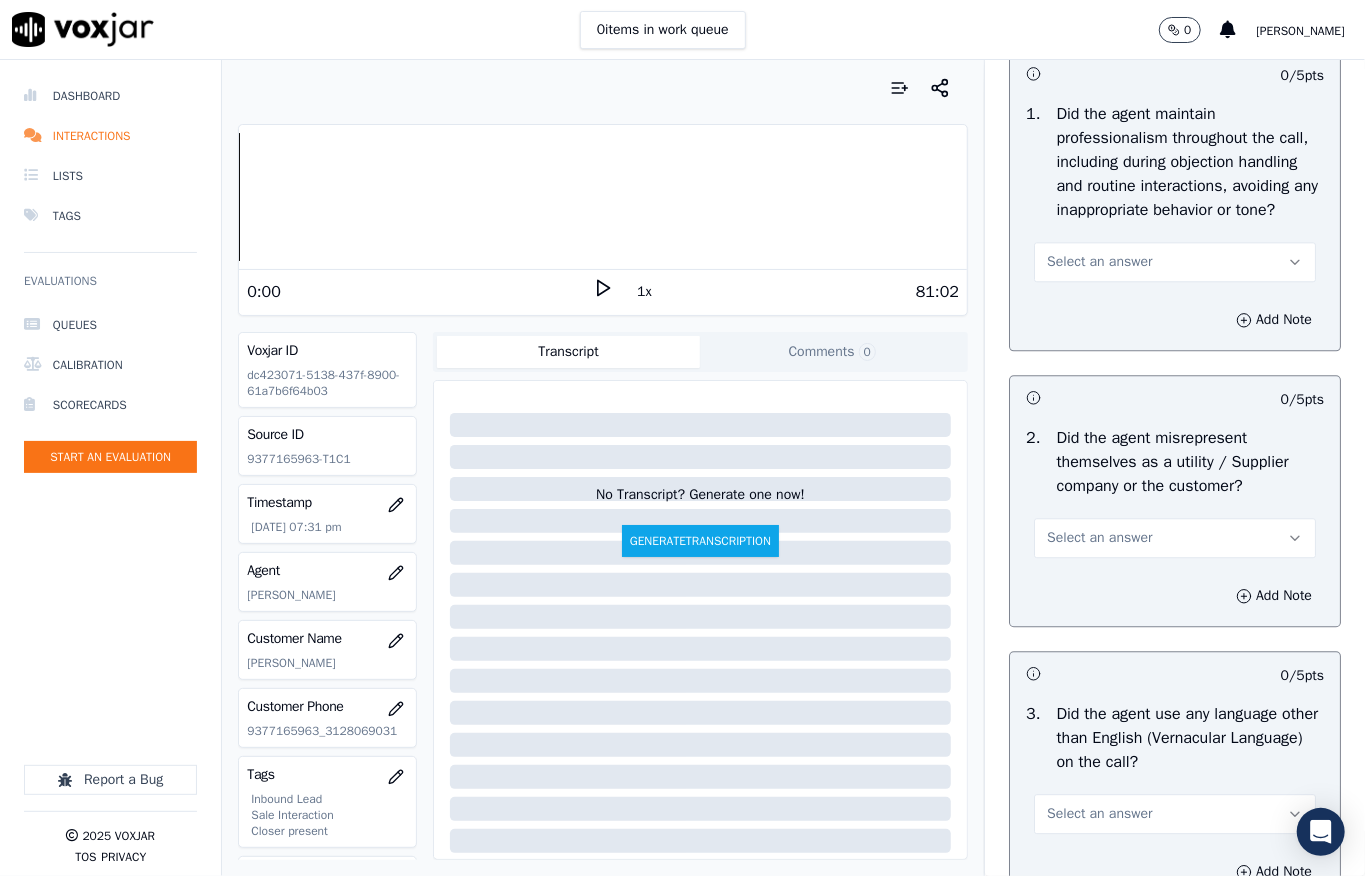 click on "Select an answer" at bounding box center (1099, 262) 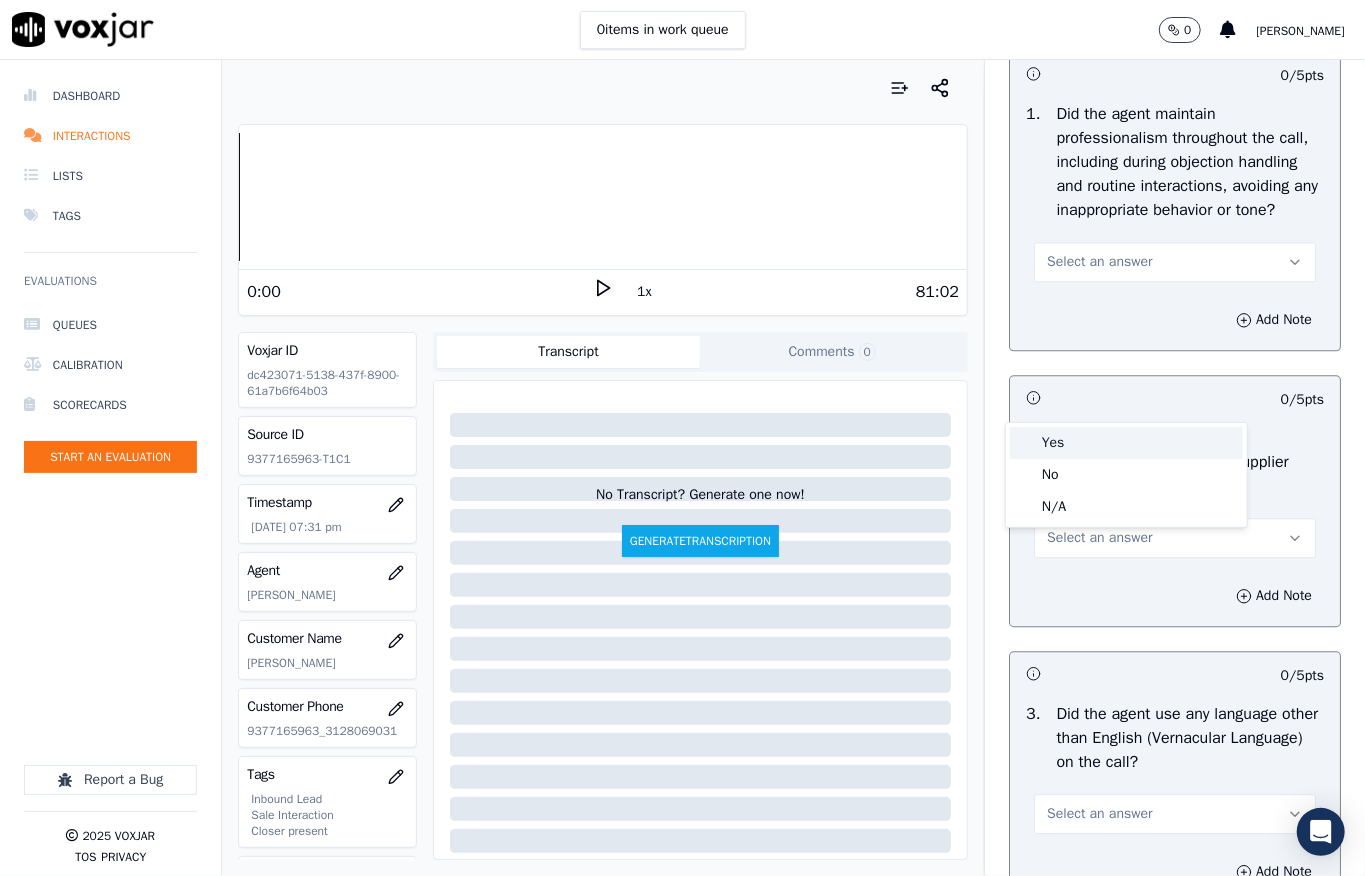 click on "Yes" at bounding box center (1126, 443) 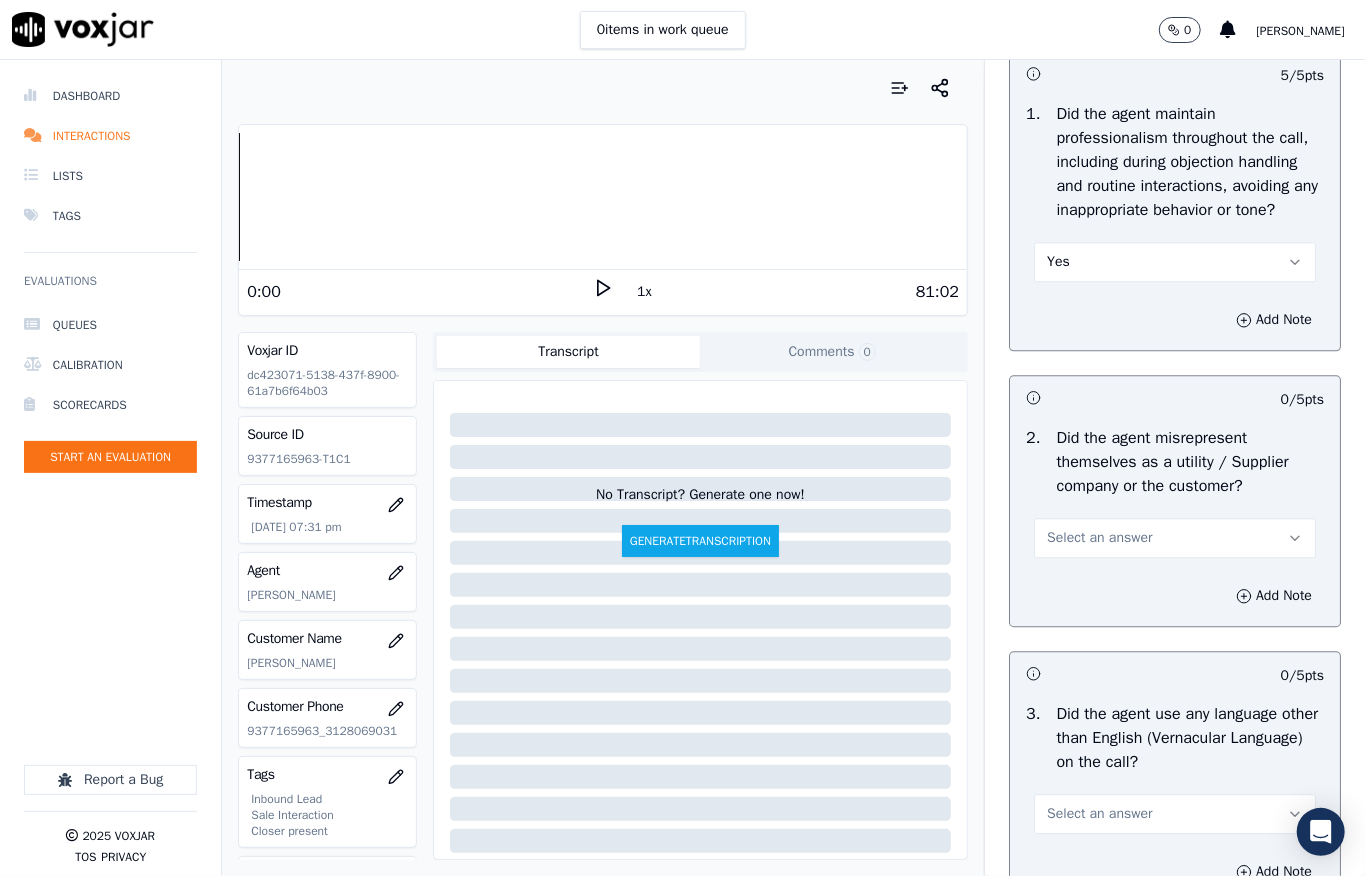 scroll, scrollTop: 2800, scrollLeft: 0, axis: vertical 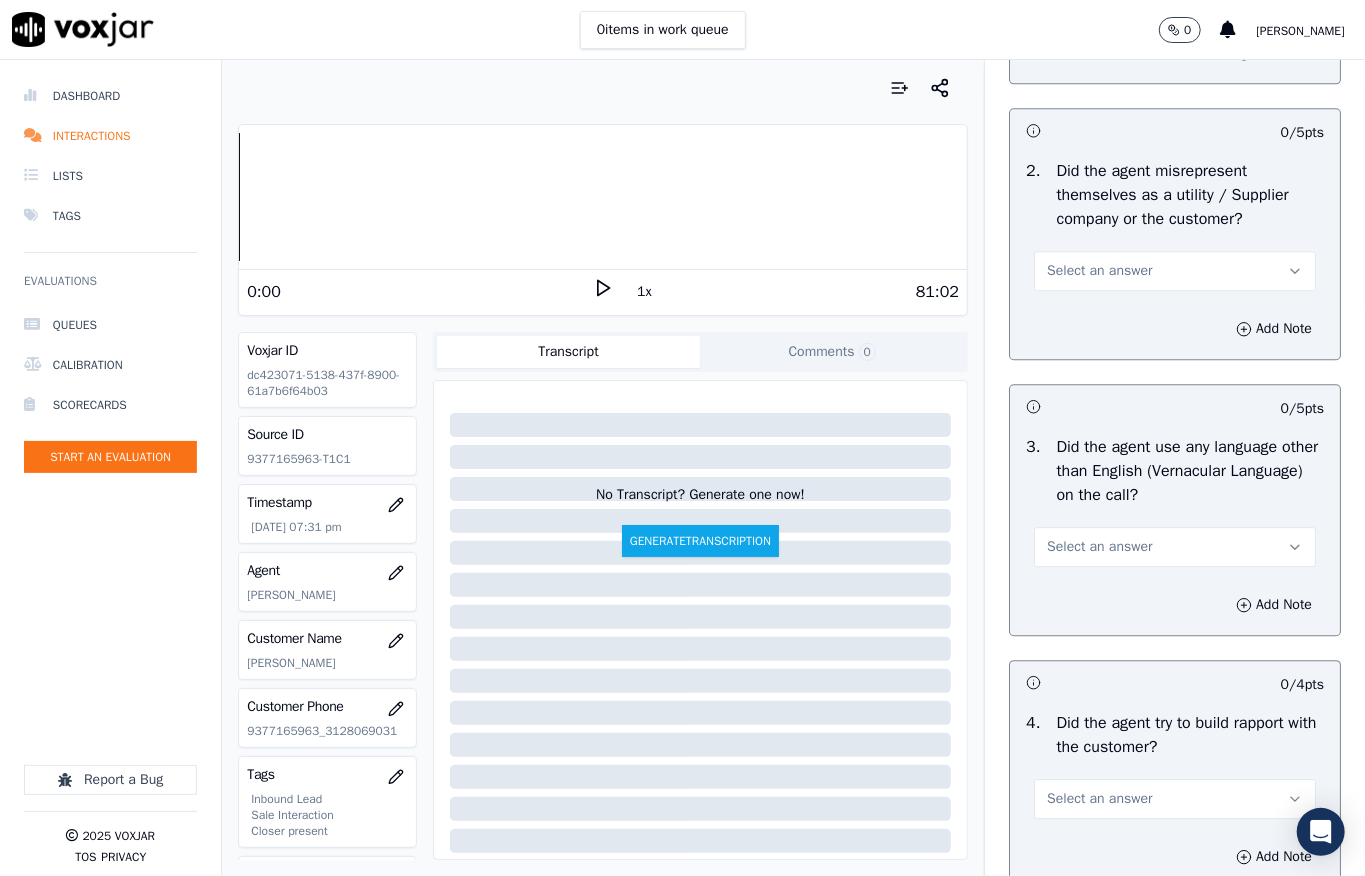 click on "Select an answer" at bounding box center [1099, 271] 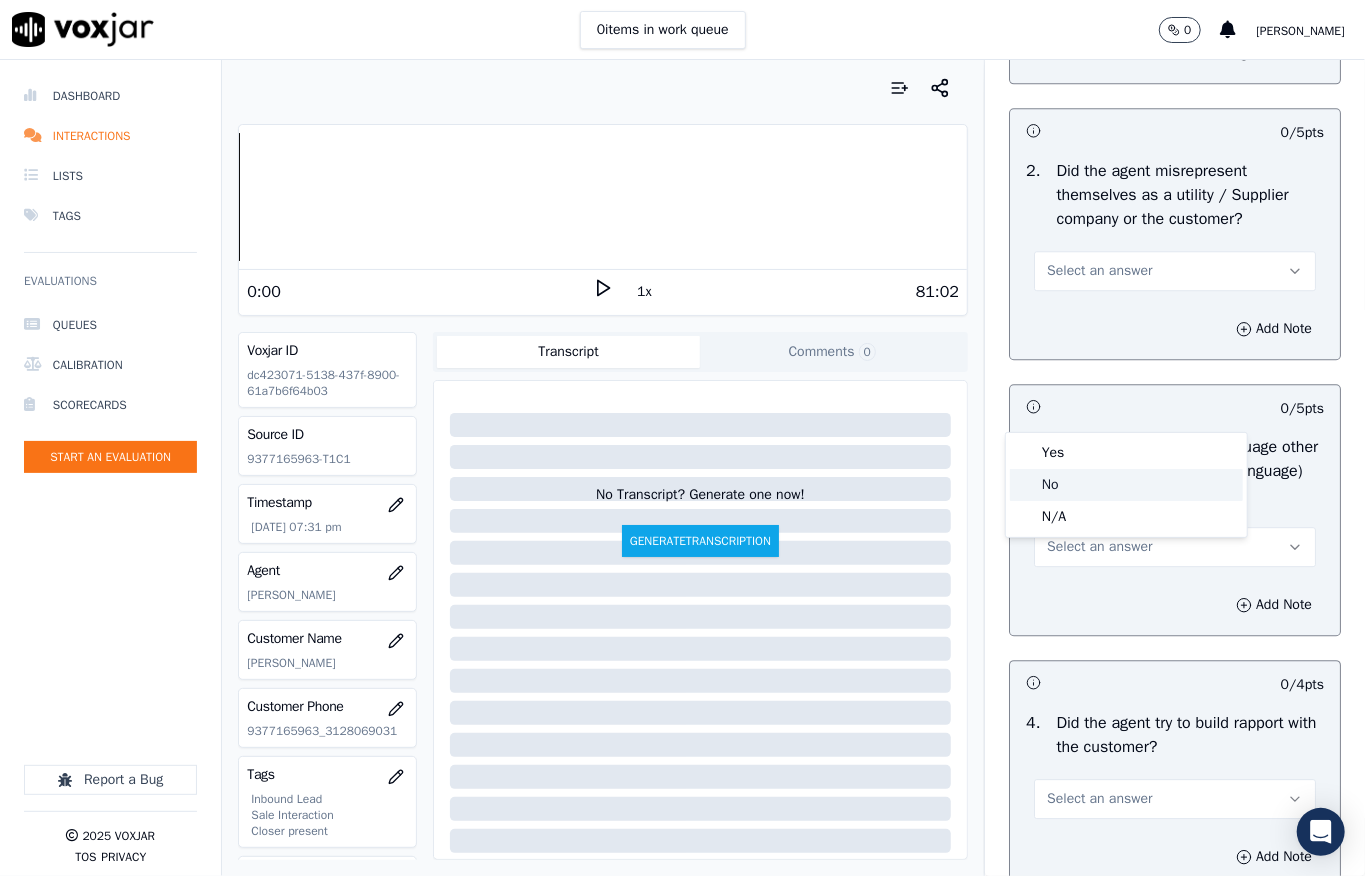 click on "No" 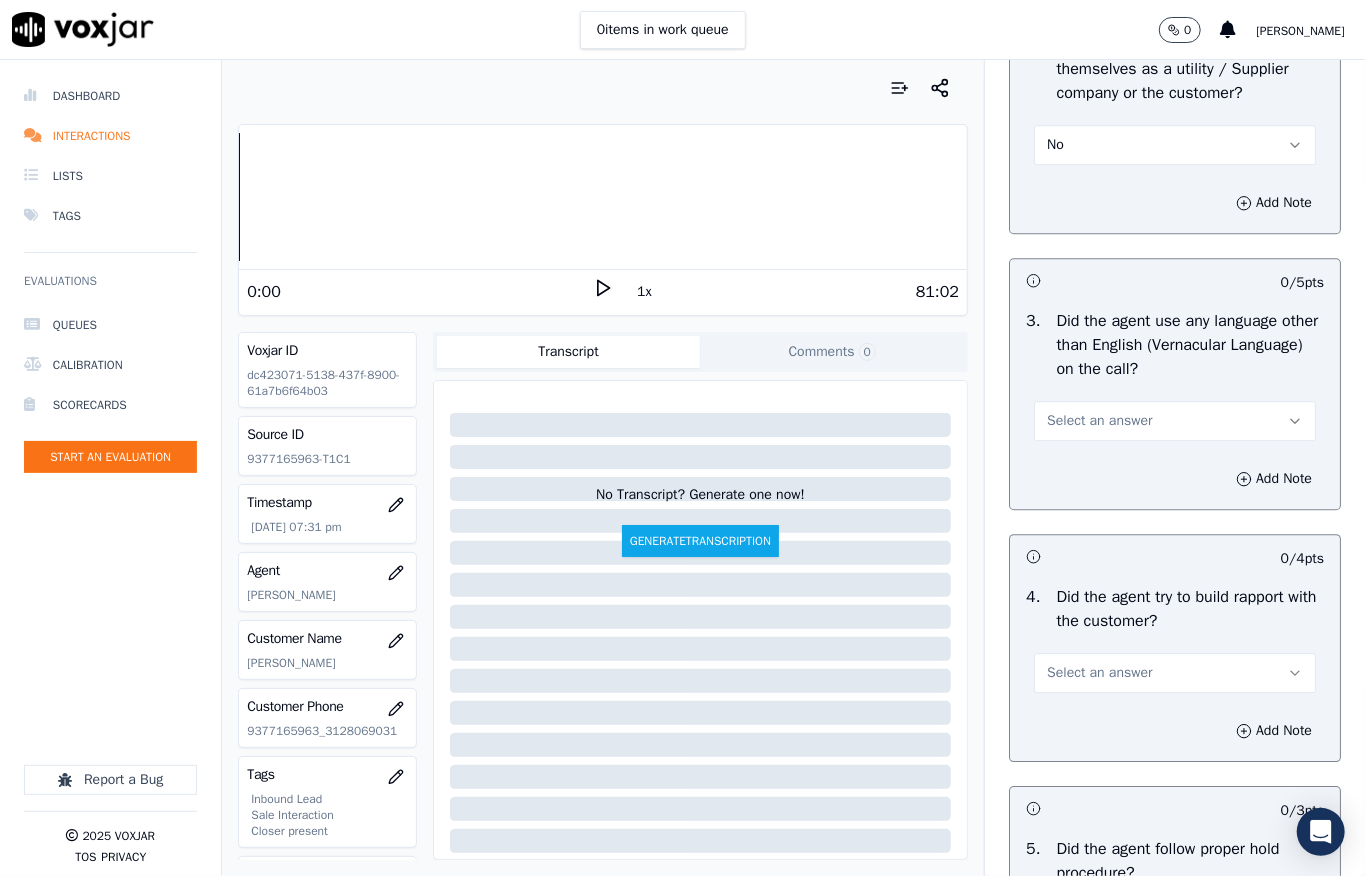 scroll, scrollTop: 3200, scrollLeft: 0, axis: vertical 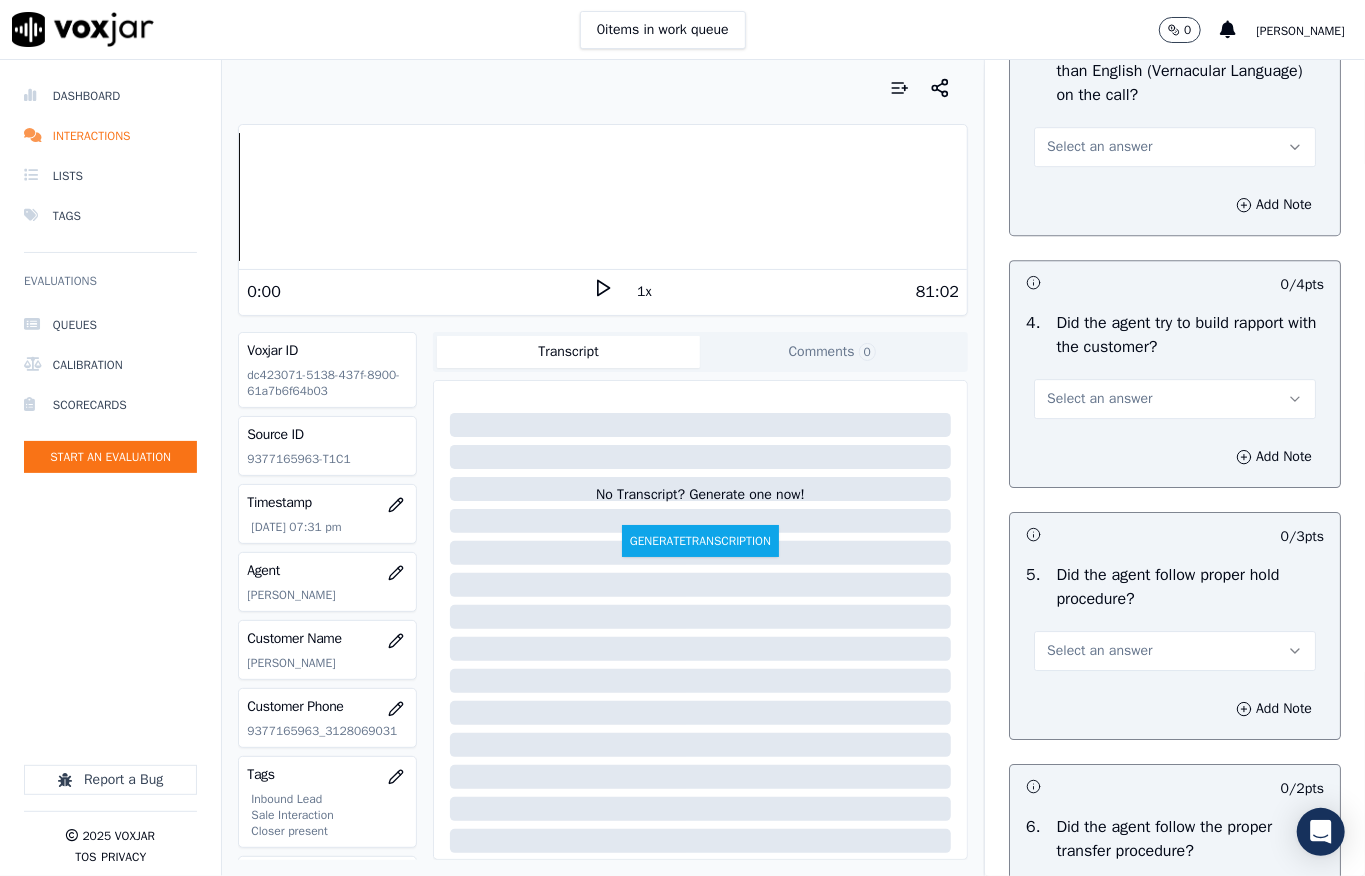 click on "Select an answer" at bounding box center [1099, 147] 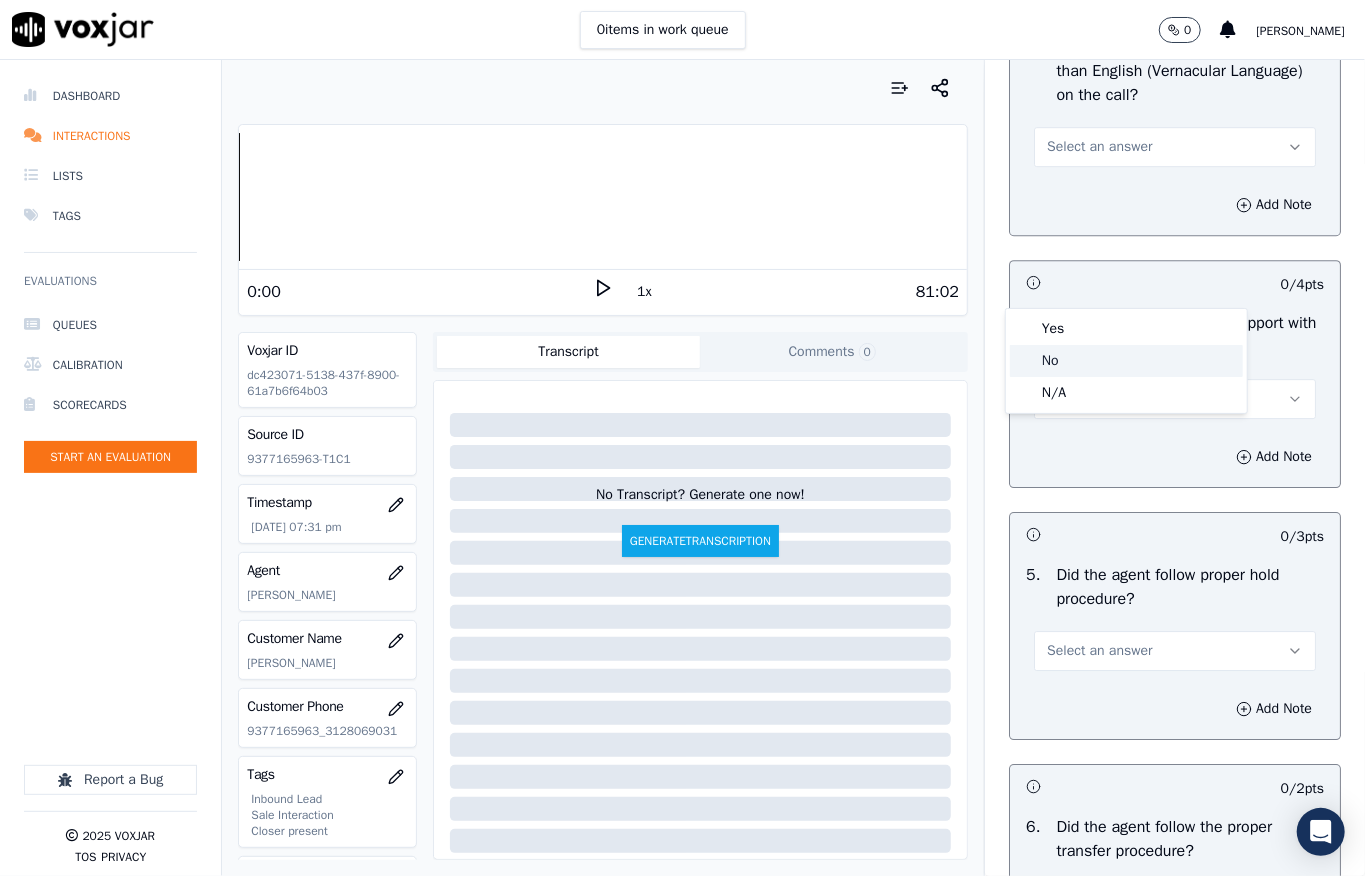 click on "No" 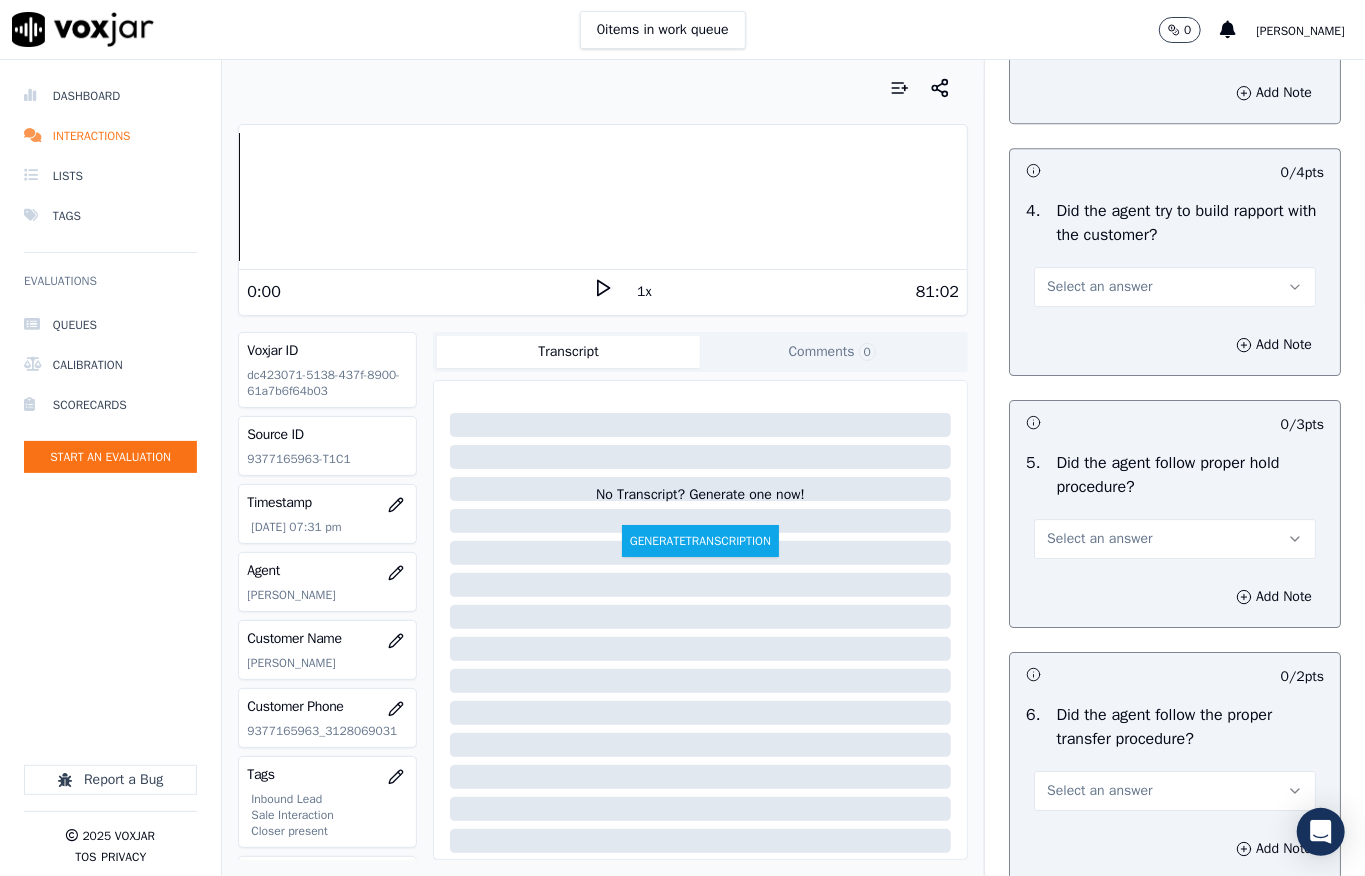 scroll, scrollTop: 3466, scrollLeft: 0, axis: vertical 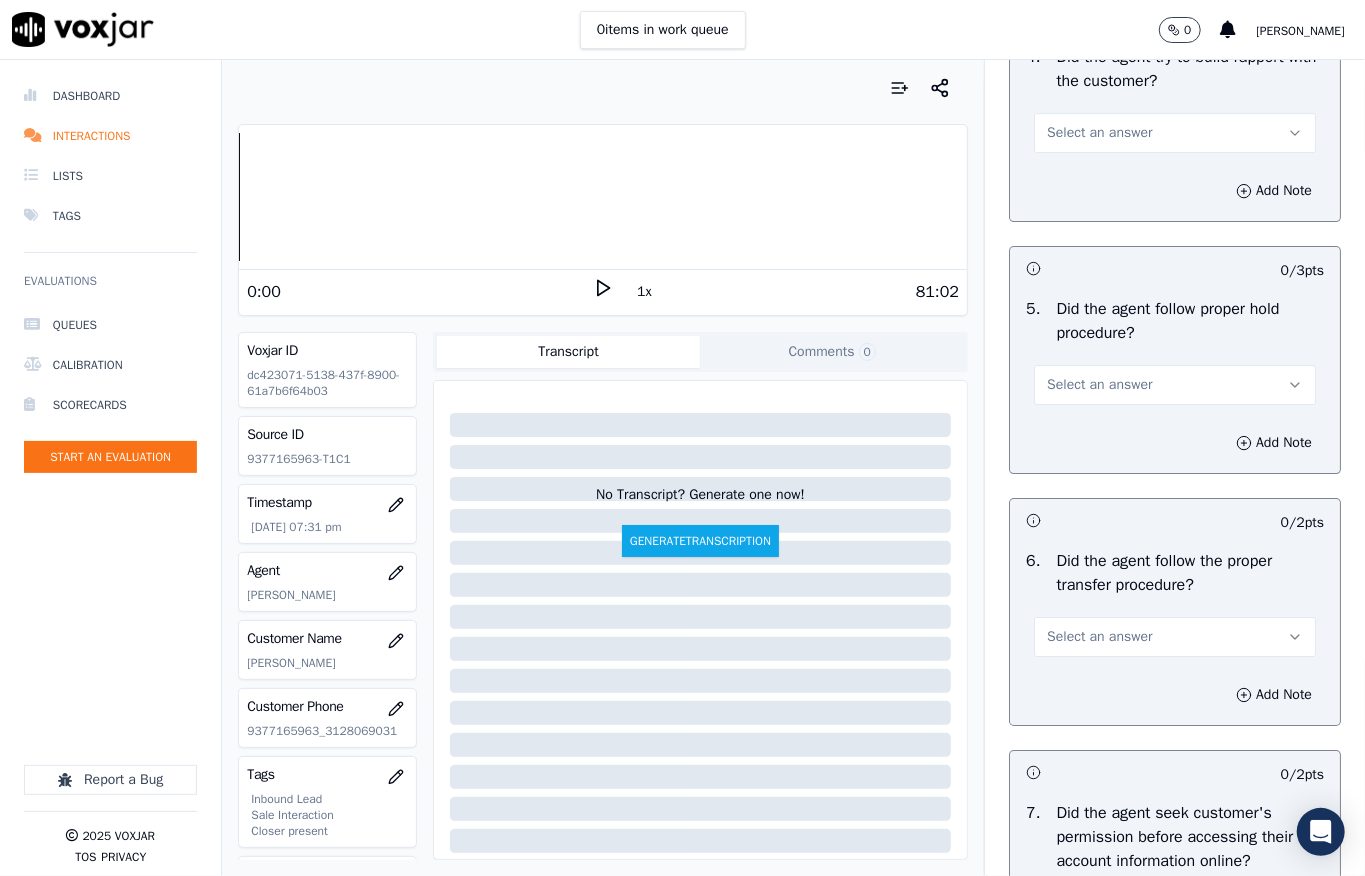 click on "Select an answer" at bounding box center [1175, 133] 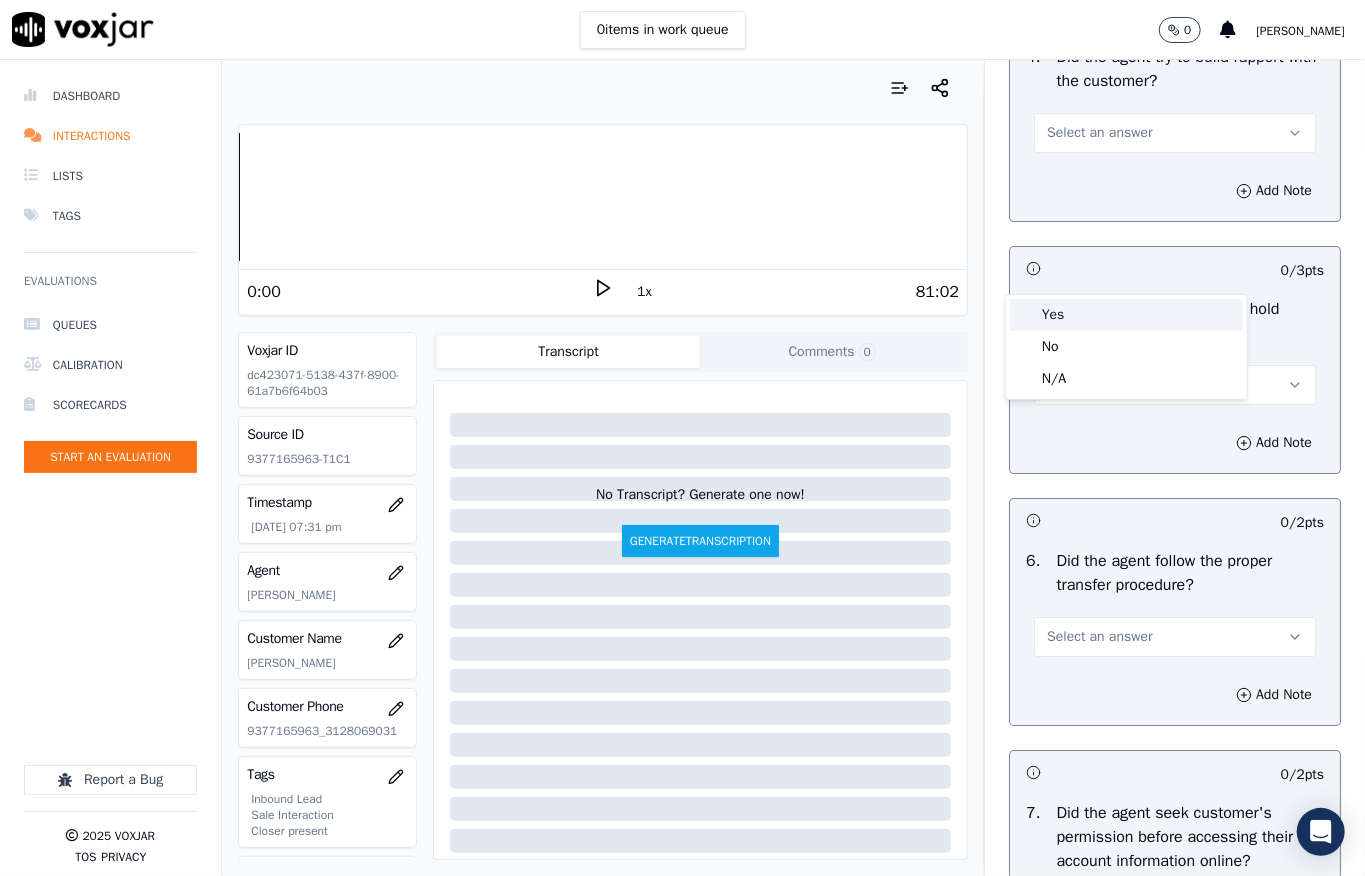 click on "Yes" at bounding box center (1126, 315) 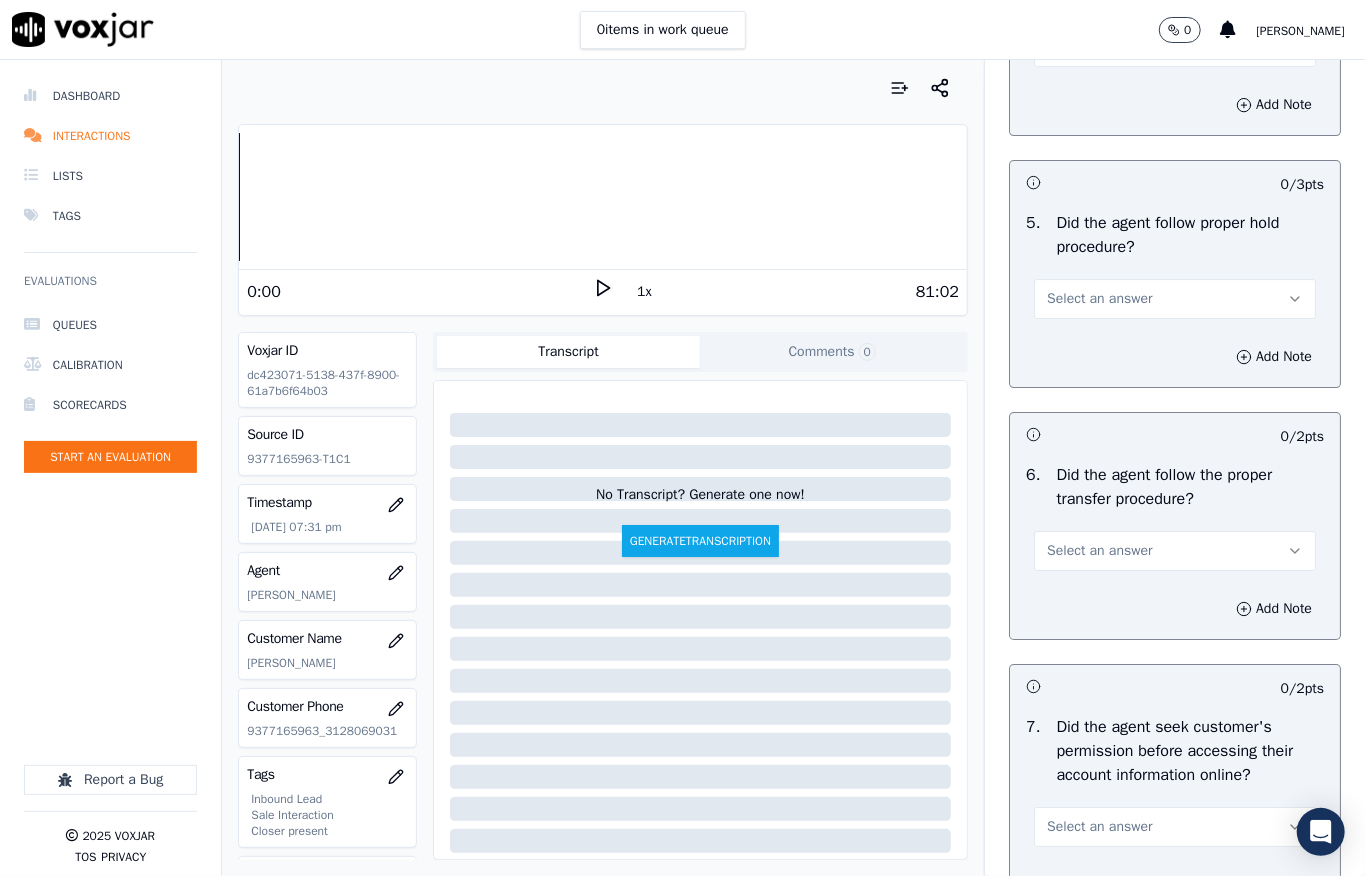 scroll, scrollTop: 3600, scrollLeft: 0, axis: vertical 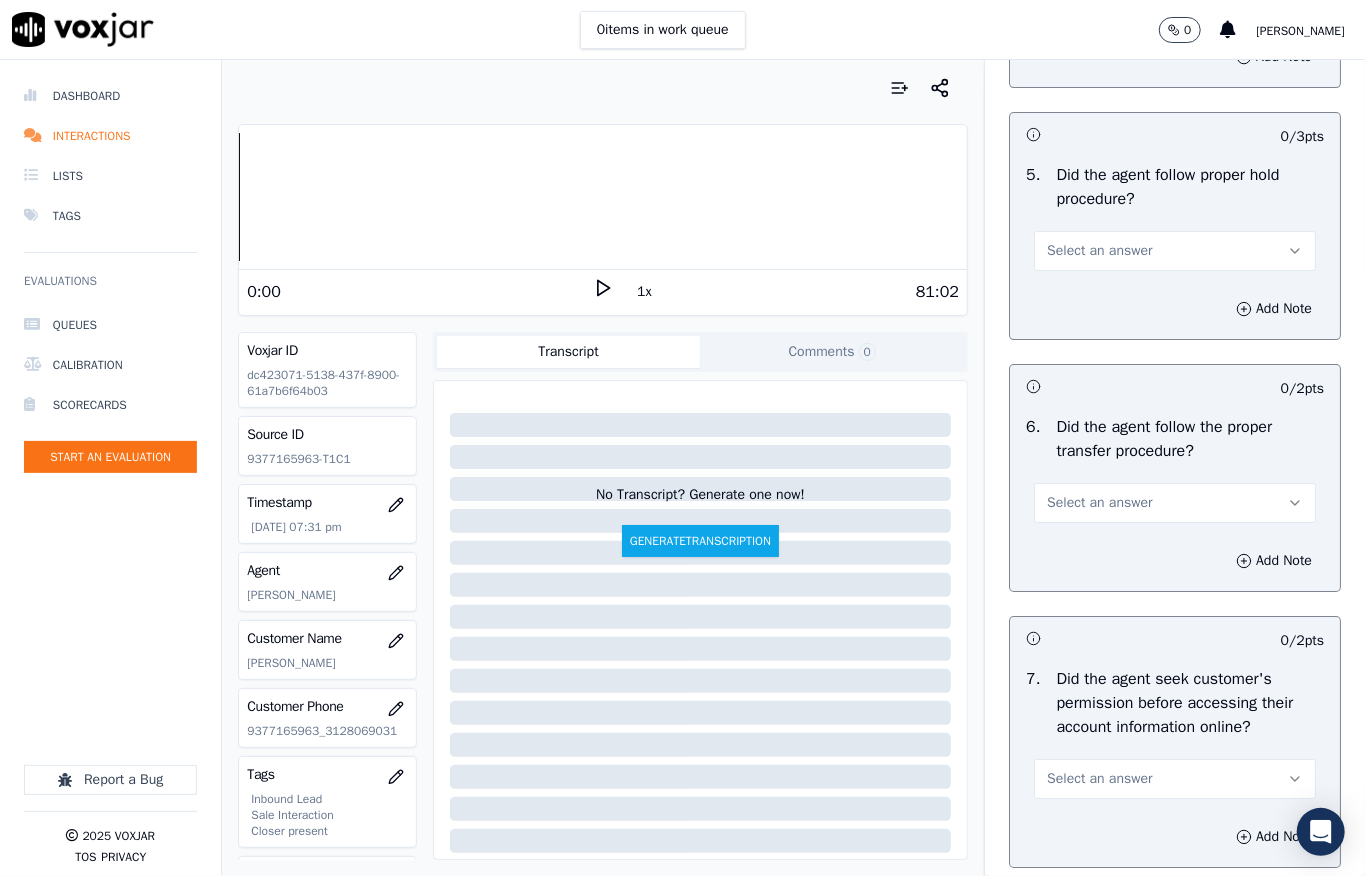drag, startPoint x: 1048, startPoint y: 381, endPoint x: 1050, endPoint y: 402, distance: 21.095022 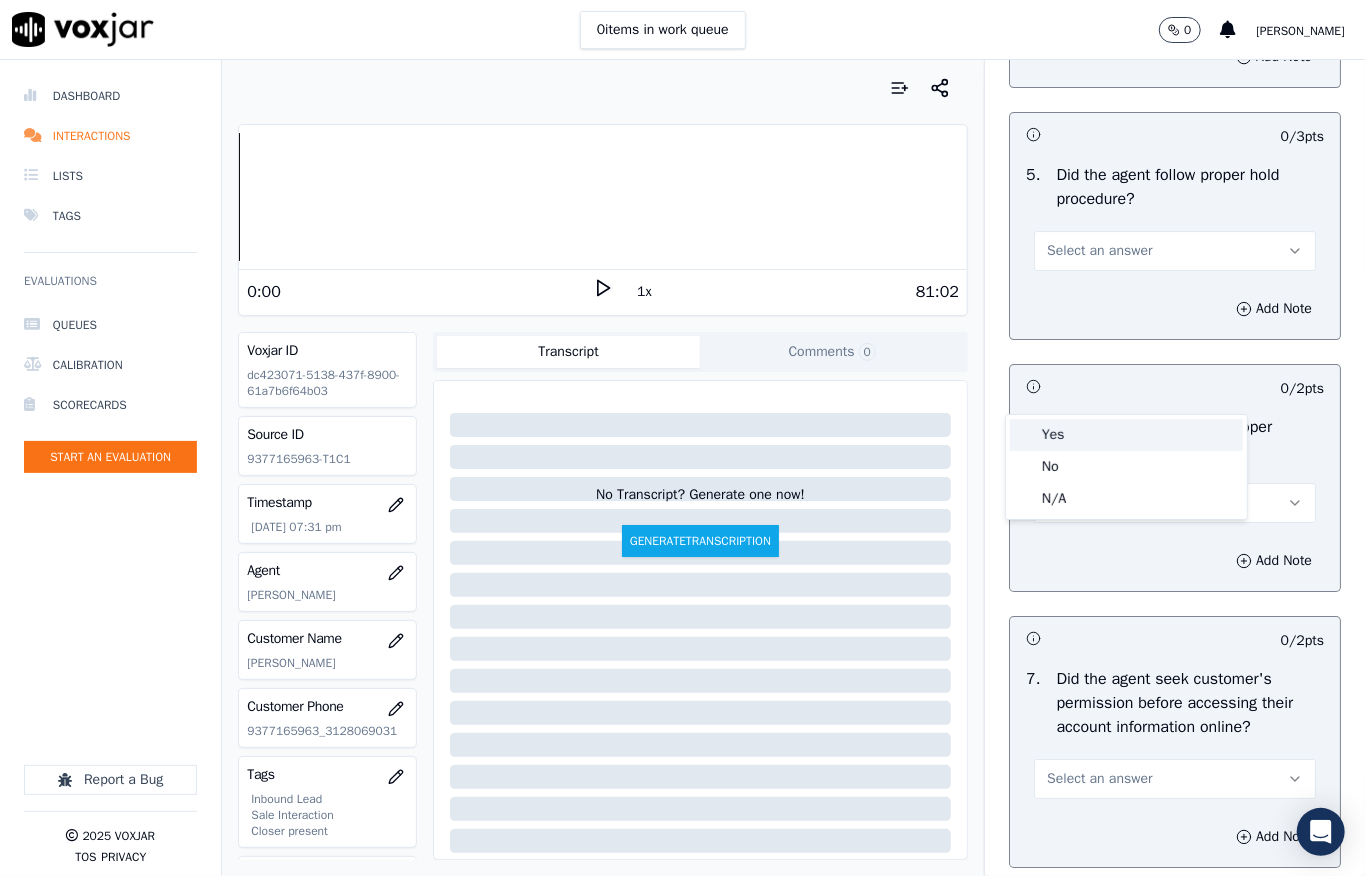 drag, startPoint x: 1050, startPoint y: 402, endPoint x: 1056, endPoint y: 461, distance: 59.3043 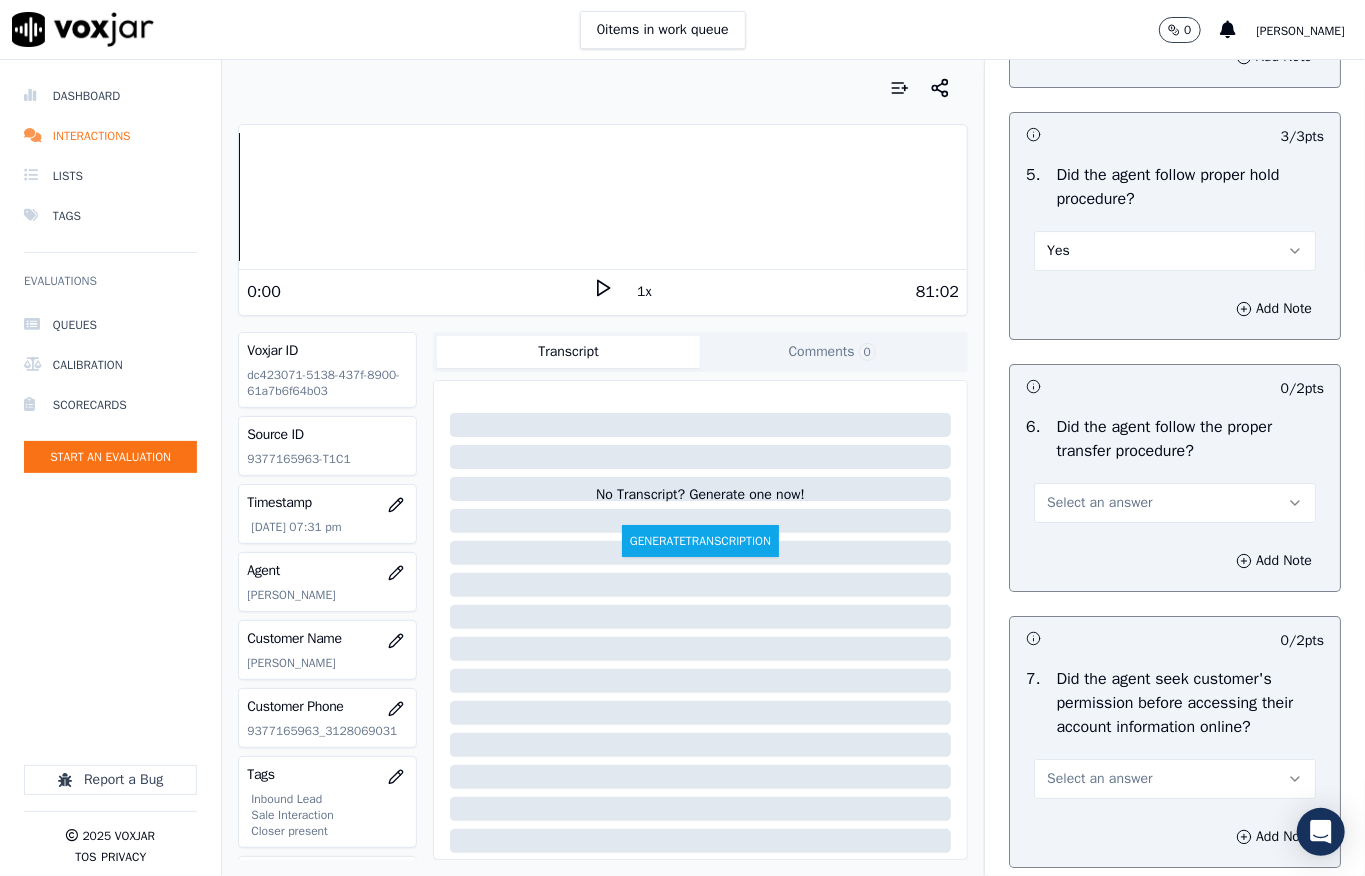 click on "Select an answer" at bounding box center [1175, 503] 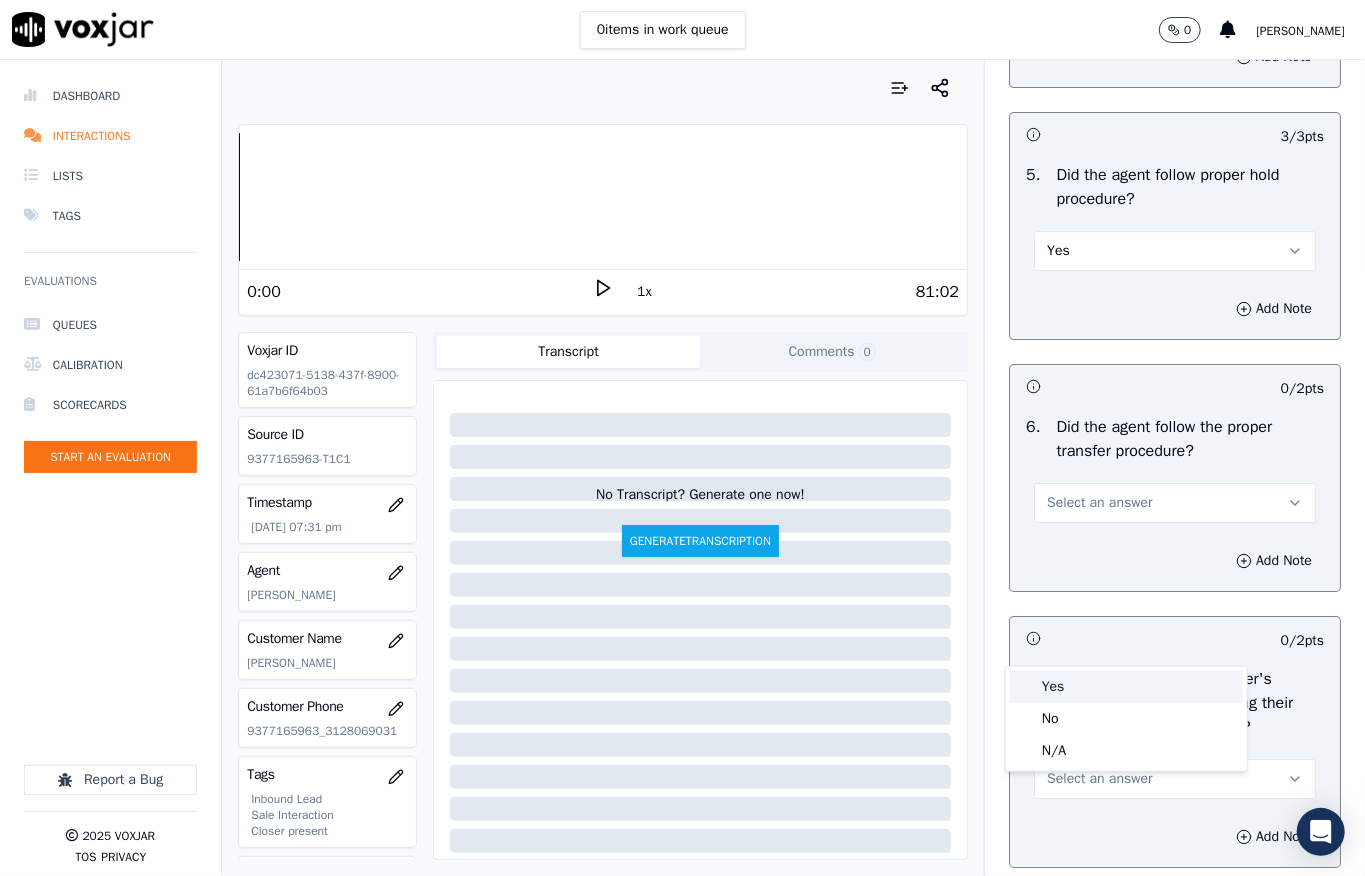 click on "Yes" at bounding box center (1126, 687) 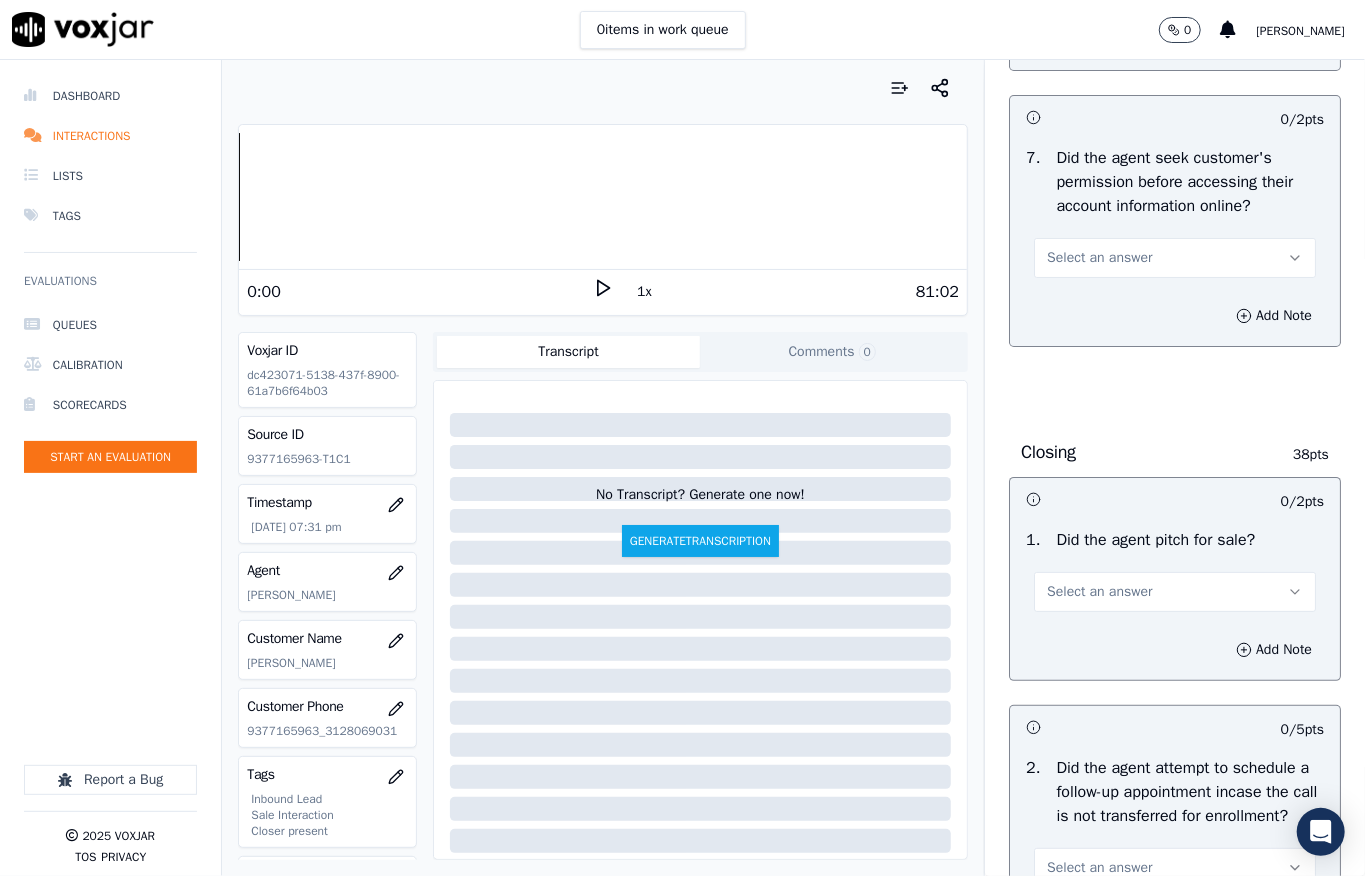 scroll, scrollTop: 4133, scrollLeft: 0, axis: vertical 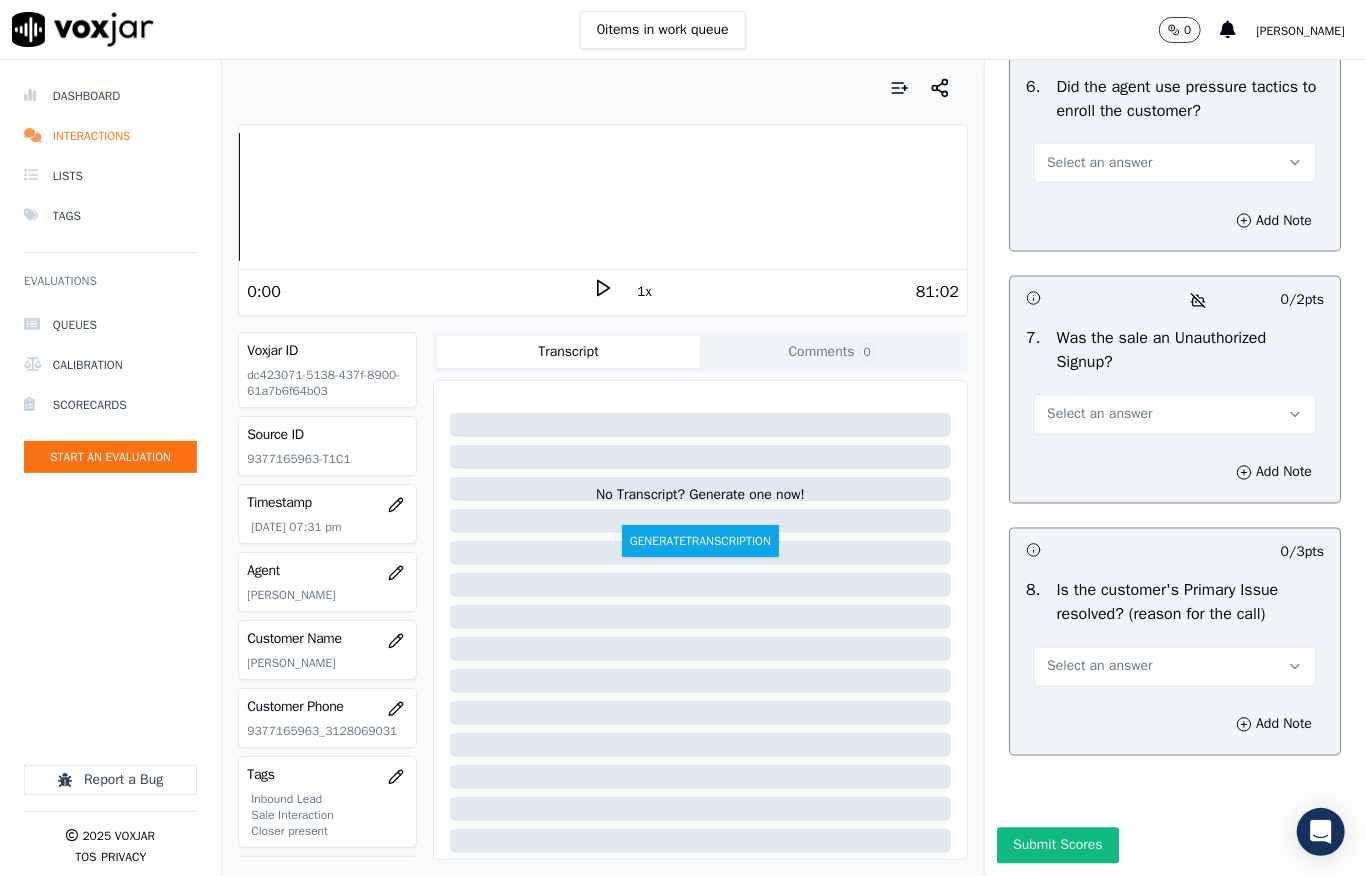 click on "Select an answer" at bounding box center [1099, 667] 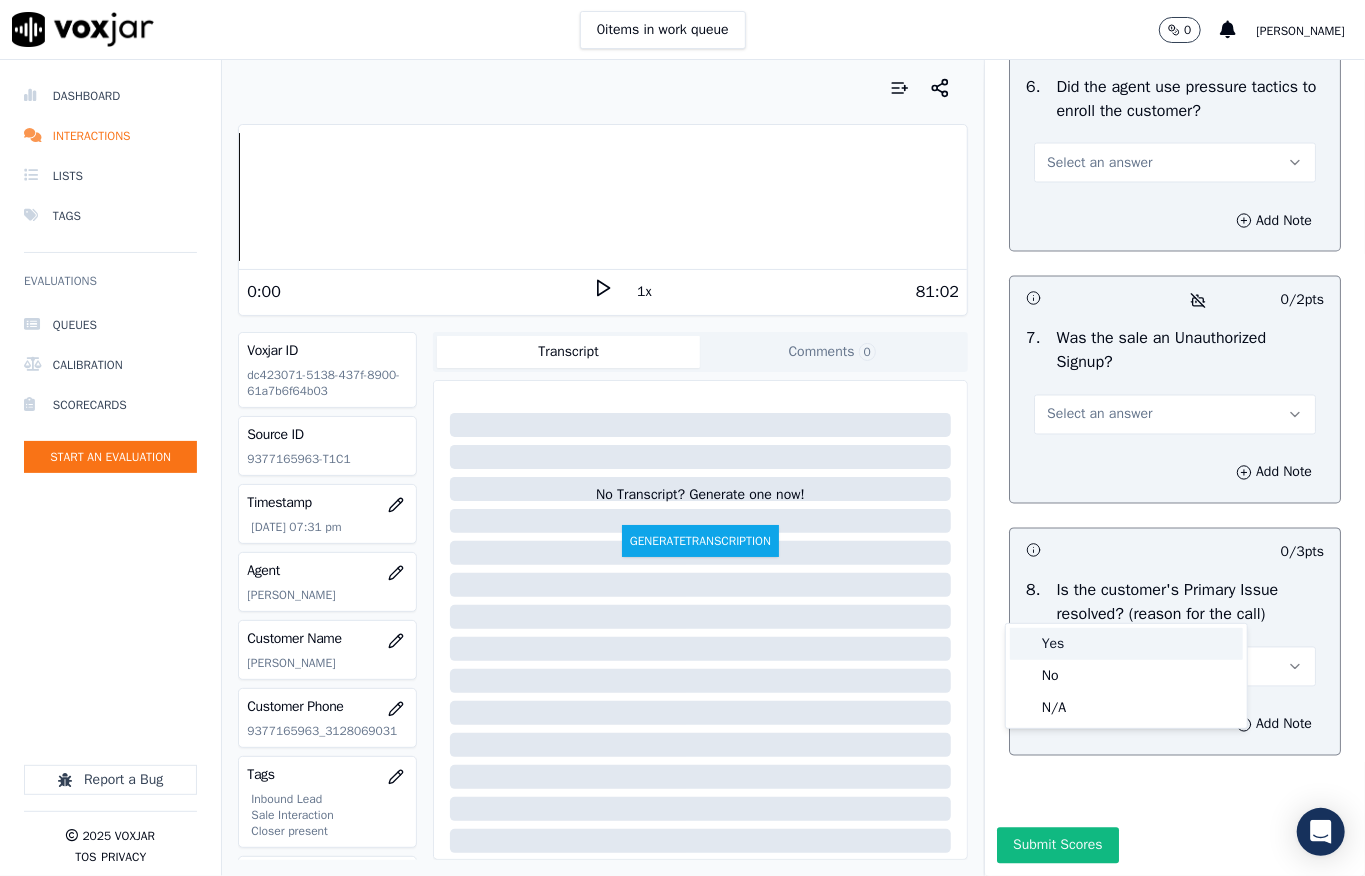 click on "Yes" at bounding box center [1126, 644] 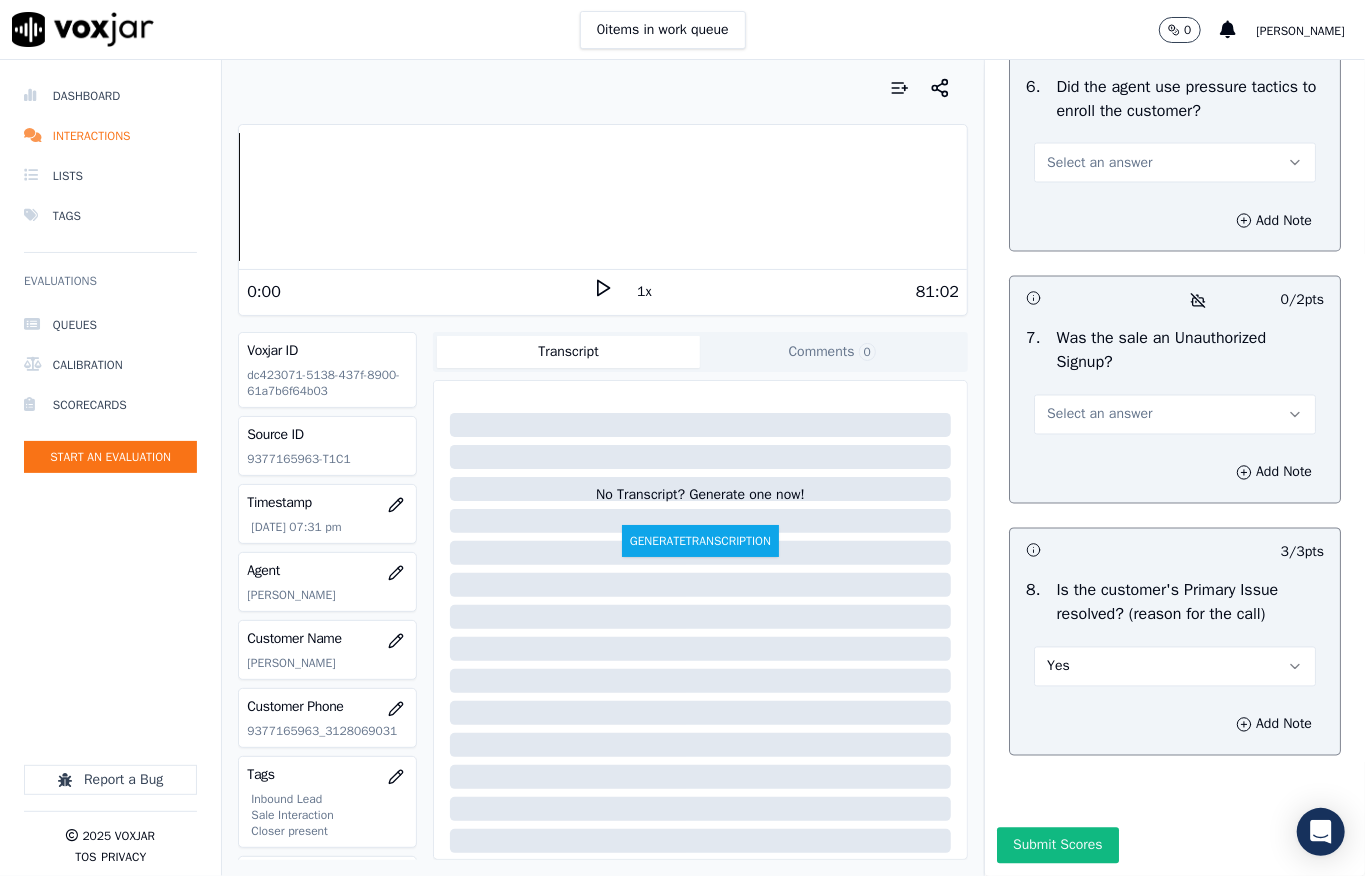 click on "Select an answer" at bounding box center [1175, 415] 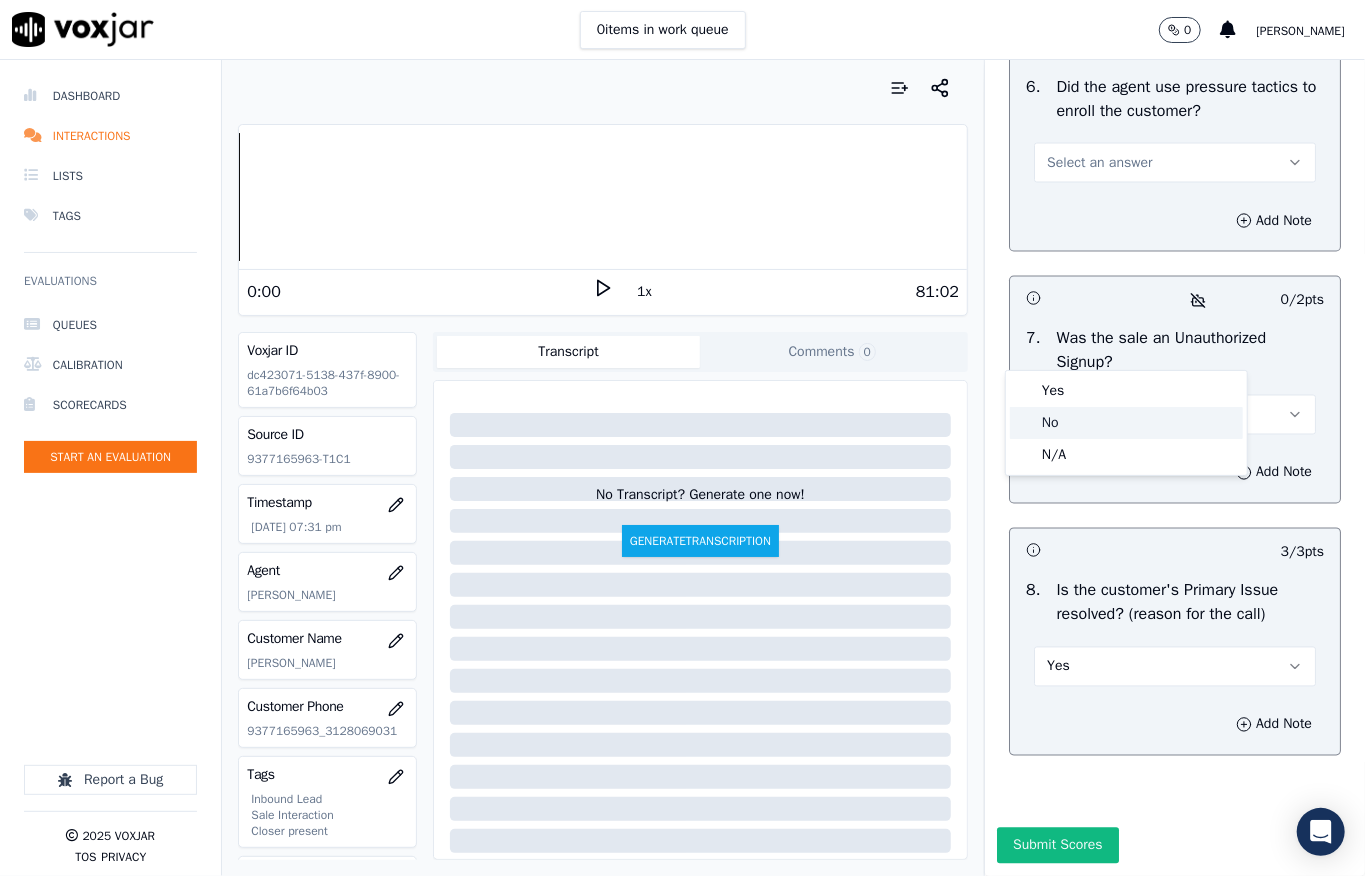 click on "No" 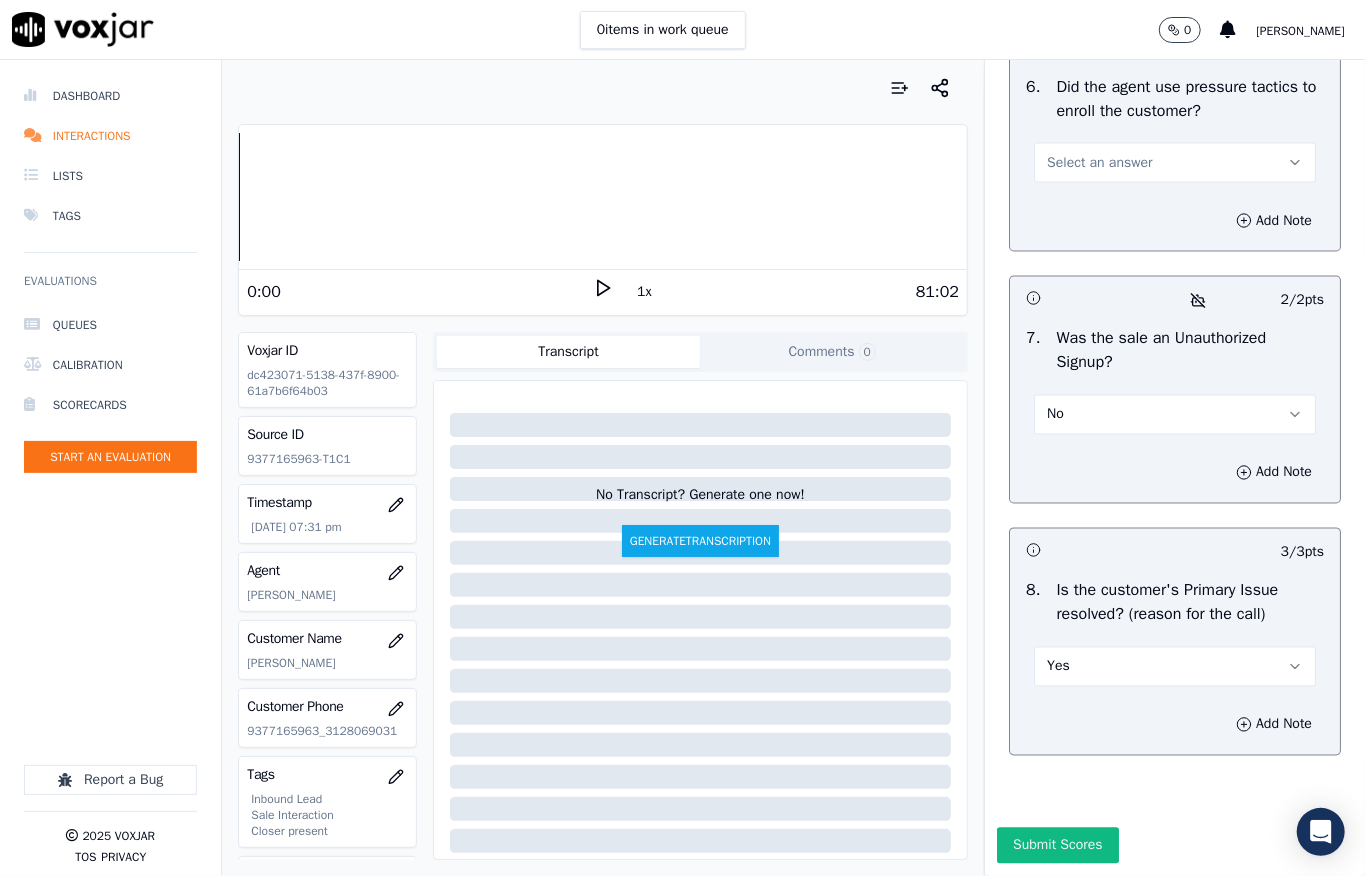 scroll, scrollTop: 5970, scrollLeft: 0, axis: vertical 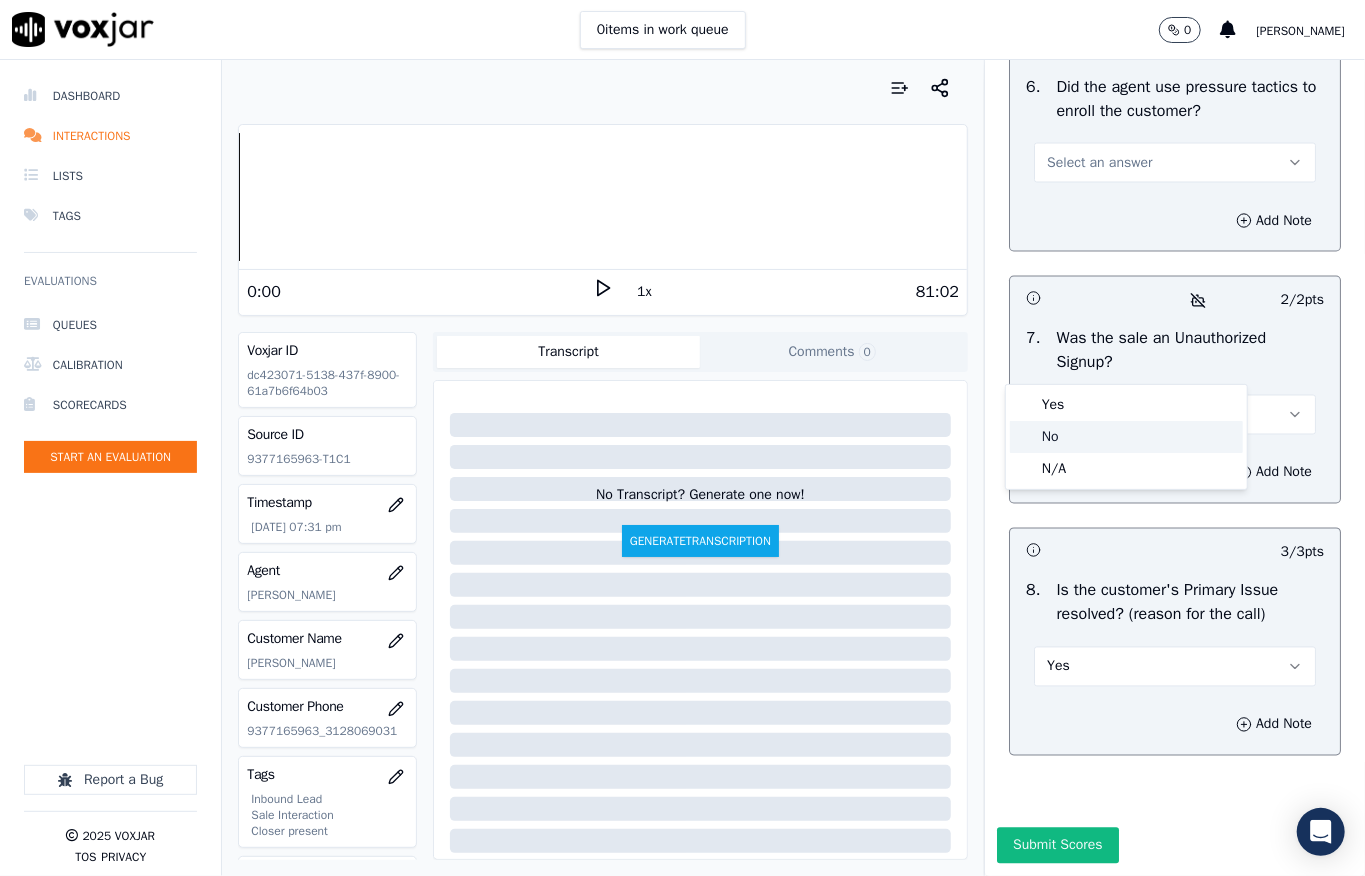 click on "No" 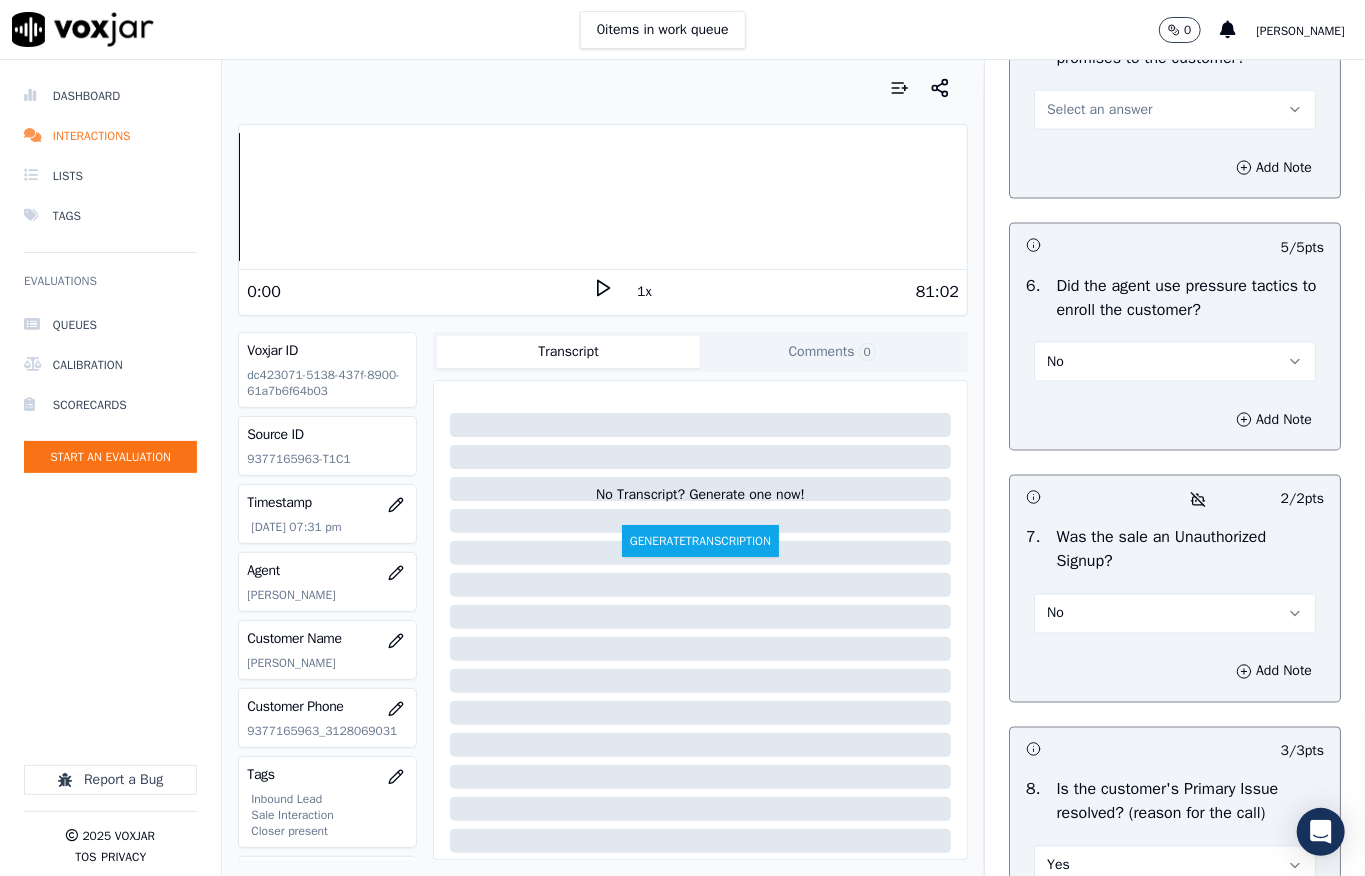 scroll, scrollTop: 5704, scrollLeft: 0, axis: vertical 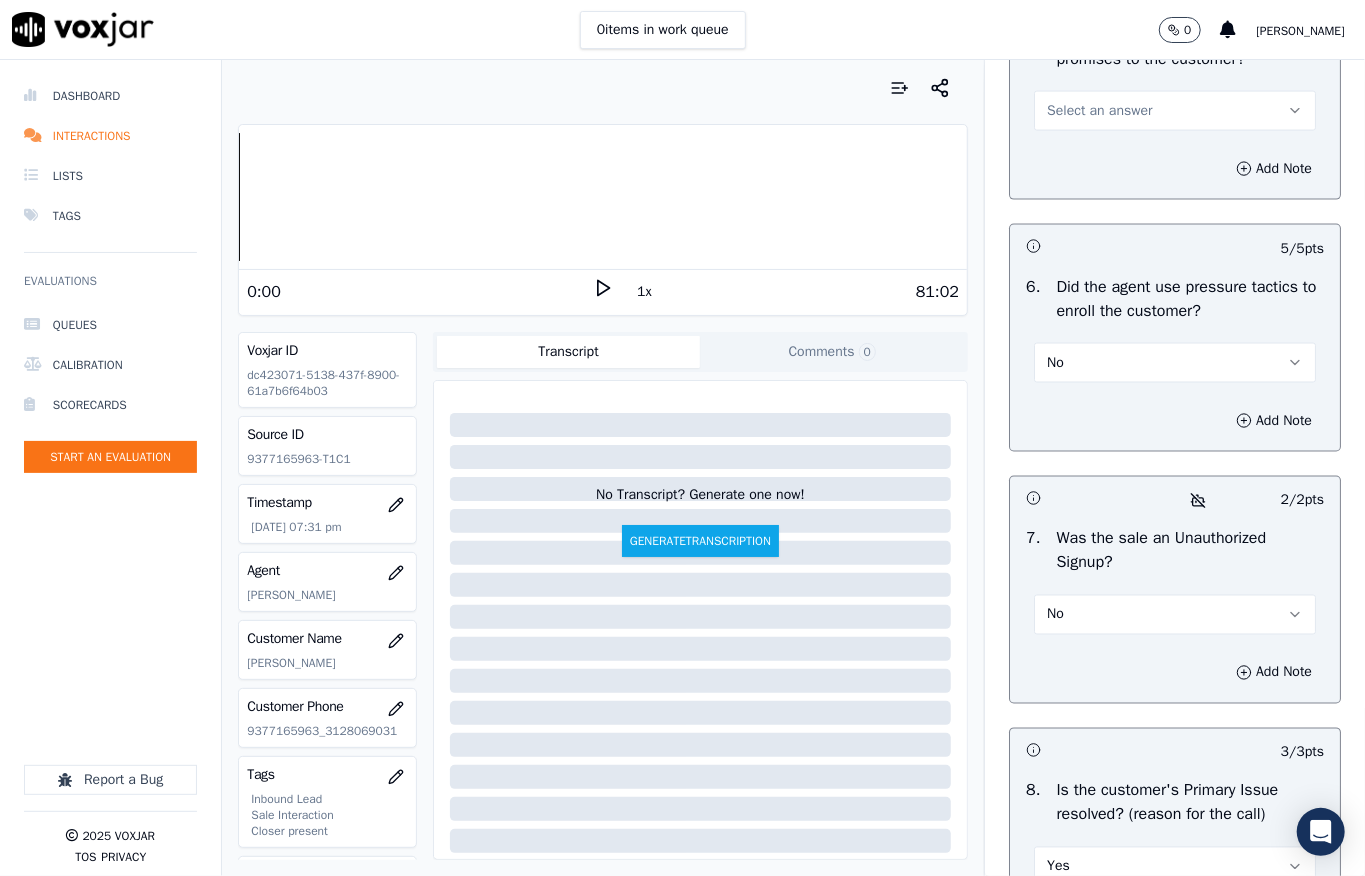 click on "Select an answer" at bounding box center [1099, 111] 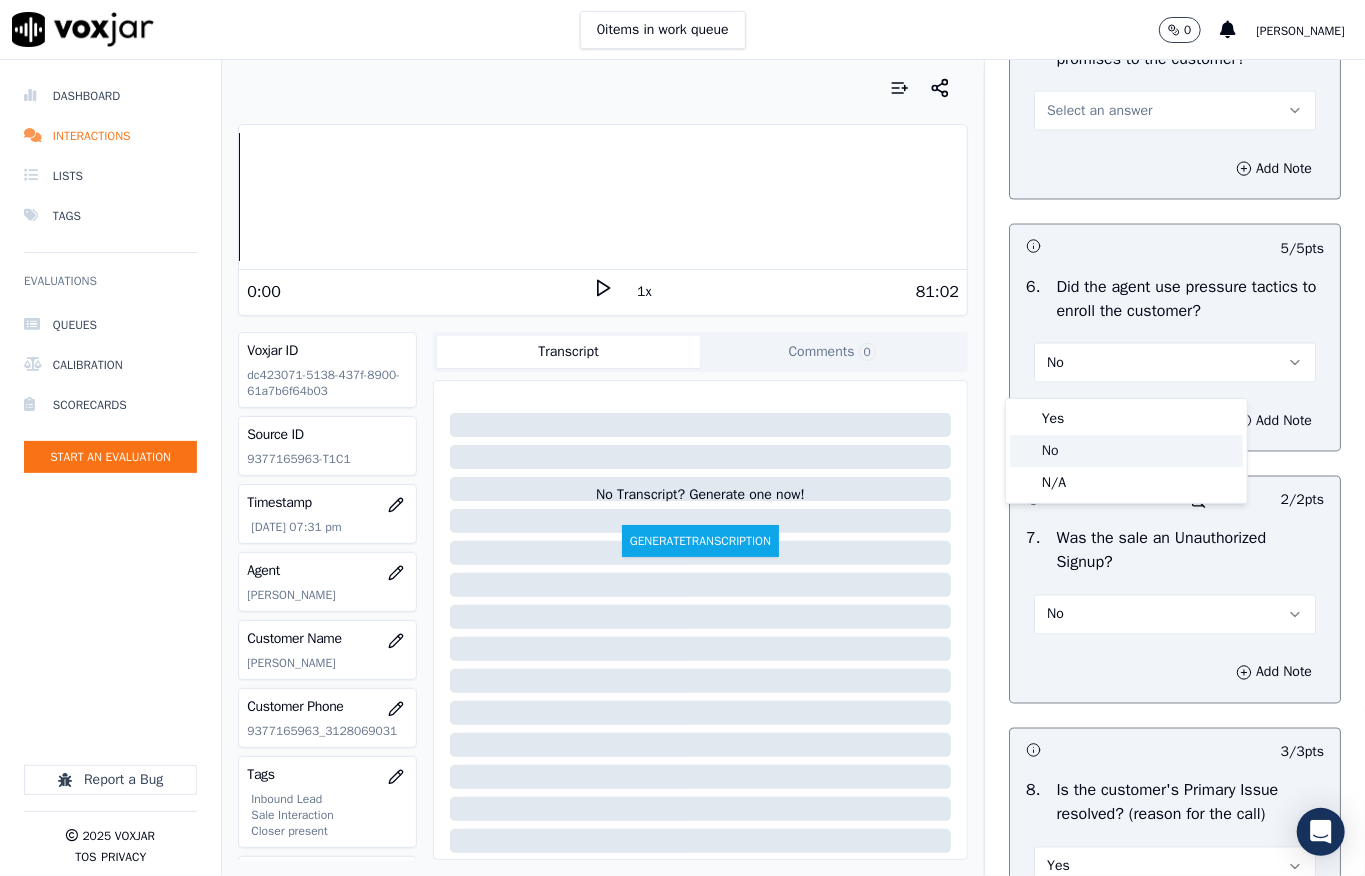click on "No" 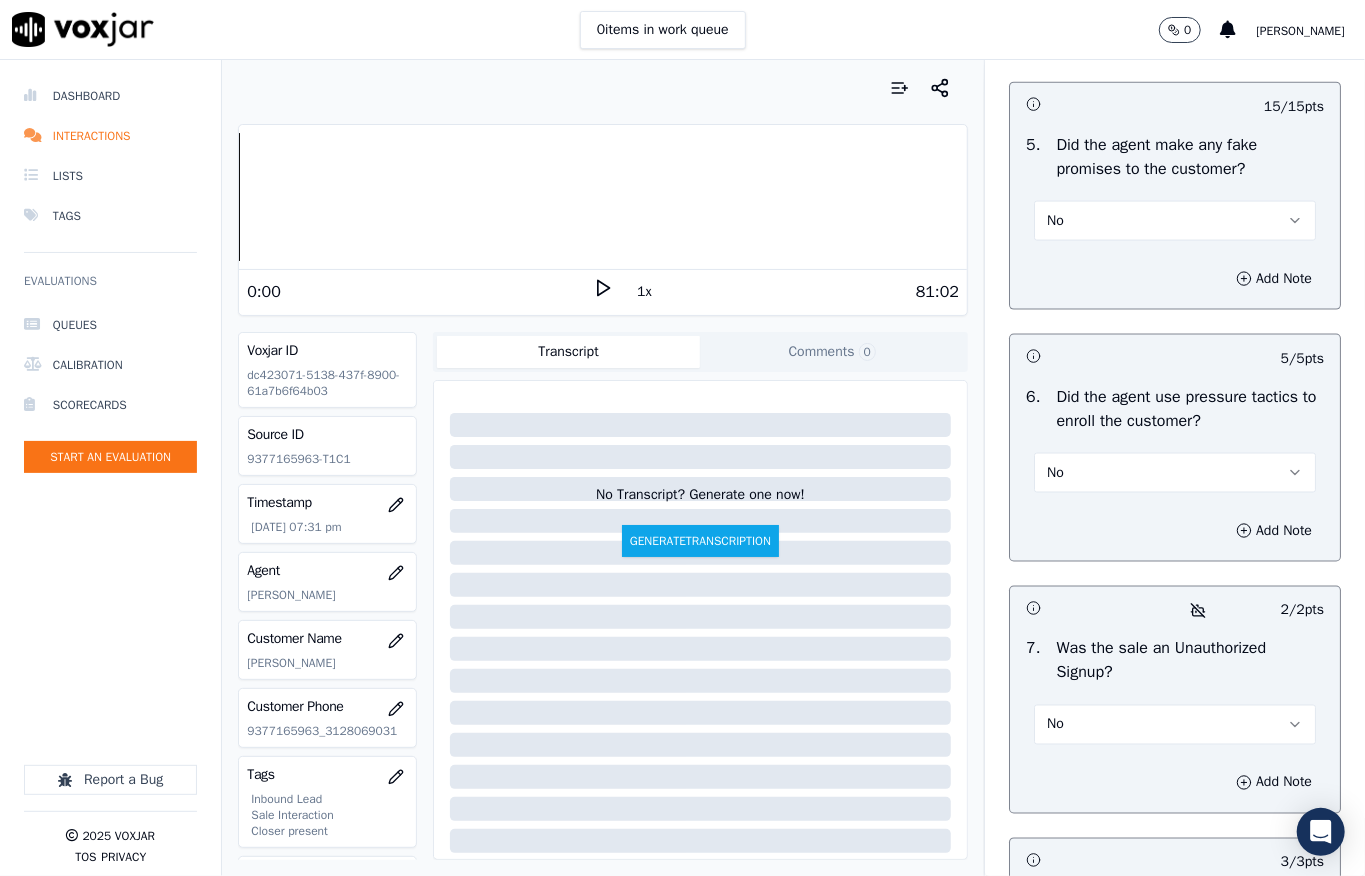 scroll, scrollTop: 5304, scrollLeft: 0, axis: vertical 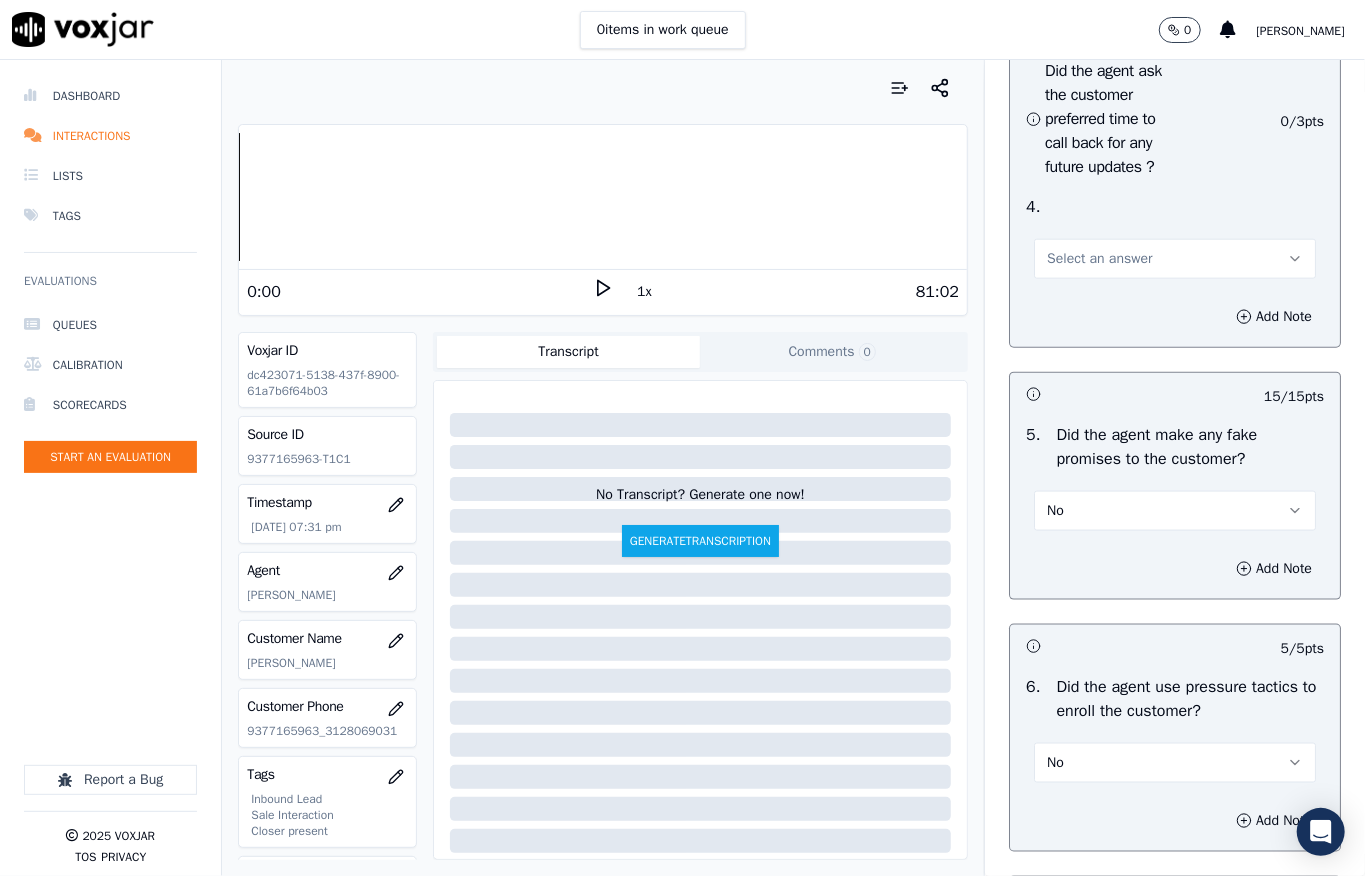 click on "Select an answer" at bounding box center (1175, 259) 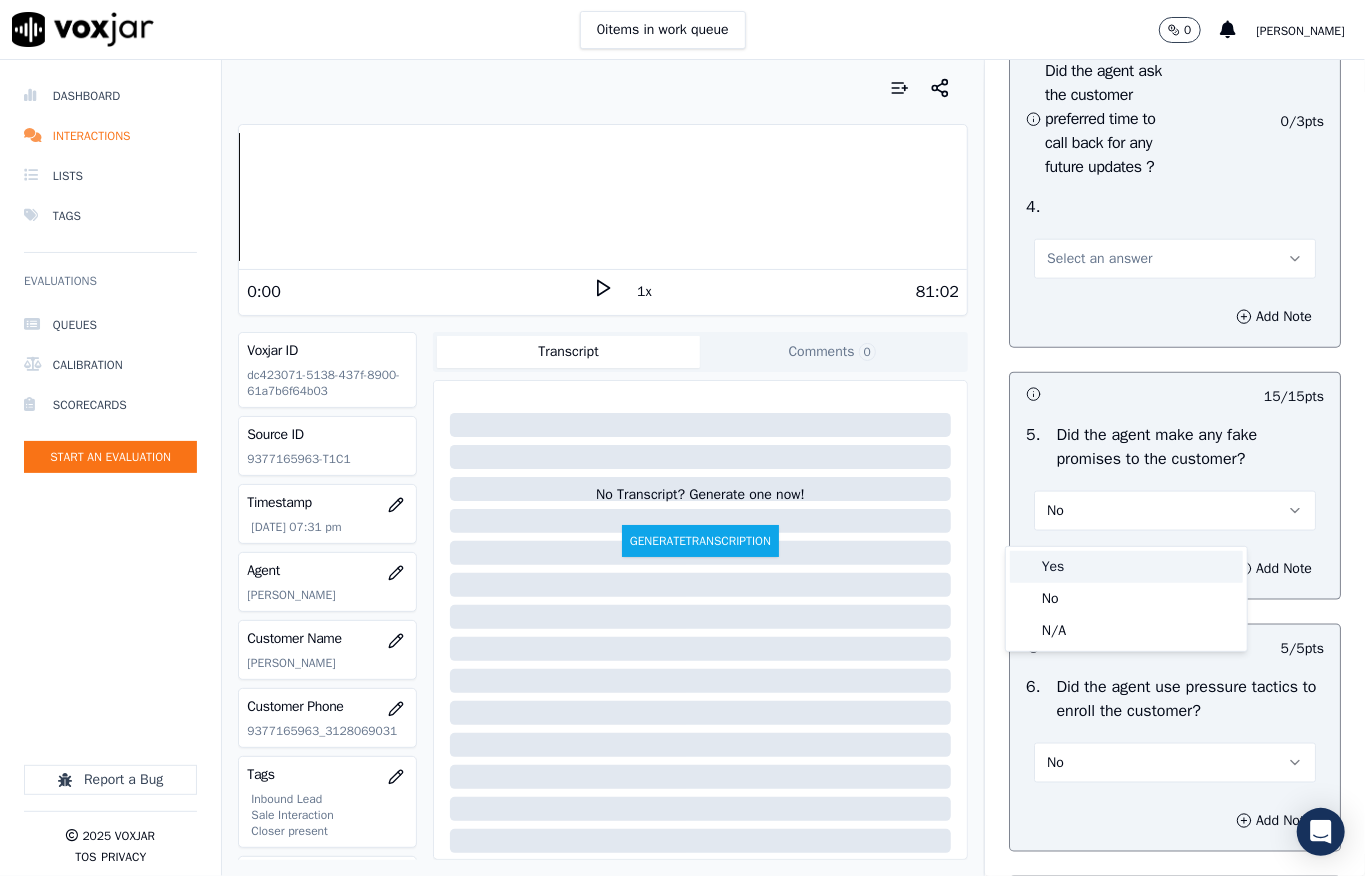 click on "Yes" at bounding box center [1126, 567] 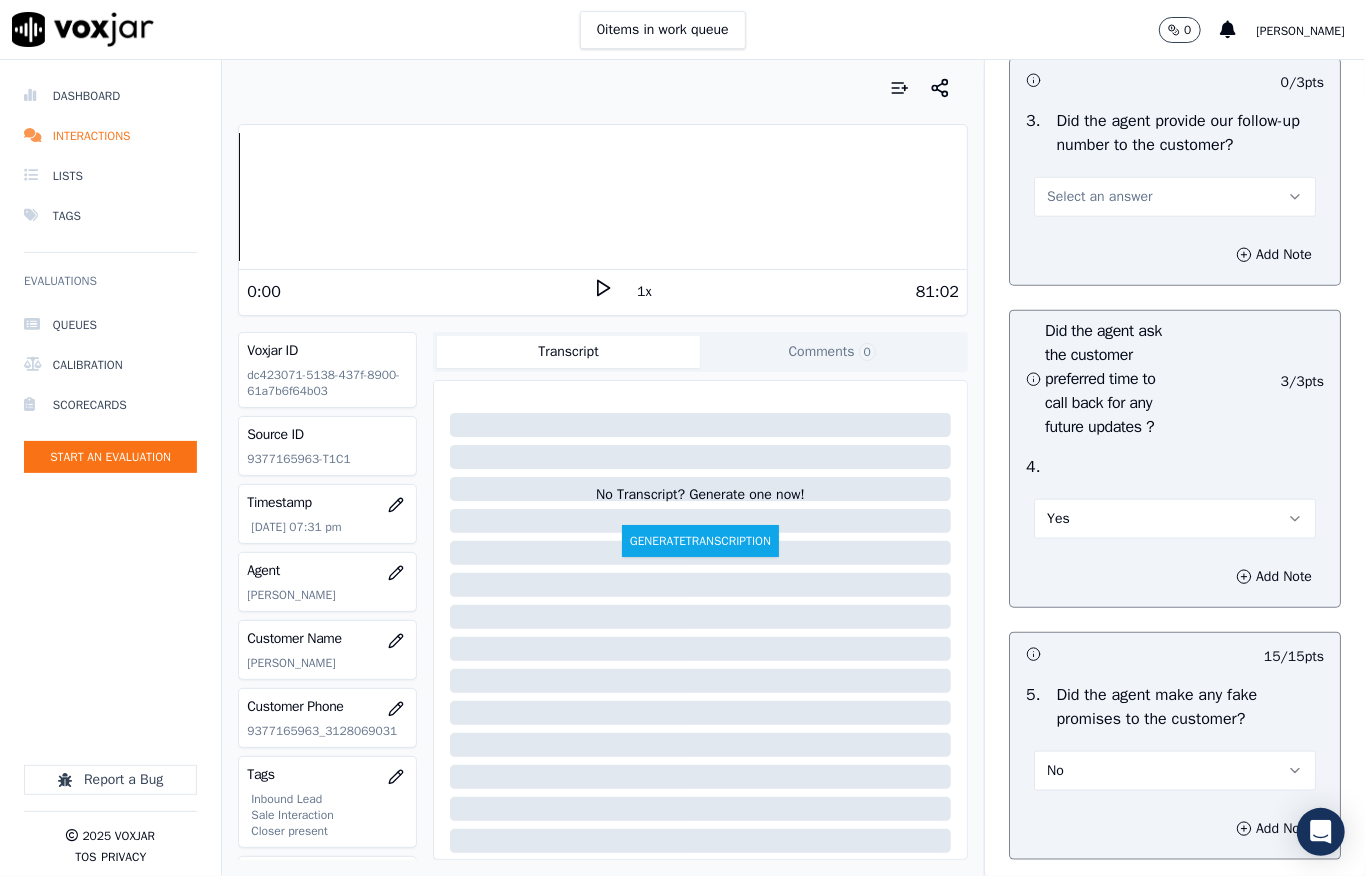 scroll, scrollTop: 5037, scrollLeft: 0, axis: vertical 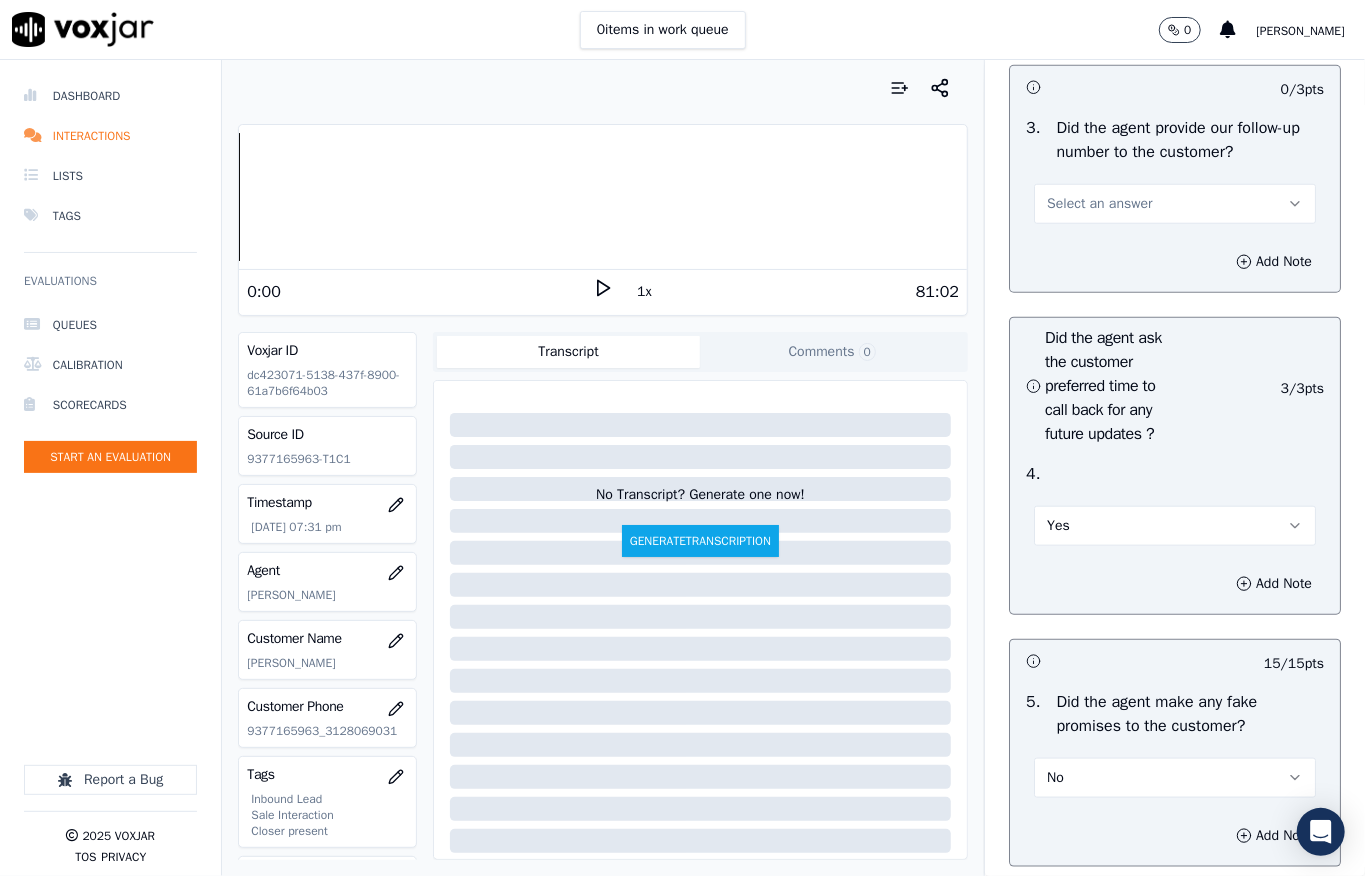 click on "Select an answer" at bounding box center (1099, 204) 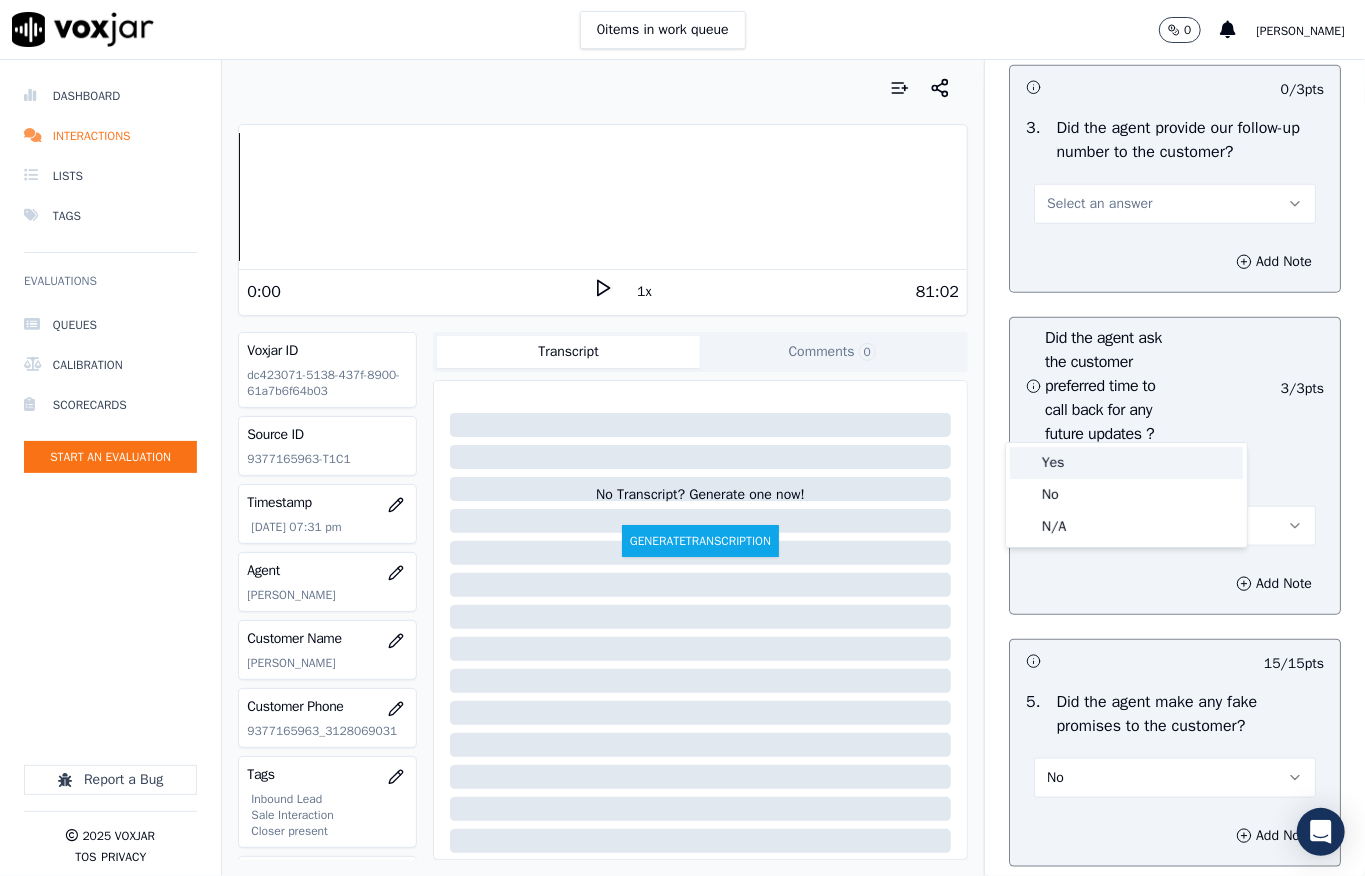 click on "Yes" at bounding box center [1126, 463] 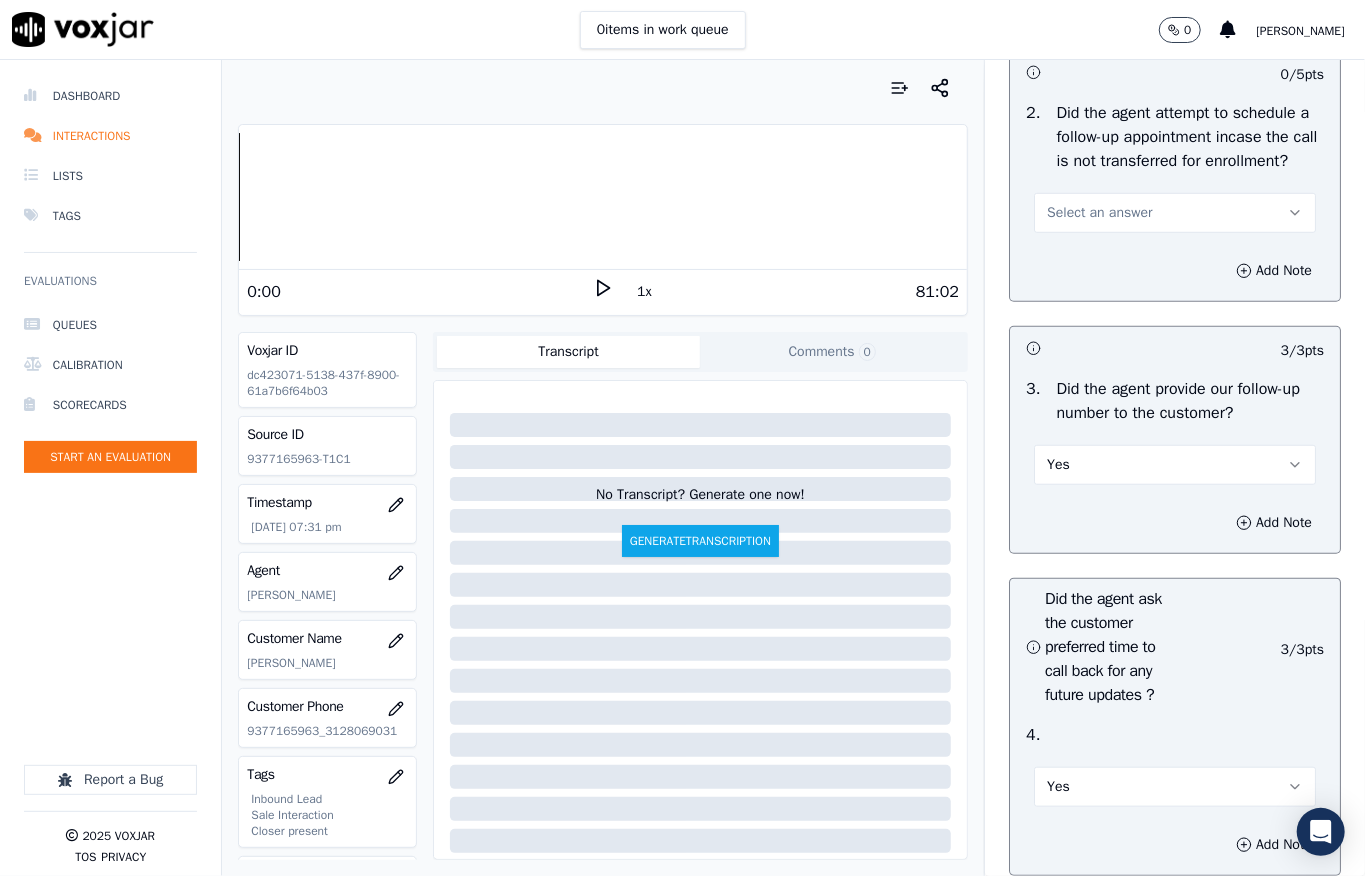 scroll, scrollTop: 4770, scrollLeft: 0, axis: vertical 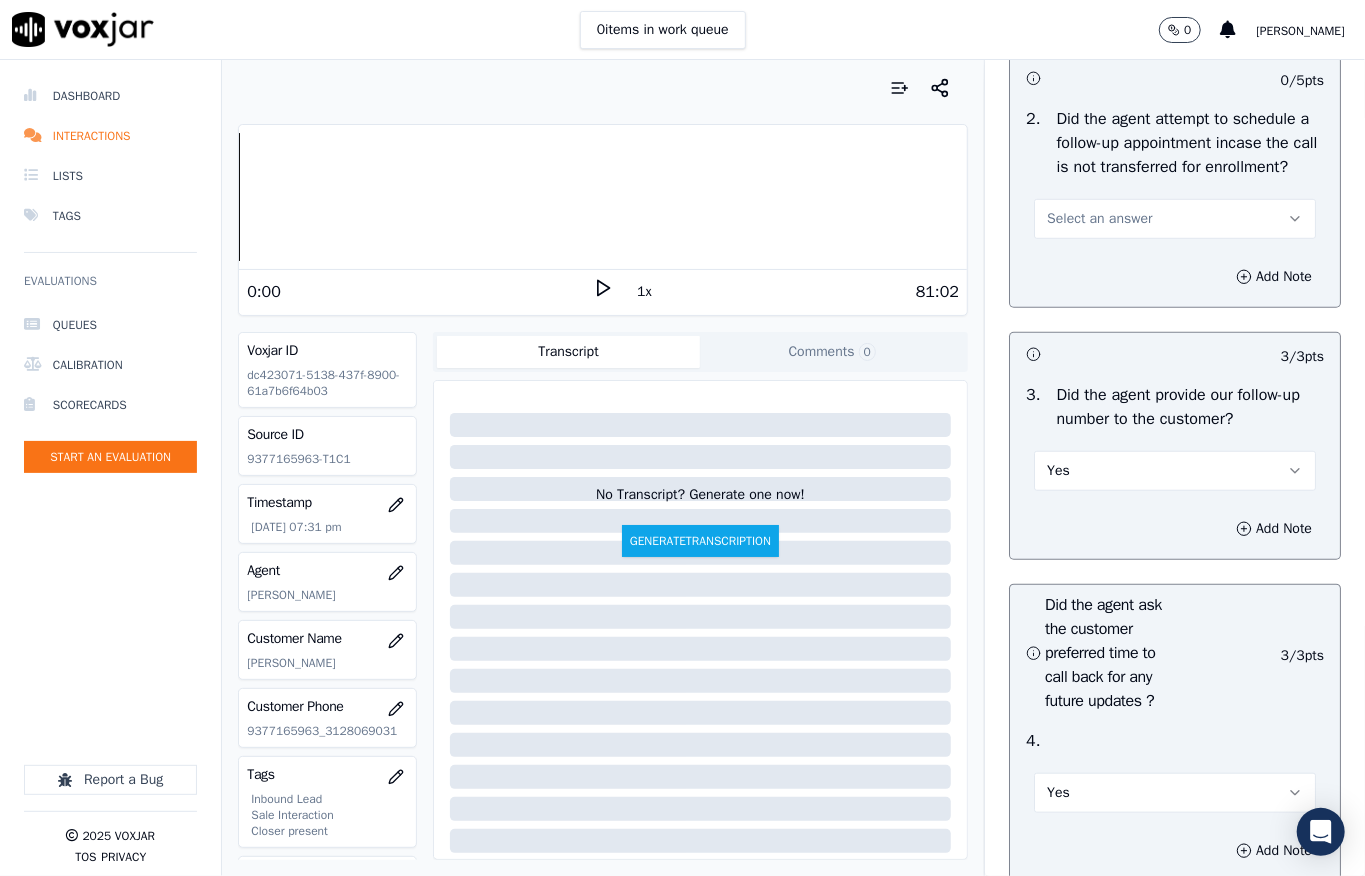 click on "Select an answer" at bounding box center (1099, 219) 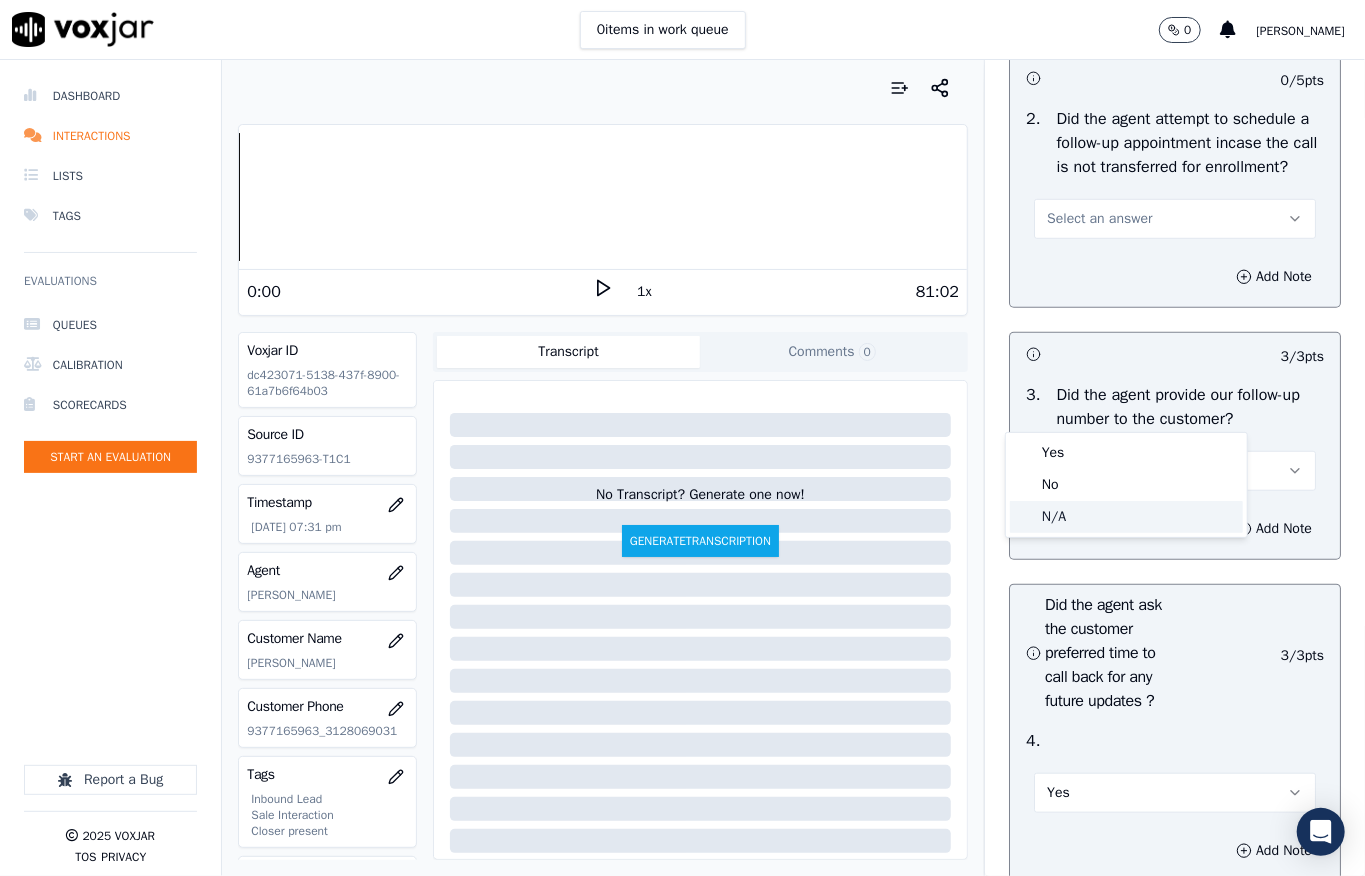 click on "N/A" 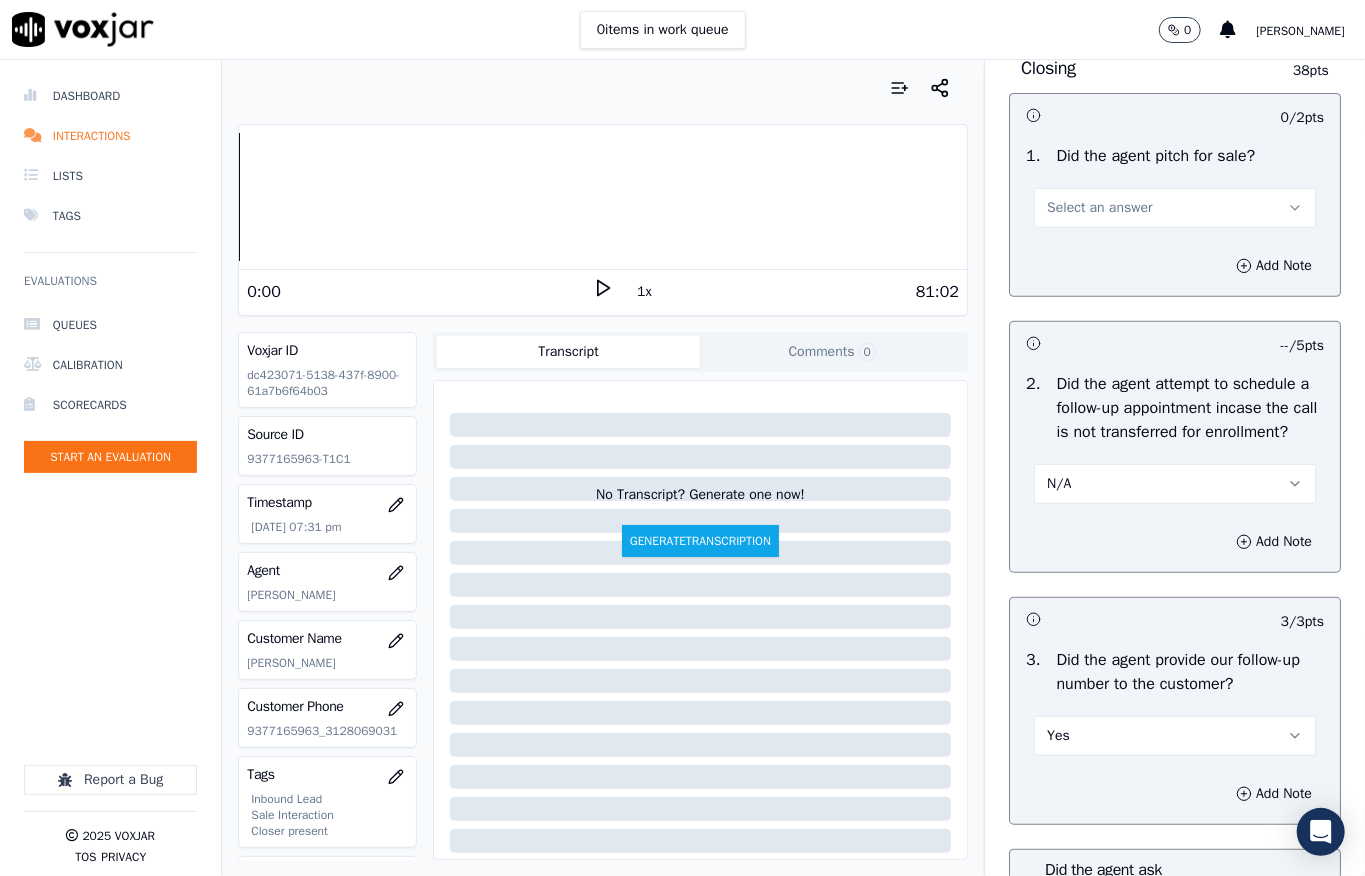 scroll, scrollTop: 4504, scrollLeft: 0, axis: vertical 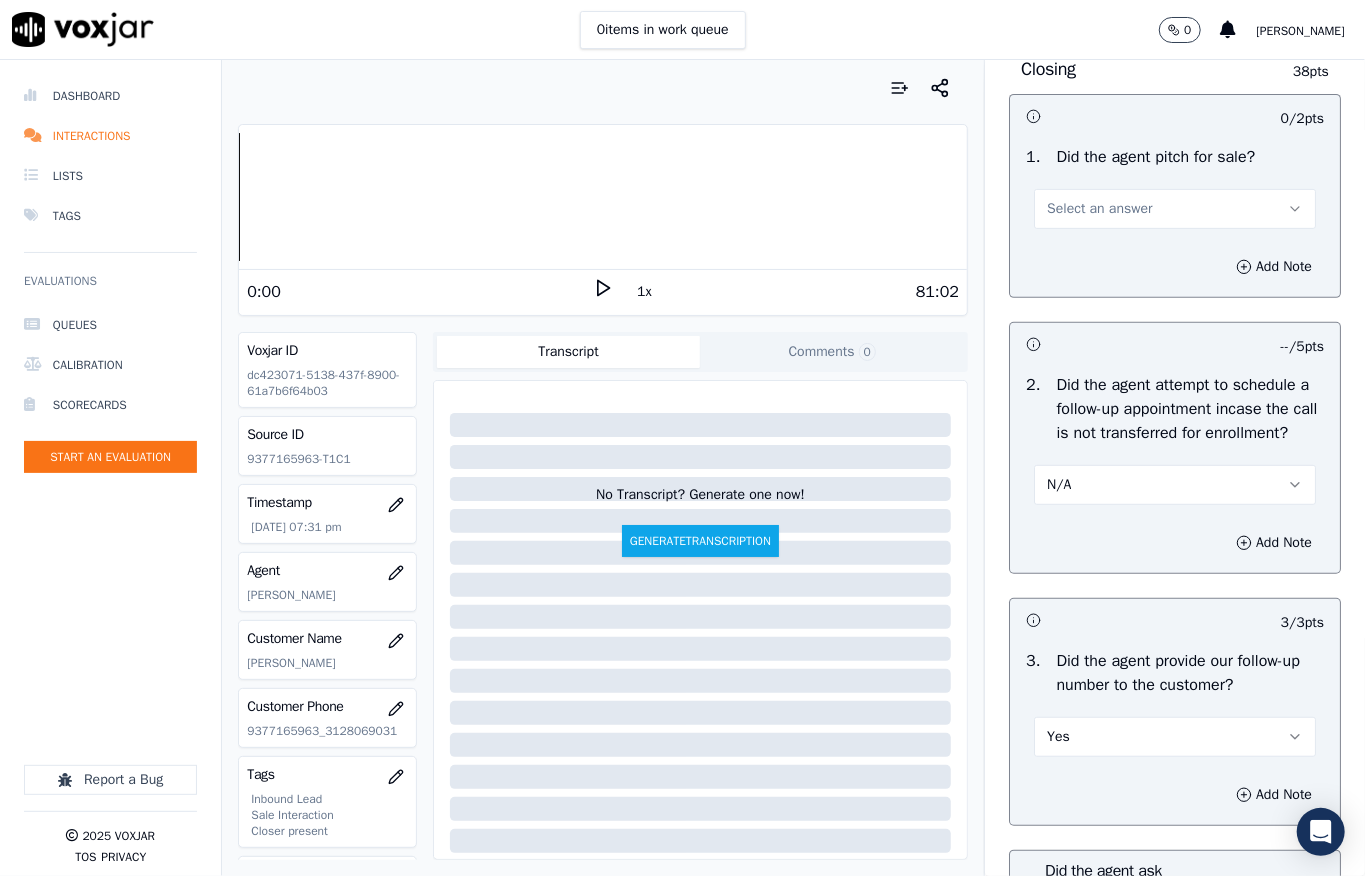 click on "Select an answer" at bounding box center (1099, 209) 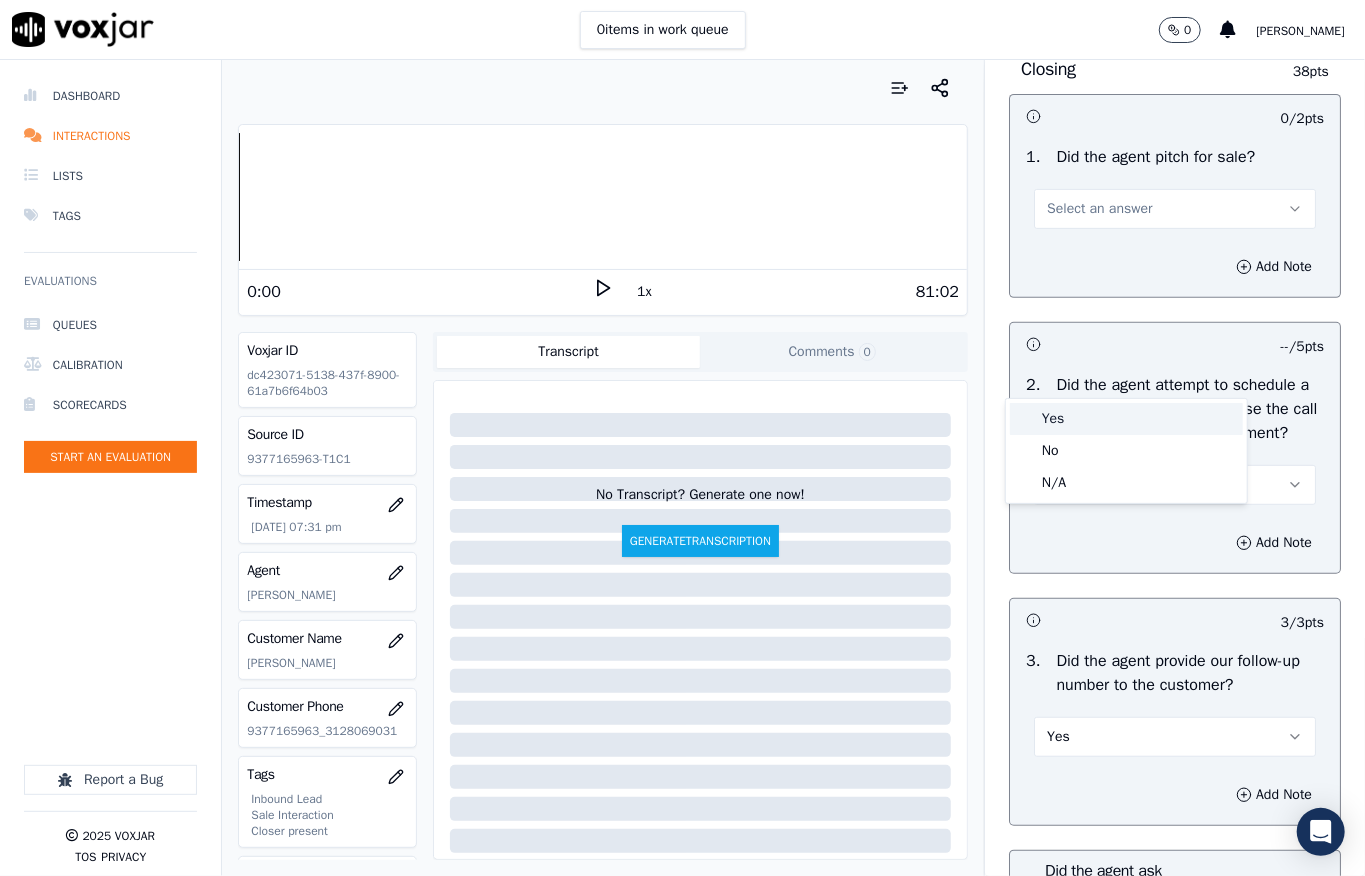 click on "Yes" at bounding box center (1126, 419) 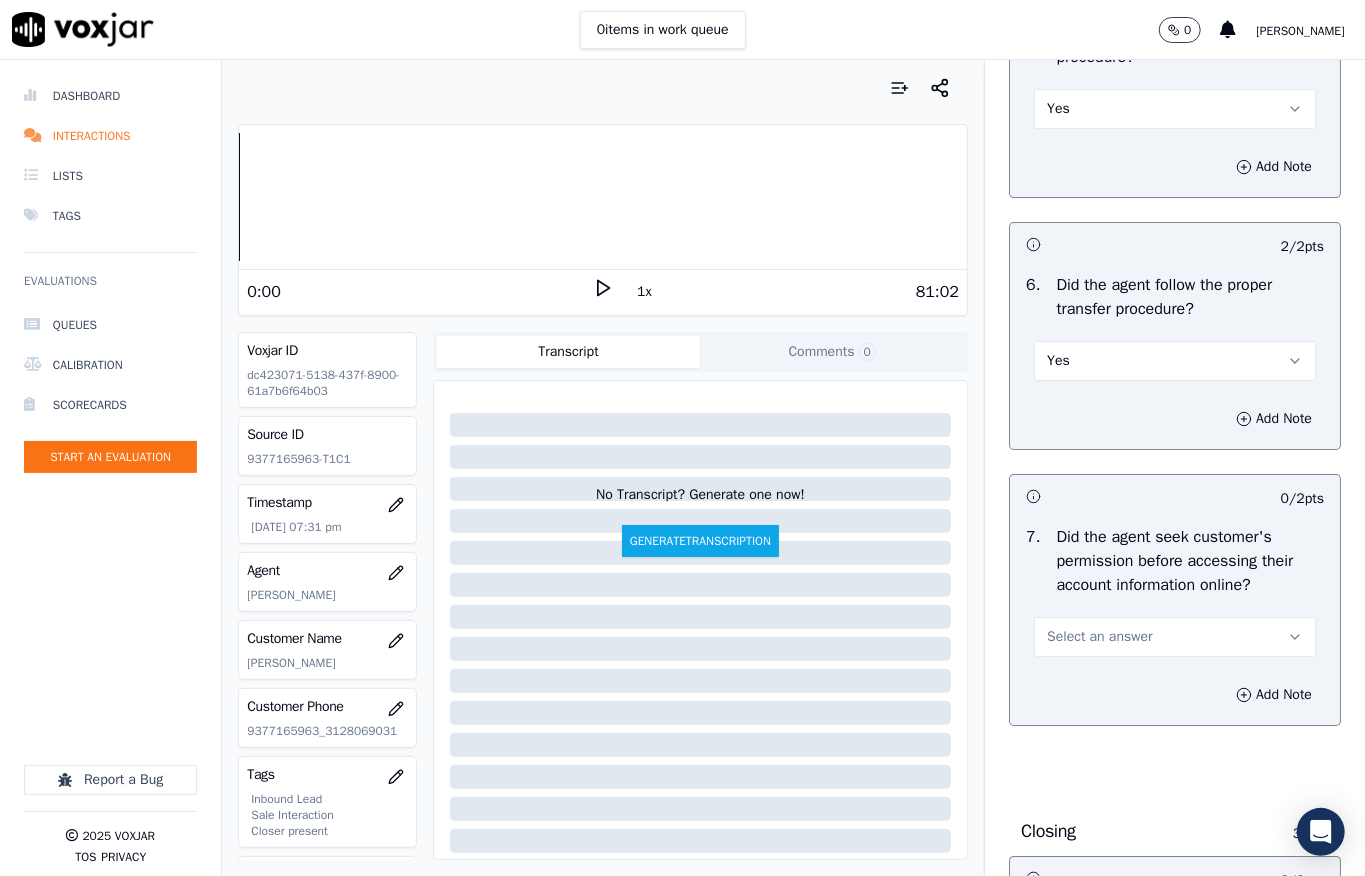 scroll, scrollTop: 3570, scrollLeft: 0, axis: vertical 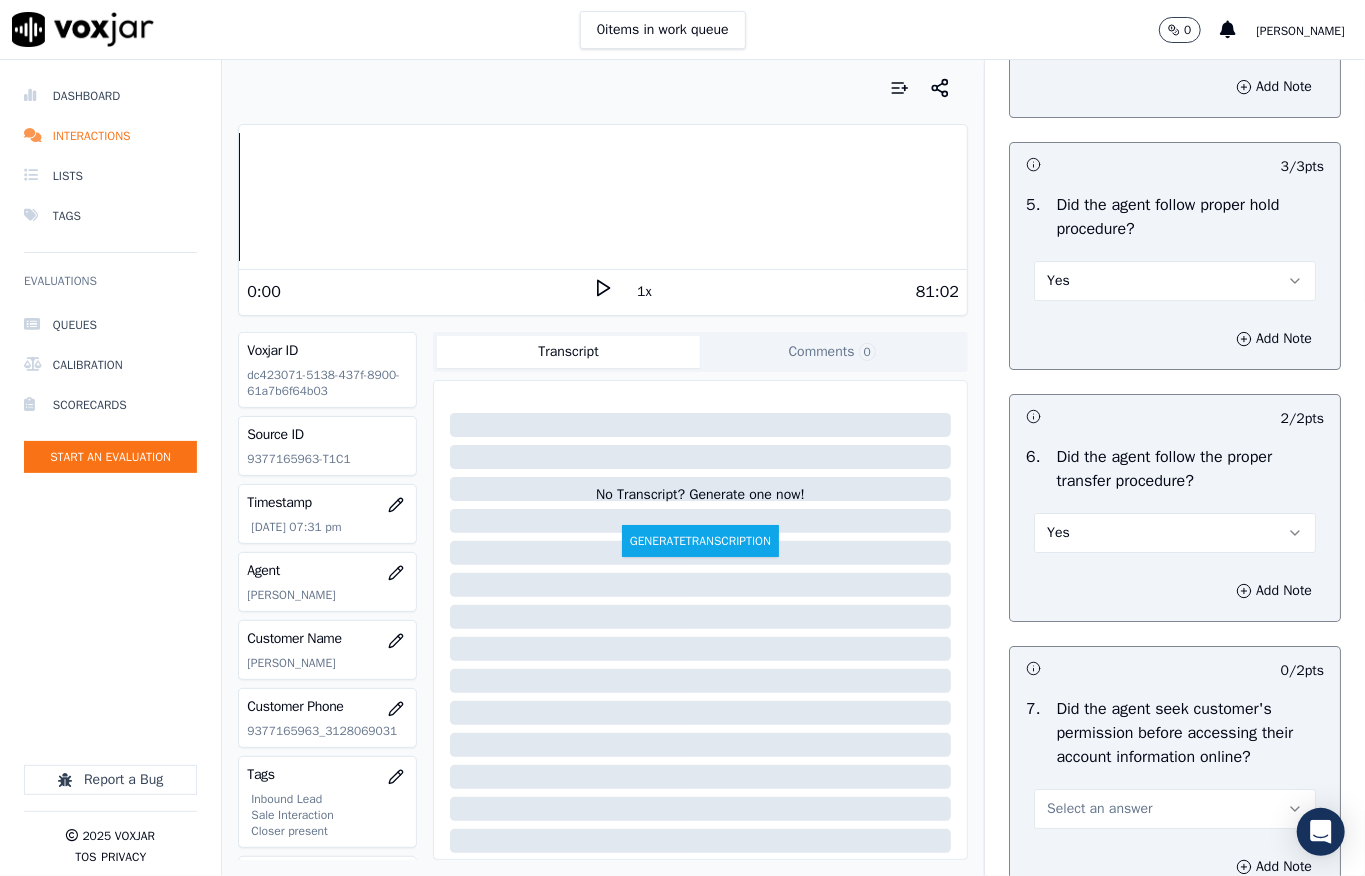 click on "Yes" at bounding box center (1175, 281) 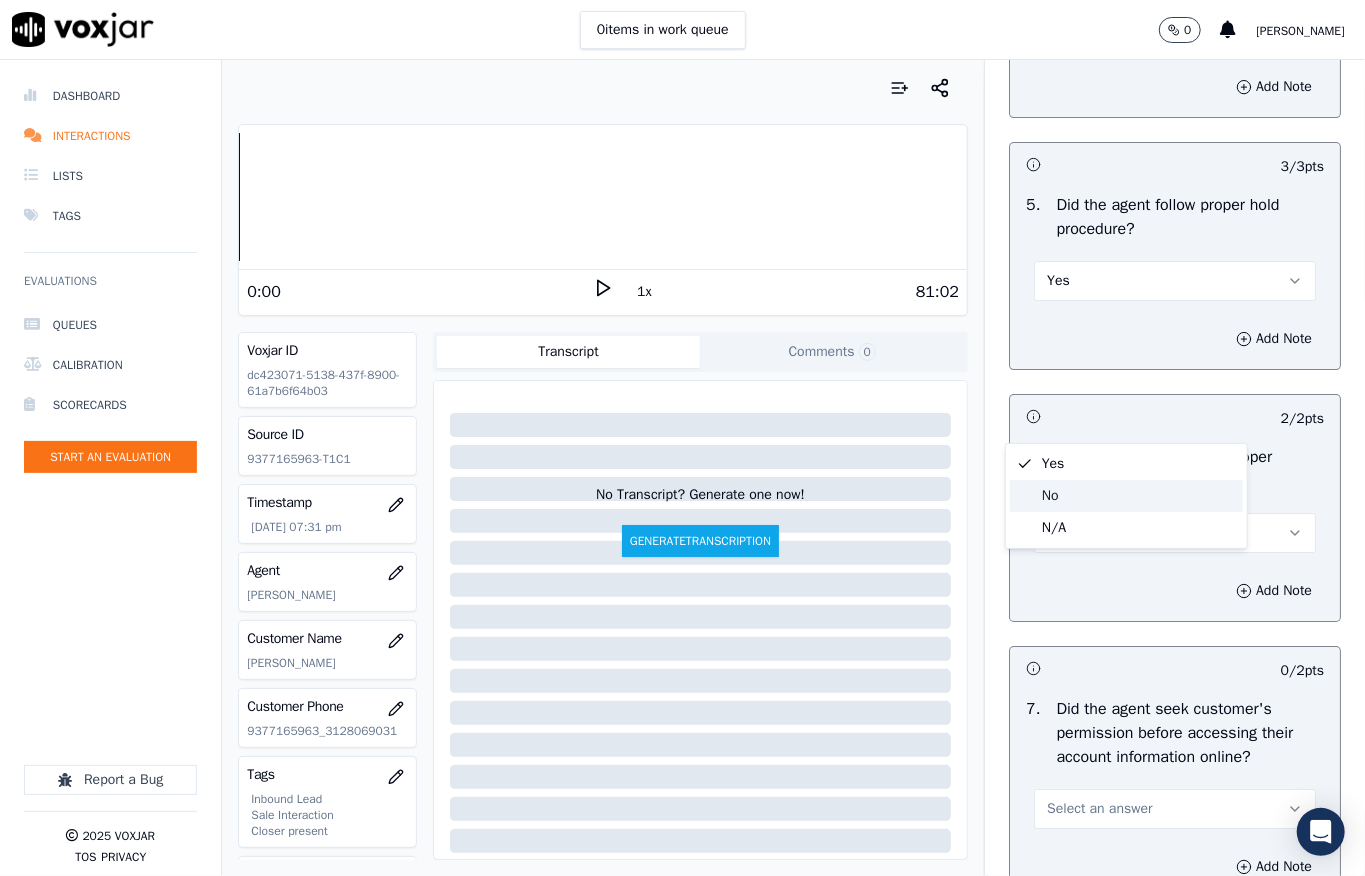 click on "No" 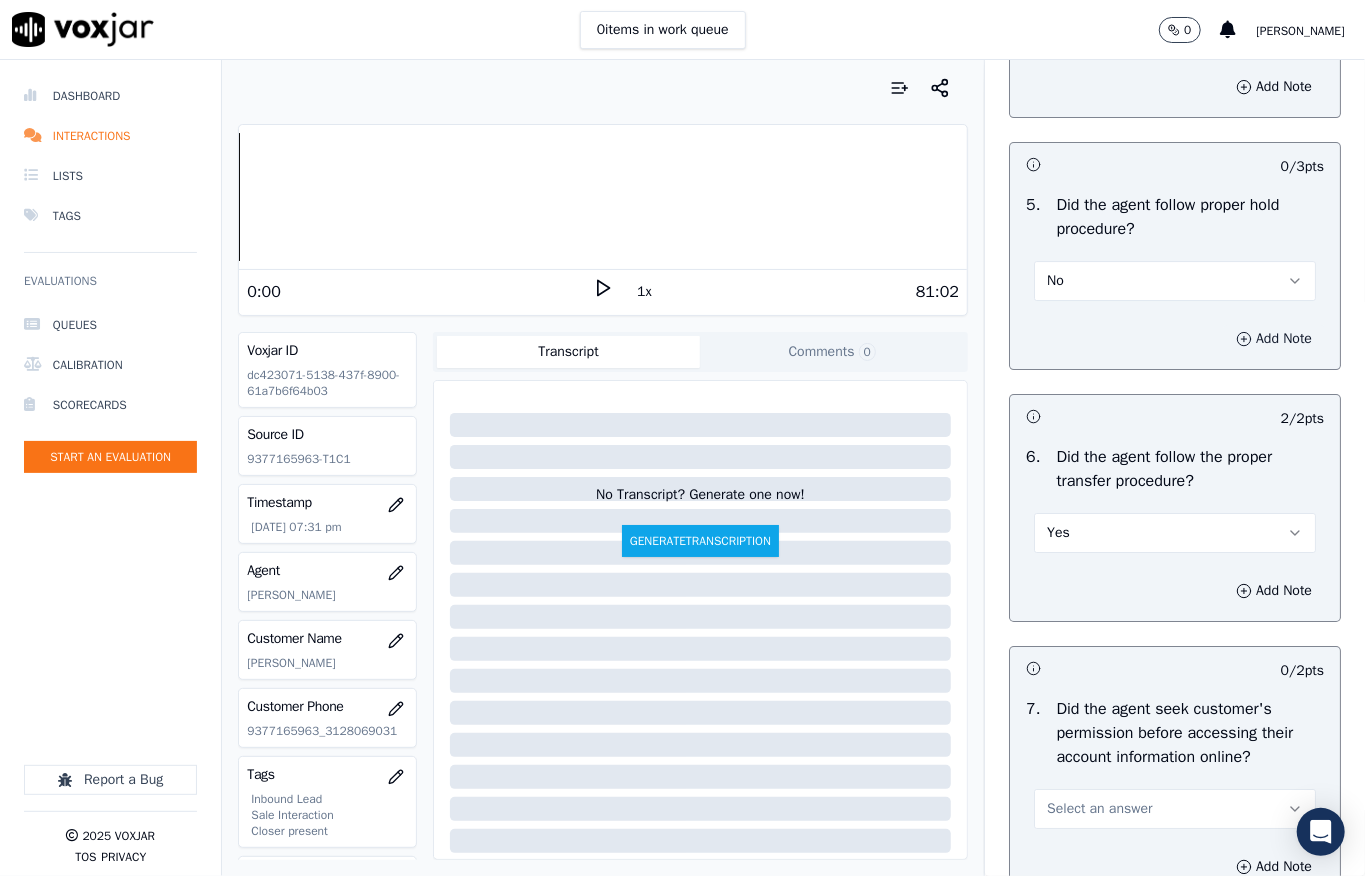 click on "Add Note" at bounding box center (1274, 339) 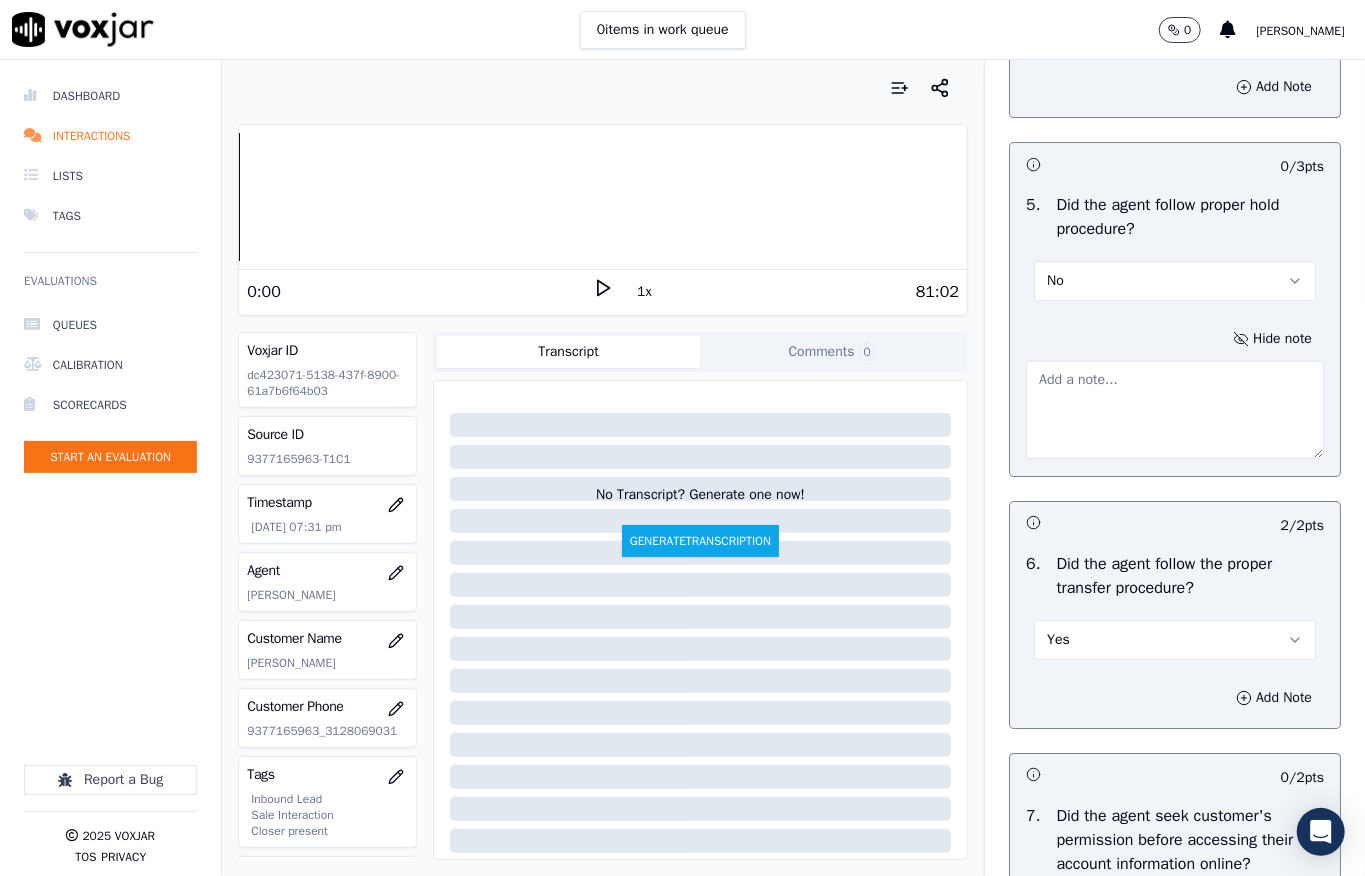 click at bounding box center (1175, 410) 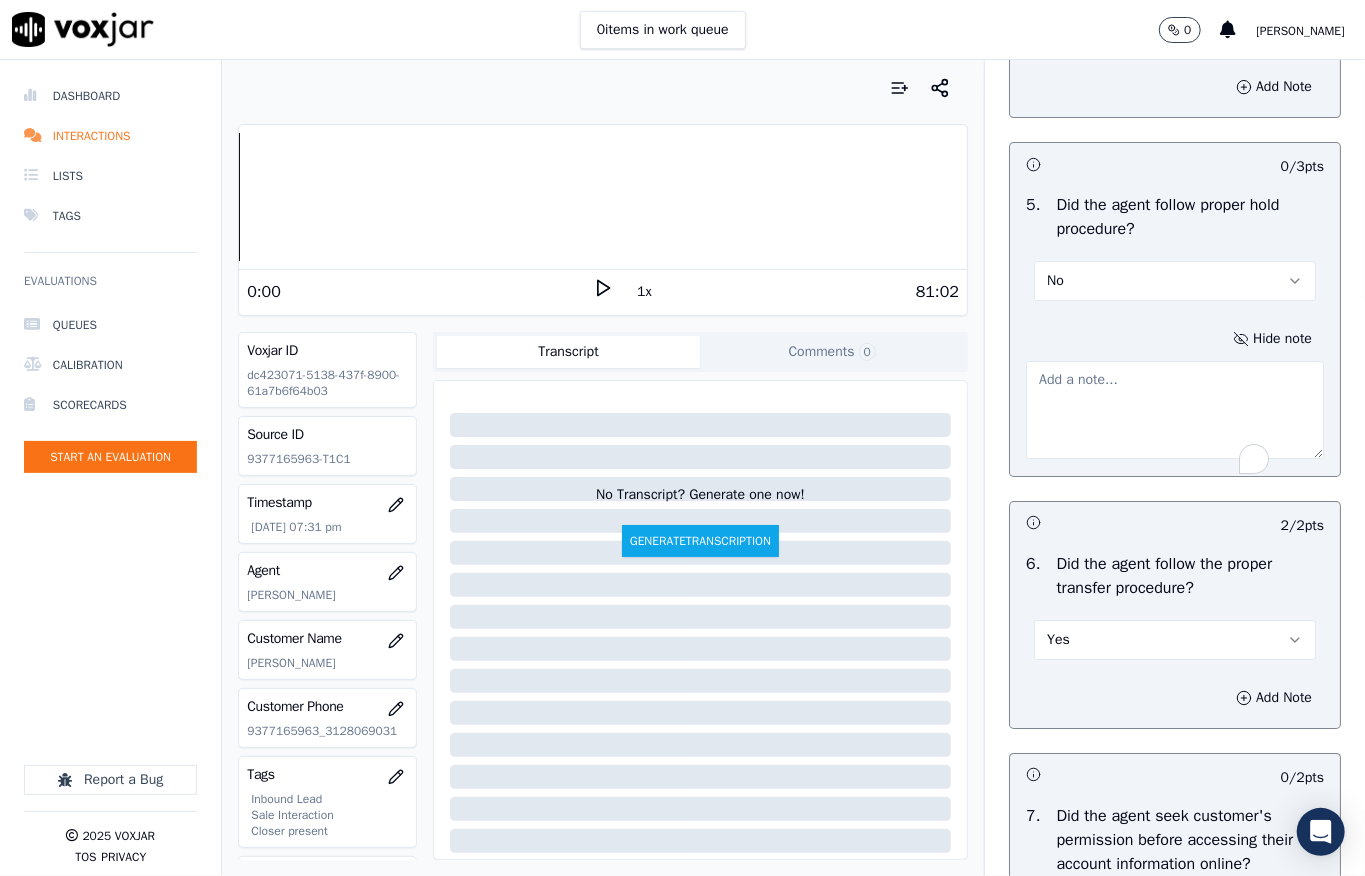 paste on "Call id - 20250702-155826_ @29:13 - Always share a hold release statement to acknowledge the customer’s wait time, maintain professionalism" 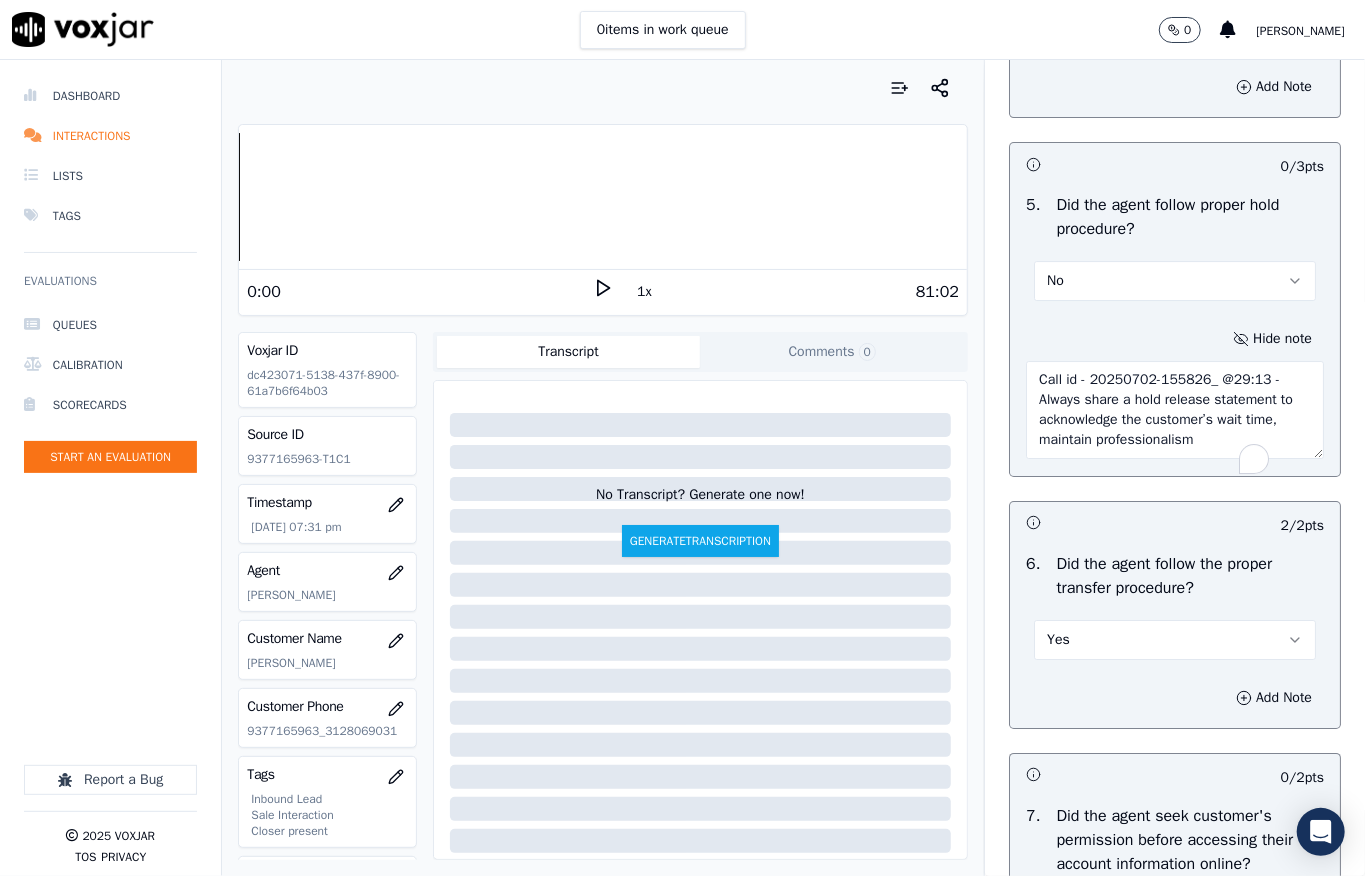 scroll, scrollTop: 12, scrollLeft: 0, axis: vertical 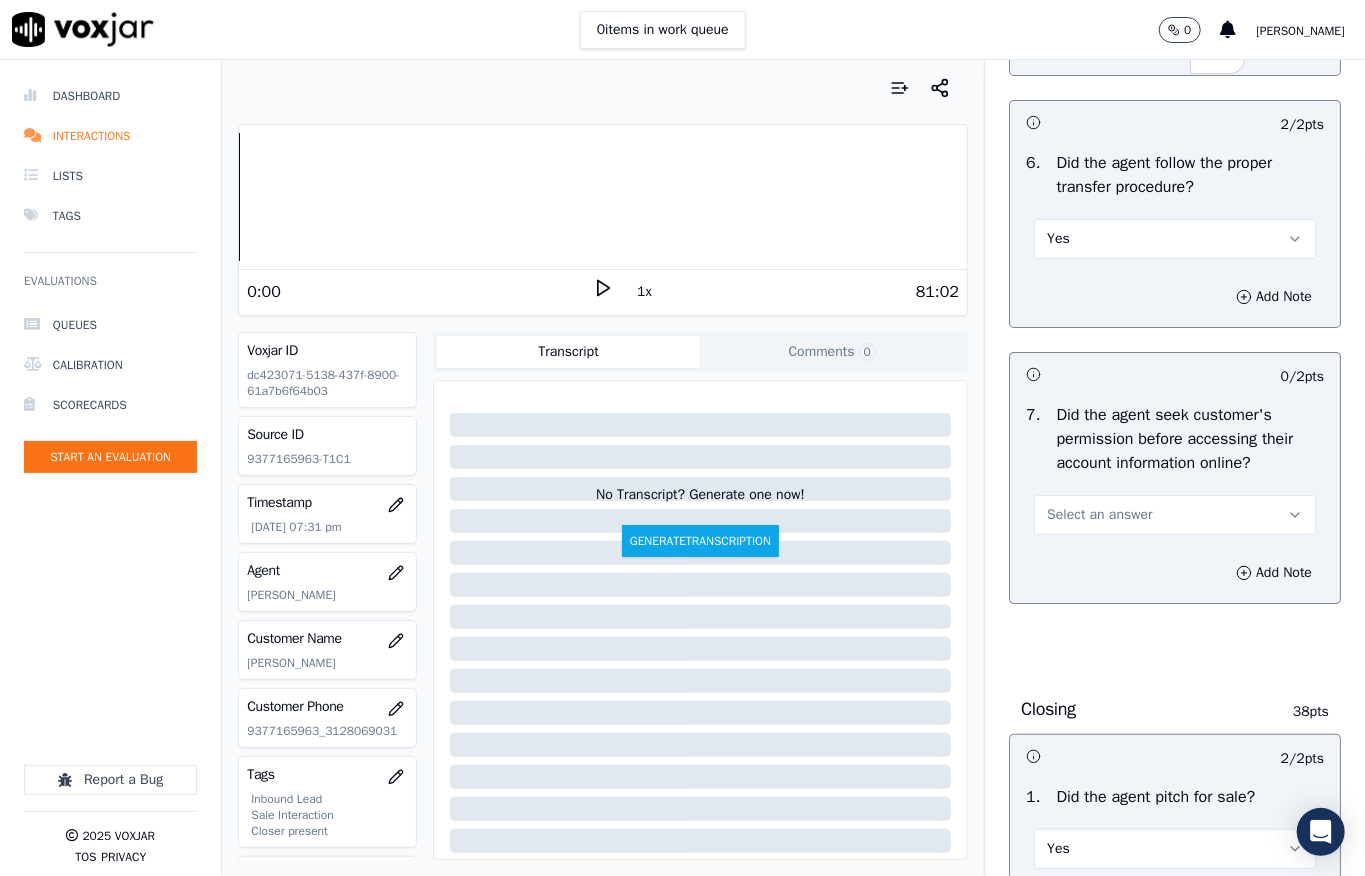 type on "Call id - 20250702-155826_ @29:13 - Always share a hold release statement to acknowledge the customer’s wait time, maintain professionalism" 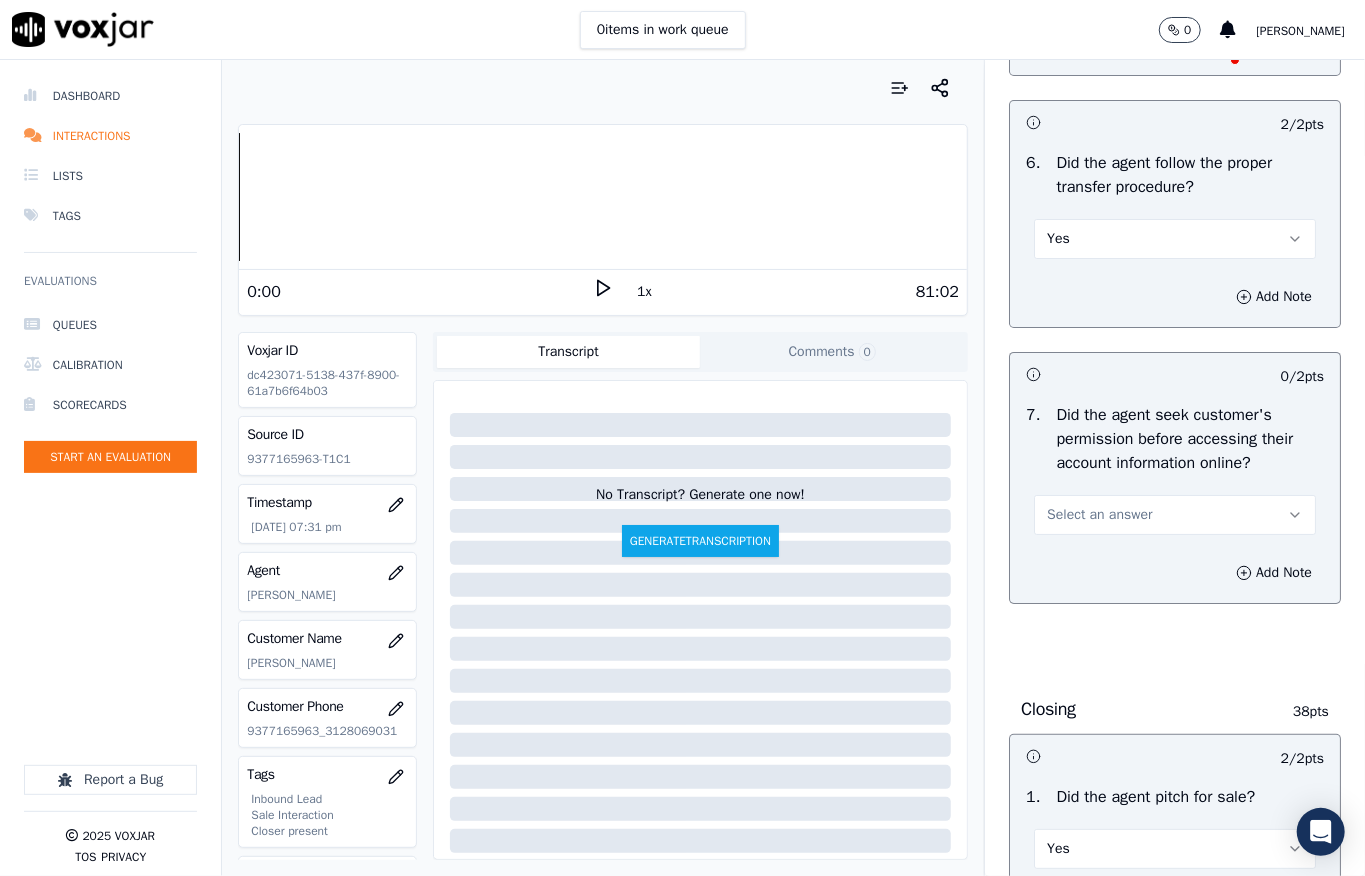 scroll, scrollTop: 12, scrollLeft: 0, axis: vertical 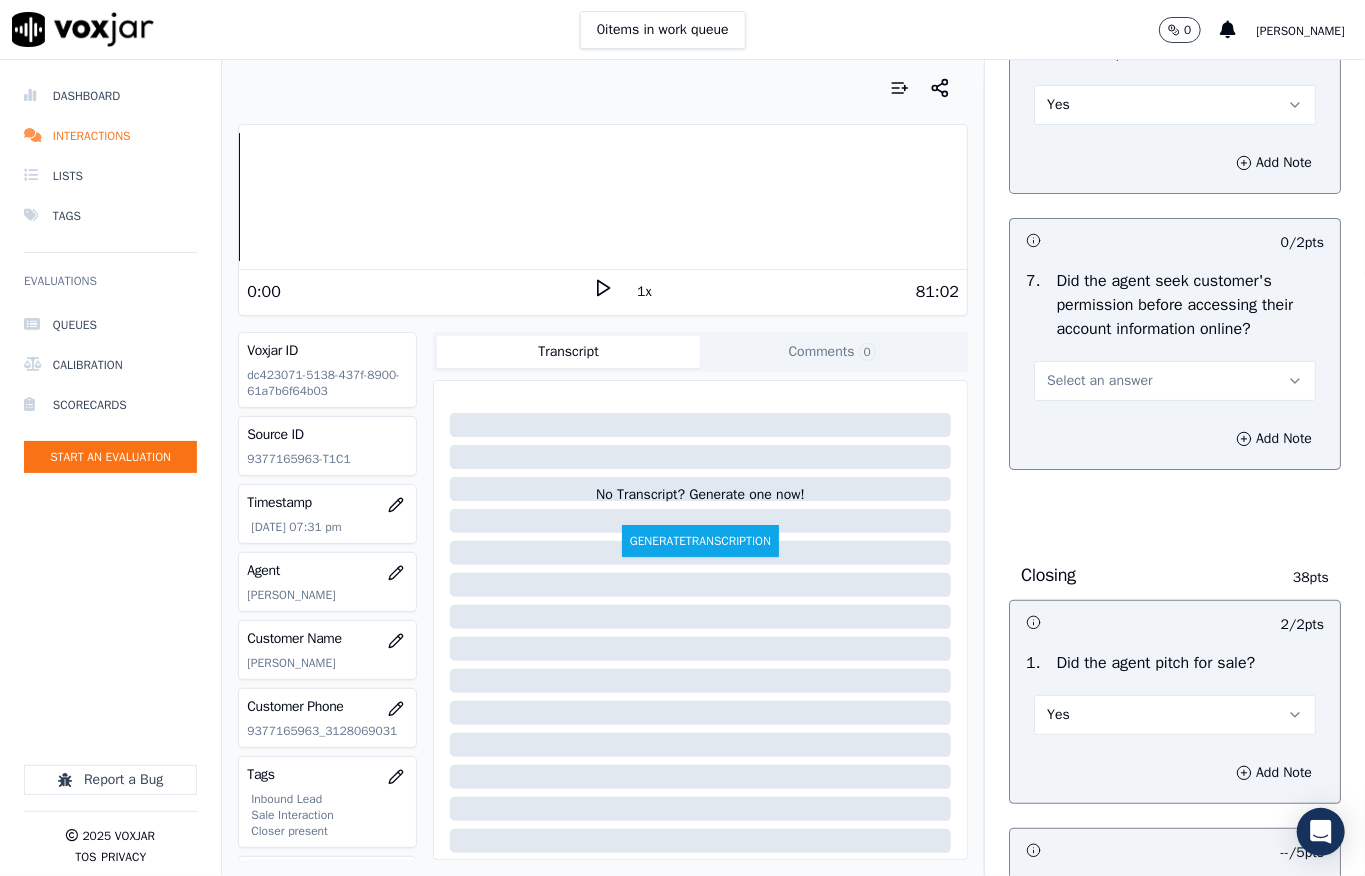 click on "Select an answer" at bounding box center [1099, 381] 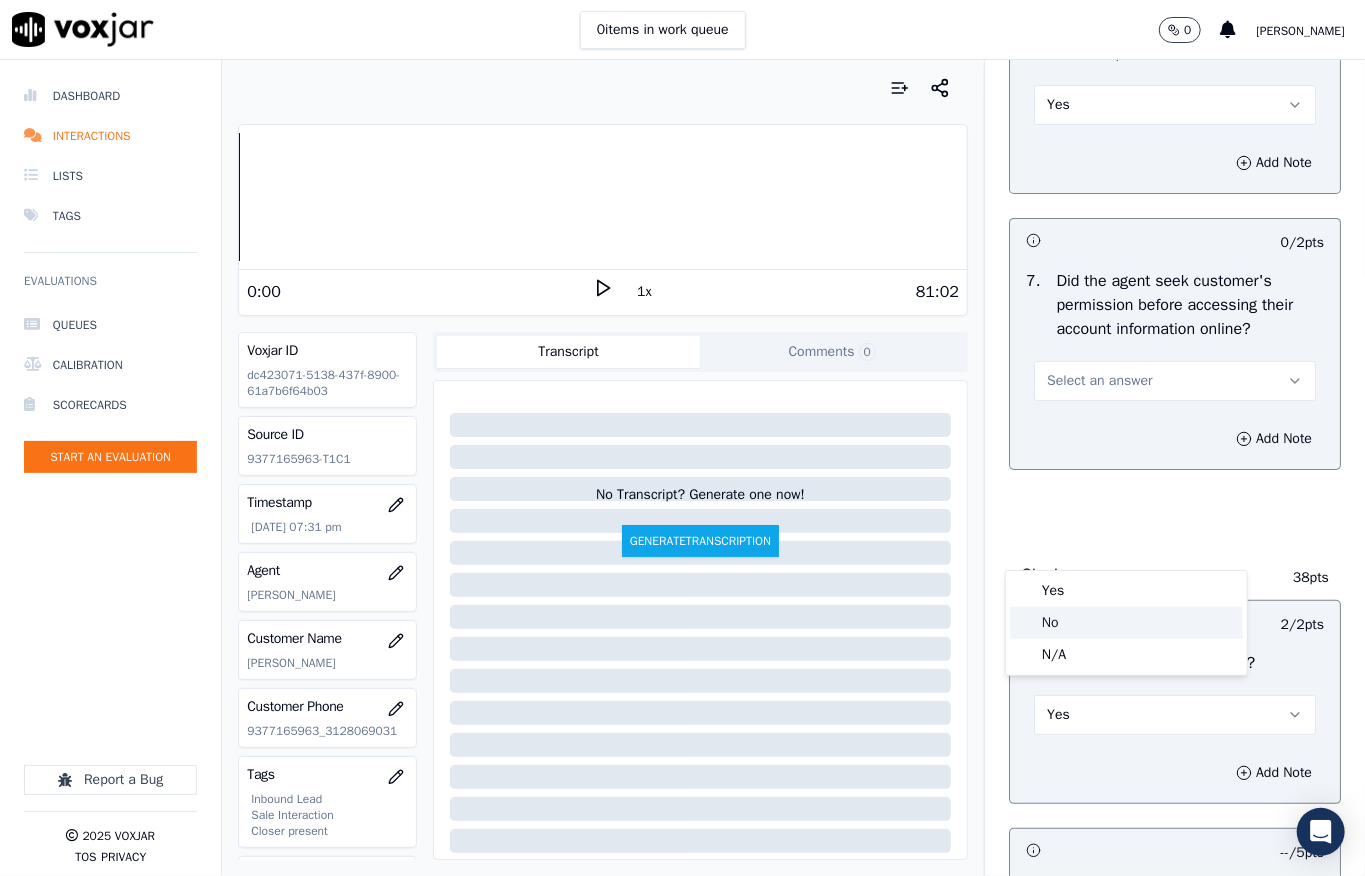click on "No" 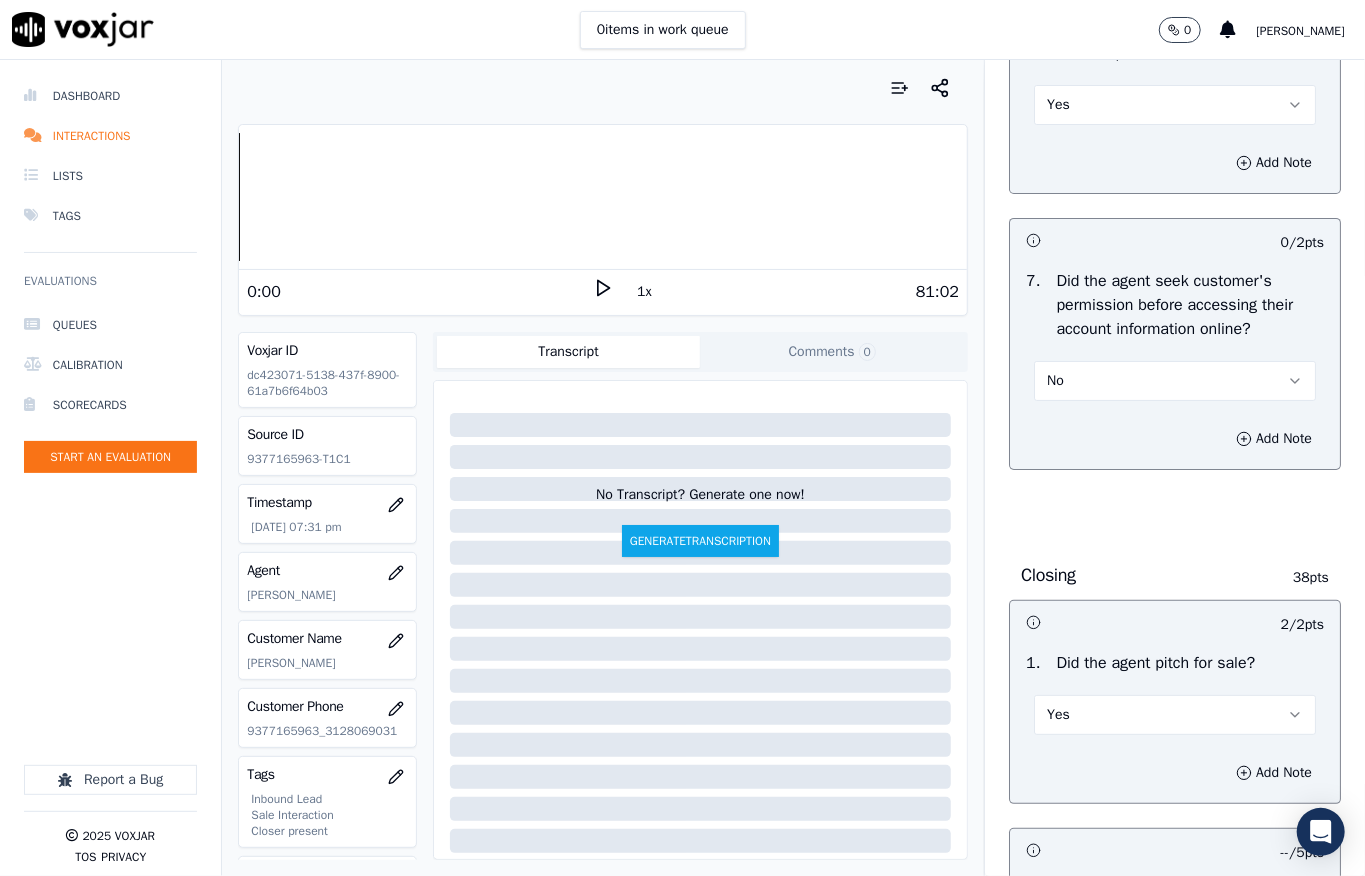 drag, startPoint x: 1206, startPoint y: 580, endPoint x: 1197, endPoint y: 610, distance: 31.320919 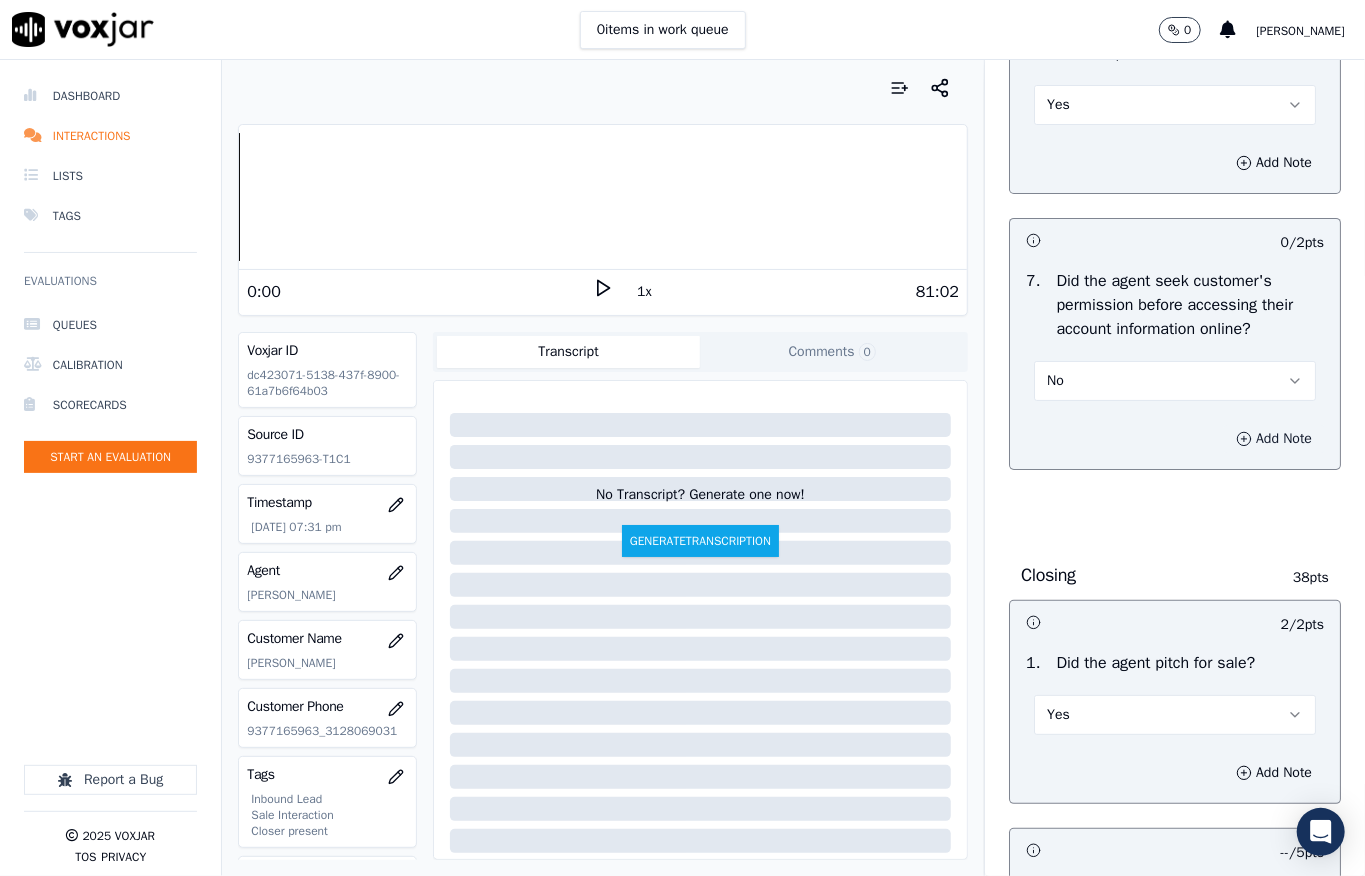 click on "Add Note" at bounding box center (1175, 439) 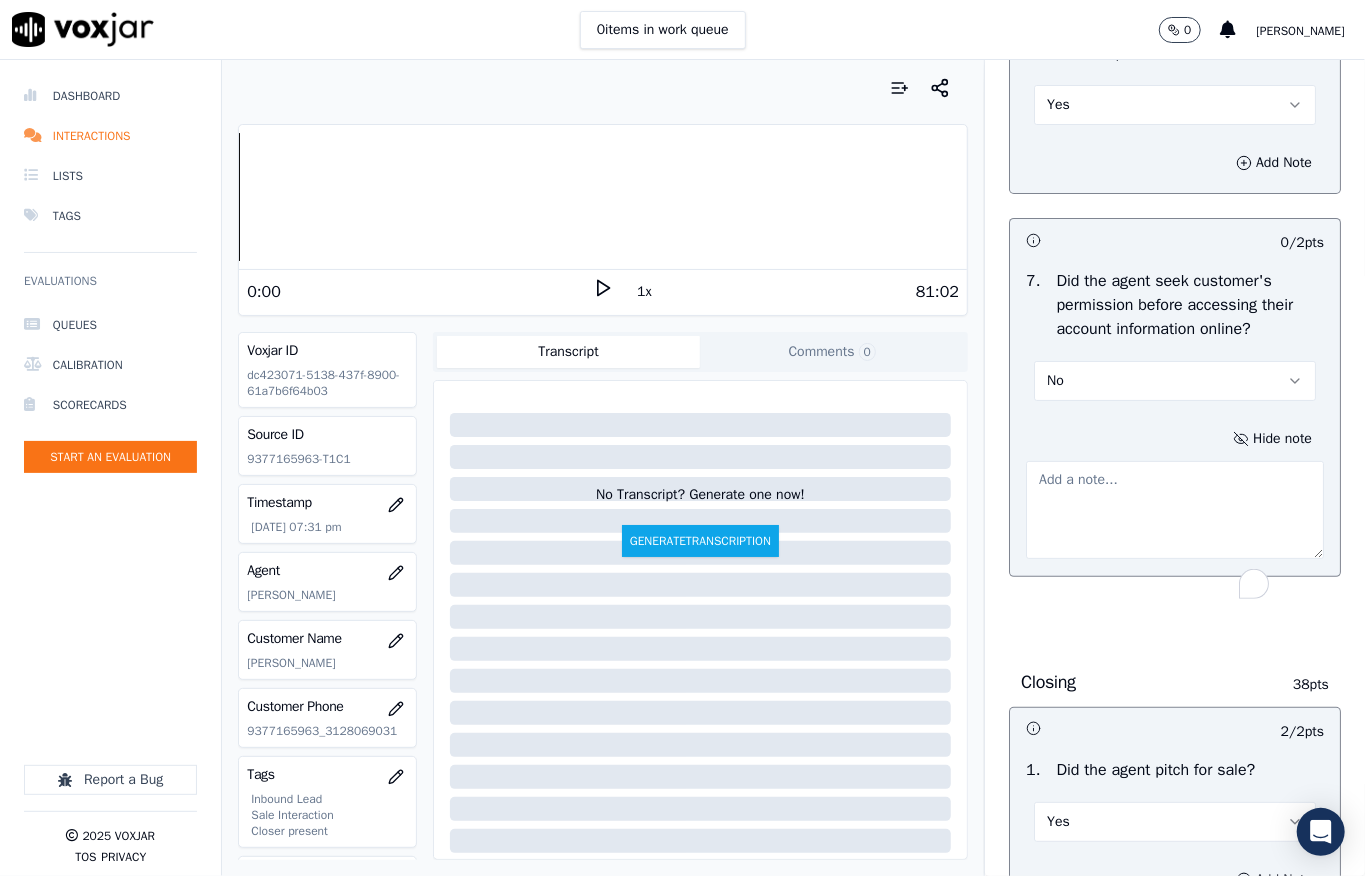 click at bounding box center [1175, 510] 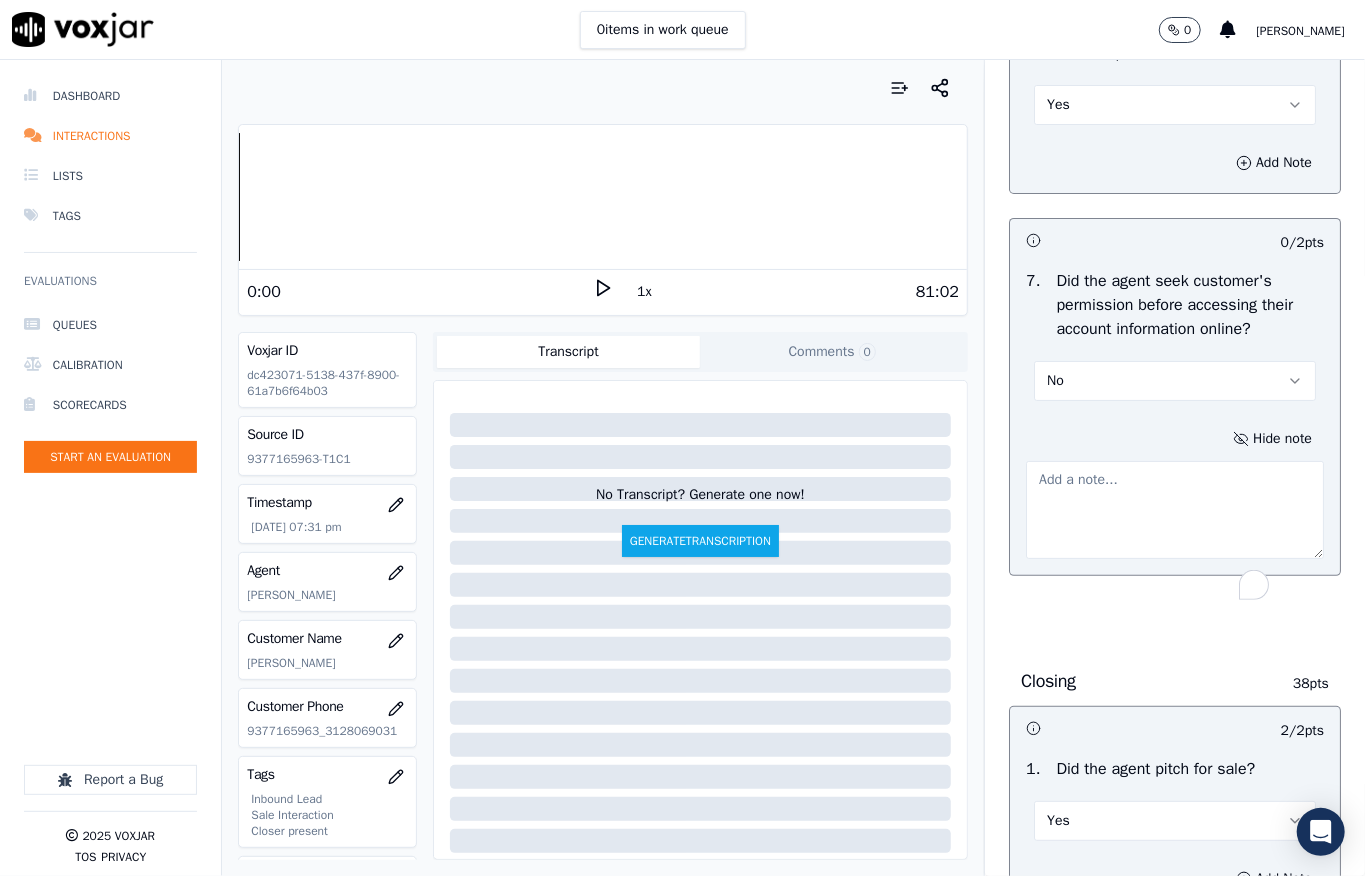 paste on "@32:13 - need to ask for permission before sharing details" 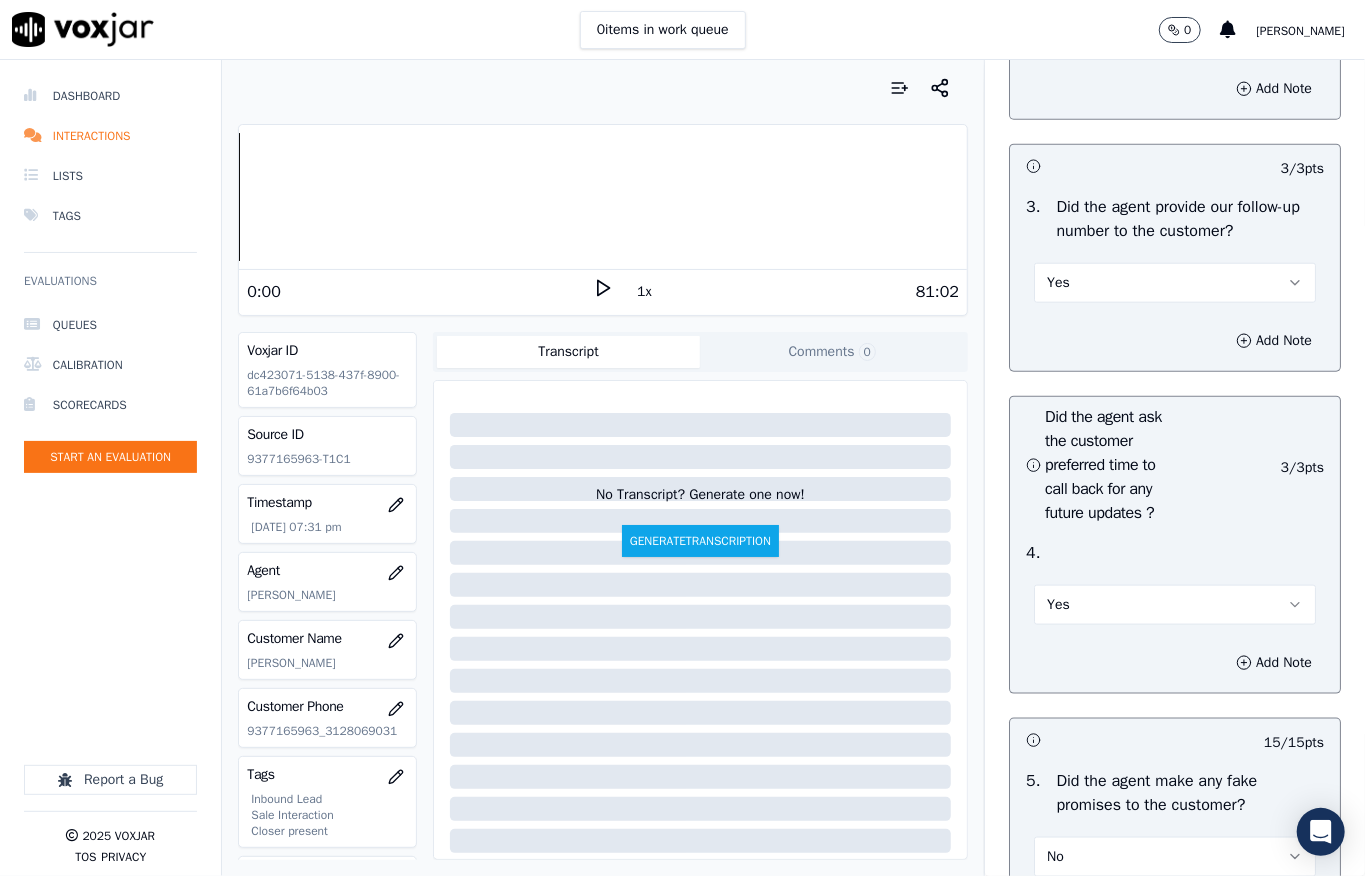 scroll, scrollTop: 6450, scrollLeft: 0, axis: vertical 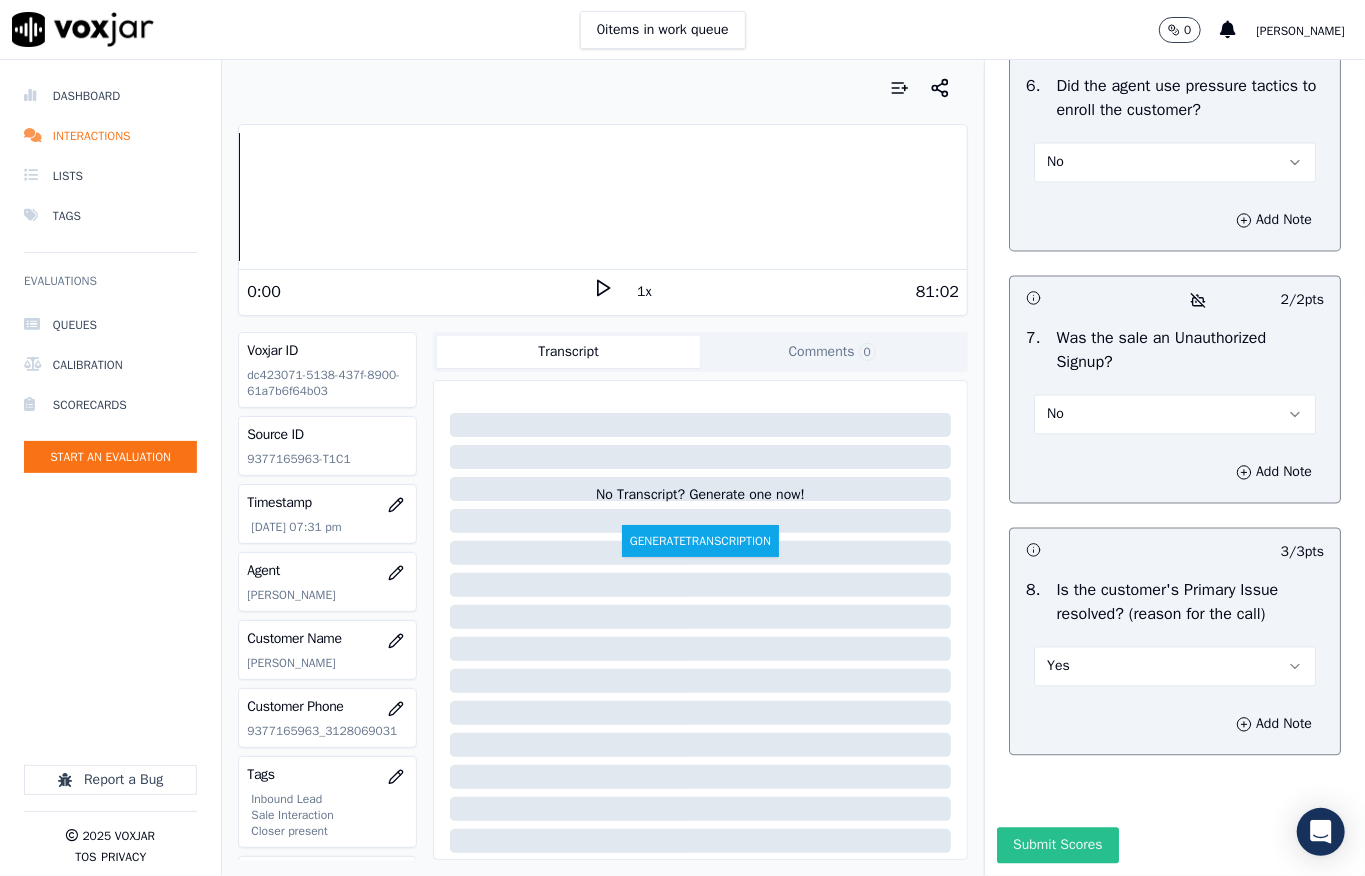 type on "@32:13 - need to ask for permission before sharing details" 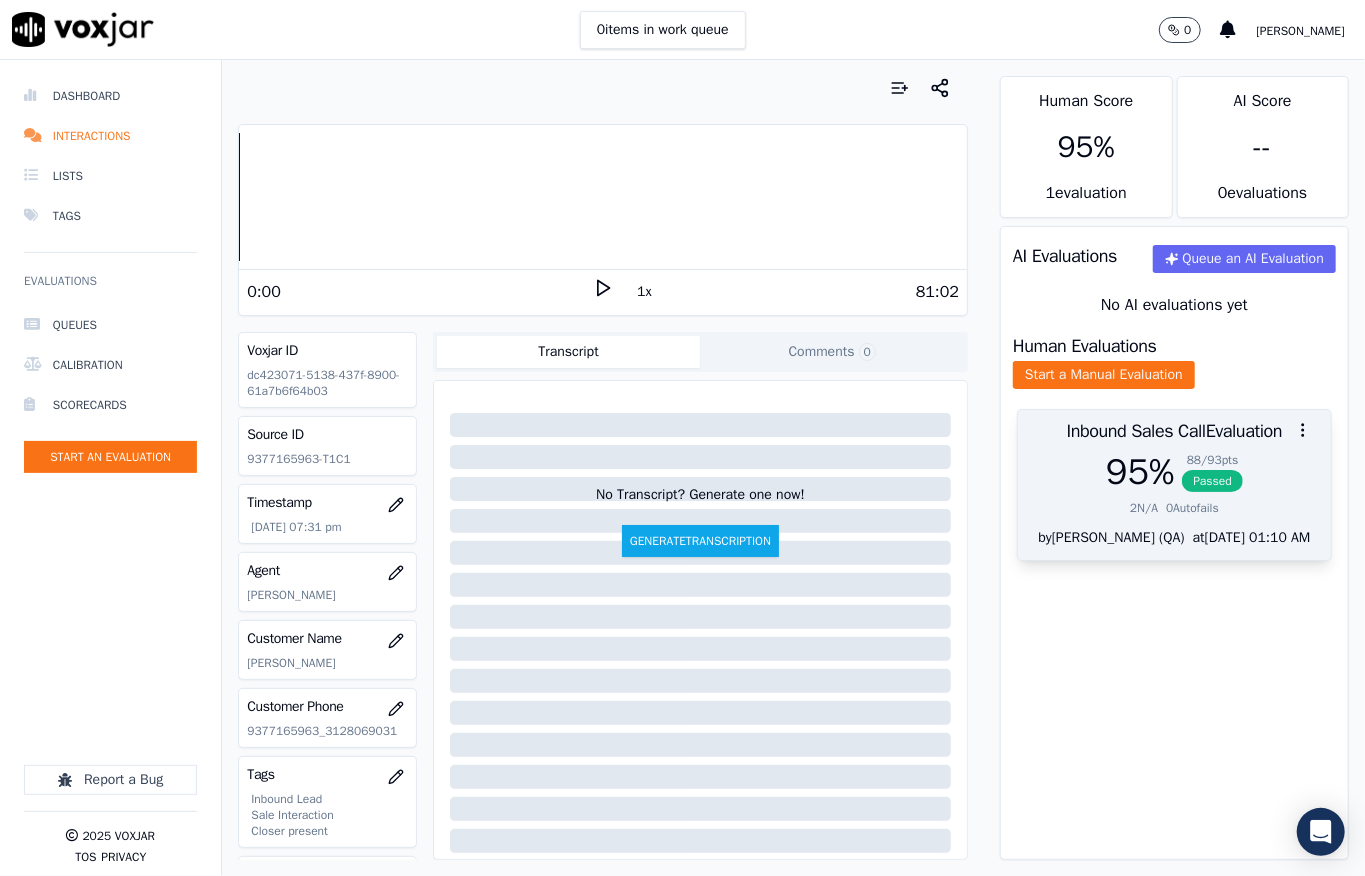 click on "Passed" at bounding box center (1212, 481) 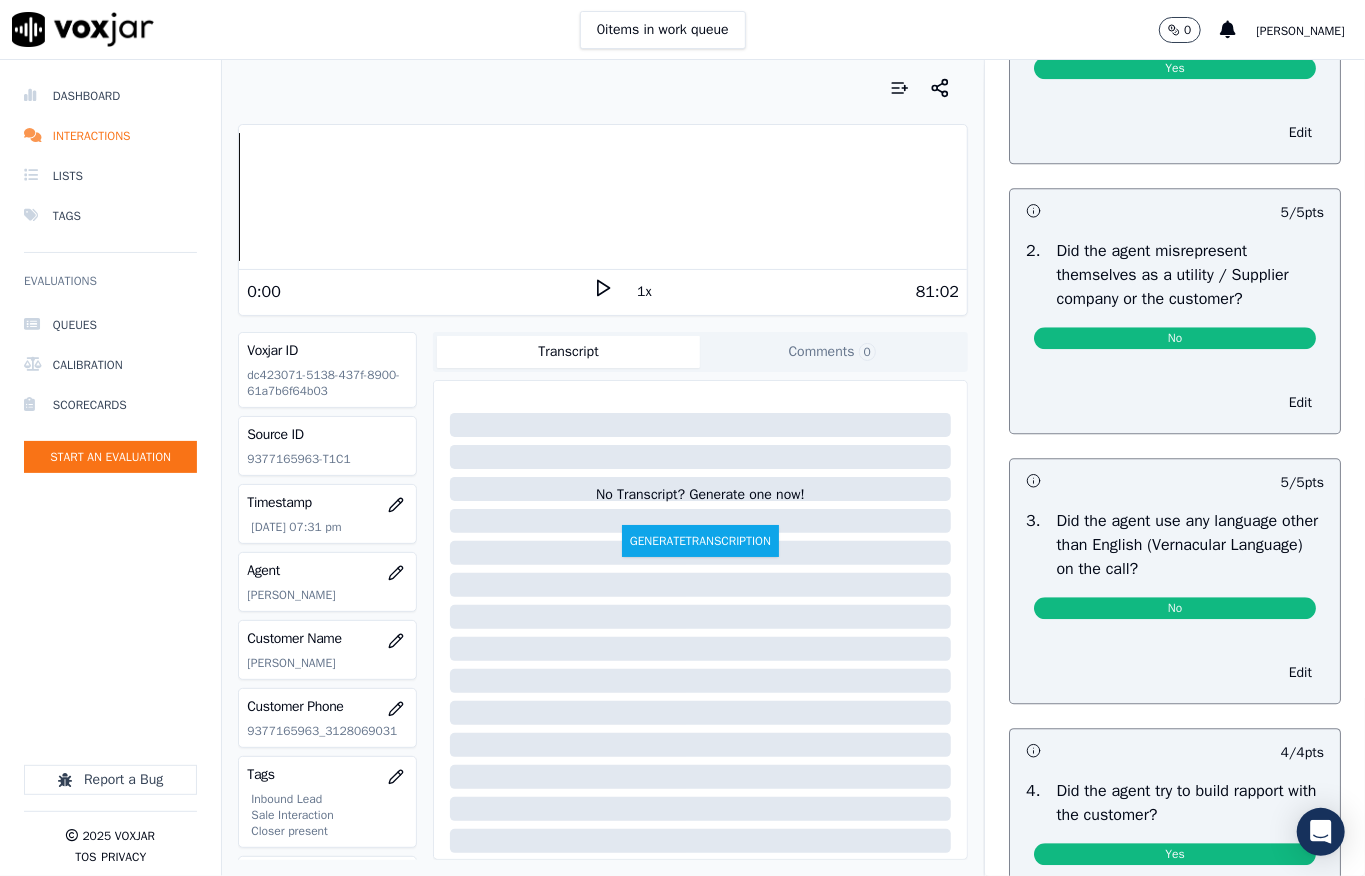scroll, scrollTop: 2946, scrollLeft: 0, axis: vertical 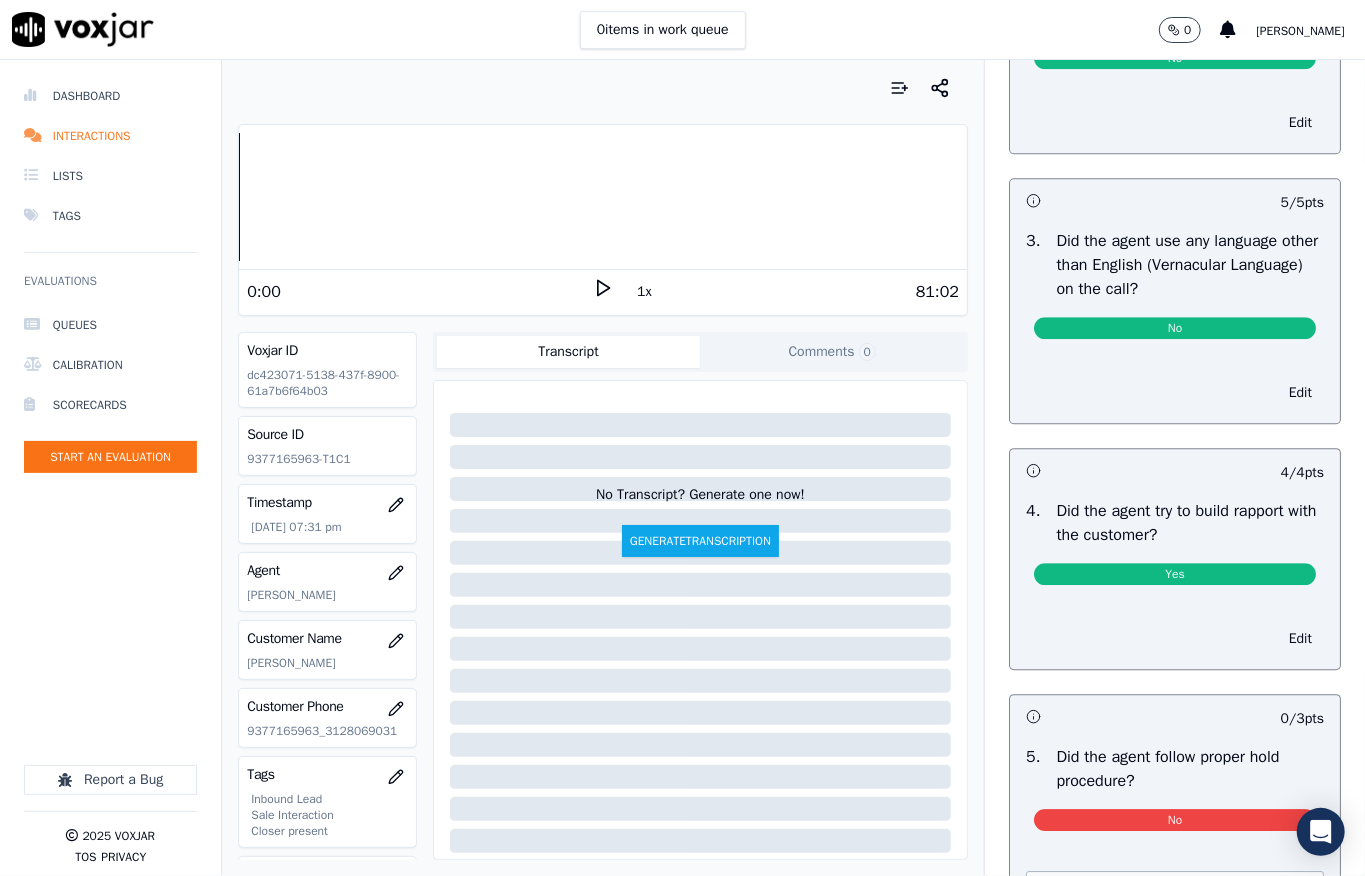 click on "No" at bounding box center [1175, 58] 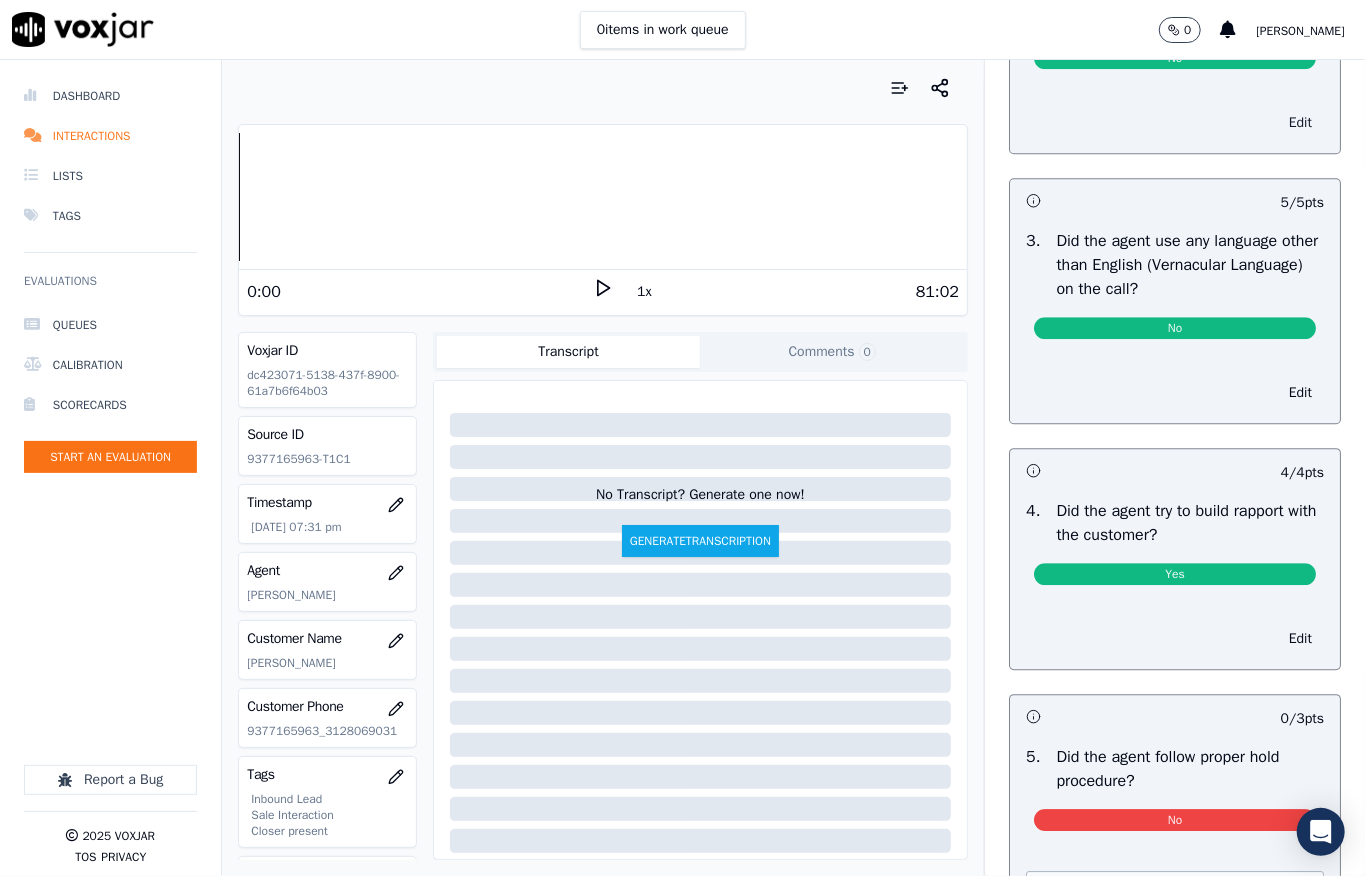 drag, startPoint x: 1230, startPoint y: 266, endPoint x: 1156, endPoint y: 233, distance: 81.02469 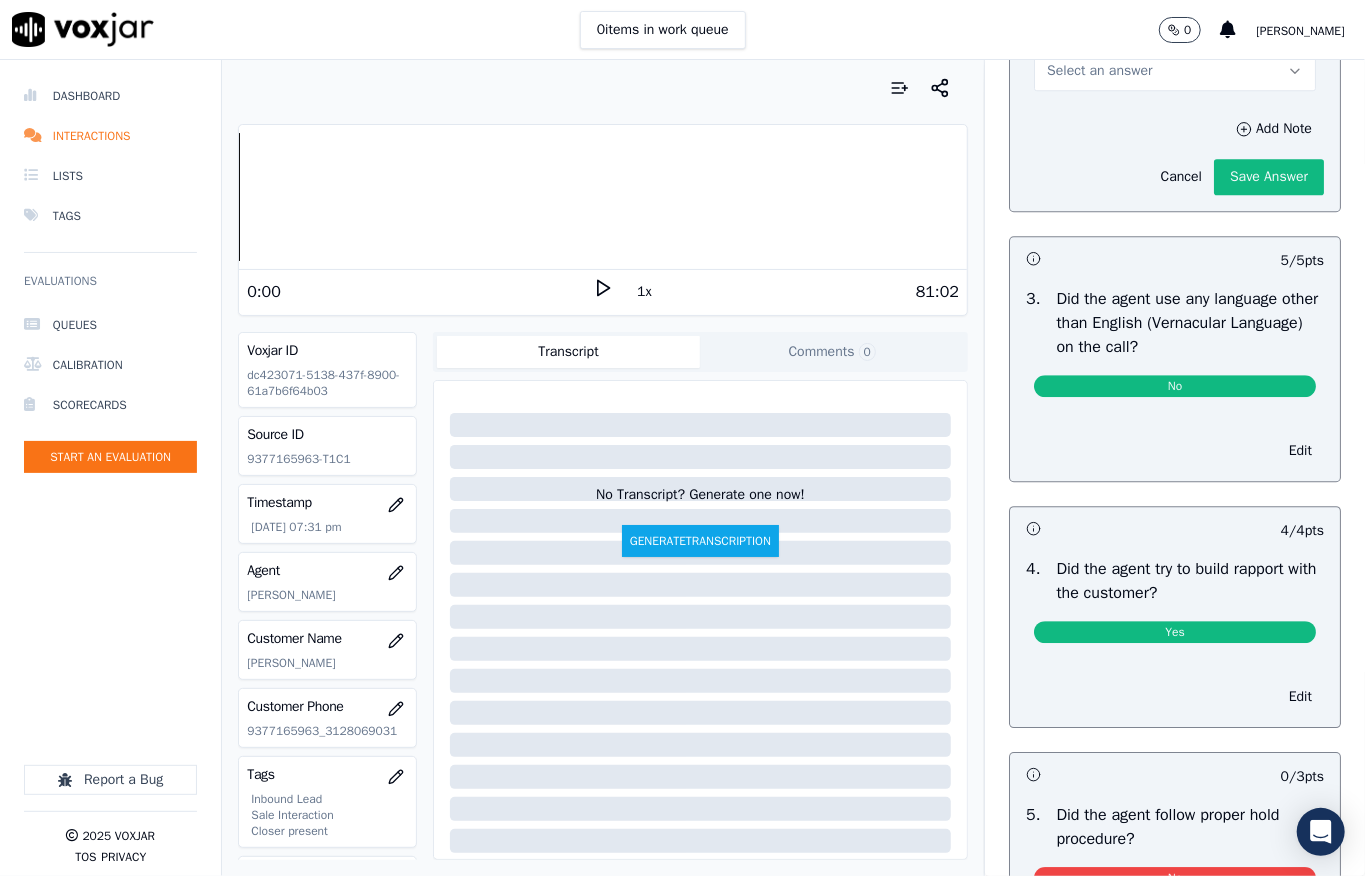 click on "Select an answer" at bounding box center (1099, 71) 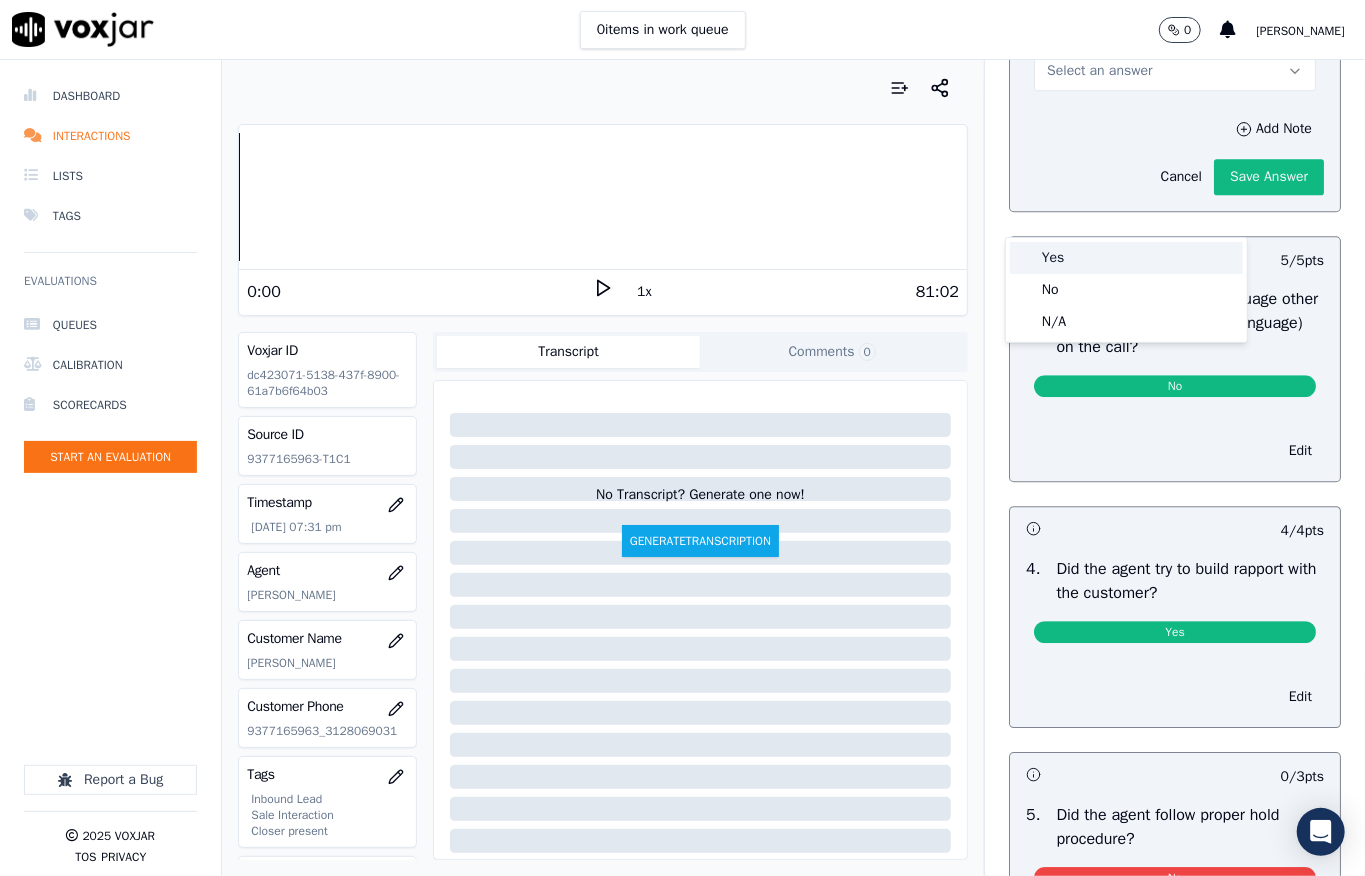 drag, startPoint x: 1089, startPoint y: 260, endPoint x: 1101, endPoint y: 262, distance: 12.165525 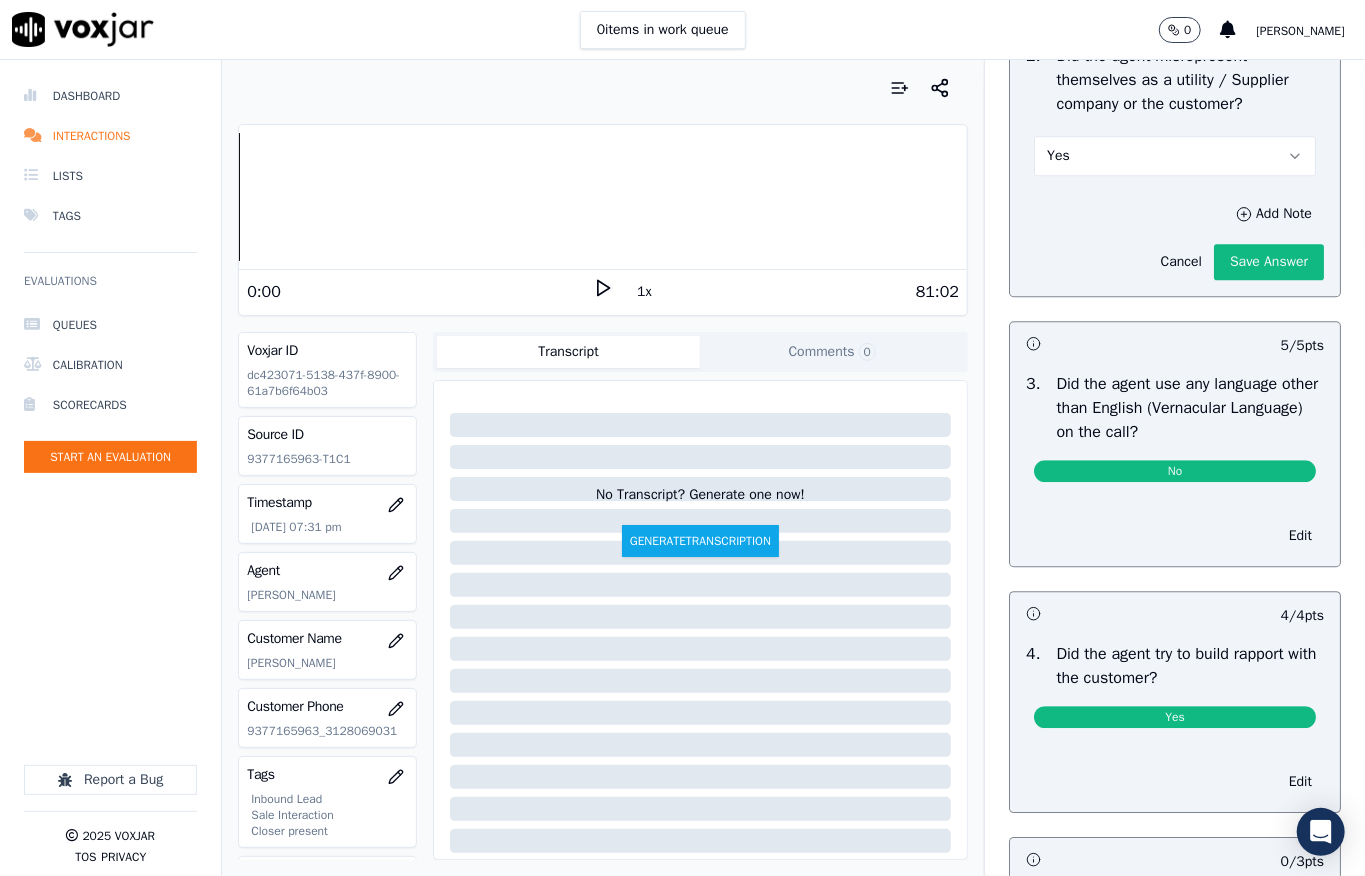 scroll, scrollTop: 2813, scrollLeft: 0, axis: vertical 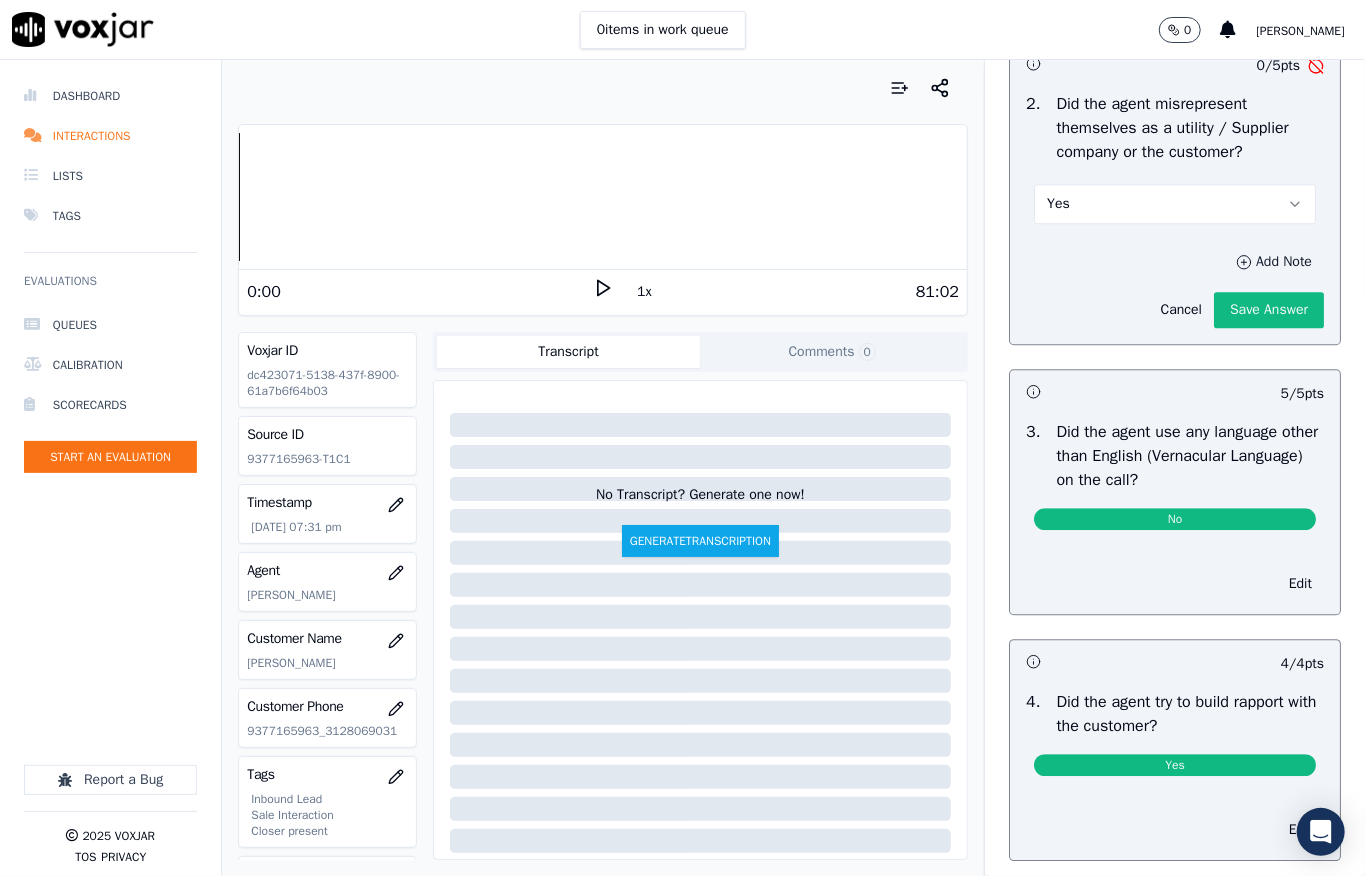 click on "Add Note" at bounding box center (1274, 262) 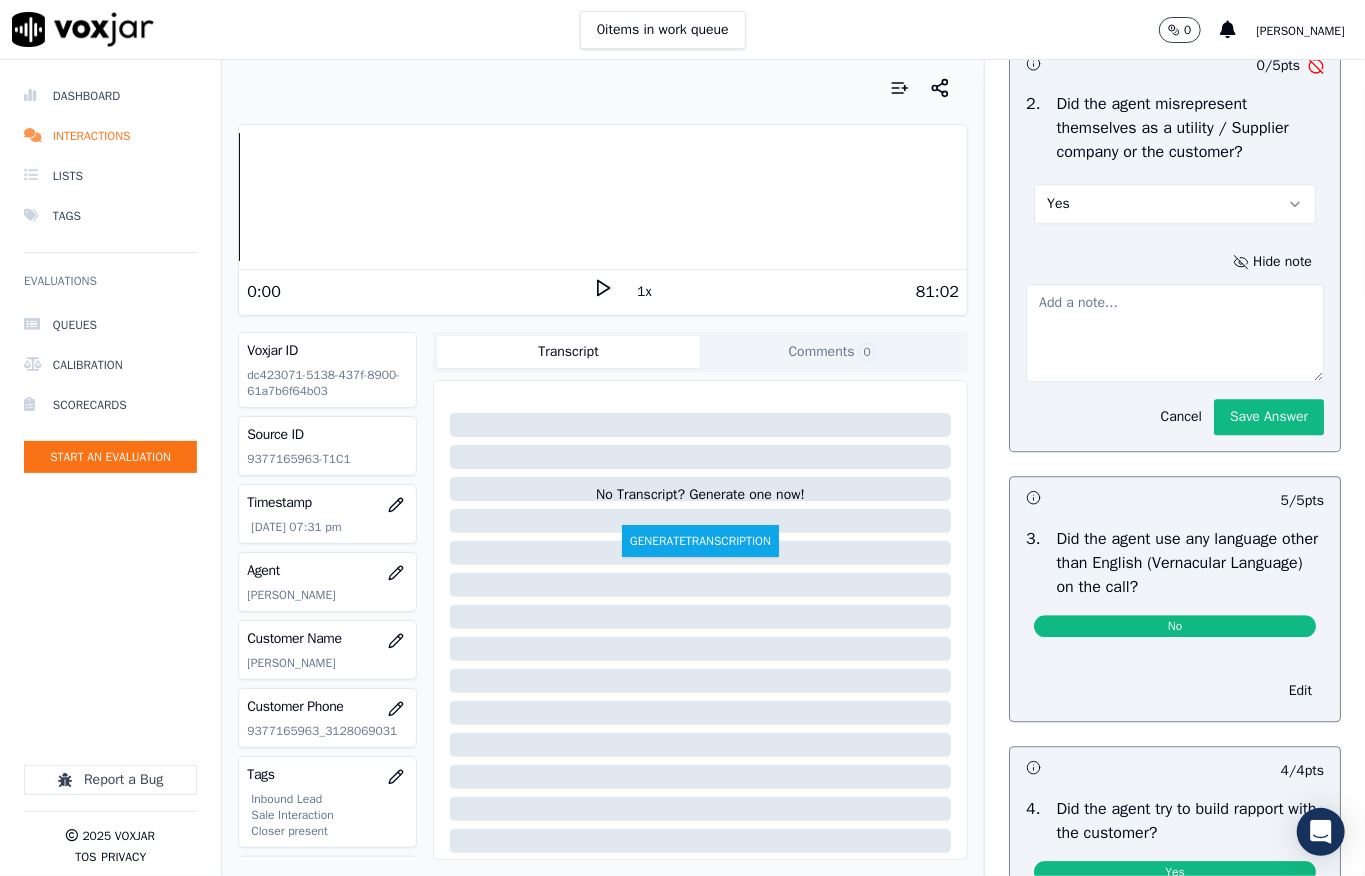 click at bounding box center [1175, 333] 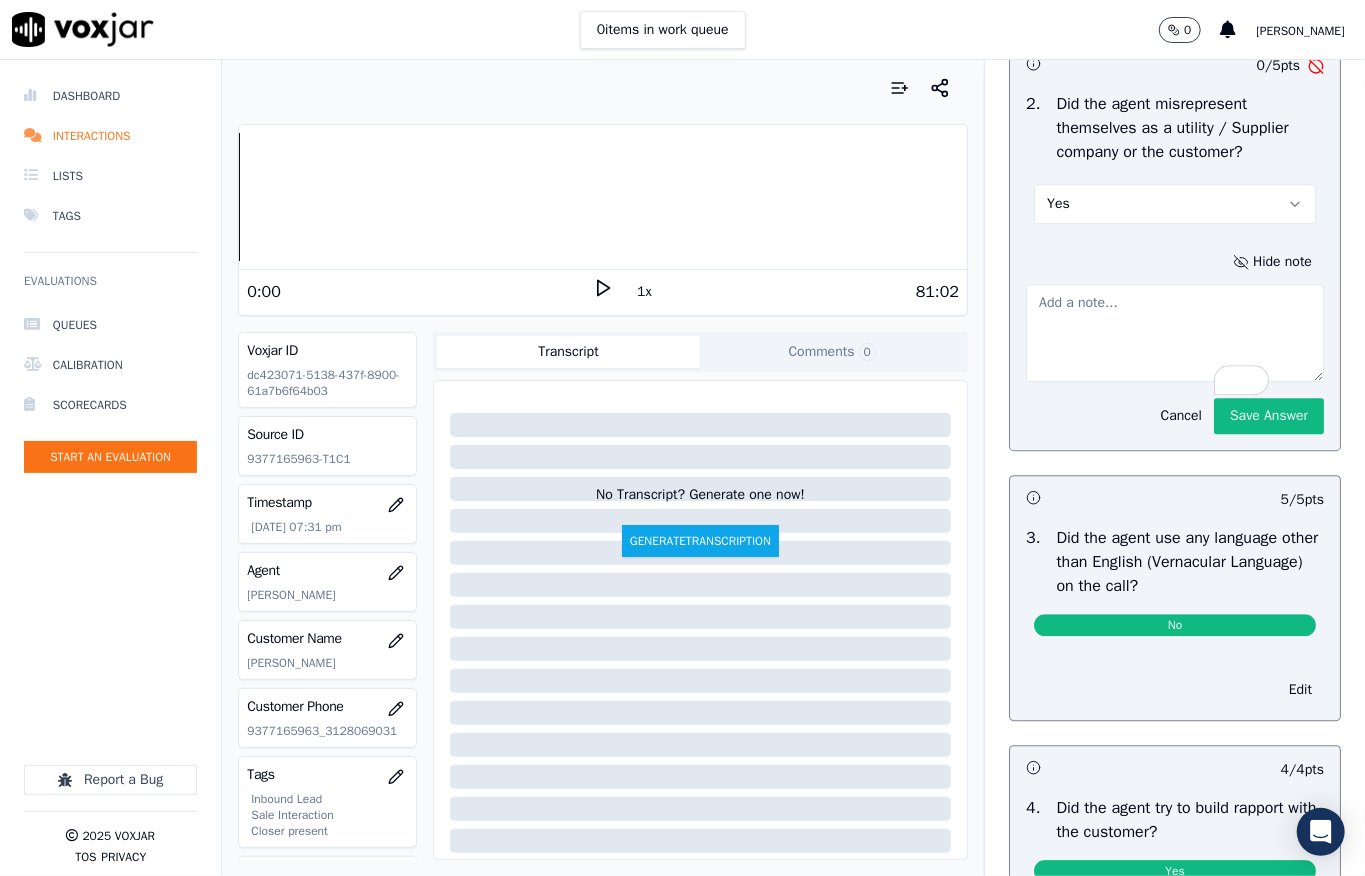 paste on "@40:19 -  Fronter: [PERSON_NAME] informed - (I'm giving you the rates, it will come lower) <> we are helping you with the rates, it will come lower - pitch should be in this way //" 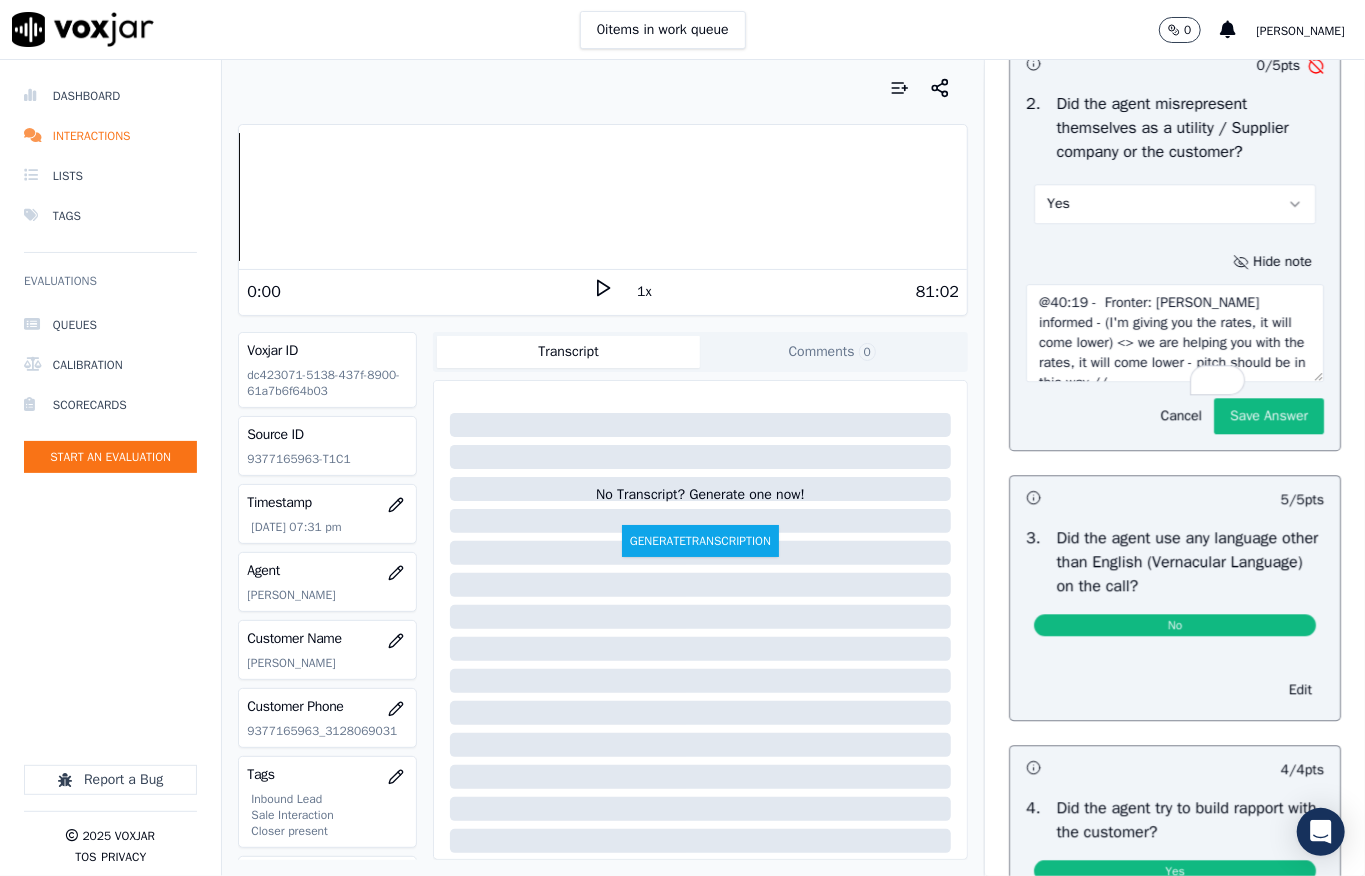 scroll, scrollTop: 30, scrollLeft: 0, axis: vertical 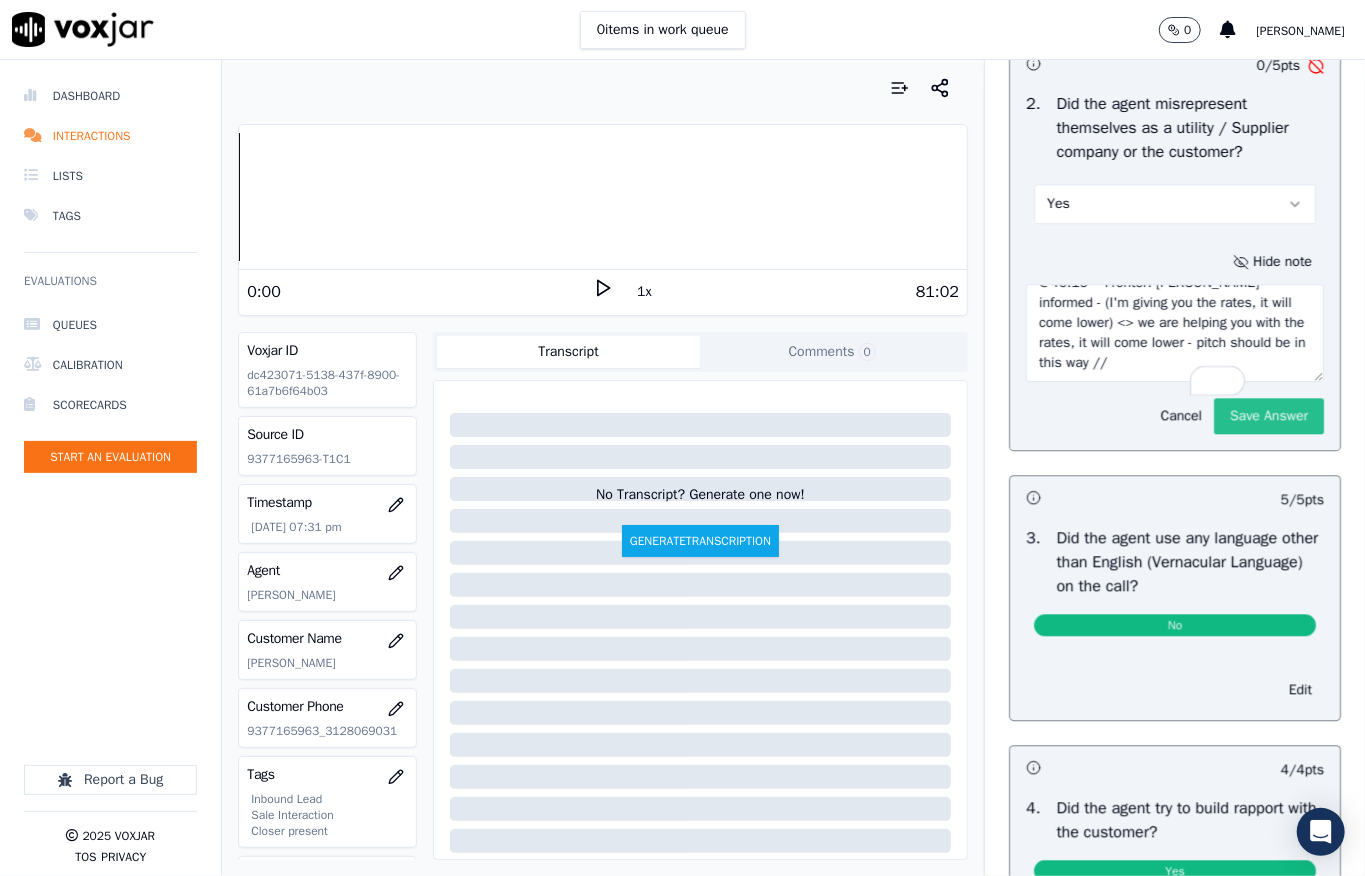 type on "@40:19 -  Fronter: [PERSON_NAME] informed - (I'm giving you the rates, it will come lower) <> we are helping you with the rates, it will come lower - pitch should be in this way //" 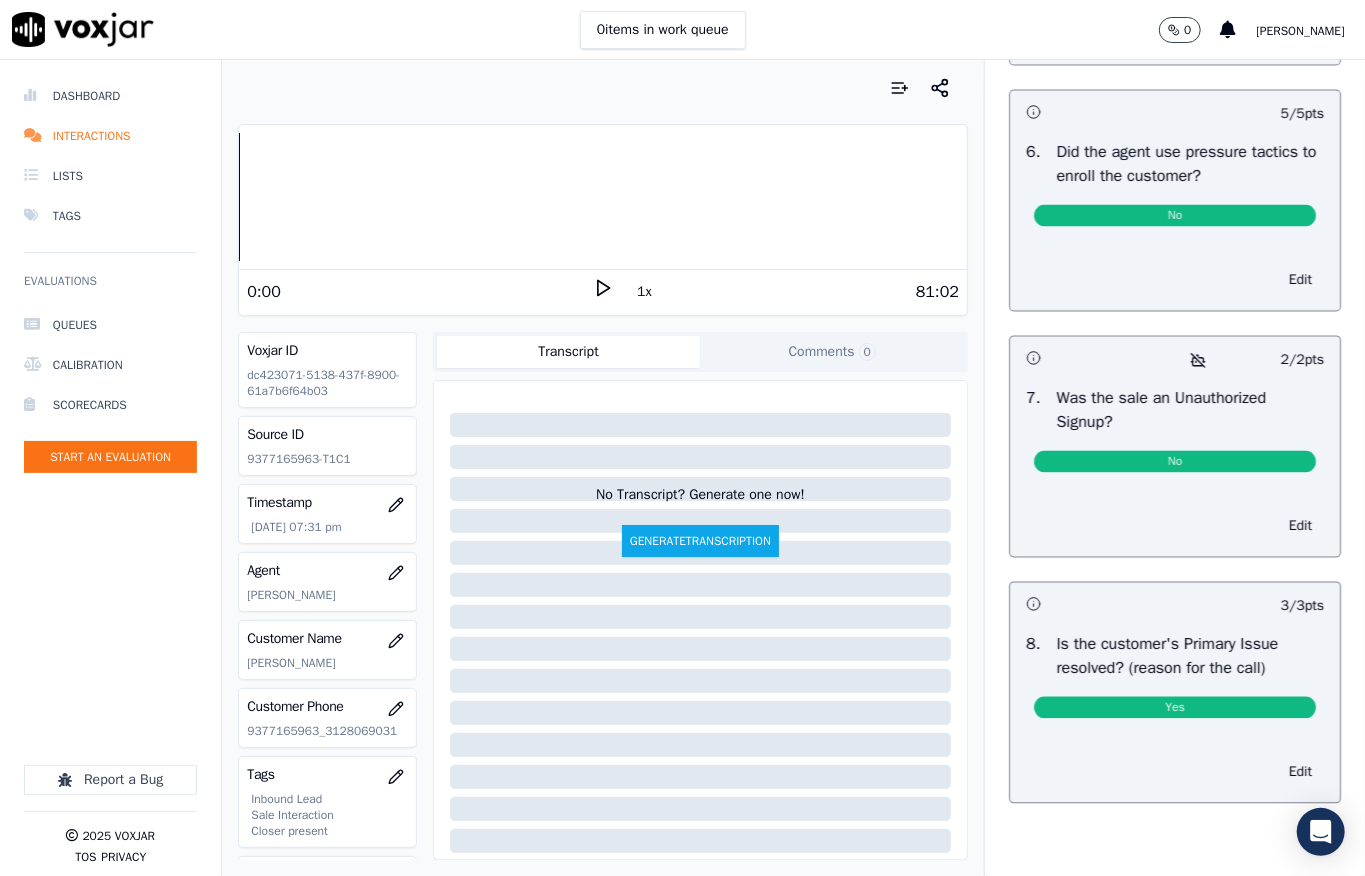 scroll, scrollTop: 0, scrollLeft: 0, axis: both 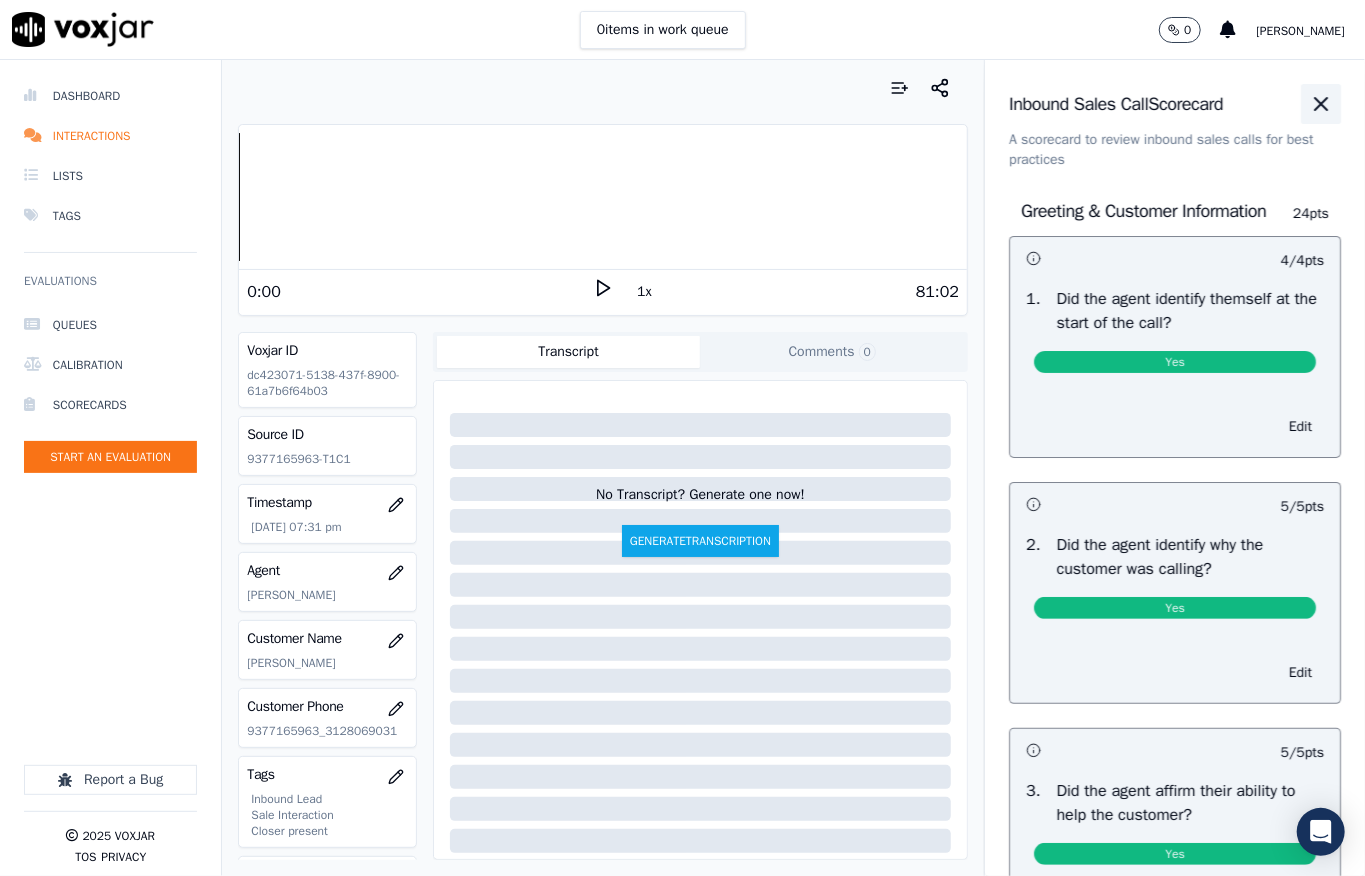 click 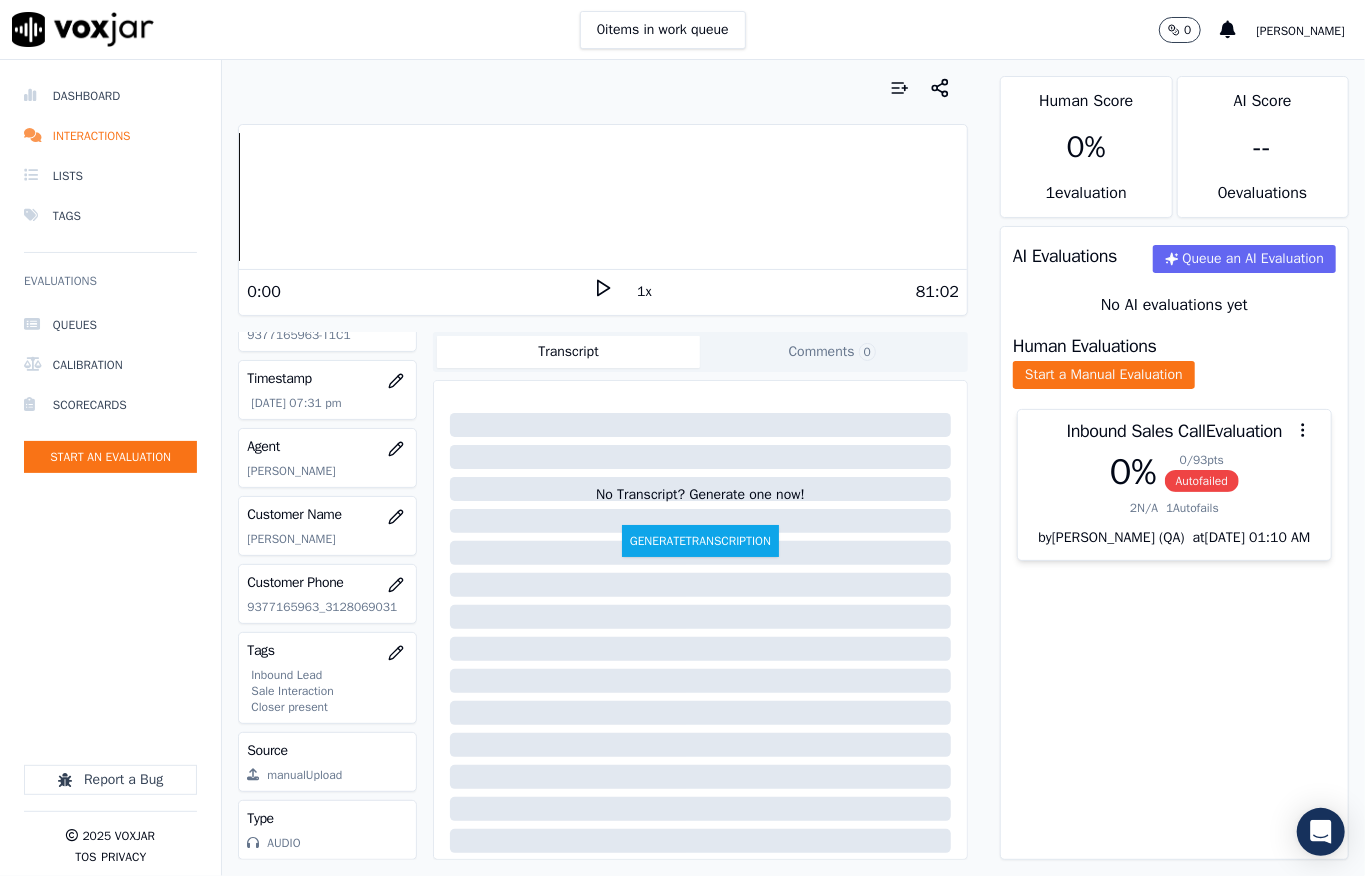 scroll, scrollTop: 0, scrollLeft: 0, axis: both 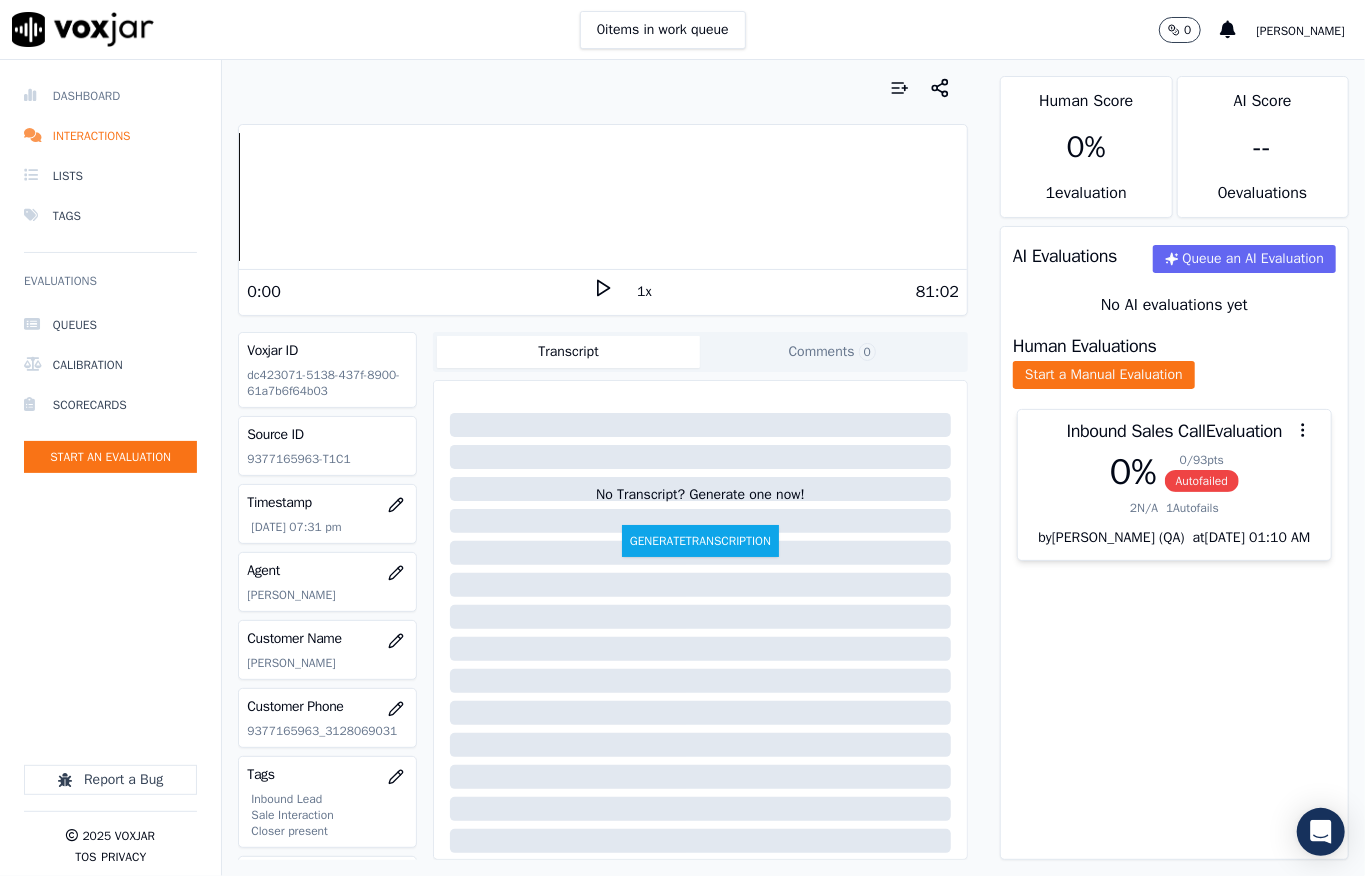 drag, startPoint x: 82, startPoint y: 93, endPoint x: 92, endPoint y: 101, distance: 12.806249 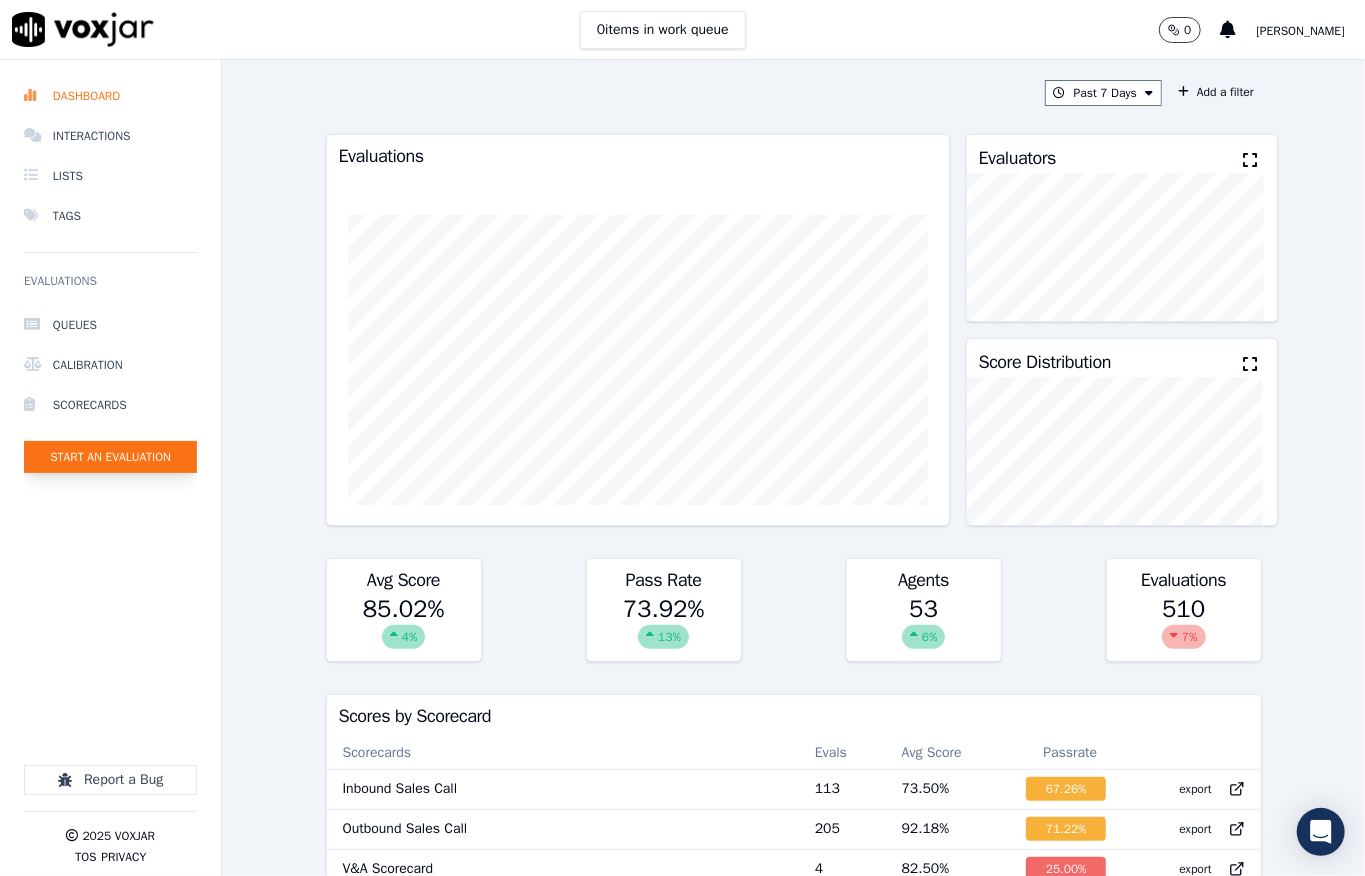 click on "Start an Evaluation" 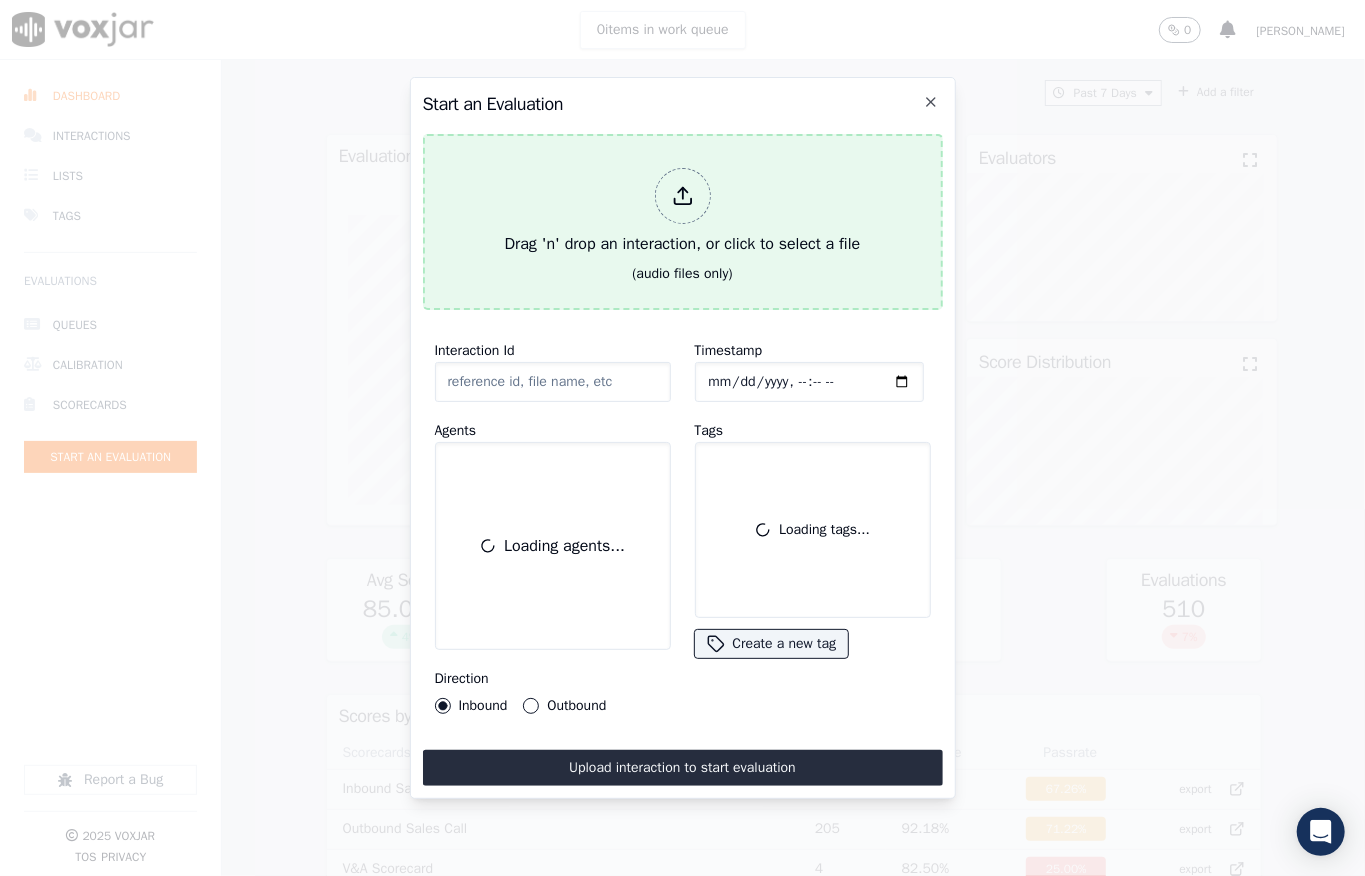 click 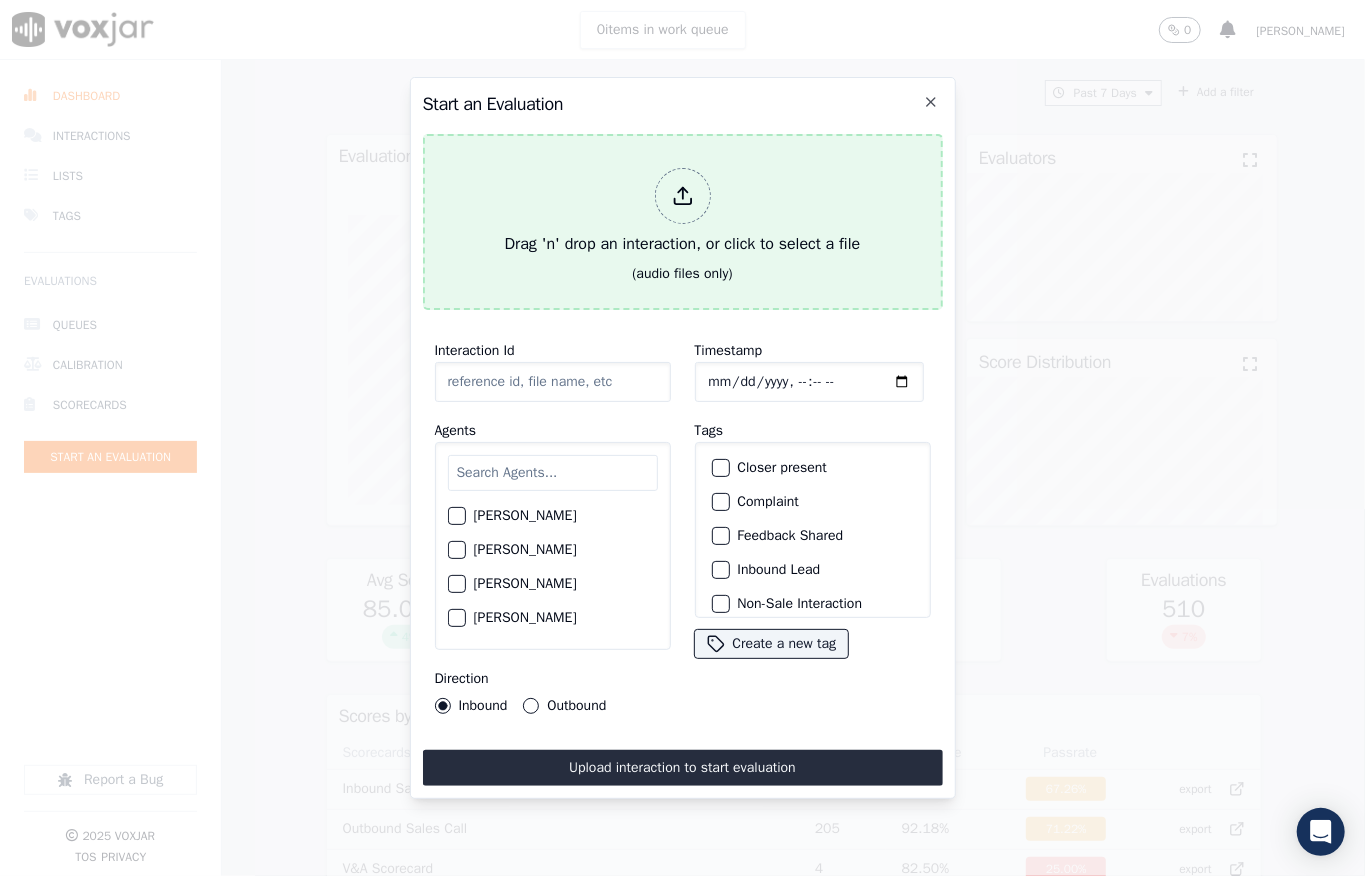 type on "20250702-162125_2672676860-all.mp3" 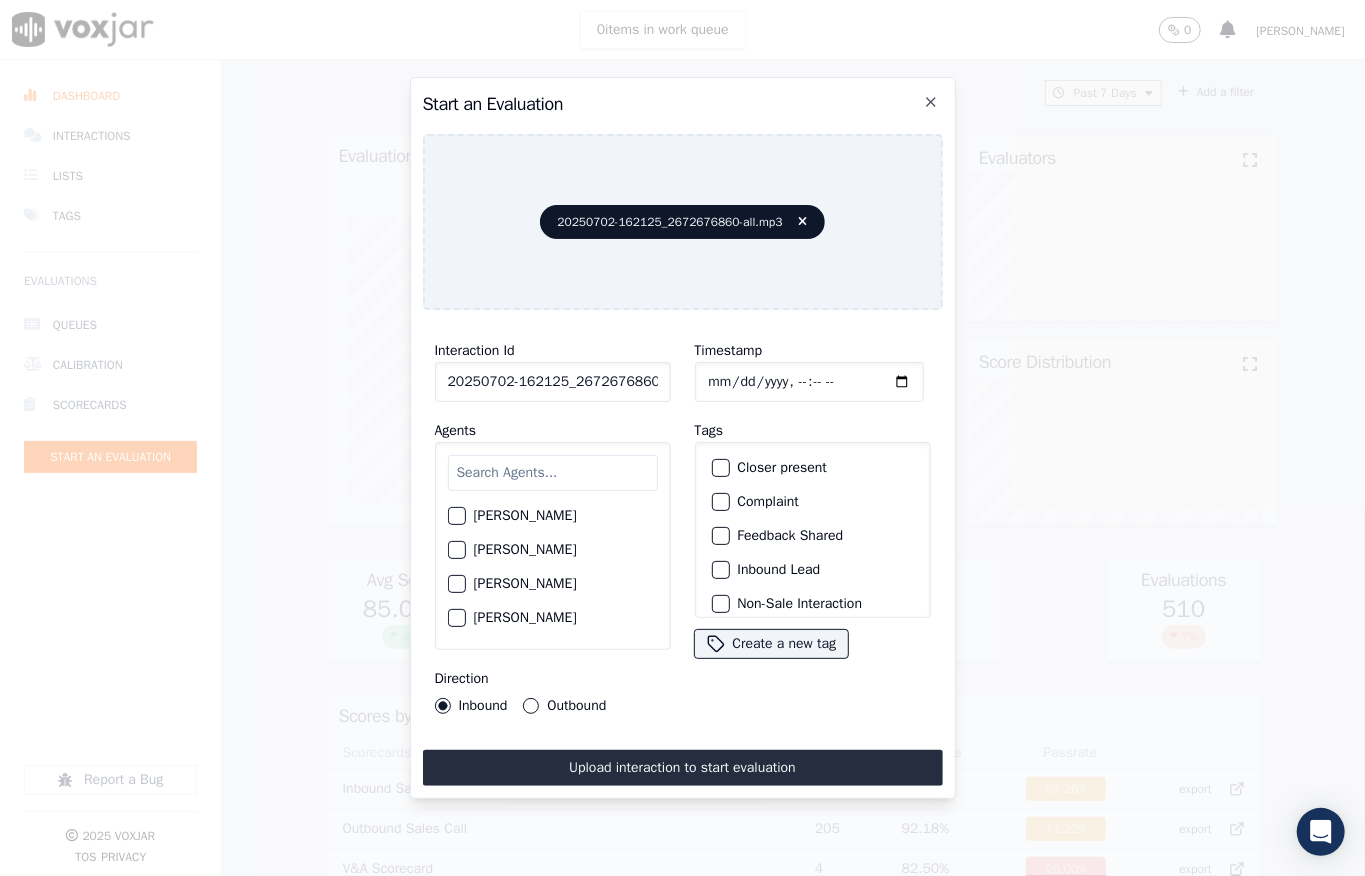 click on "Timestamp" 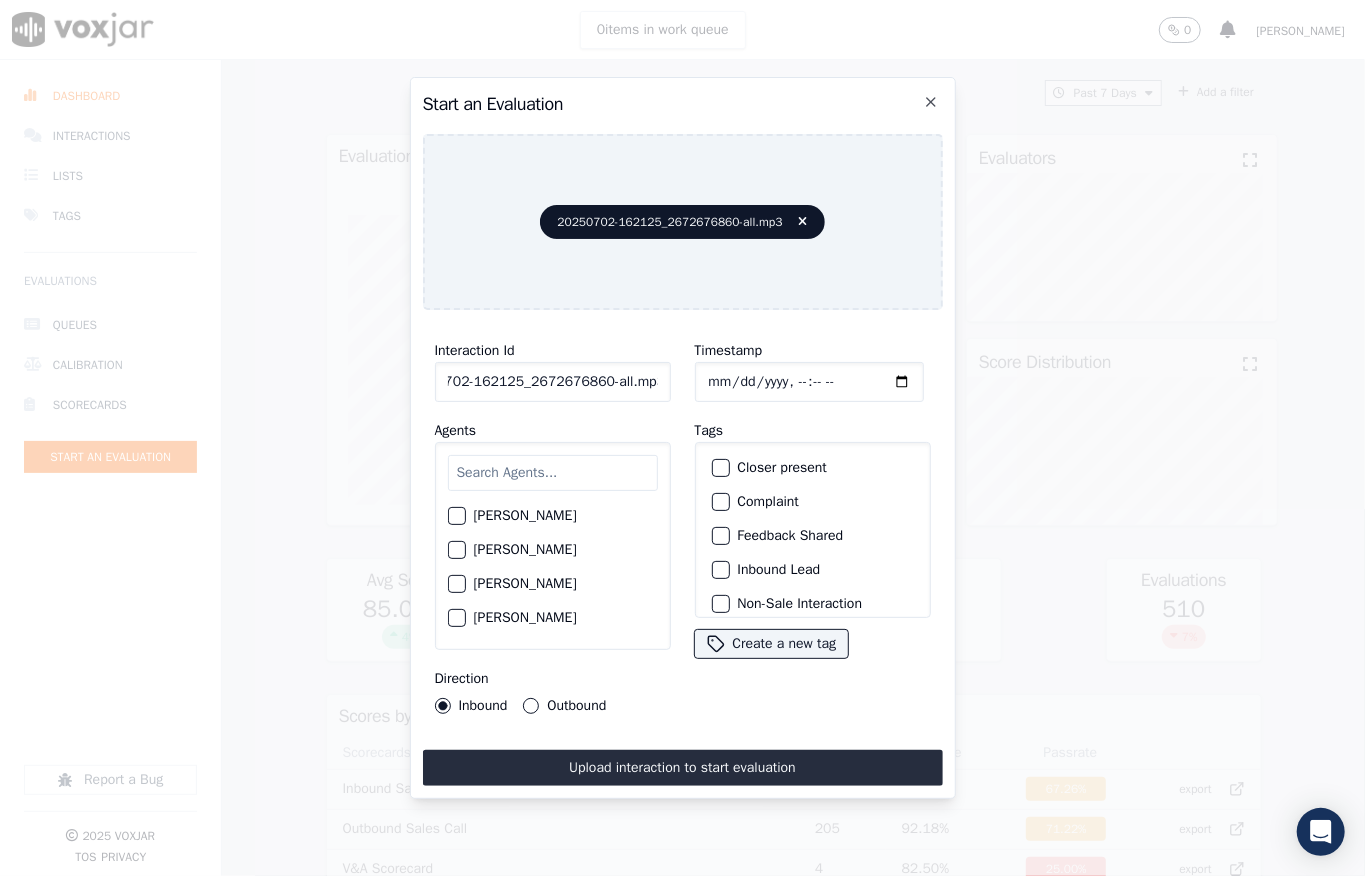 drag, startPoint x: 637, startPoint y: 377, endPoint x: 689, endPoint y: 369, distance: 52.611786 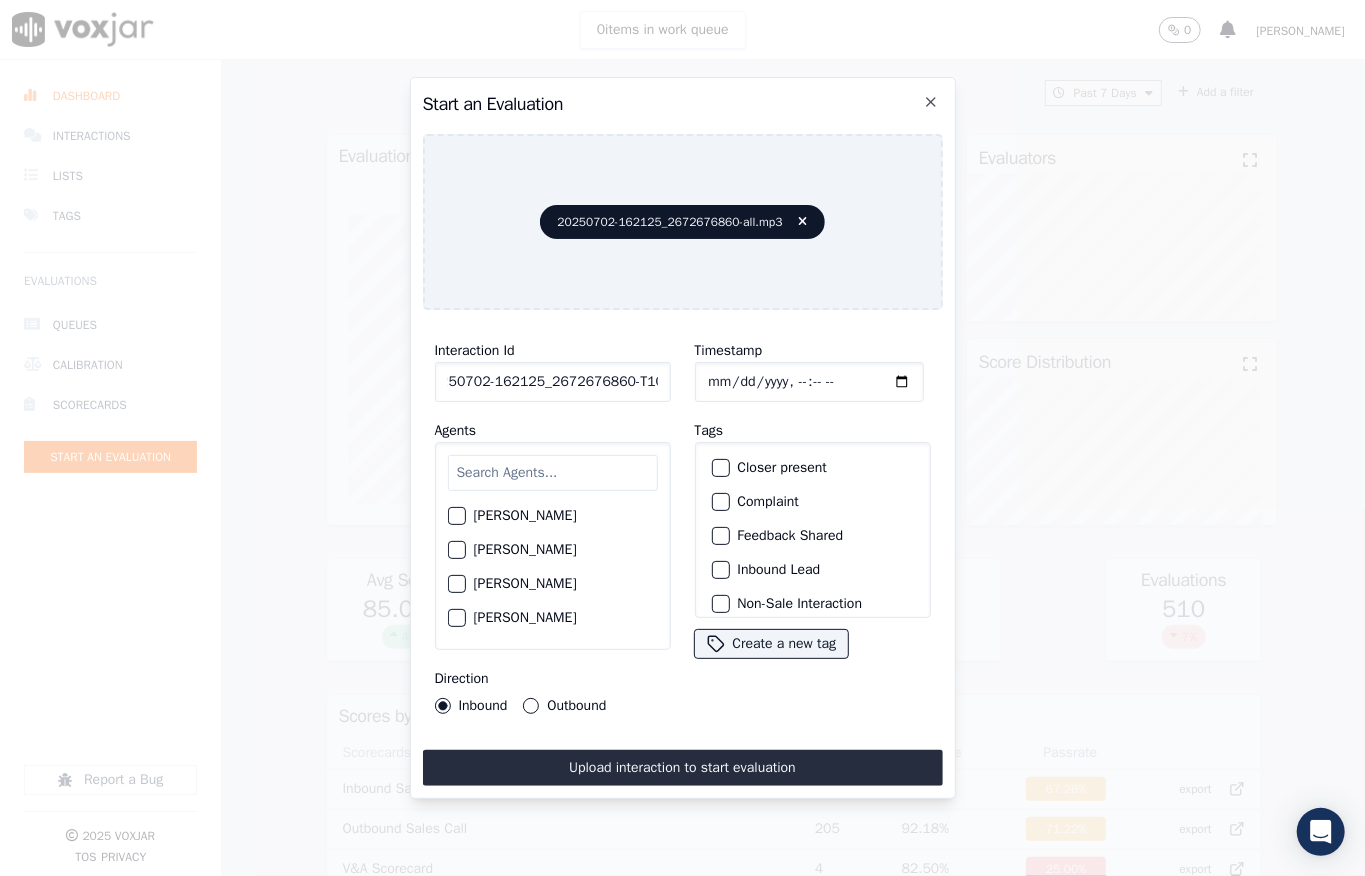 scroll, scrollTop: 0, scrollLeft: 32, axis: horizontal 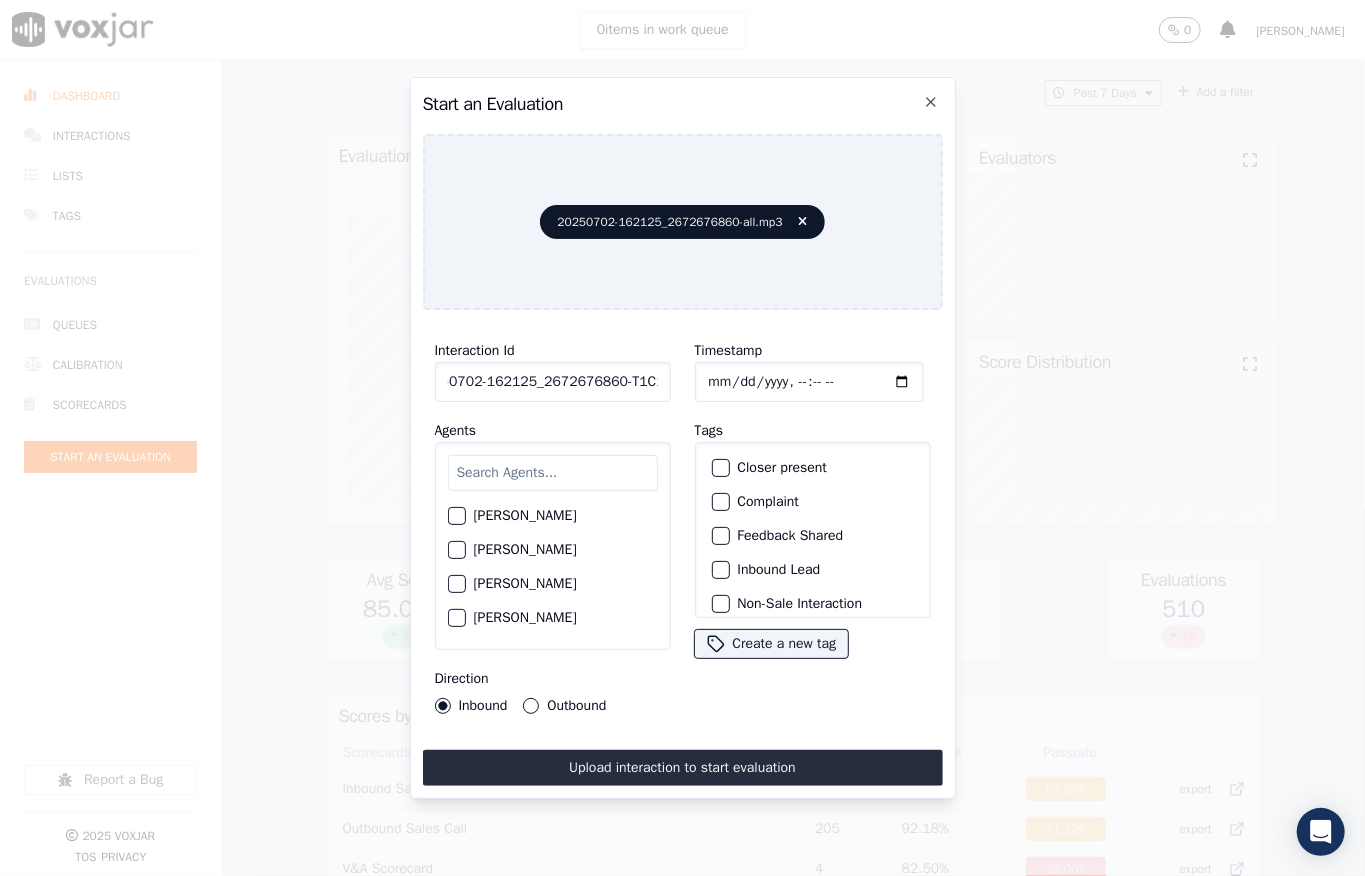 type on "20250702-162125_2672676860-T1C1" 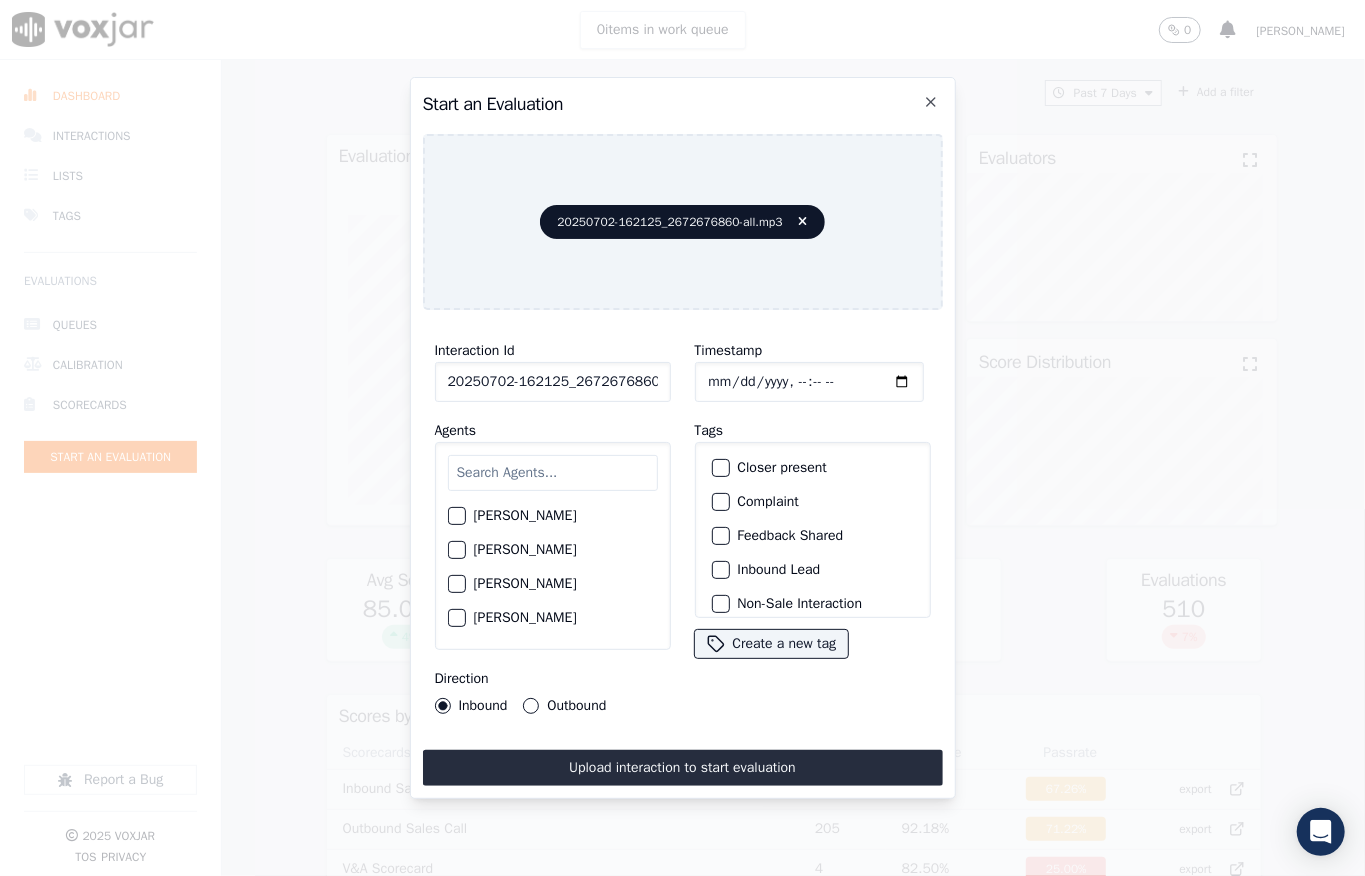 click at bounding box center (720, 570) 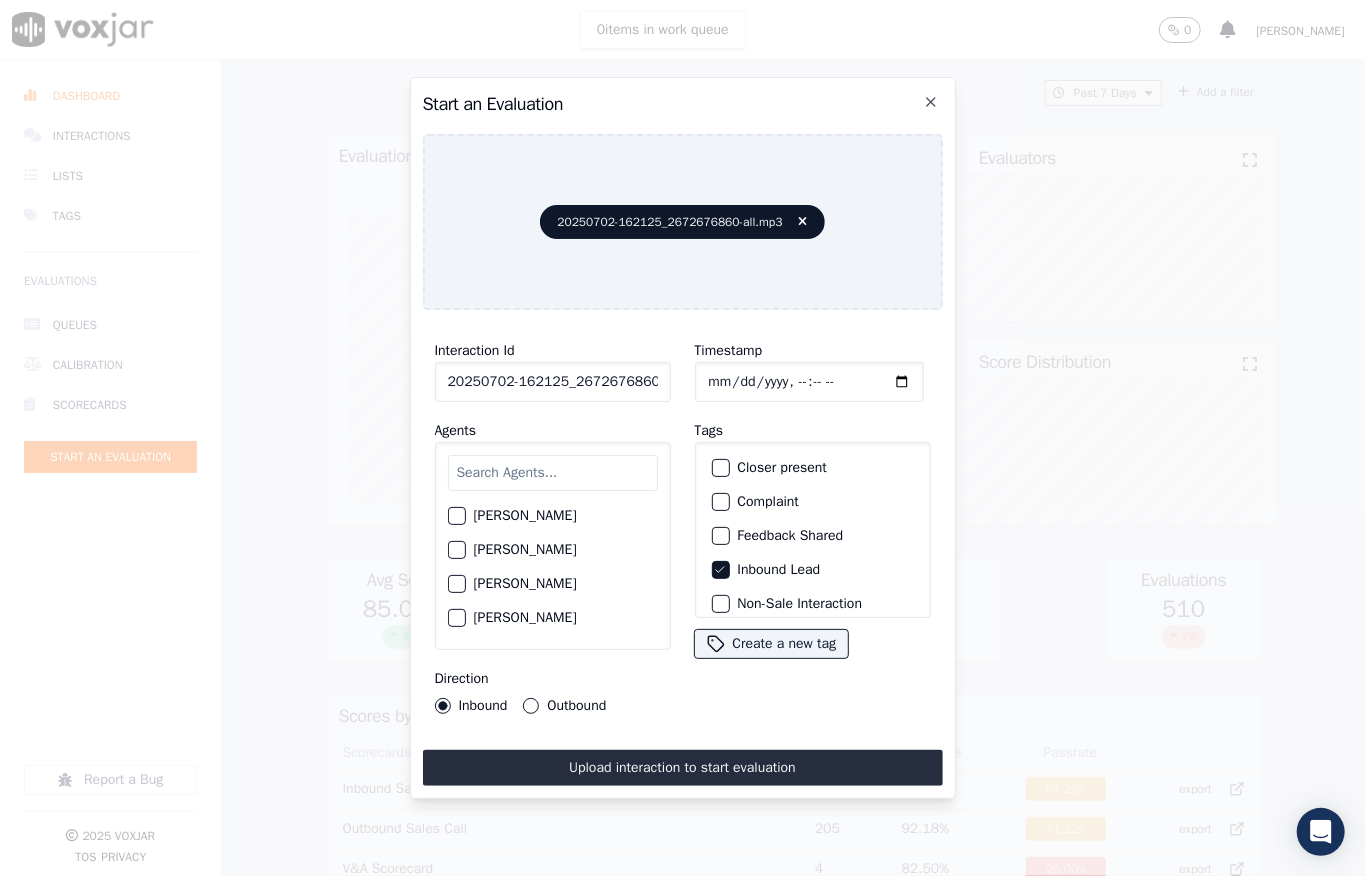 scroll, scrollTop: 200, scrollLeft: 0, axis: vertical 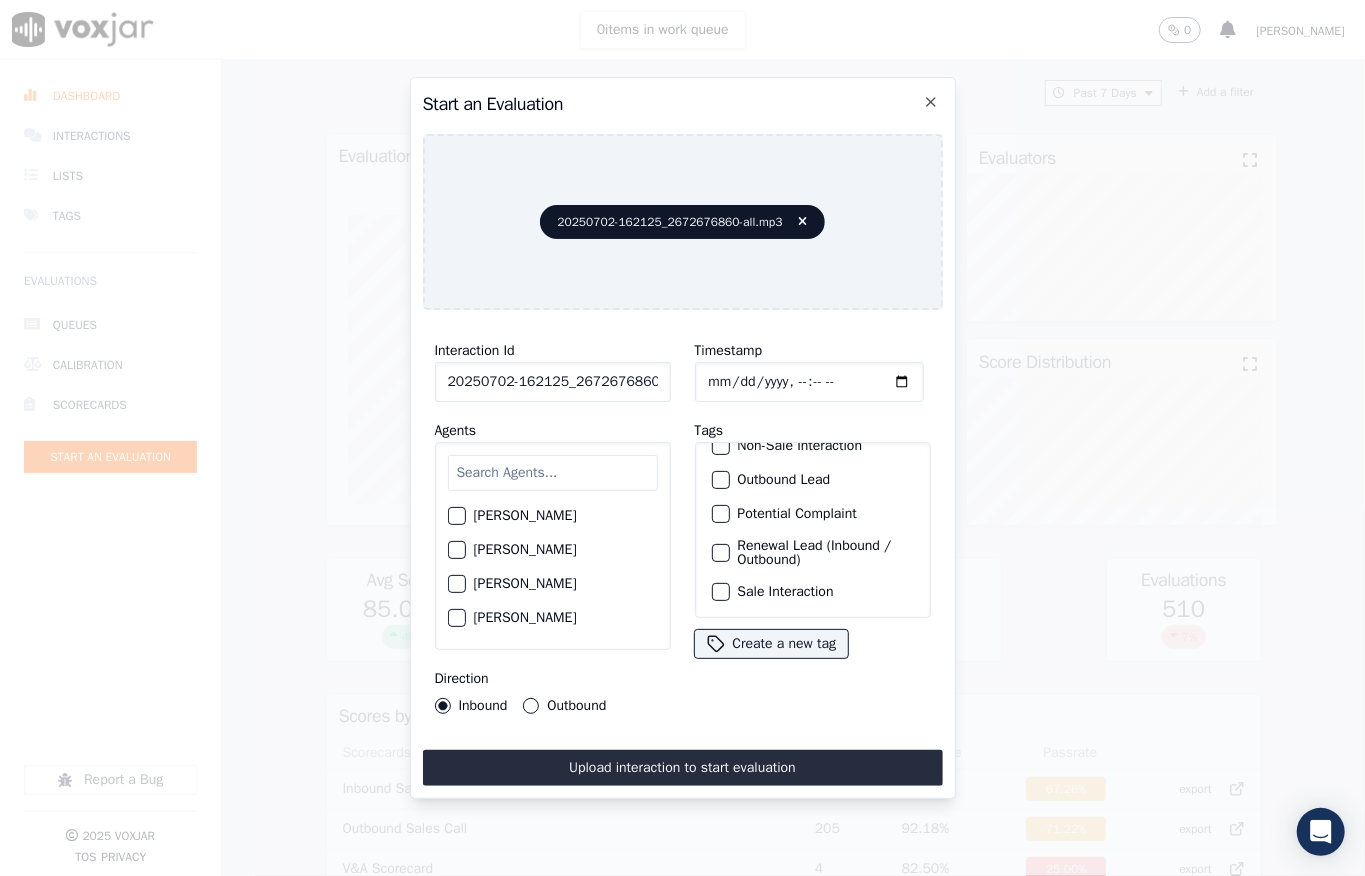 click at bounding box center [720, 592] 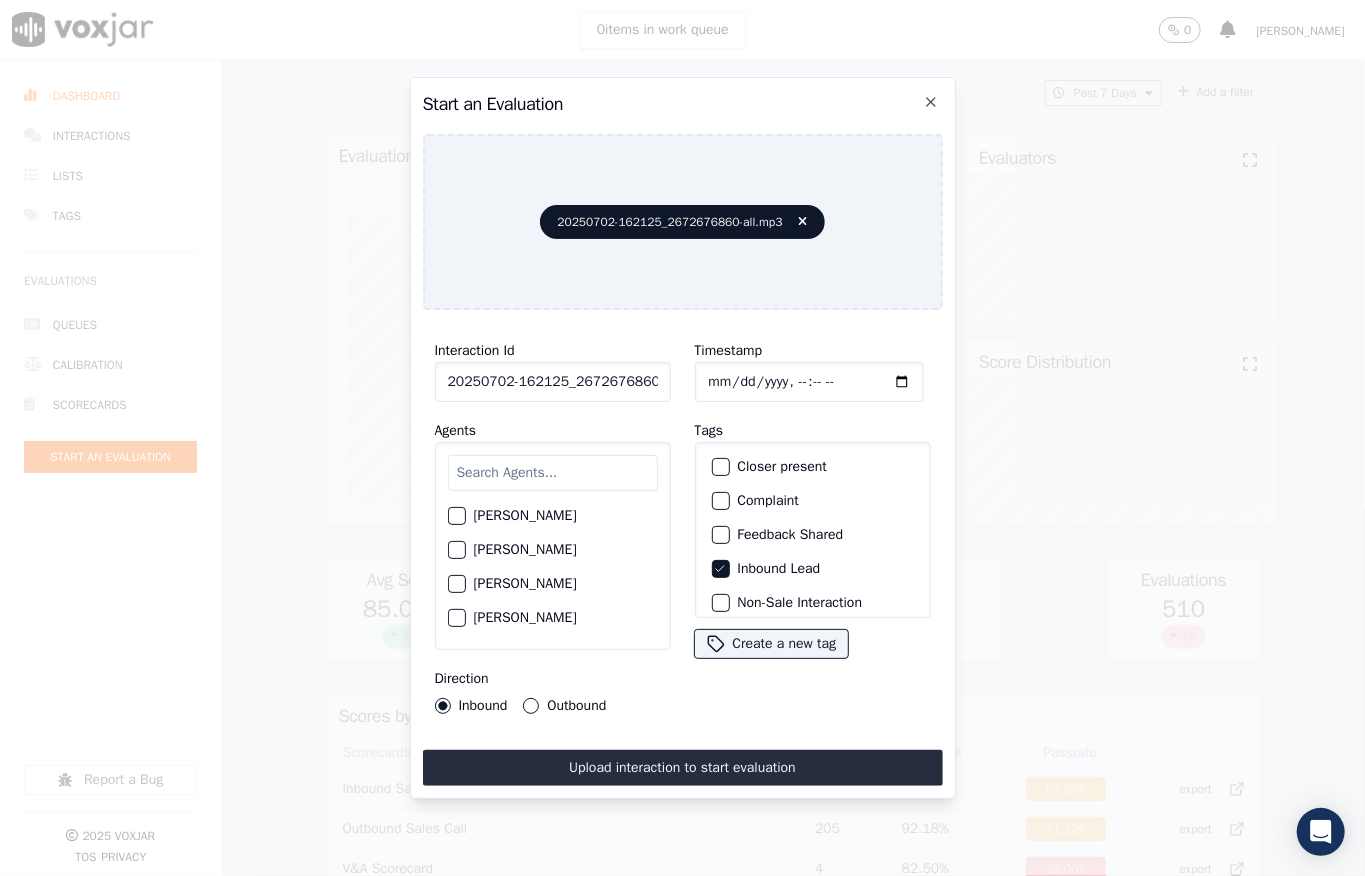 scroll, scrollTop: 0, scrollLeft: 0, axis: both 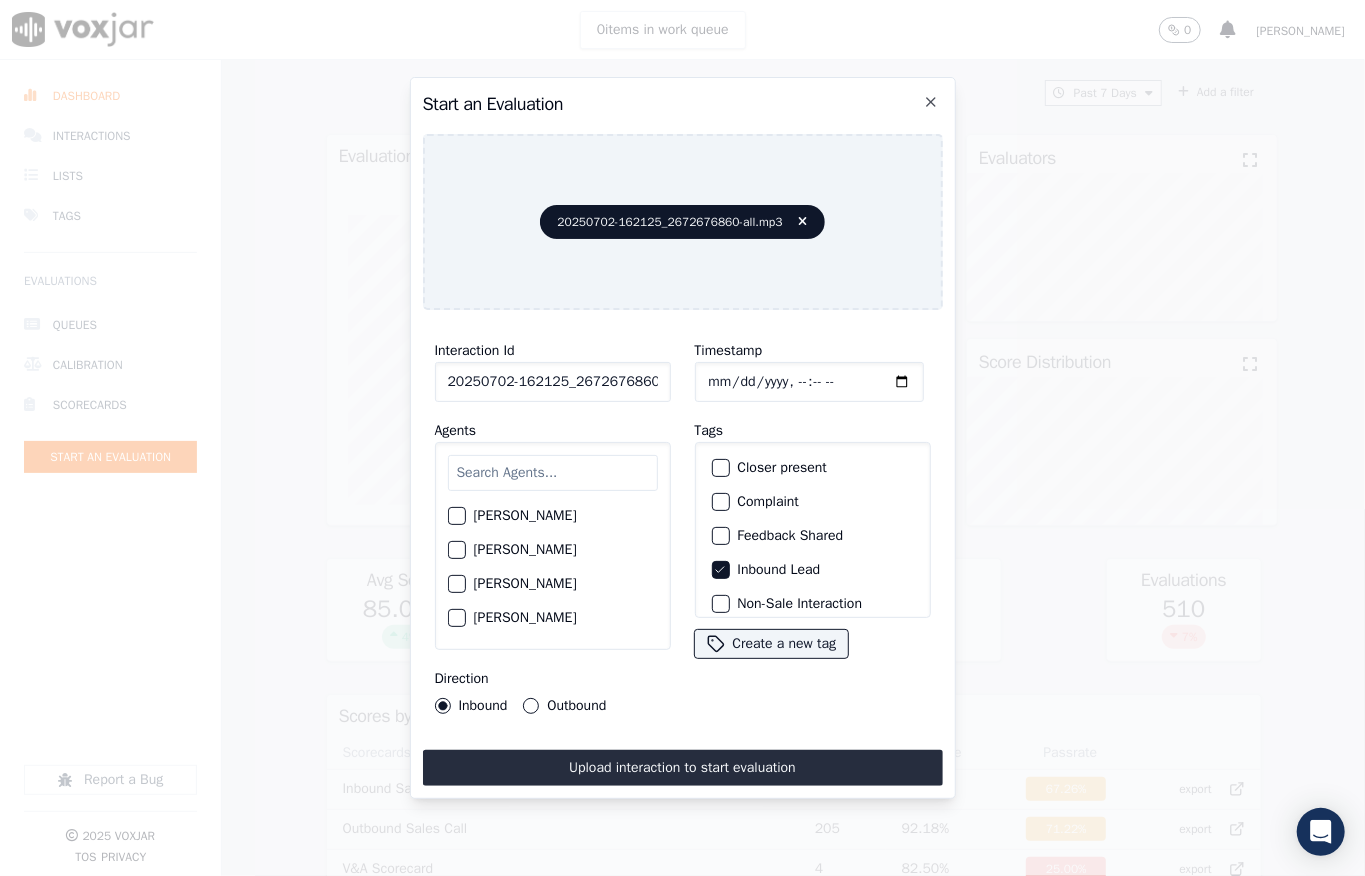 click at bounding box center (720, 468) 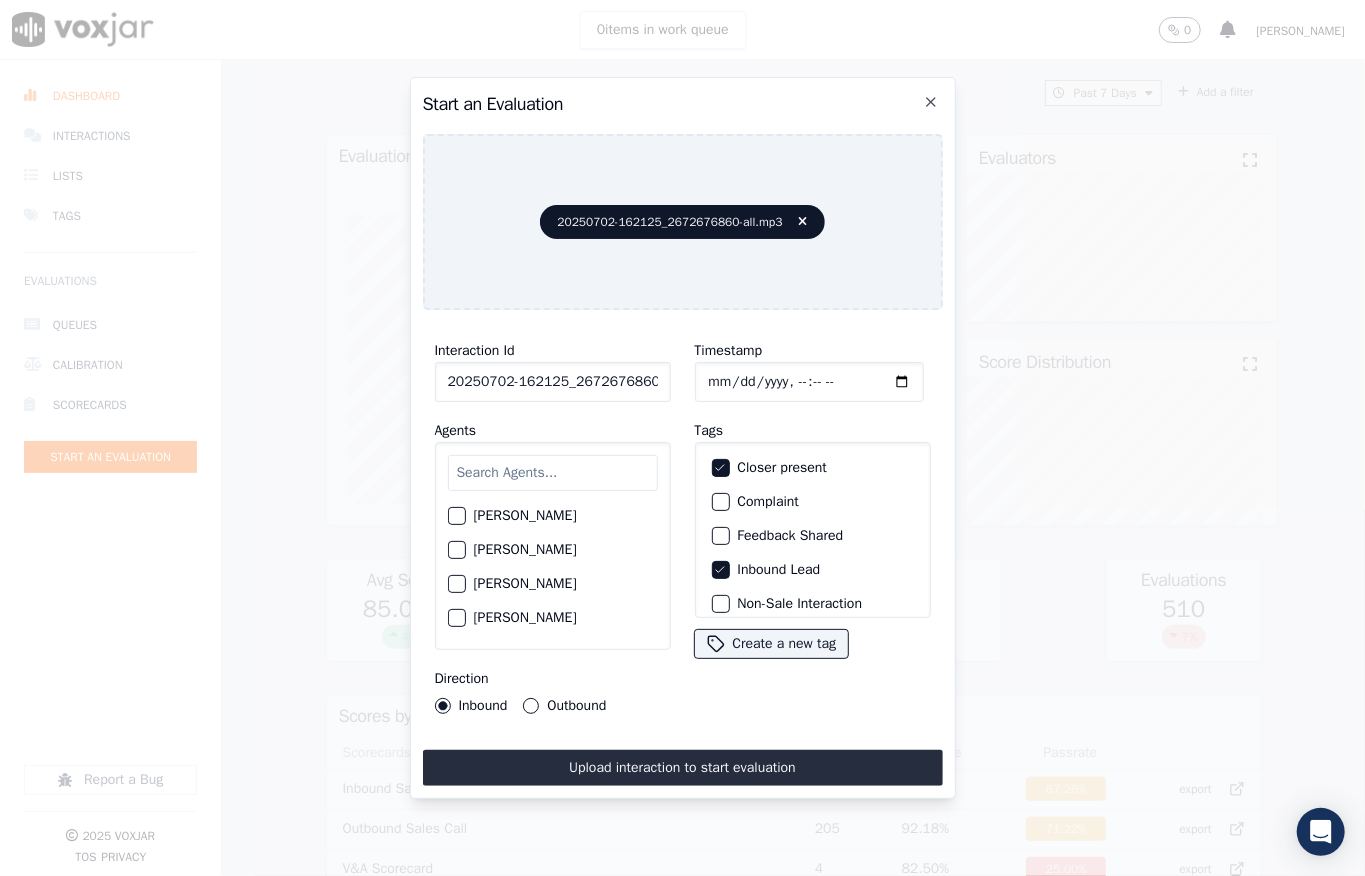 click at bounding box center [553, 473] 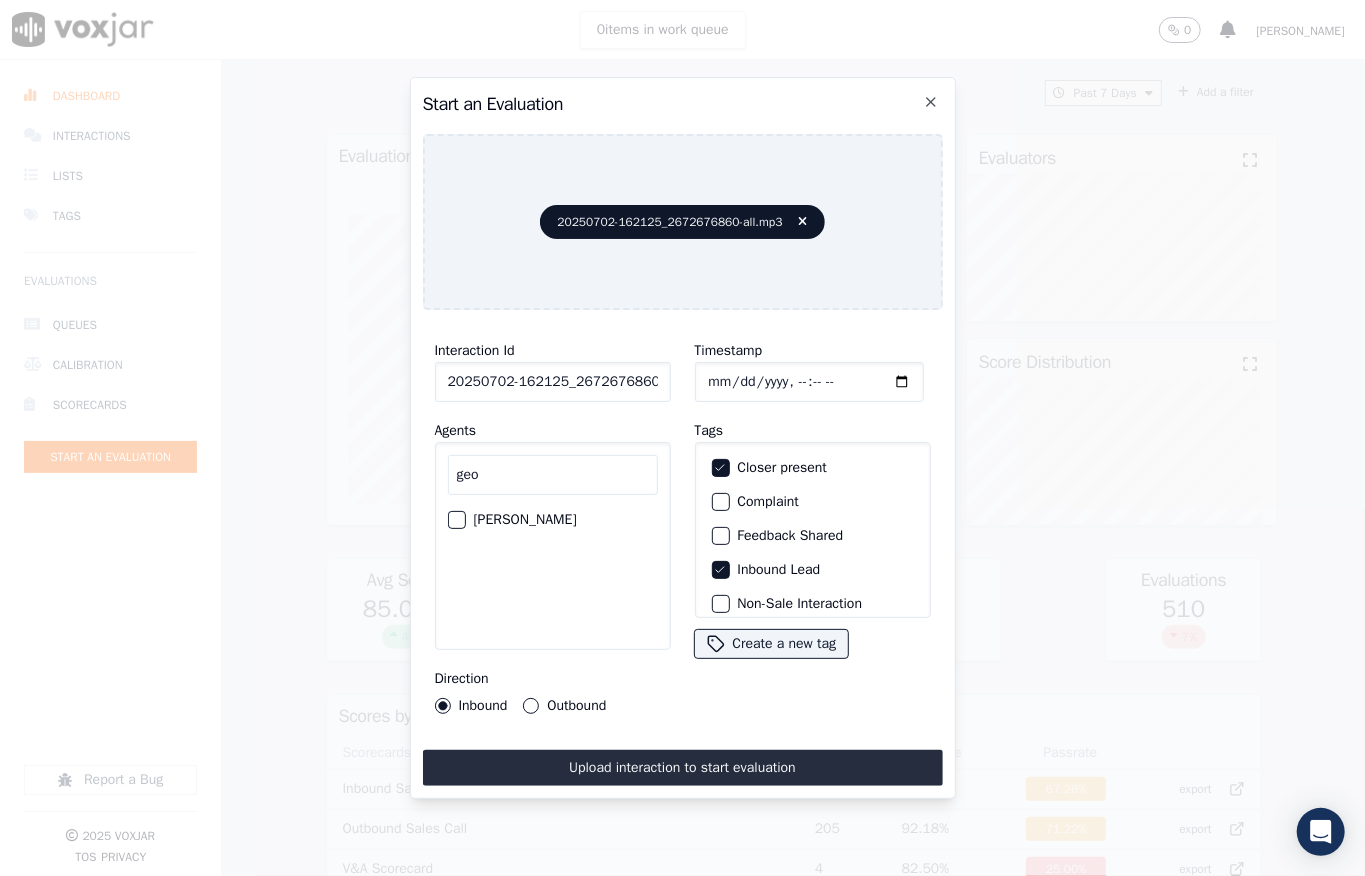 type on "geo" 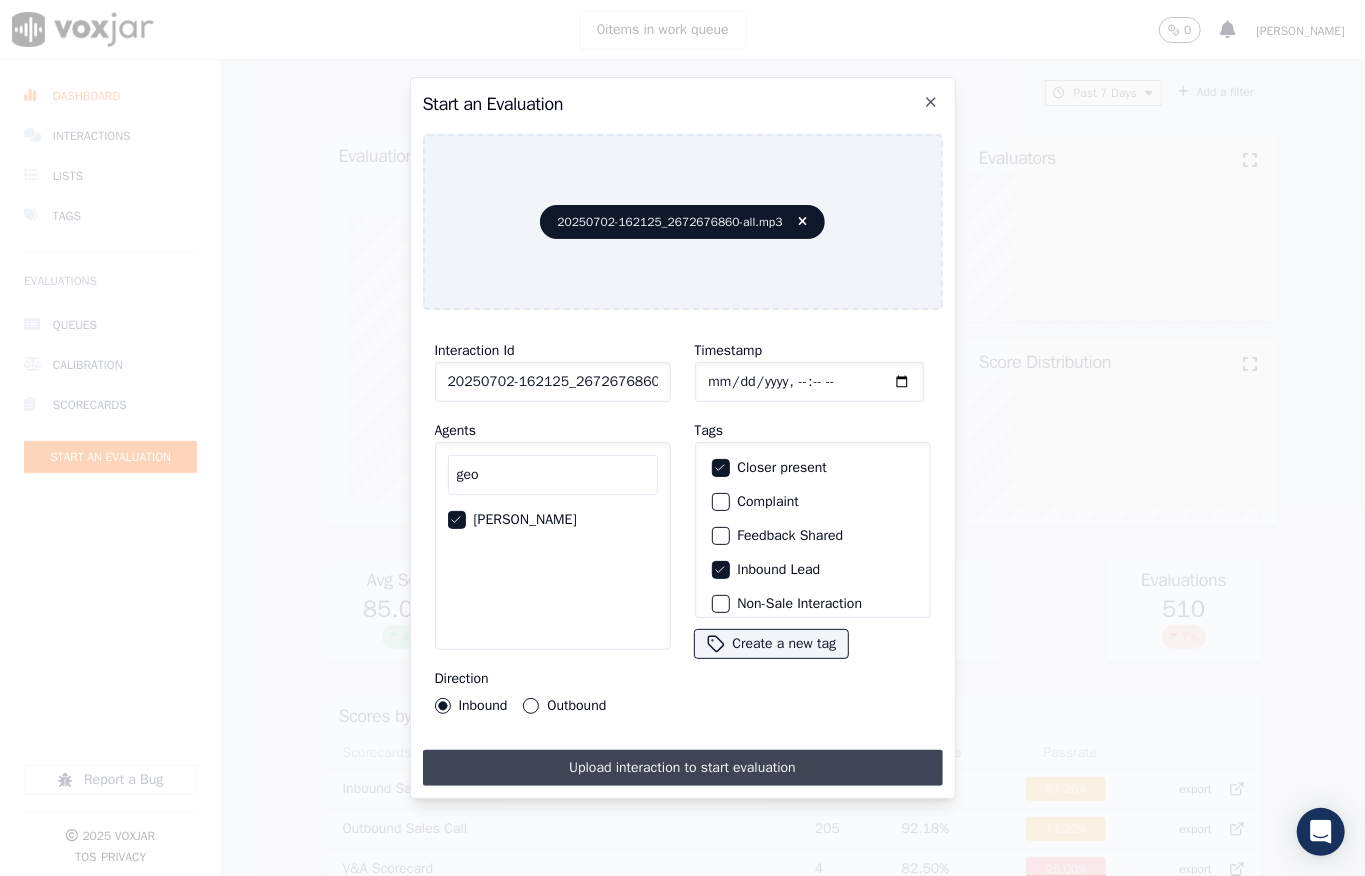 click on "Upload interaction to start evaluation" at bounding box center [683, 768] 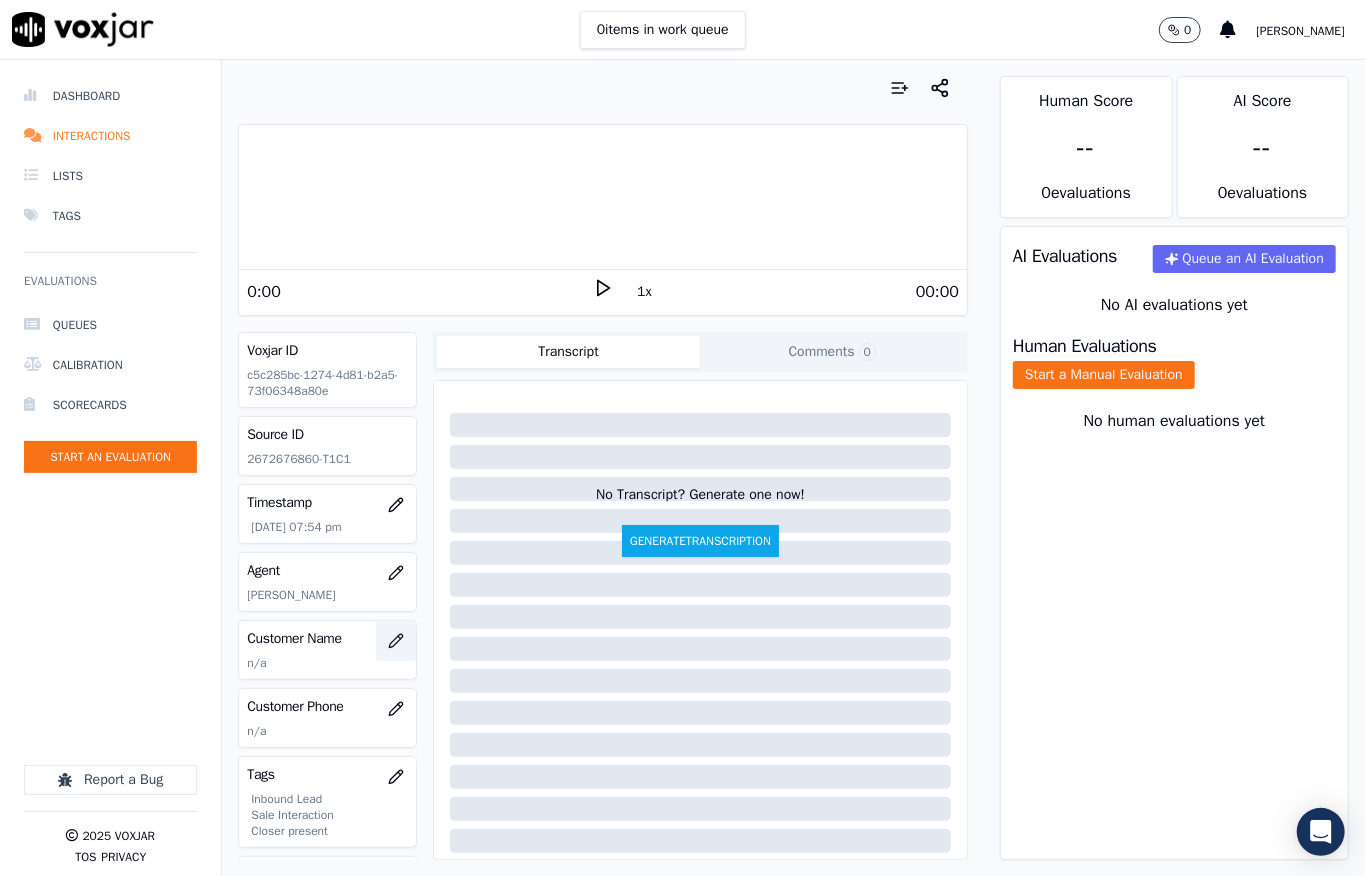 click at bounding box center (396, 641) 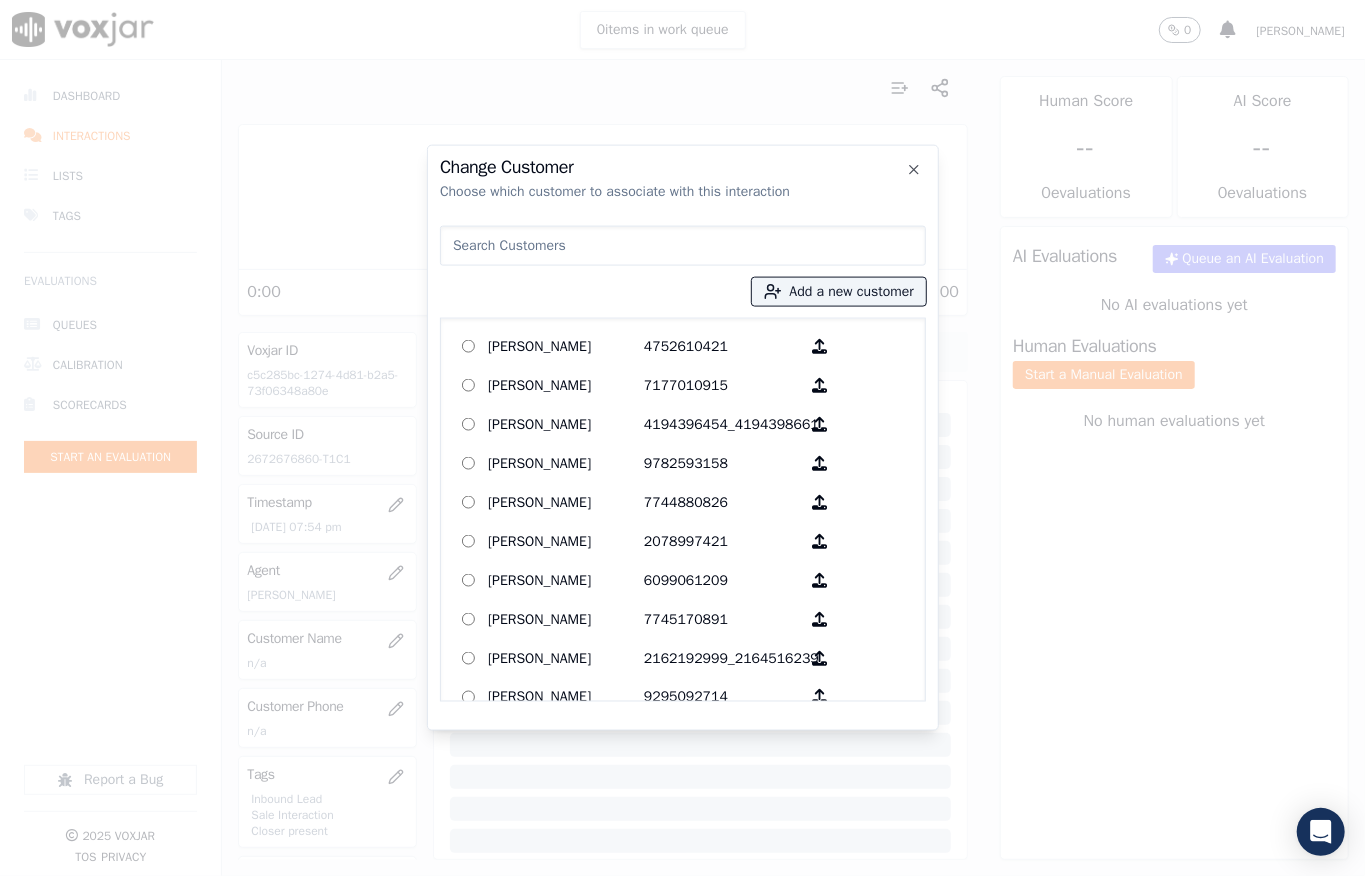type on "[PERSON_NAME]" 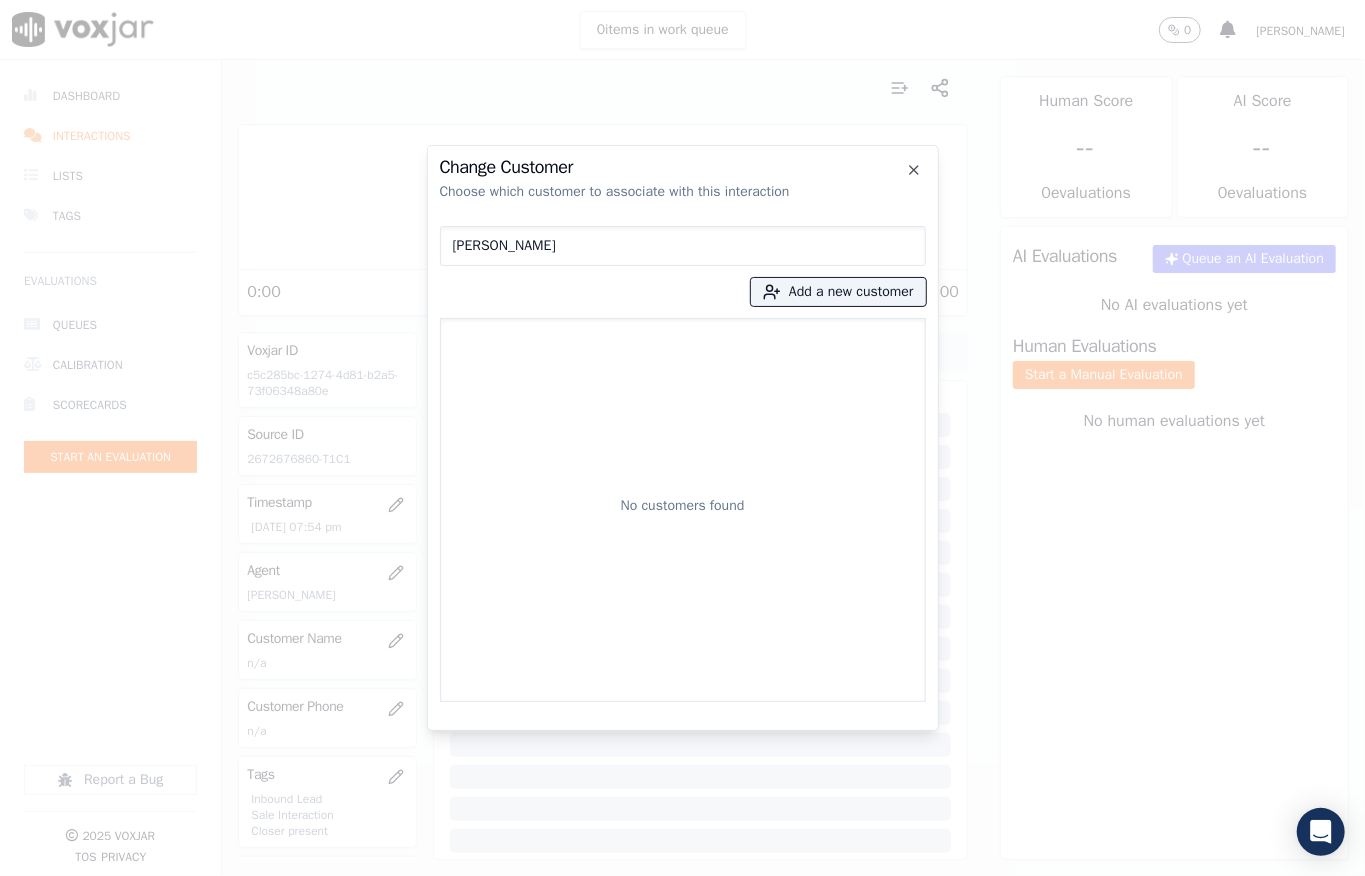 drag, startPoint x: 589, startPoint y: 246, endPoint x: 200, endPoint y: 250, distance: 389.02057 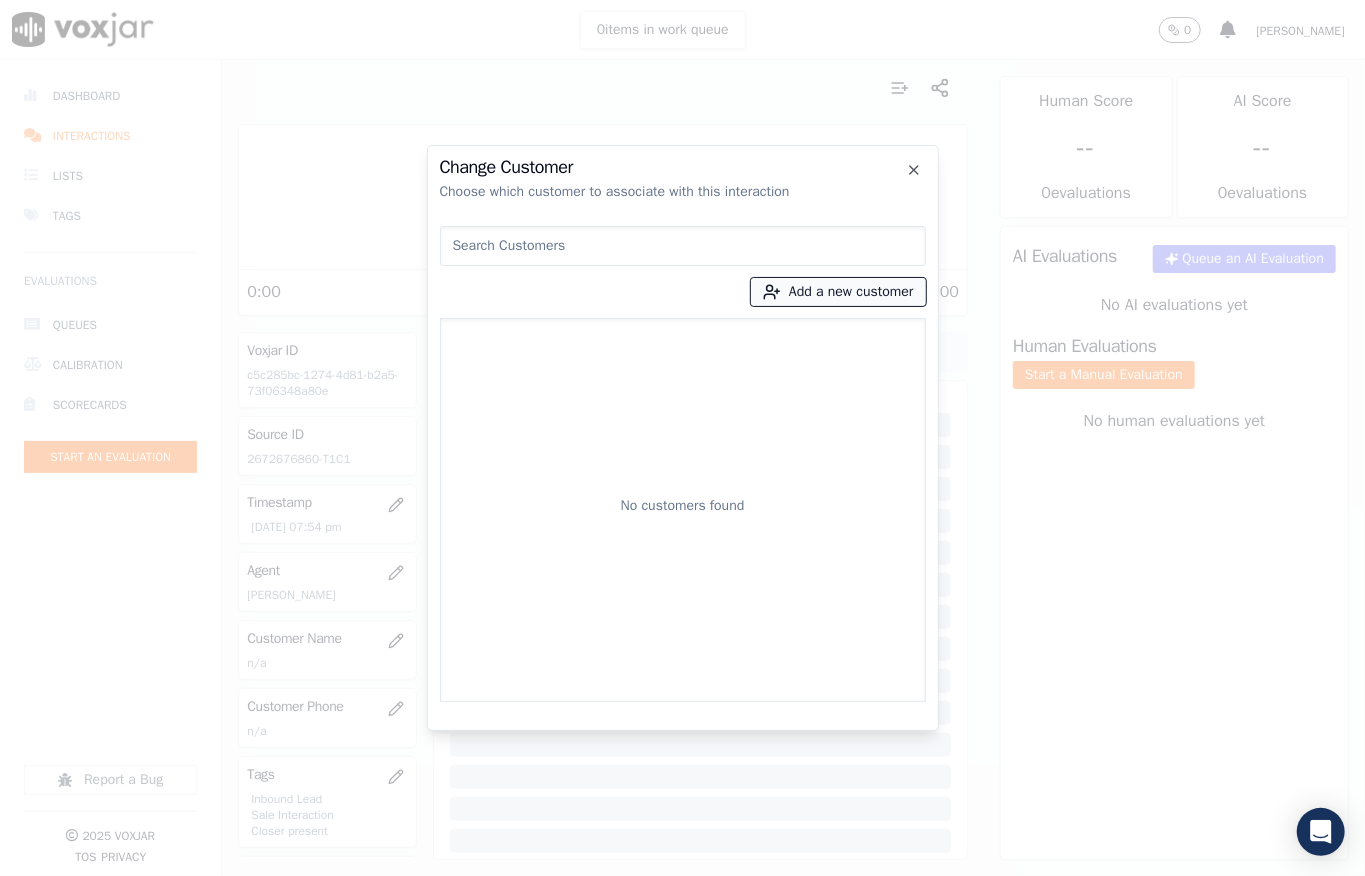 click on "Add a new customer" at bounding box center [838, 292] 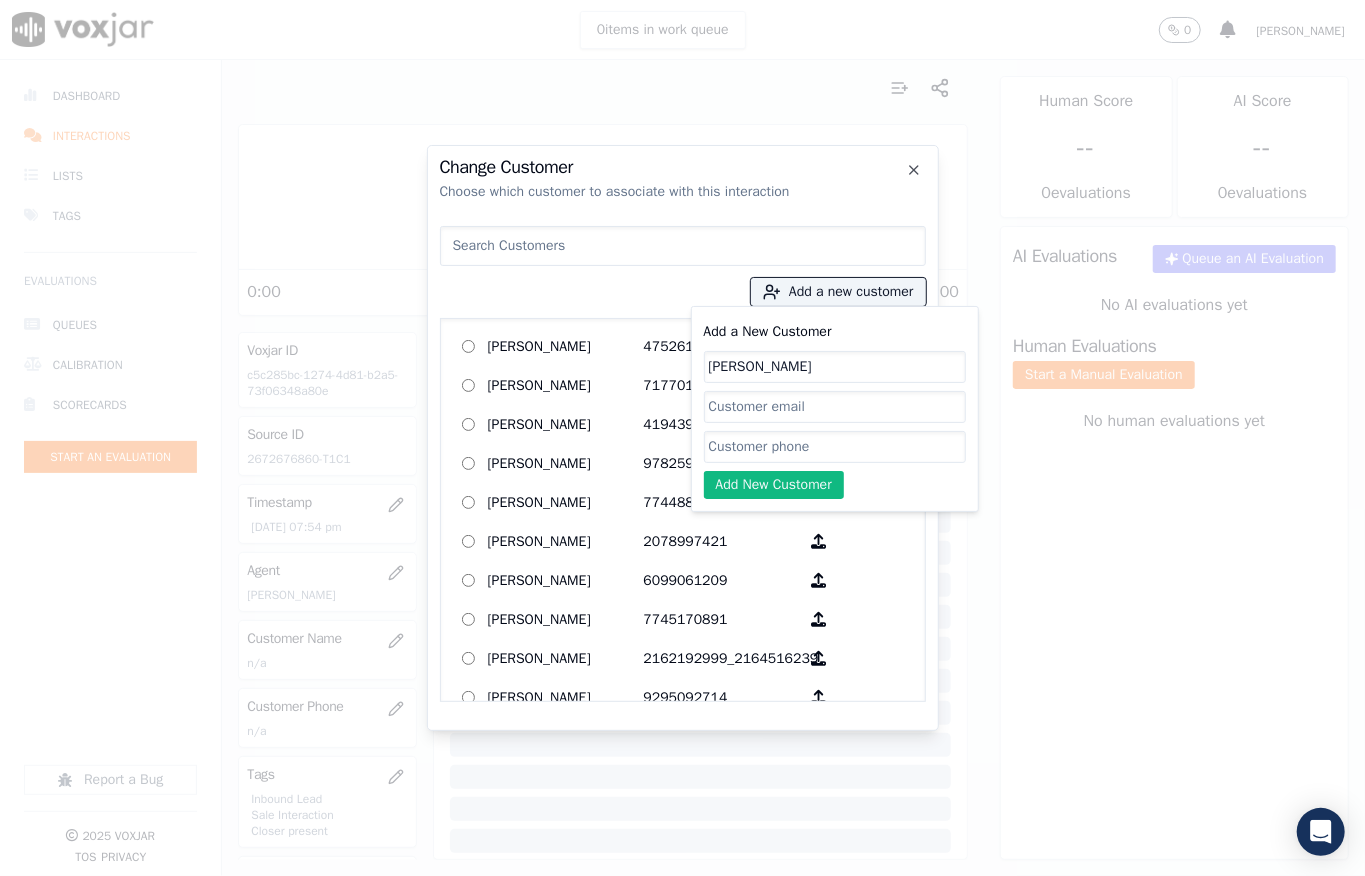 type on "[PERSON_NAME]" 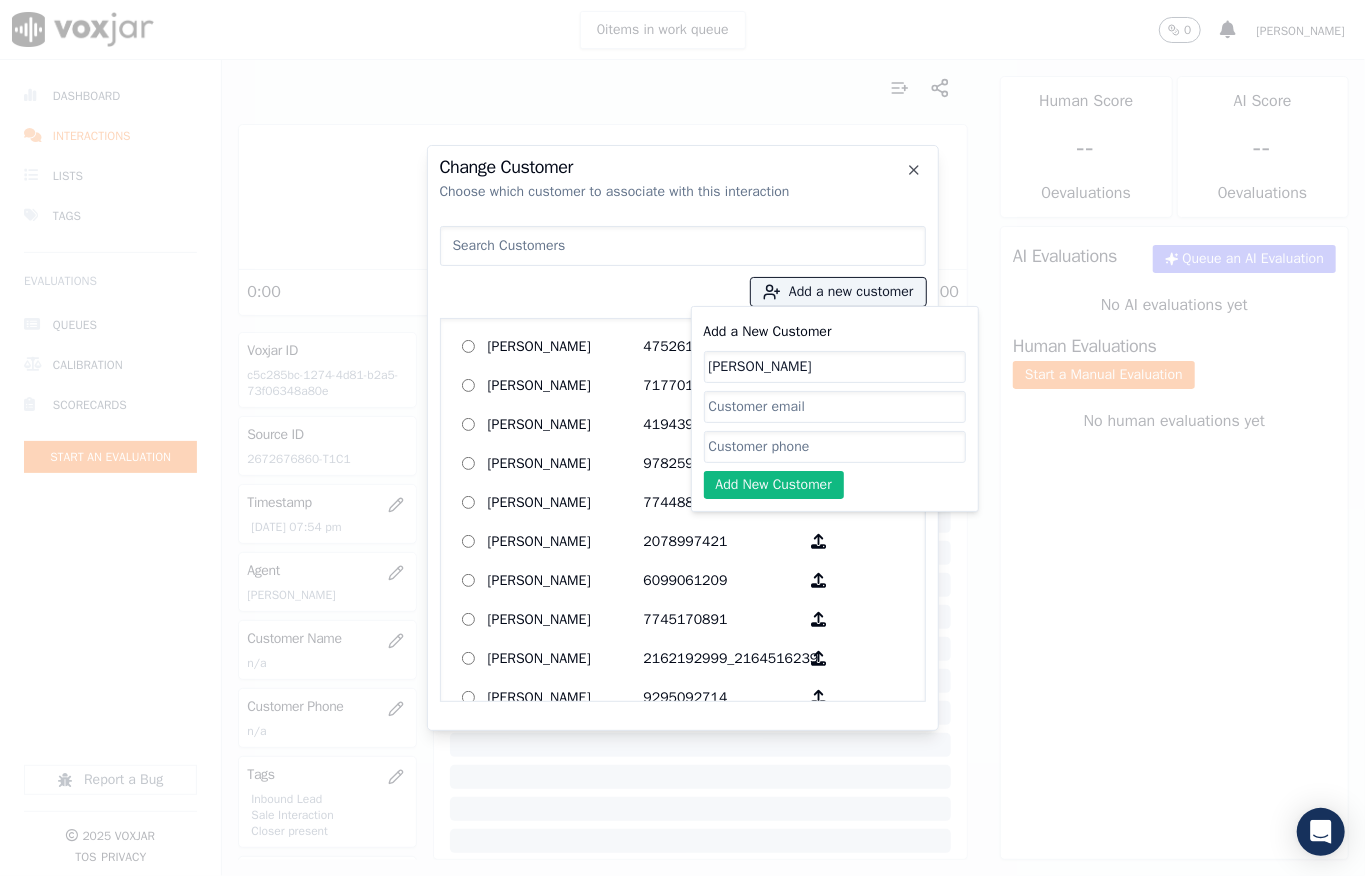 click on "Add a New Customer" 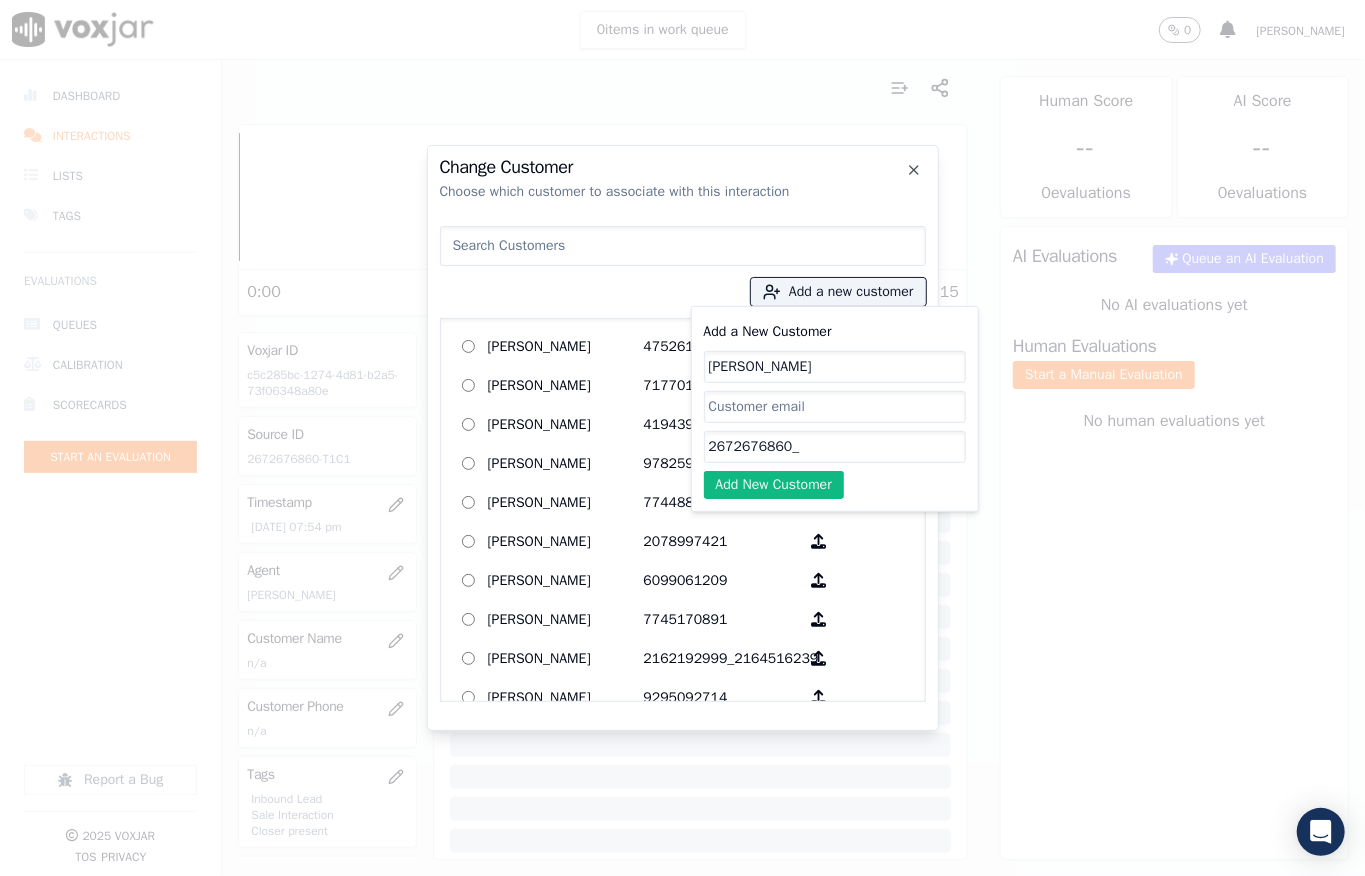 paste on "2679459615" 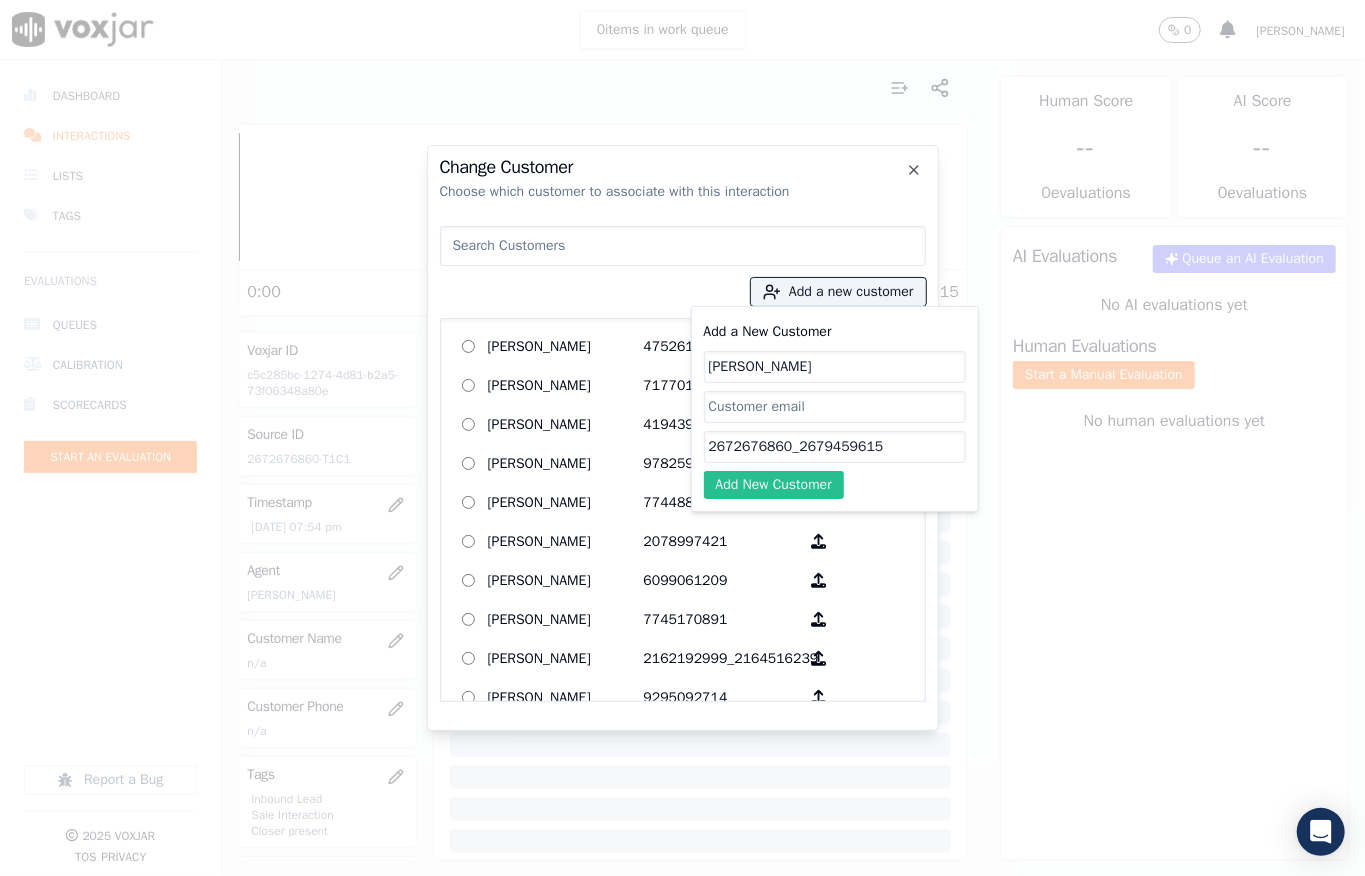 type on "2672676860_2679459615" 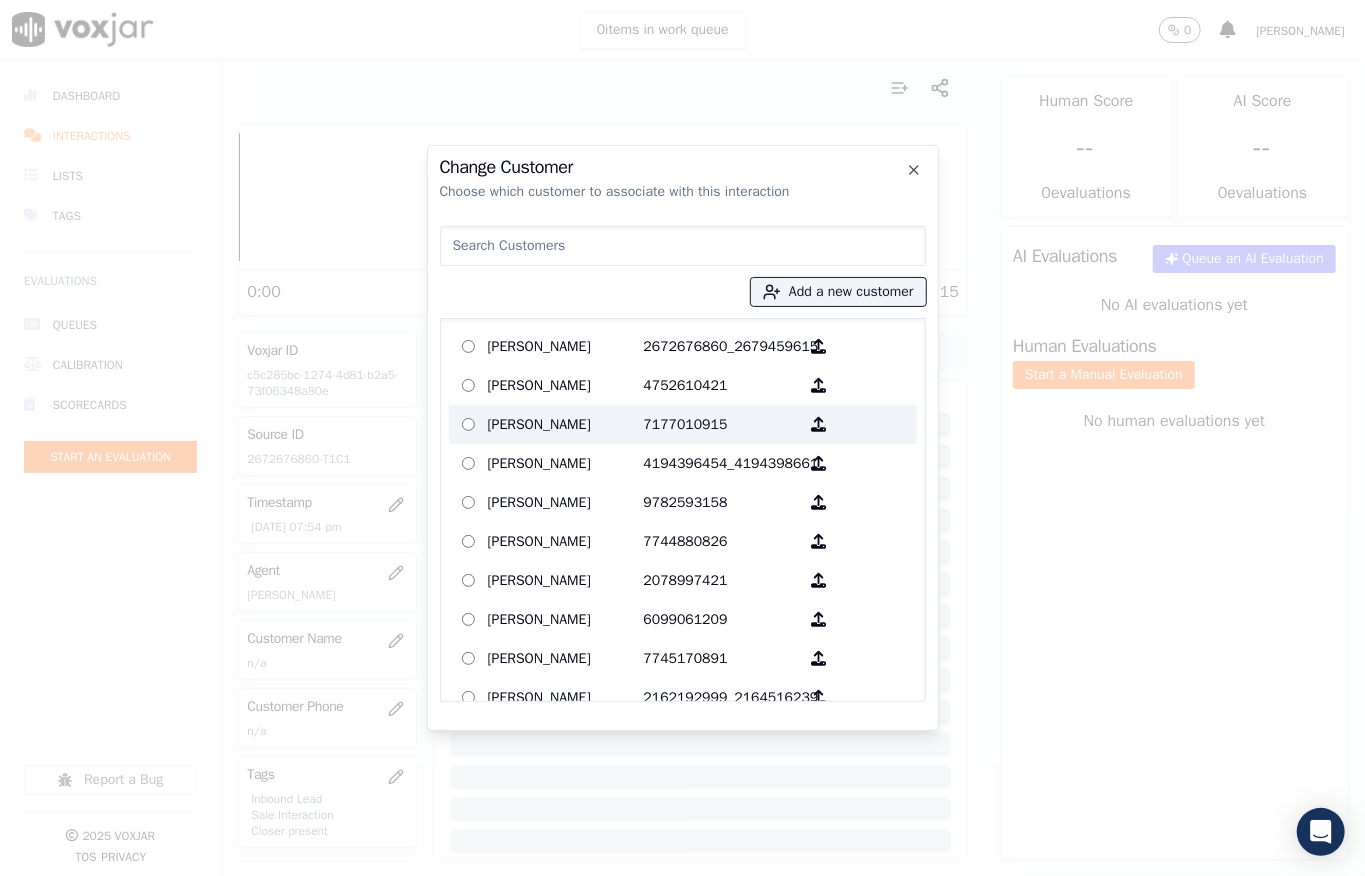 drag, startPoint x: 701, startPoint y: 341, endPoint x: 713, endPoint y: 413, distance: 72.99315 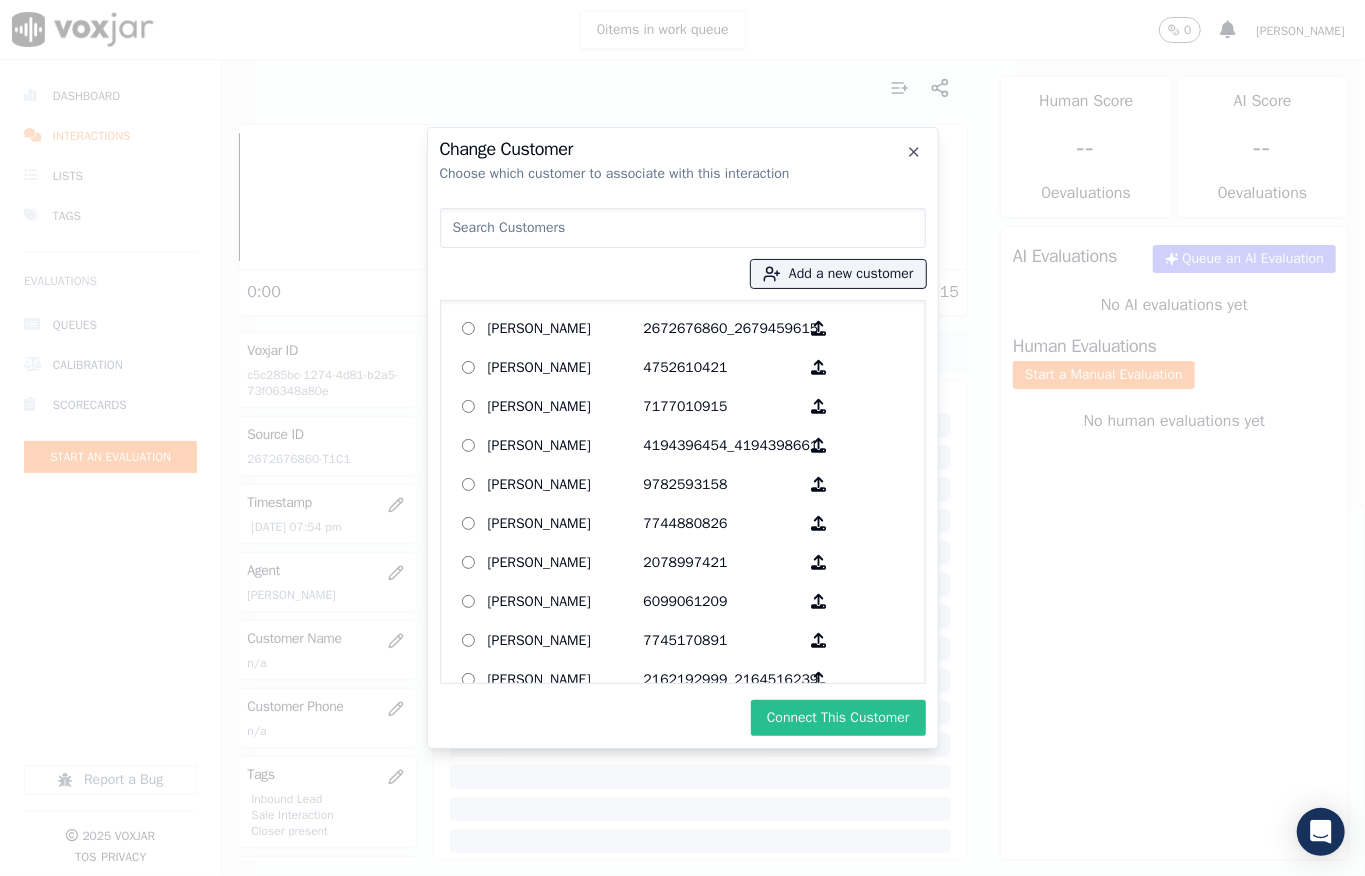 click on "Connect This Customer" at bounding box center (838, 718) 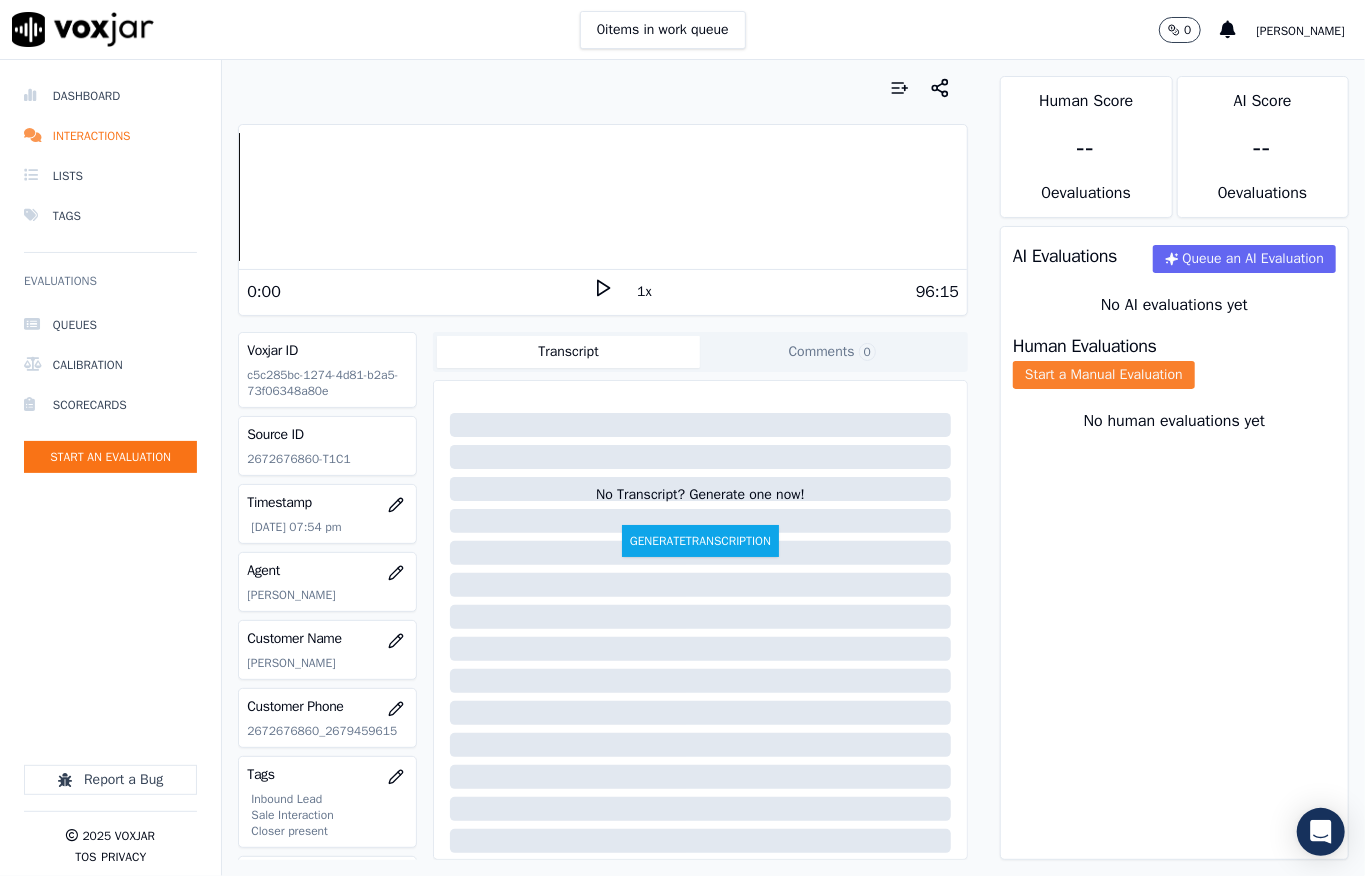click on "Start a Manual Evaluation" 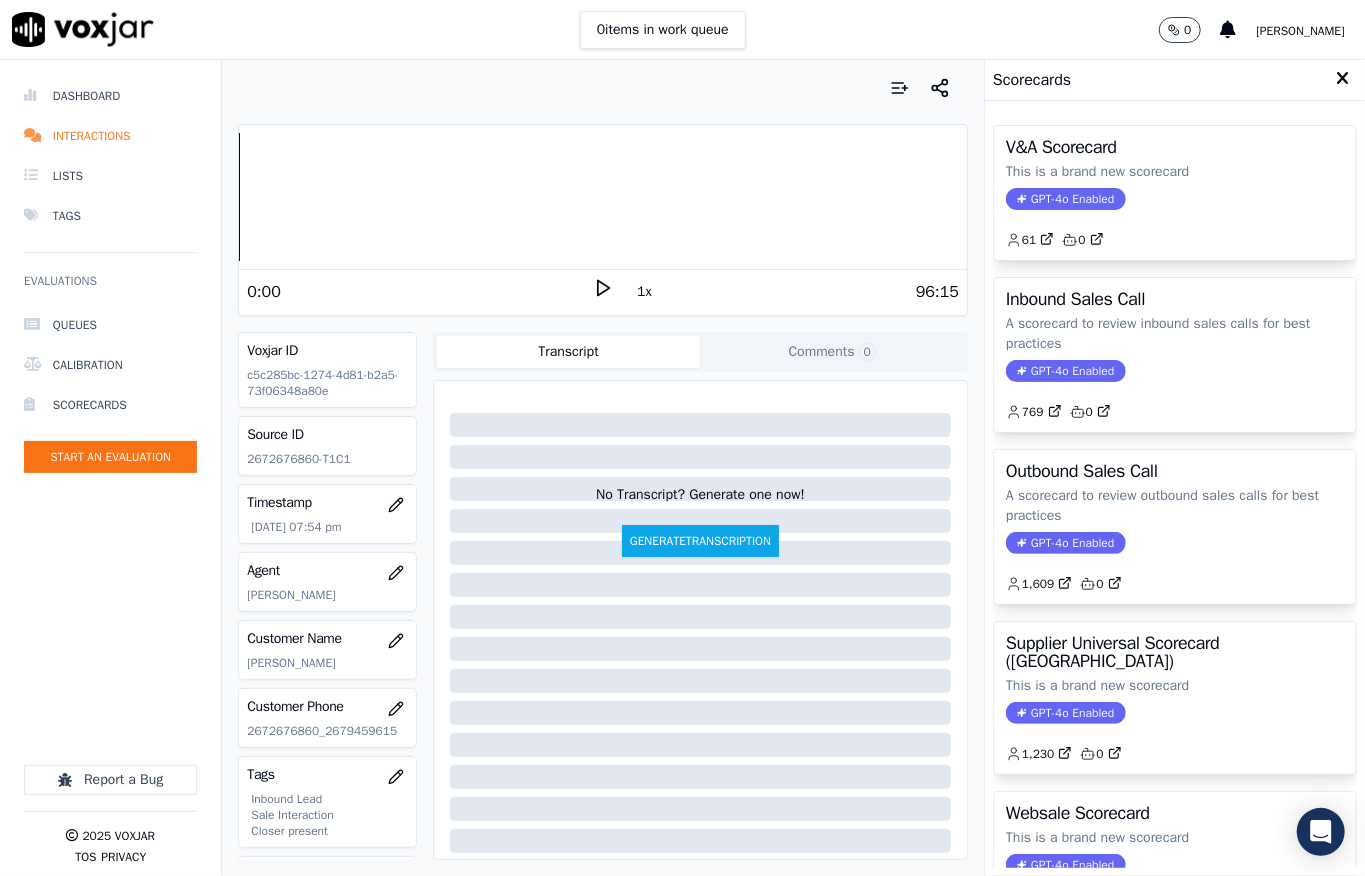 drag, startPoint x: 1036, startPoint y: 370, endPoint x: 1101, endPoint y: 378, distance: 65.490456 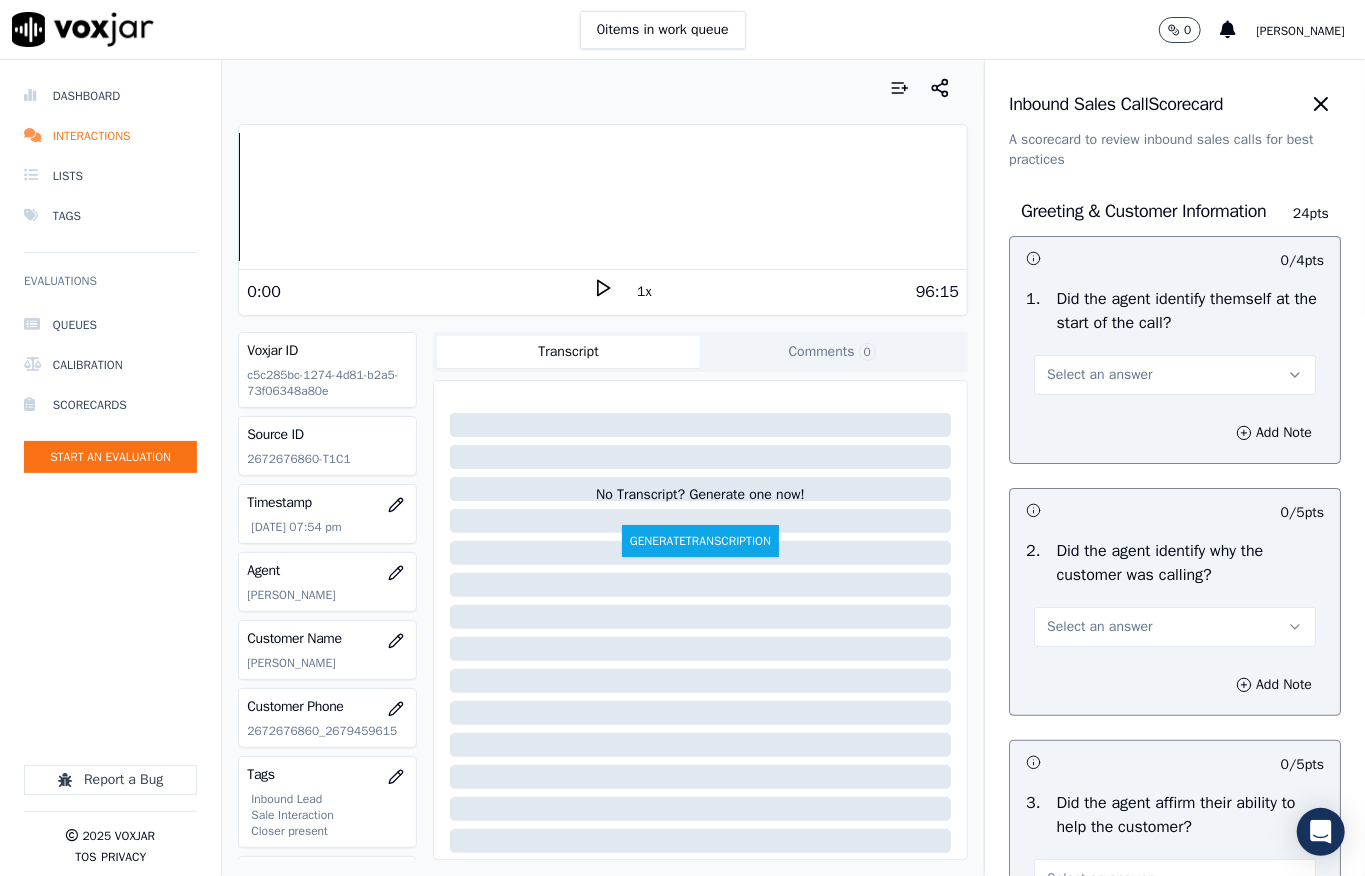 scroll, scrollTop: 6237, scrollLeft: 0, axis: vertical 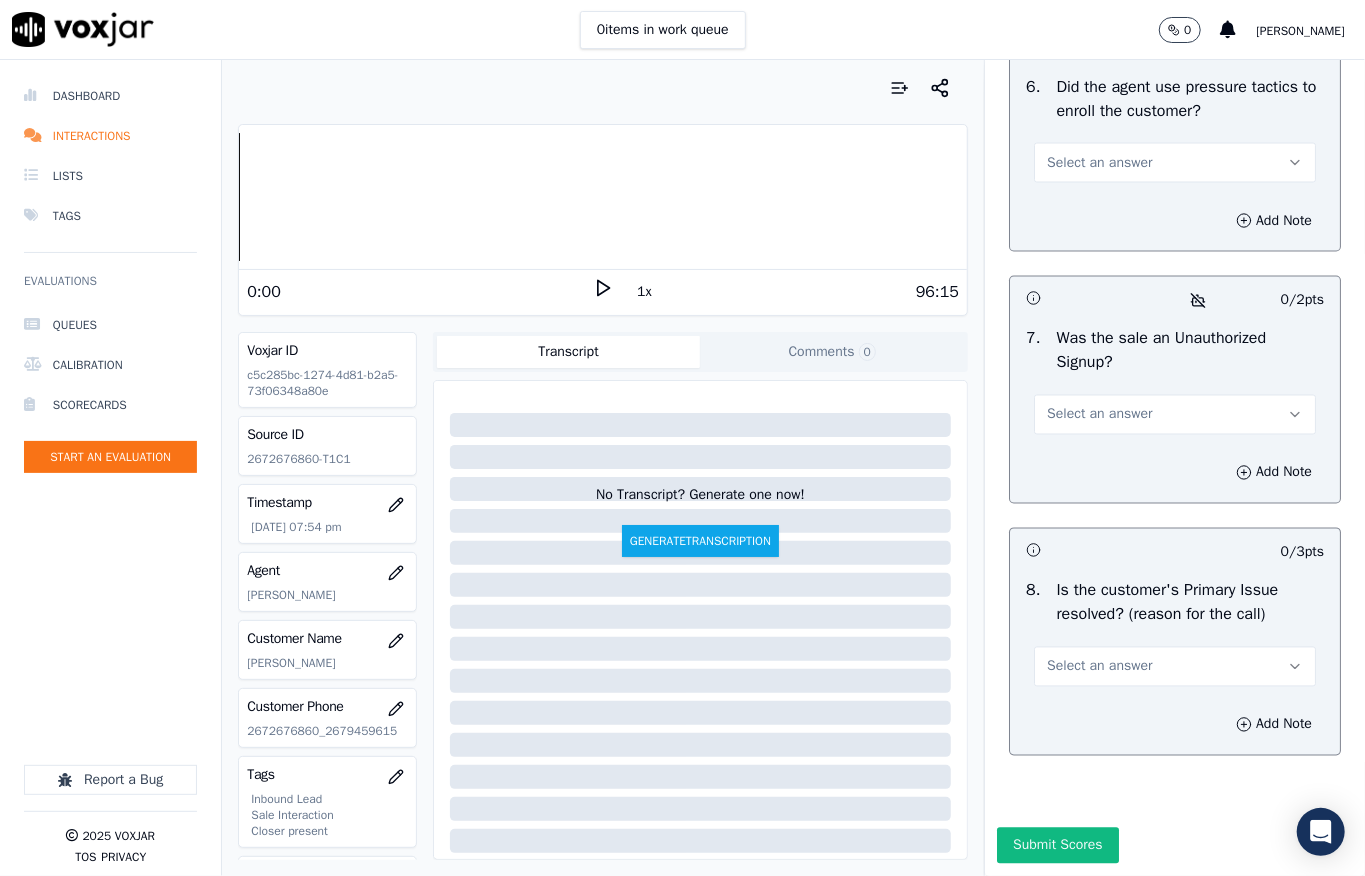 click on "Select an answer" at bounding box center (1099, 667) 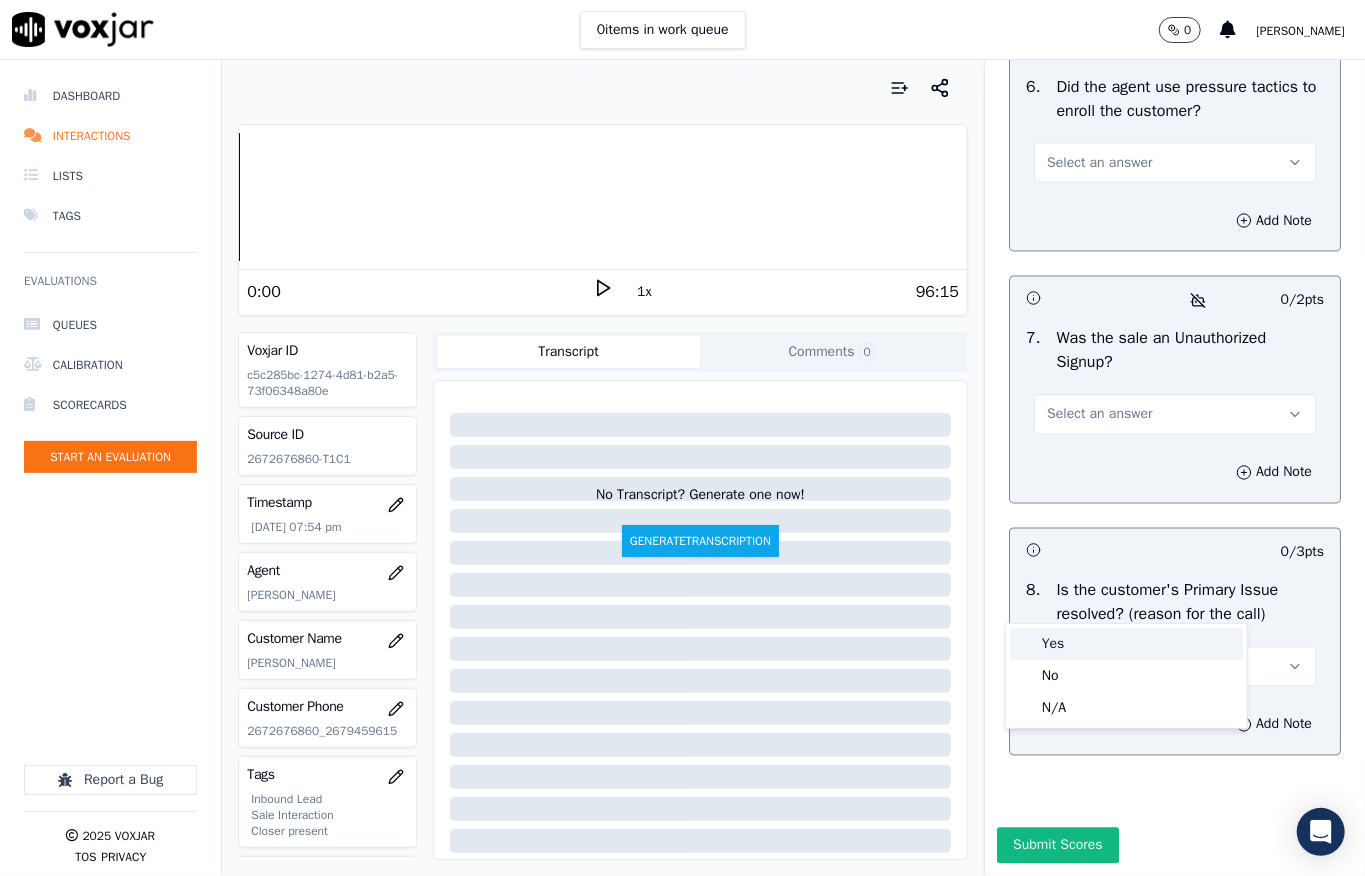 click on "Yes" at bounding box center (1126, 644) 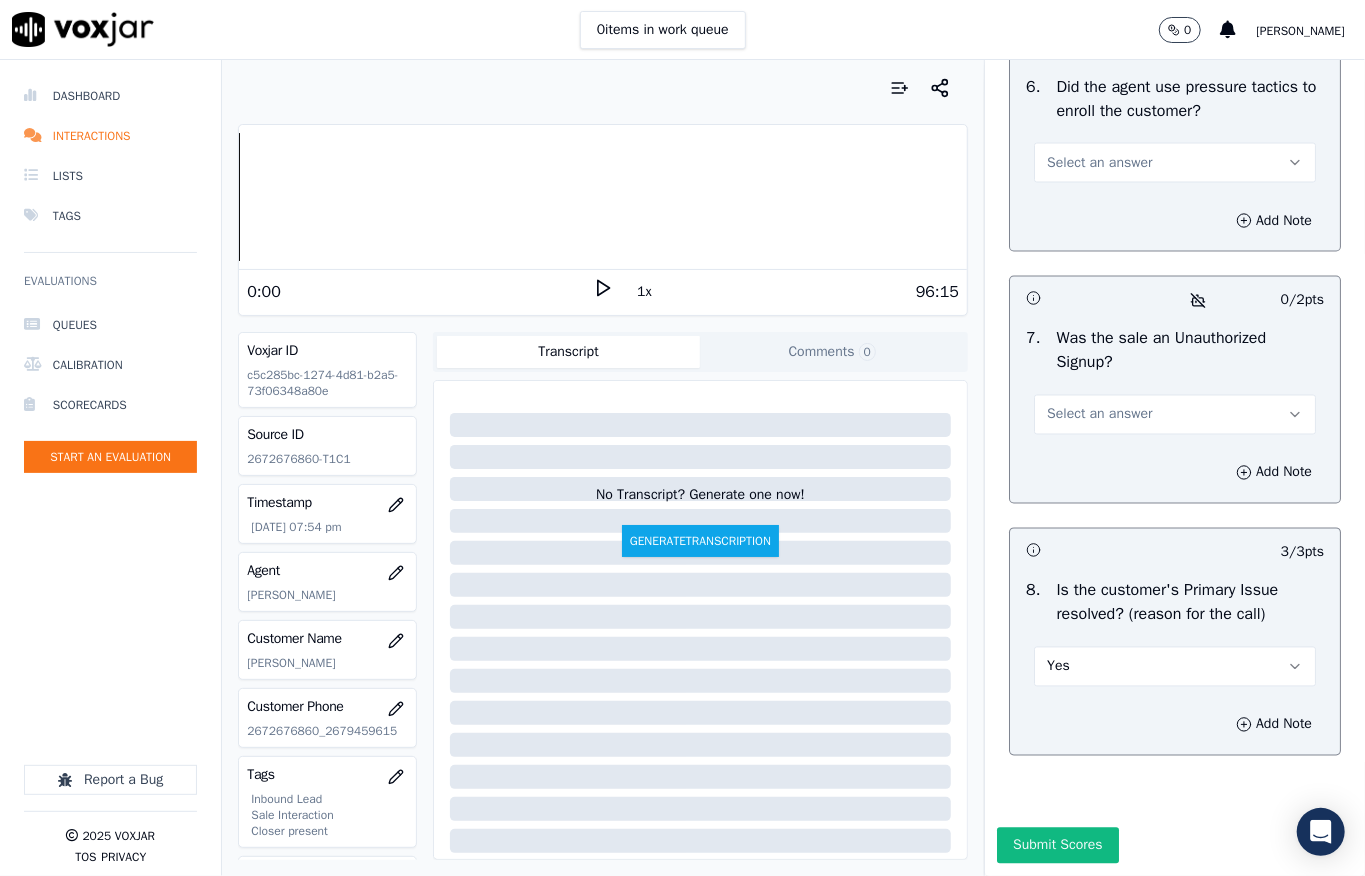 click on "Select an answer" at bounding box center (1099, 415) 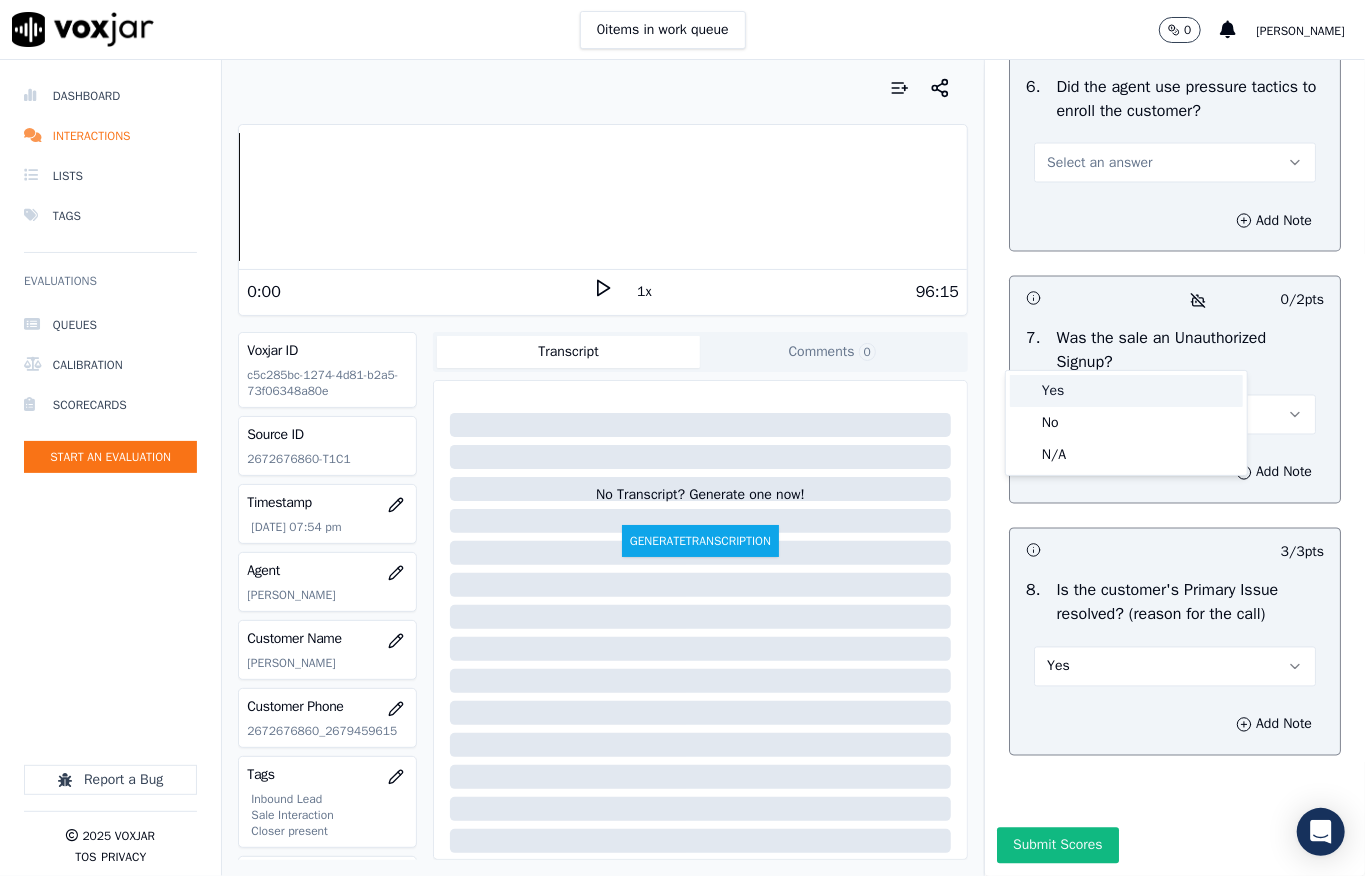 click on "Yes" at bounding box center (1126, 391) 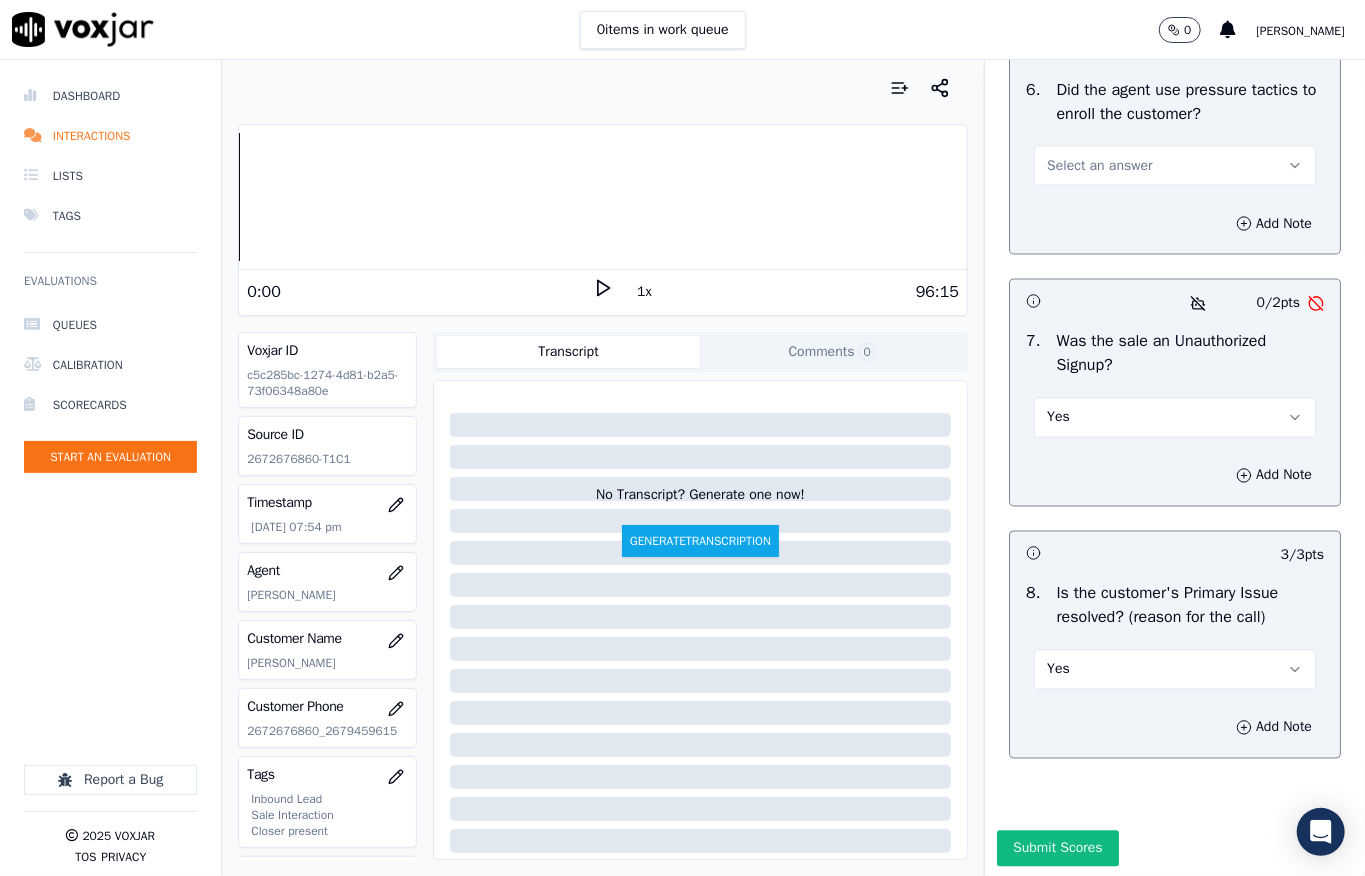 scroll, scrollTop: 5837, scrollLeft: 0, axis: vertical 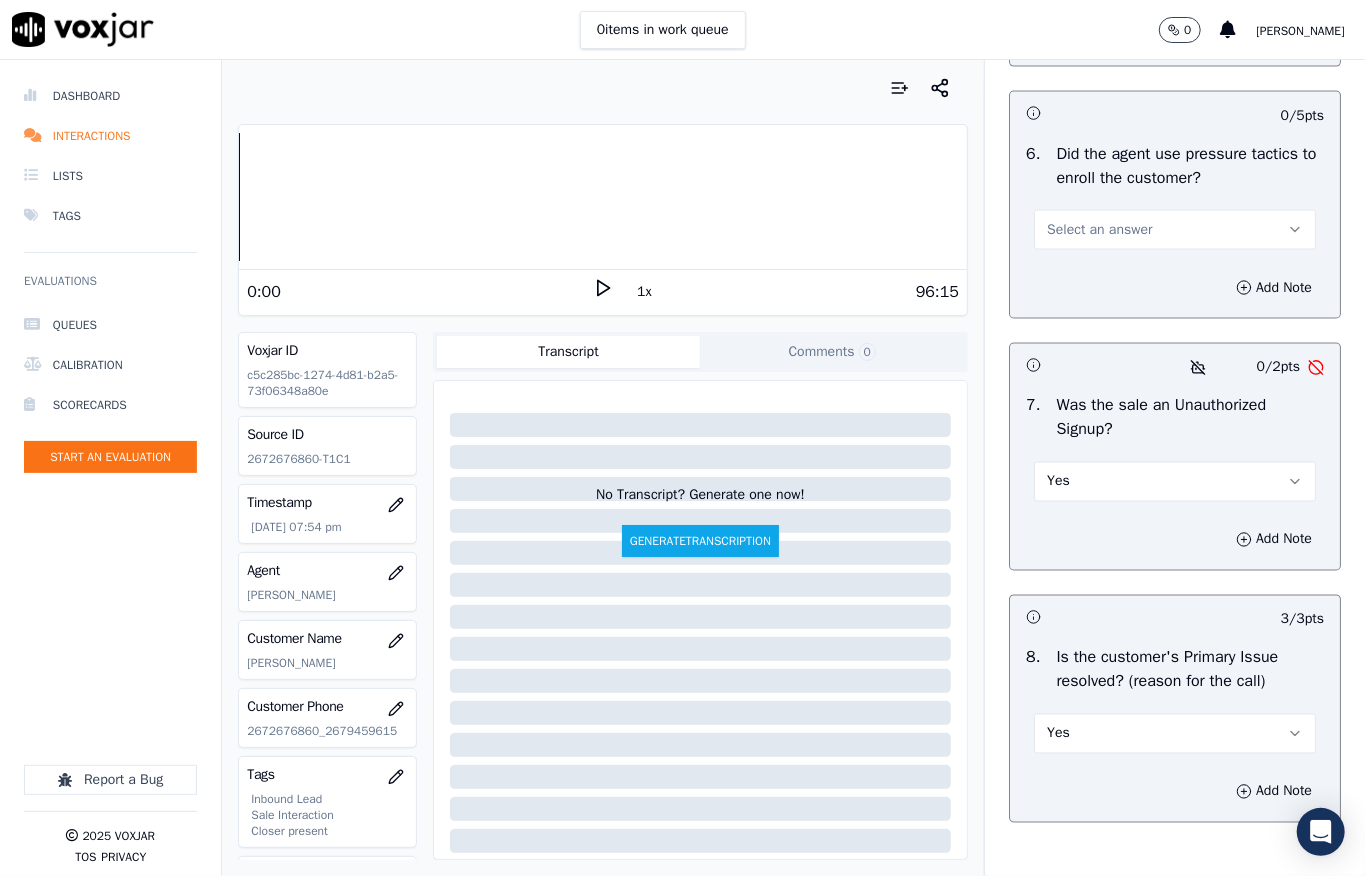 click on "Select an answer" at bounding box center [1099, 230] 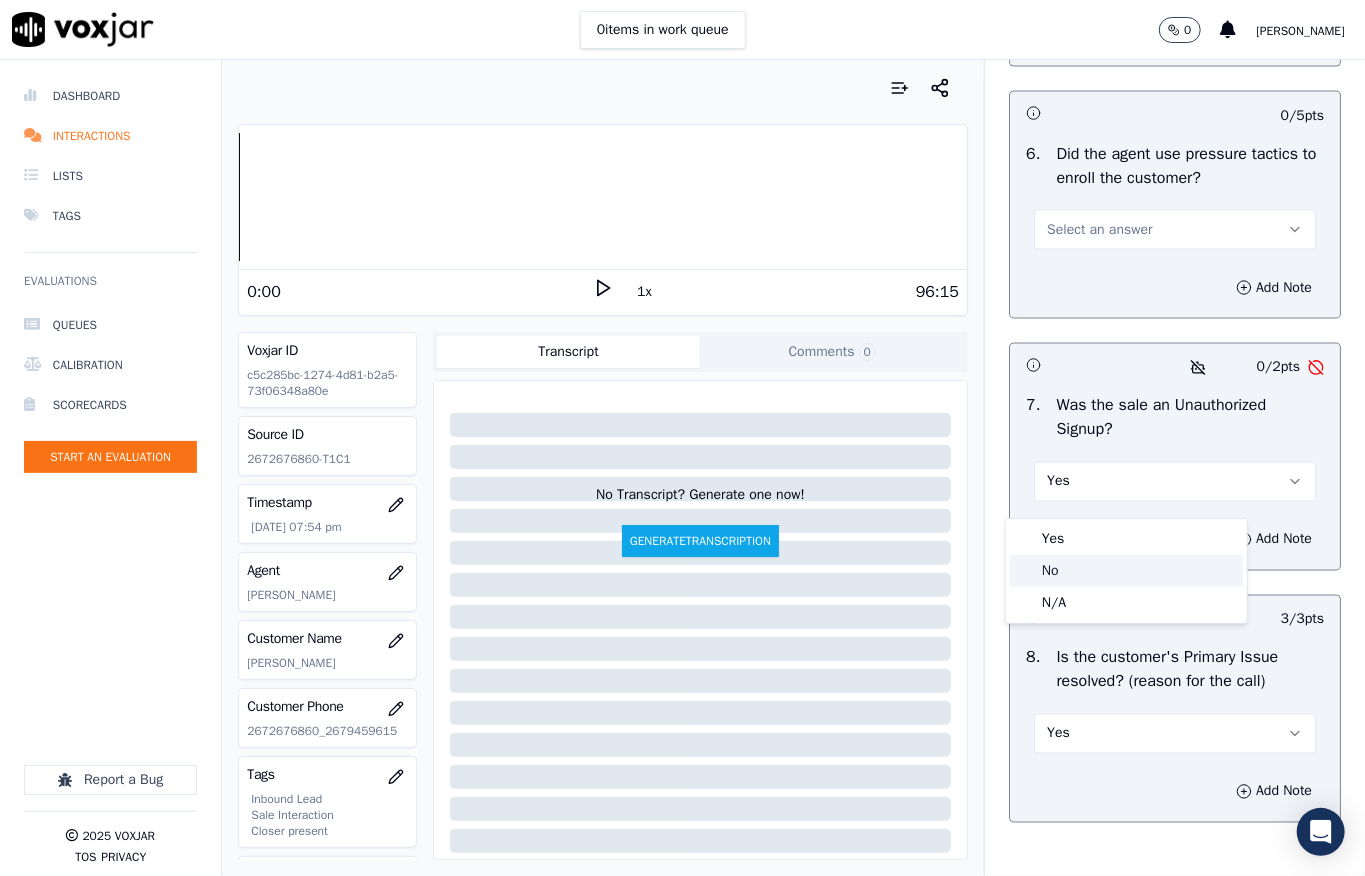 click on "No" 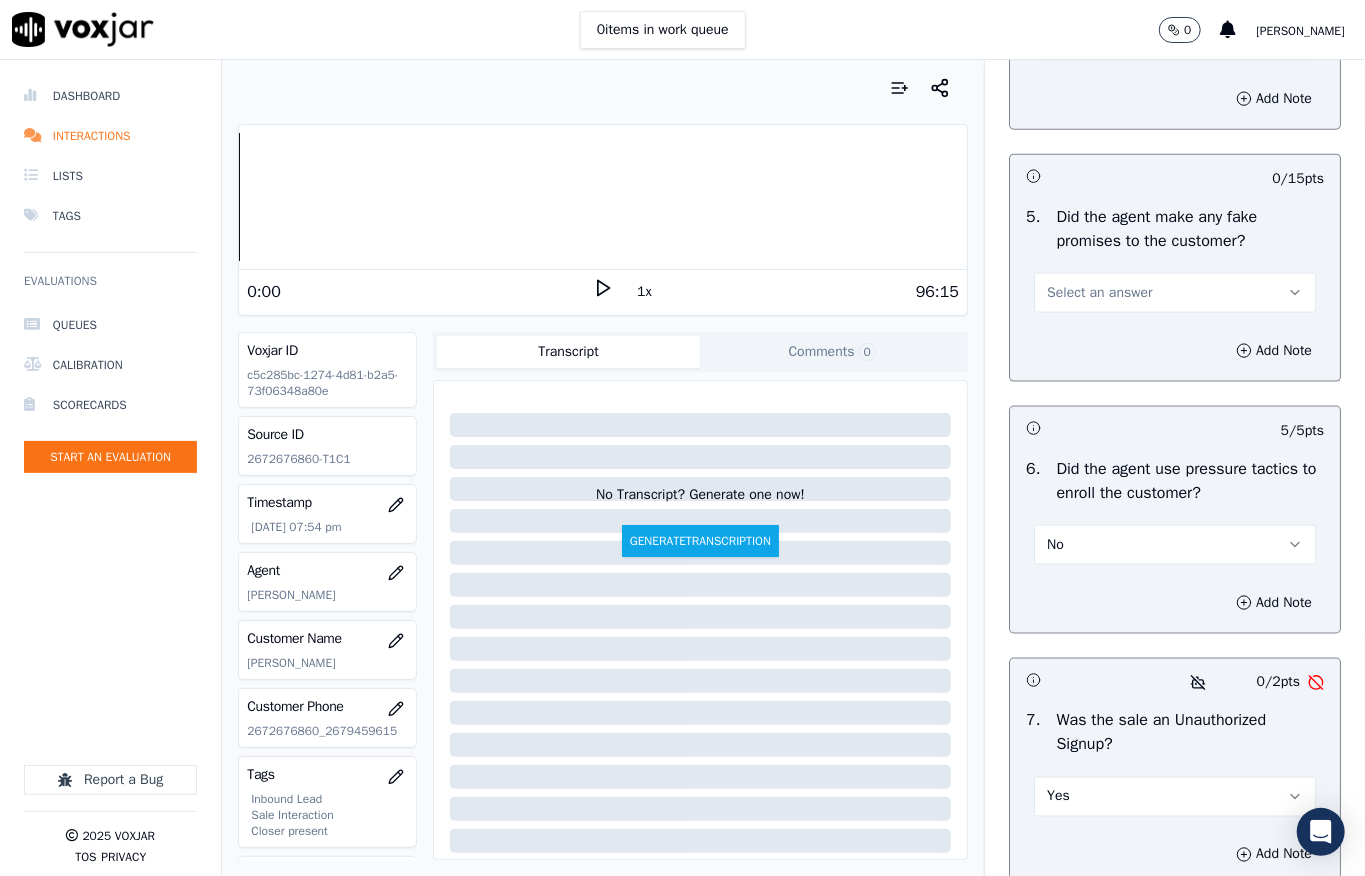 scroll, scrollTop: 5437, scrollLeft: 0, axis: vertical 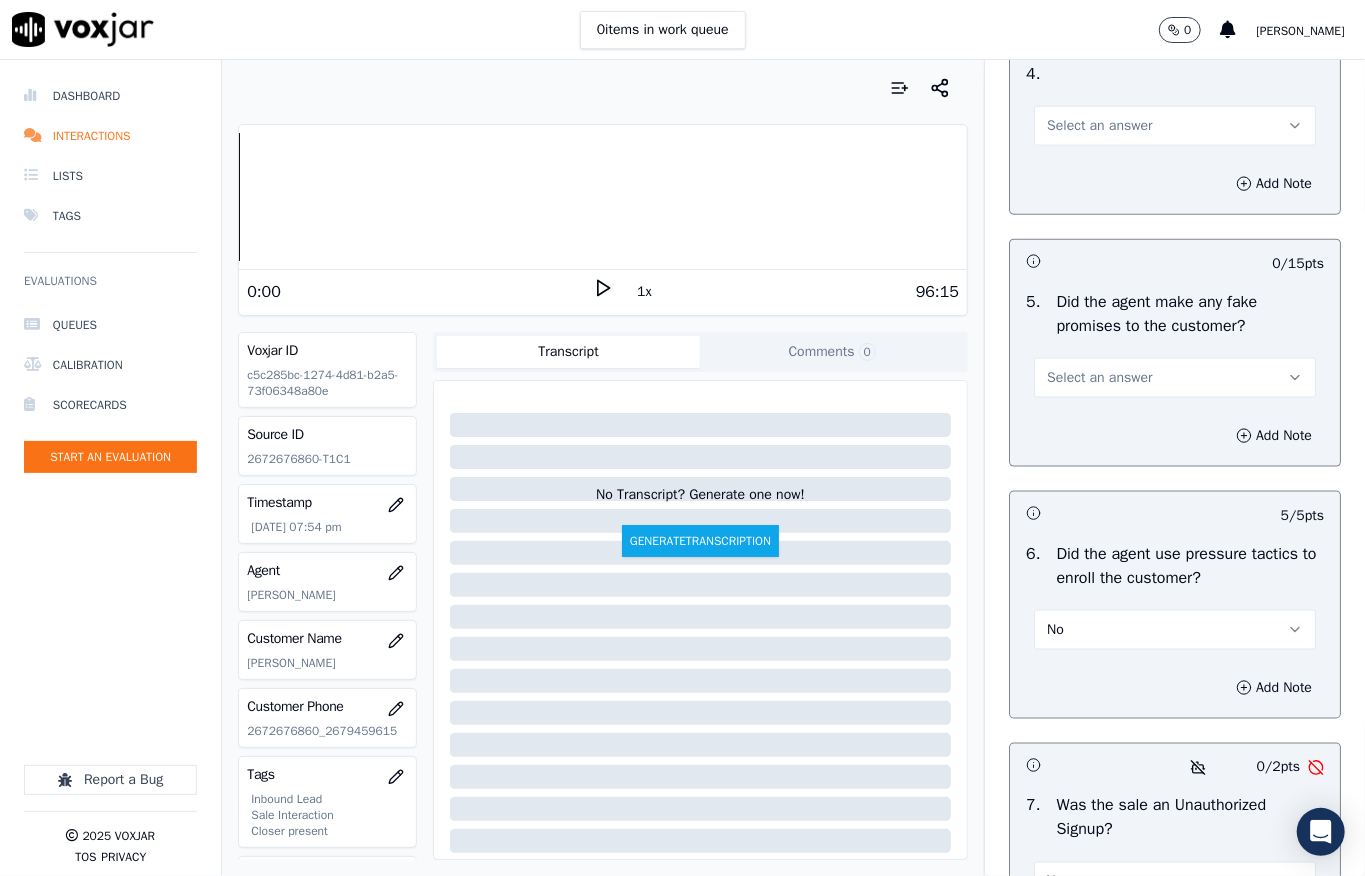 click on "Select an answer" at bounding box center [1175, 126] 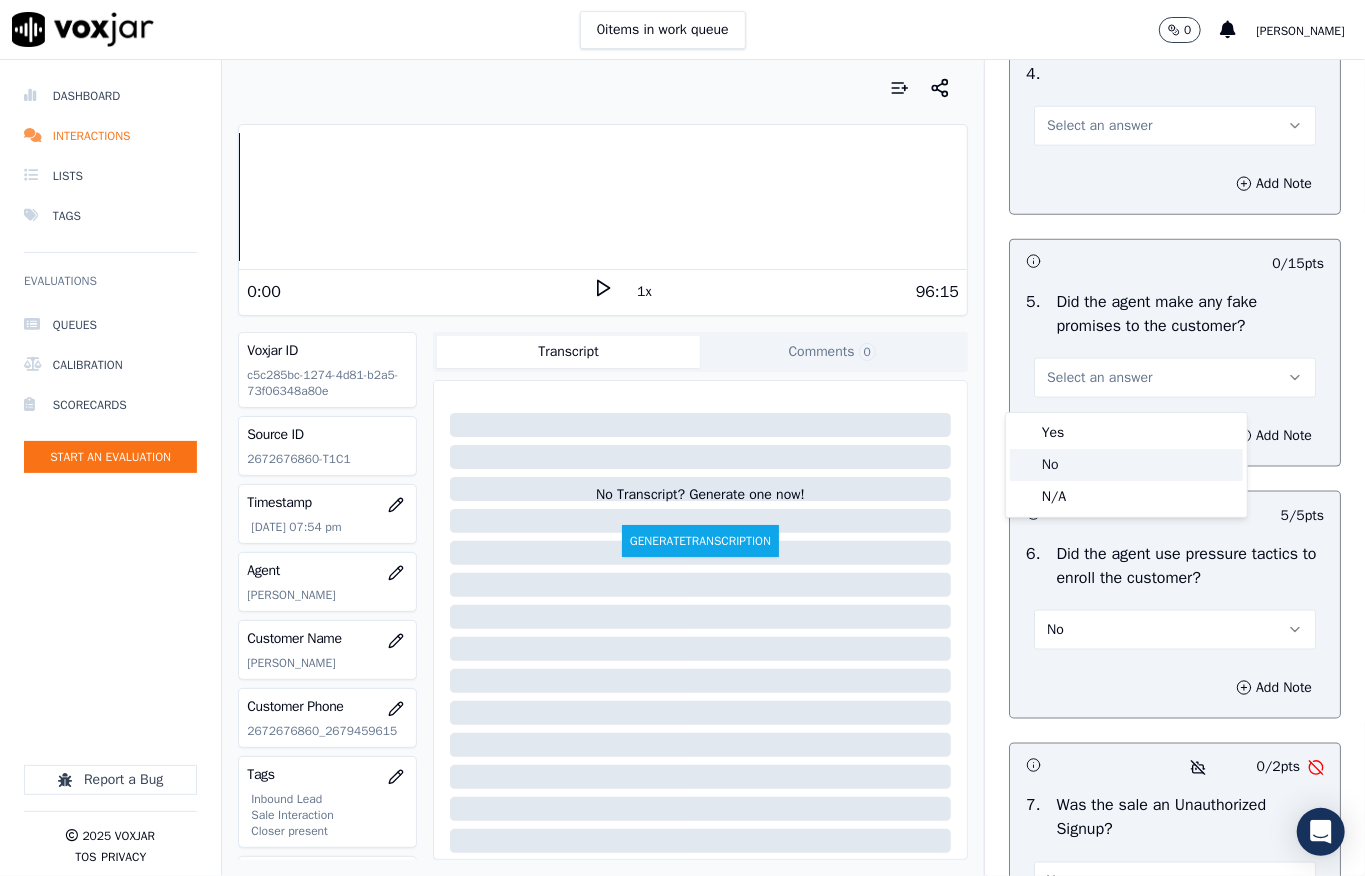 click on "No" 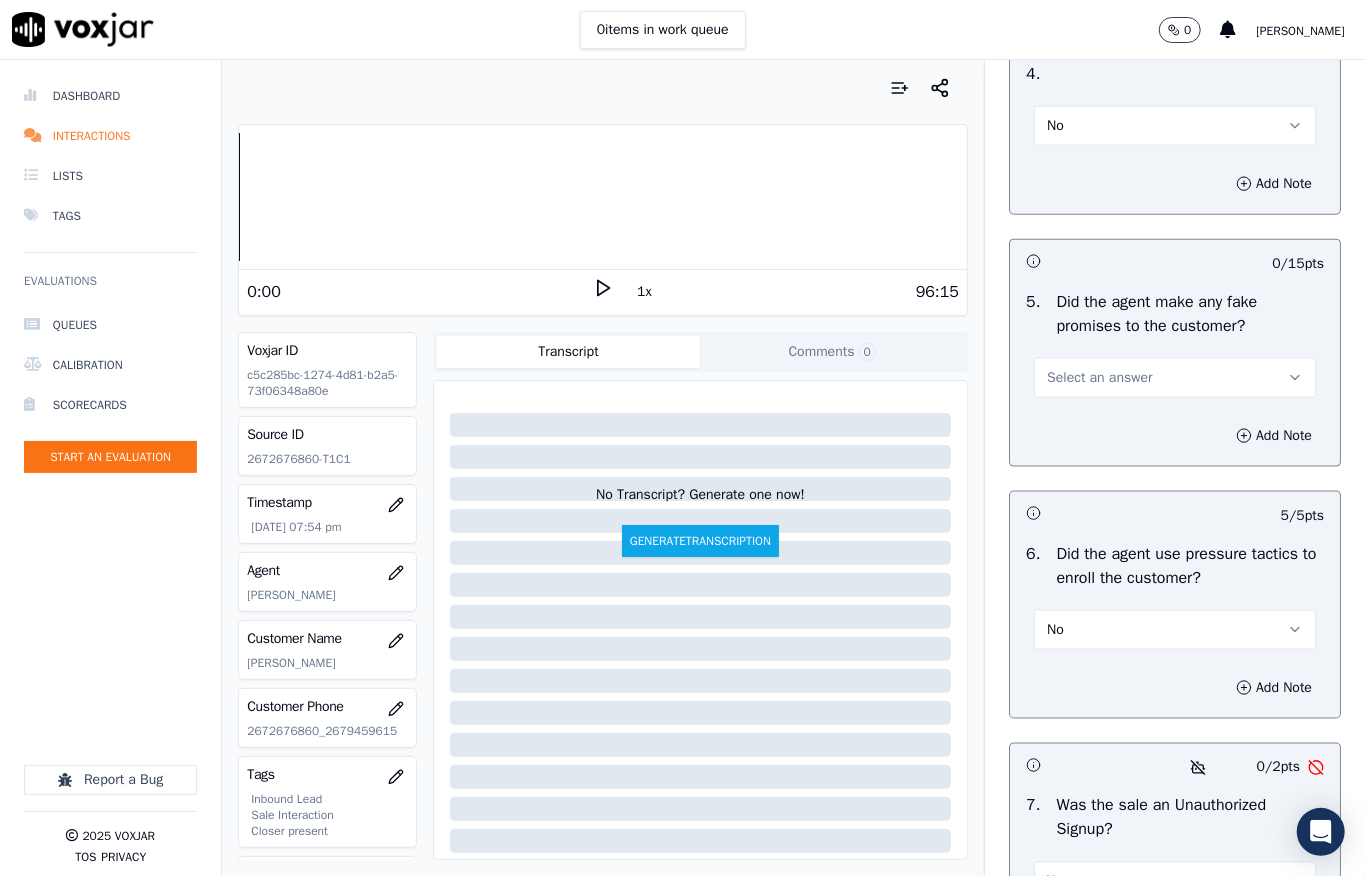 click on "No" at bounding box center [1175, 126] 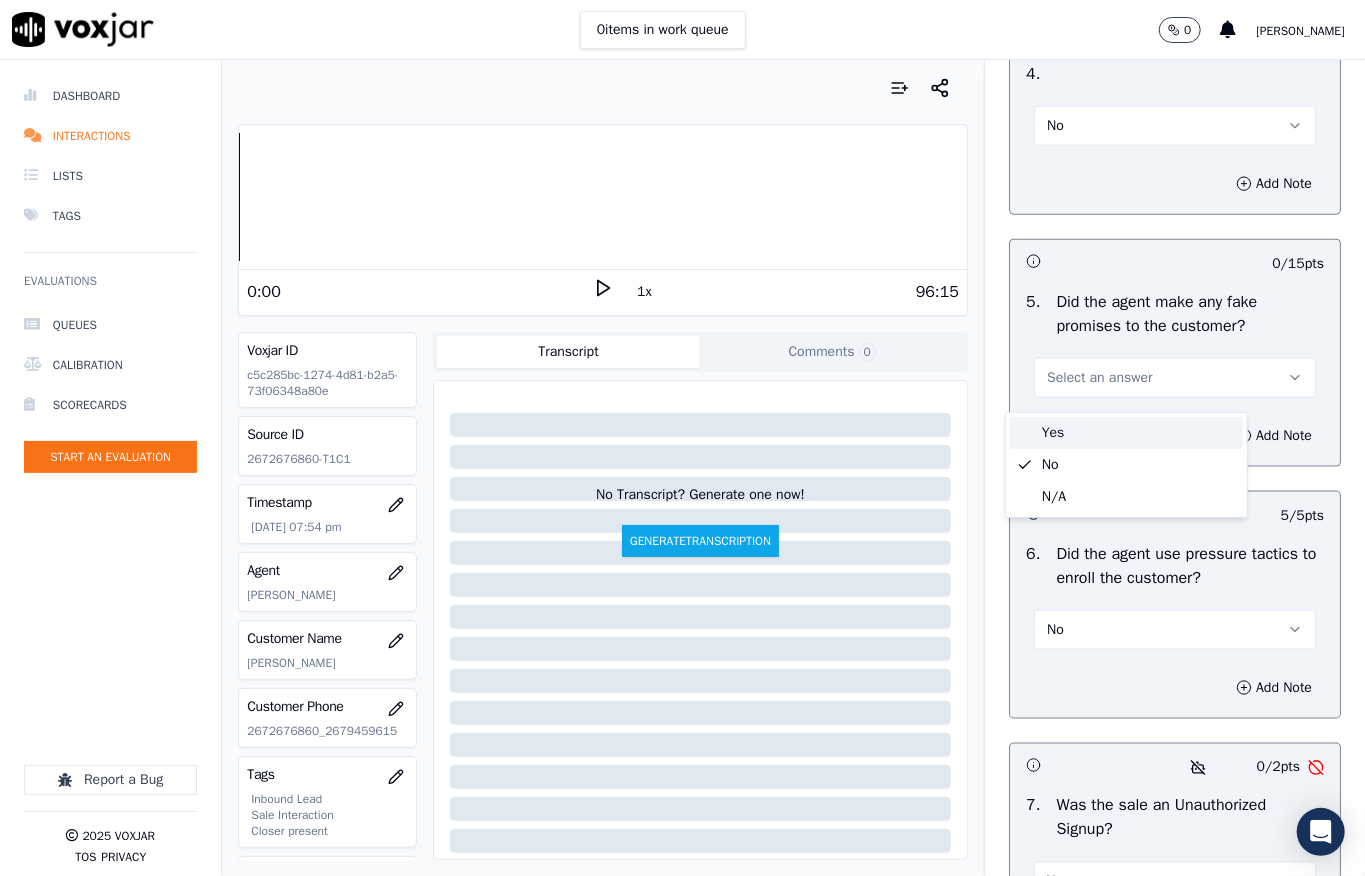 click on "Yes" at bounding box center [1126, 433] 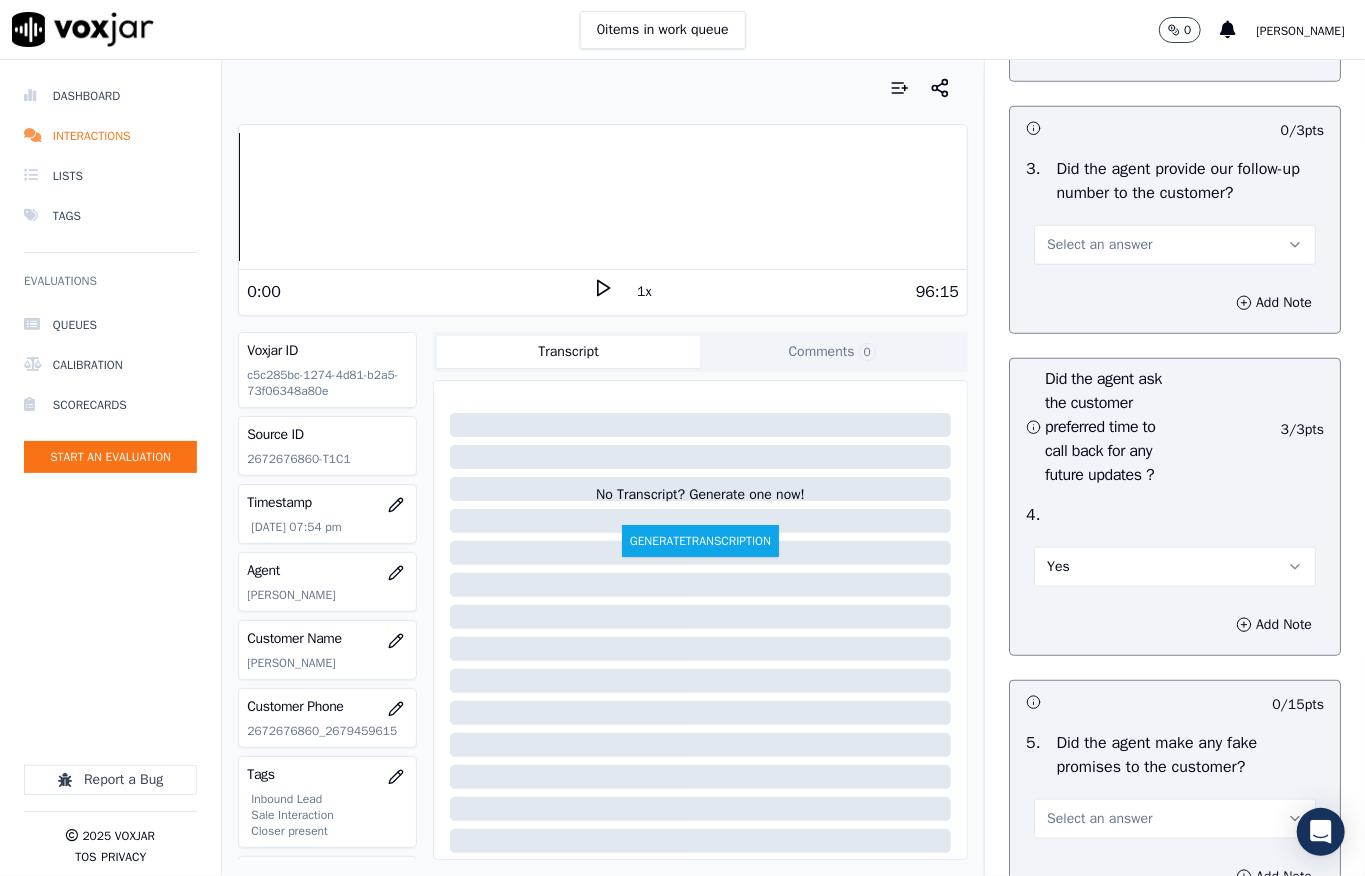 scroll, scrollTop: 4904, scrollLeft: 0, axis: vertical 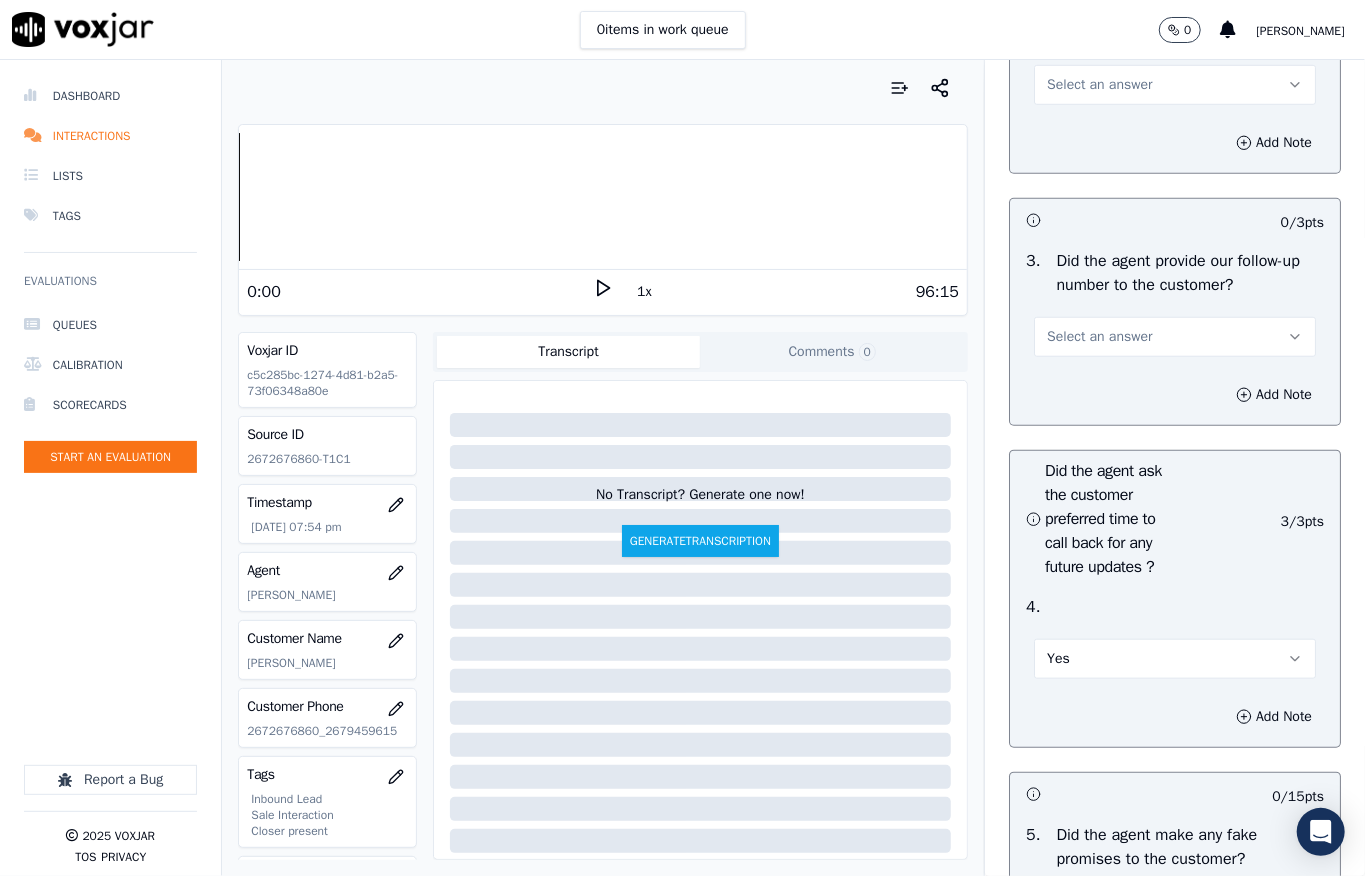 click on "Select an answer" at bounding box center (1099, 337) 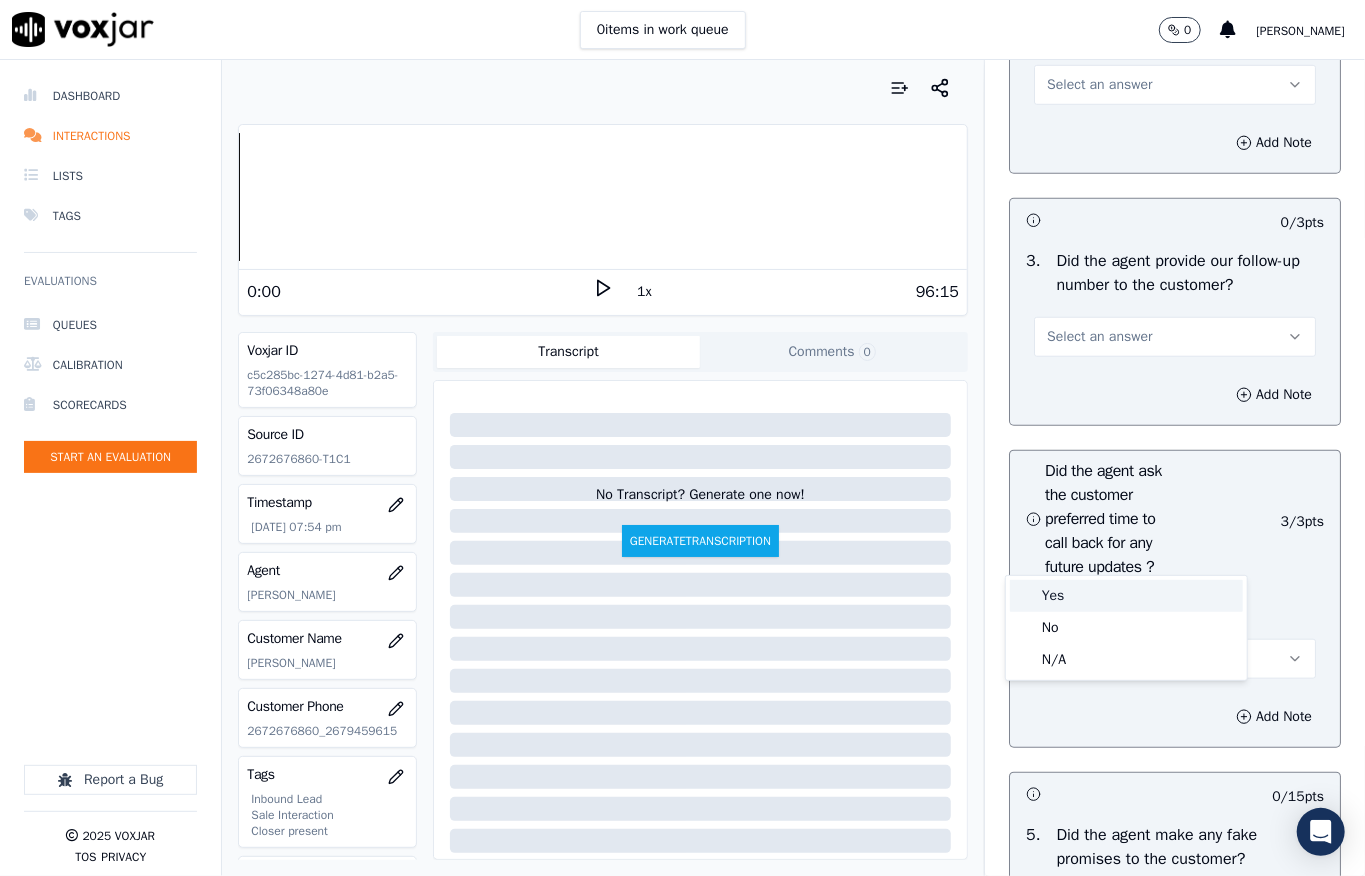 click on "Yes" at bounding box center [1126, 596] 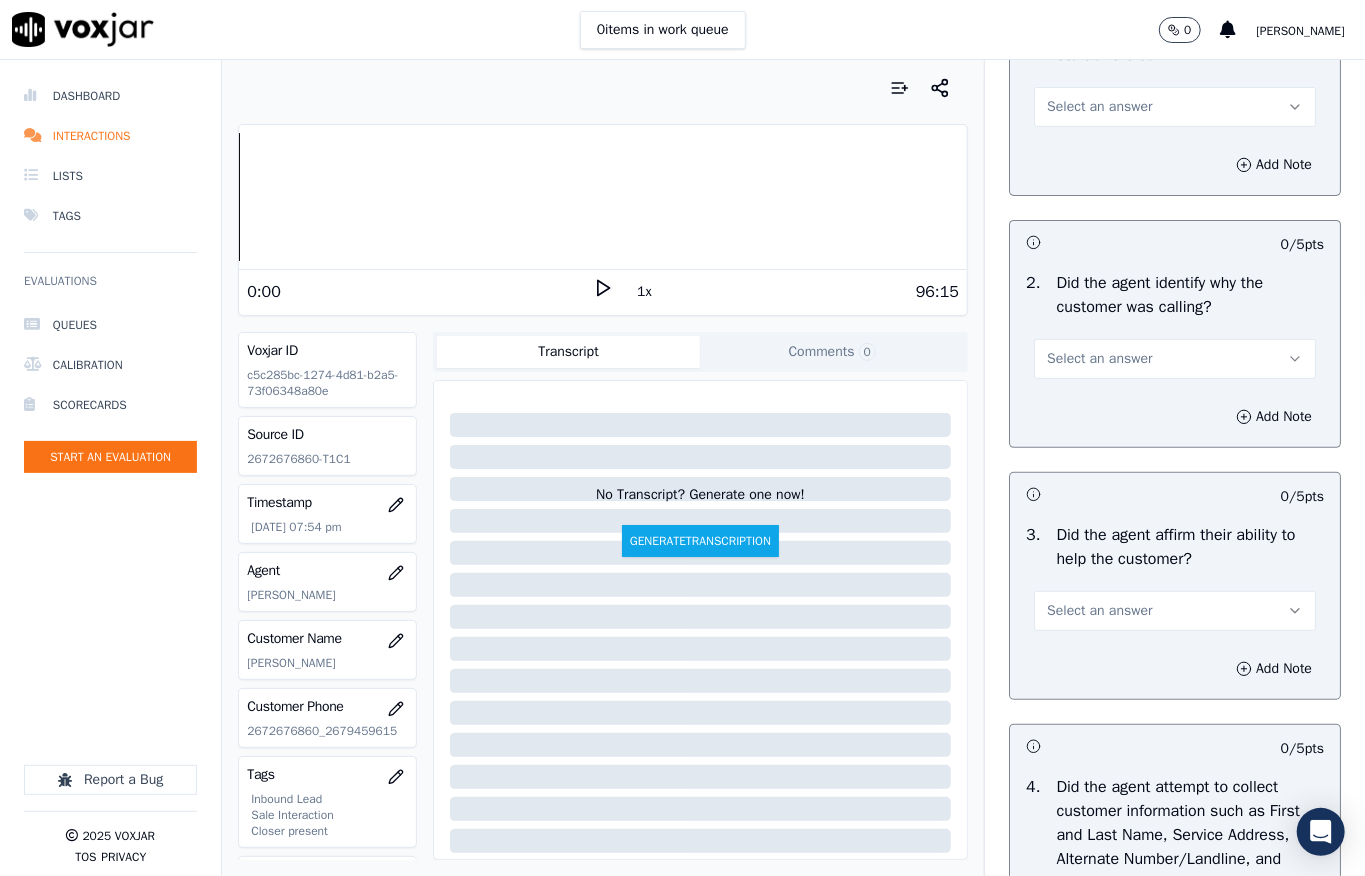 scroll, scrollTop: 0, scrollLeft: 0, axis: both 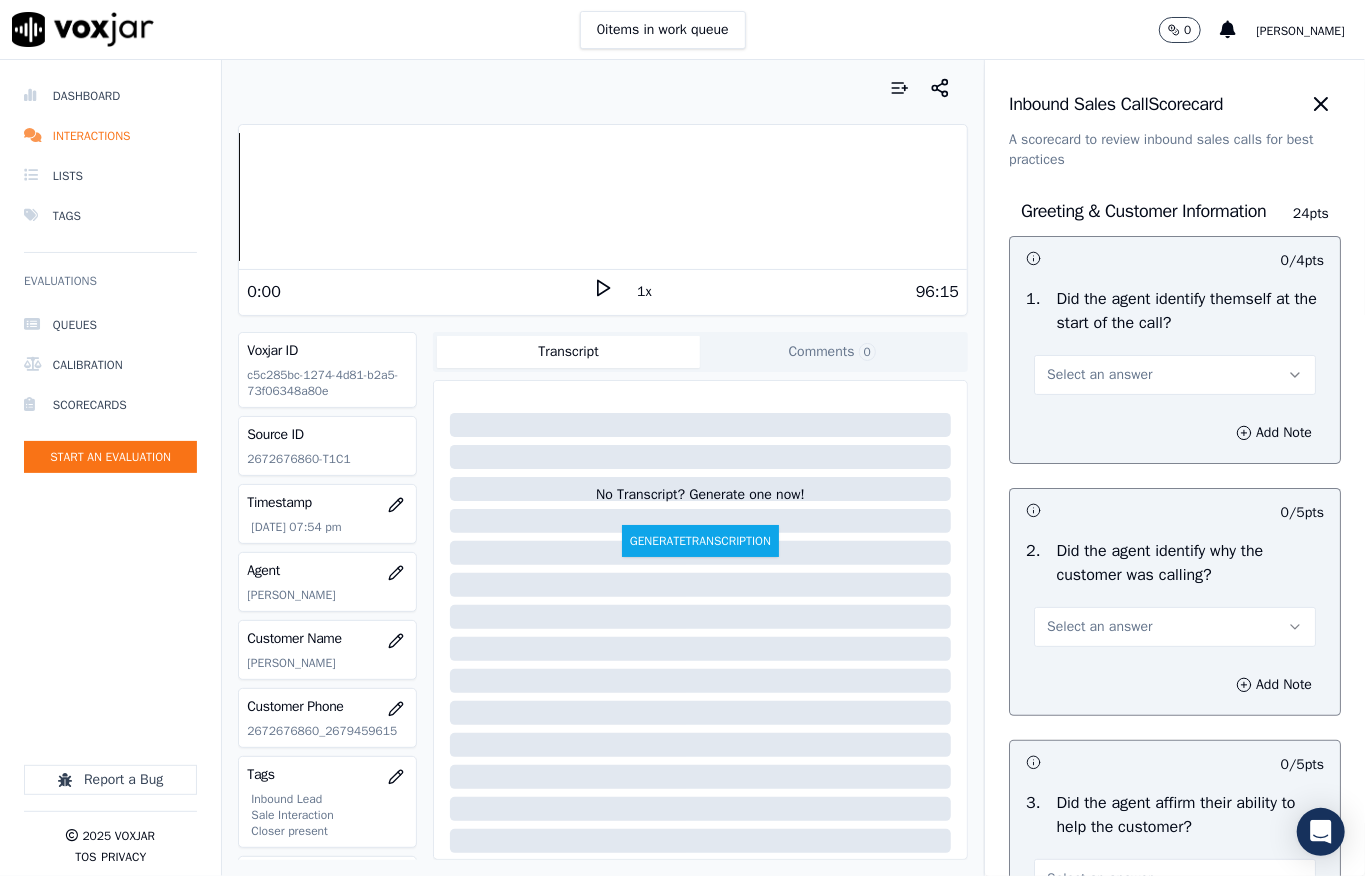 click on "Select an answer" at bounding box center (1099, 375) 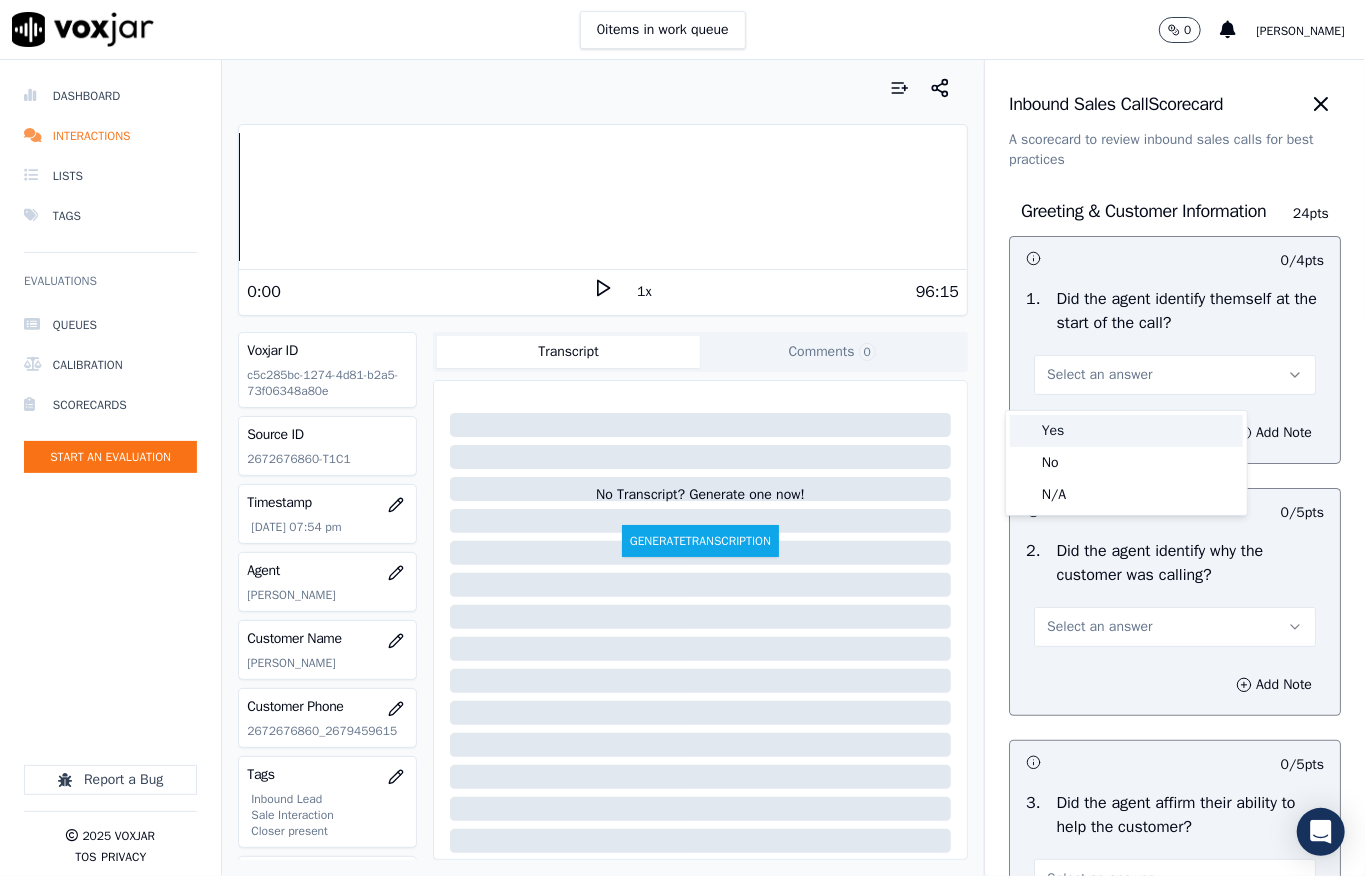 click on "Yes" at bounding box center (1126, 431) 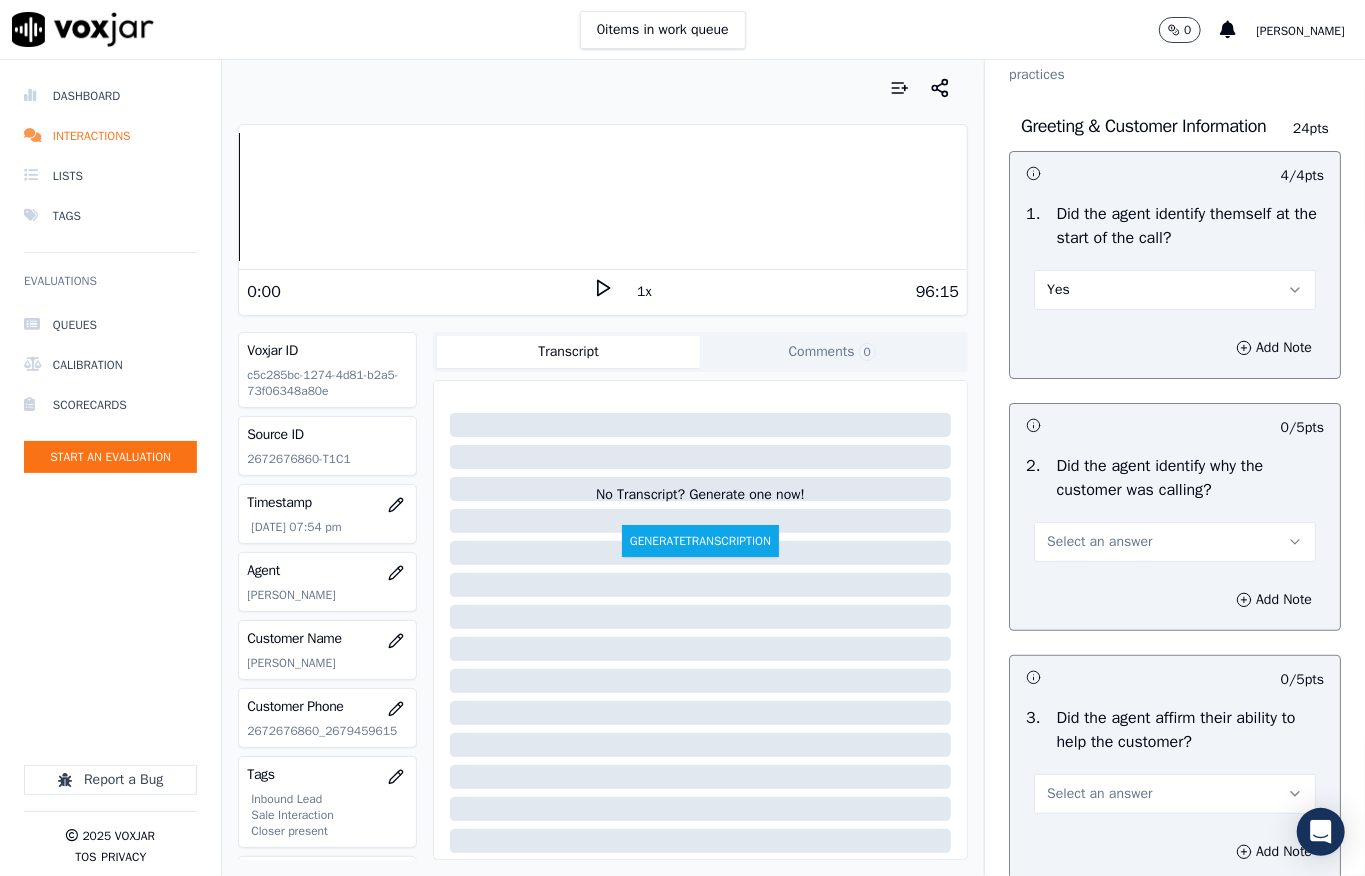 scroll, scrollTop: 133, scrollLeft: 0, axis: vertical 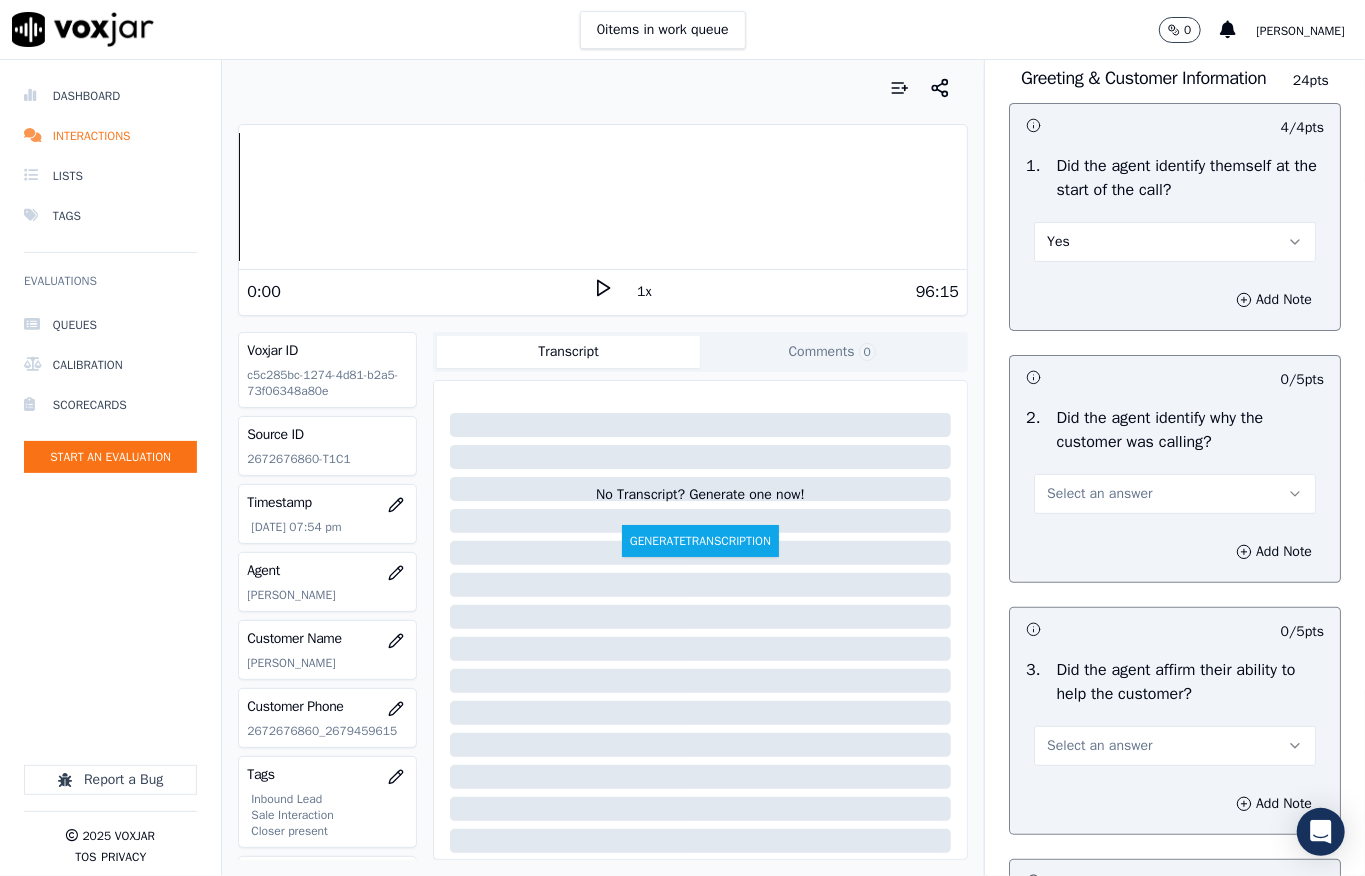drag, startPoint x: 1049, startPoint y: 505, endPoint x: 1048, endPoint y: 522, distance: 17.029387 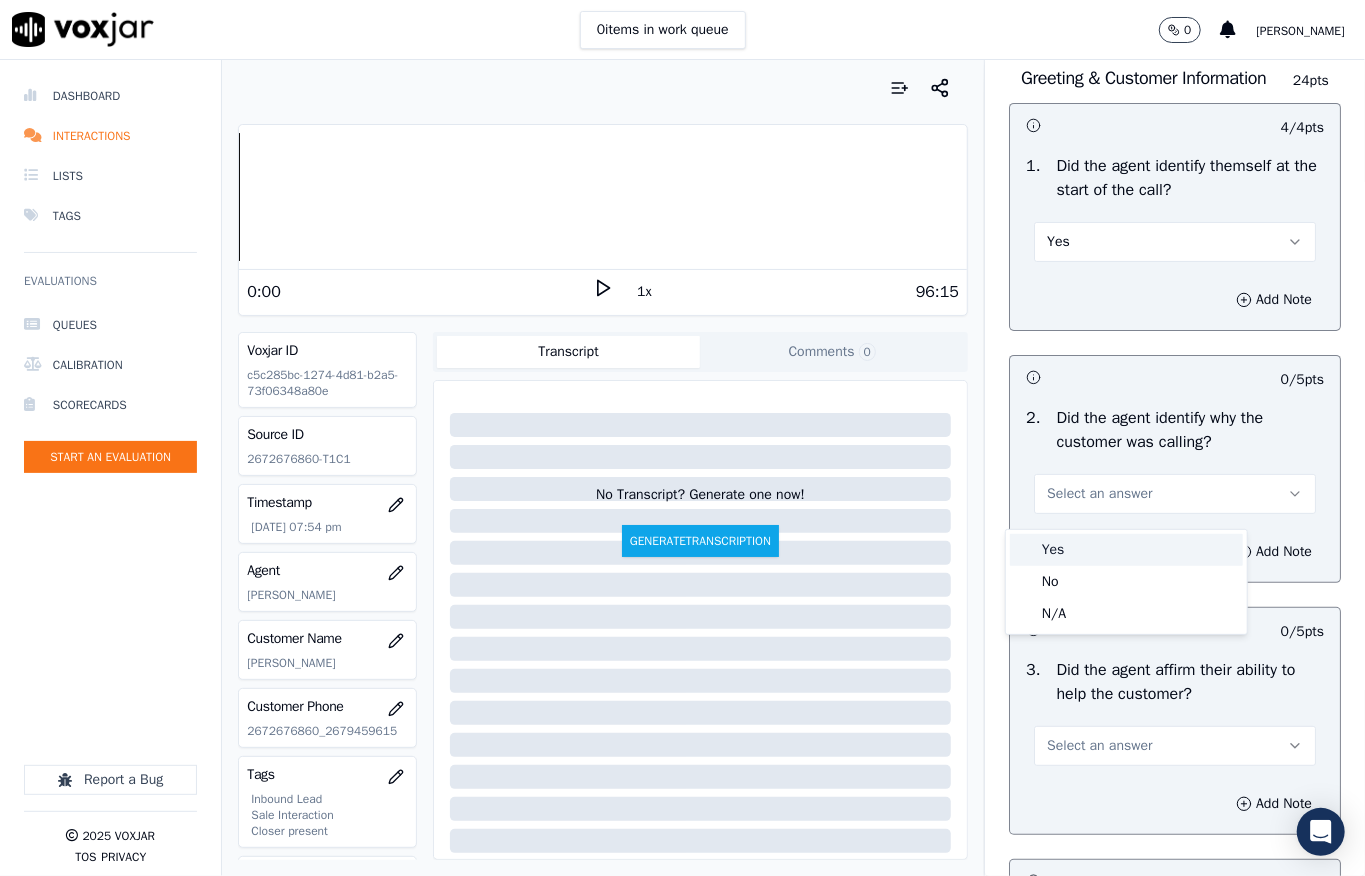 click on "Yes" at bounding box center [1126, 550] 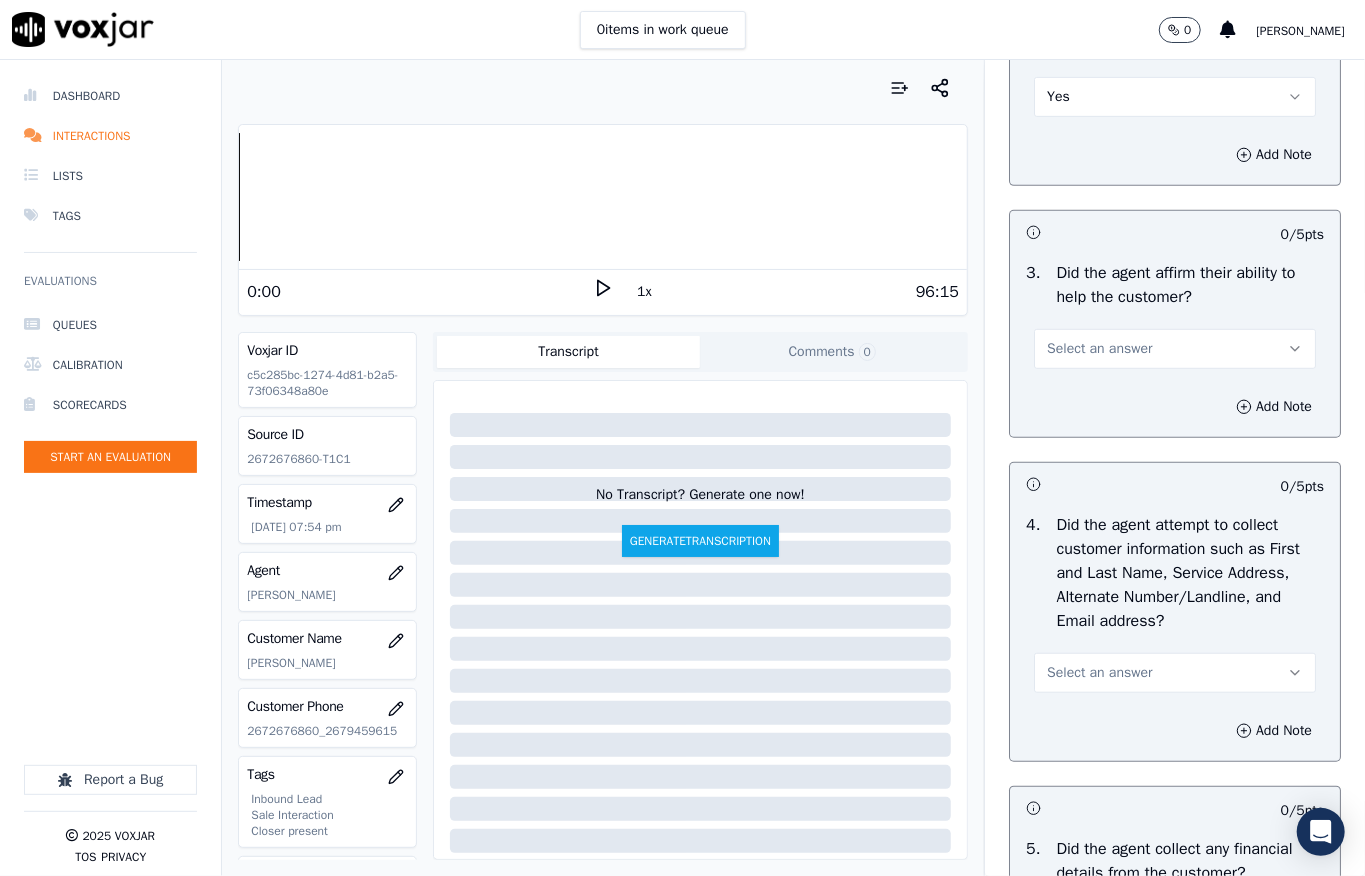 scroll, scrollTop: 533, scrollLeft: 0, axis: vertical 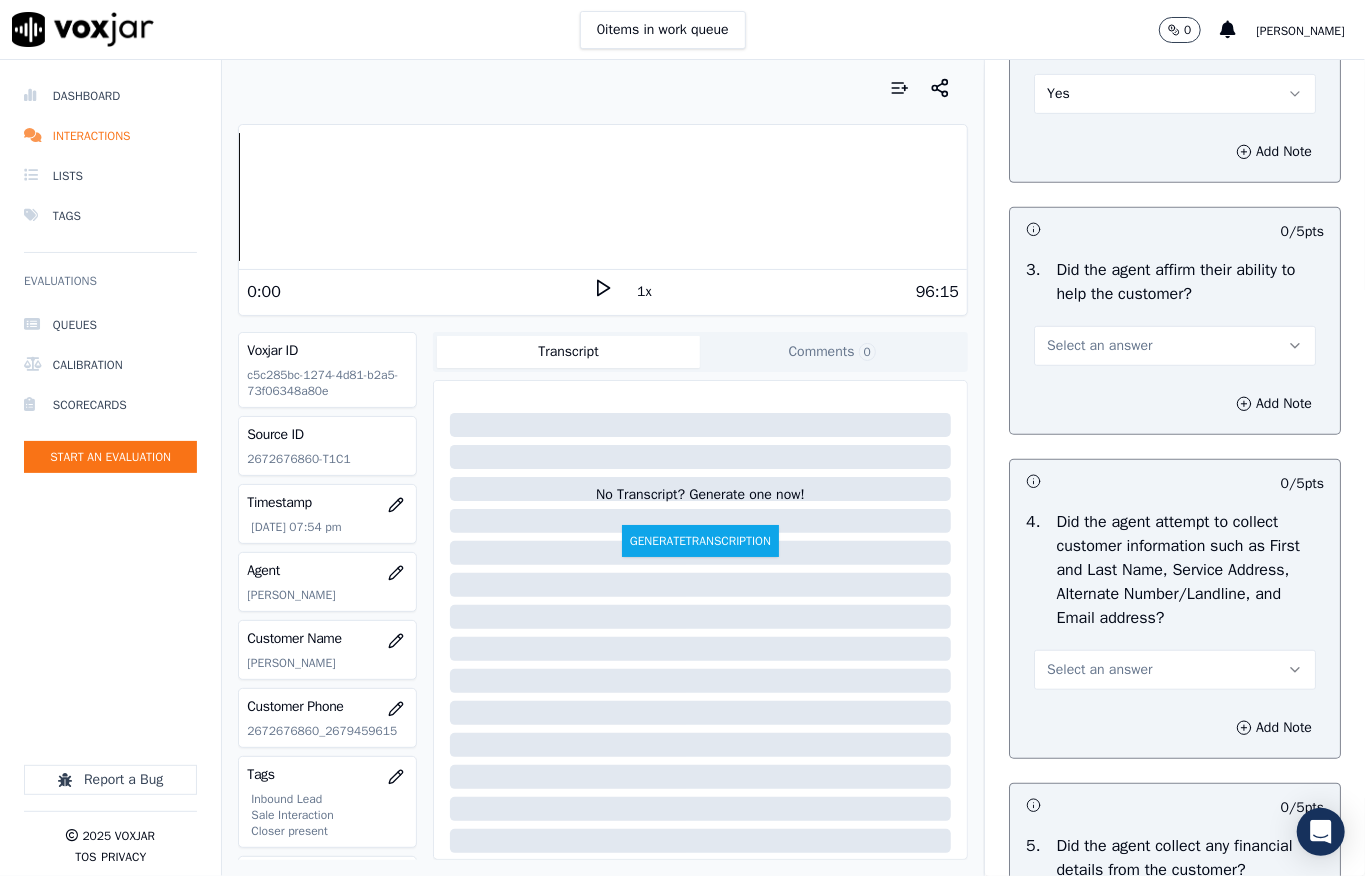 click on "Select an answer" at bounding box center (1099, 346) 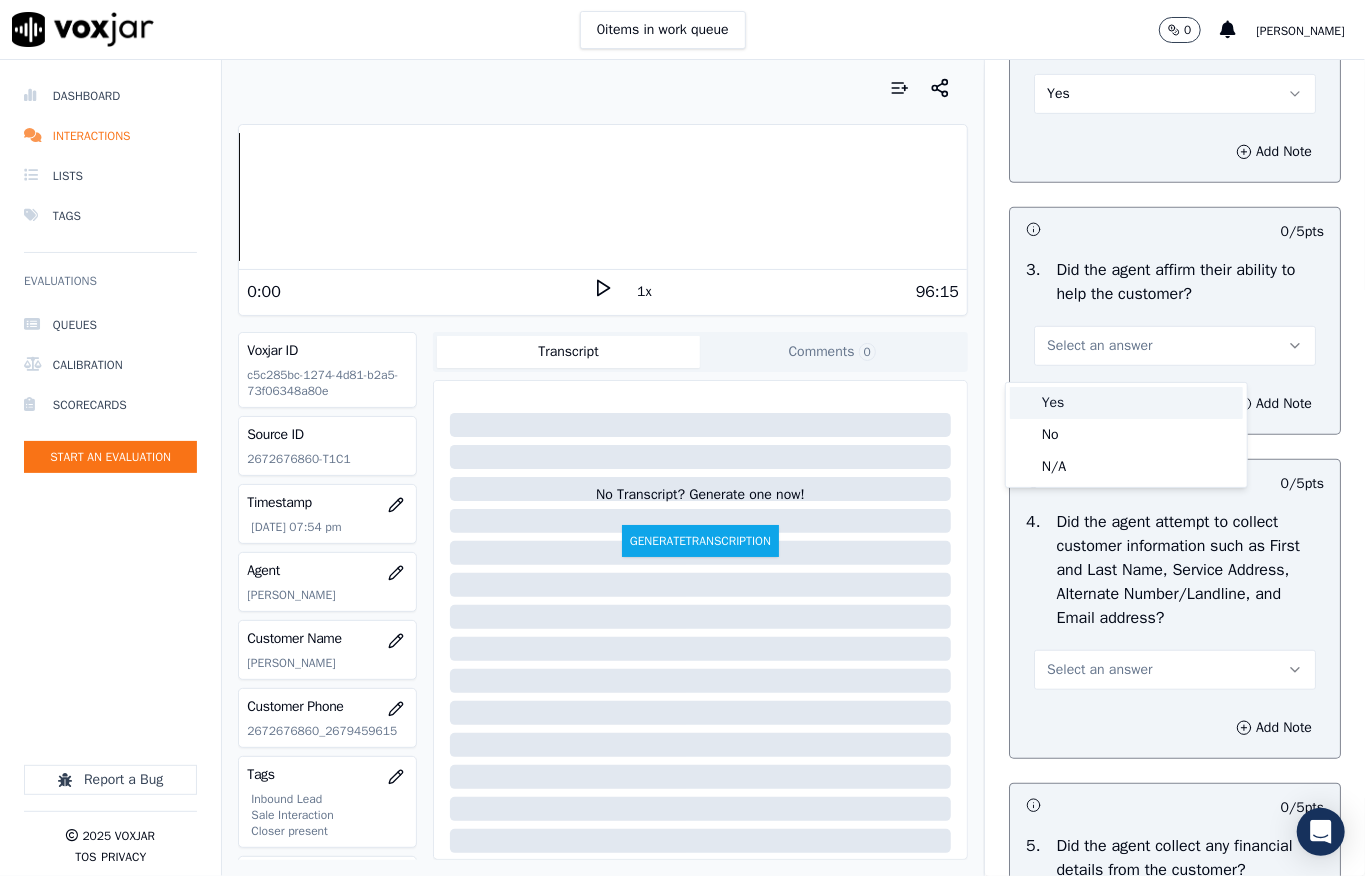 click on "Yes" at bounding box center [1126, 403] 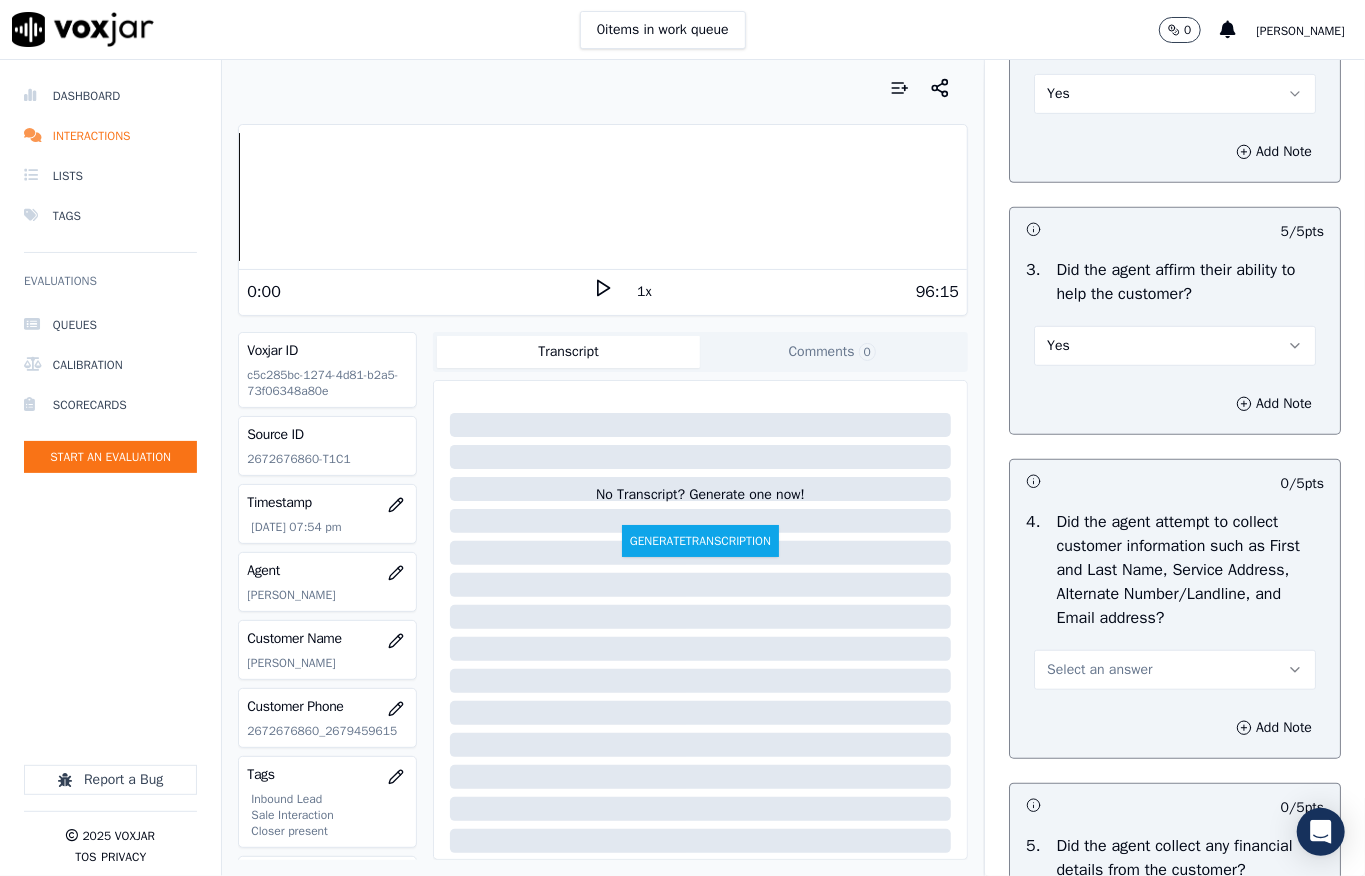 click on "Select an answer" at bounding box center [1099, 670] 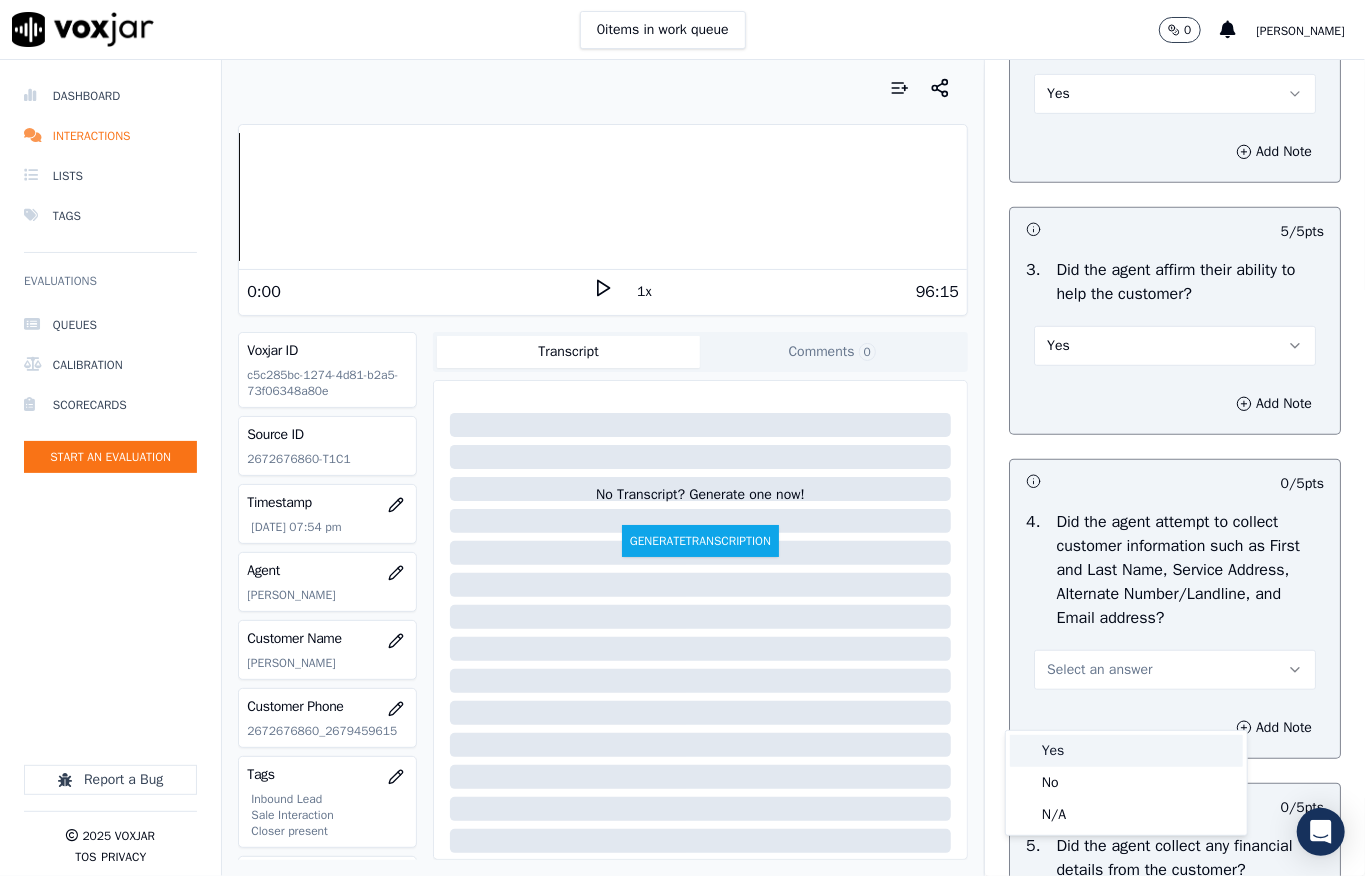 click on "Yes" at bounding box center [1126, 751] 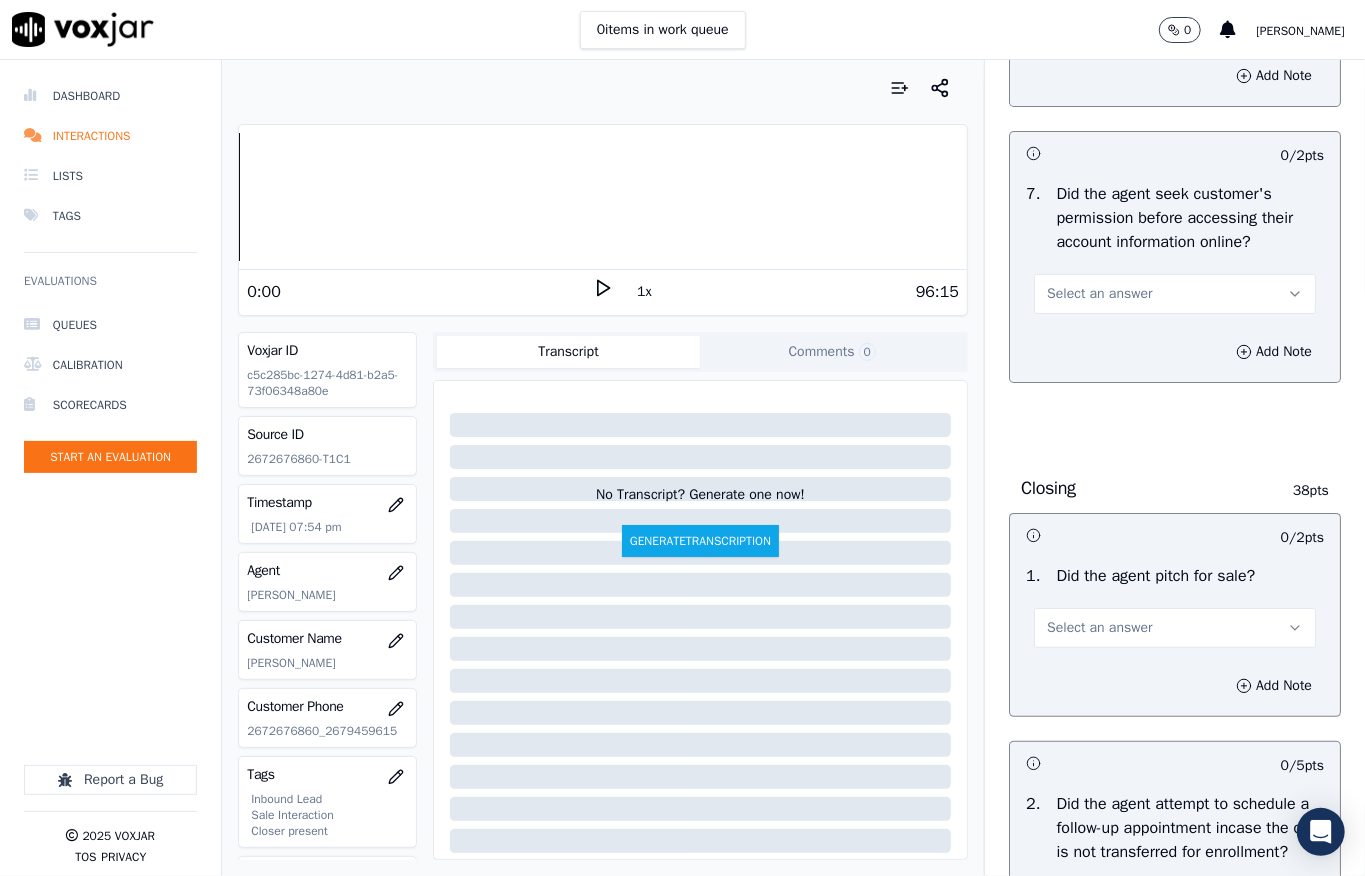 scroll, scrollTop: 4133, scrollLeft: 0, axis: vertical 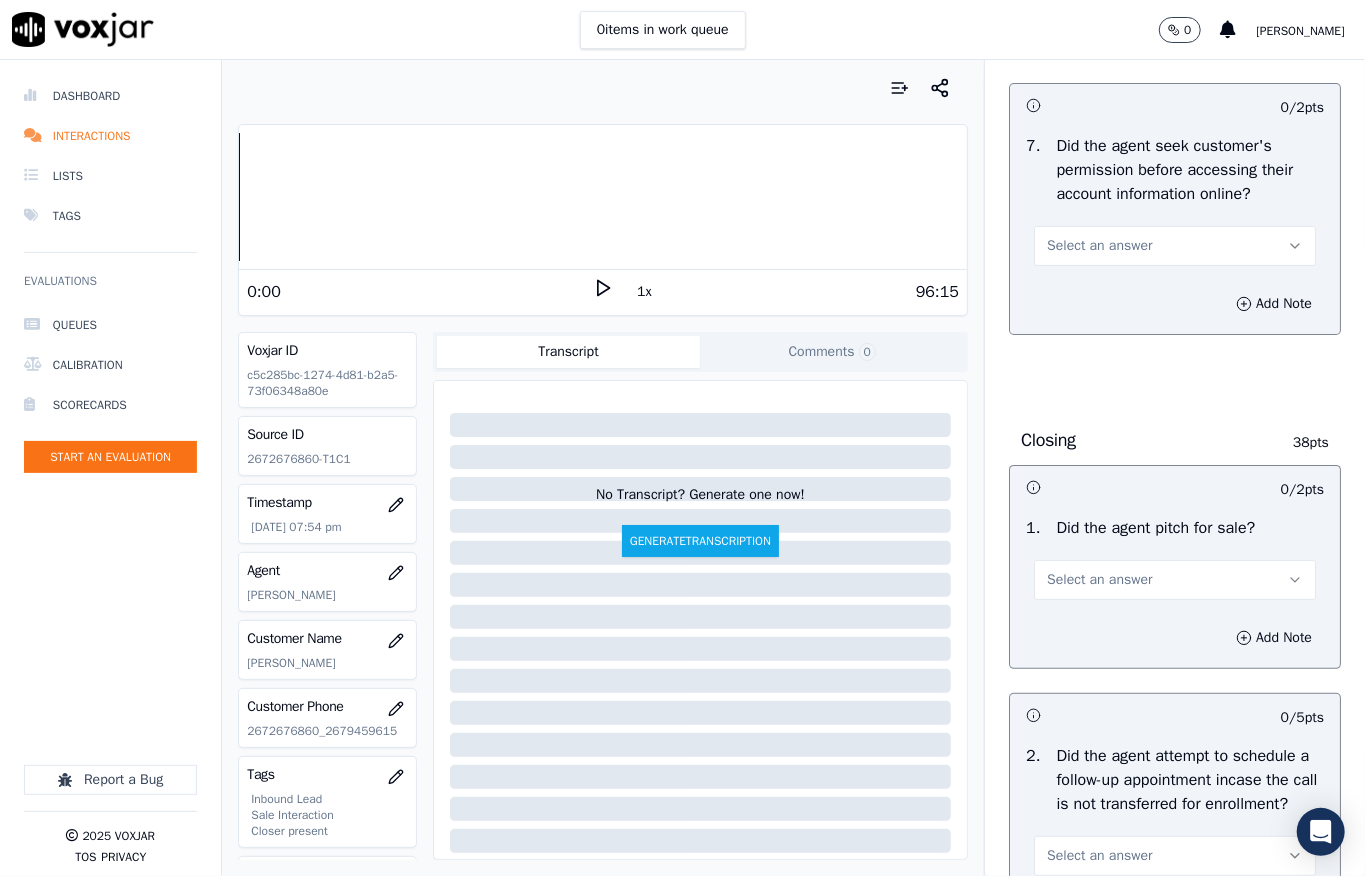 click on "Select an answer" at bounding box center [1099, 246] 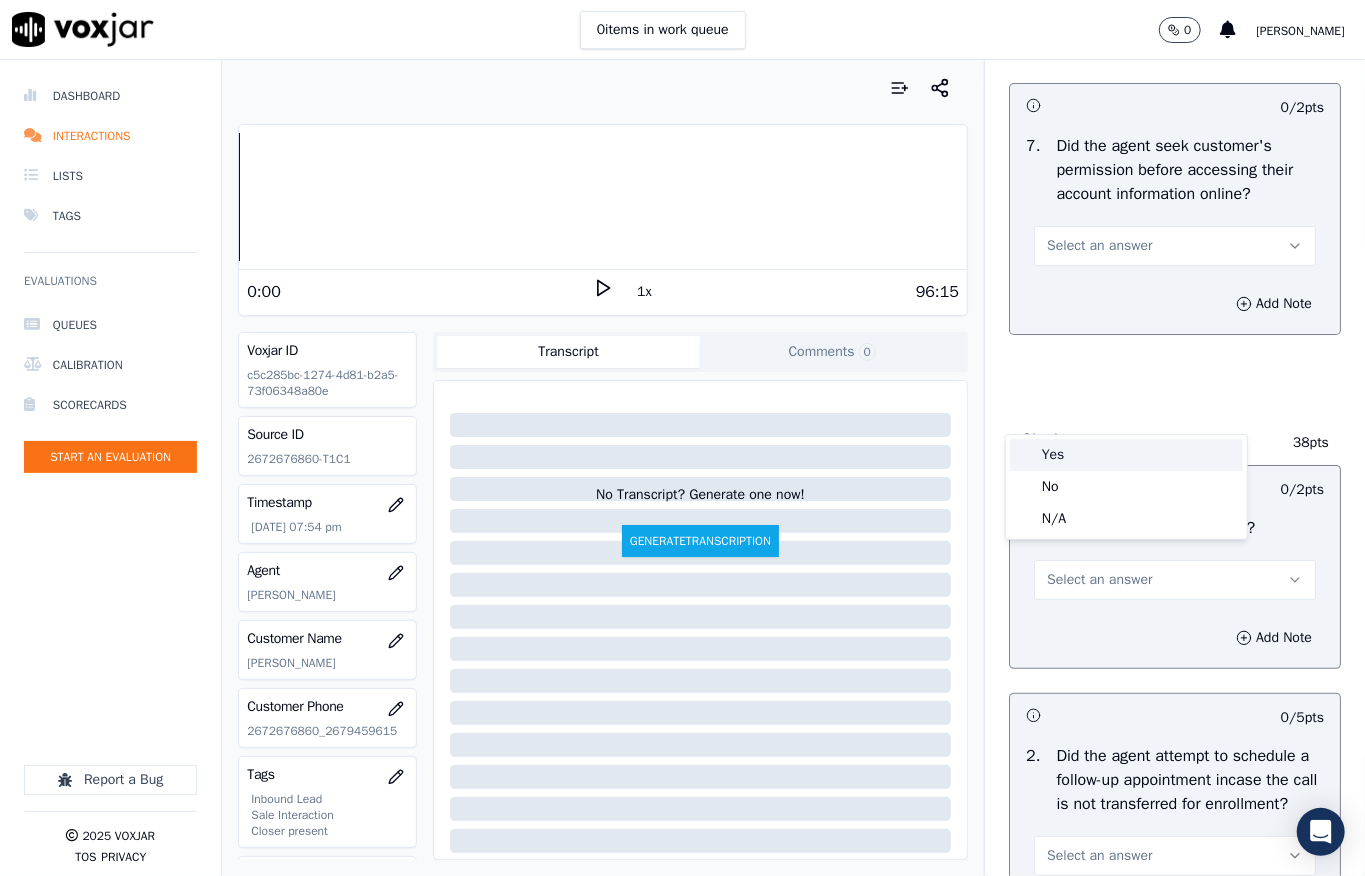 click on "Yes" at bounding box center (1126, 455) 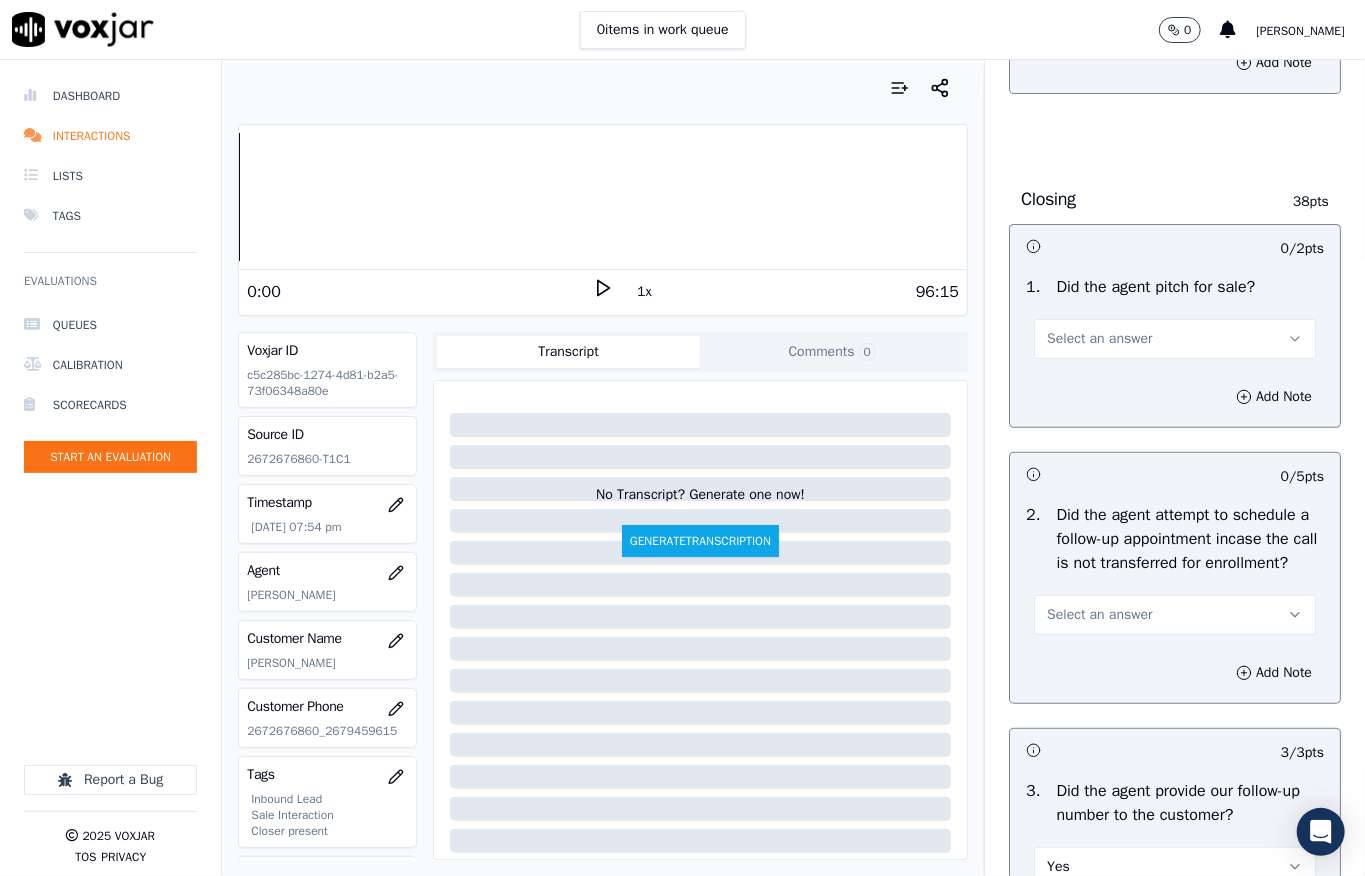 scroll, scrollTop: 4400, scrollLeft: 0, axis: vertical 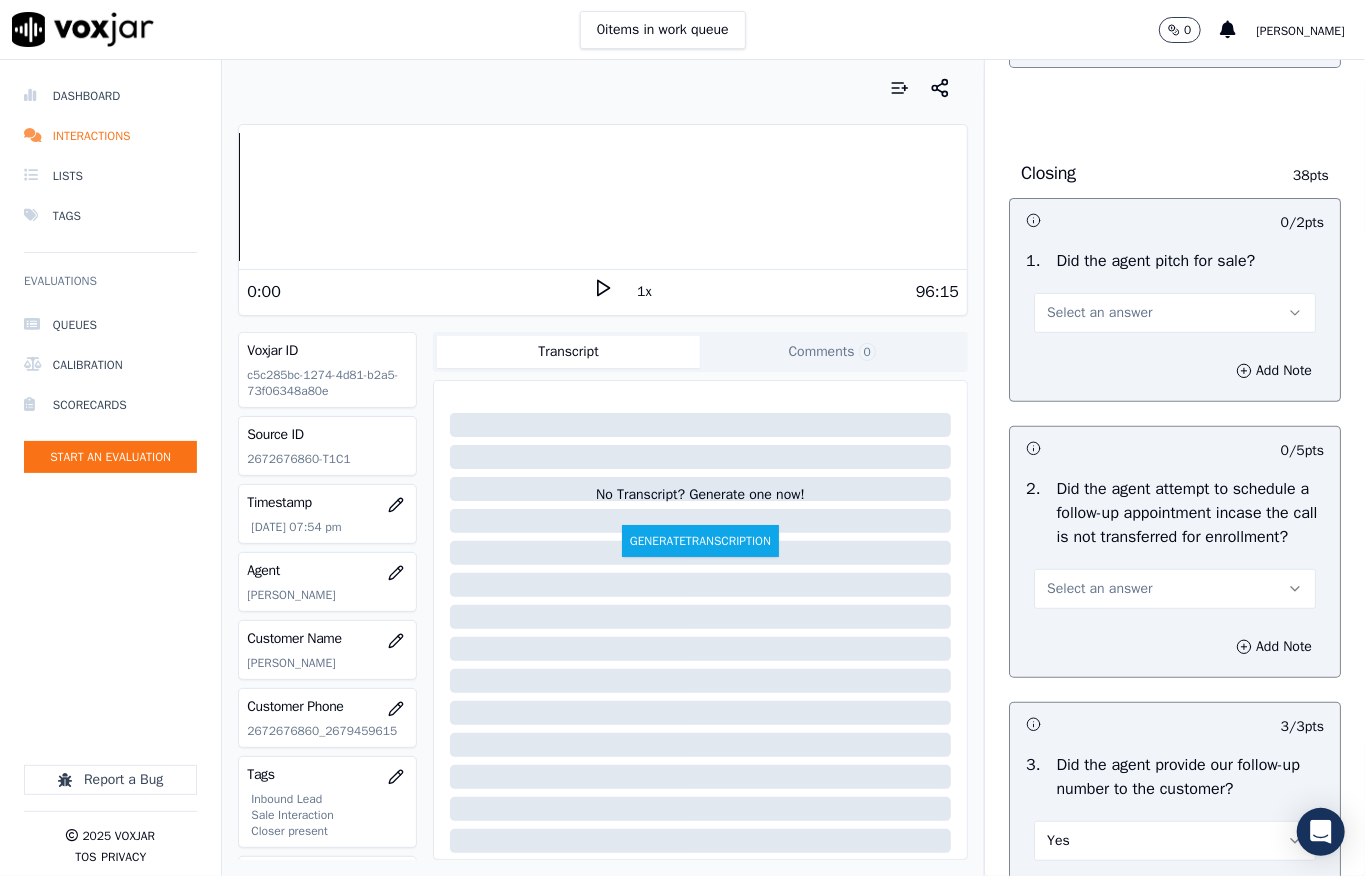 drag, startPoint x: 1061, startPoint y: 478, endPoint x: 1058, endPoint y: 496, distance: 18.248287 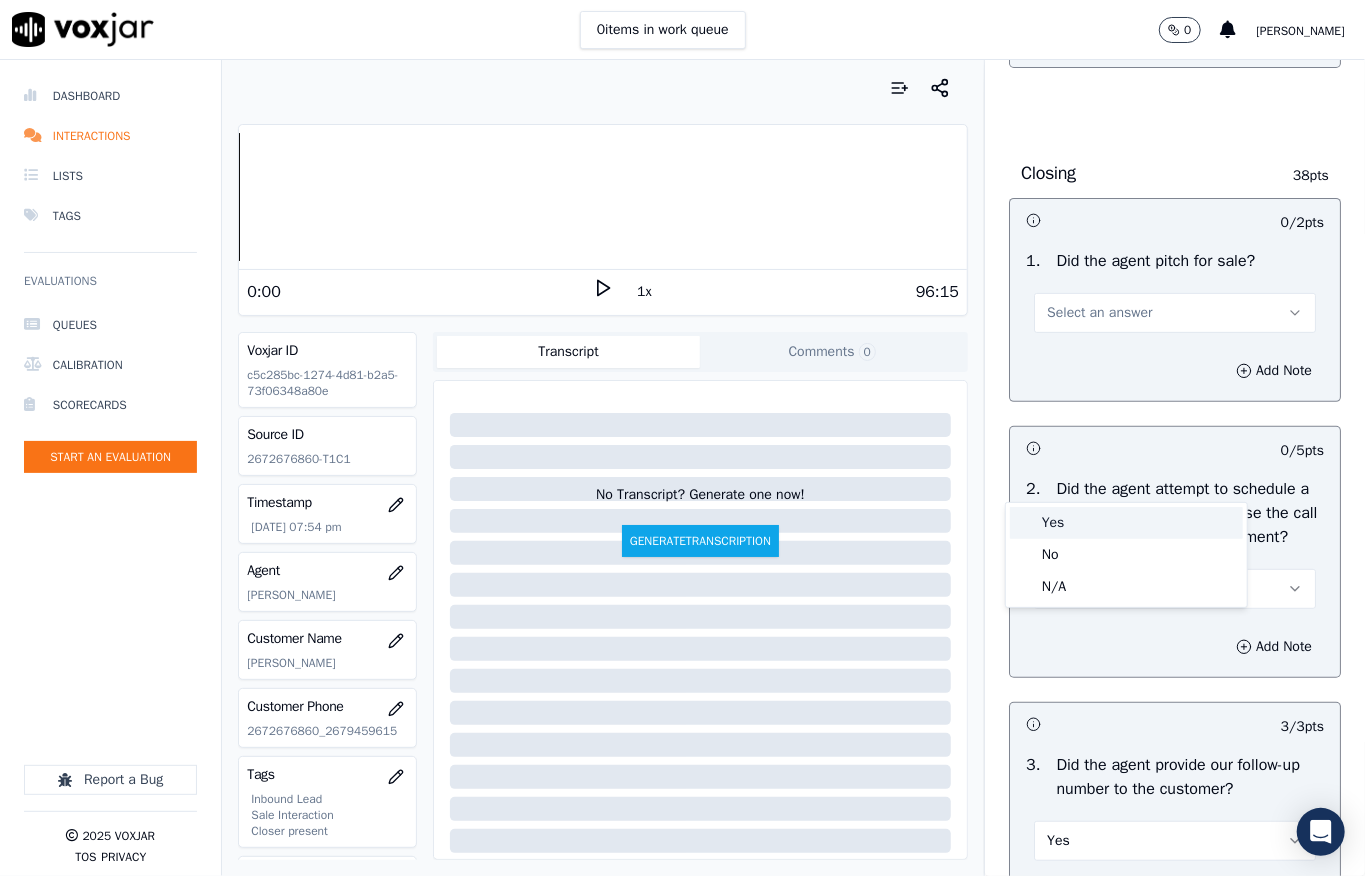 click on "Yes" at bounding box center [1126, 523] 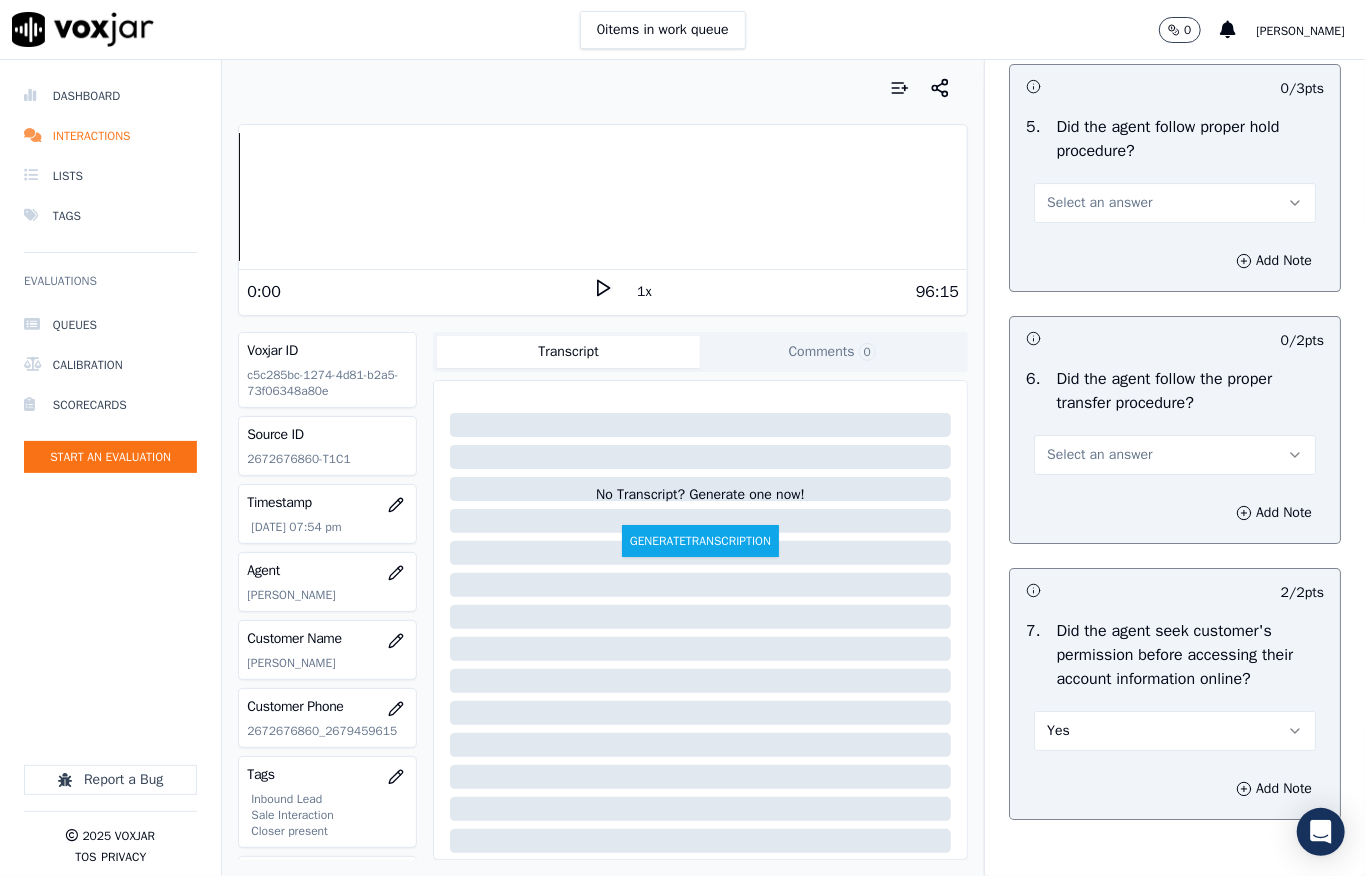 scroll, scrollTop: 3600, scrollLeft: 0, axis: vertical 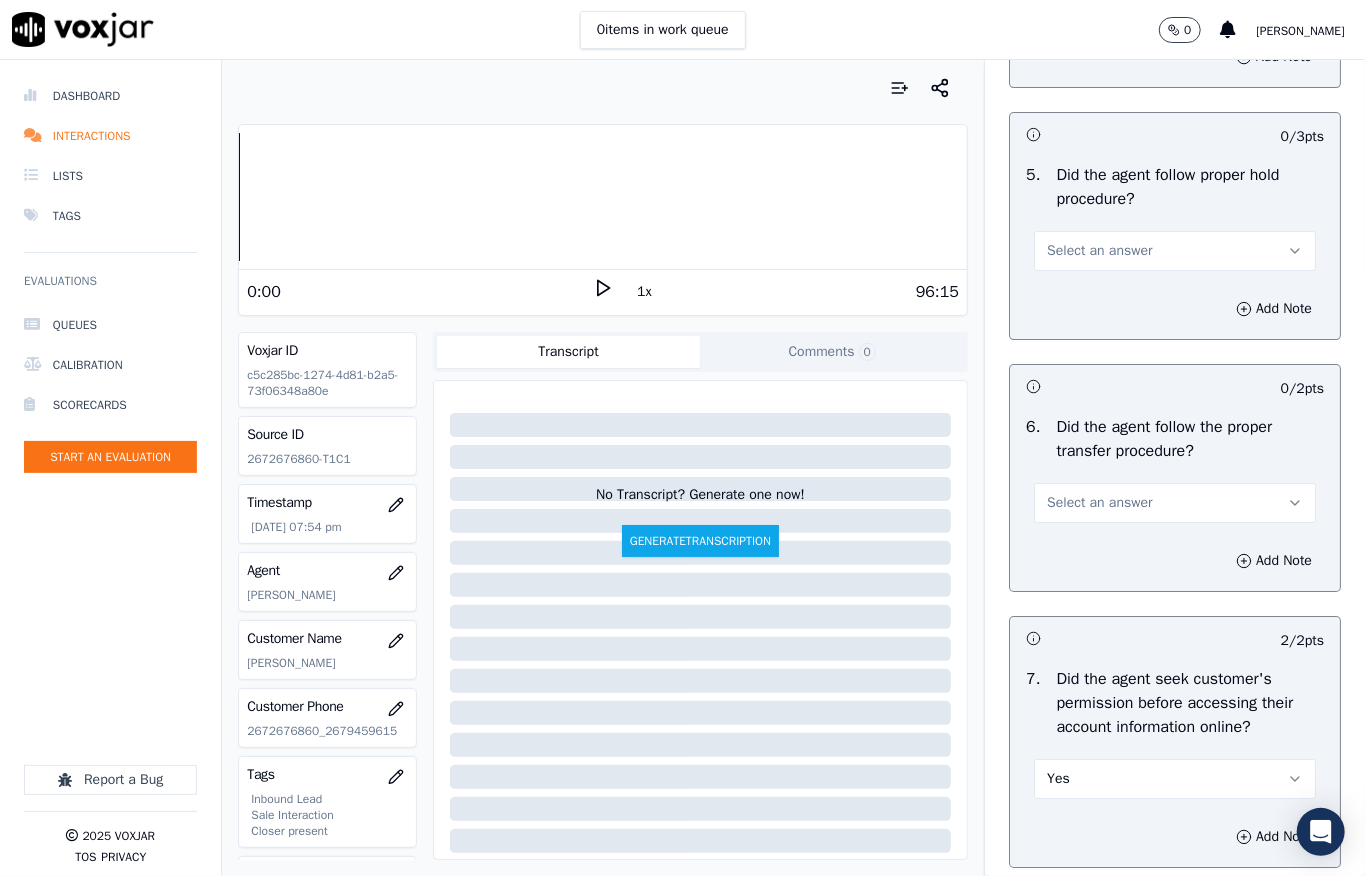 click on "Select an answer" at bounding box center (1175, 251) 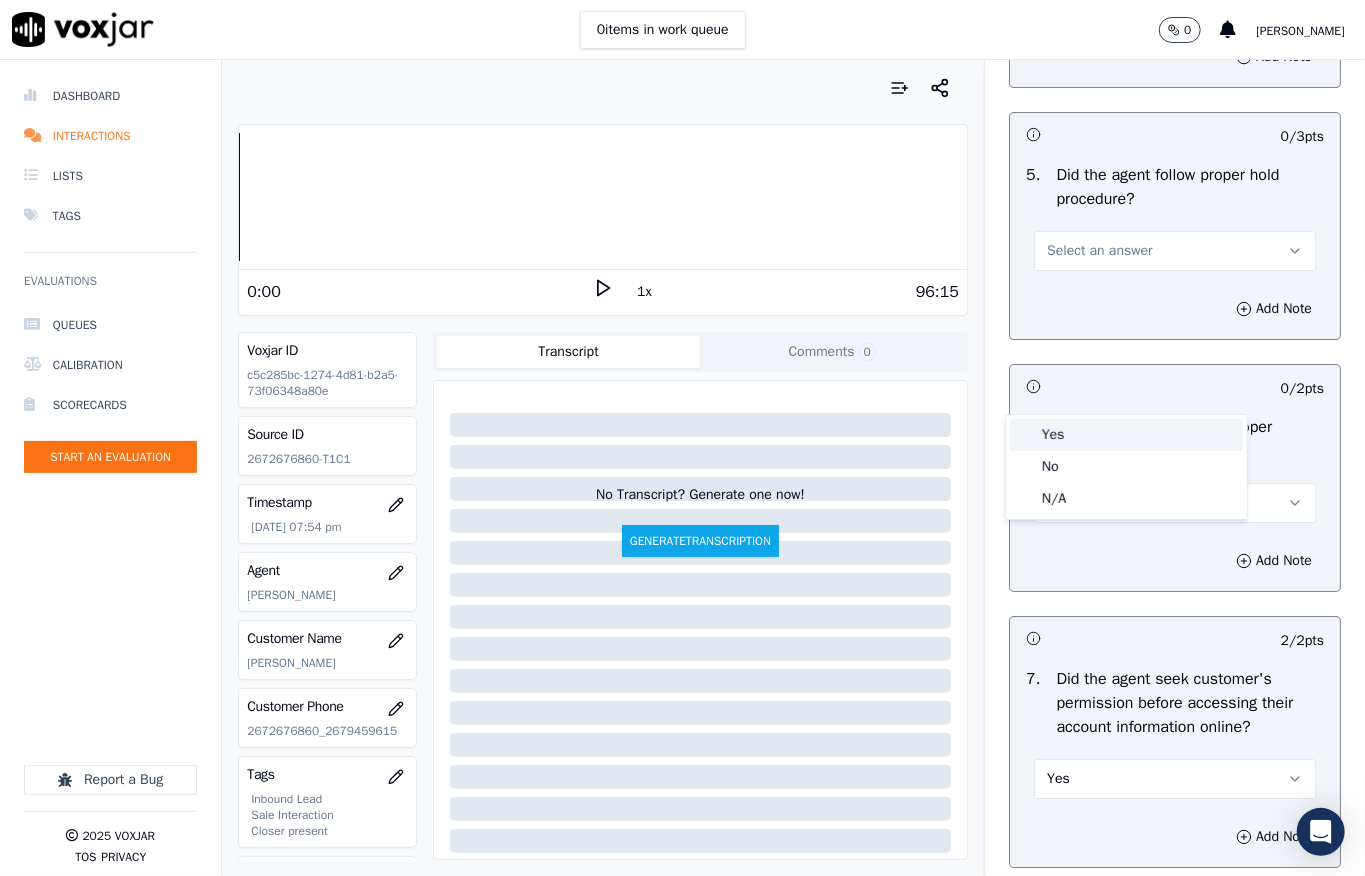 click on "Yes" at bounding box center [1126, 435] 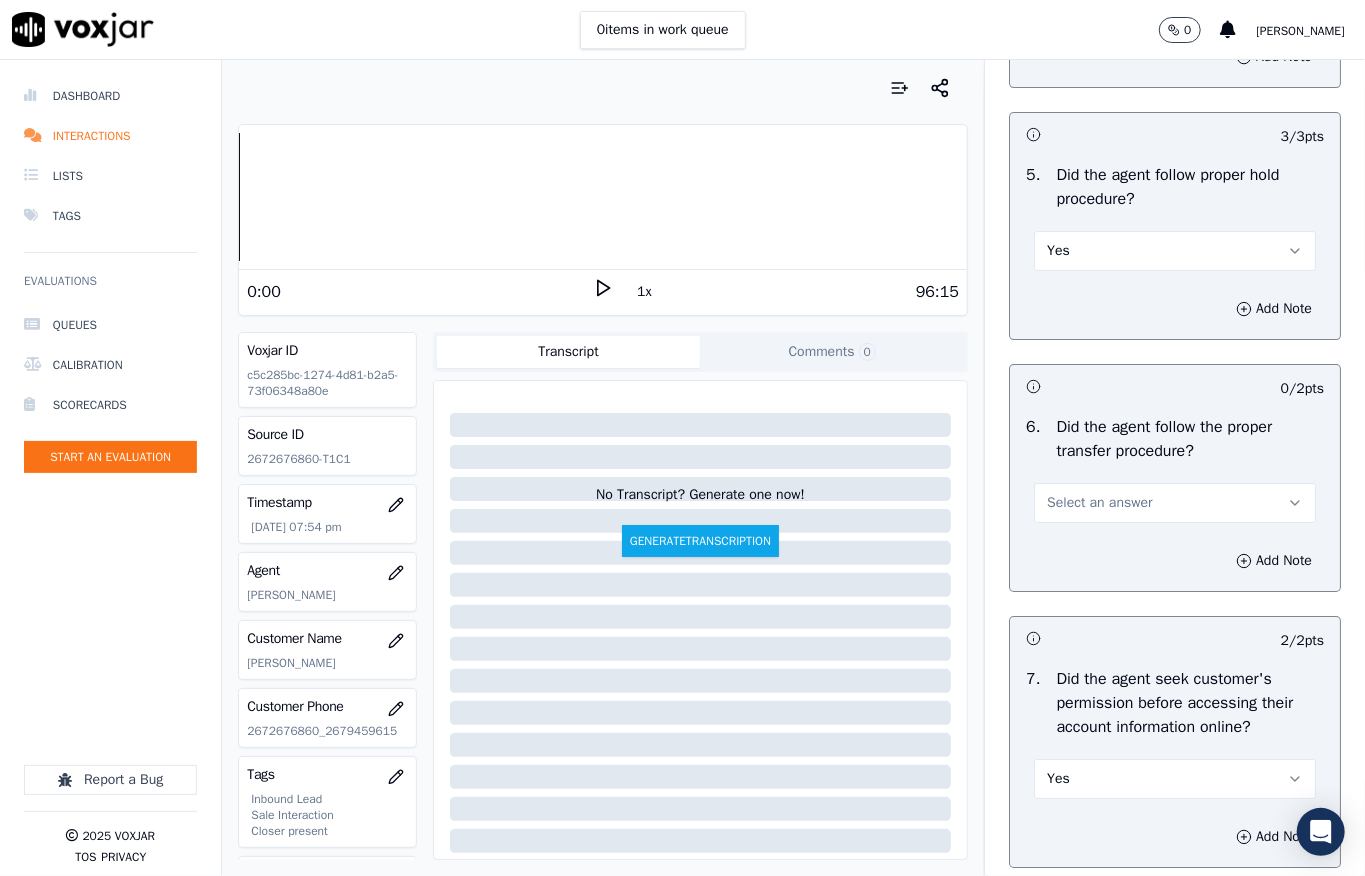 drag, startPoint x: 1073, startPoint y: 641, endPoint x: 1073, endPoint y: 660, distance: 19 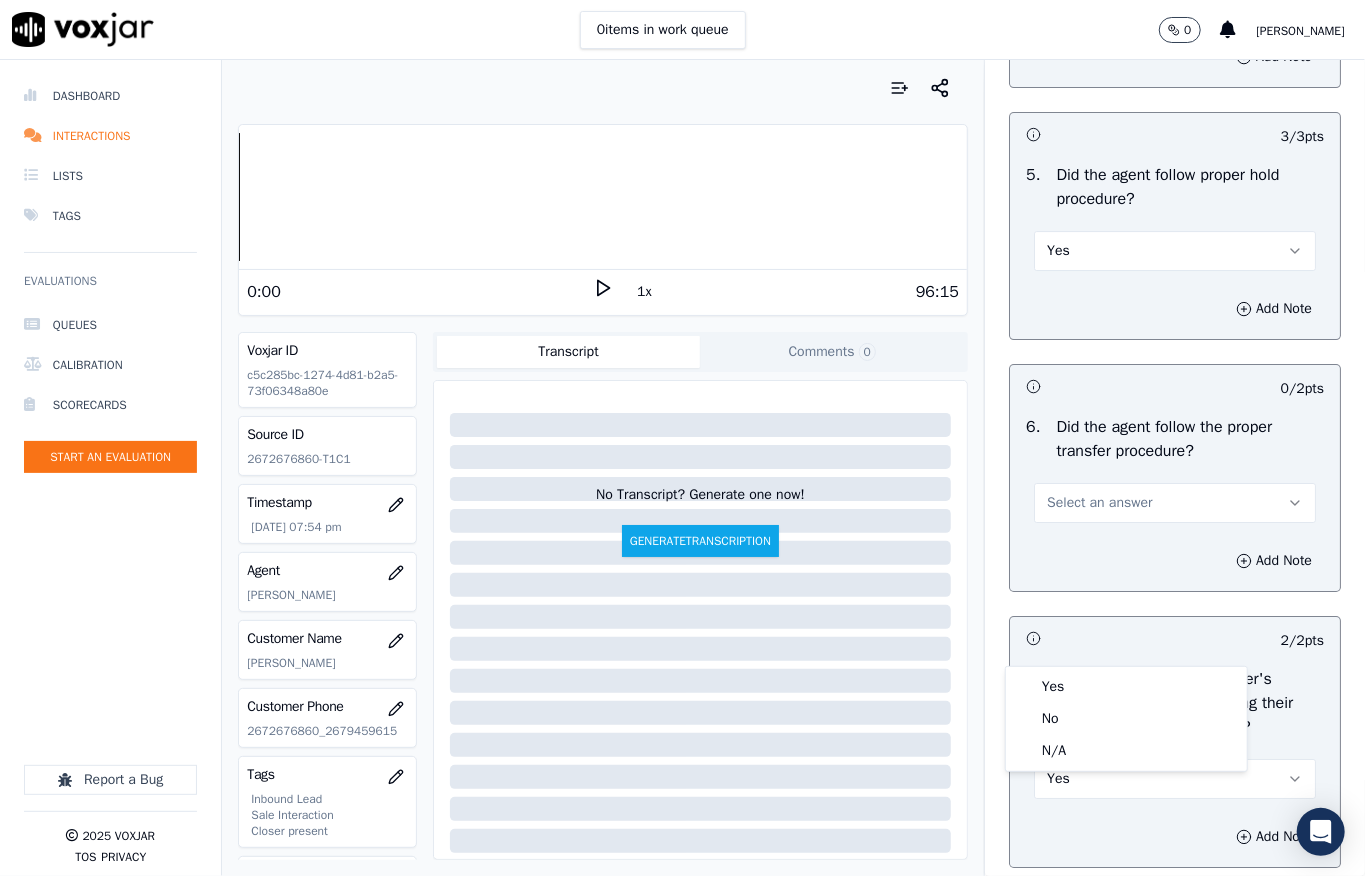click on "Yes" at bounding box center (1126, 687) 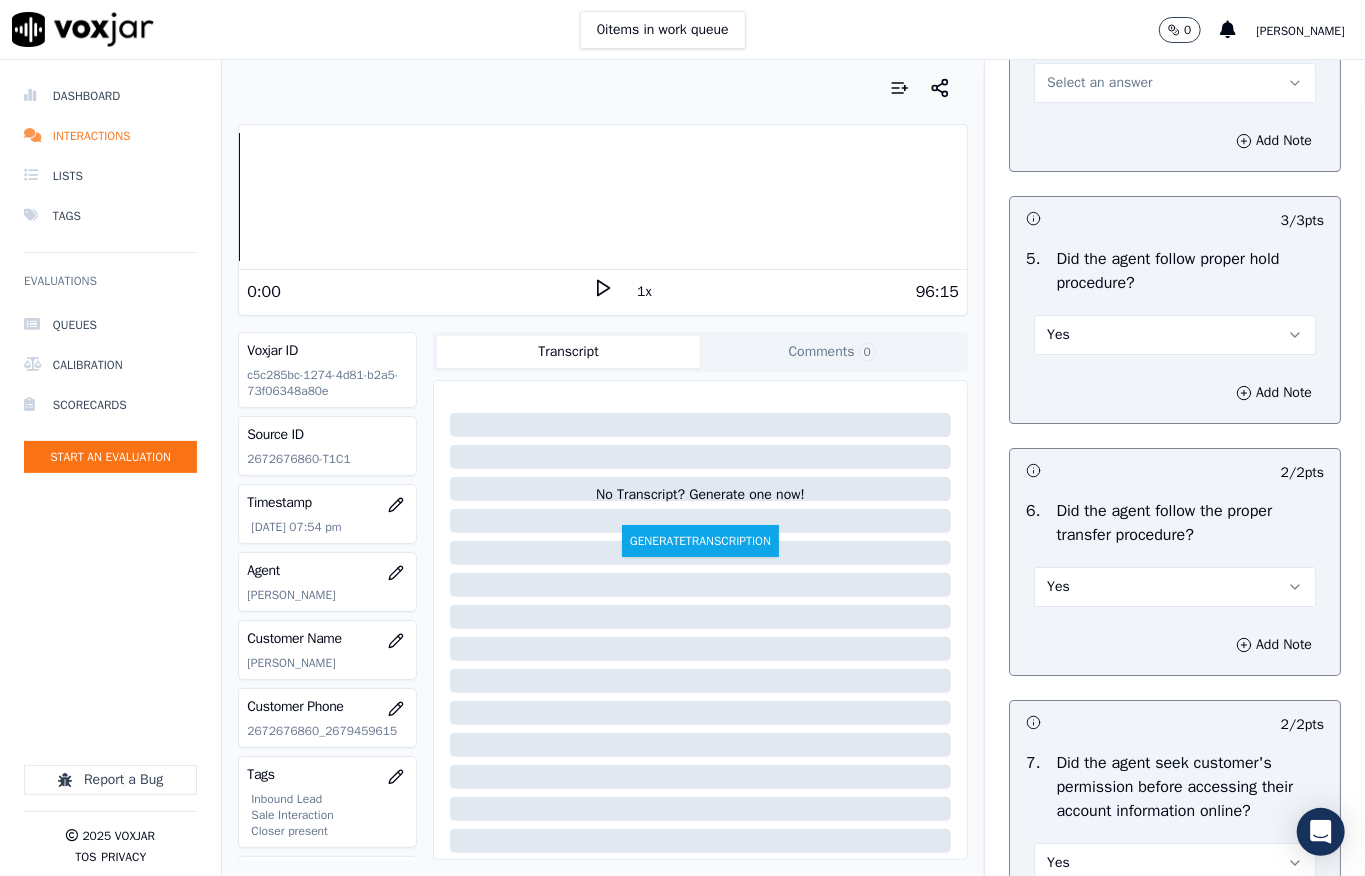 scroll, scrollTop: 3200, scrollLeft: 0, axis: vertical 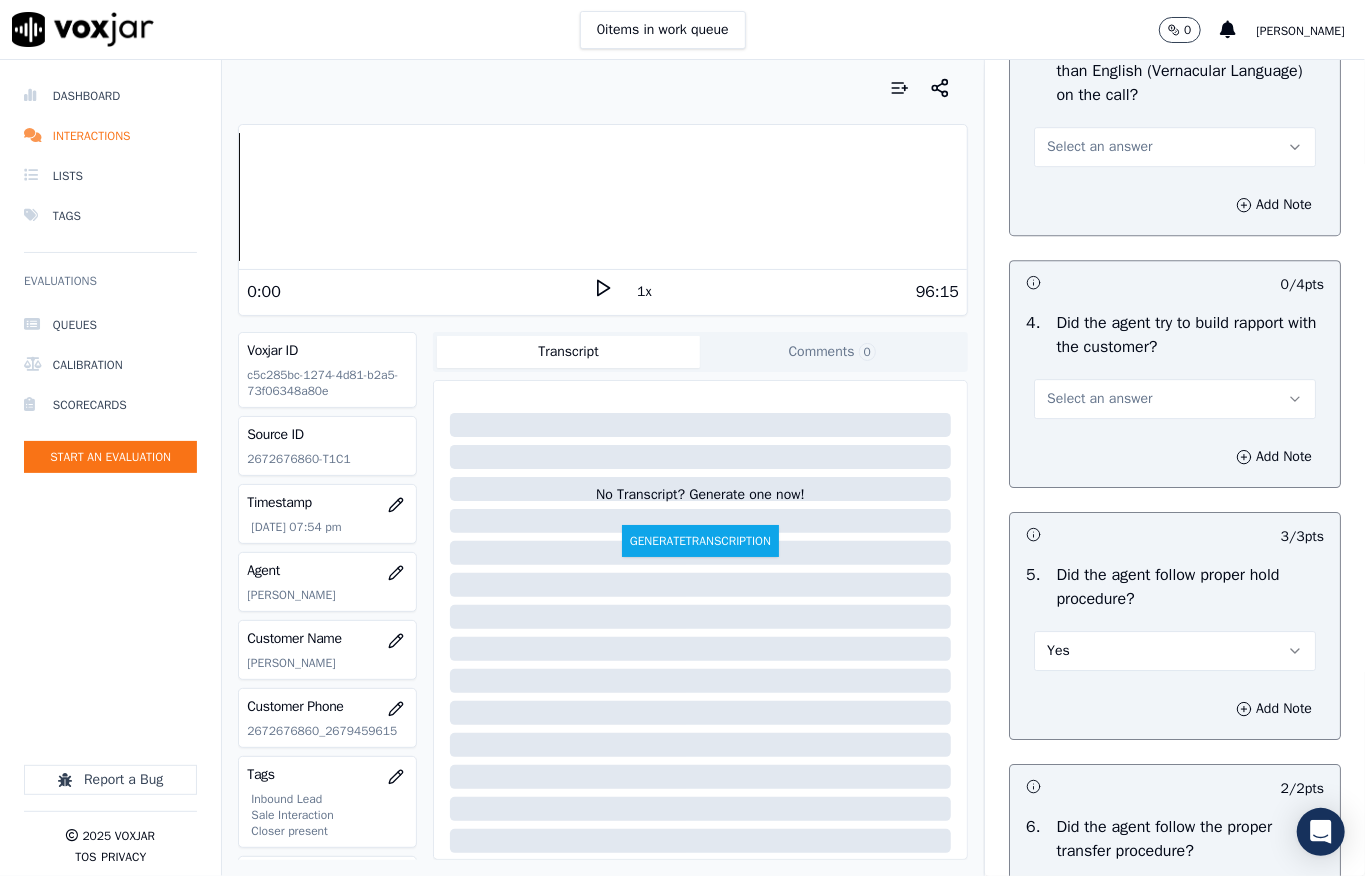 click on "Select an answer" at bounding box center [1099, 399] 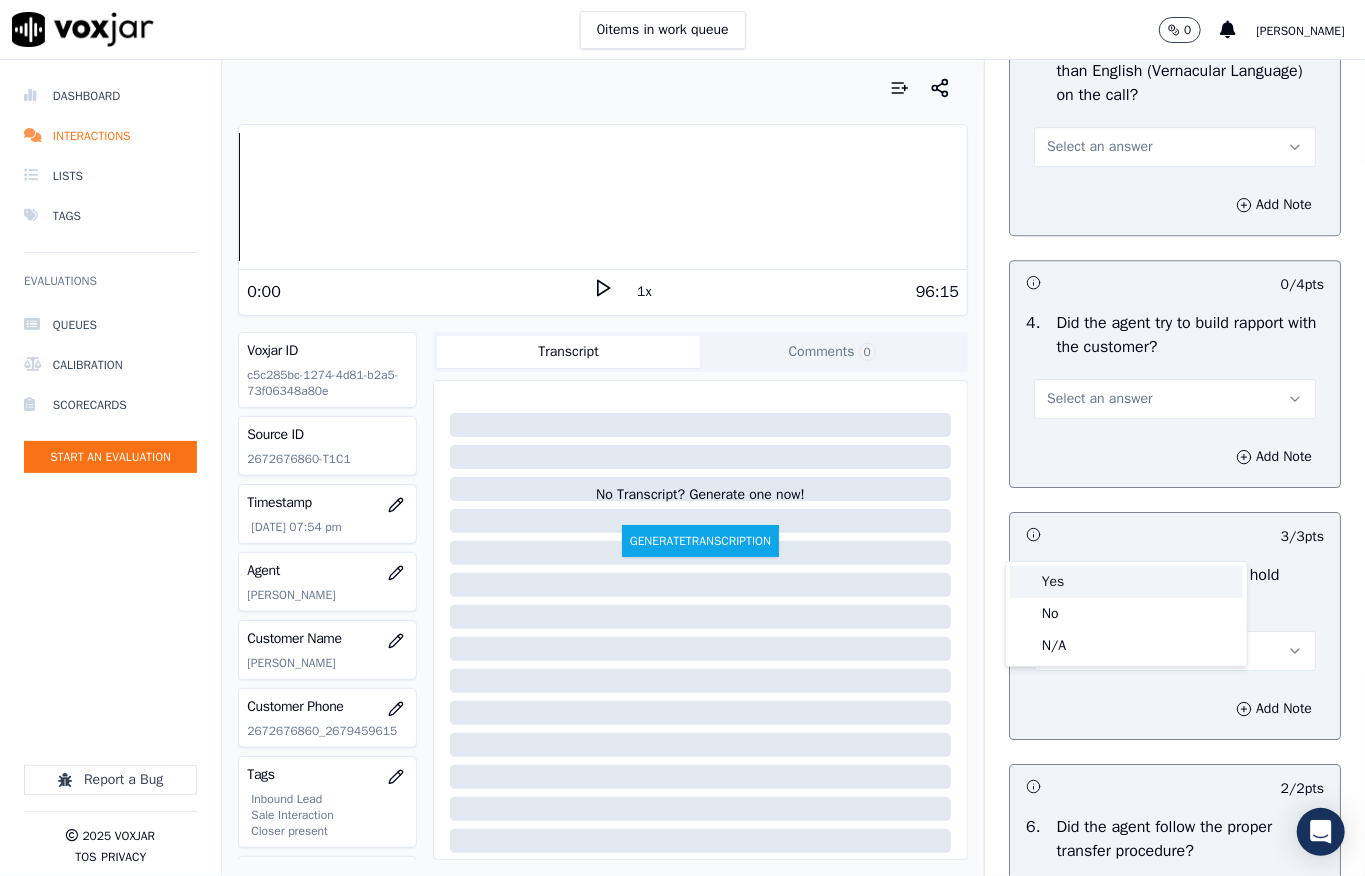 click on "Yes" at bounding box center (1126, 582) 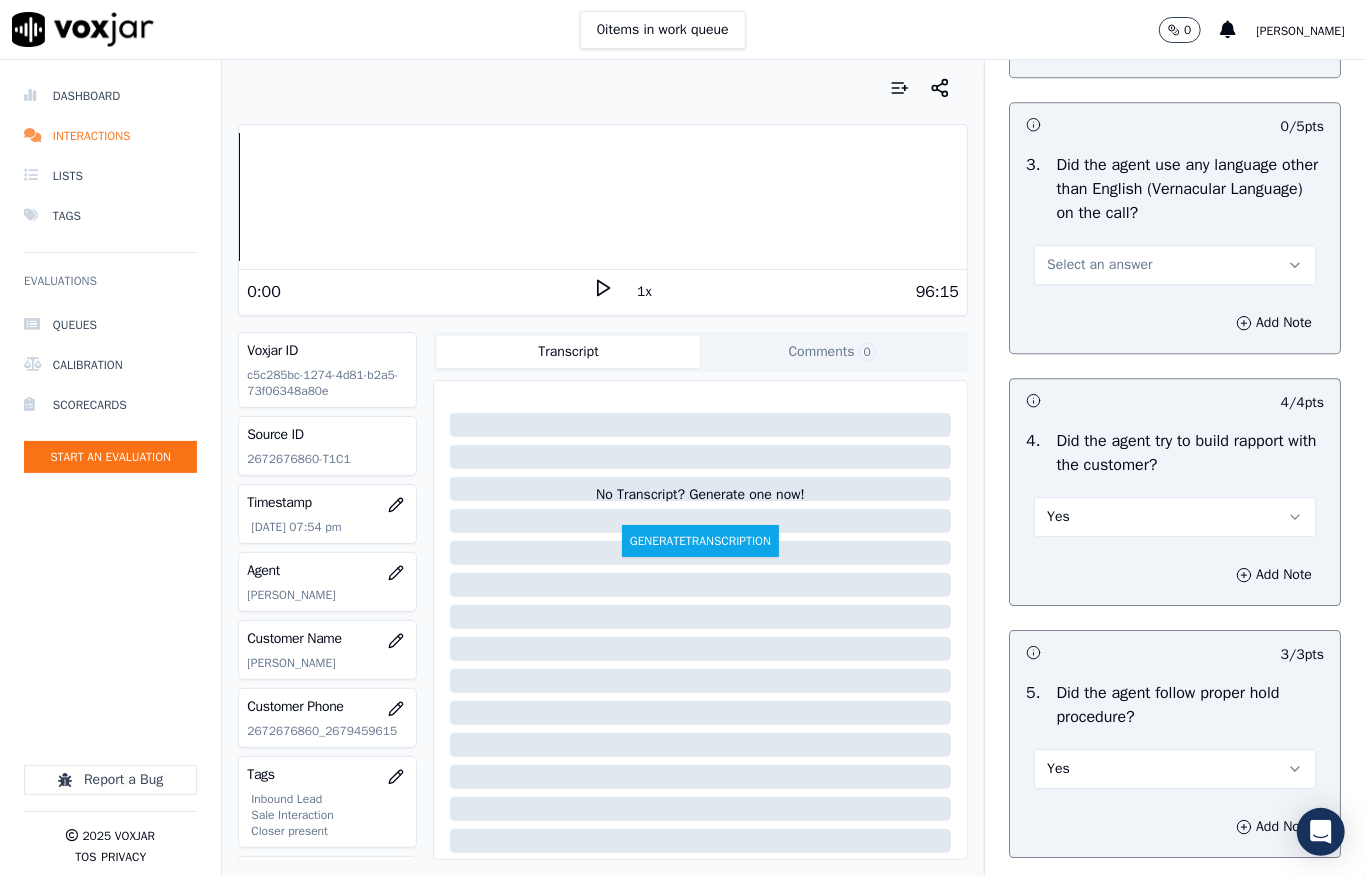 scroll, scrollTop: 2800, scrollLeft: 0, axis: vertical 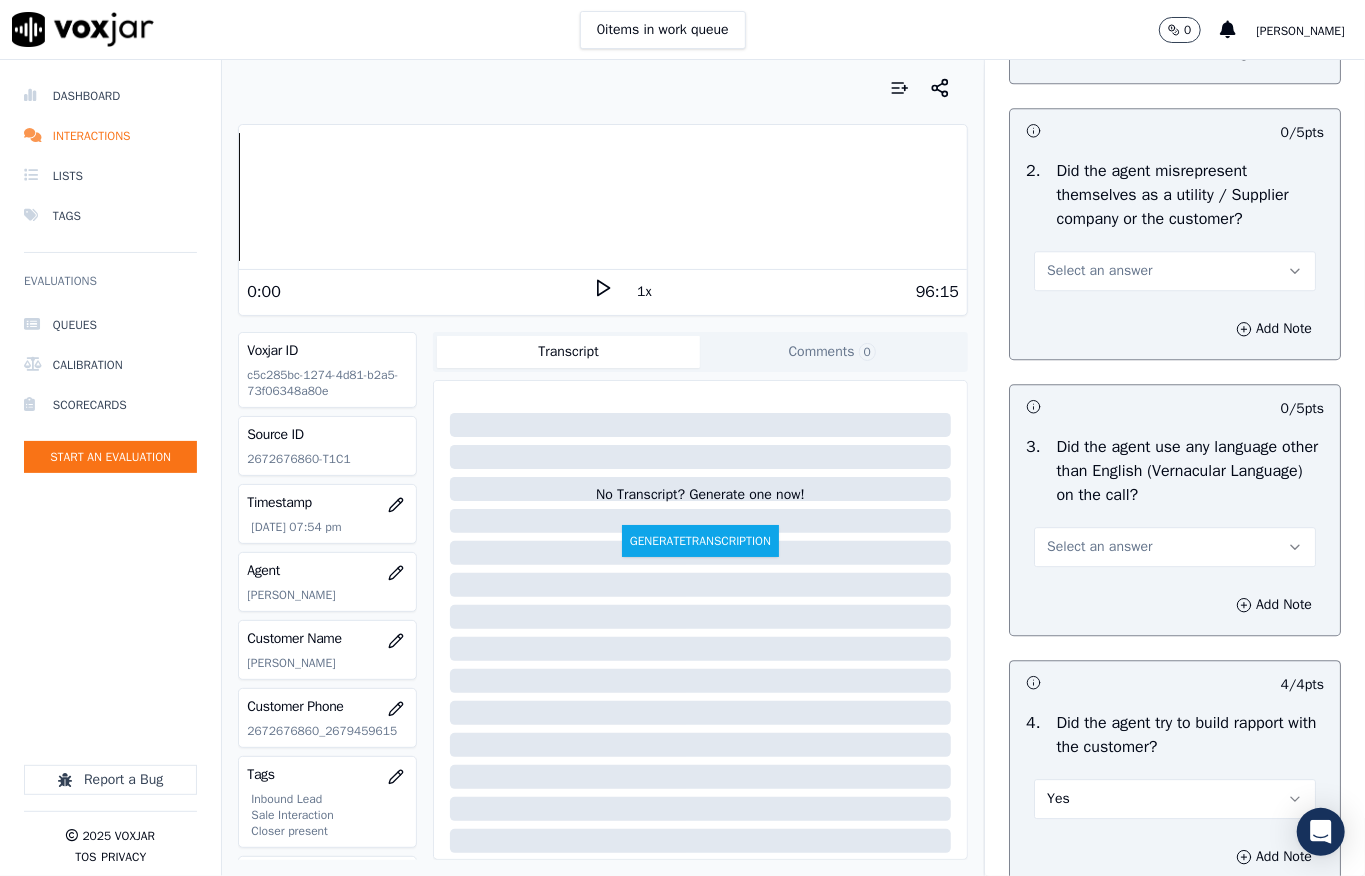 click on "Select an answer" at bounding box center (1099, 547) 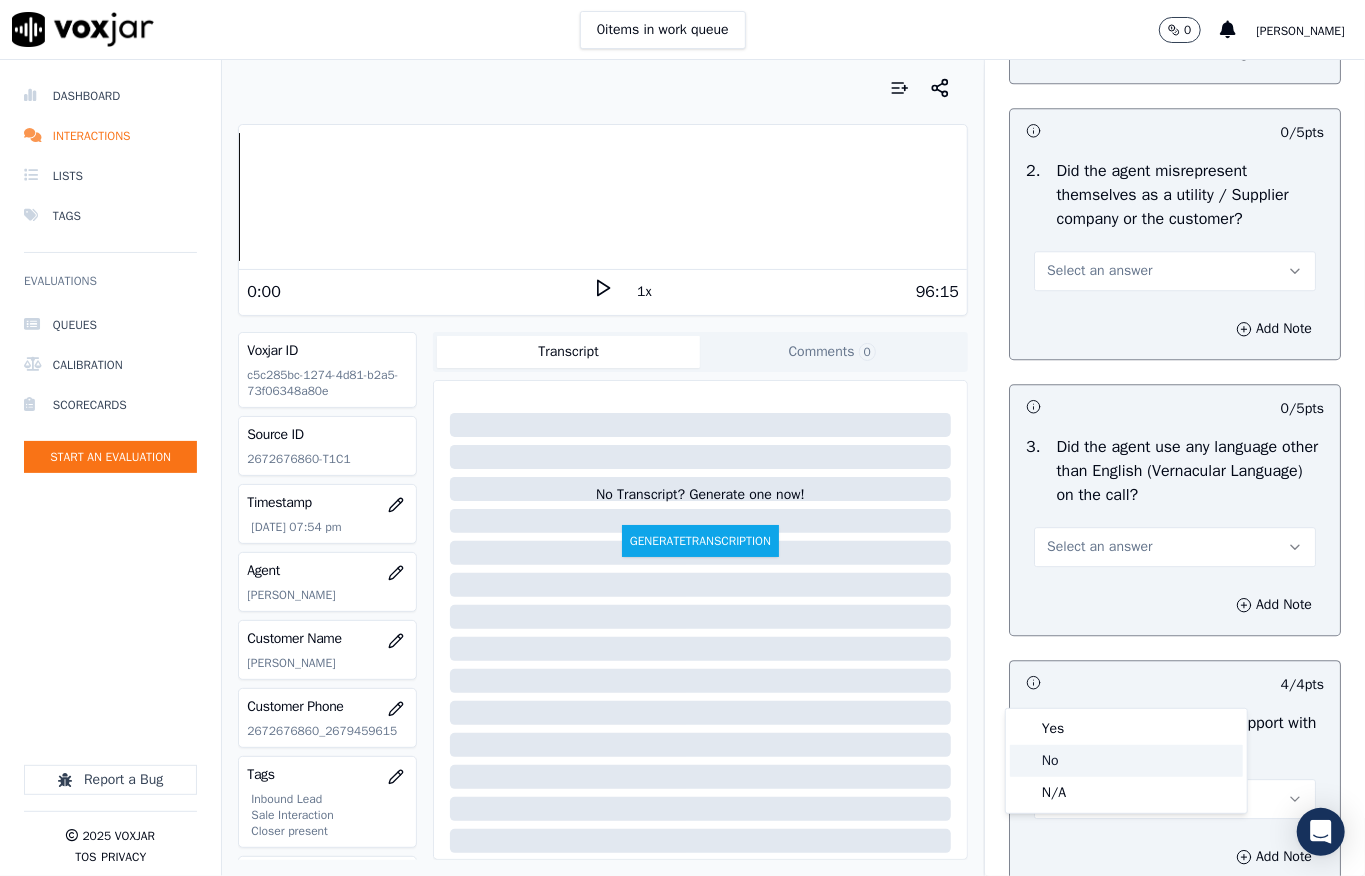 drag, startPoint x: 1053, startPoint y: 762, endPoint x: 1044, endPoint y: 633, distance: 129.31357 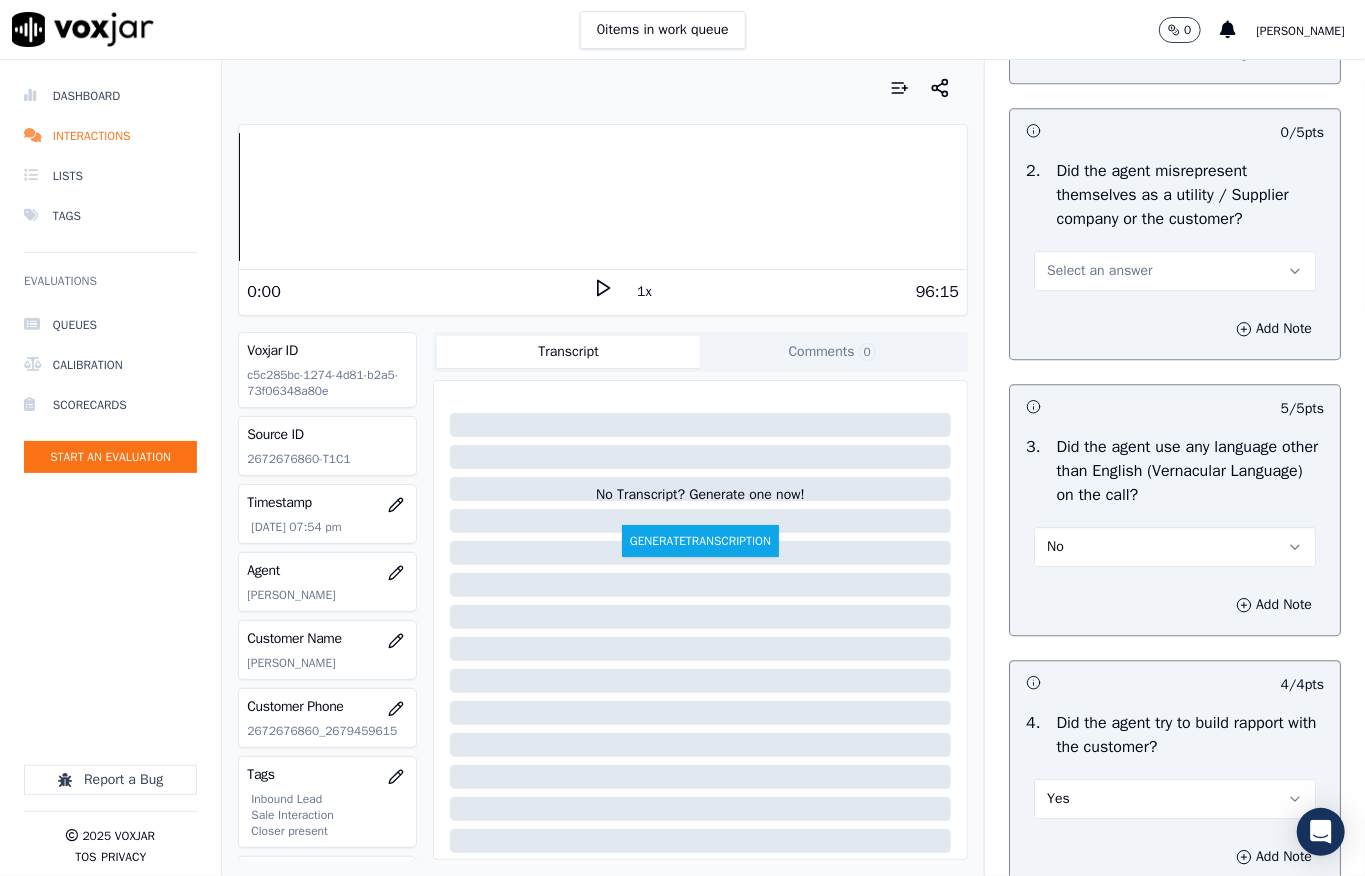 click on "Select an answer" at bounding box center (1099, 271) 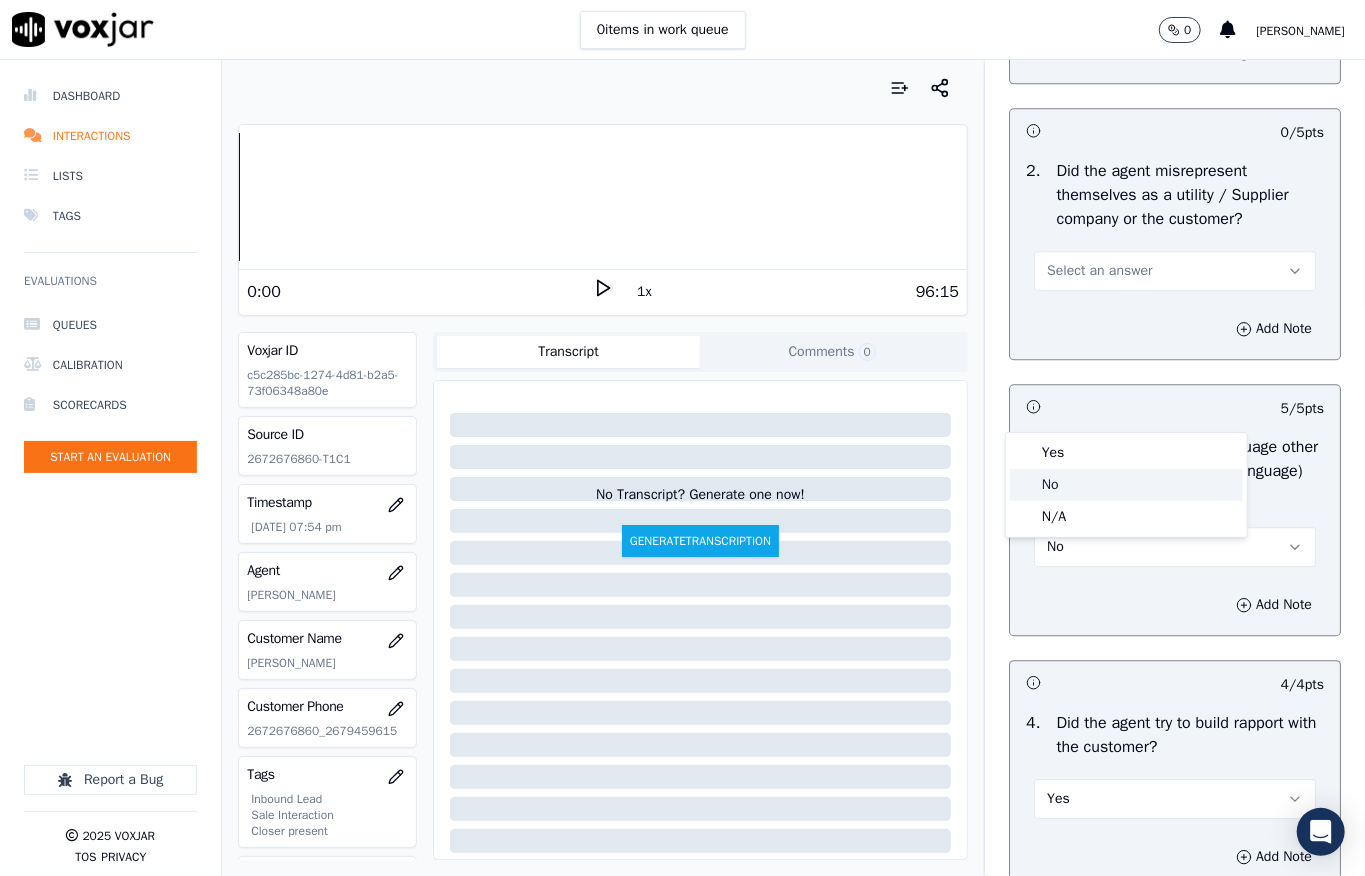 click on "No" 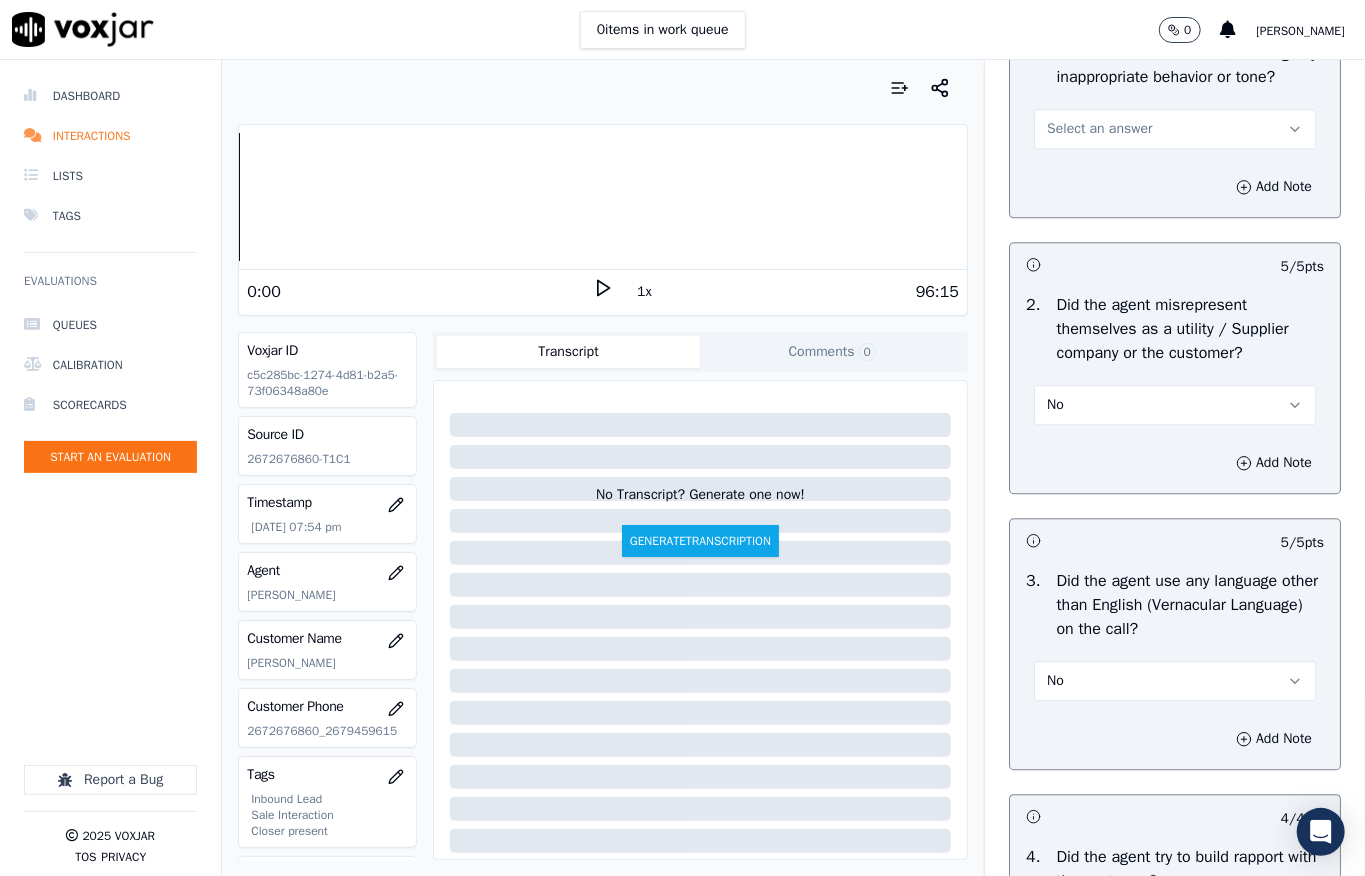 scroll, scrollTop: 2533, scrollLeft: 0, axis: vertical 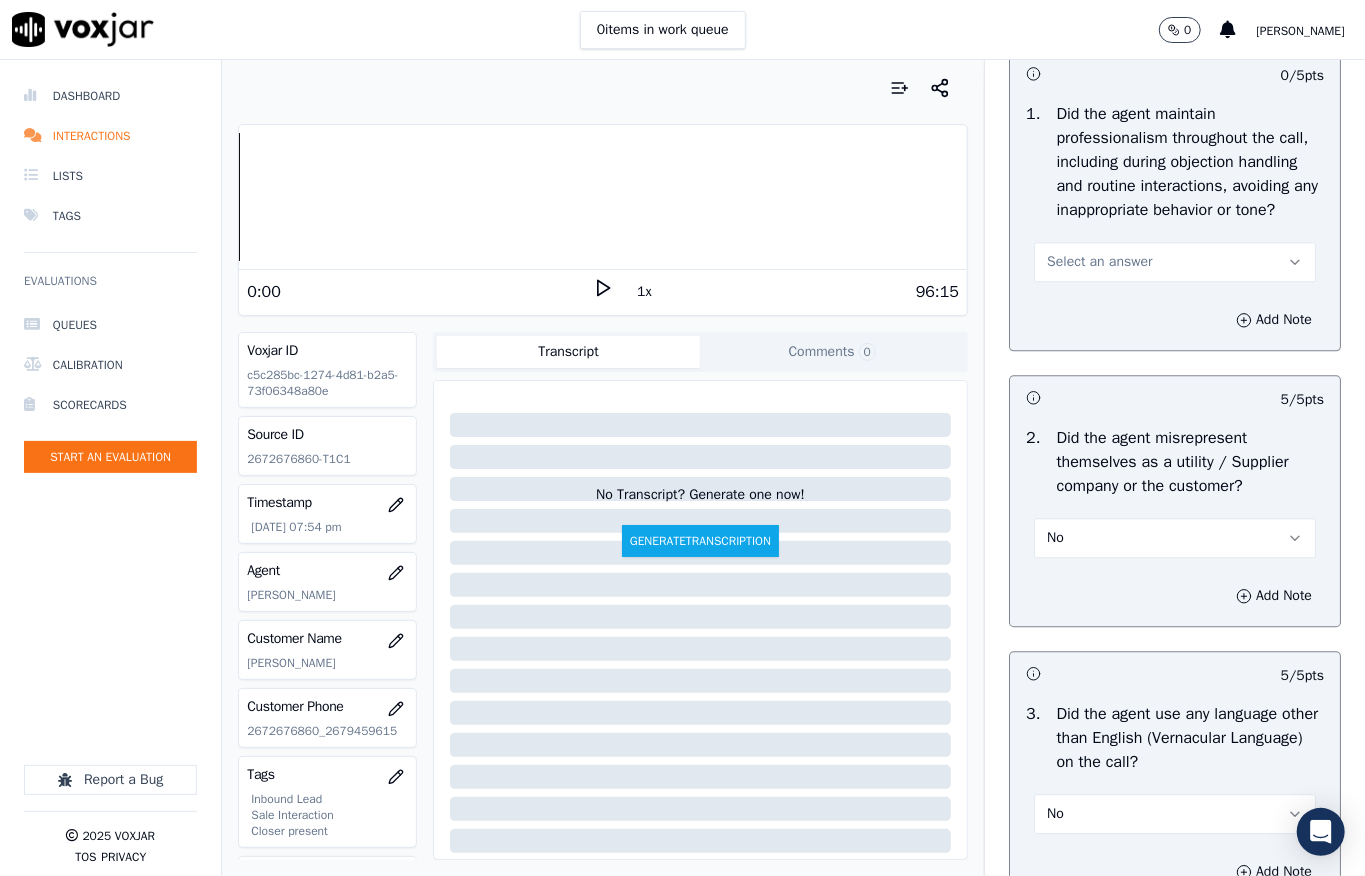 click on "Select an answer" at bounding box center (1175, 262) 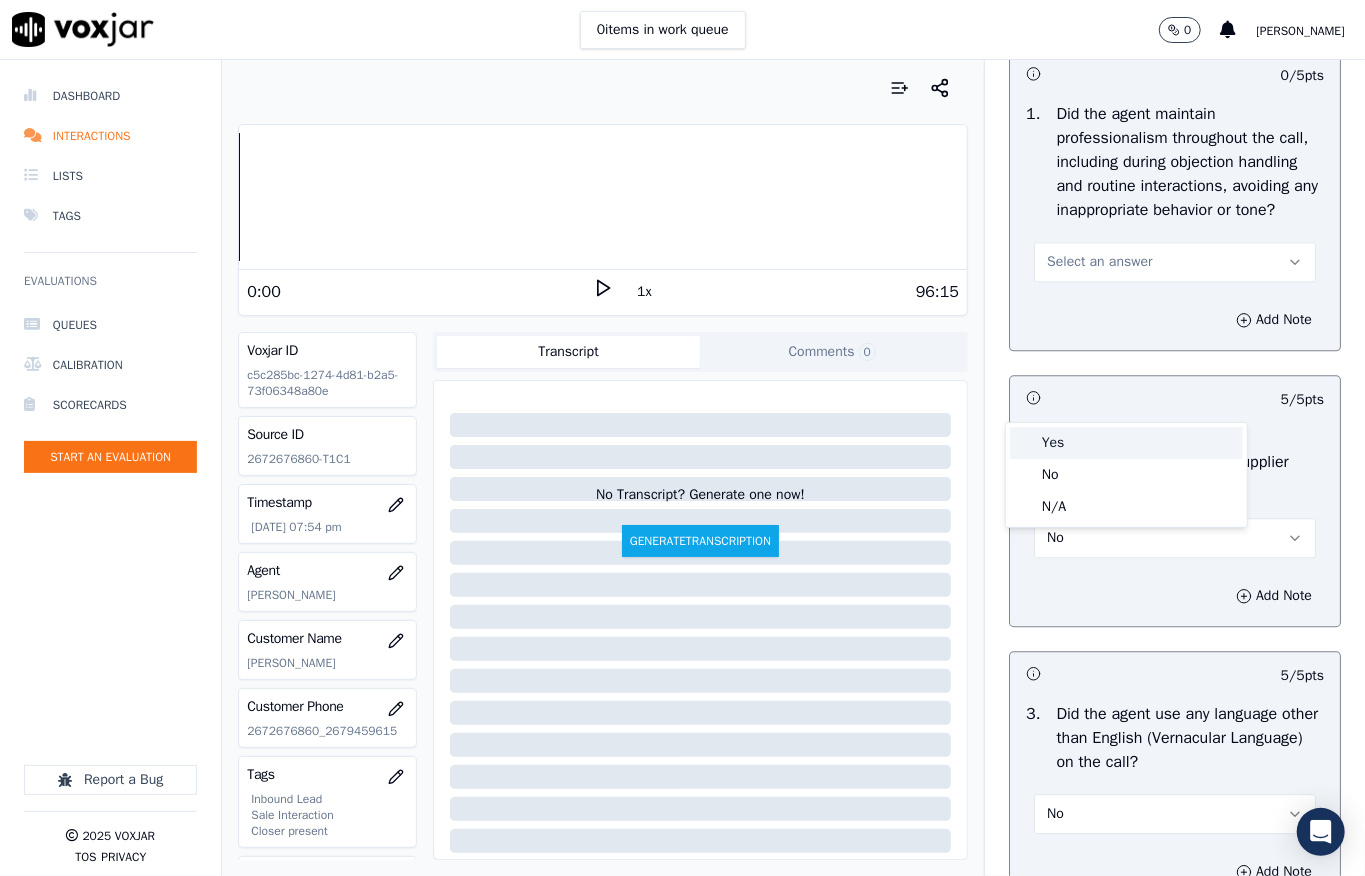 click on "Yes" at bounding box center (1126, 443) 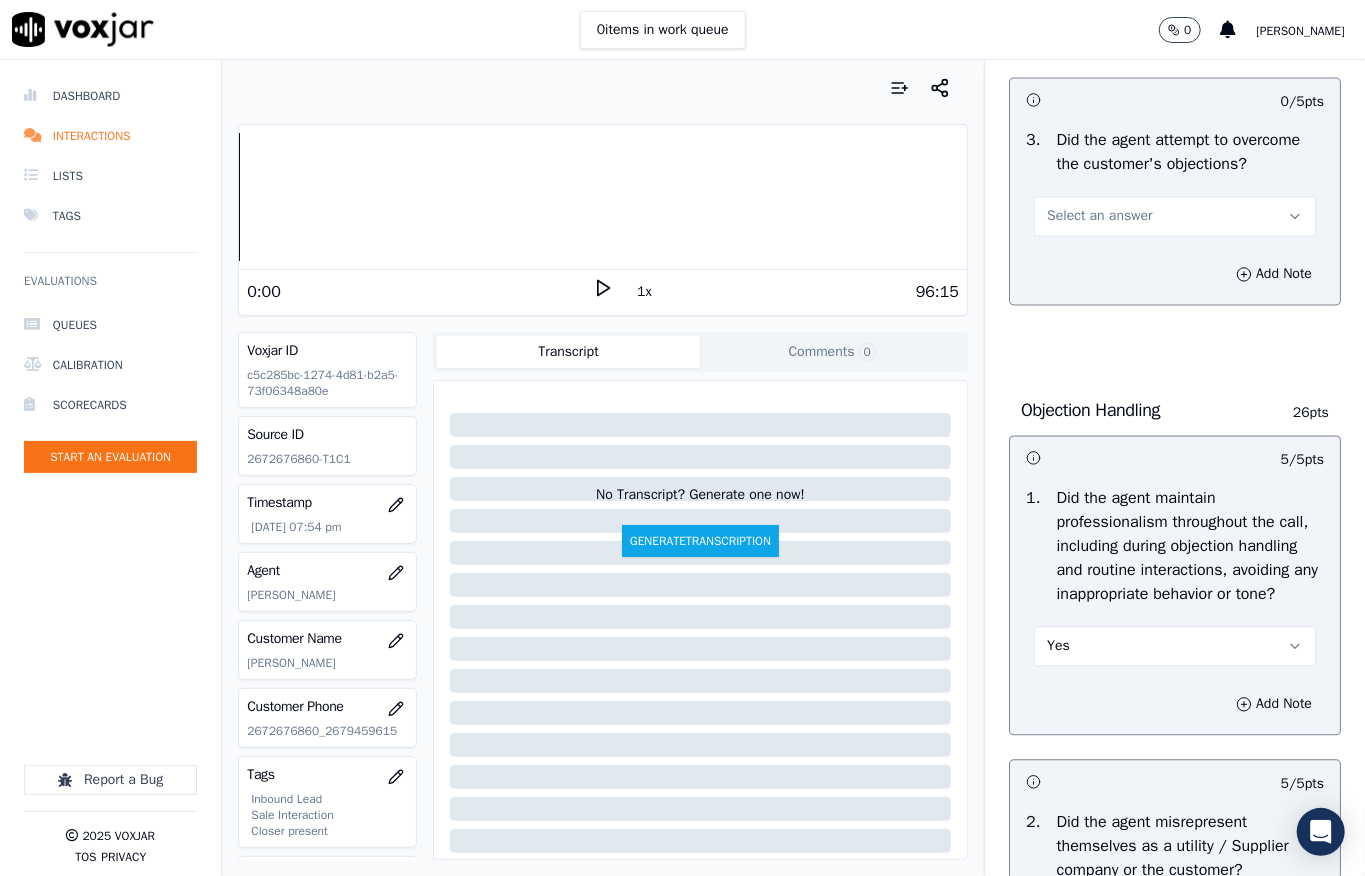 scroll, scrollTop: 2133, scrollLeft: 0, axis: vertical 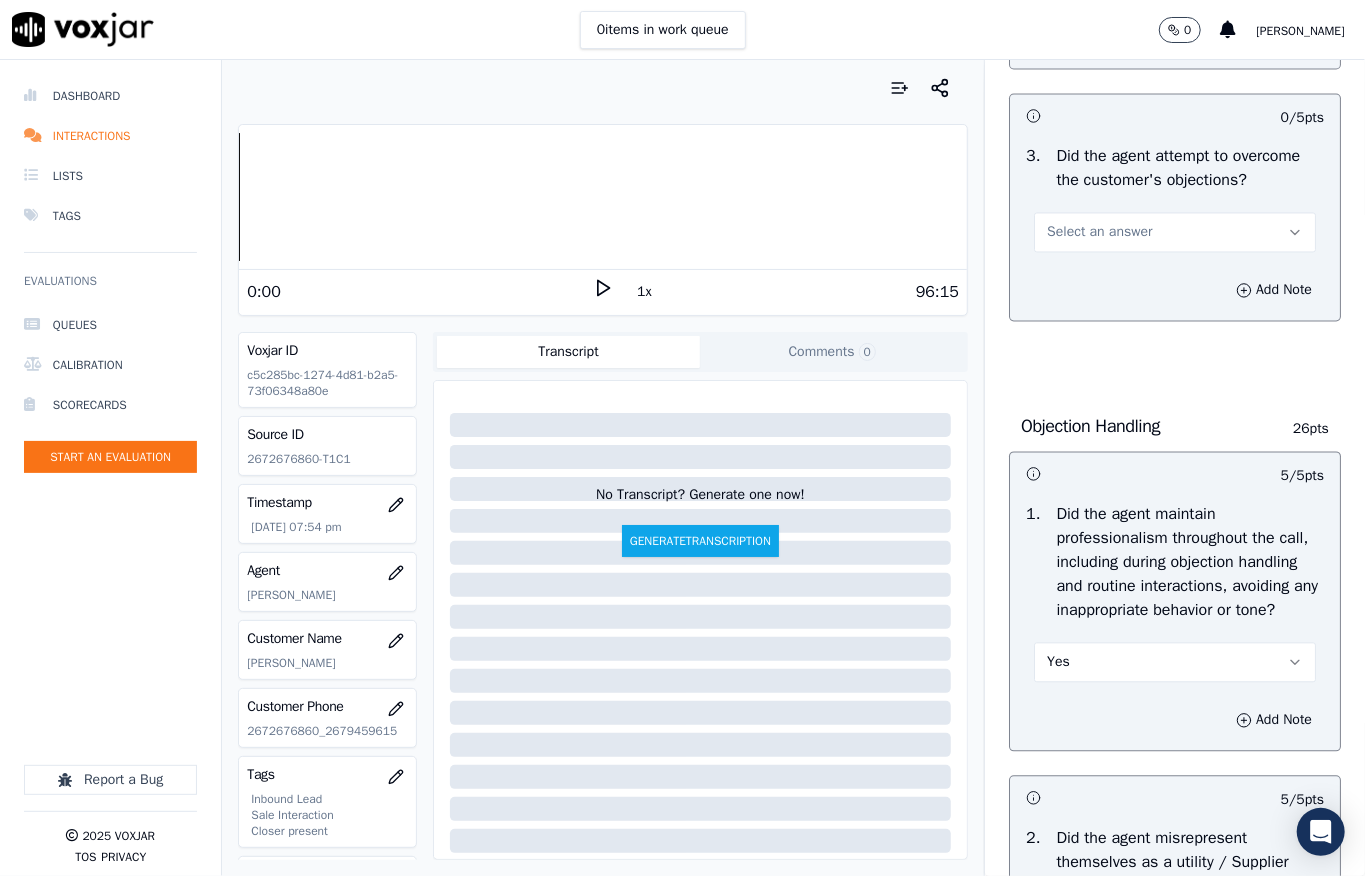 click on "Select an answer" at bounding box center [1175, 232] 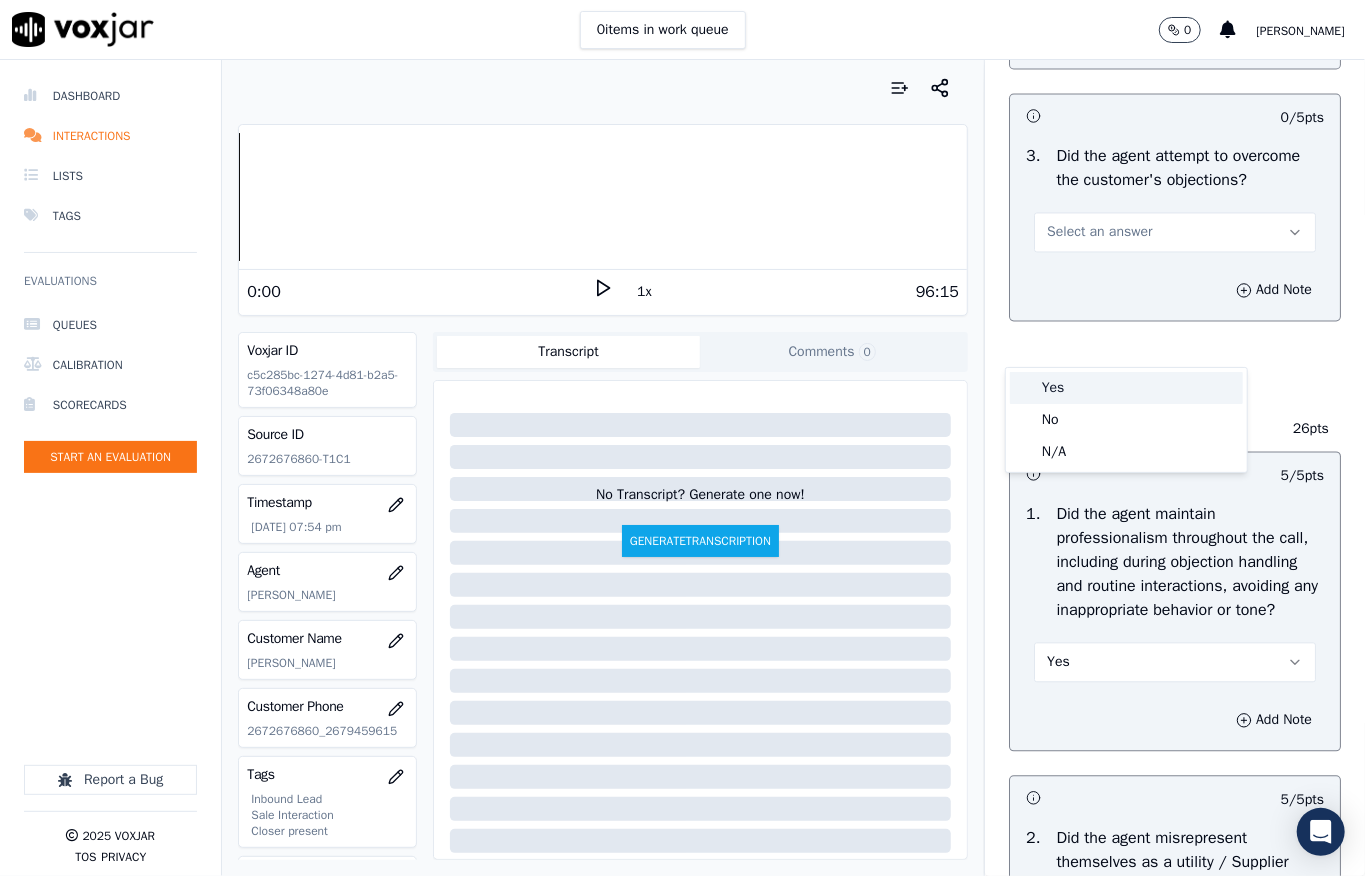 click on "Yes" at bounding box center [1126, 388] 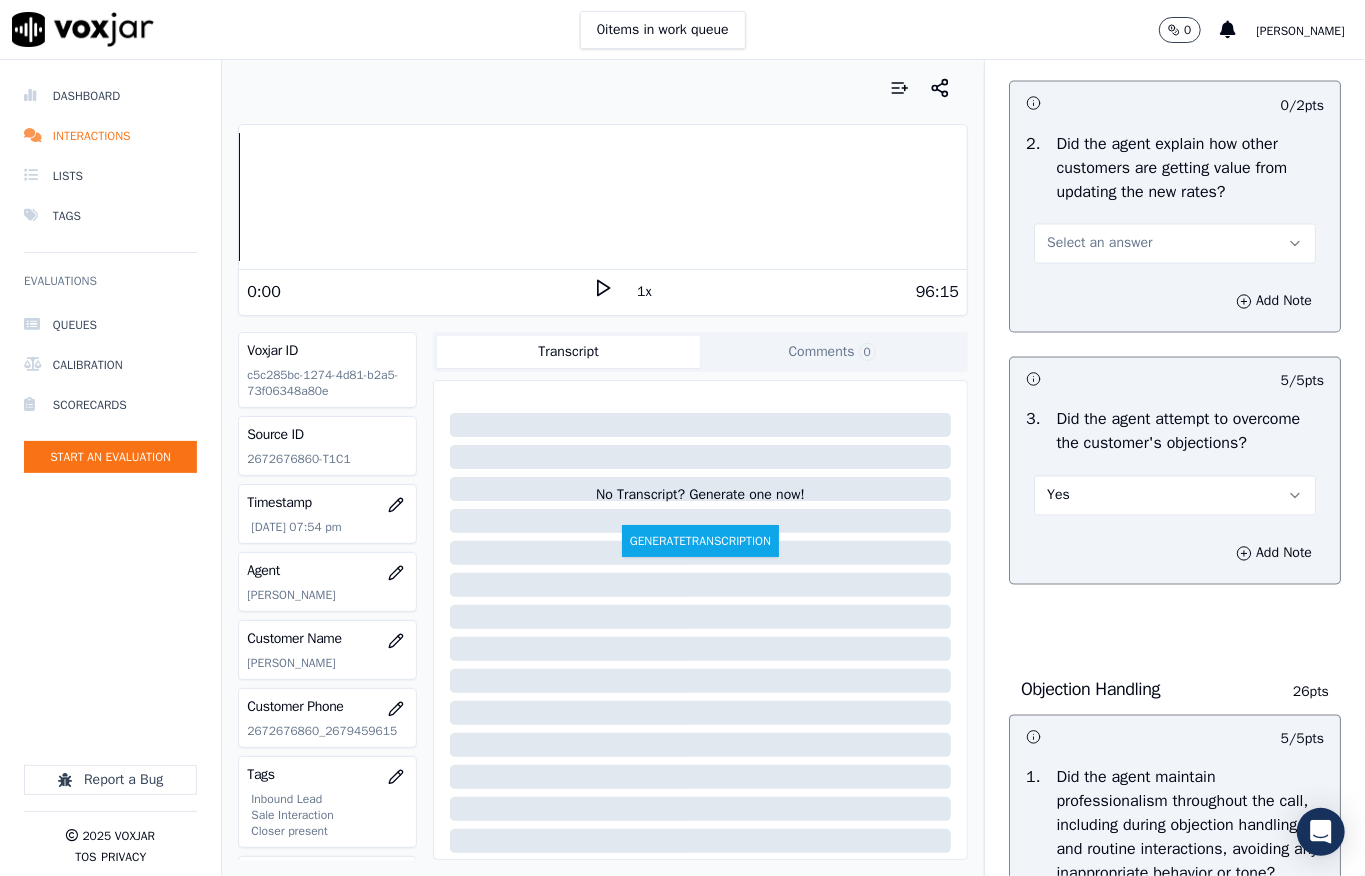 scroll, scrollTop: 1866, scrollLeft: 0, axis: vertical 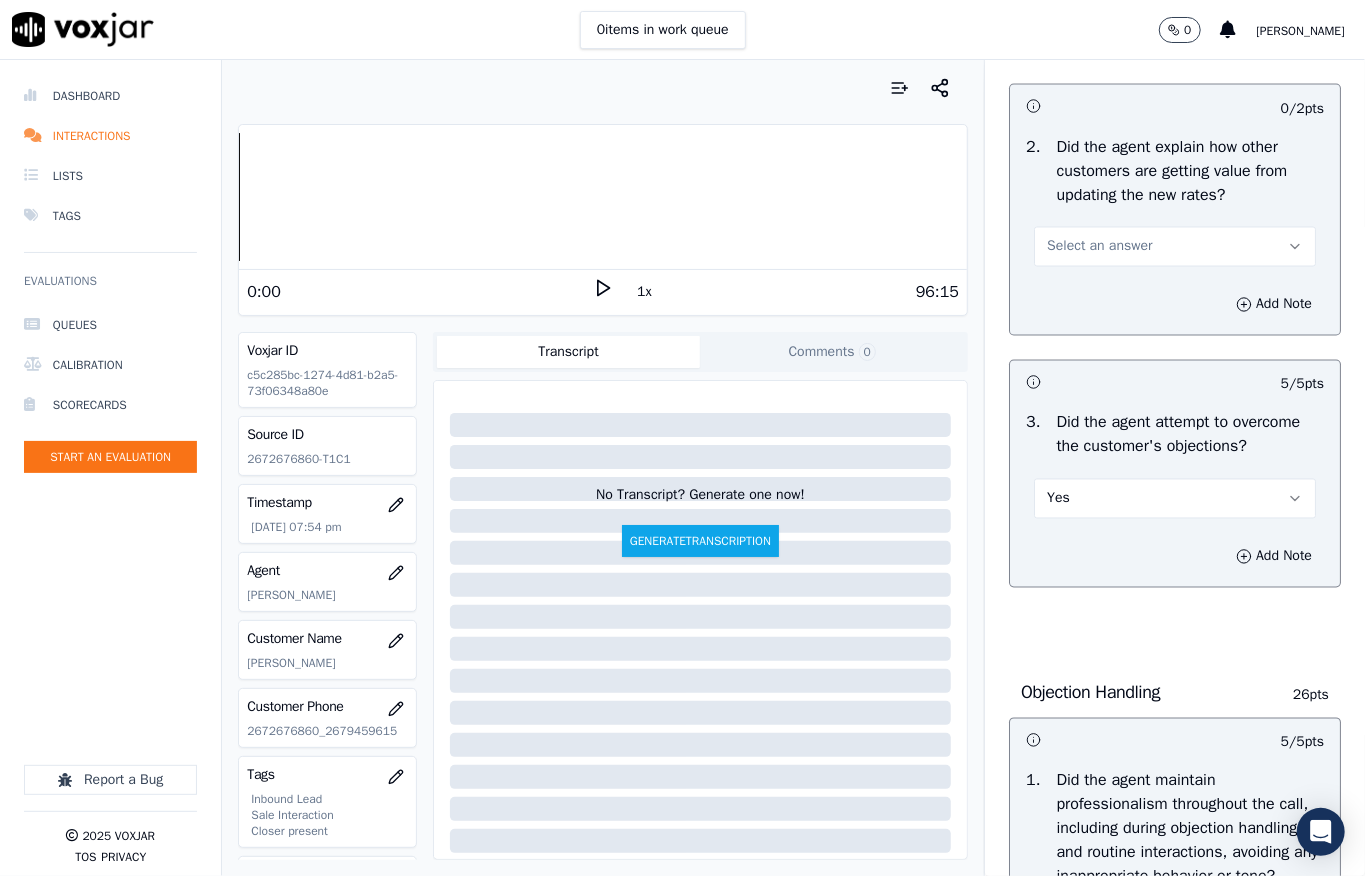 click on "Select an answer" at bounding box center (1099, 247) 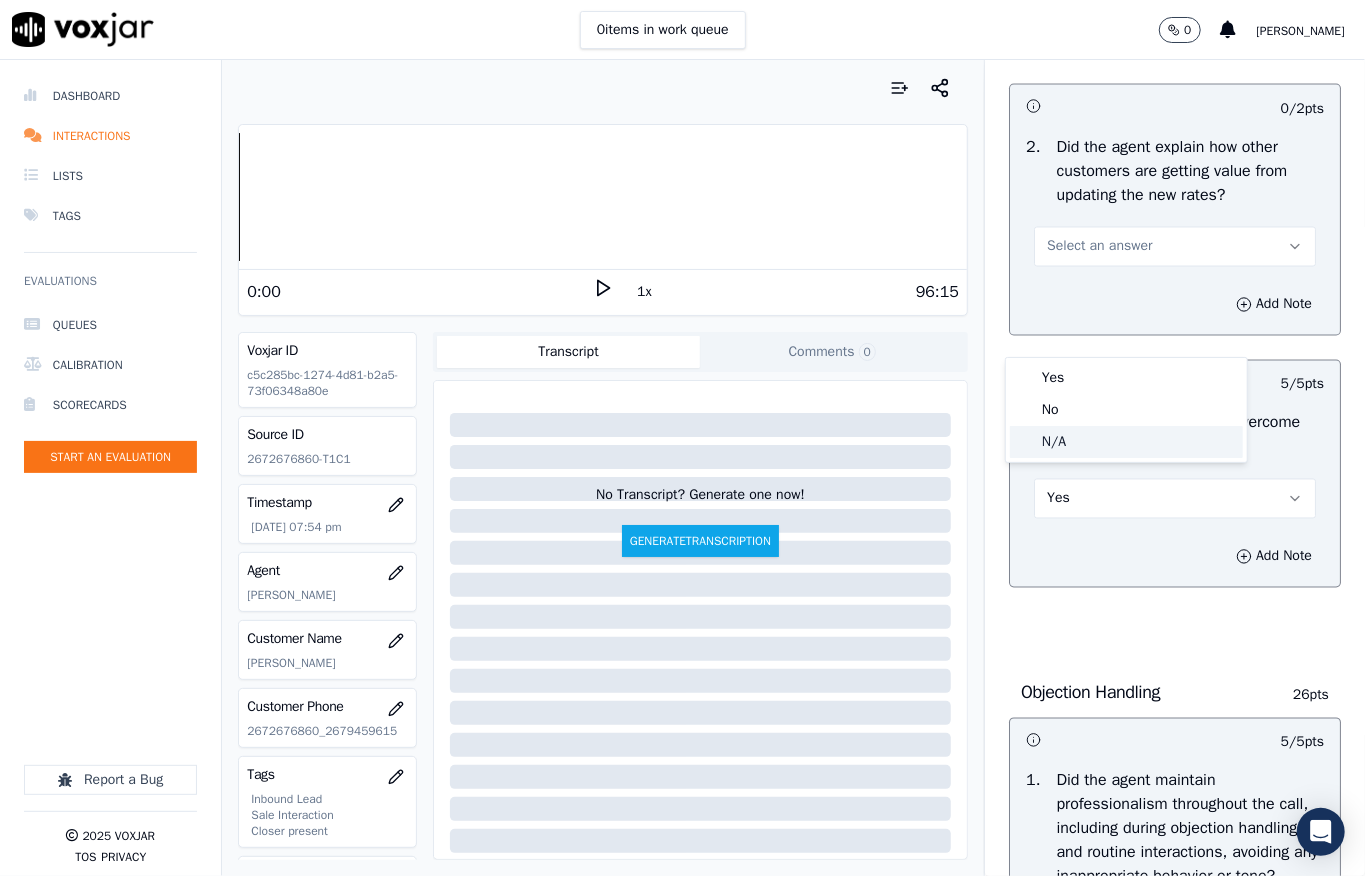 click on "N/A" 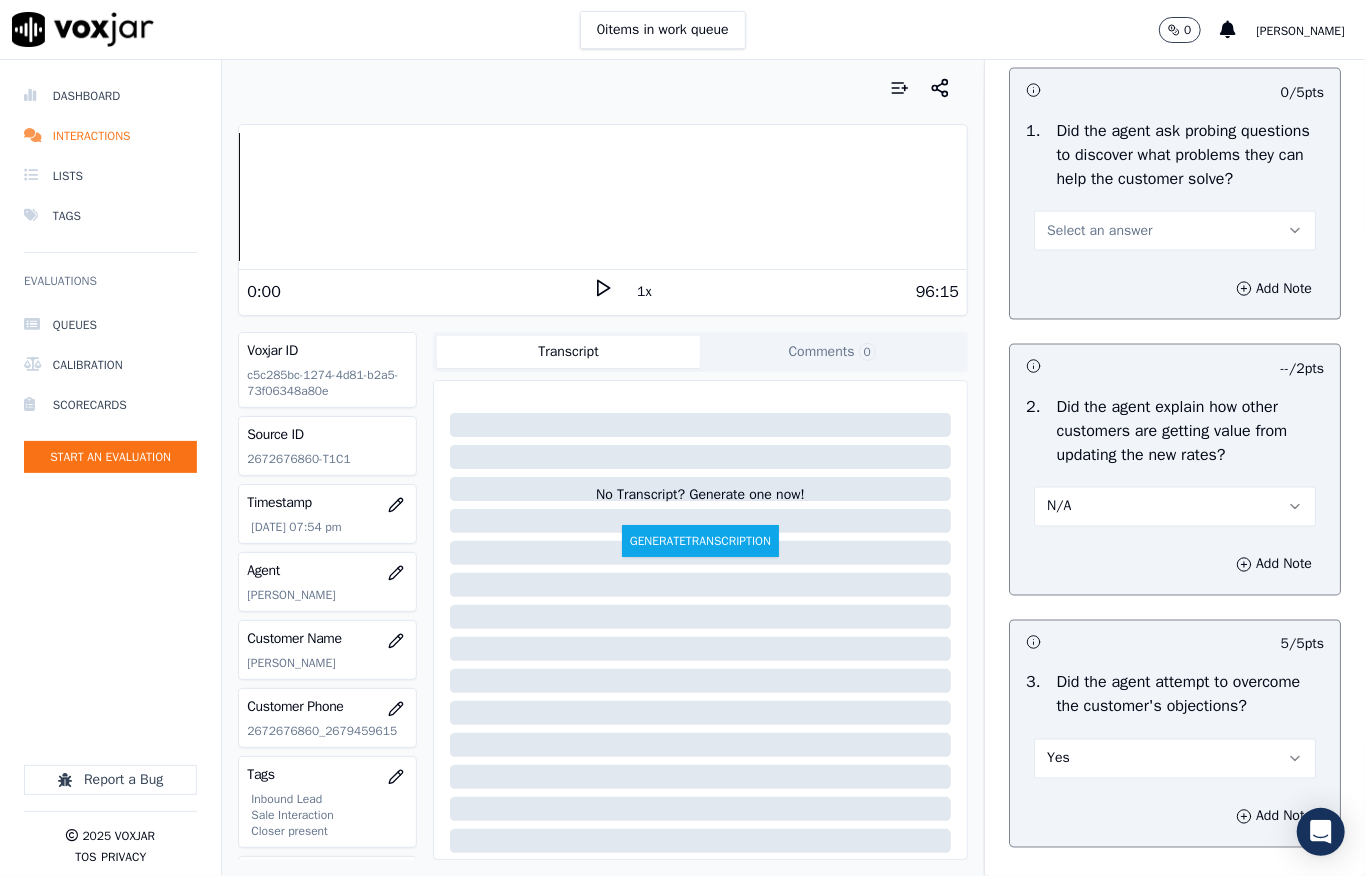 scroll, scrollTop: 1600, scrollLeft: 0, axis: vertical 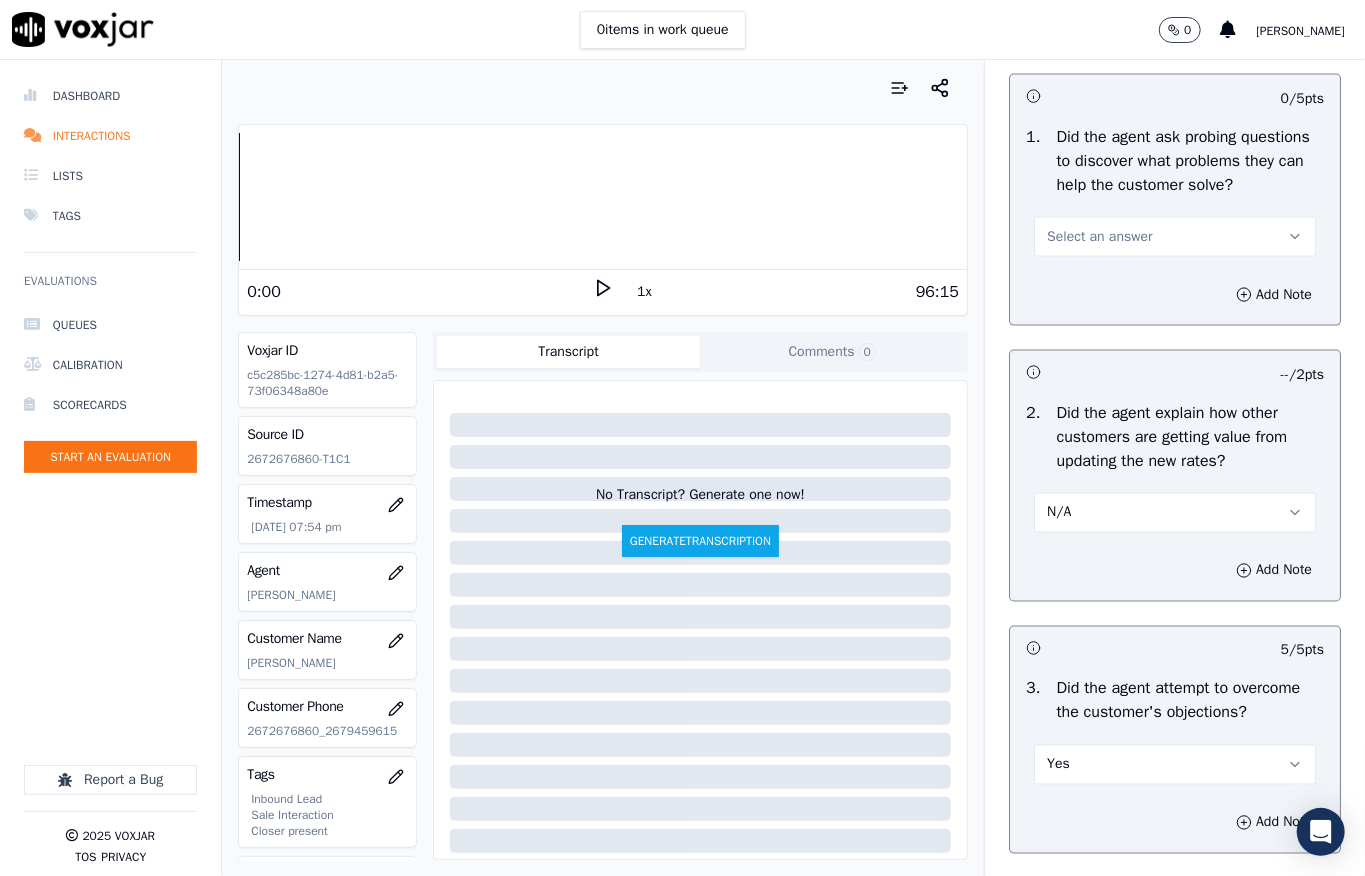click on "Select an answer" at bounding box center (1099, 237) 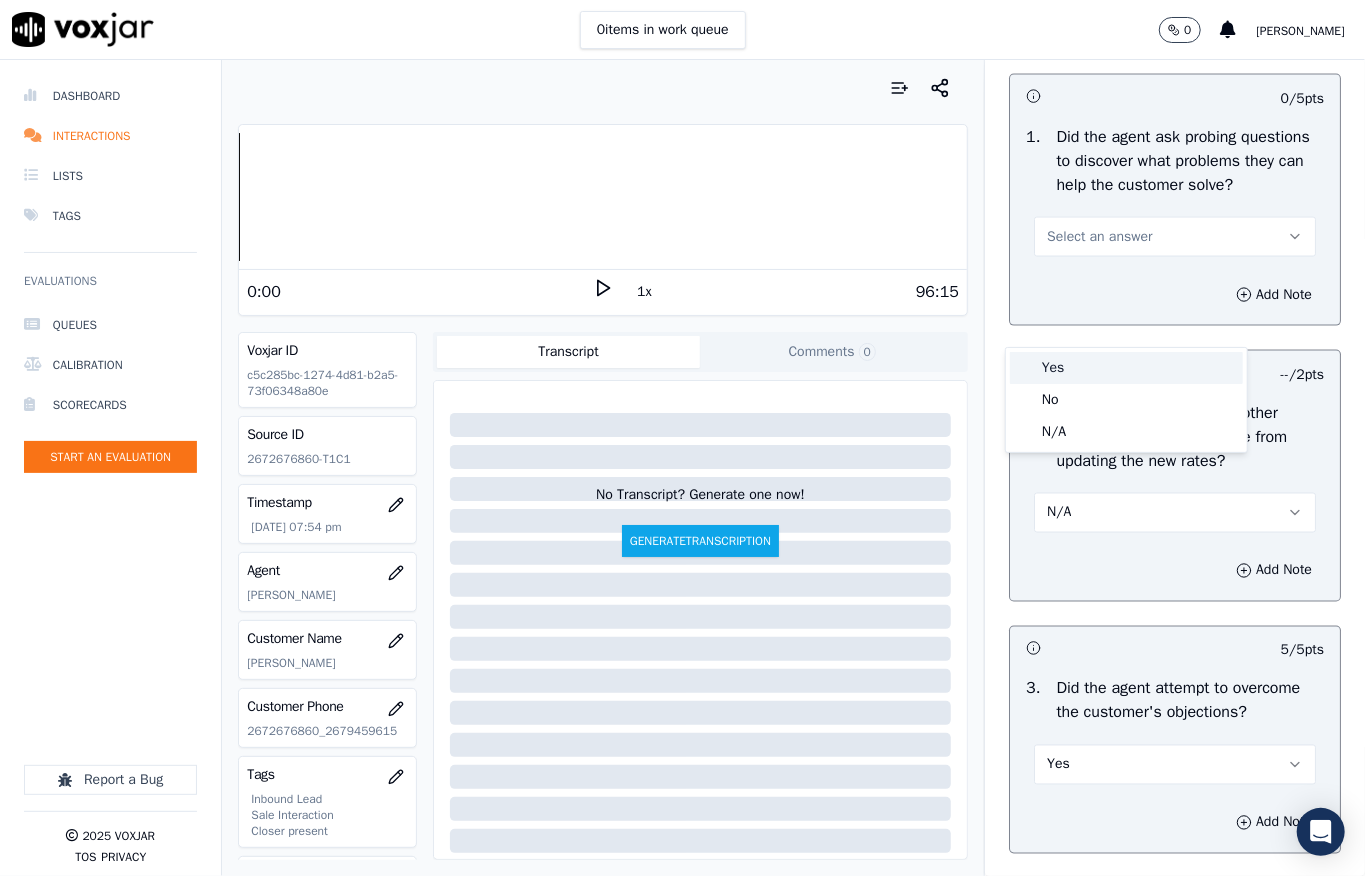 click on "Yes" at bounding box center [1126, 368] 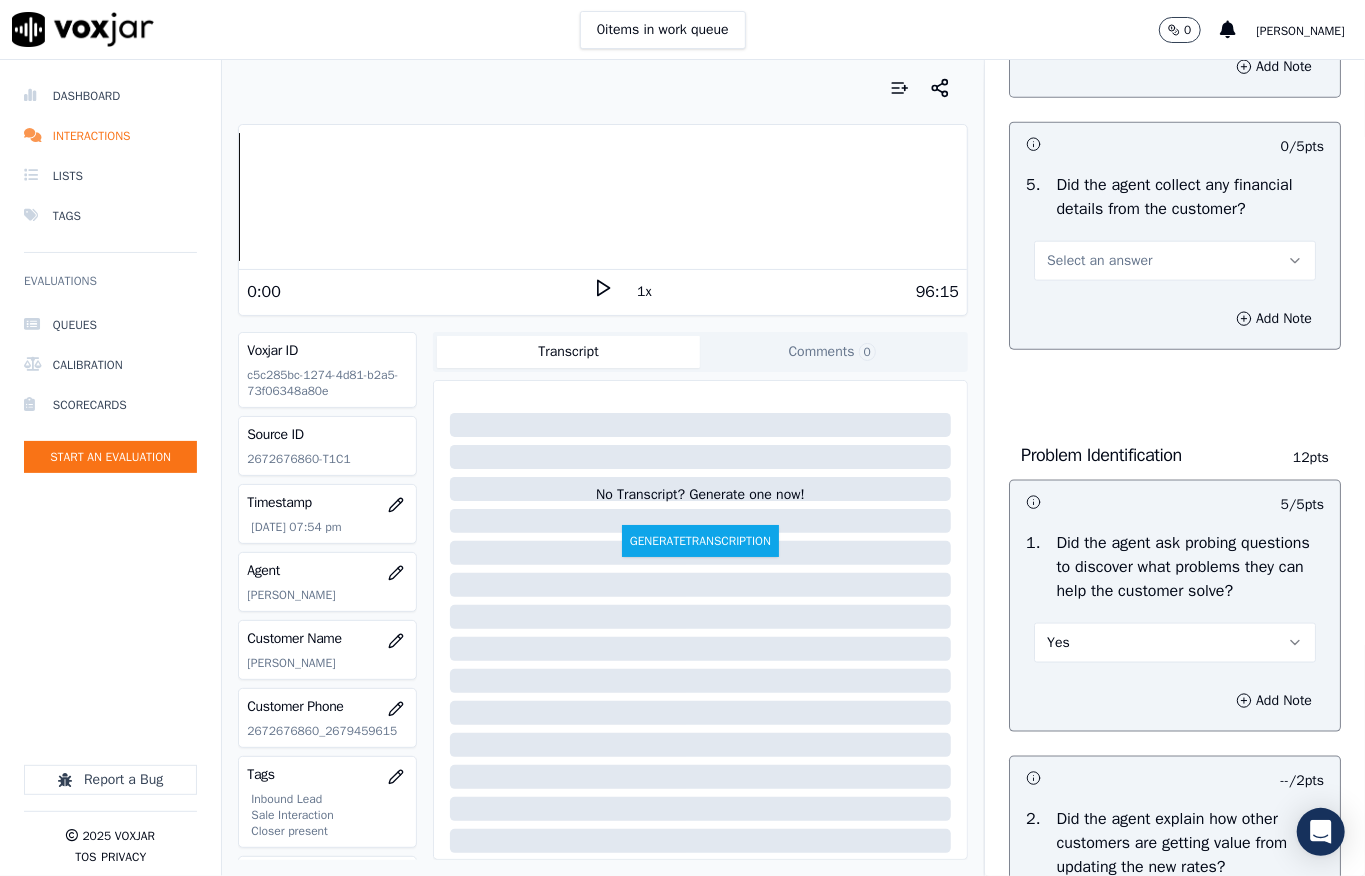 scroll, scrollTop: 1200, scrollLeft: 0, axis: vertical 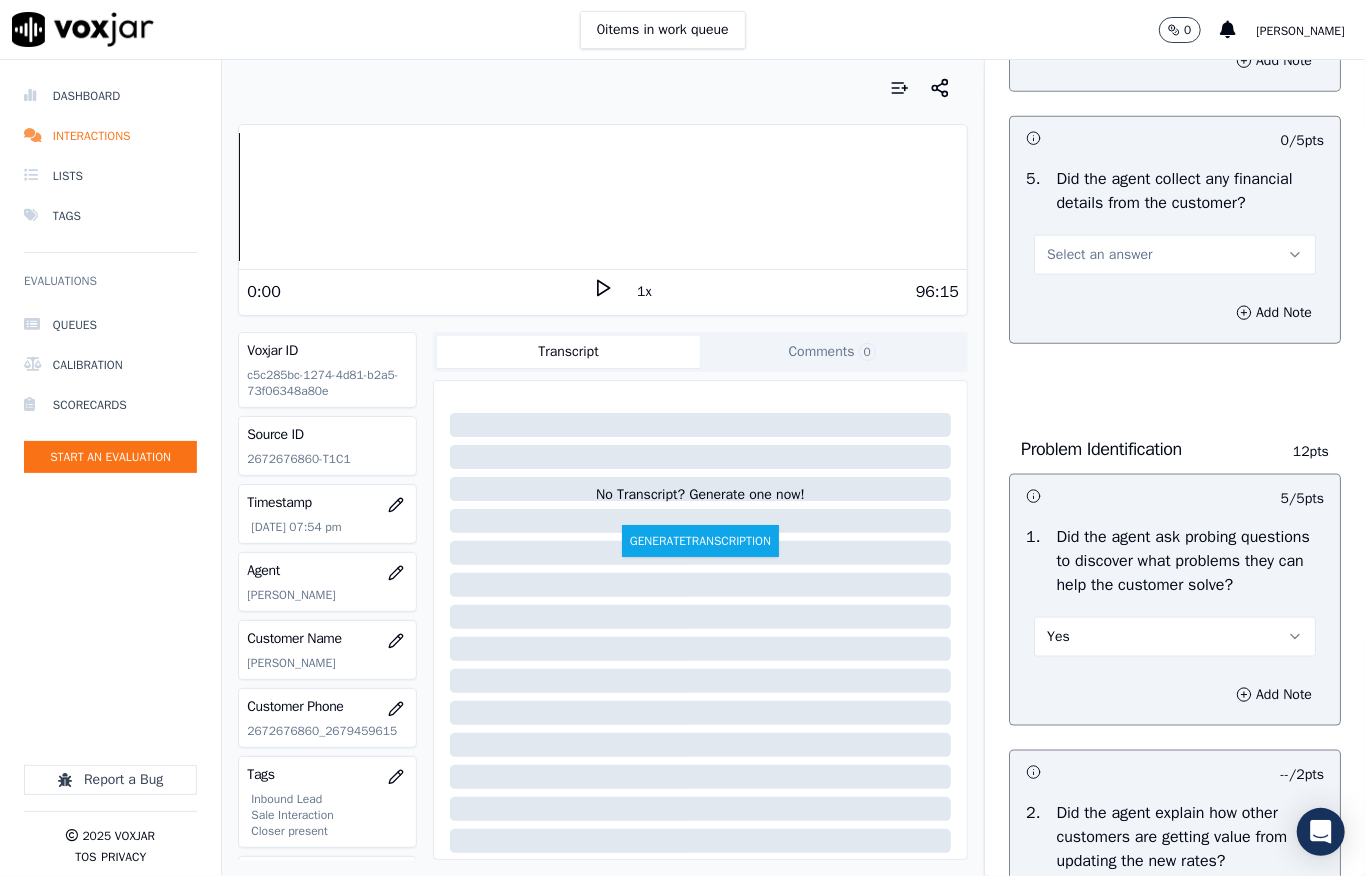 drag, startPoint x: 1073, startPoint y: 313, endPoint x: 1073, endPoint y: 328, distance: 15 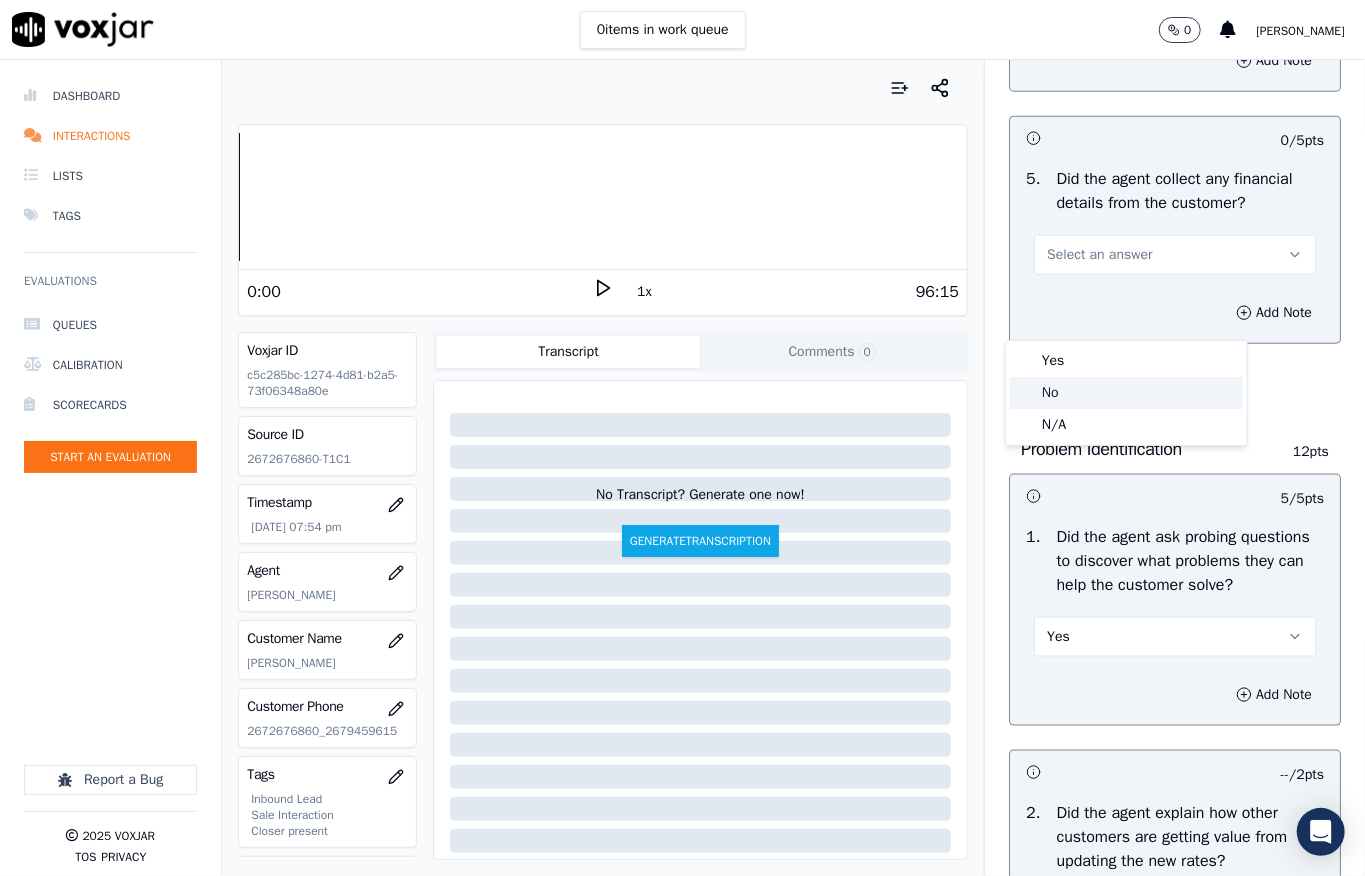 click on "No" 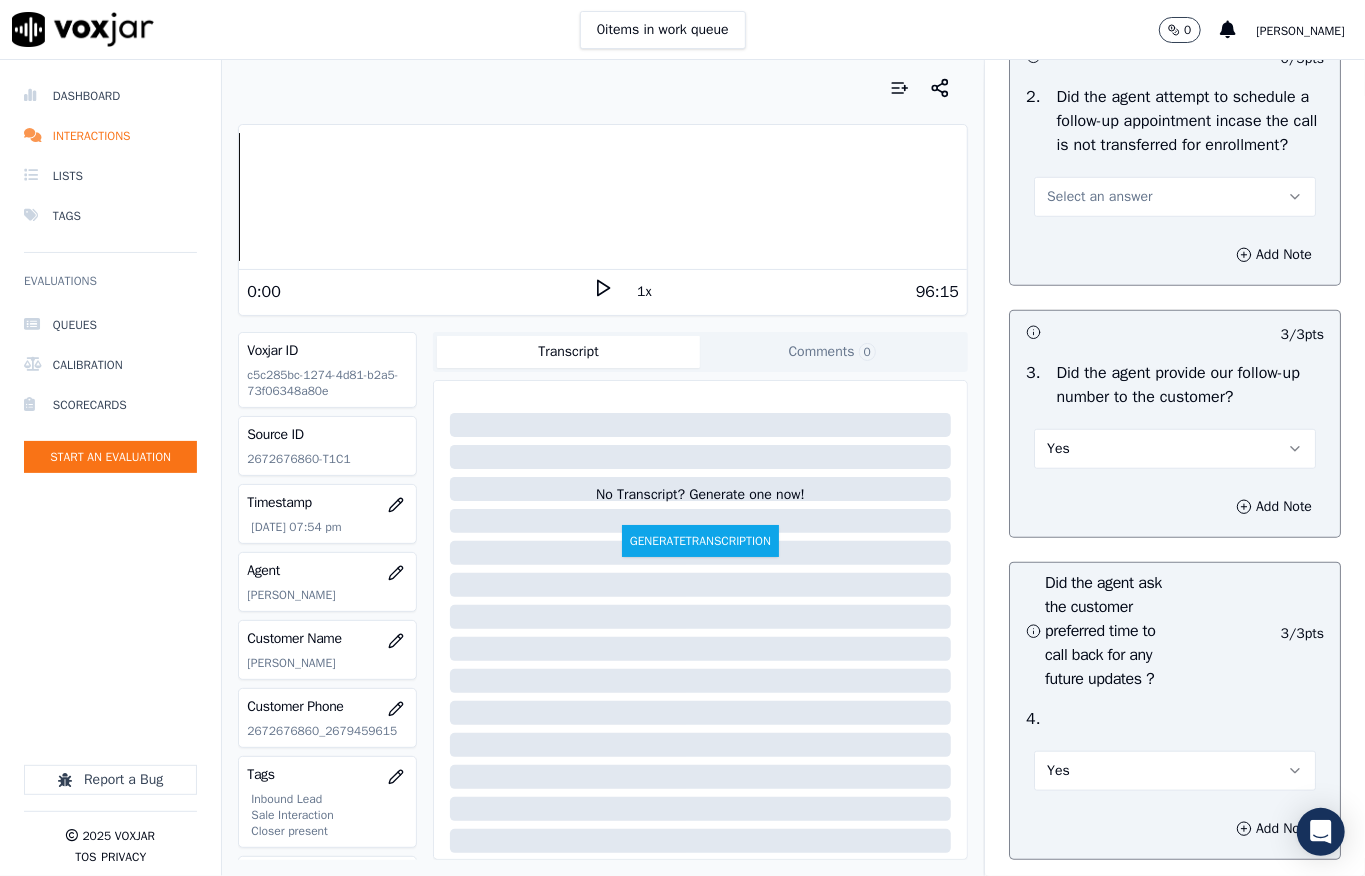 scroll, scrollTop: 4800, scrollLeft: 0, axis: vertical 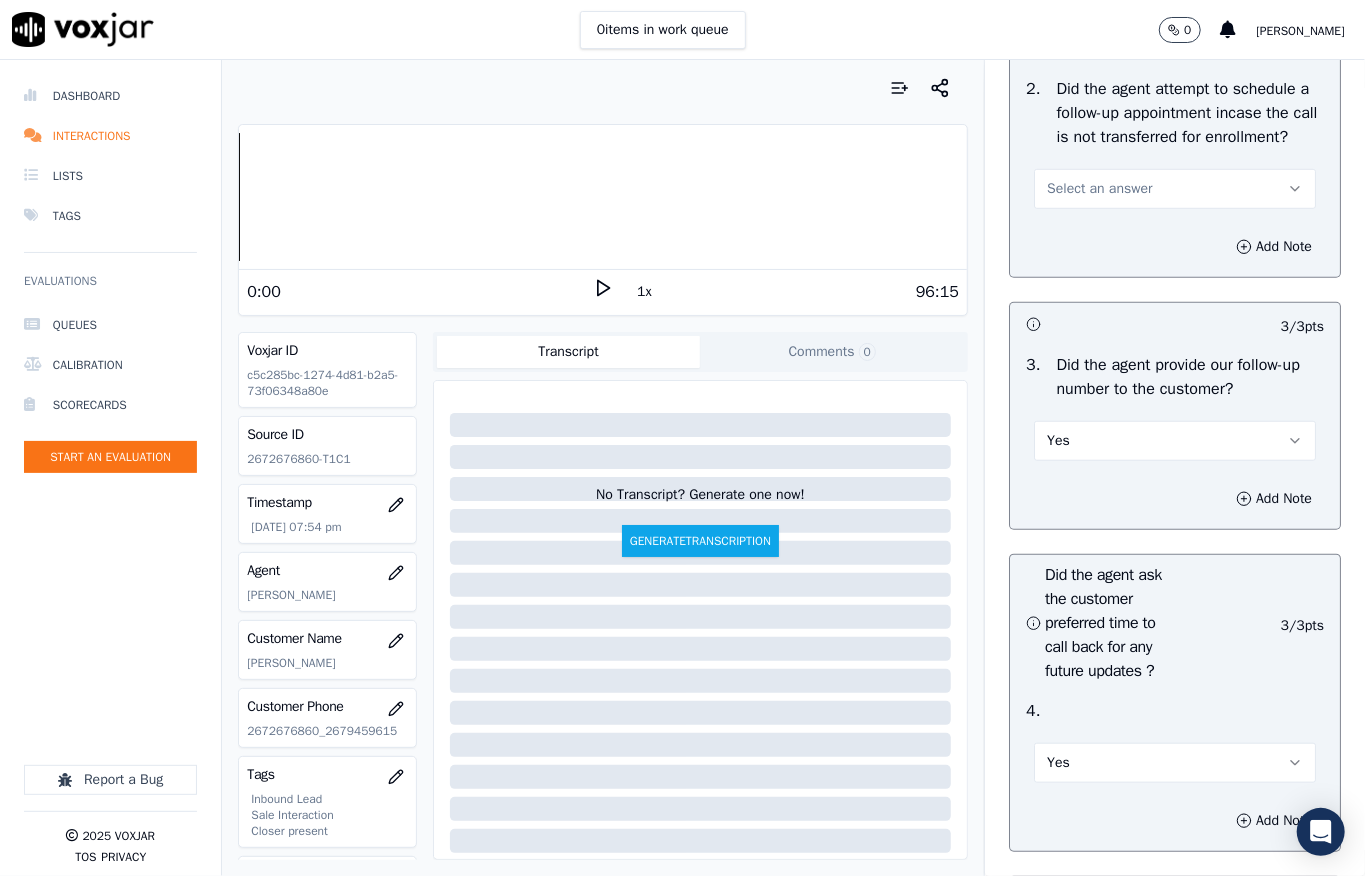 click on "Select an answer" at bounding box center (1099, 189) 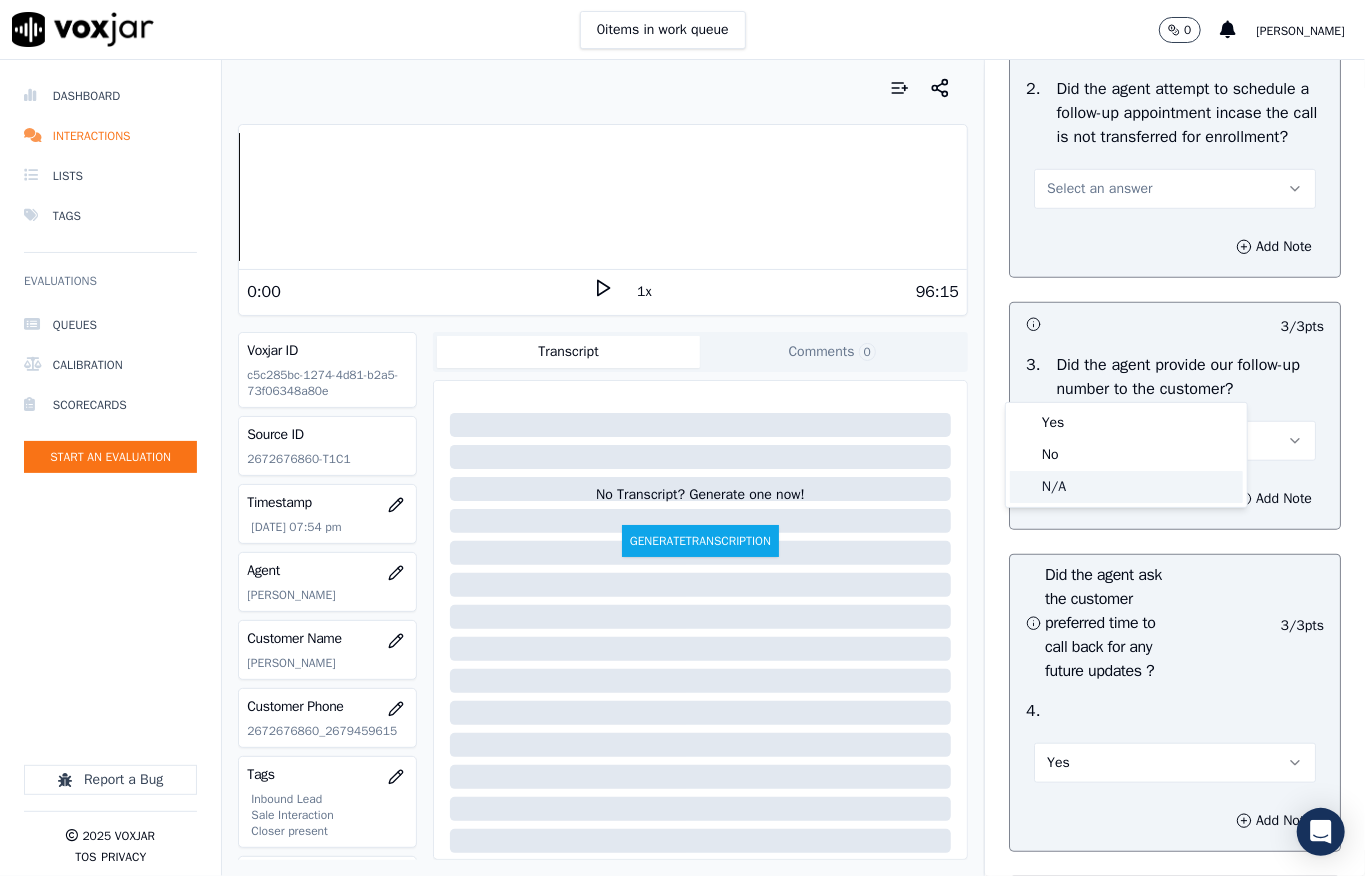 click on "N/A" 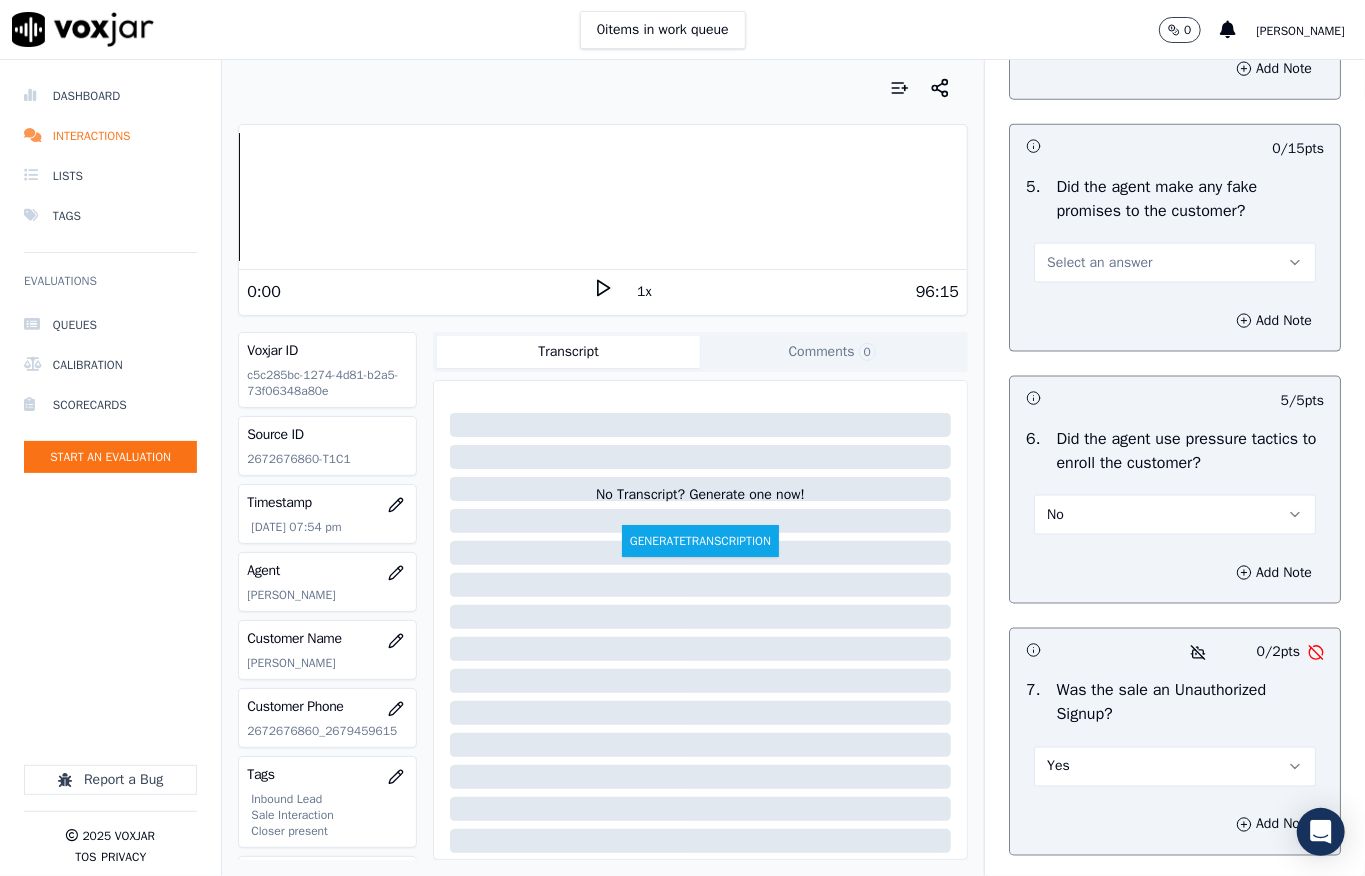scroll, scrollTop: 5600, scrollLeft: 0, axis: vertical 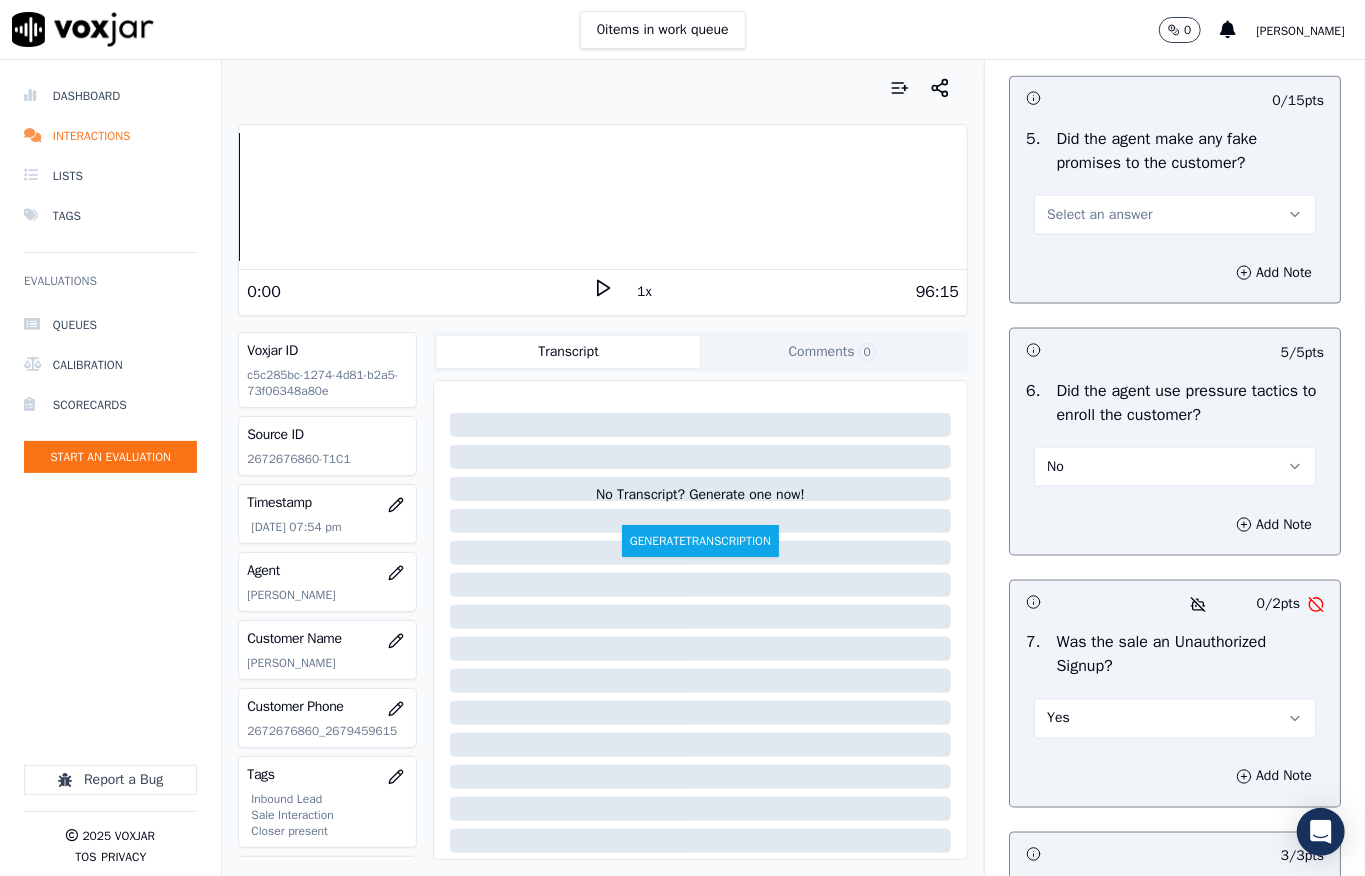 click on "Select an answer" at bounding box center [1099, 215] 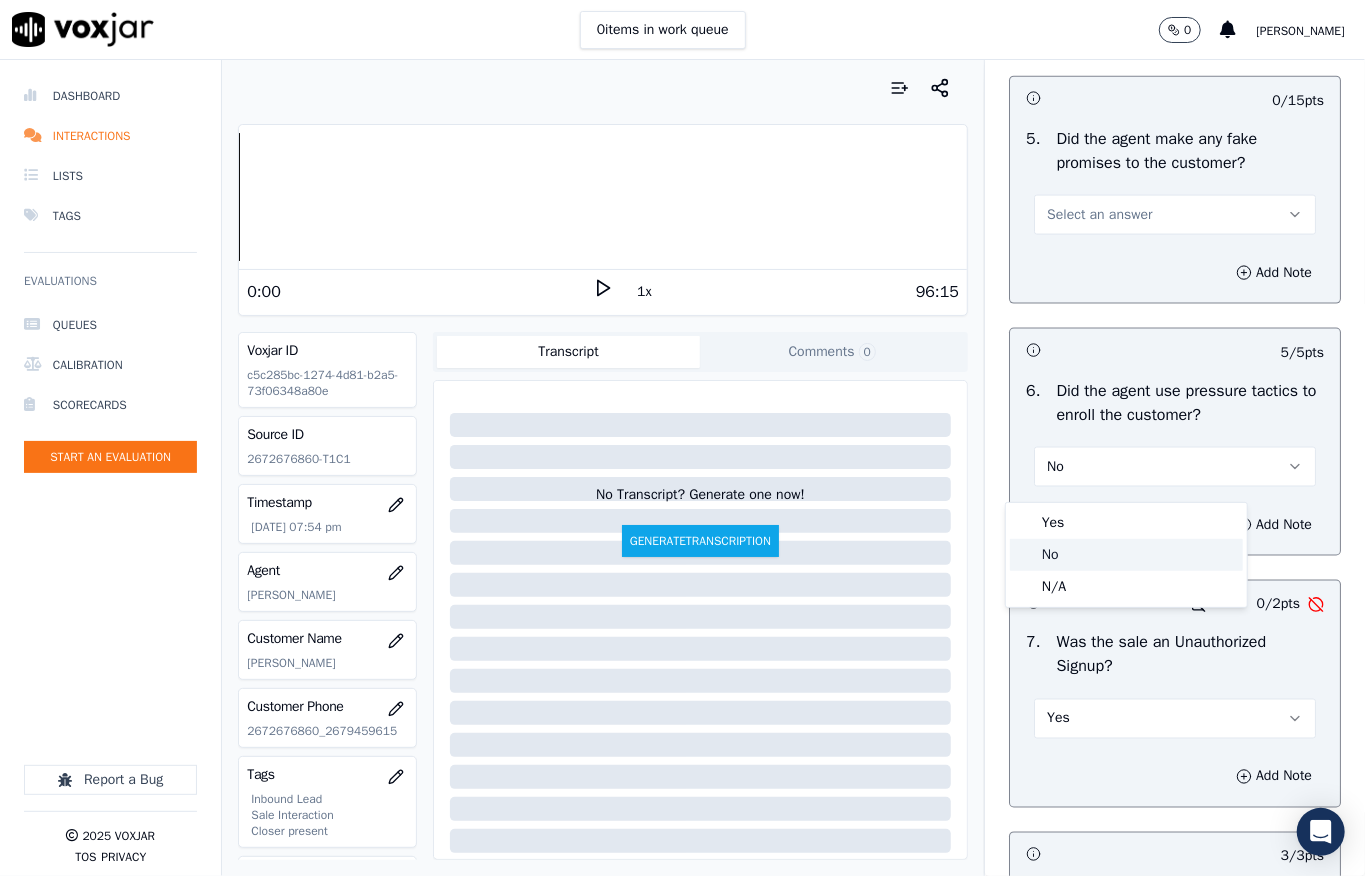 drag, startPoint x: 1053, startPoint y: 556, endPoint x: 1076, endPoint y: 444, distance: 114.33722 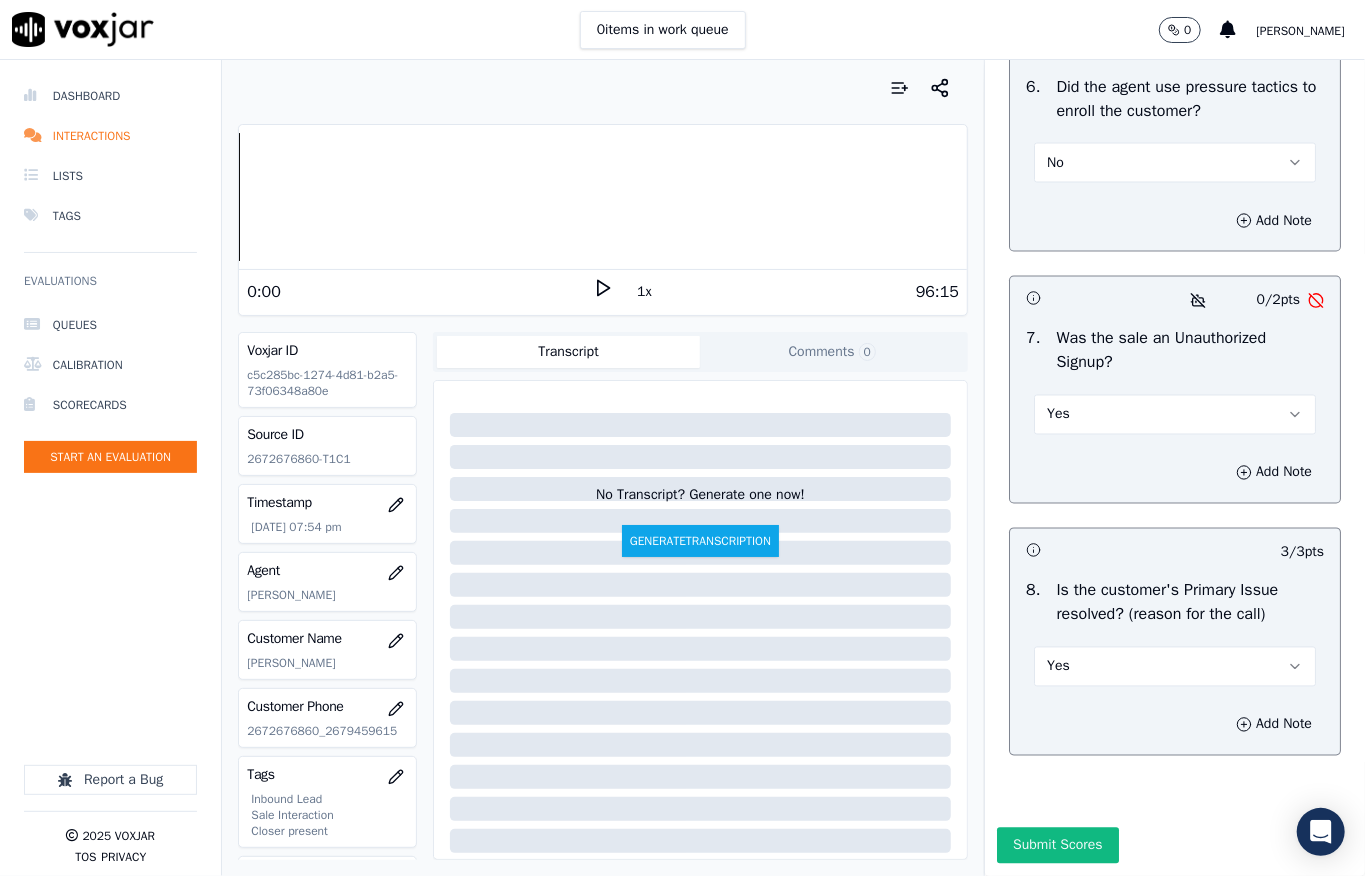 scroll, scrollTop: 6237, scrollLeft: 0, axis: vertical 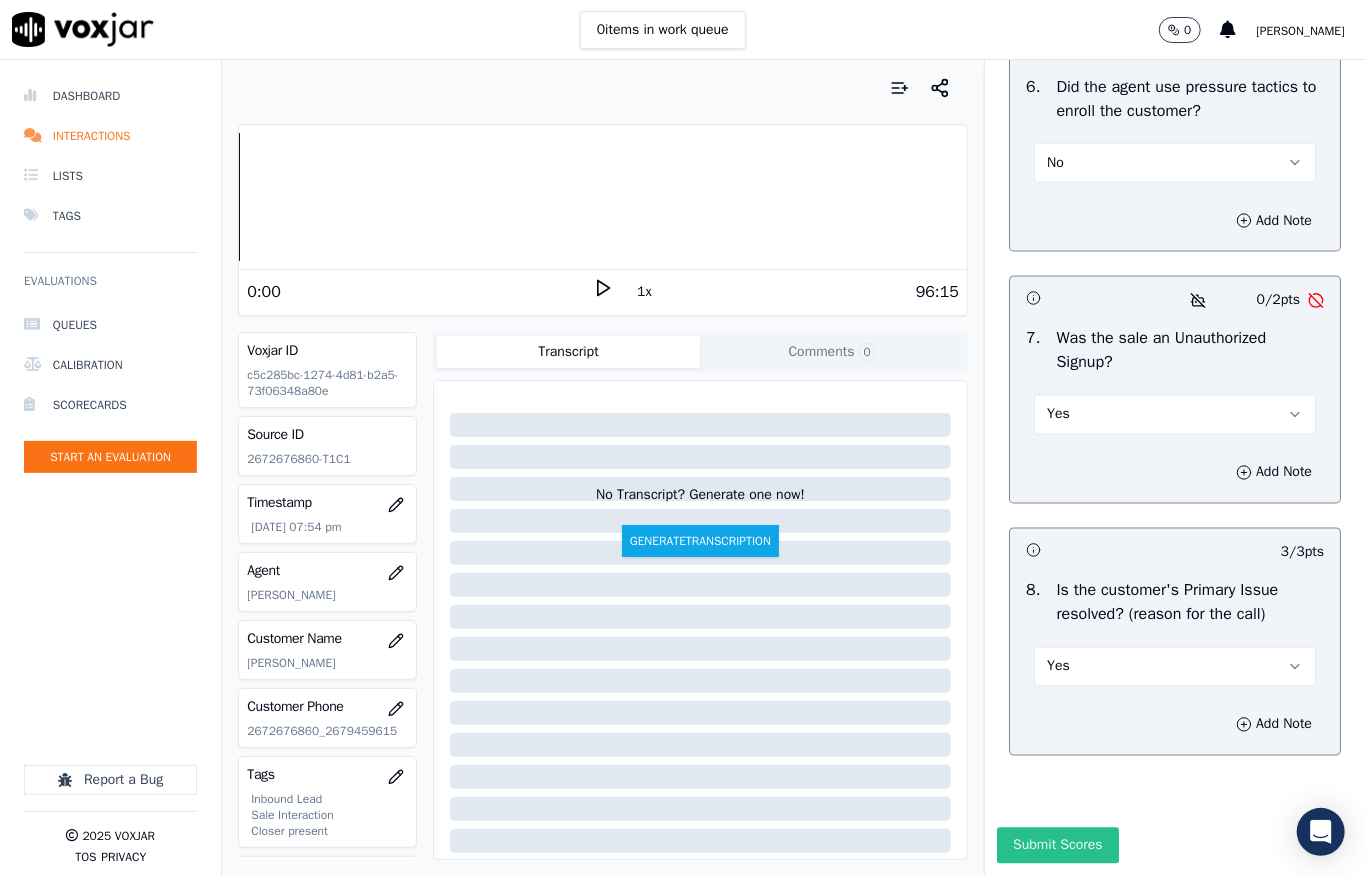 click on "Submit Scores" at bounding box center (1057, 846) 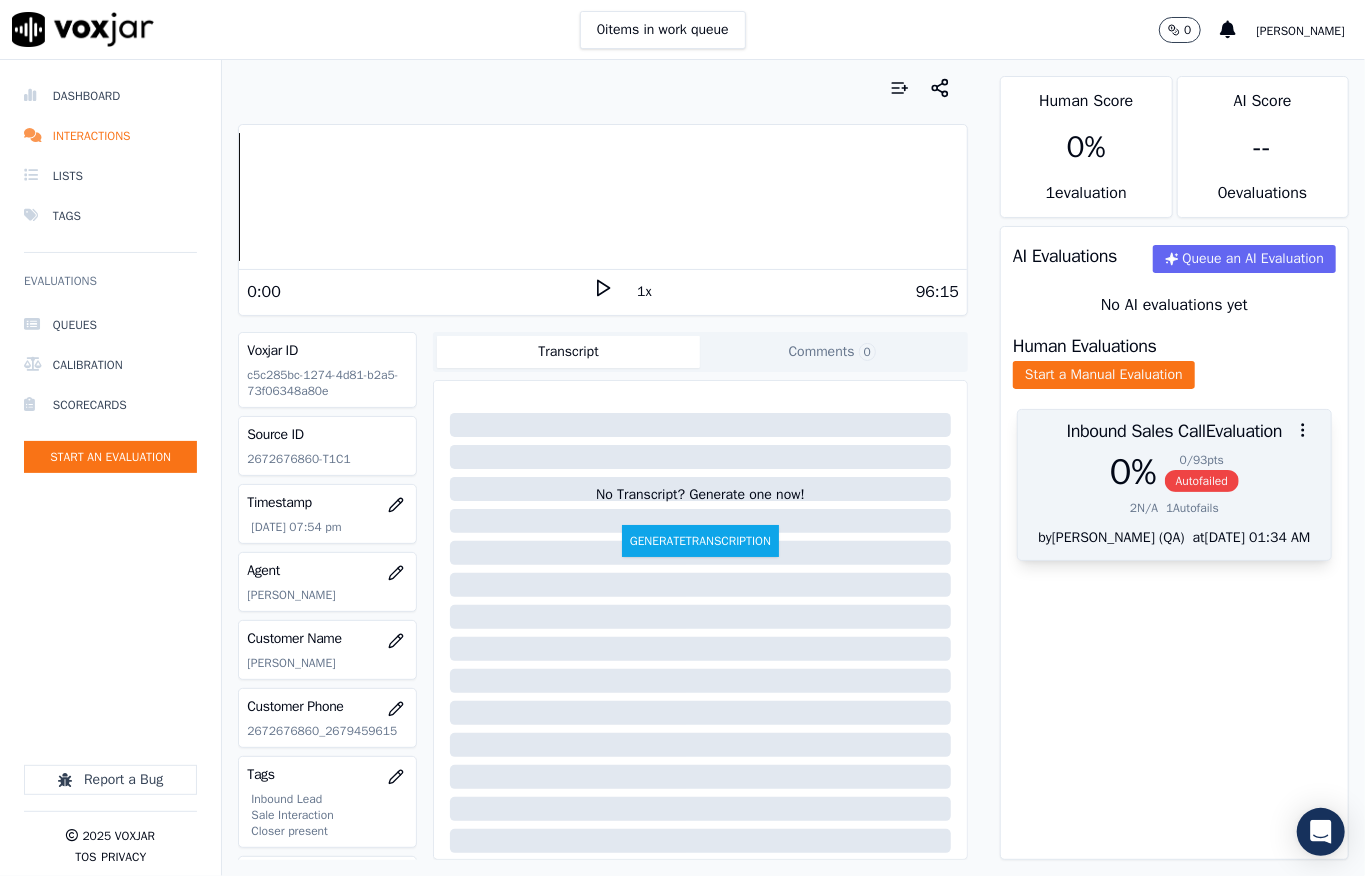 click on "0 / 93  pts" at bounding box center (1202, 460) 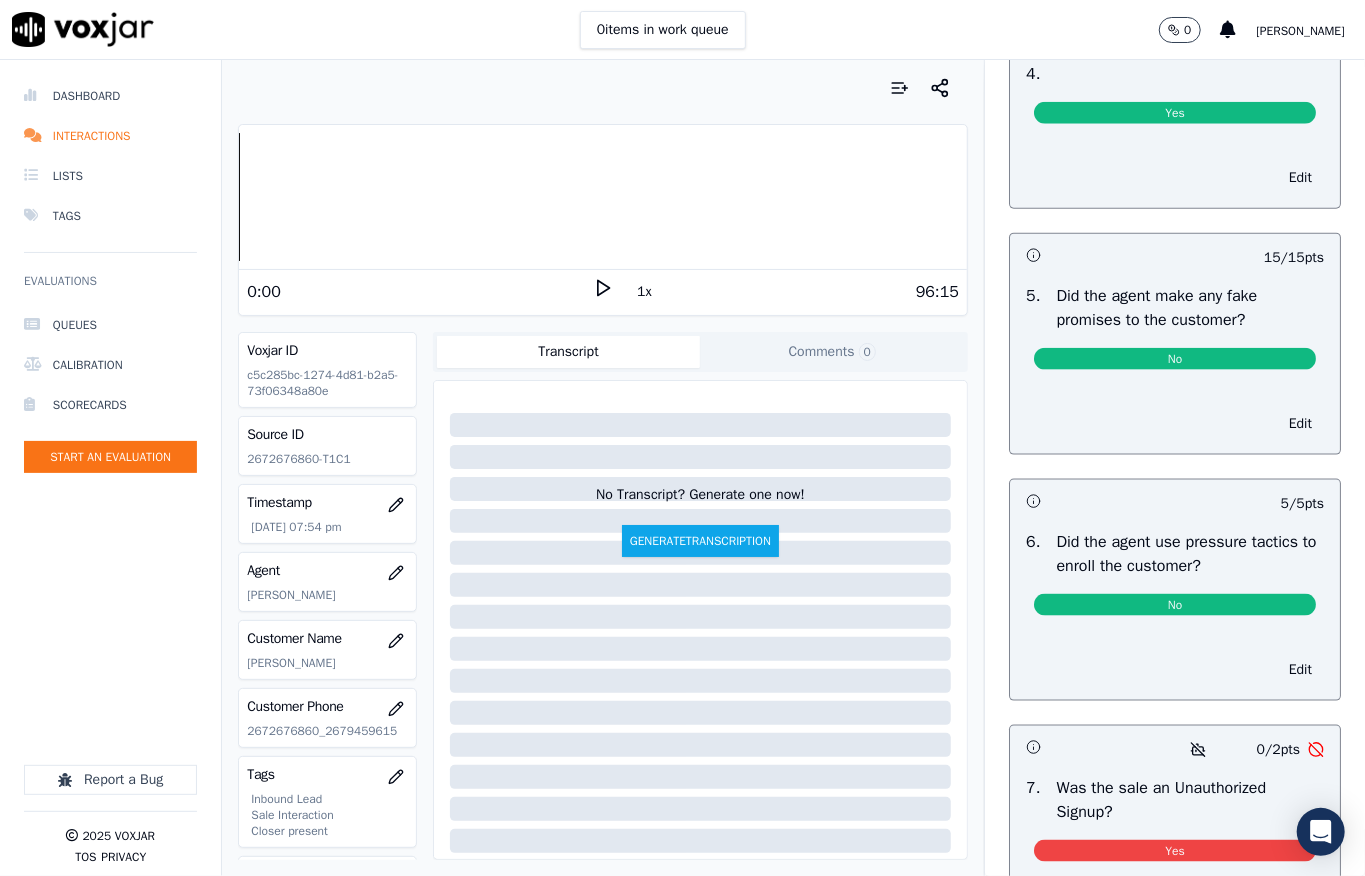 scroll, scrollTop: 6066, scrollLeft: 0, axis: vertical 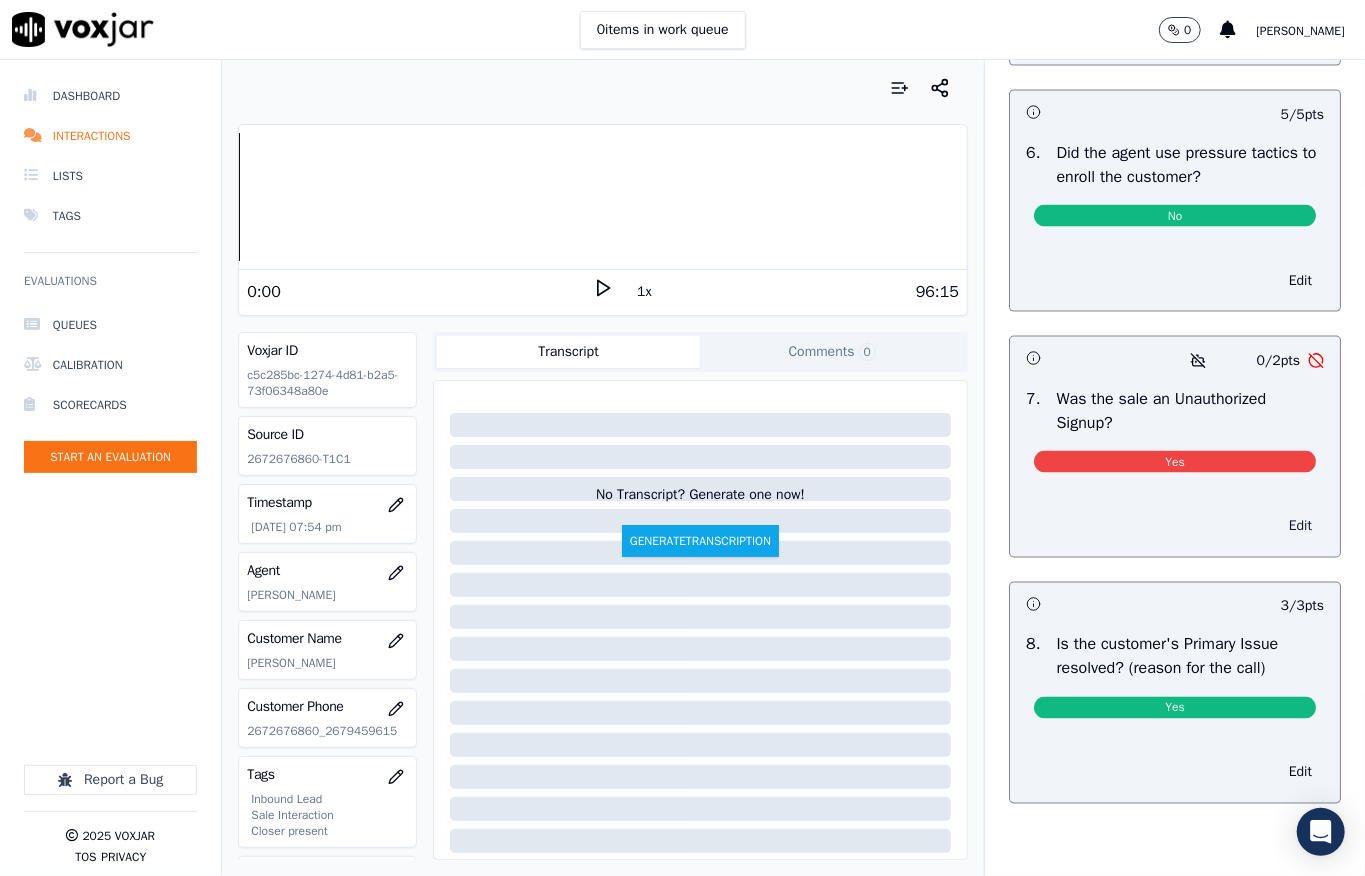 click on "Edit" at bounding box center (1300, 527) 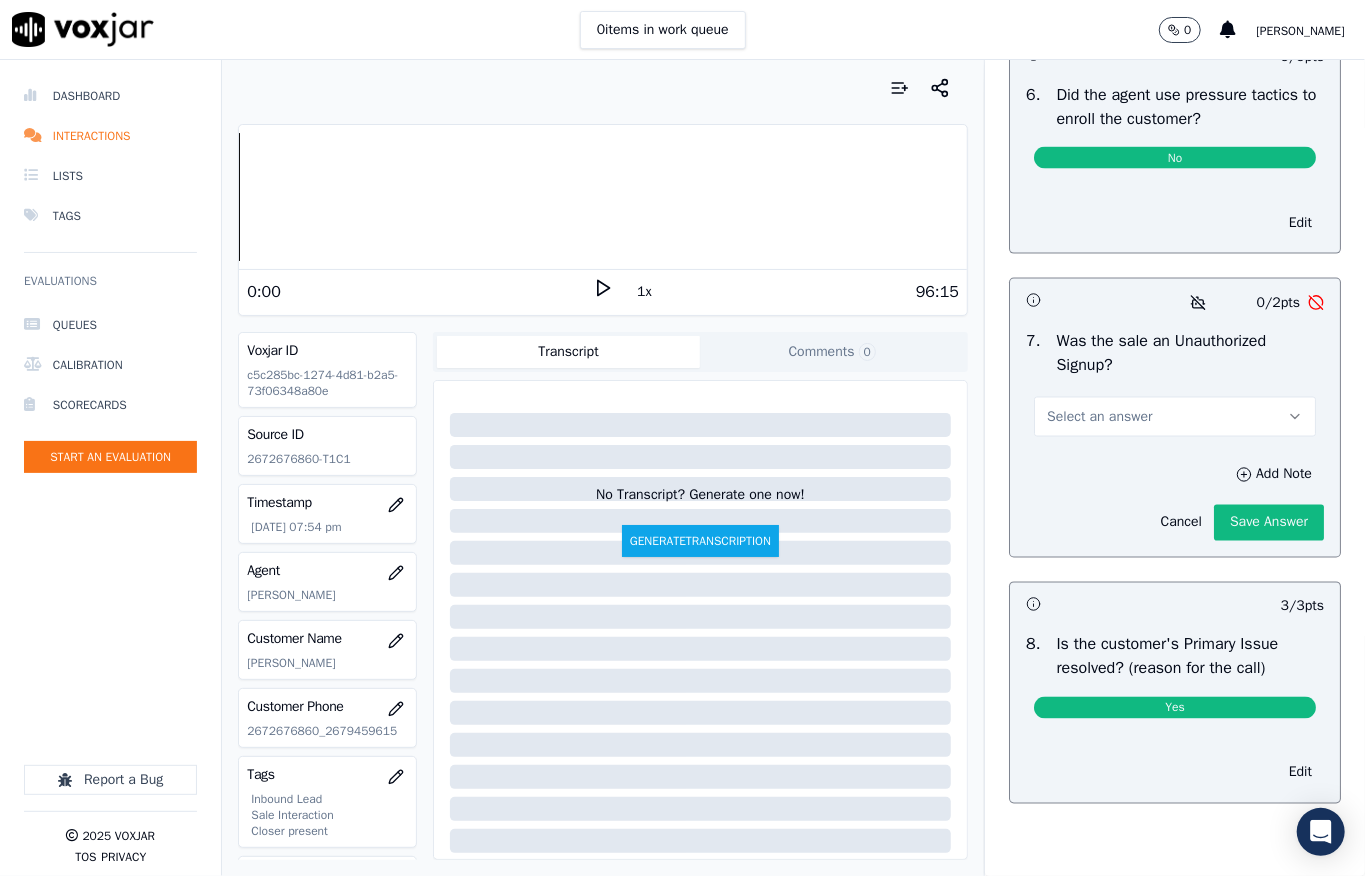 click on "Select an answer" at bounding box center [1175, 417] 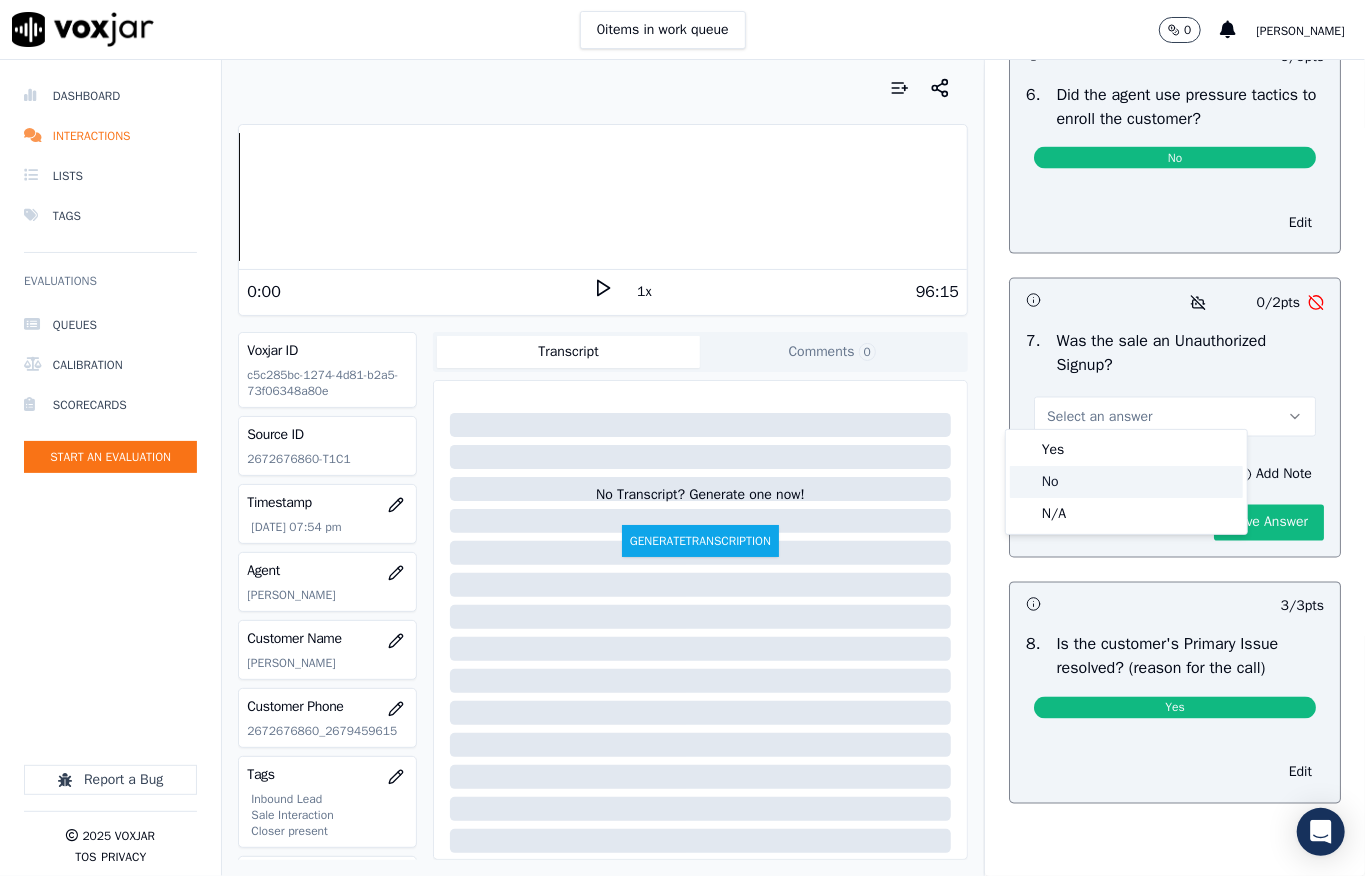click on "No" 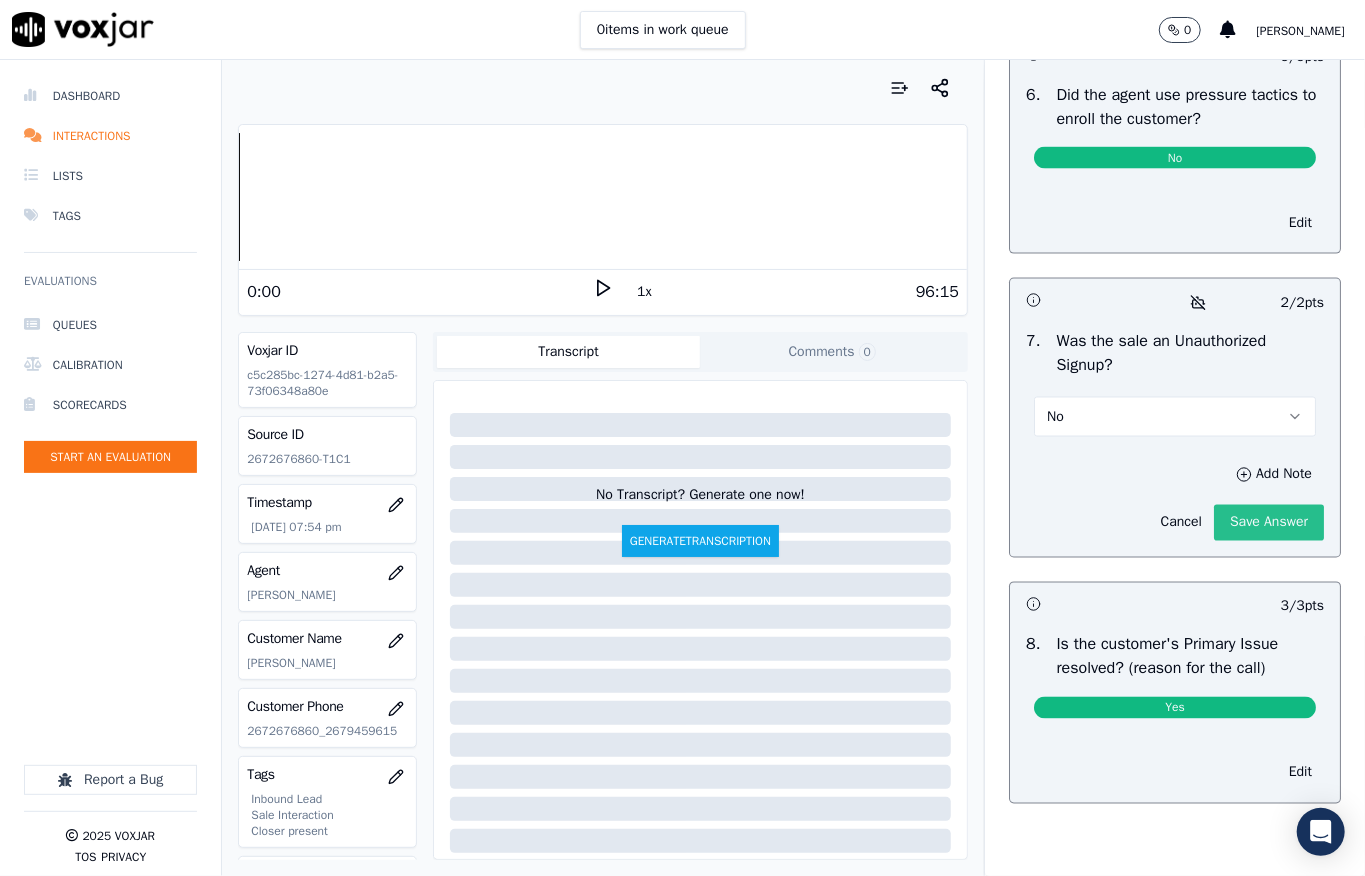 click on "Save Answer" 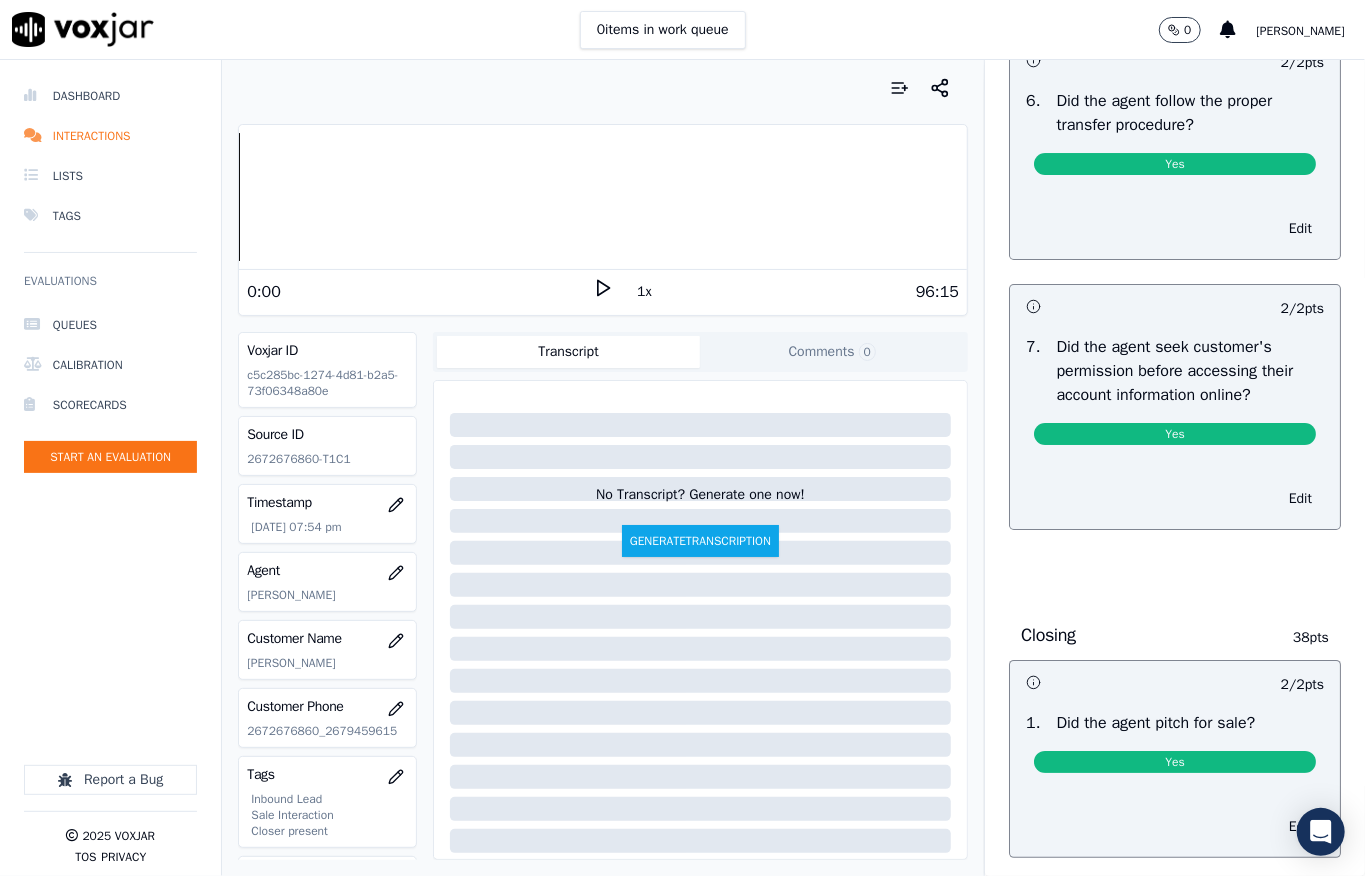 scroll, scrollTop: 0, scrollLeft: 0, axis: both 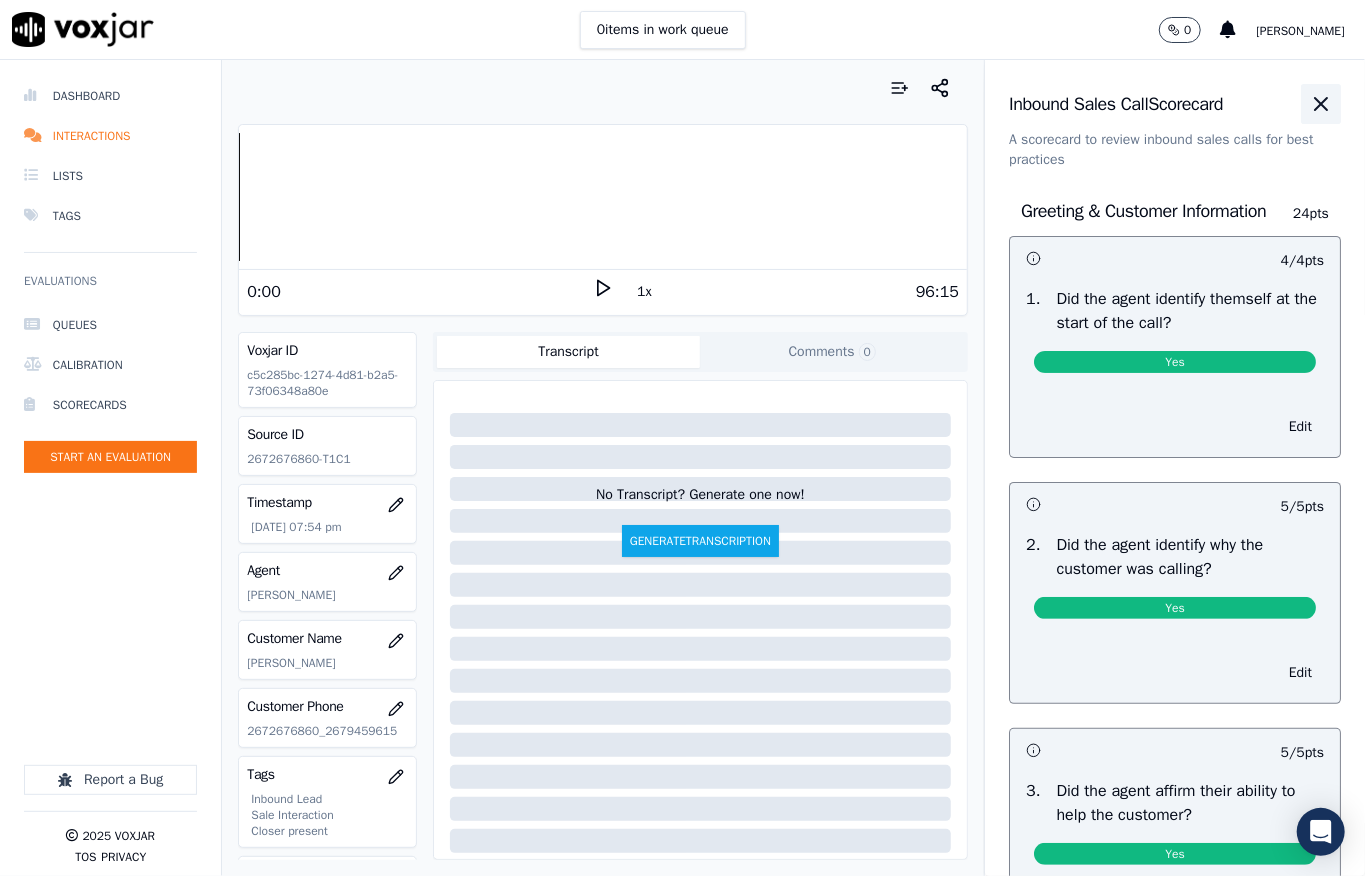 click 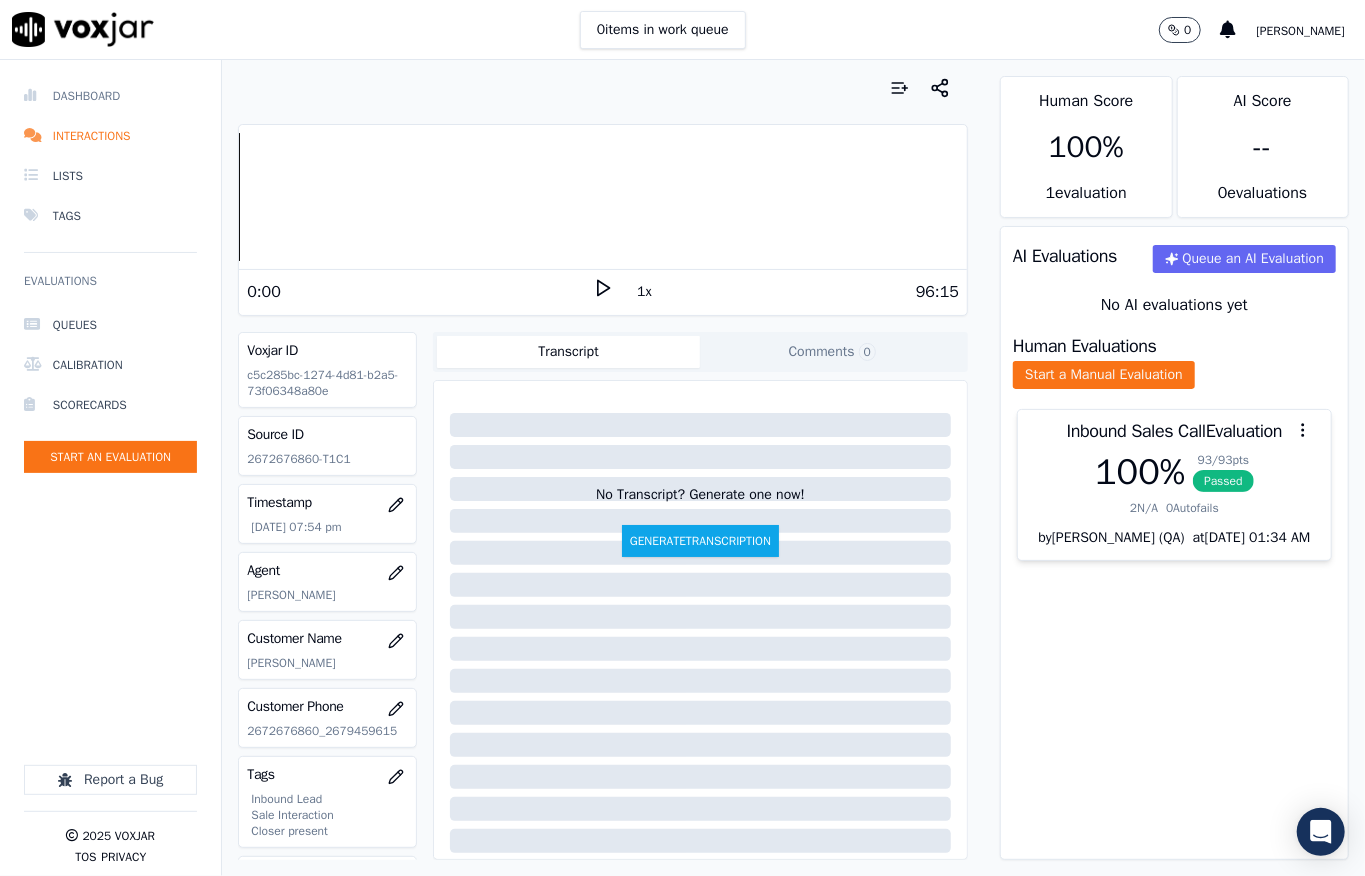 click on "Dashboard" at bounding box center (110, 96) 